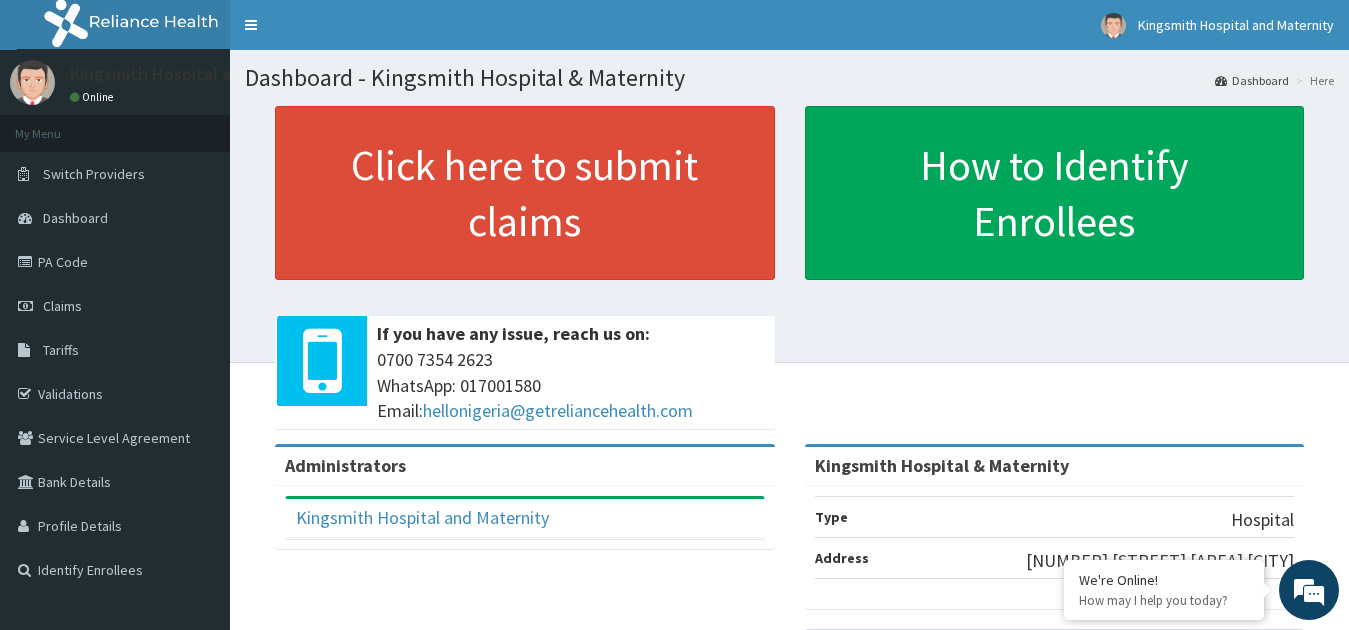 scroll, scrollTop: 0, scrollLeft: 0, axis: both 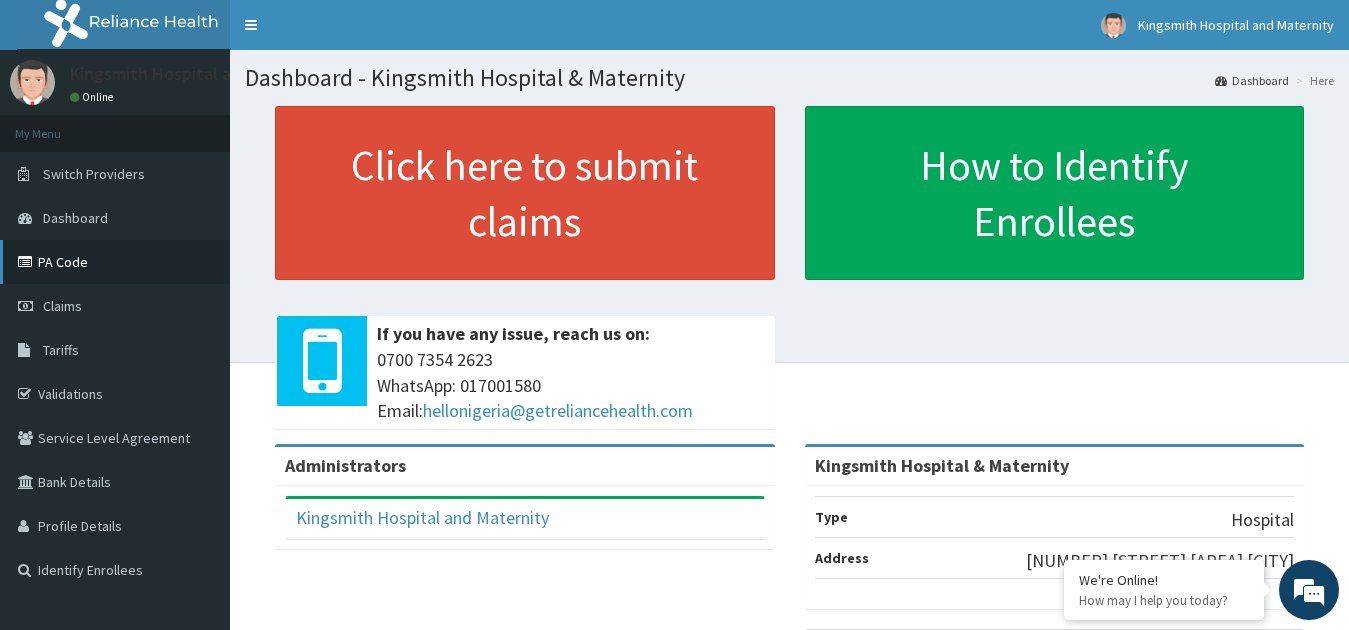 click on "PA Code" at bounding box center (115, 262) 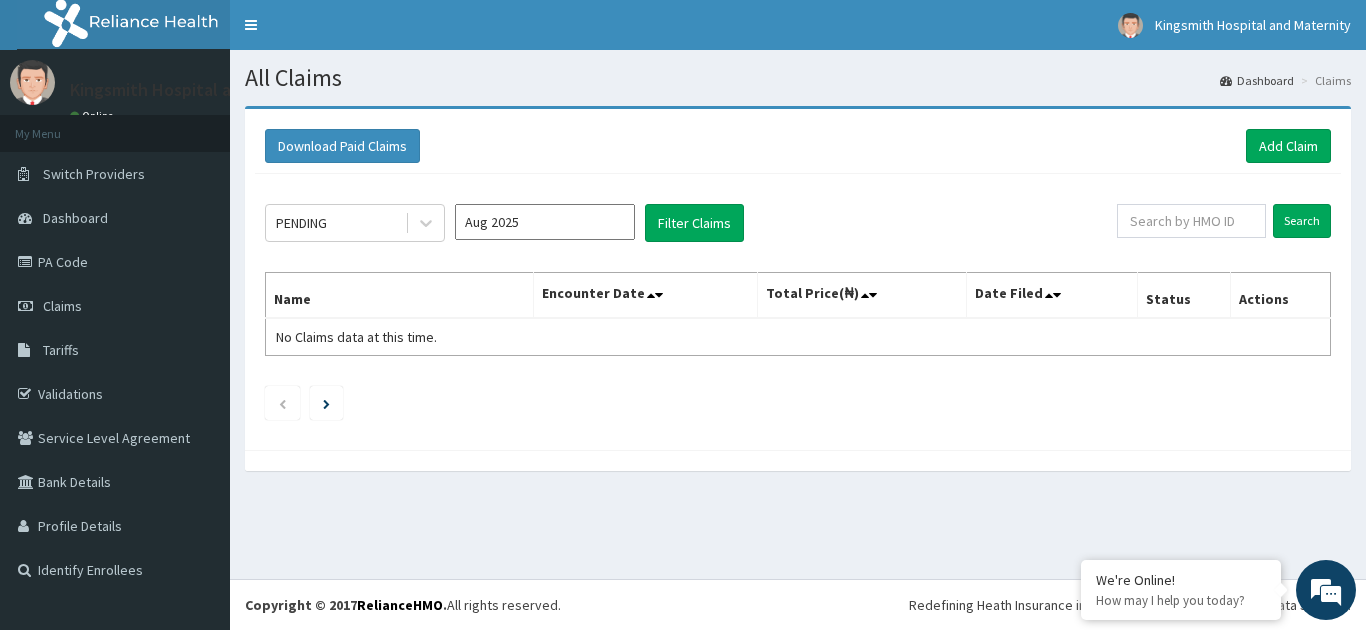 scroll, scrollTop: 0, scrollLeft: 0, axis: both 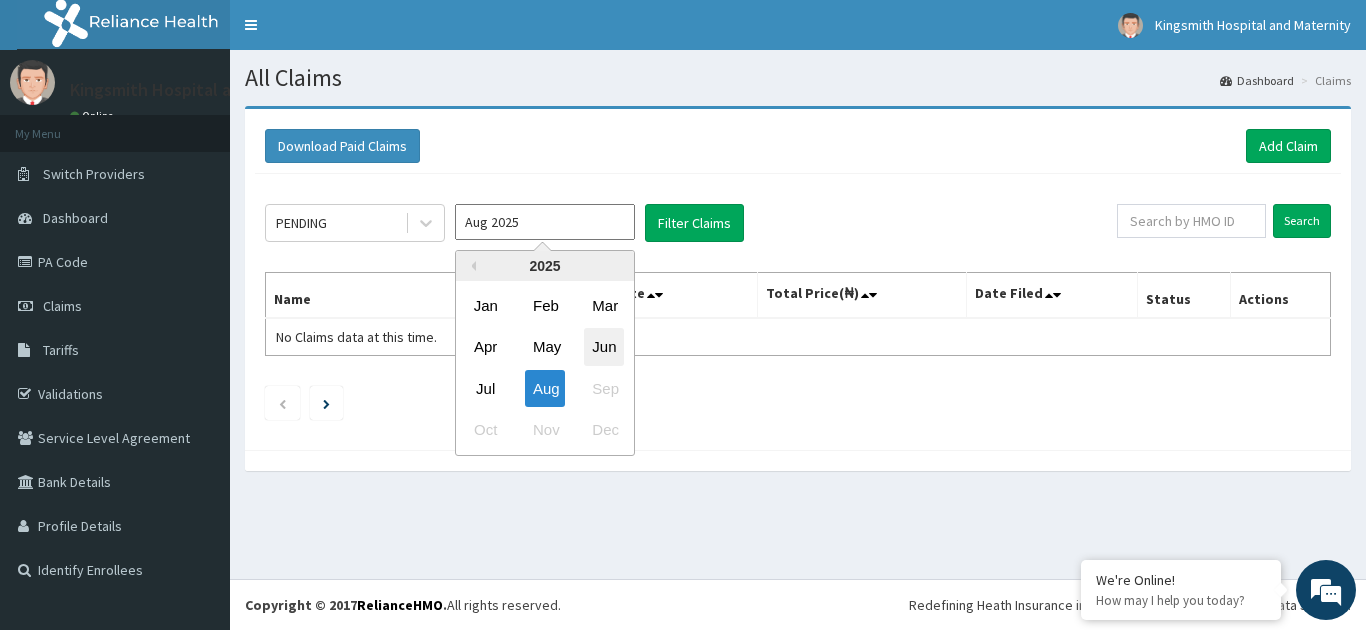 click on "Jun" at bounding box center (604, 347) 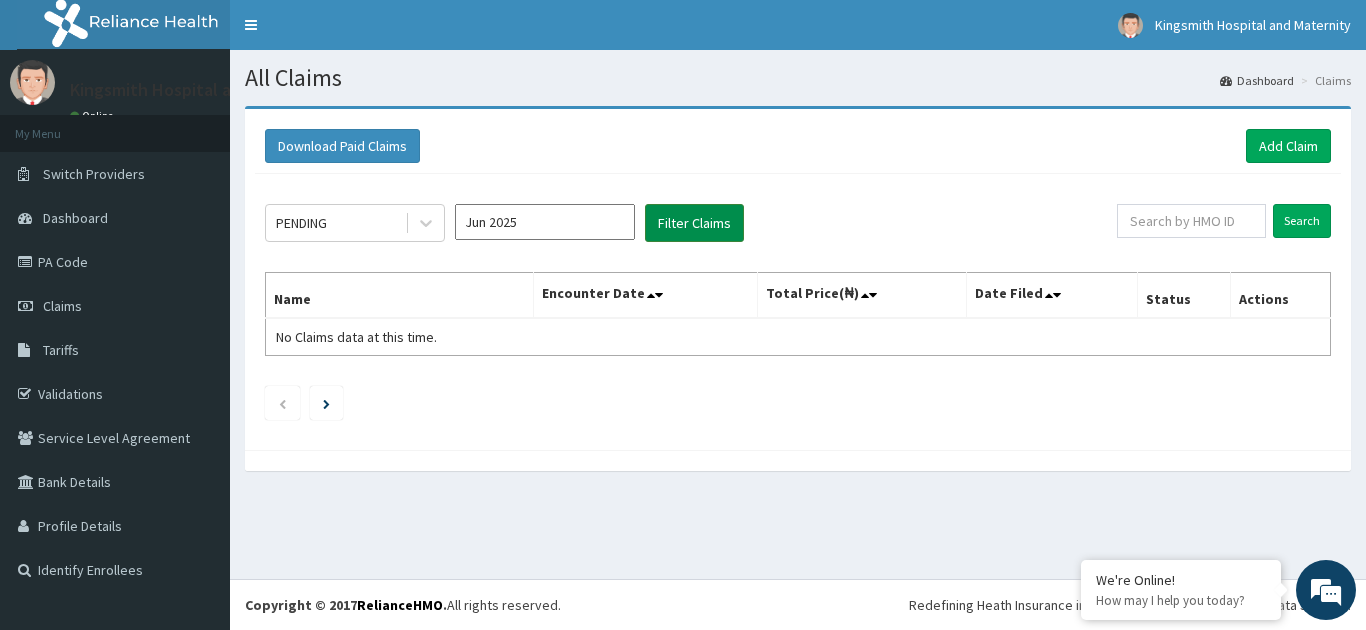 click on "Filter Claims" at bounding box center (694, 223) 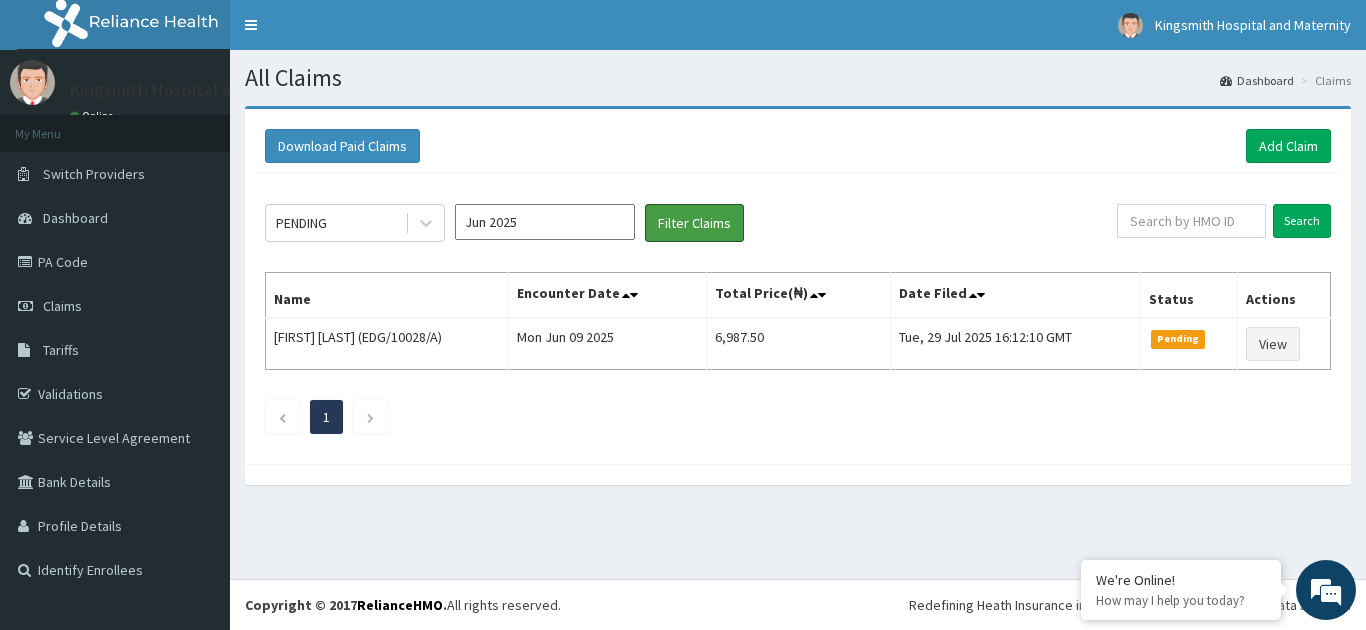 click on "Filter Claims" at bounding box center [694, 223] 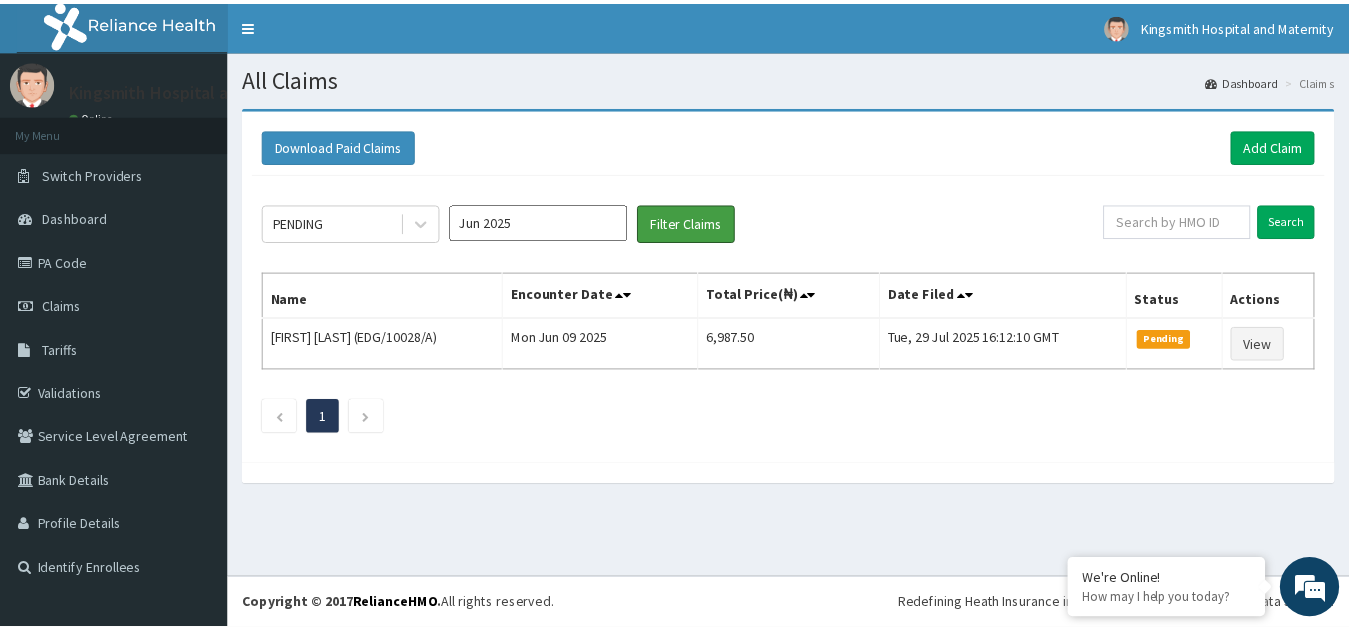 scroll, scrollTop: 0, scrollLeft: 0, axis: both 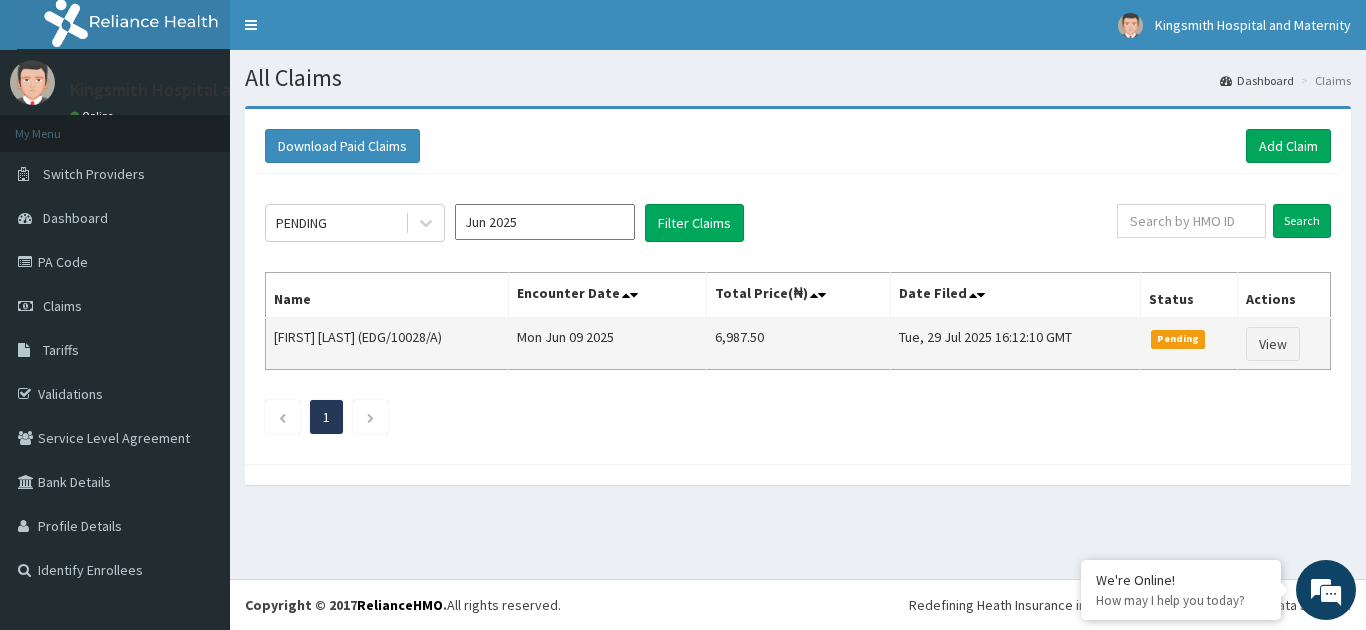 drag, startPoint x: 479, startPoint y: 341, endPoint x: 401, endPoint y: 325, distance: 79.624115 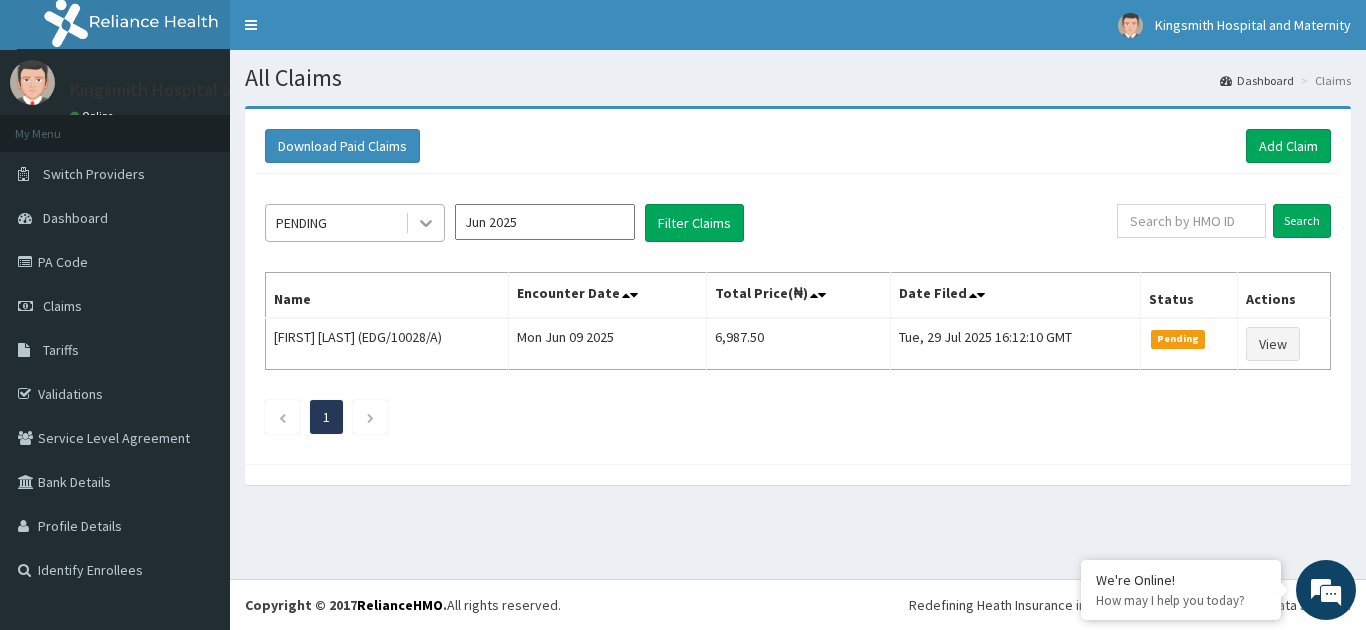 click at bounding box center [426, 223] 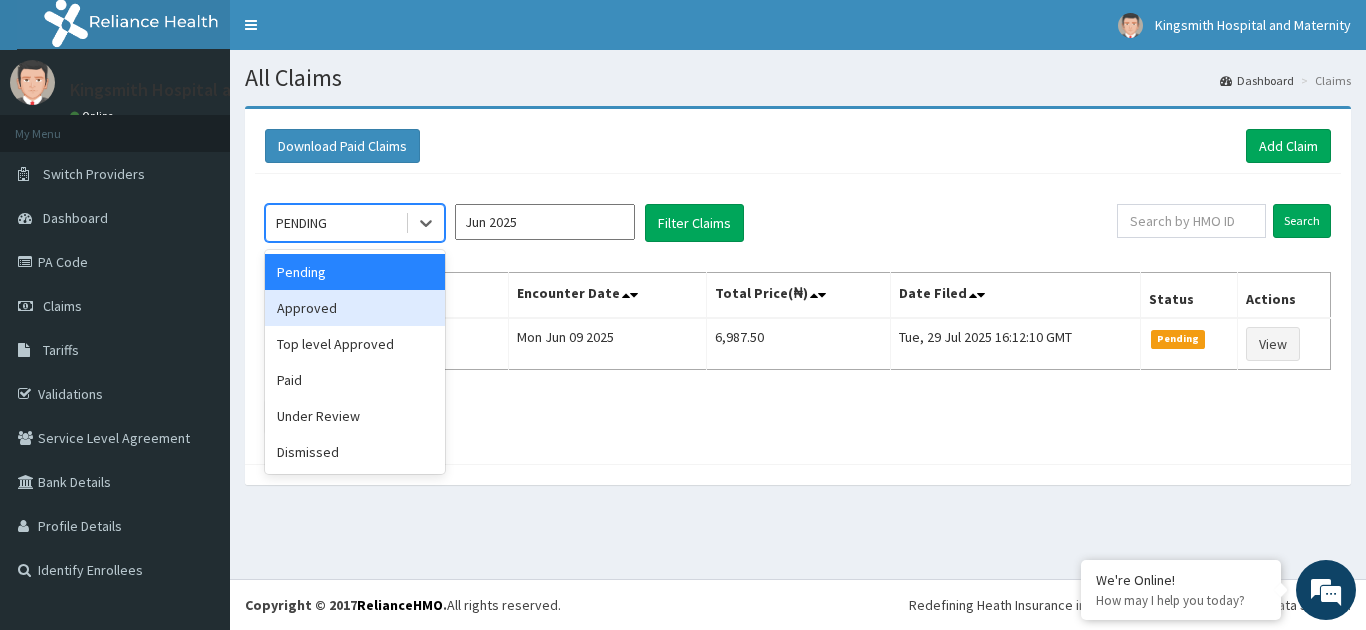 click on "Approved" at bounding box center [355, 308] 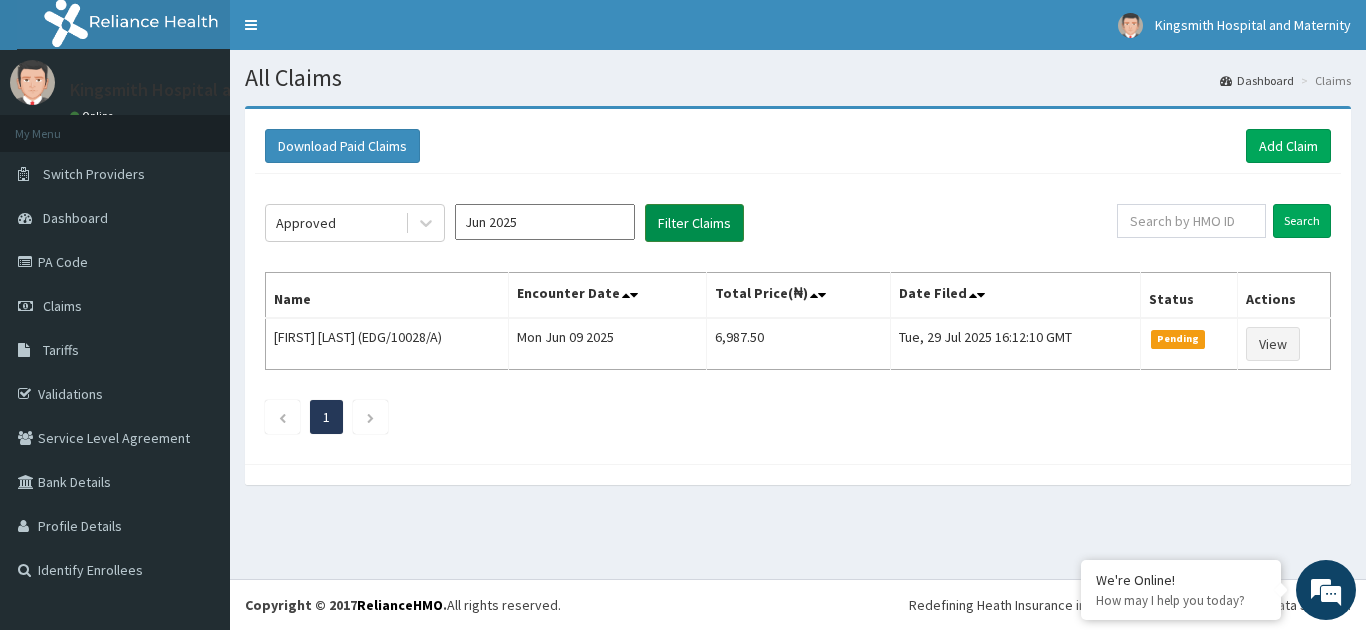 click on "Filter Claims" at bounding box center (694, 223) 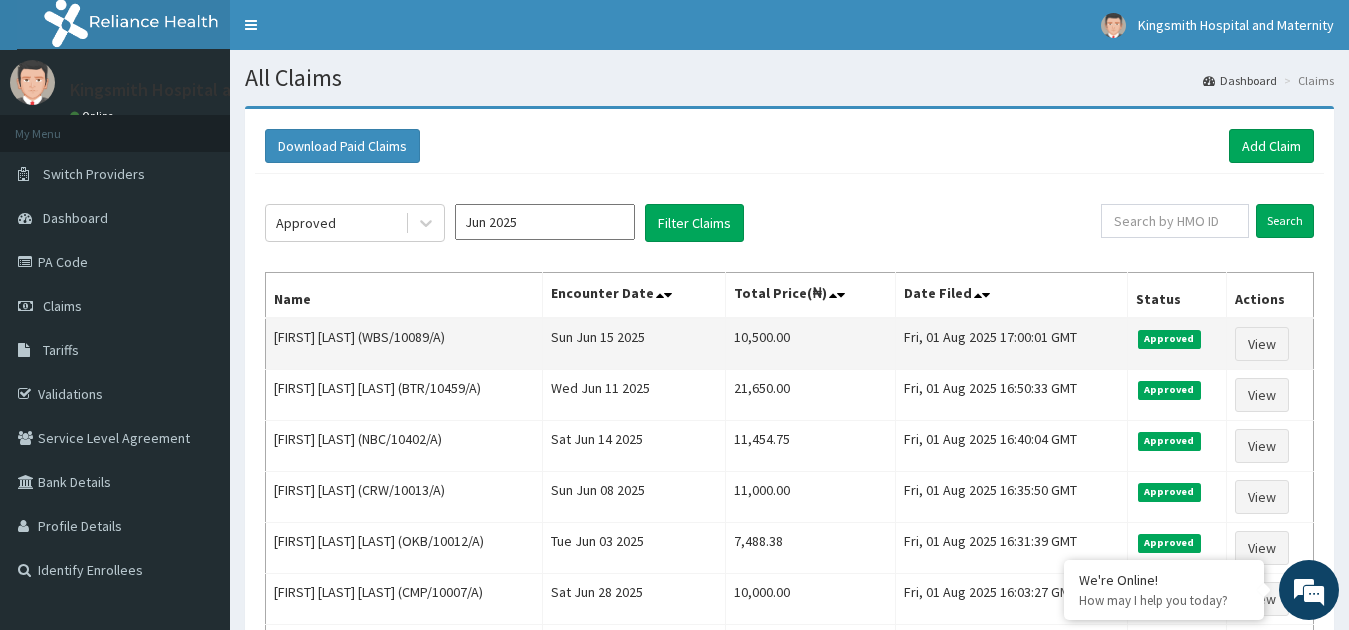 drag, startPoint x: 482, startPoint y: 333, endPoint x: 408, endPoint y: 337, distance: 74.10803 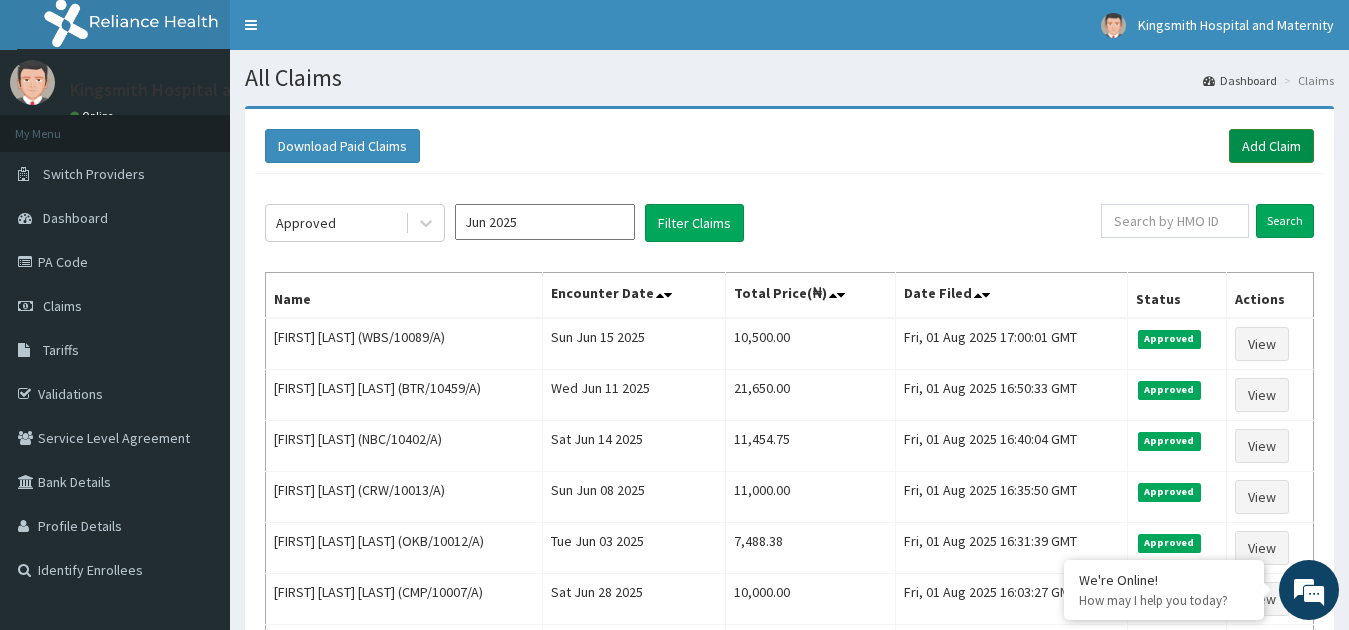 click on "Add Claim" at bounding box center (1271, 146) 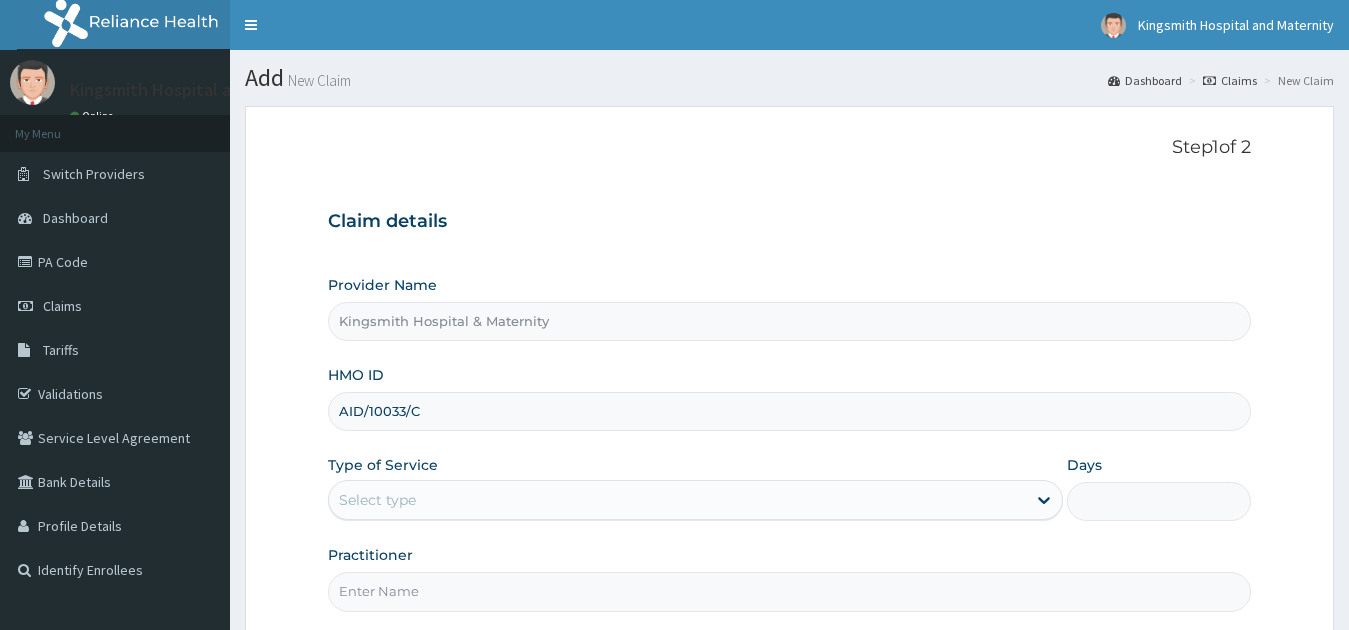 scroll, scrollTop: 0, scrollLeft: 0, axis: both 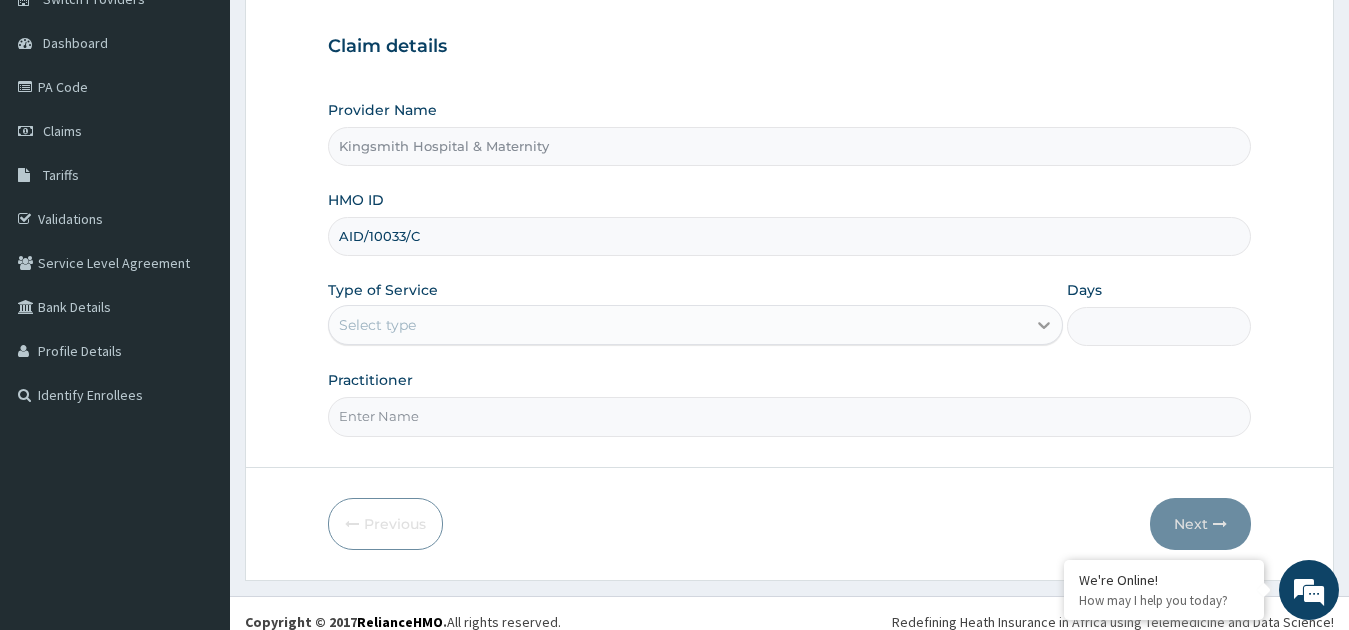 type on "AID/10033/C" 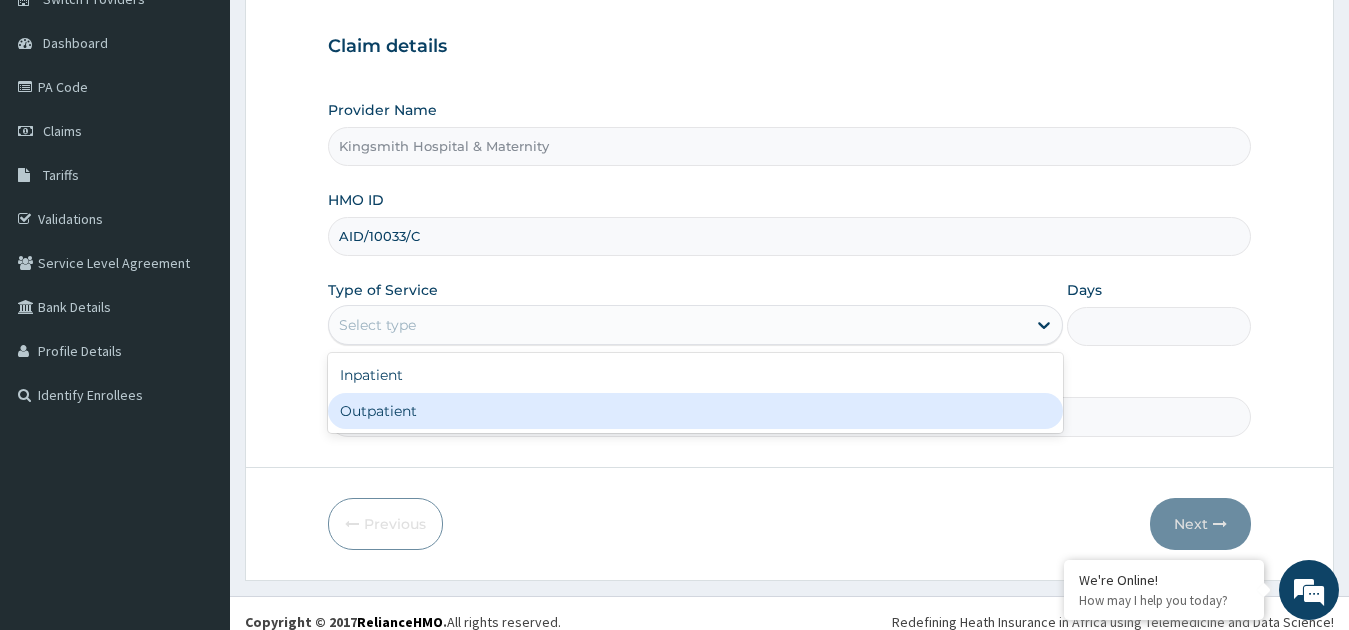click on "Outpatient" at bounding box center [696, 411] 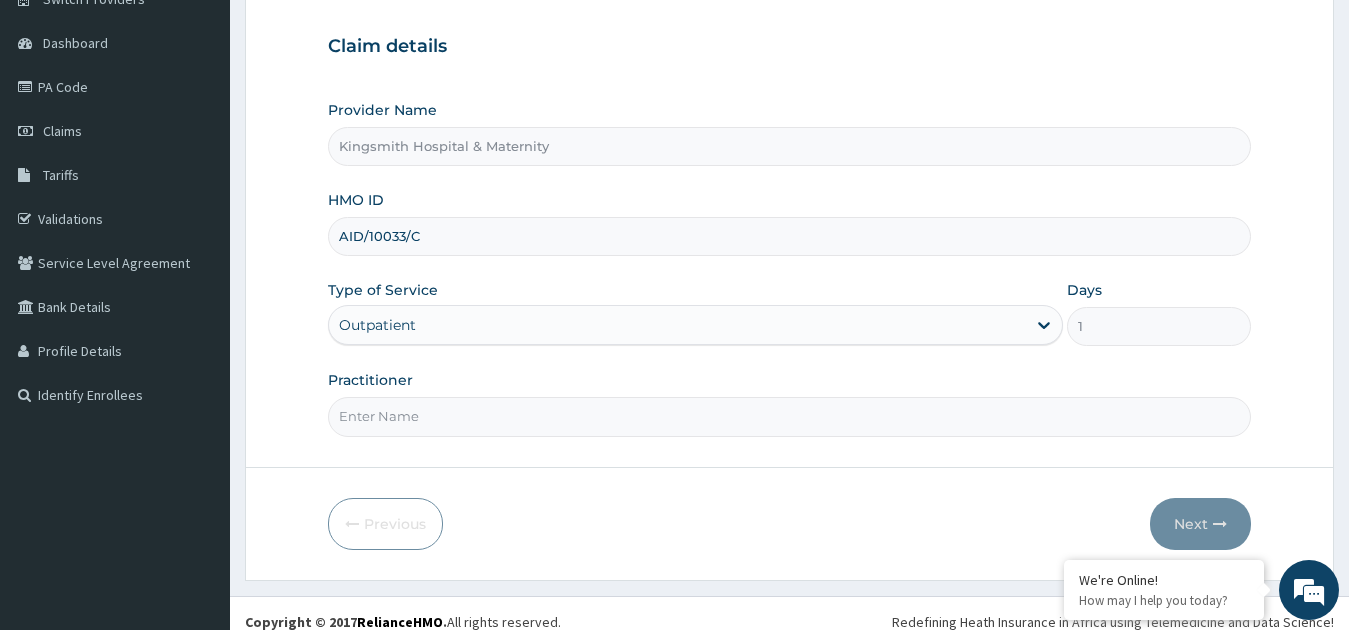 click on "Practitioner" at bounding box center (790, 416) 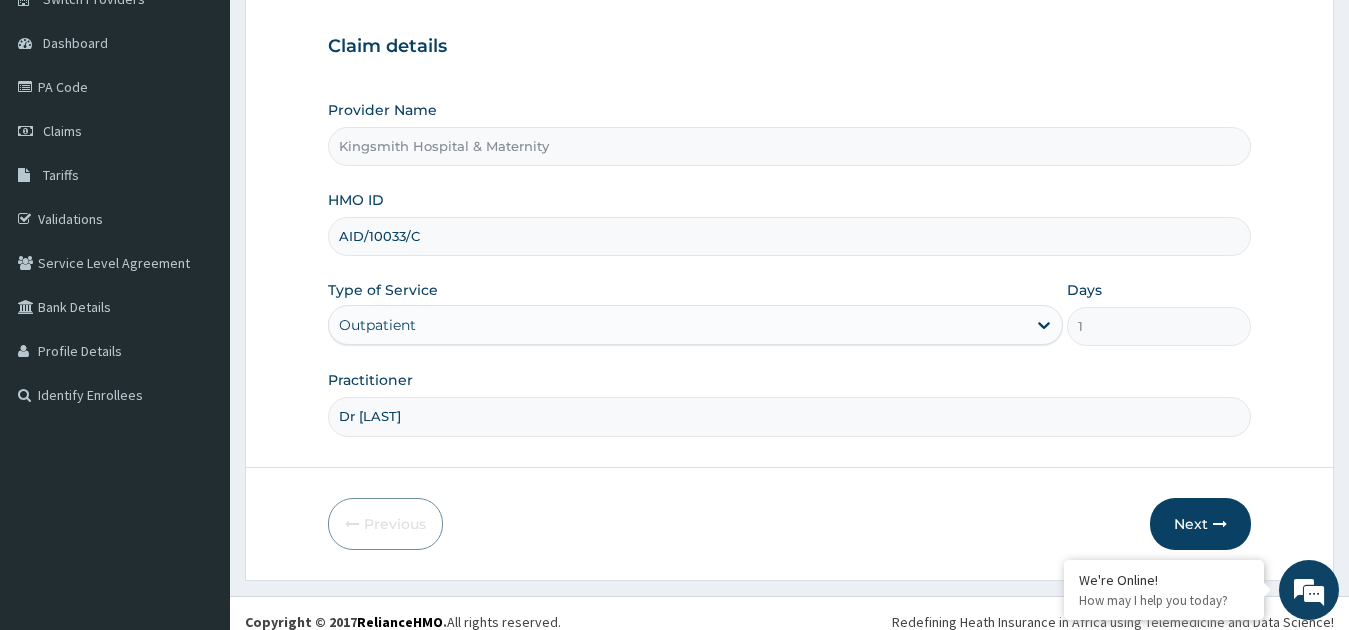 scroll, scrollTop: 0, scrollLeft: 0, axis: both 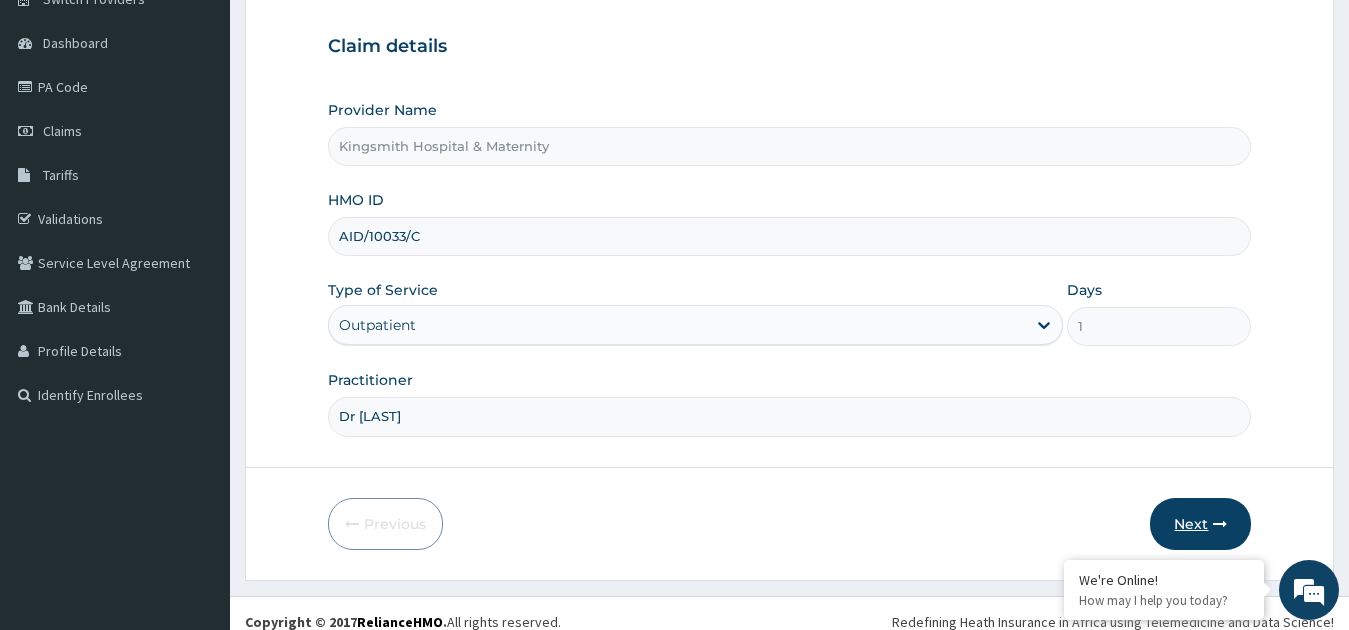 type on "Dr Olumide" 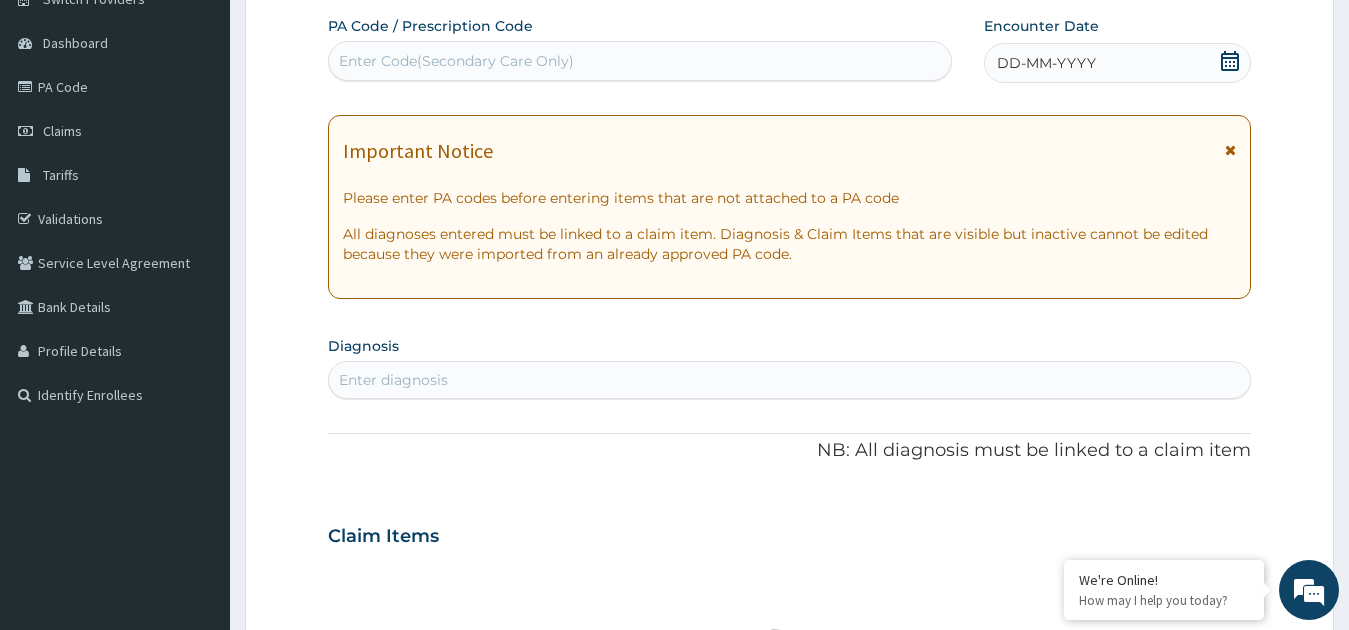 click at bounding box center (1230, 63) 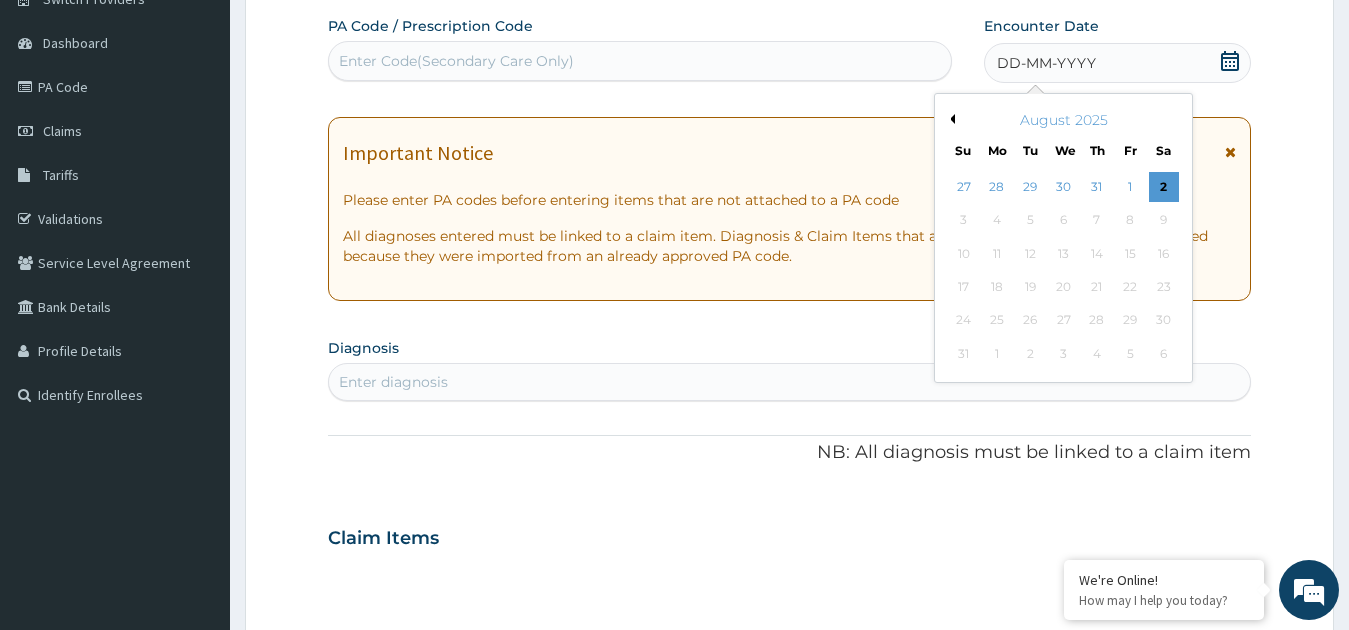 click on "Previous Month" at bounding box center (950, 119) 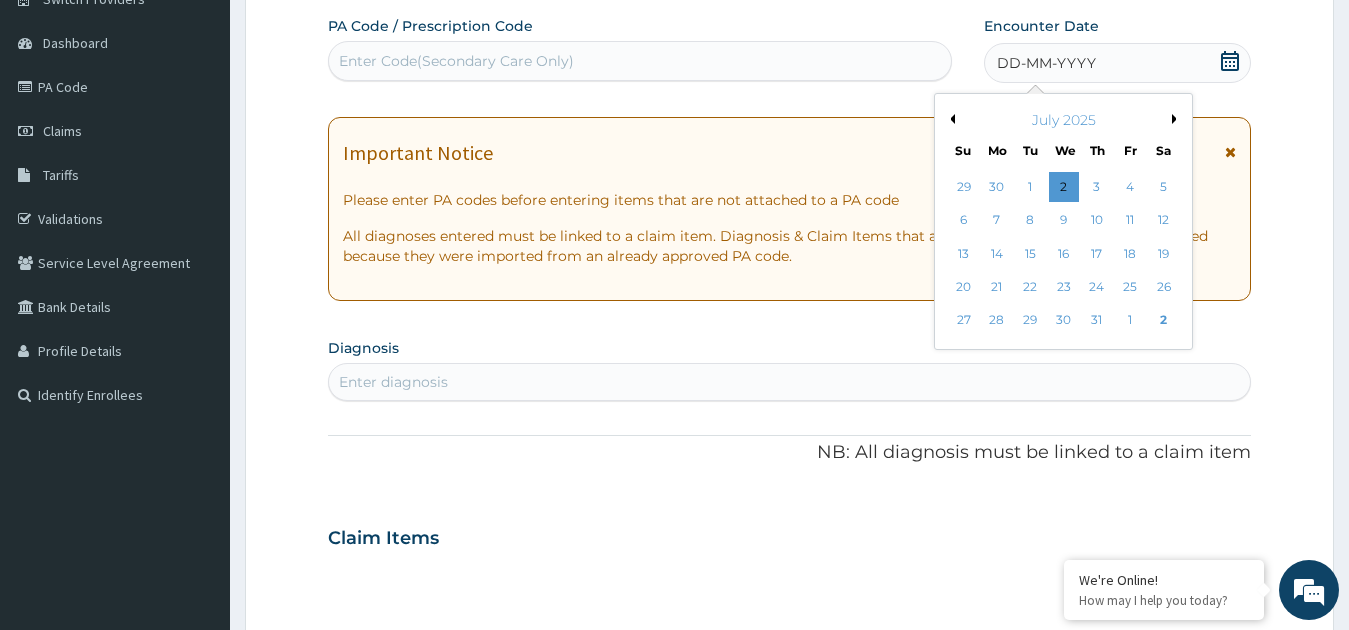 click on "Previous Month" at bounding box center [950, 119] 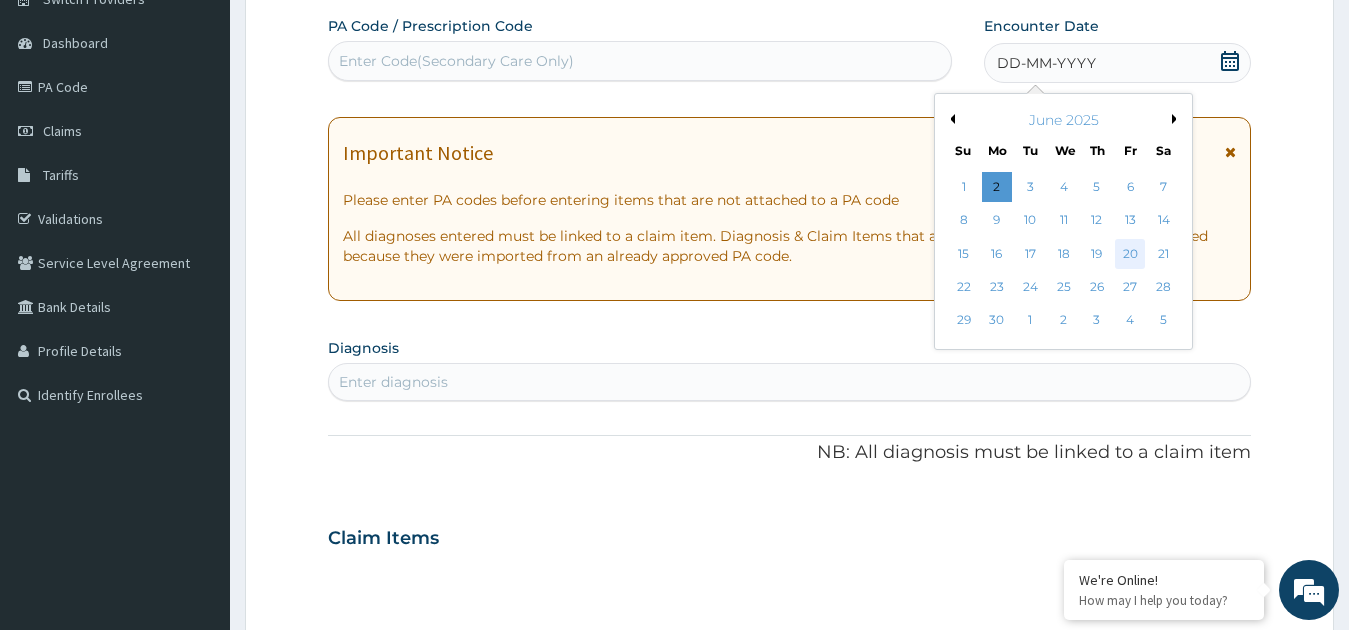 click on "20" at bounding box center [1130, 254] 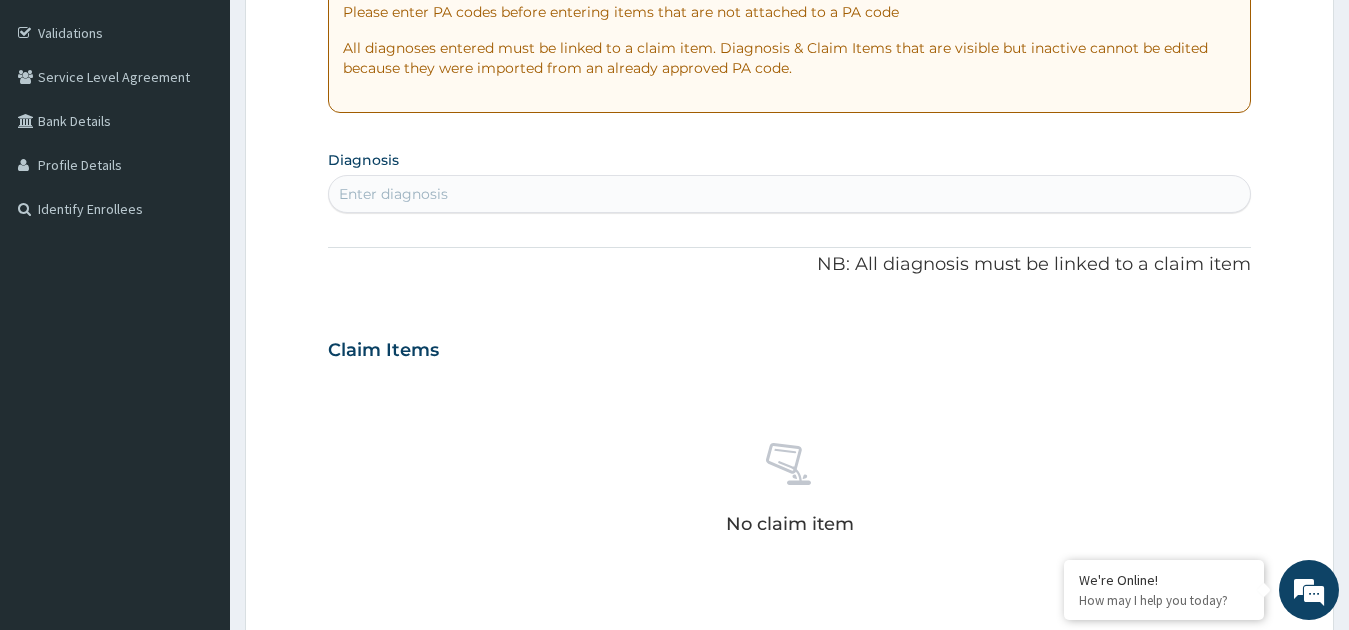 scroll, scrollTop: 370, scrollLeft: 0, axis: vertical 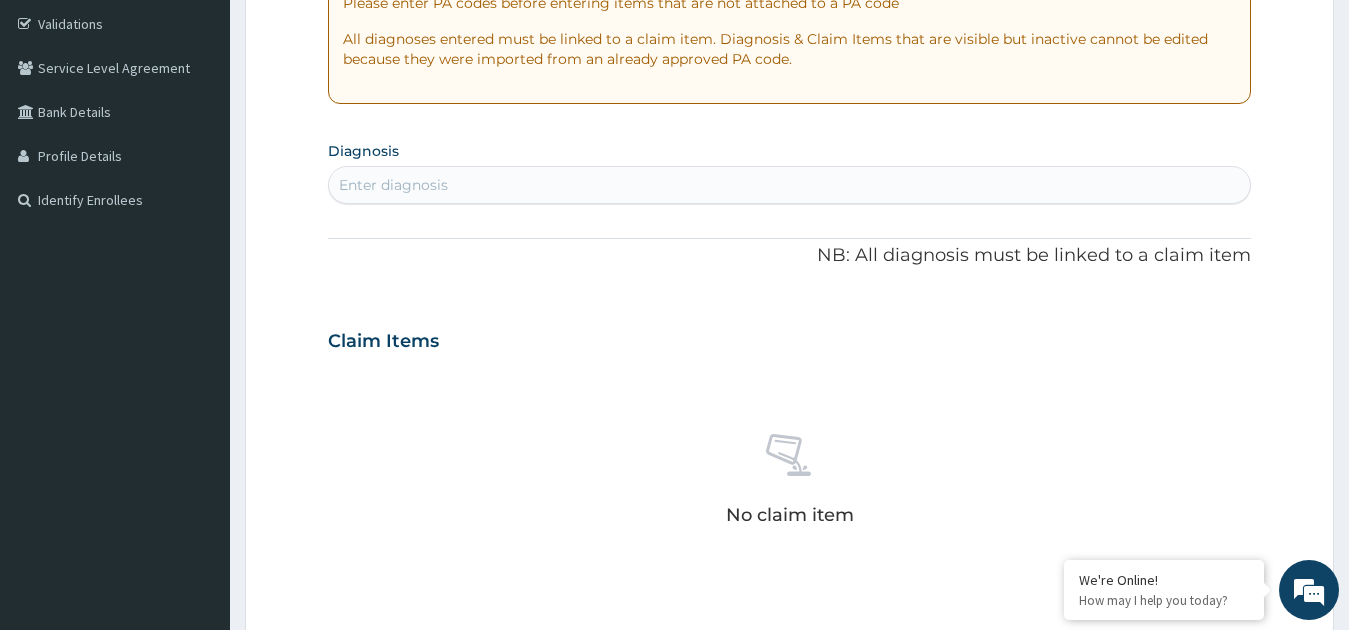 click on "Enter diagnosis" at bounding box center [790, 185] 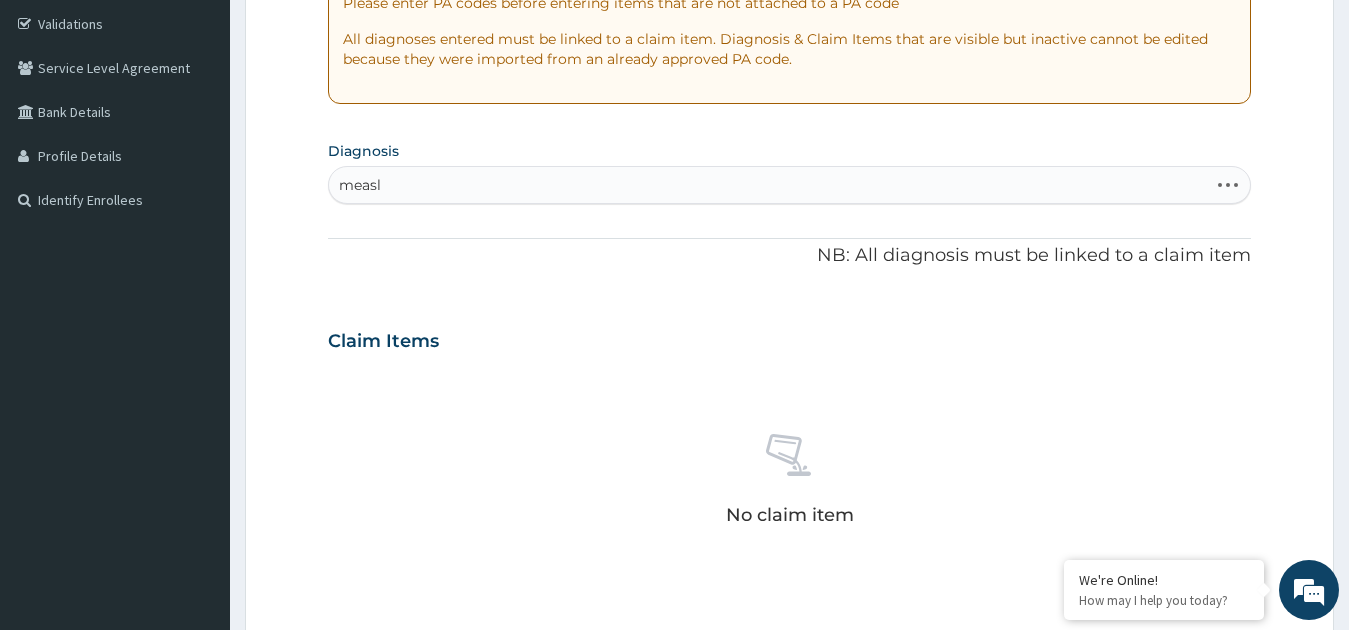 type on "measle" 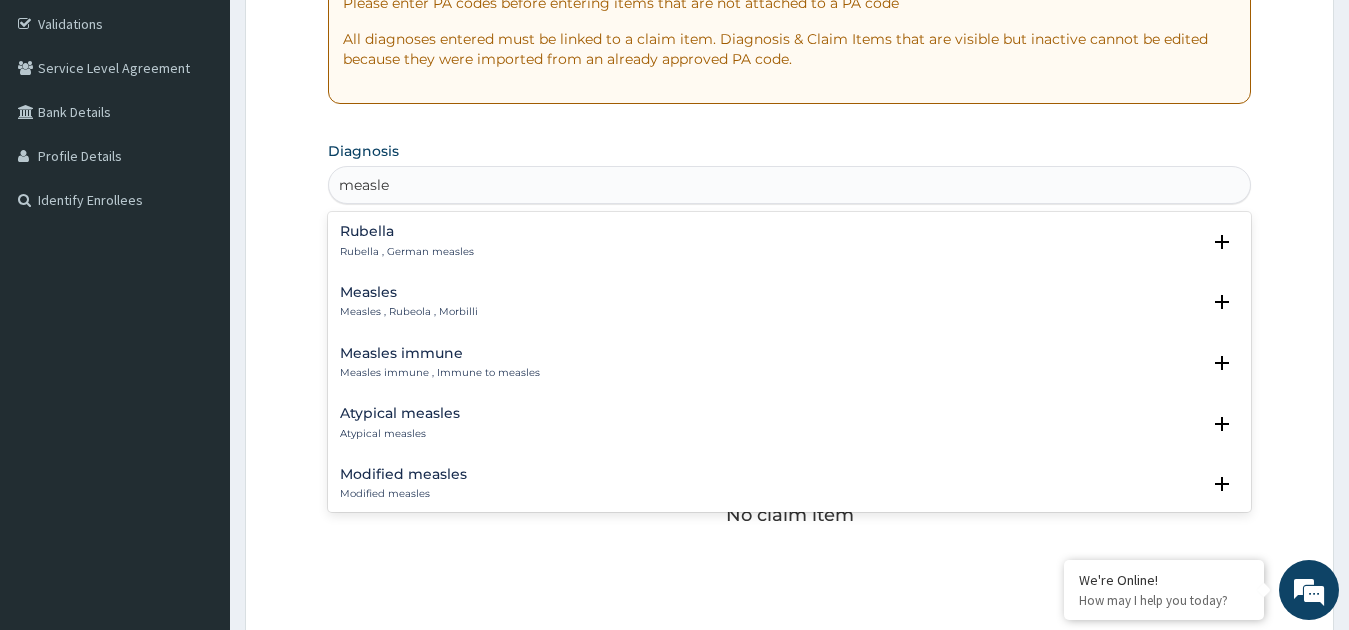 click on "Measles Measles , Rubeola , Morbilli" at bounding box center [790, 302] 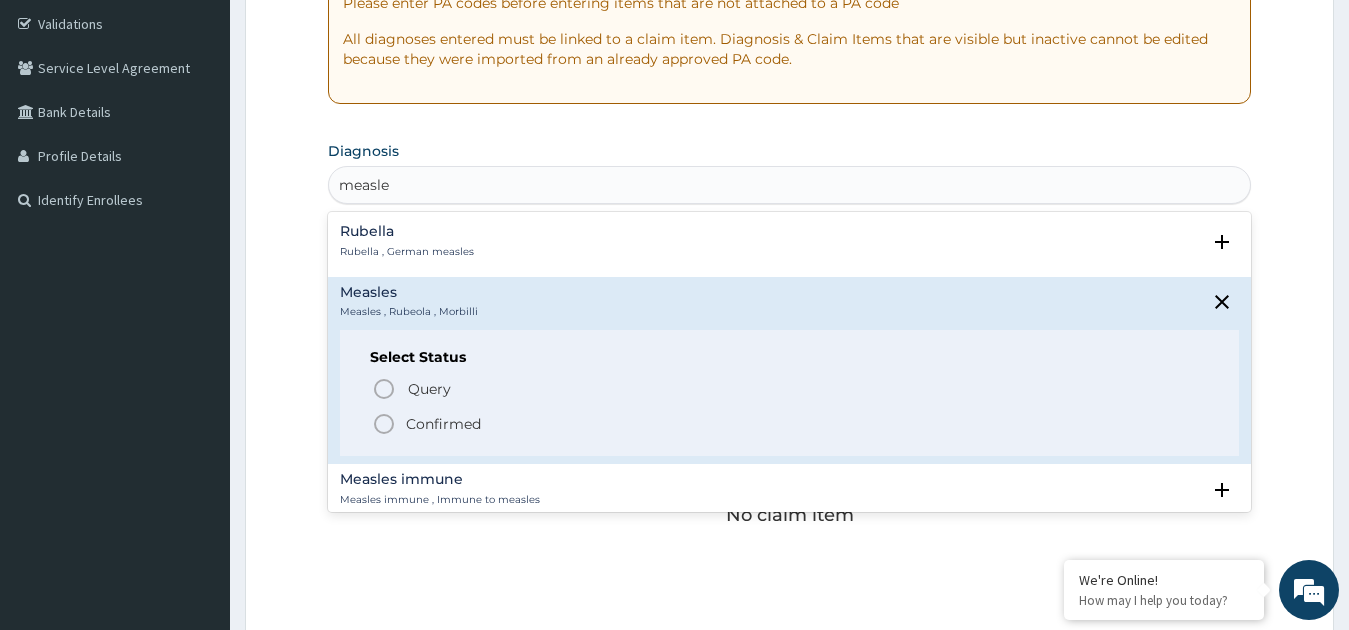 click on "Measles Measles , Rubeola , Morbilli" at bounding box center [790, 302] 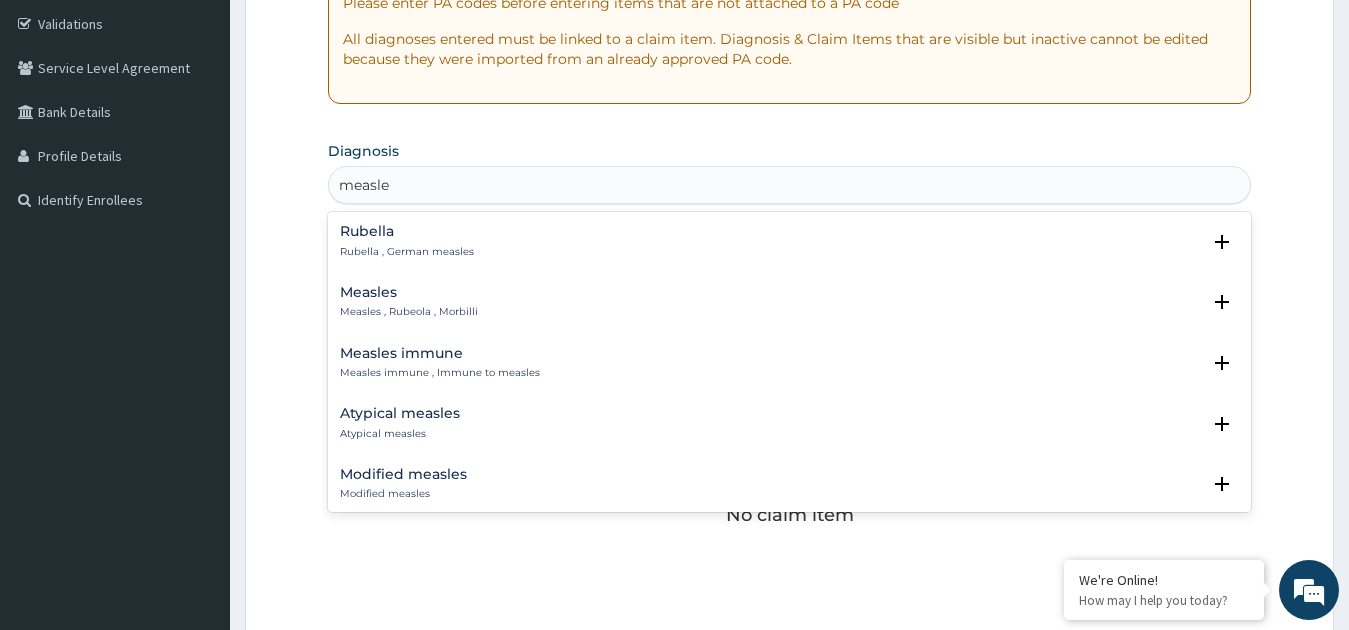 click on "Measles Measles , Rubeola , Morbilli" at bounding box center [790, 302] 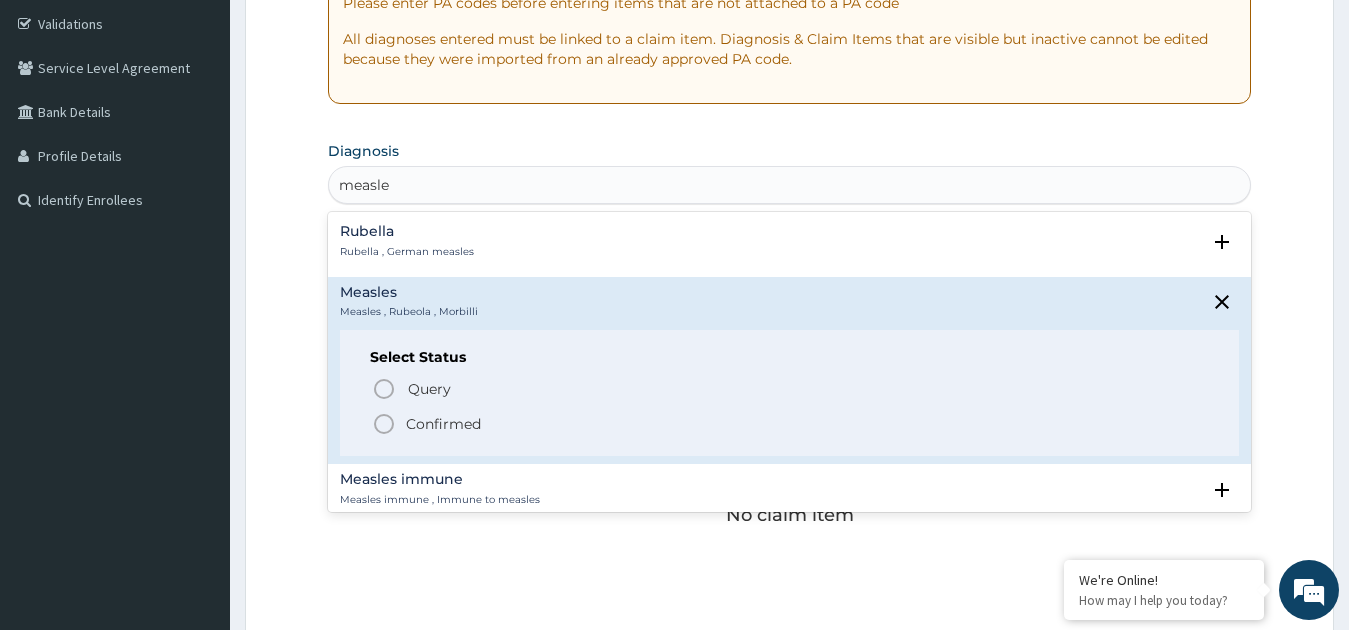 click on "Confirmed" at bounding box center [791, 424] 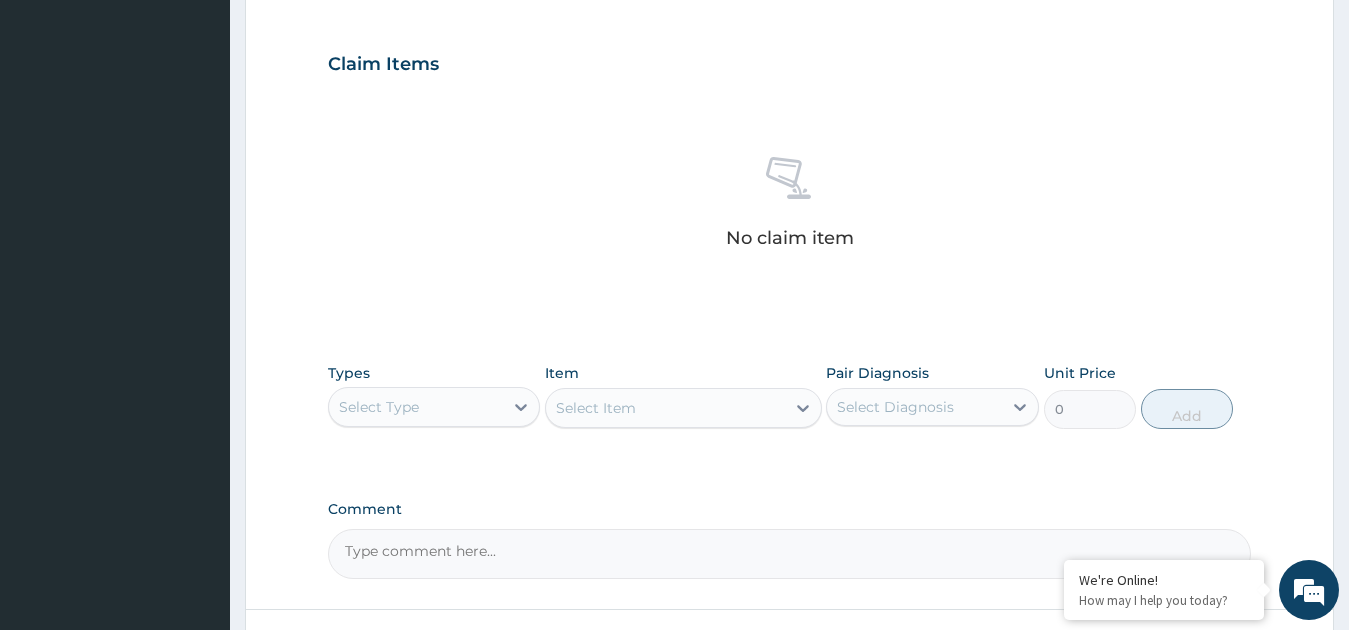 scroll, scrollTop: 692, scrollLeft: 0, axis: vertical 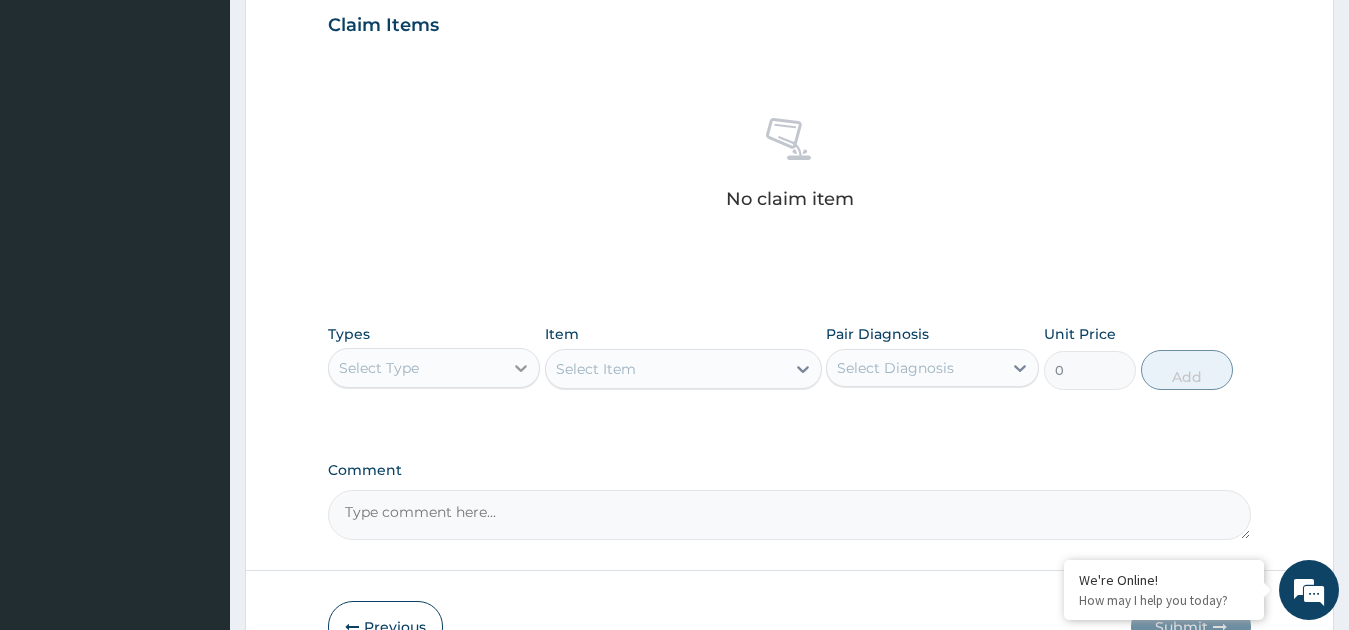 click 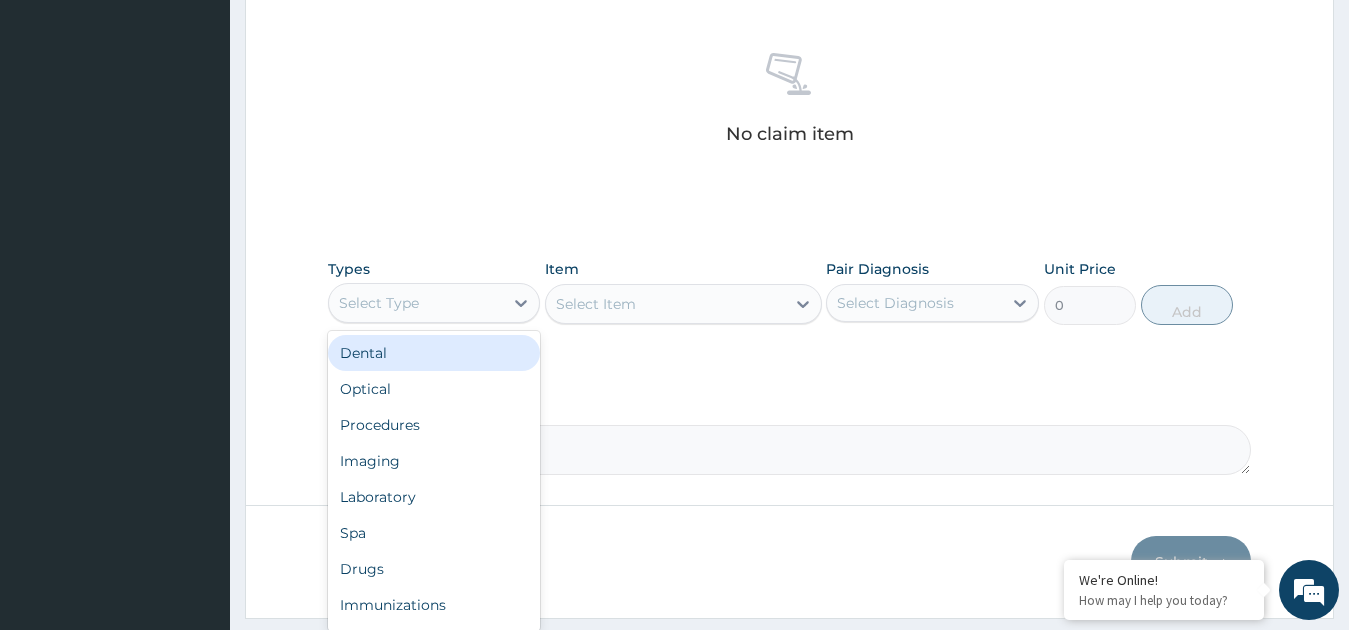 scroll, scrollTop: 786, scrollLeft: 0, axis: vertical 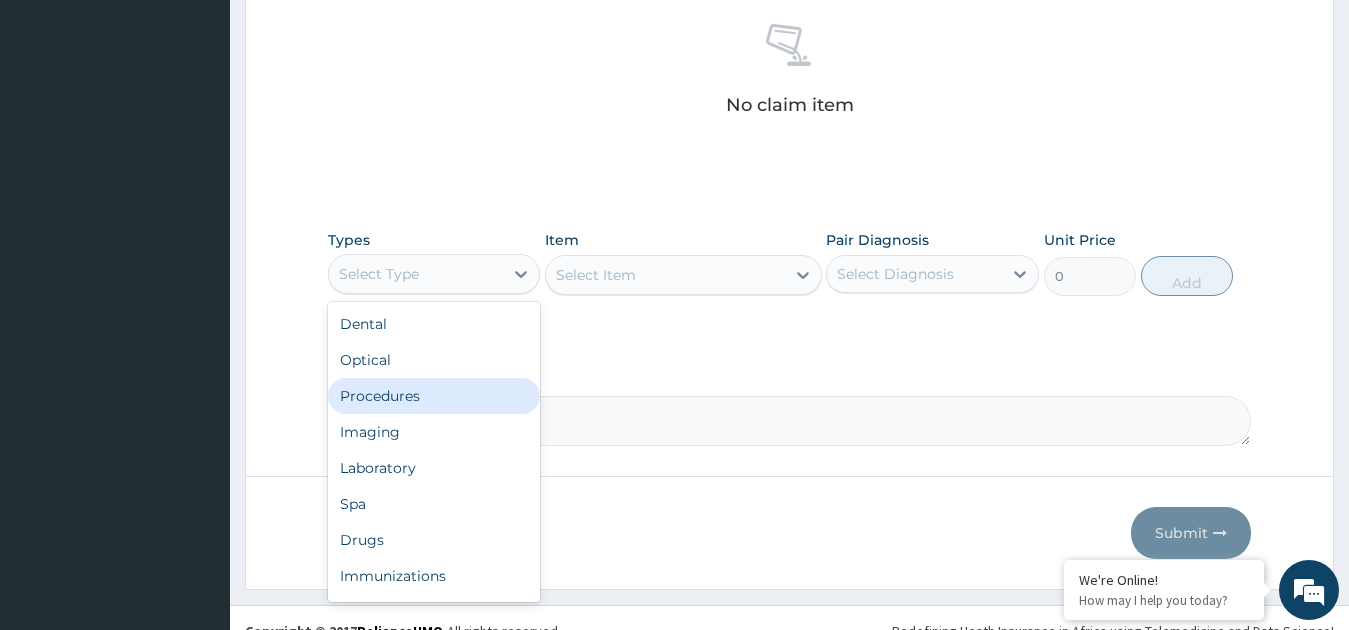 click on "Procedures" at bounding box center [434, 396] 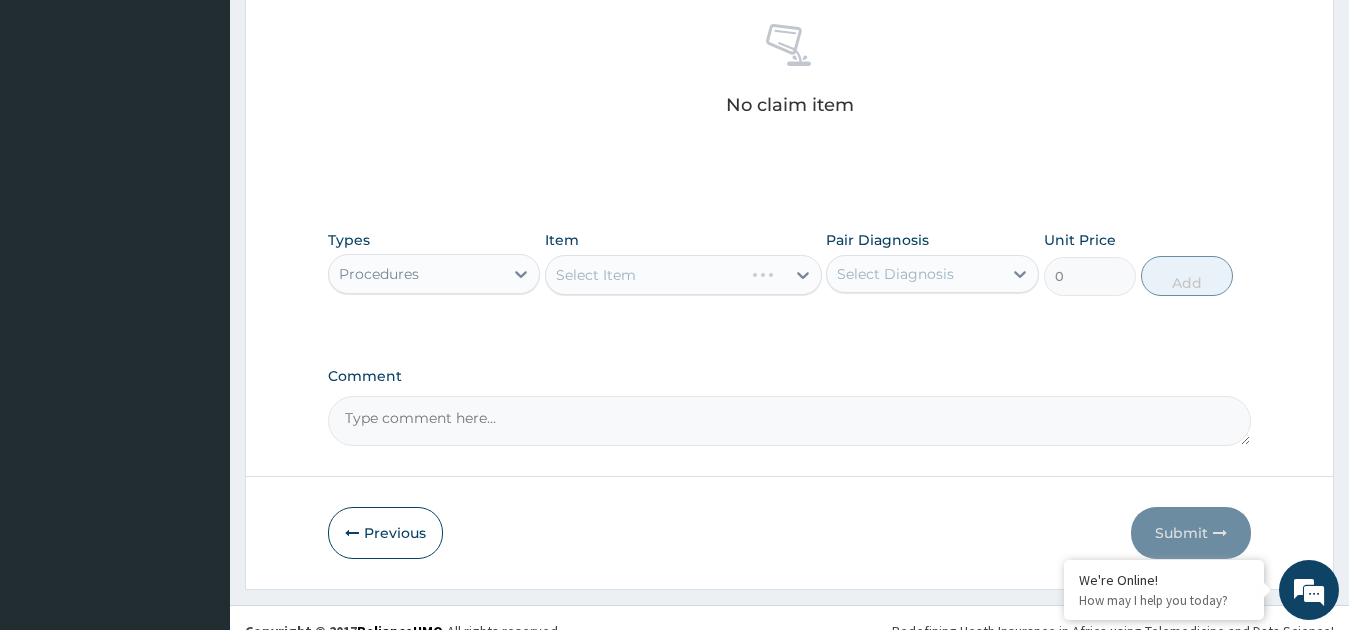 click on "Select Item" at bounding box center (683, 275) 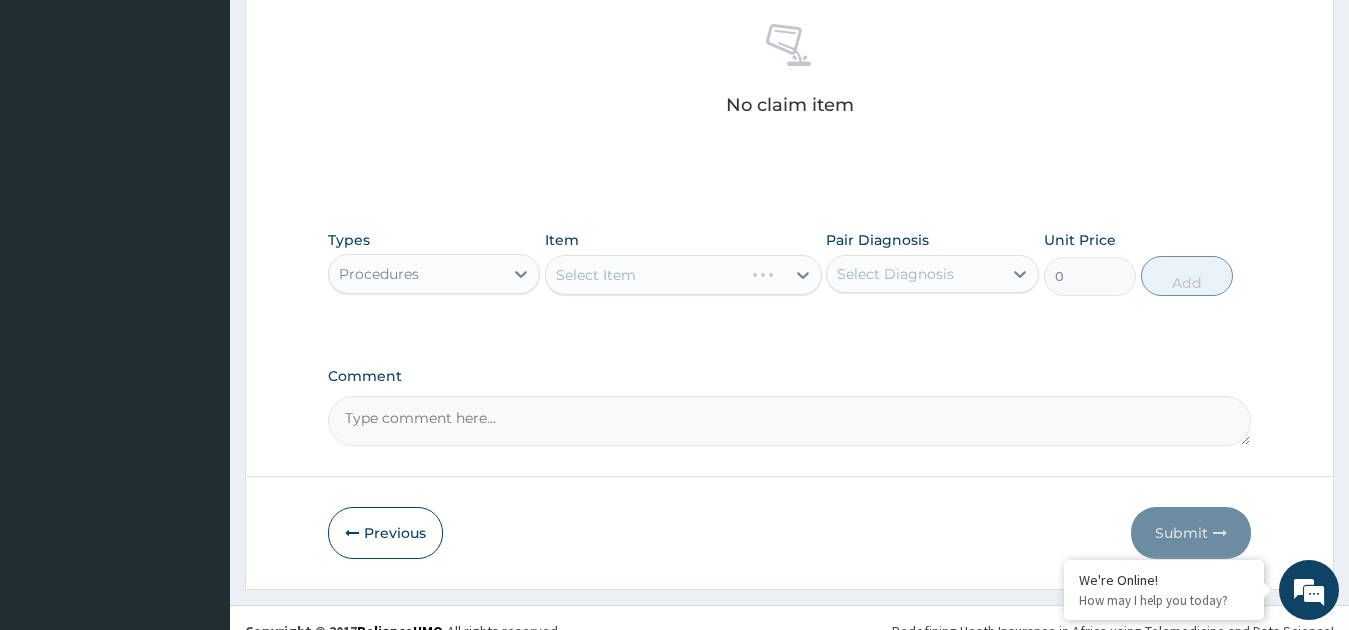 click on "Select Item" at bounding box center (683, 275) 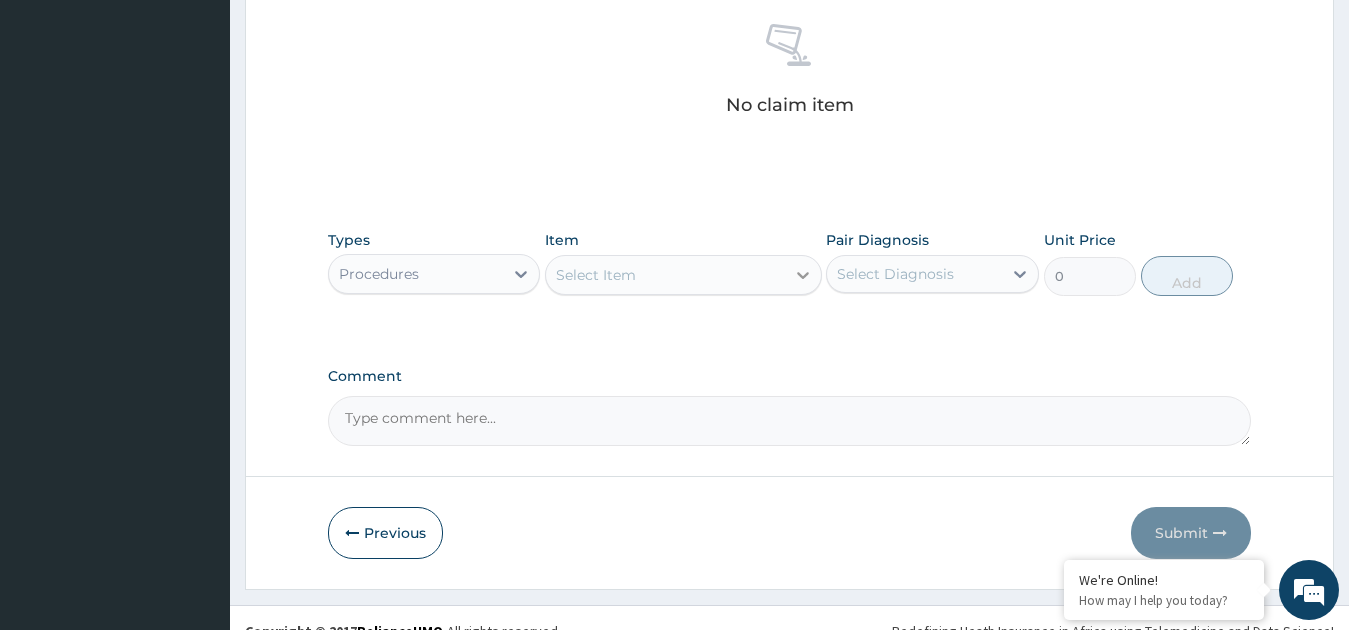 click 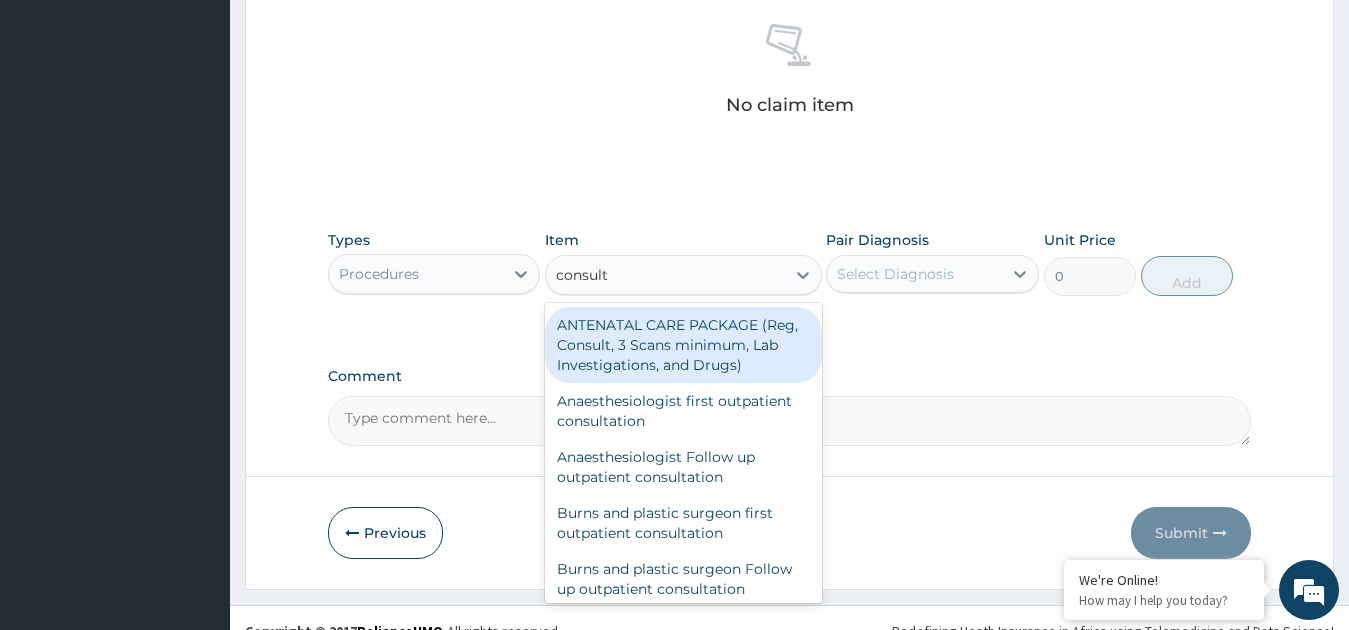 type on "consulta" 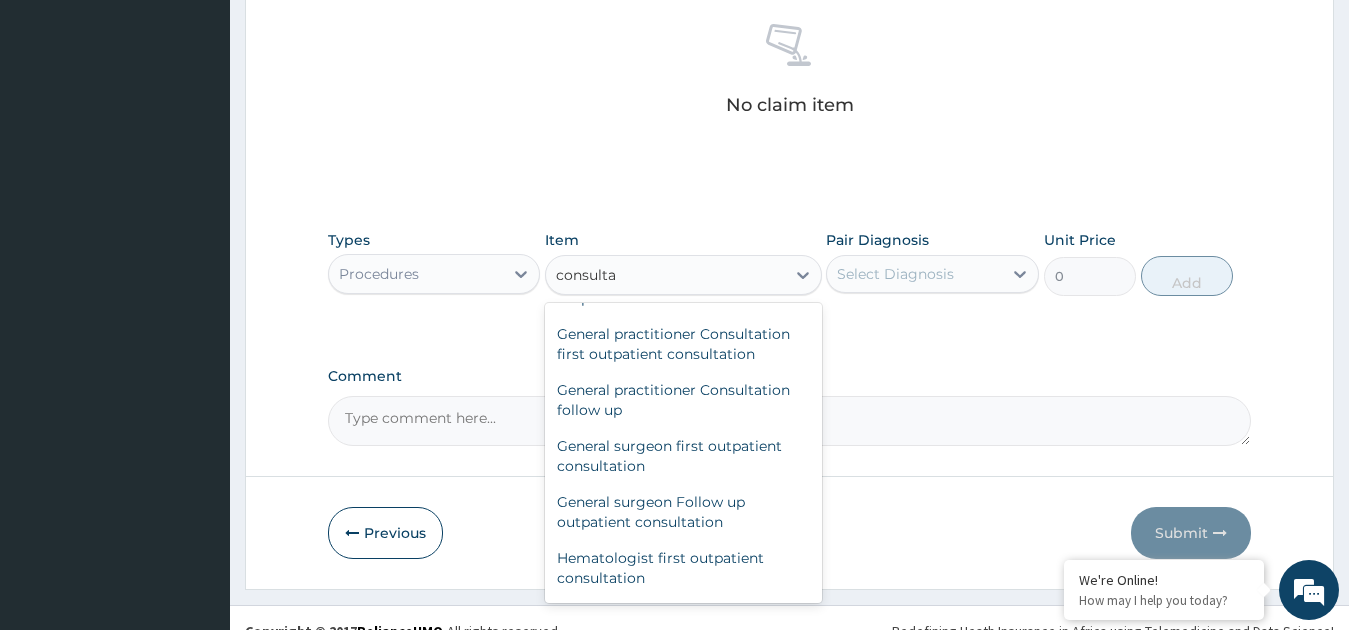 scroll, scrollTop: 991, scrollLeft: 0, axis: vertical 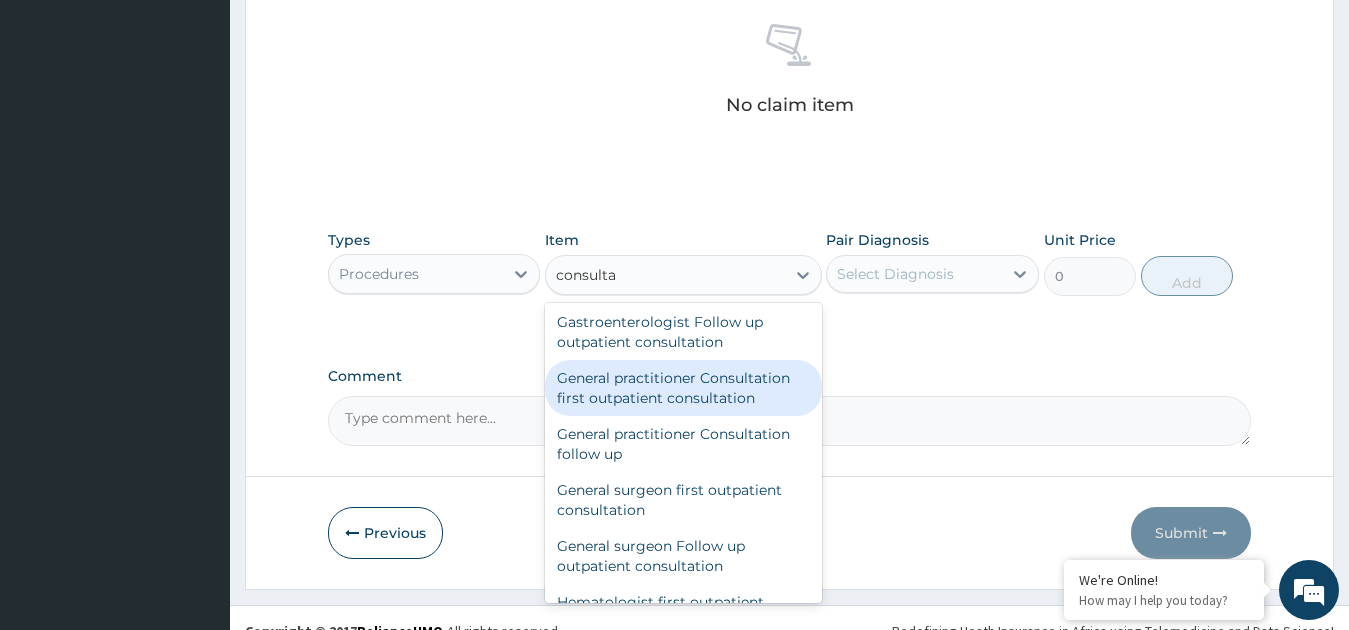 click on "General practitioner Consultation first outpatient consultation" at bounding box center [683, 388] 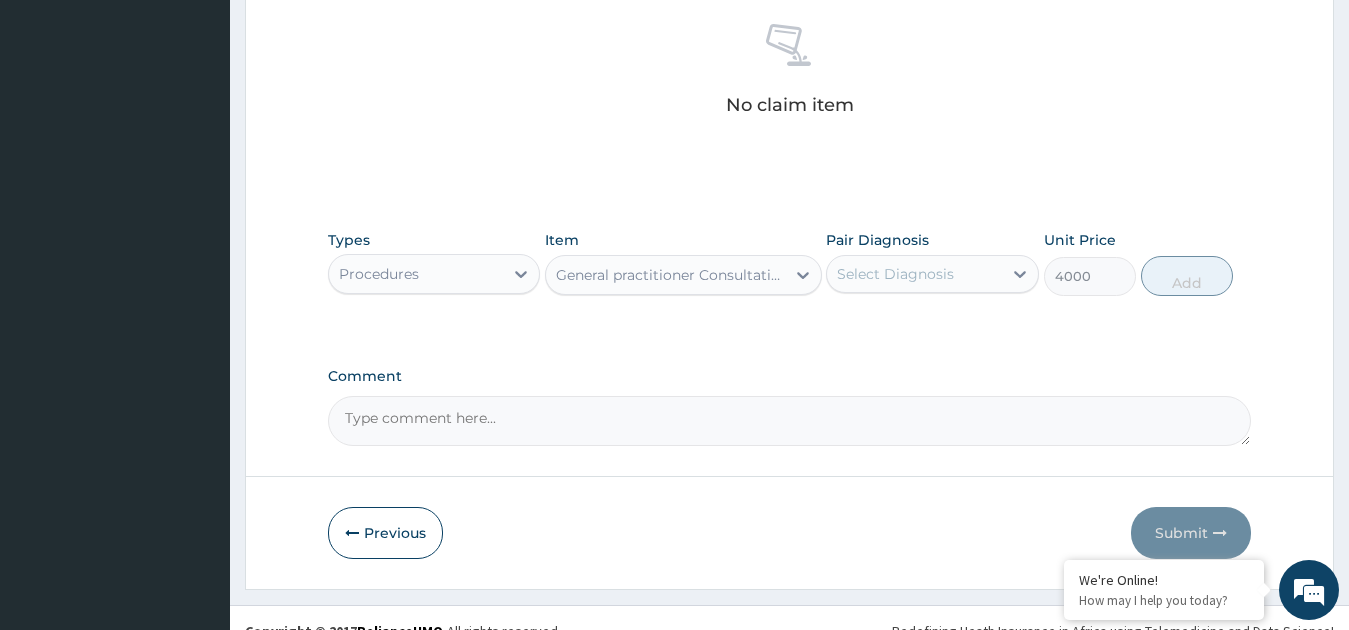 click on "Select Diagnosis" at bounding box center [895, 274] 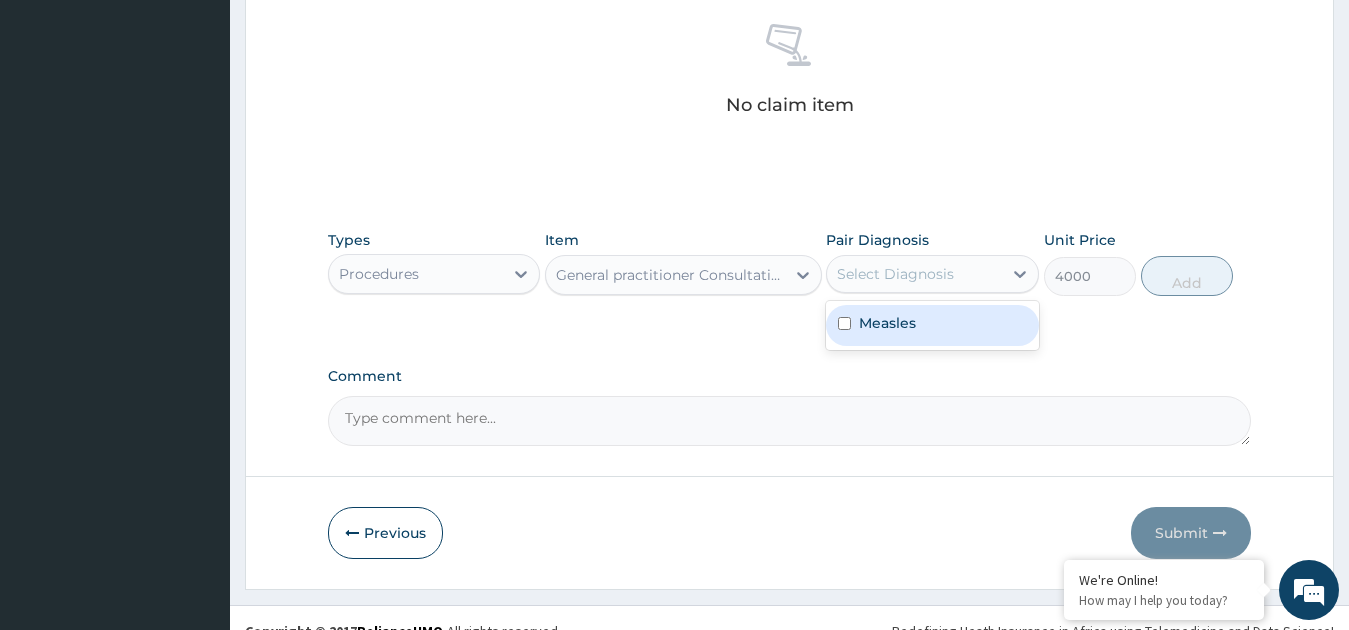click on "Measles" at bounding box center (932, 325) 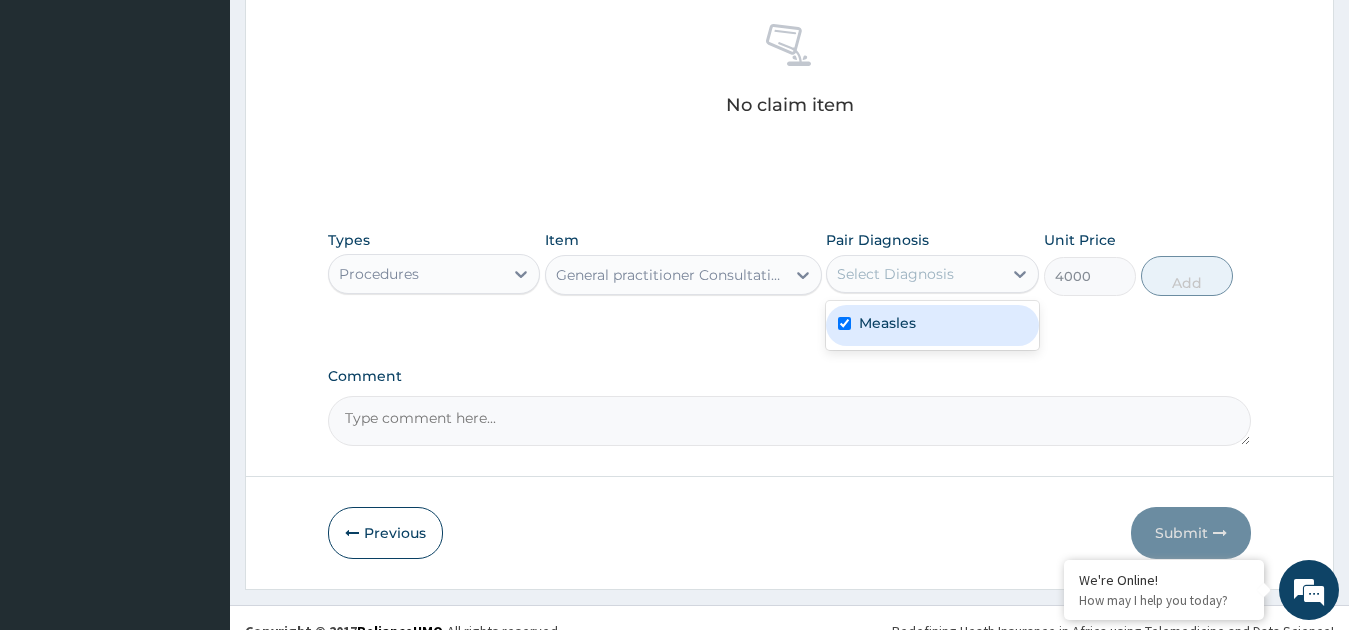 checkbox on "true" 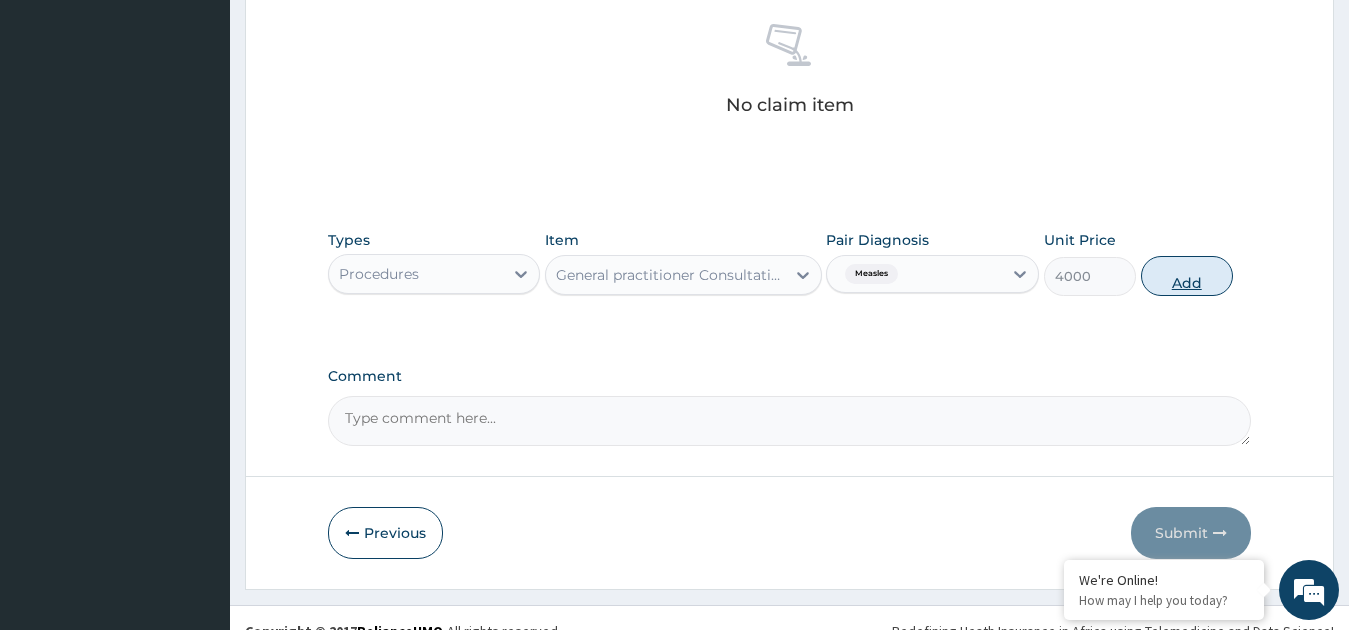 click on "Add" at bounding box center [1187, 276] 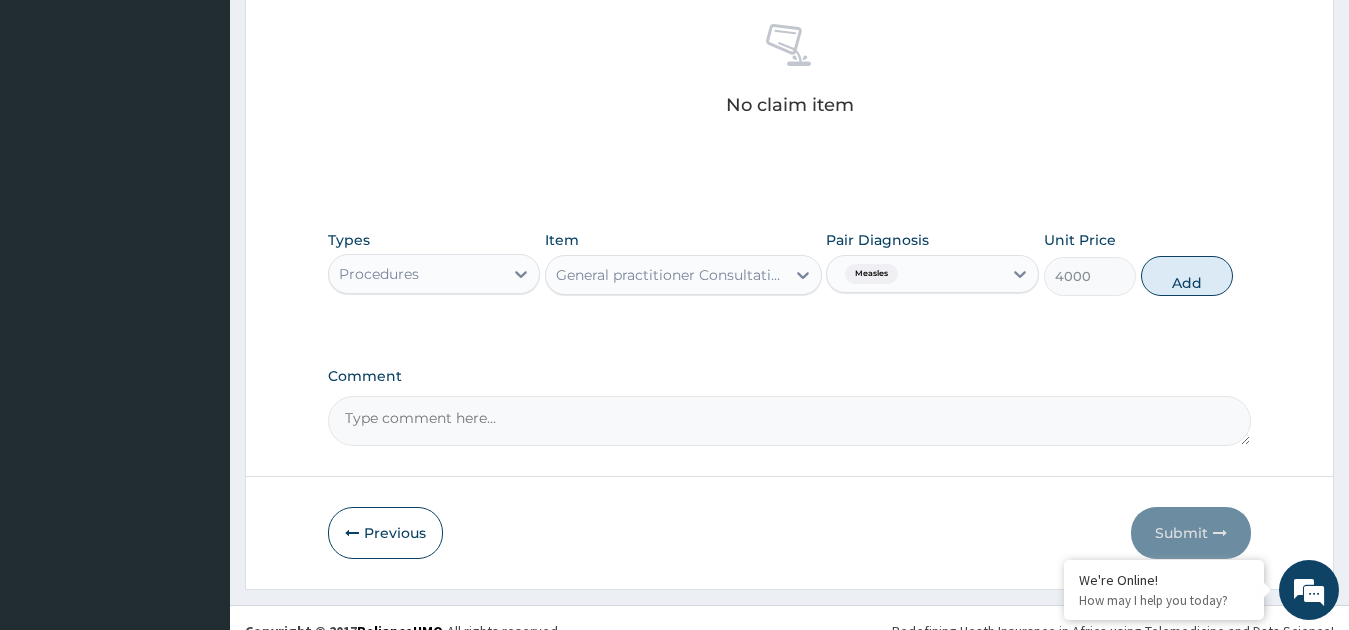 type on "0" 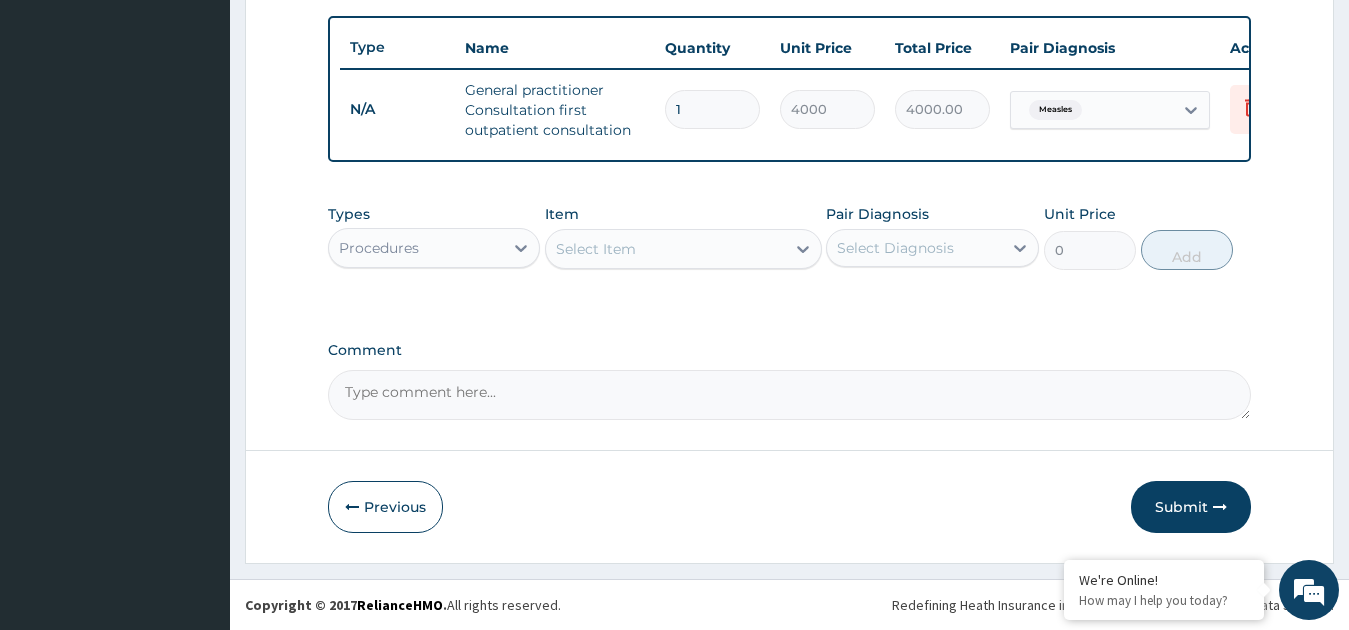 scroll, scrollTop: 745, scrollLeft: 0, axis: vertical 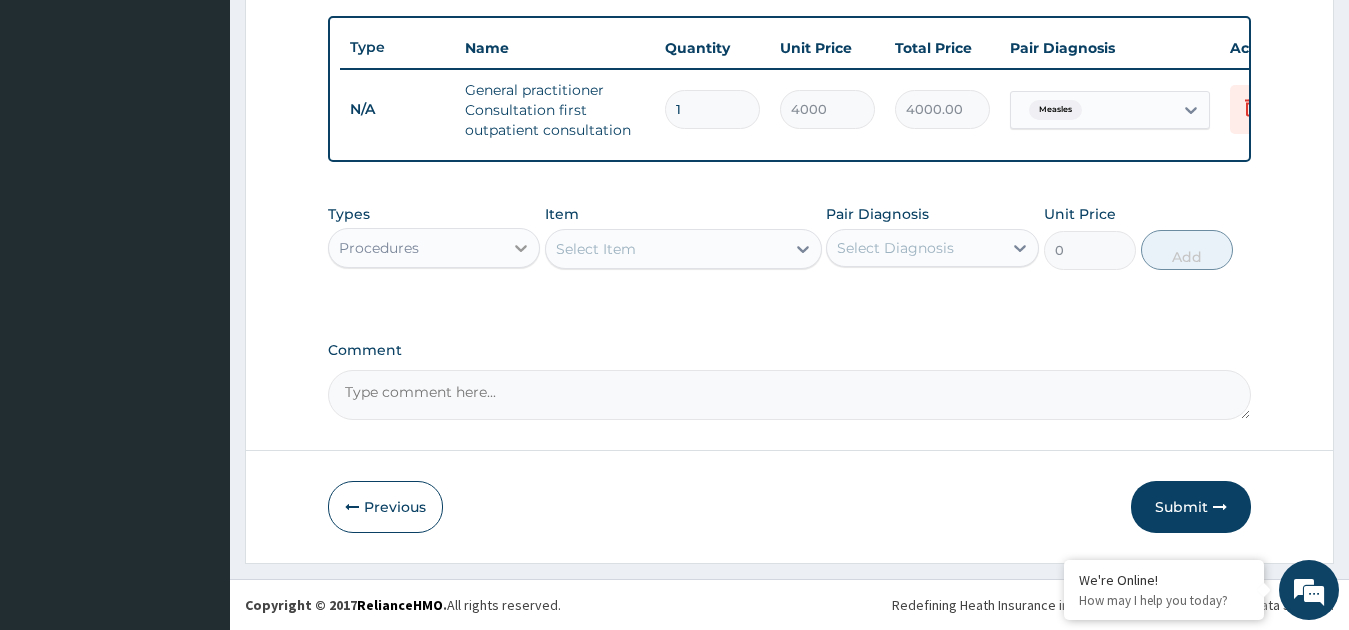 click at bounding box center (521, 248) 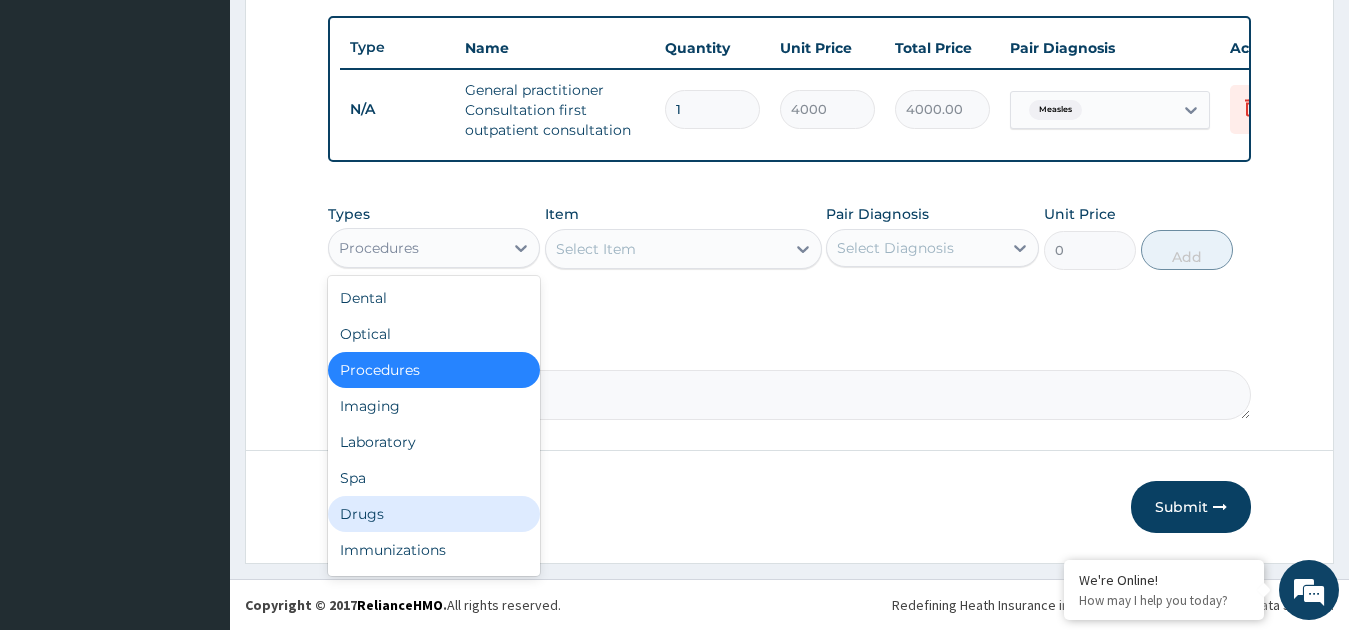 click on "Drugs" at bounding box center (434, 514) 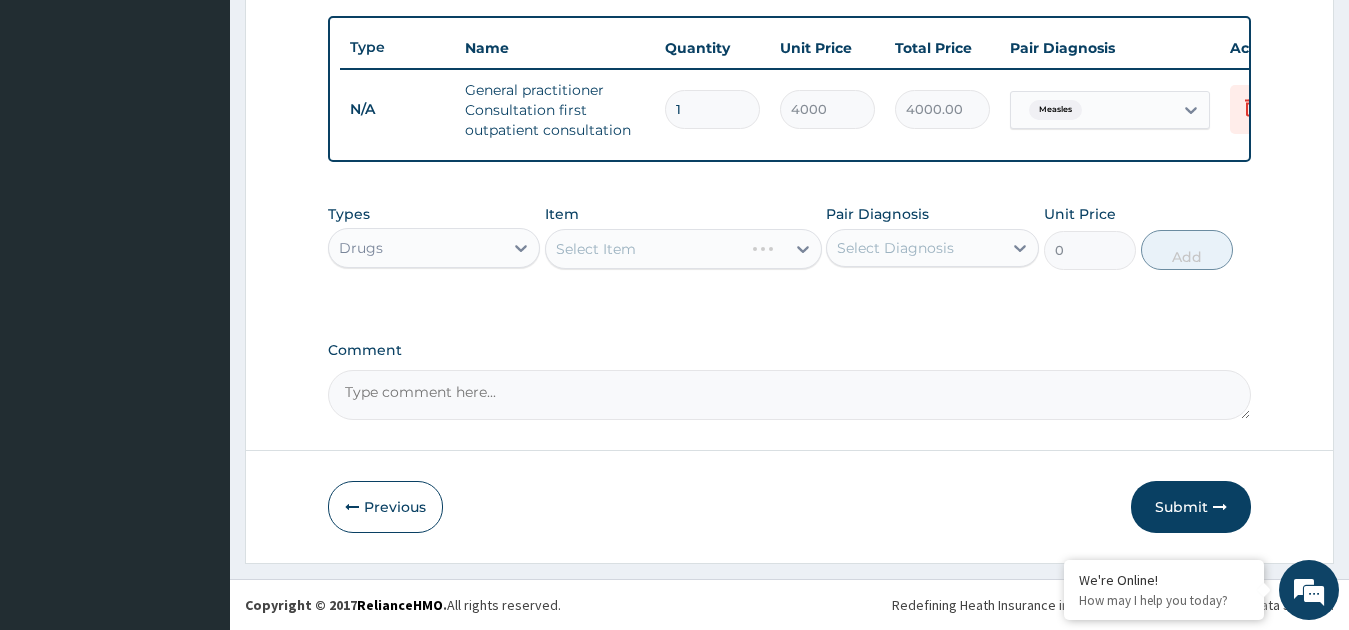 click on "Select Item" at bounding box center [683, 249] 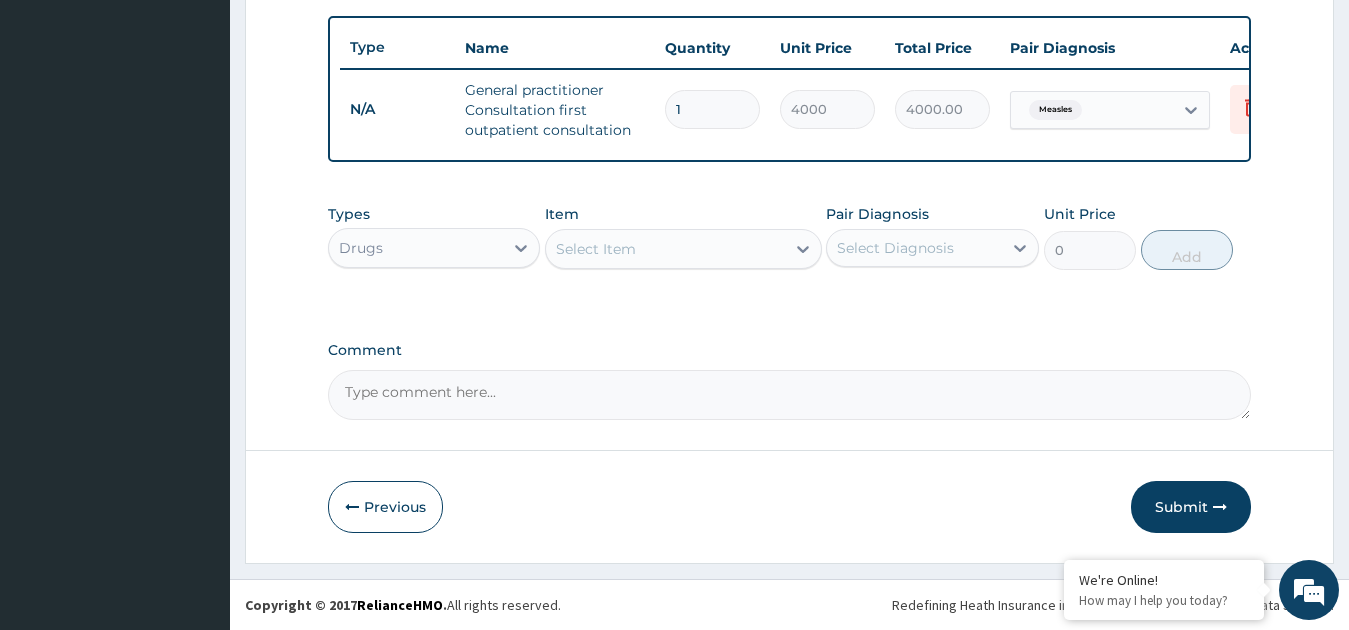 click on "Select Item" at bounding box center [665, 249] 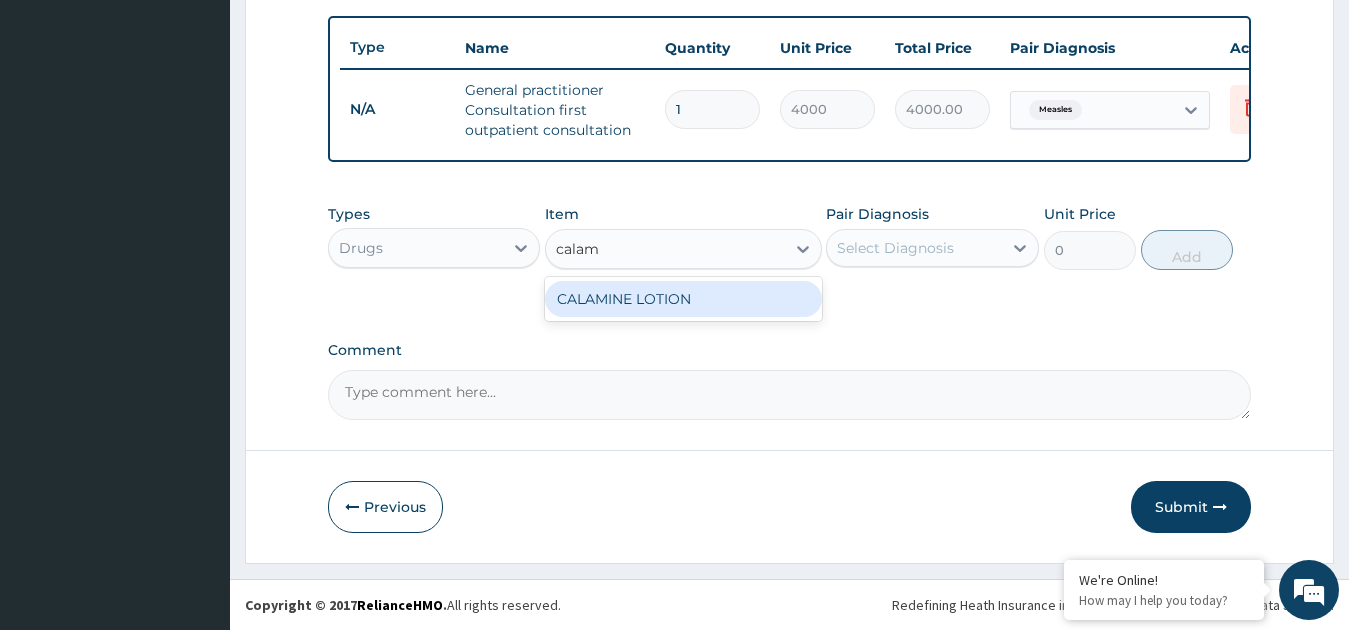 type on "calami" 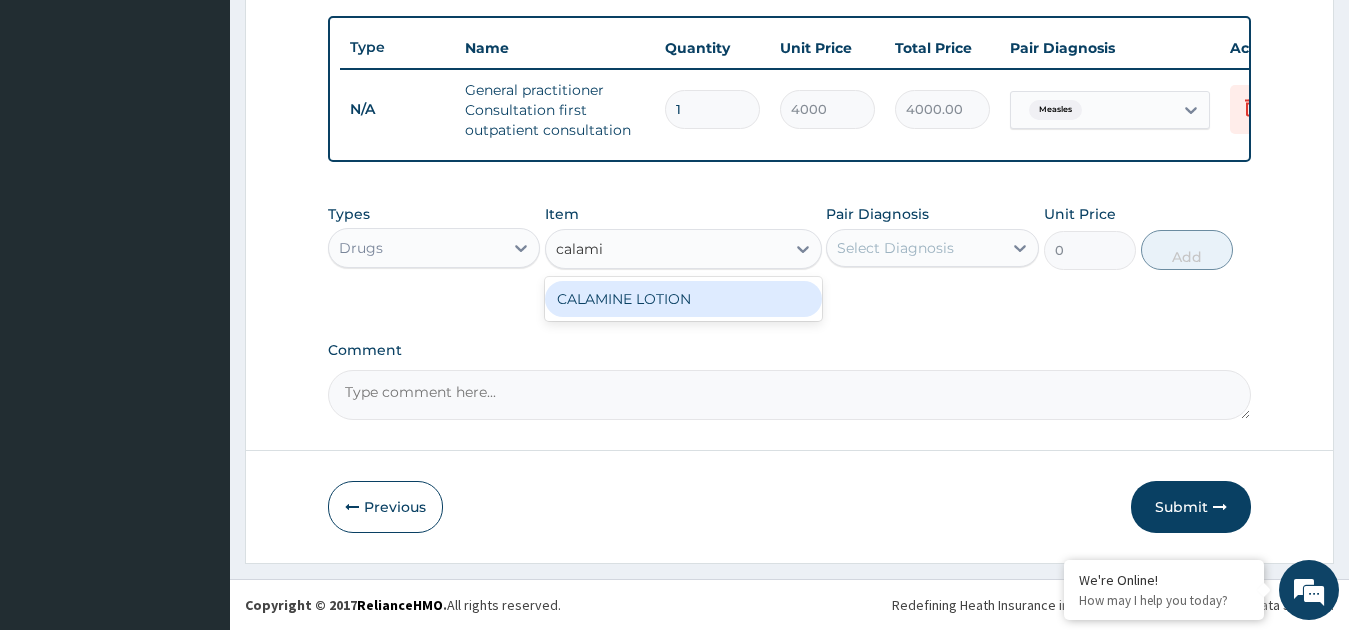click on "CALAMINE LOTION" at bounding box center [683, 299] 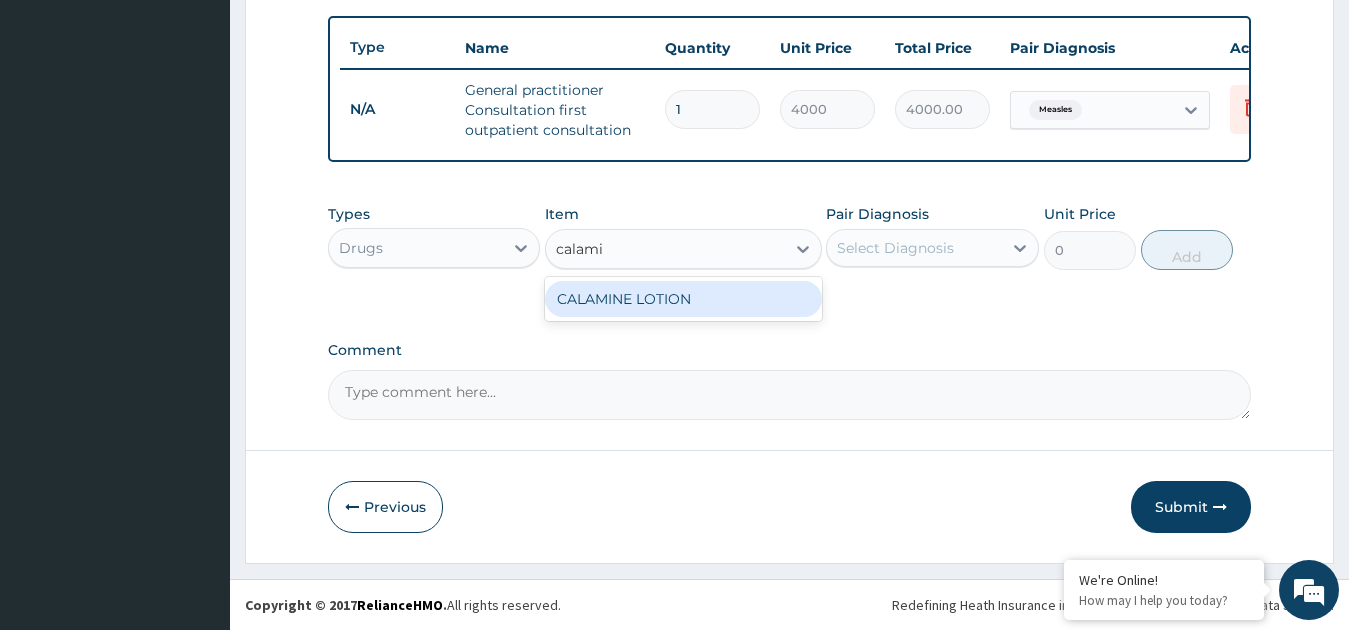 type 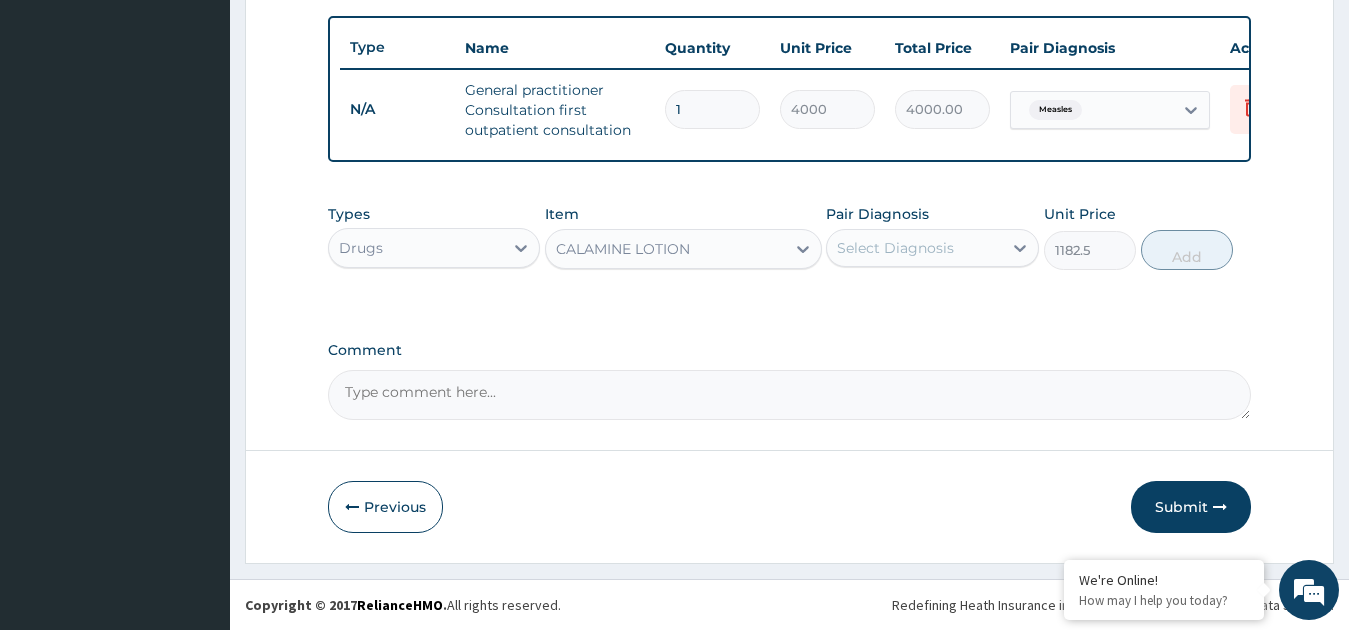 click on "Select Diagnosis" at bounding box center [895, 248] 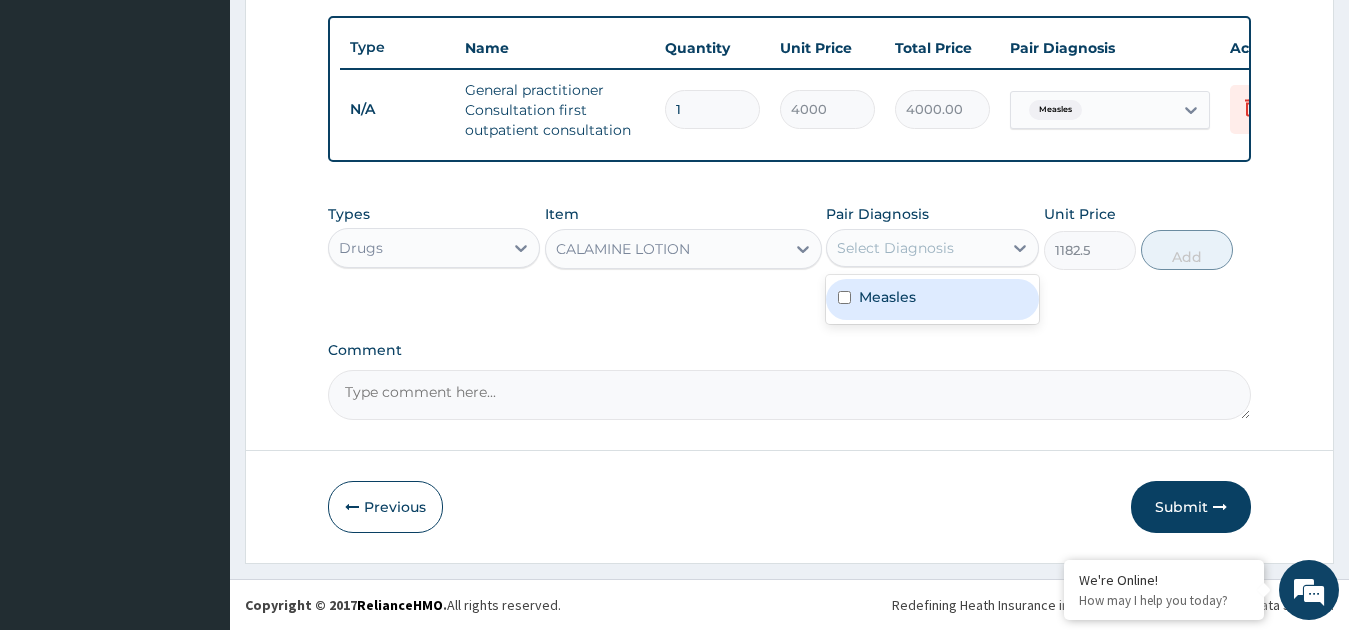 click on "Measles" at bounding box center (932, 299) 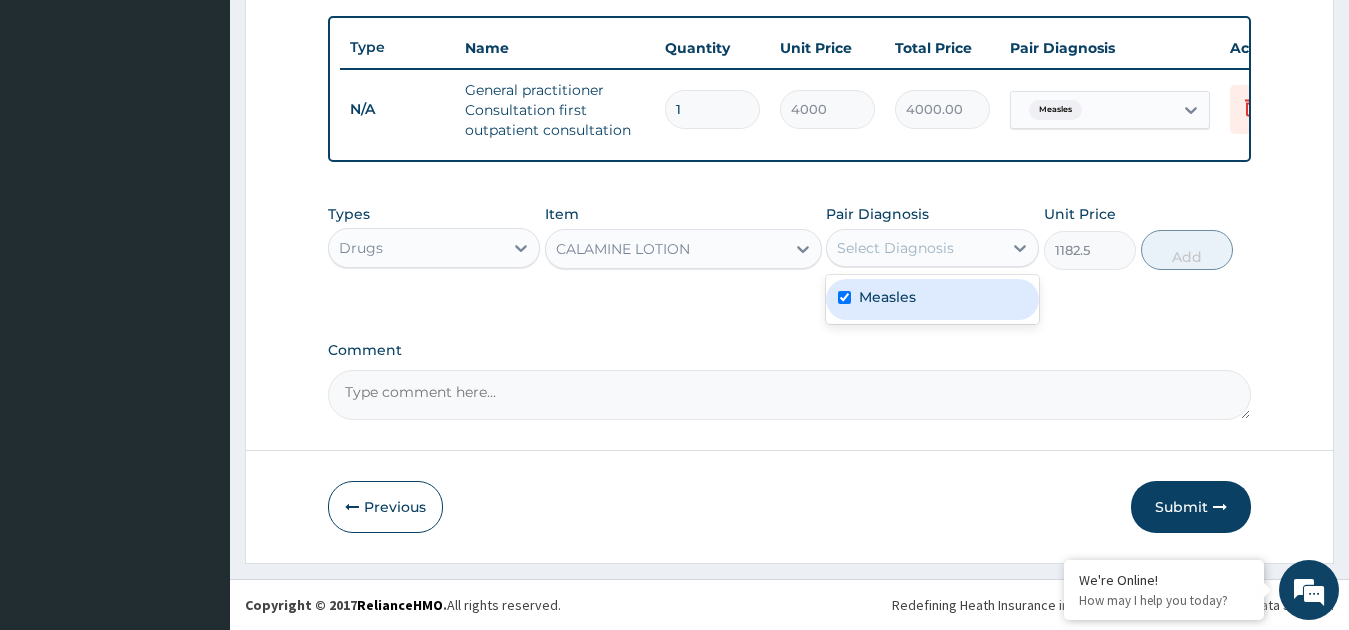 checkbox on "true" 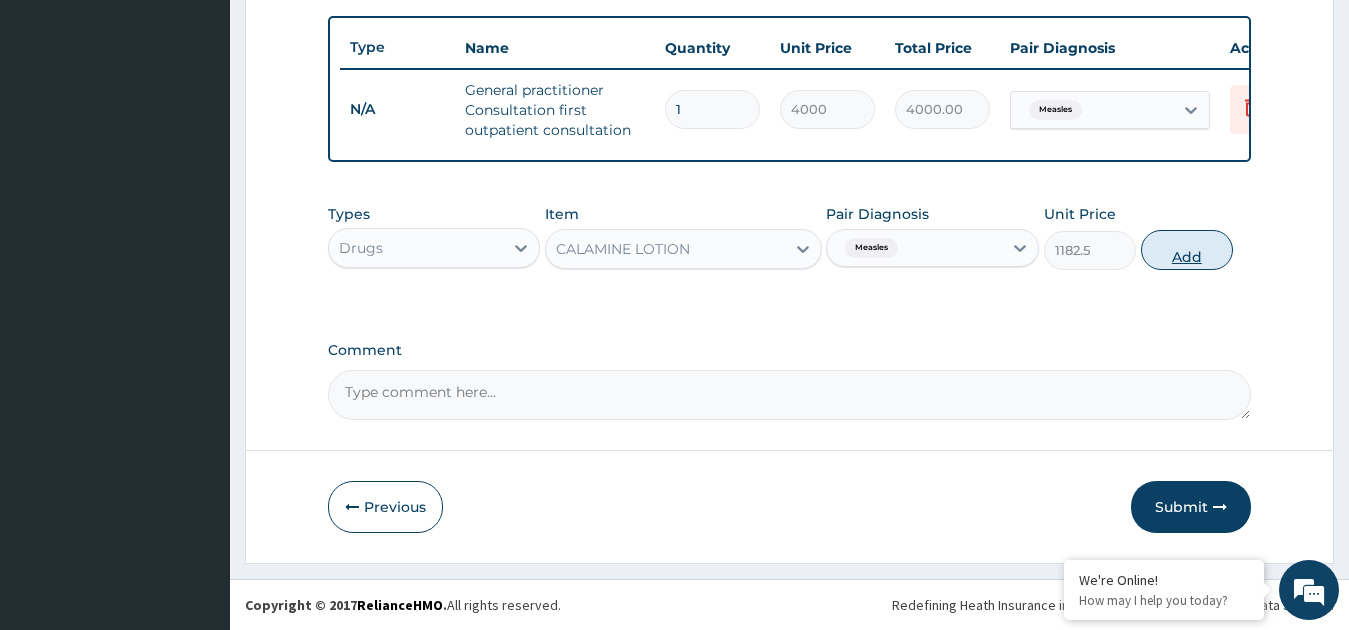 click on "Add" at bounding box center (1187, 250) 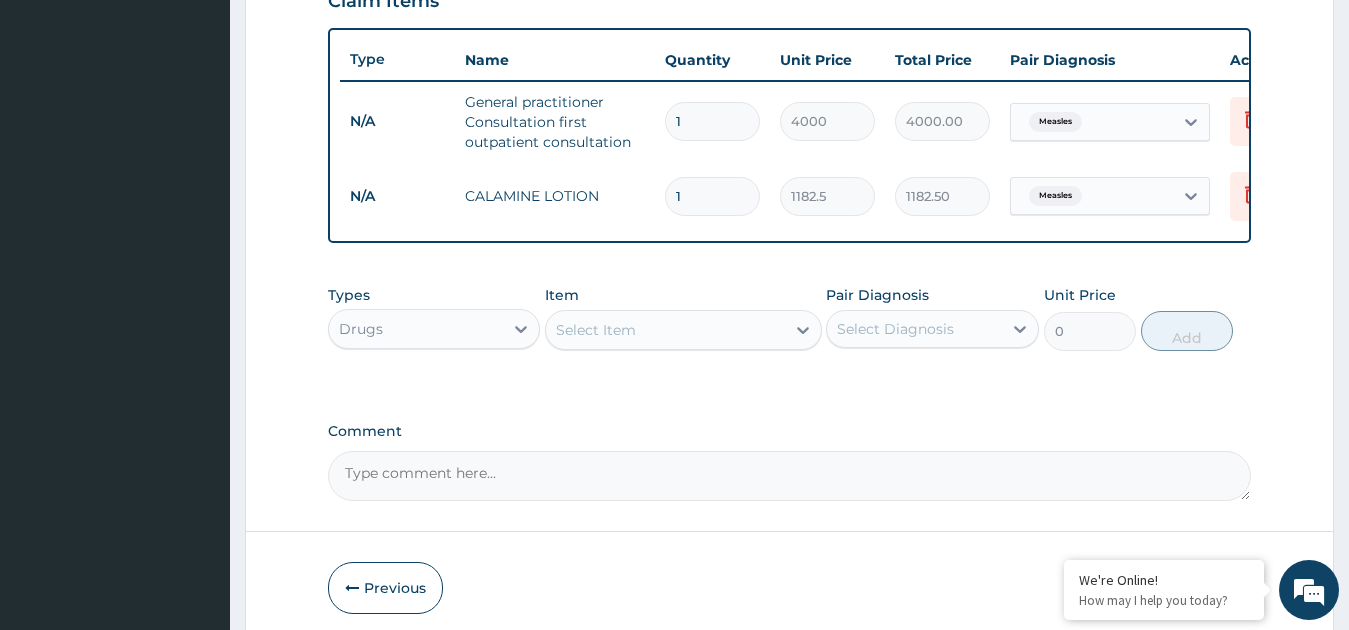 scroll, scrollTop: 738, scrollLeft: 0, axis: vertical 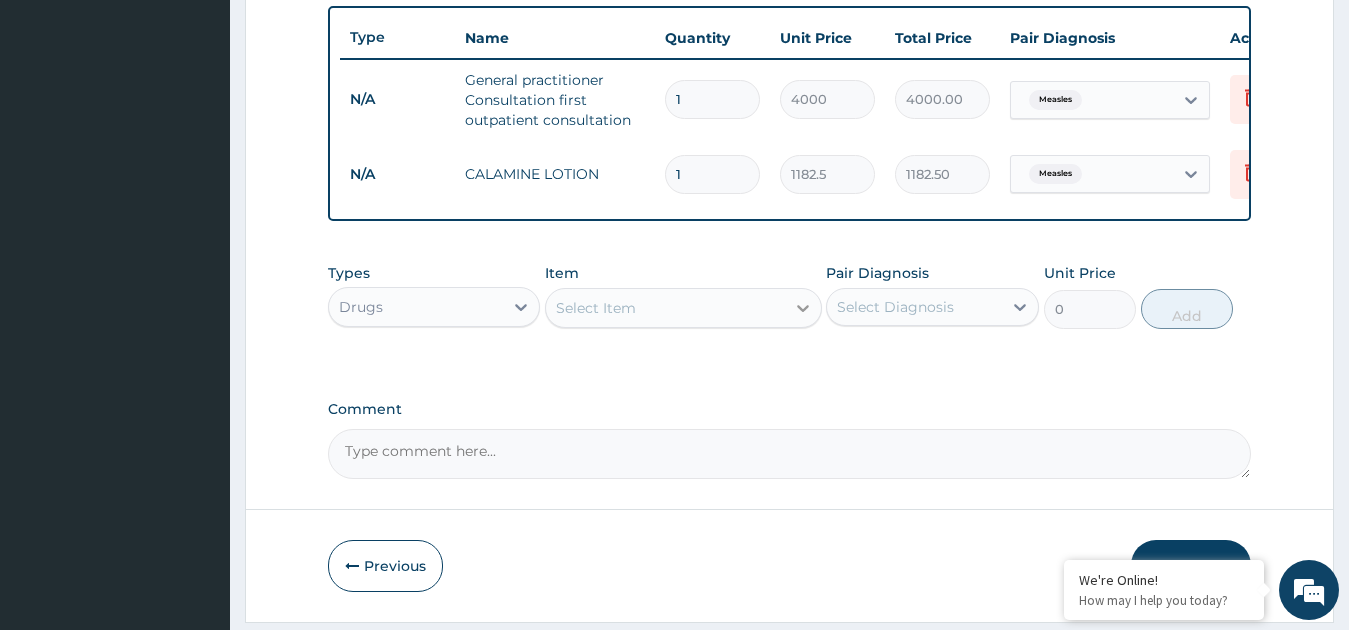 click at bounding box center [803, 308] 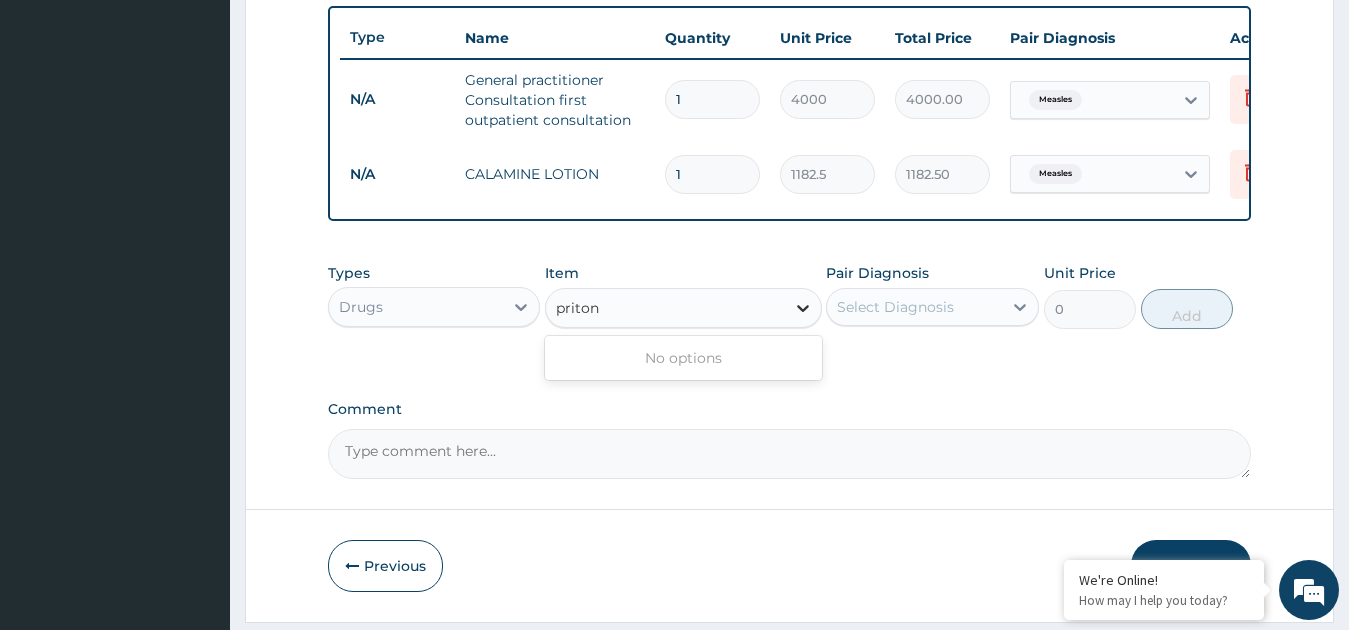 type on "piriton" 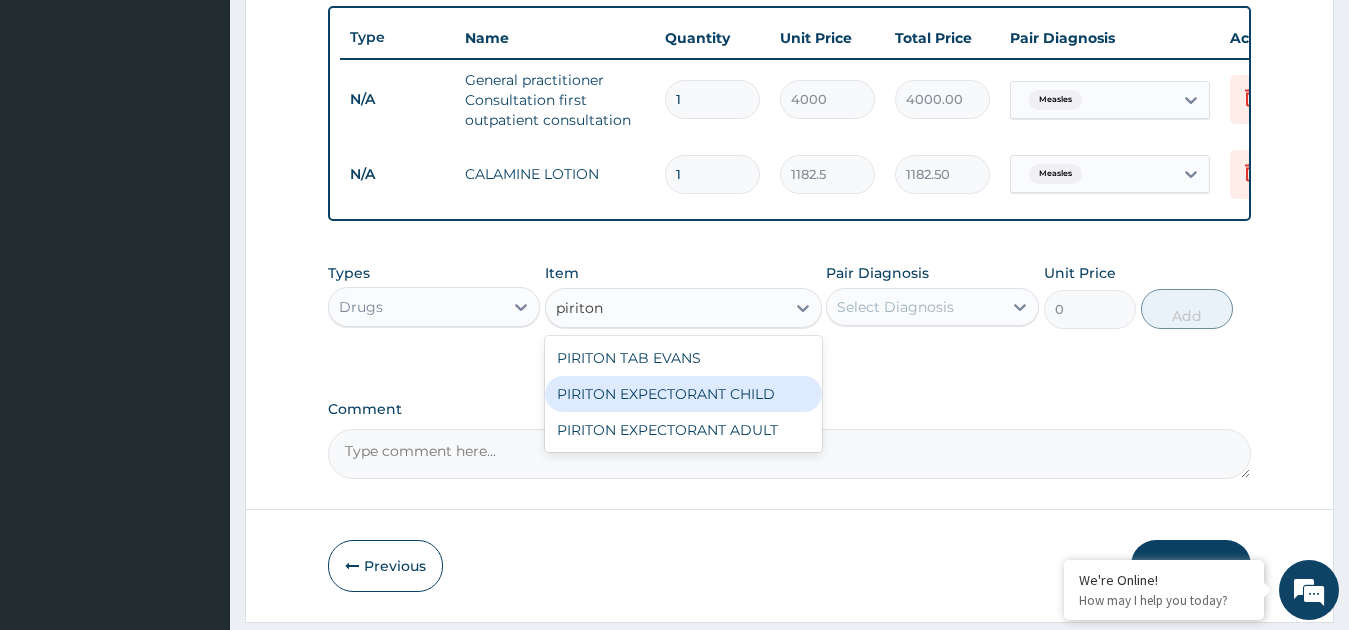 click on "PIRITON EXPECTORANT CHILD" at bounding box center [683, 394] 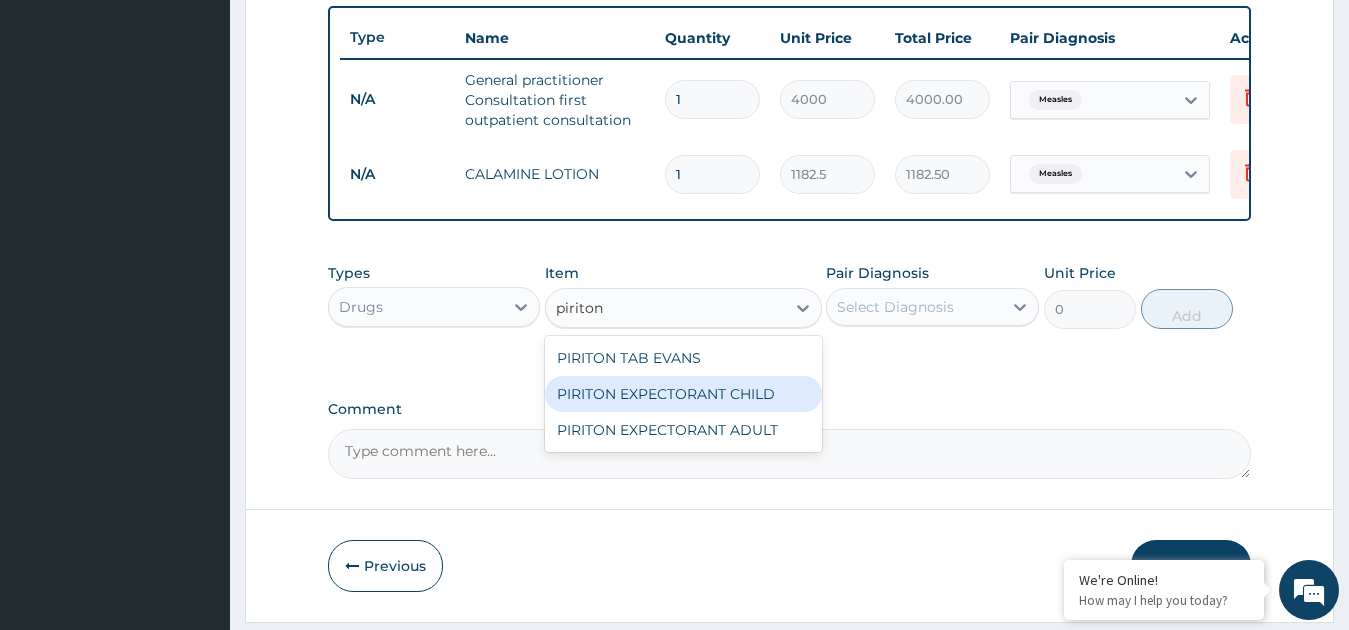 type 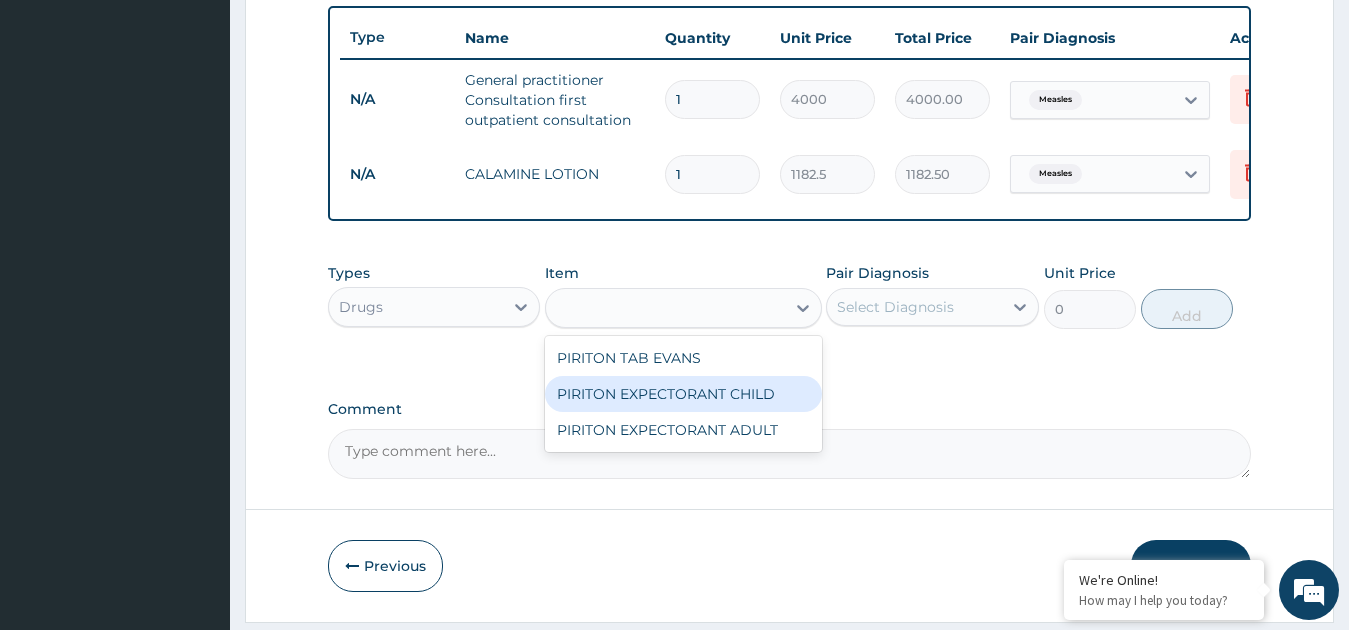 type on "1182.5" 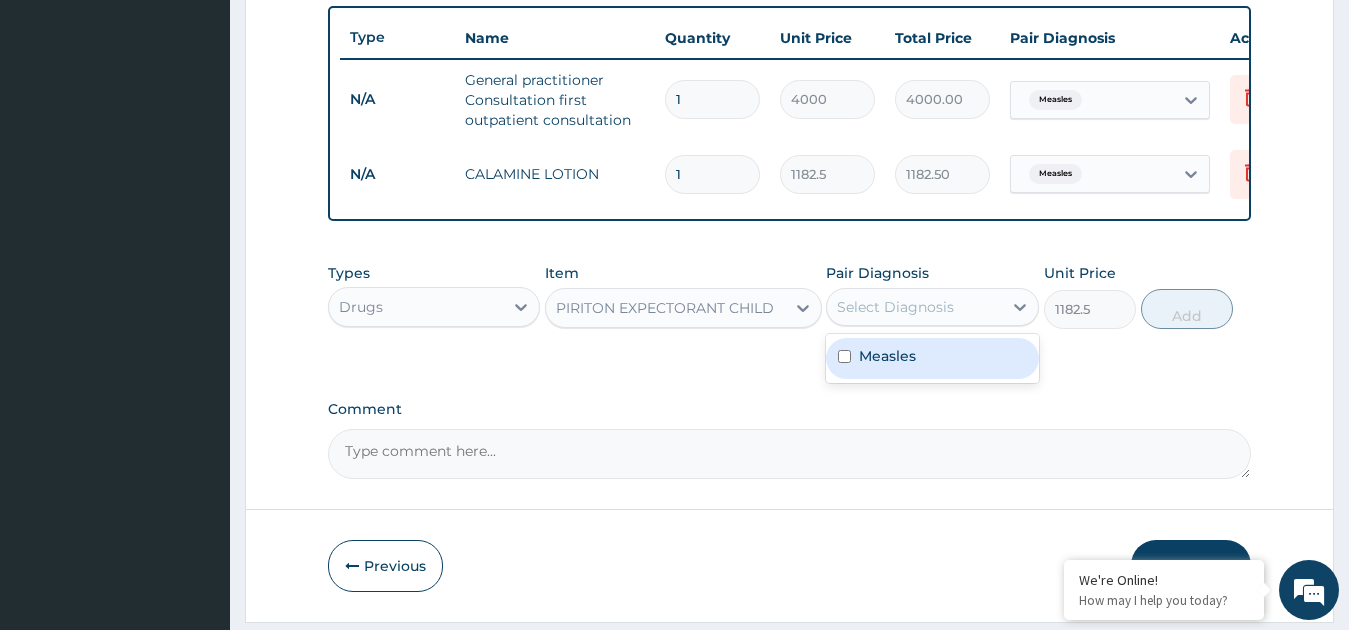 click on "Select Diagnosis" at bounding box center [895, 307] 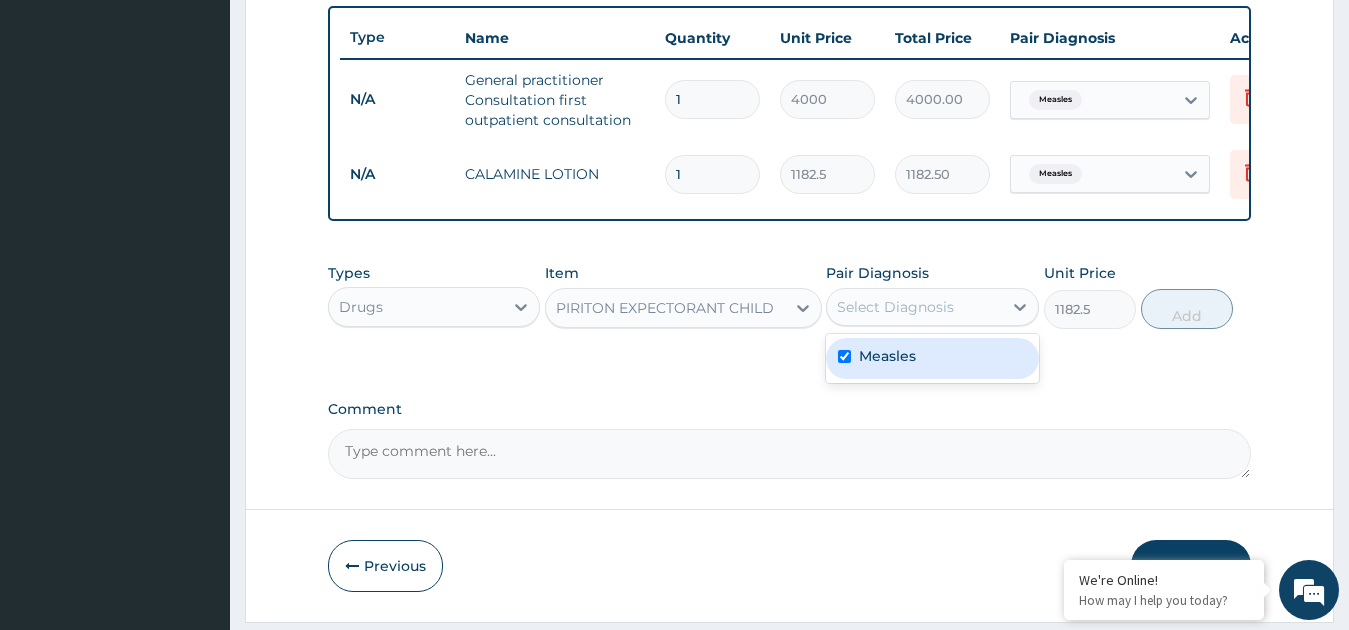 checkbox on "true" 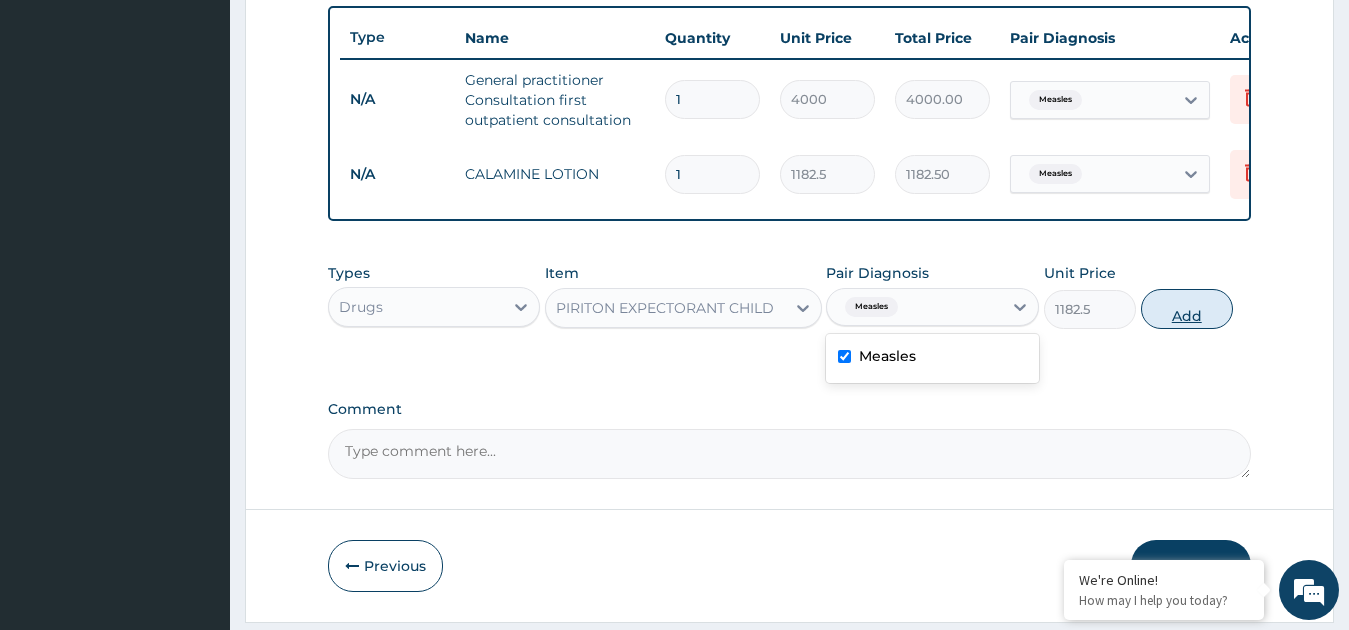 click on "Add" at bounding box center [1187, 309] 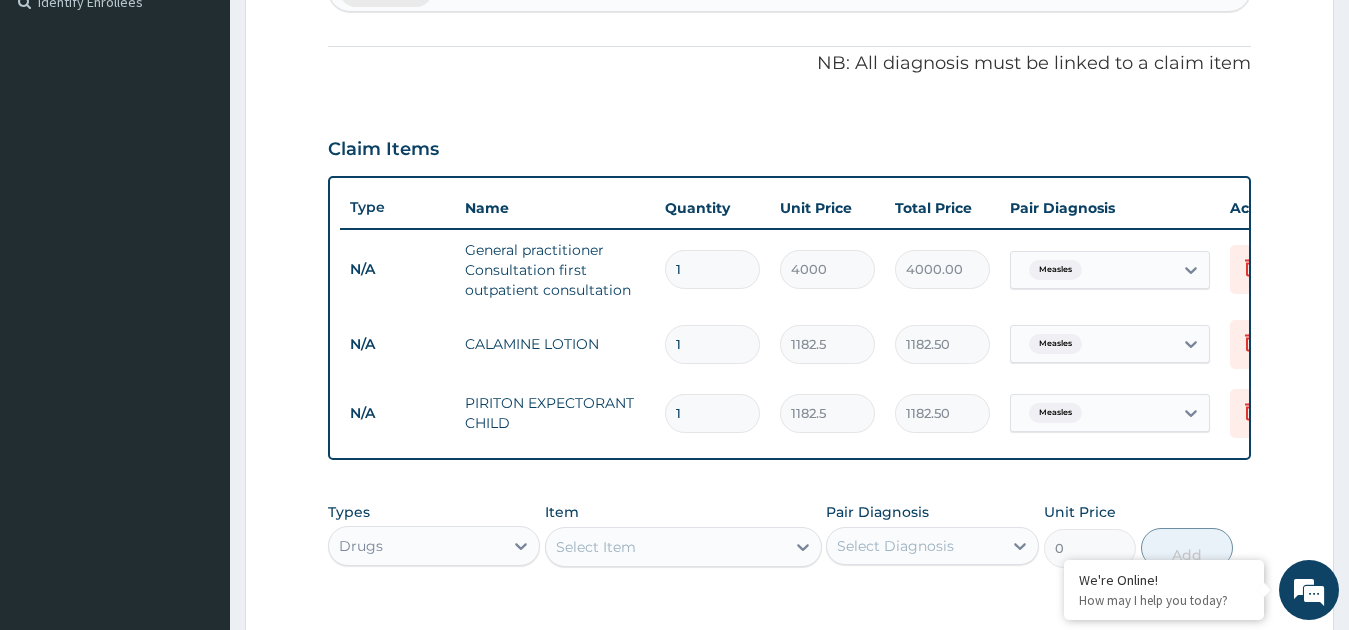 scroll, scrollTop: 502, scrollLeft: 0, axis: vertical 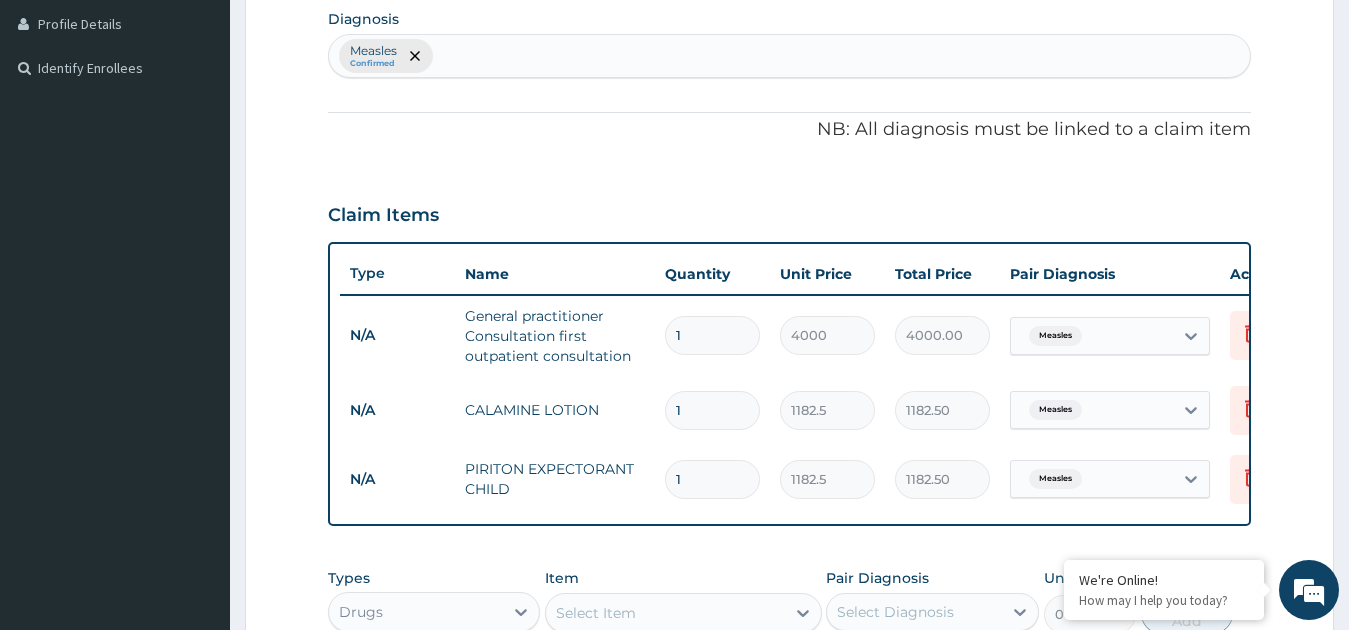 click on "Measles Confirmed" at bounding box center (790, 56) 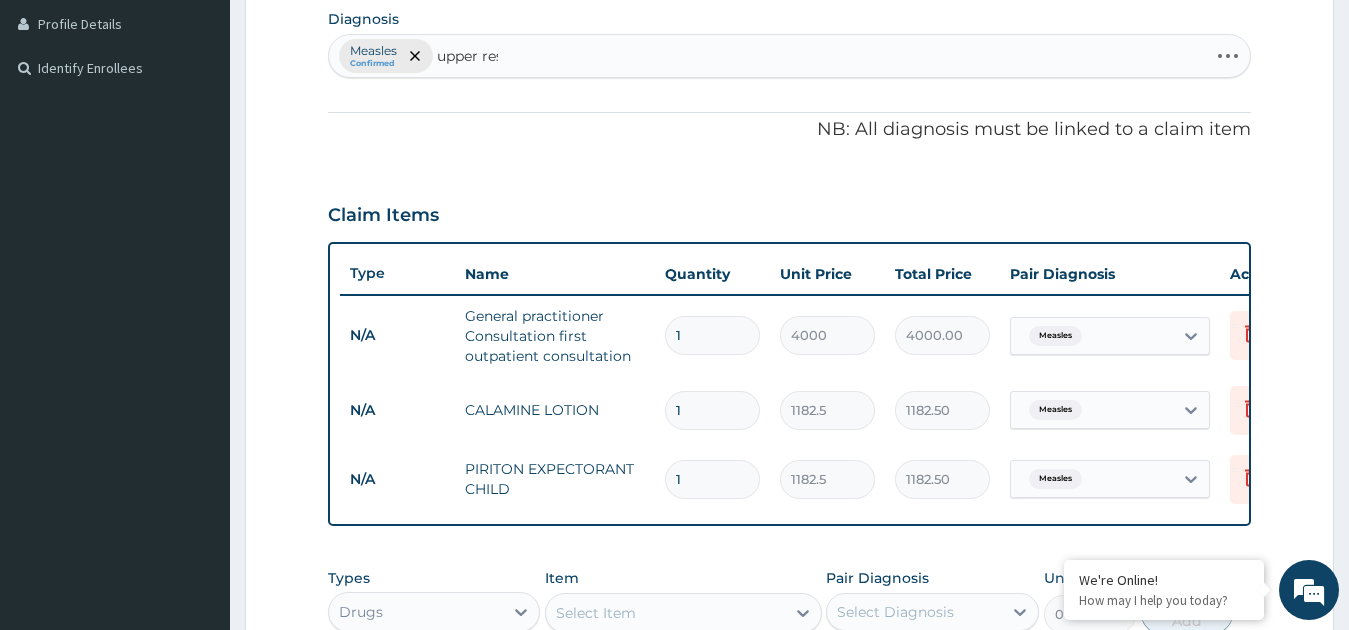type on "upper resp" 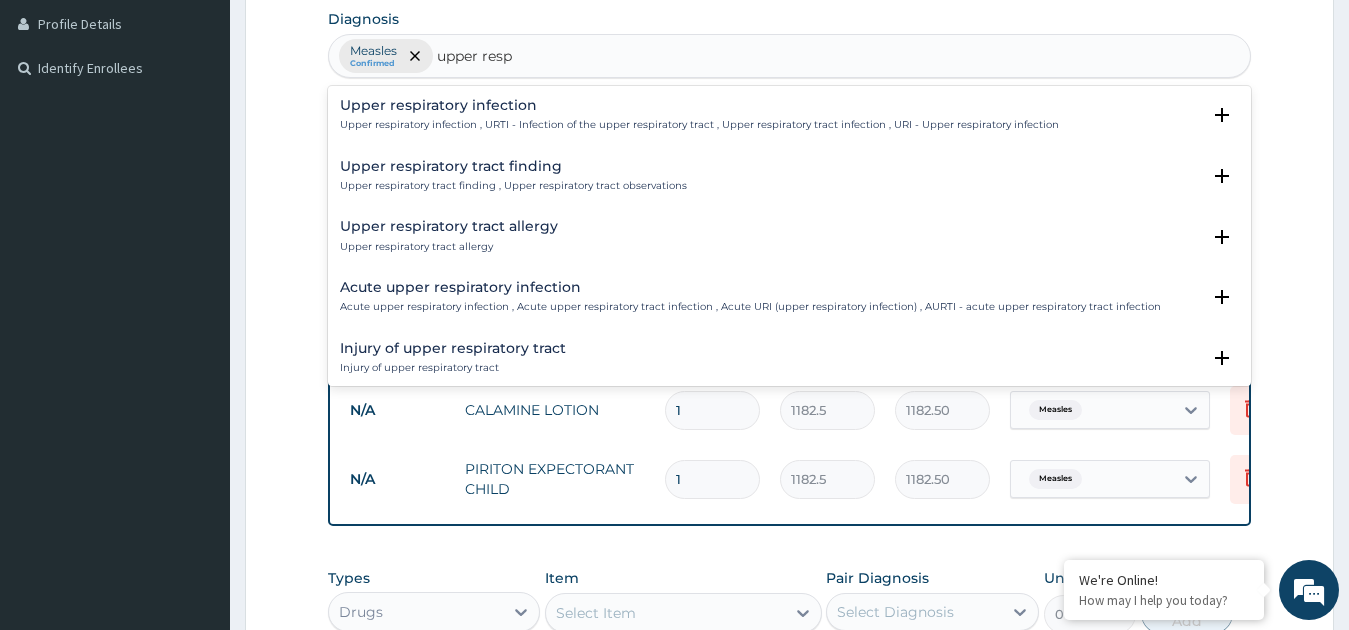 click on "Upper respiratory infection , URTI - Infection of the upper respiratory tract , Upper respiratory tract infection , URI - Upper respiratory infection" at bounding box center [699, 125] 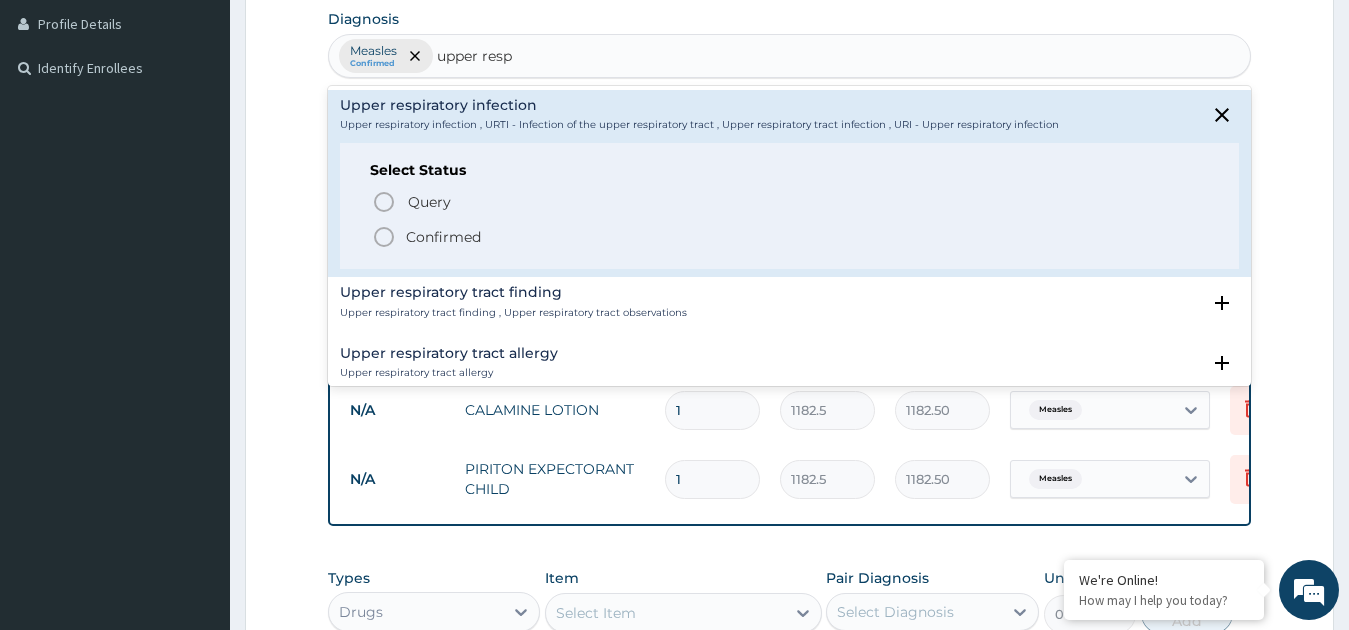 click on "Confirmed" at bounding box center [791, 237] 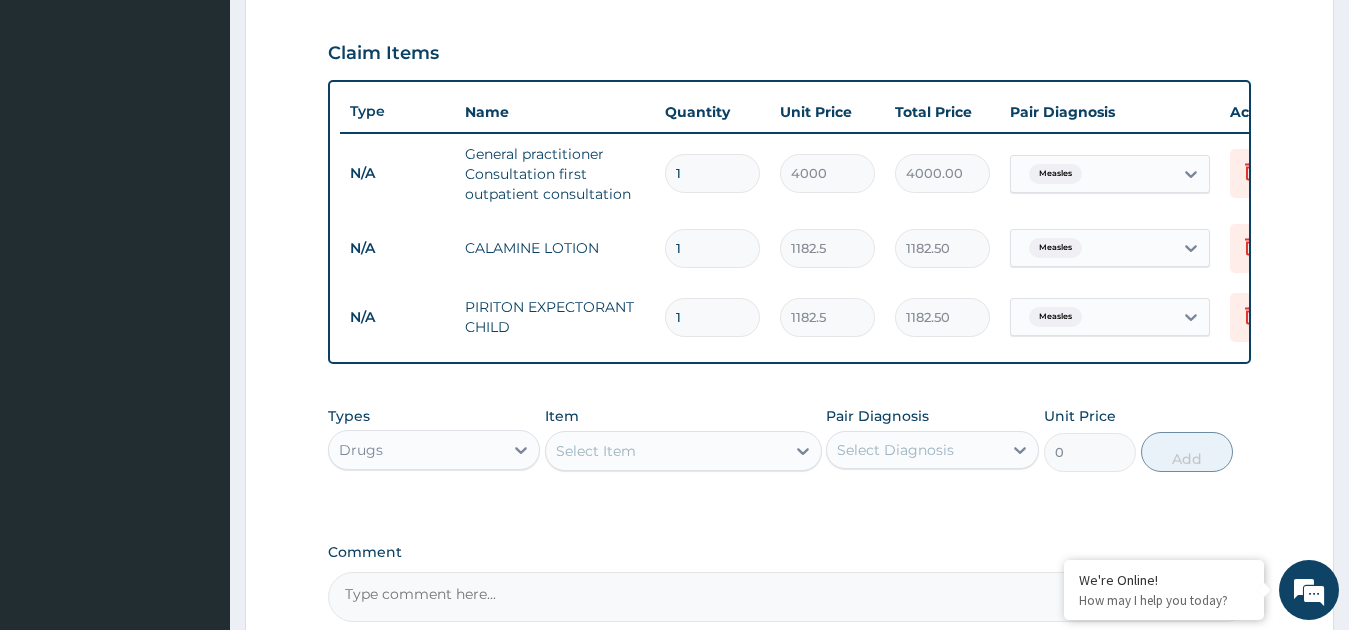 scroll, scrollTop: 692, scrollLeft: 0, axis: vertical 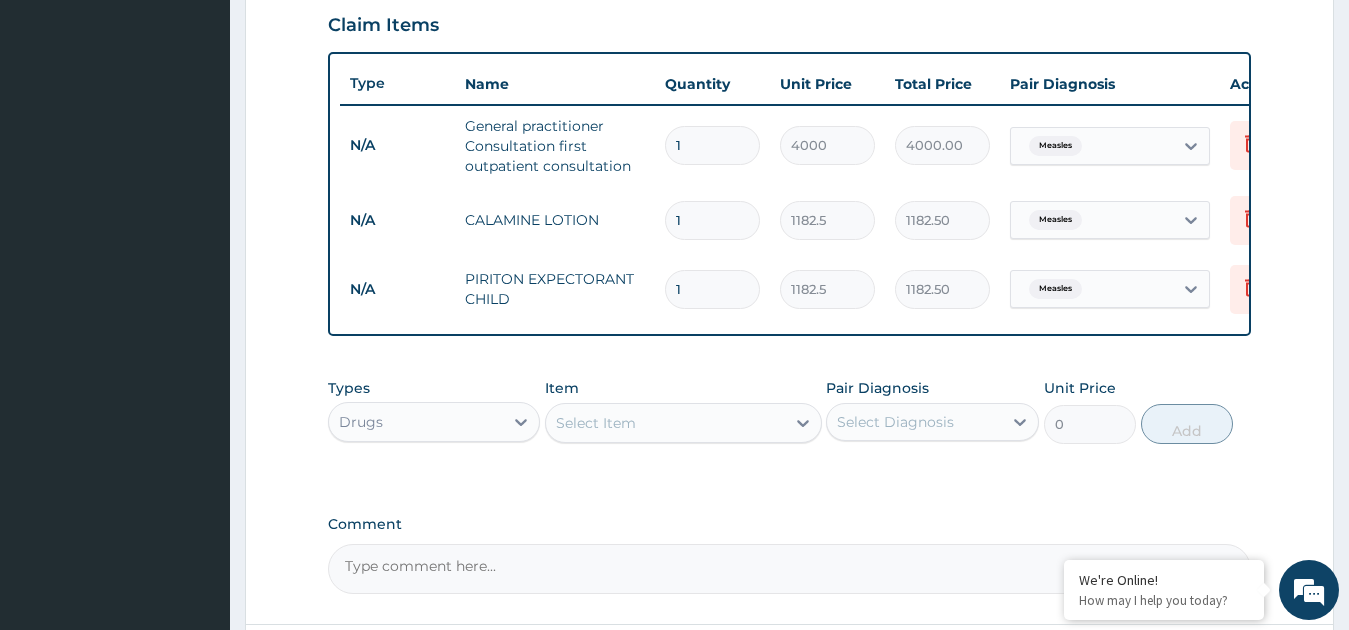click on "Select Item" at bounding box center [665, 423] 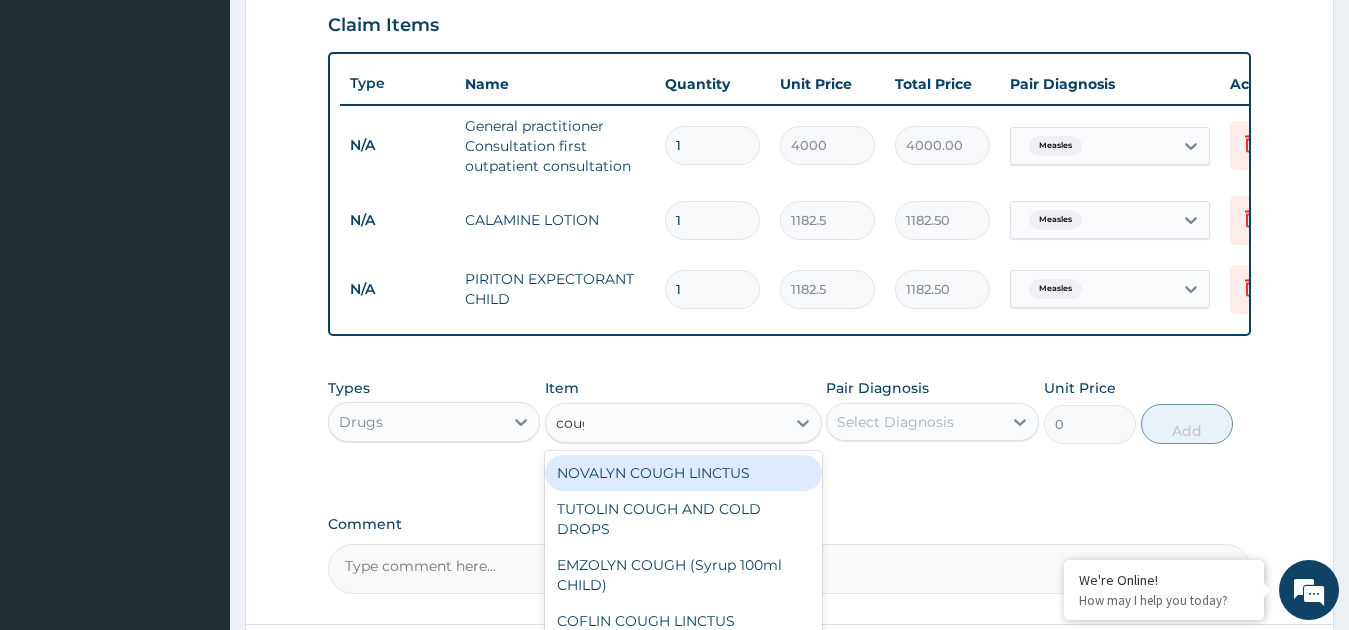 type on "cough" 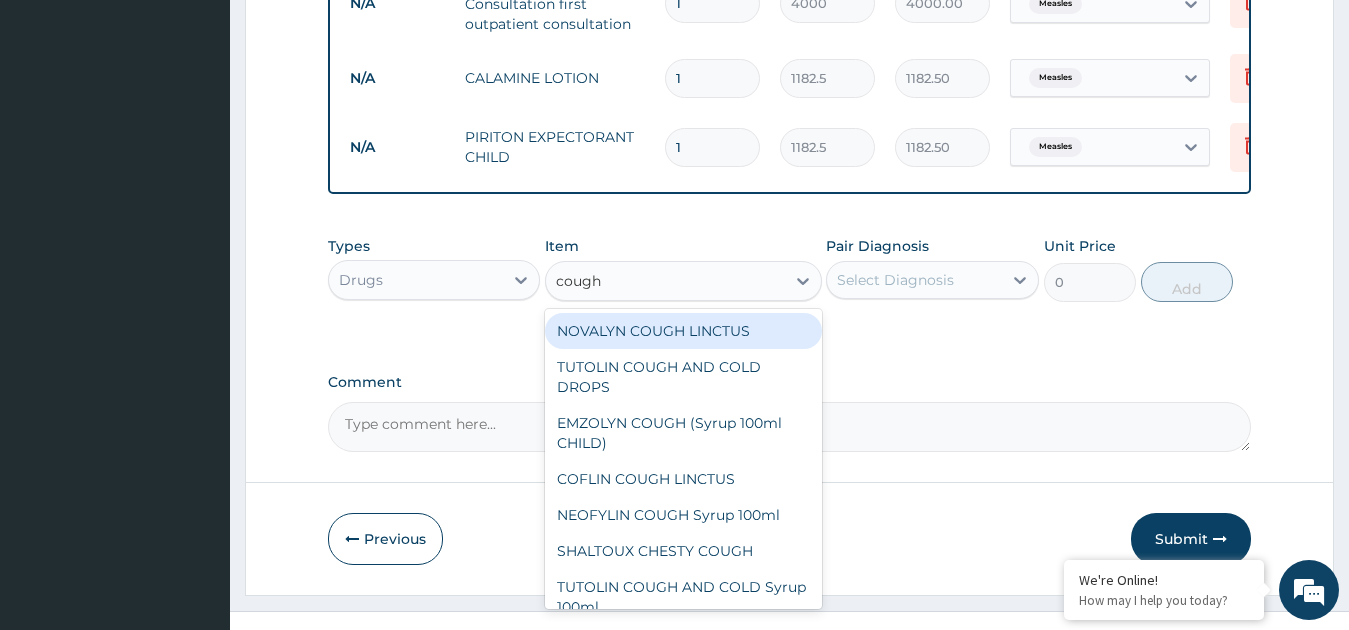 scroll, scrollTop: 854, scrollLeft: 0, axis: vertical 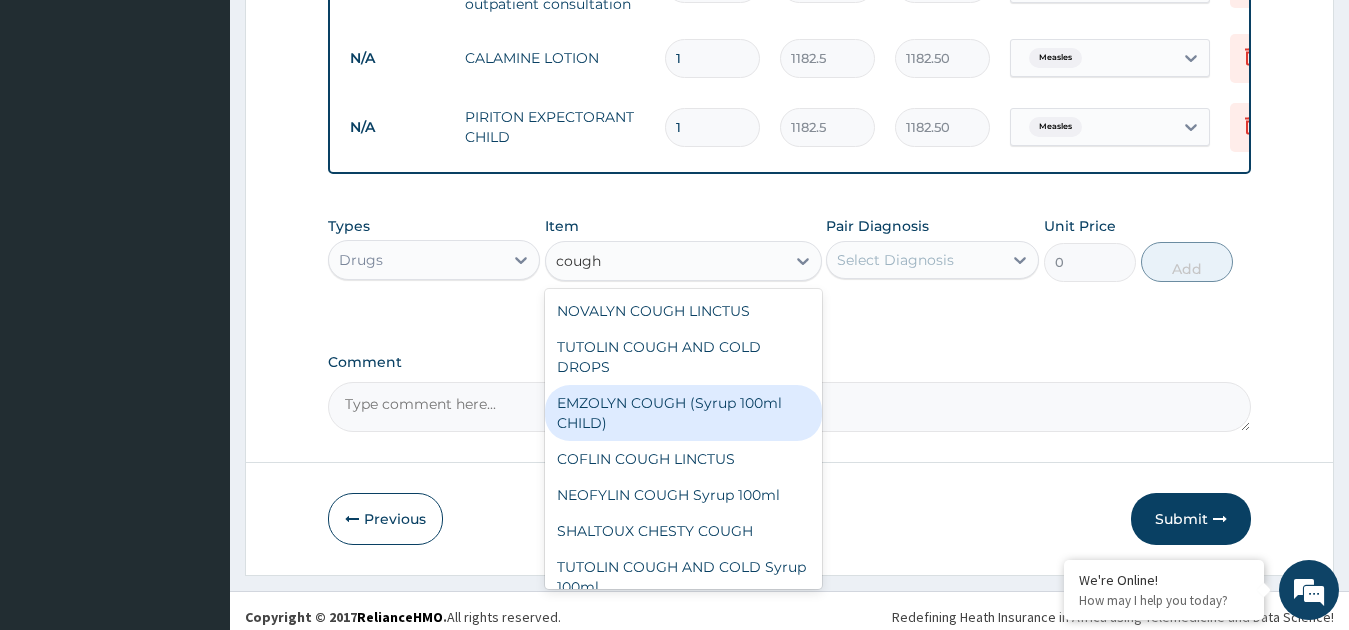 click on "EMZOLYN COUGH (Syrup 100ml CHILD)" at bounding box center [683, 413] 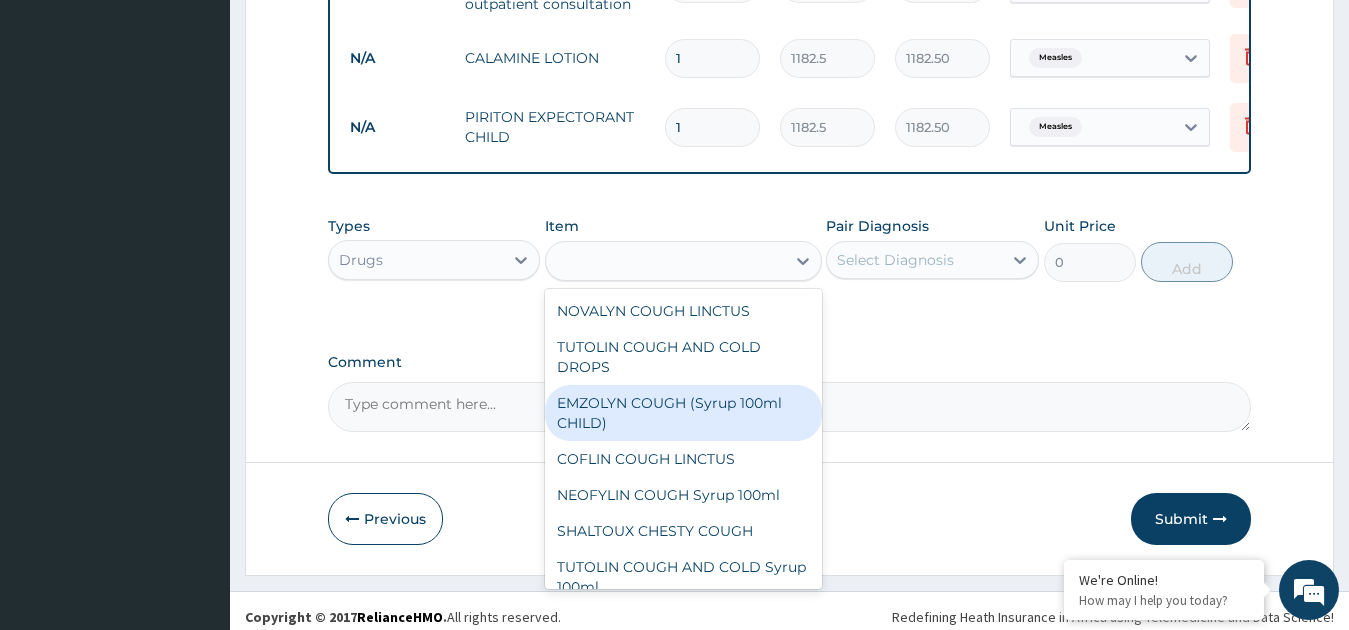 type on "1478.125" 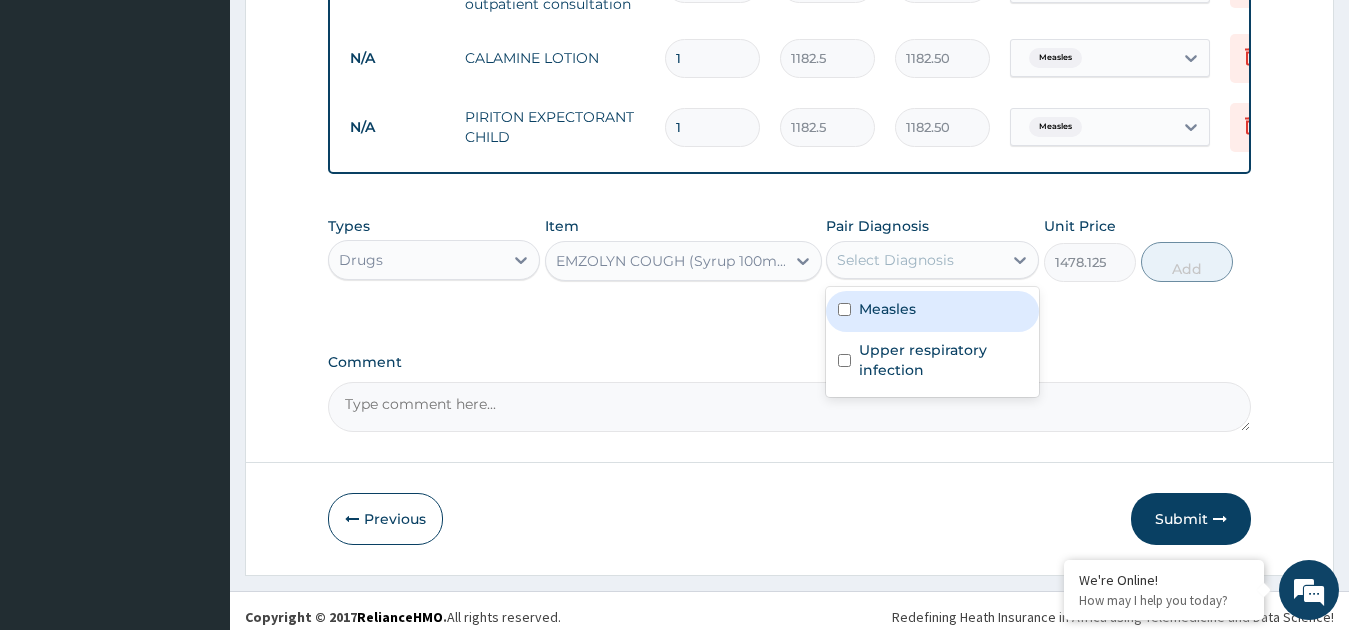click on "Select Diagnosis" at bounding box center (895, 260) 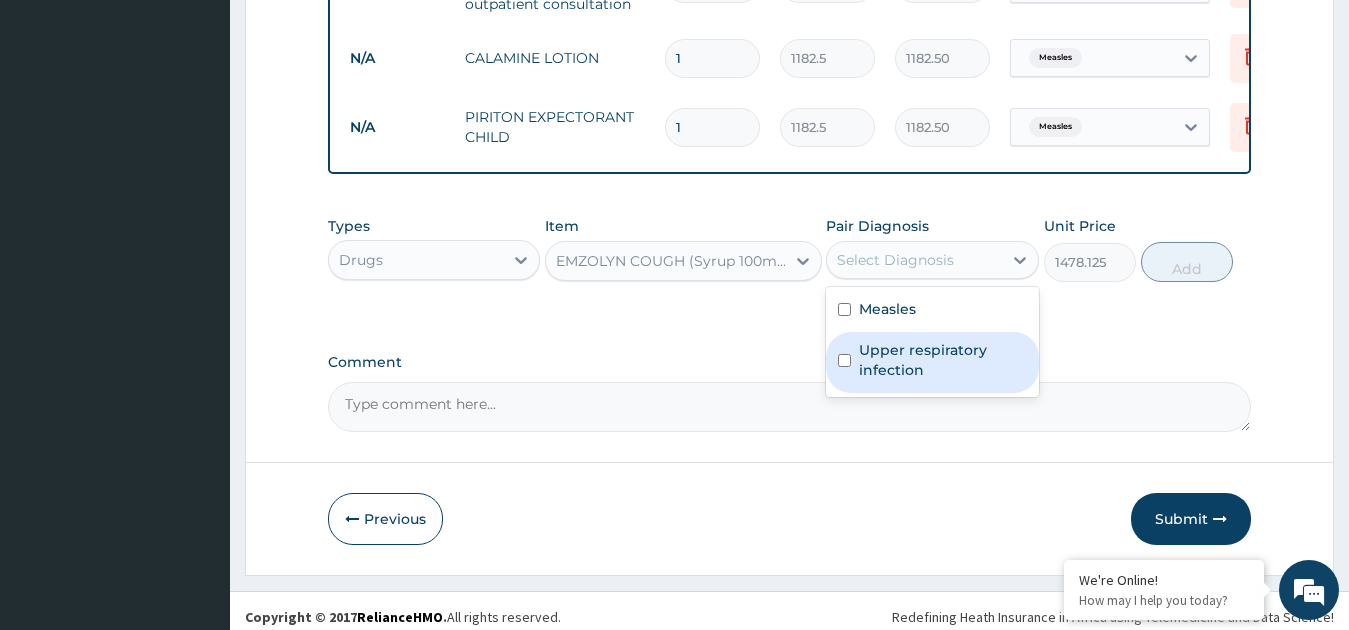 click on "Upper respiratory infection" at bounding box center [943, 360] 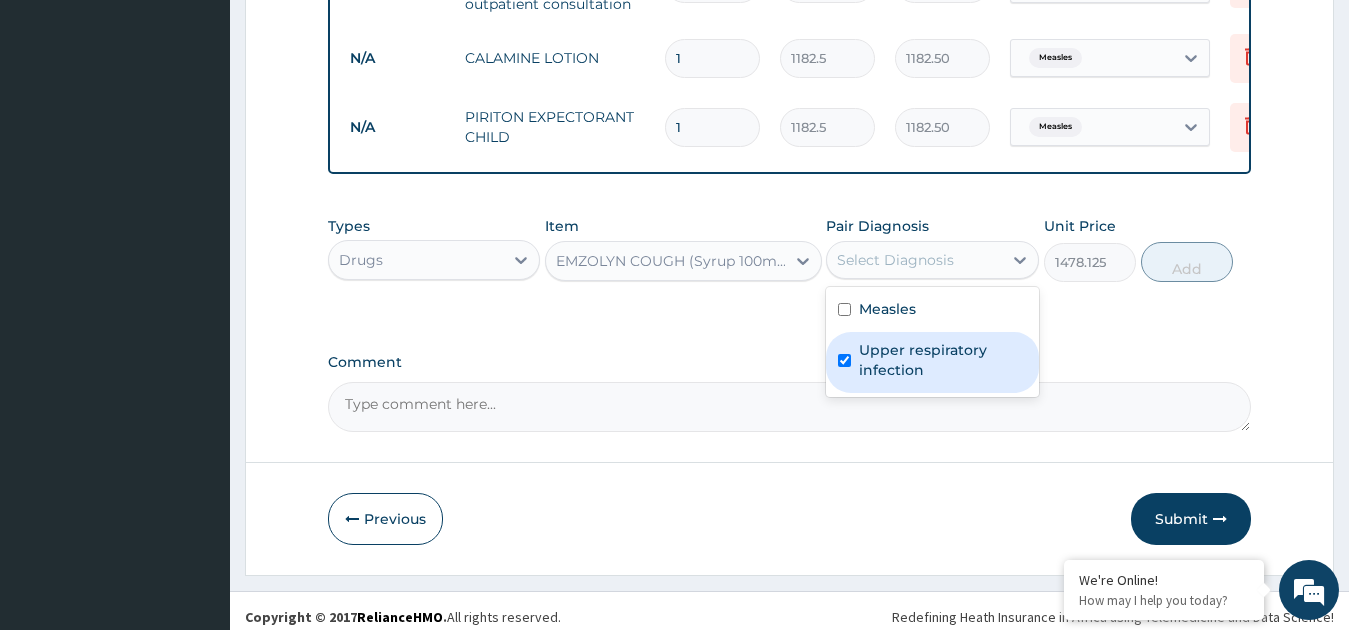 checkbox on "true" 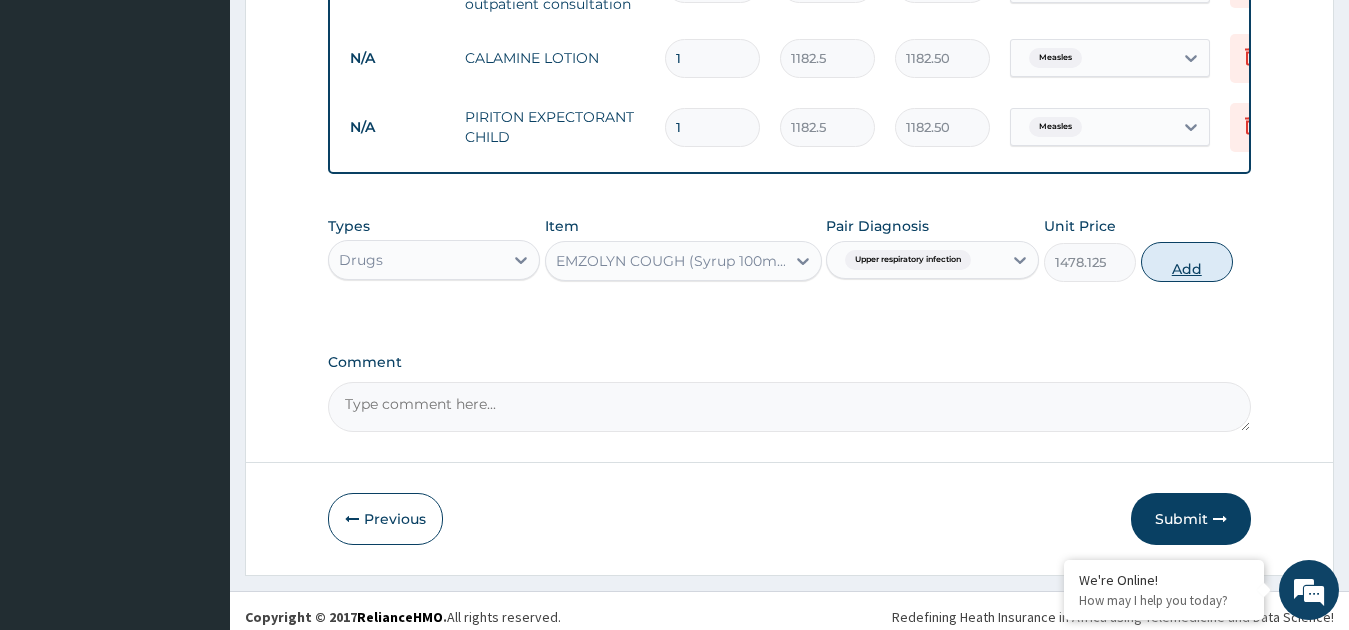 click on "Add" at bounding box center [1187, 262] 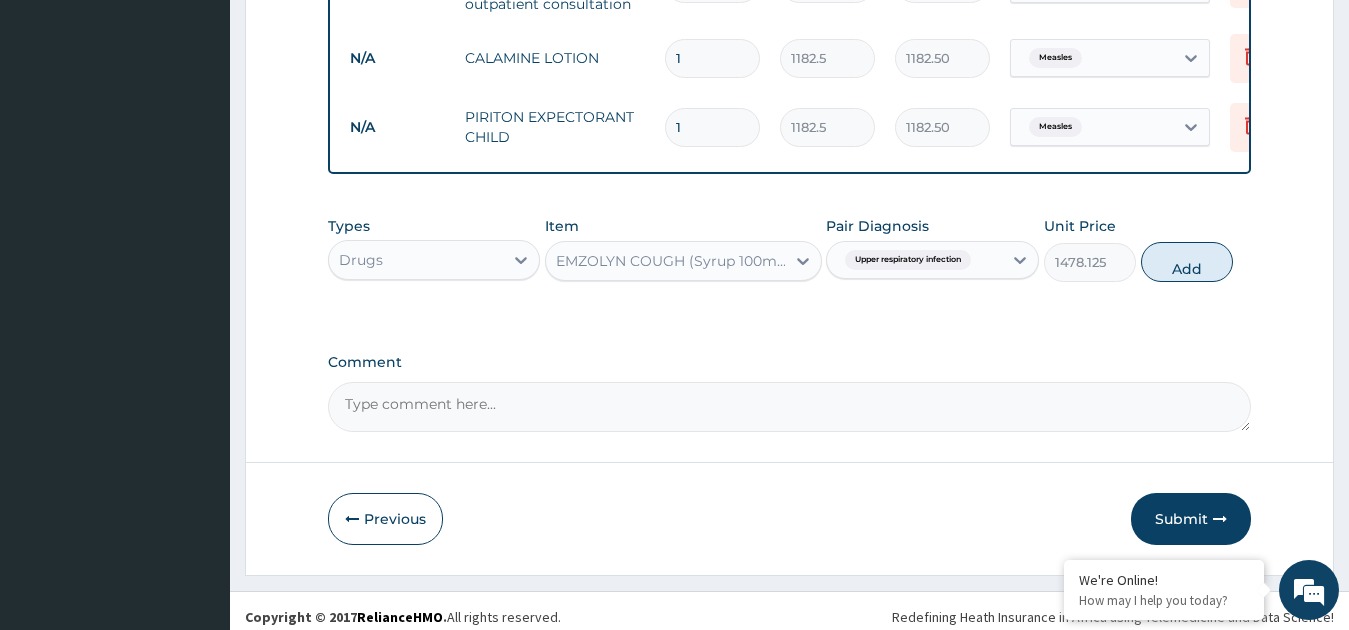 type on "0" 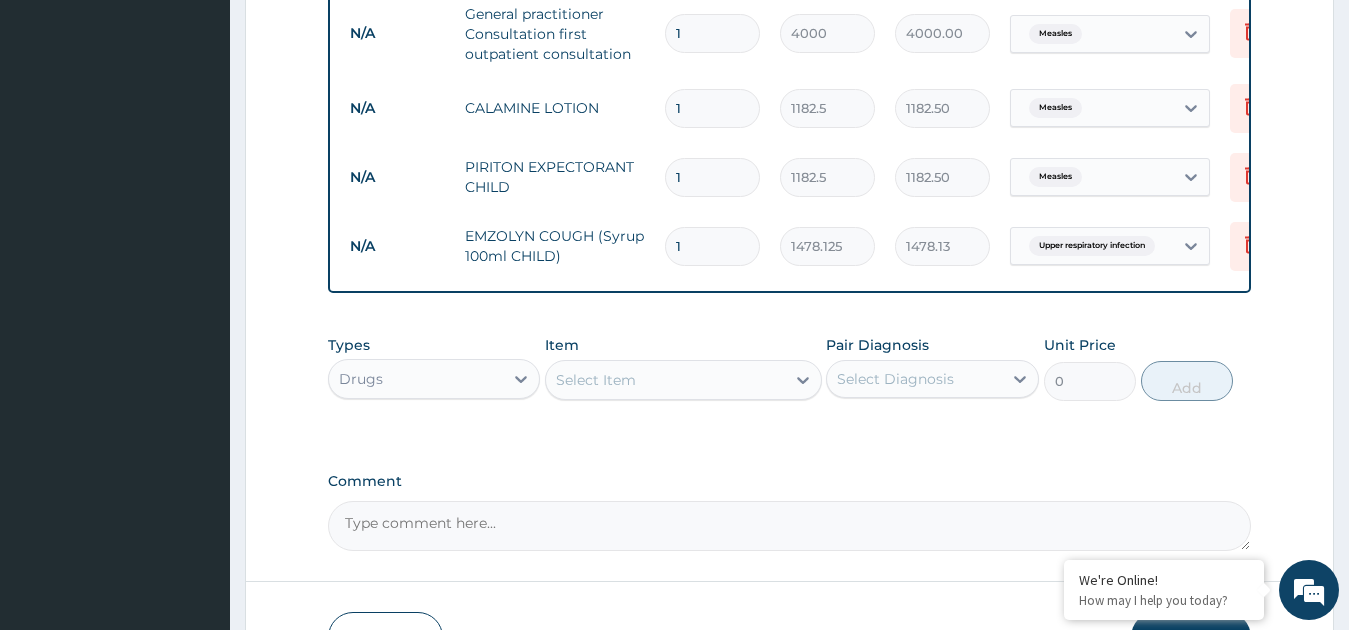 scroll, scrollTop: 732, scrollLeft: 0, axis: vertical 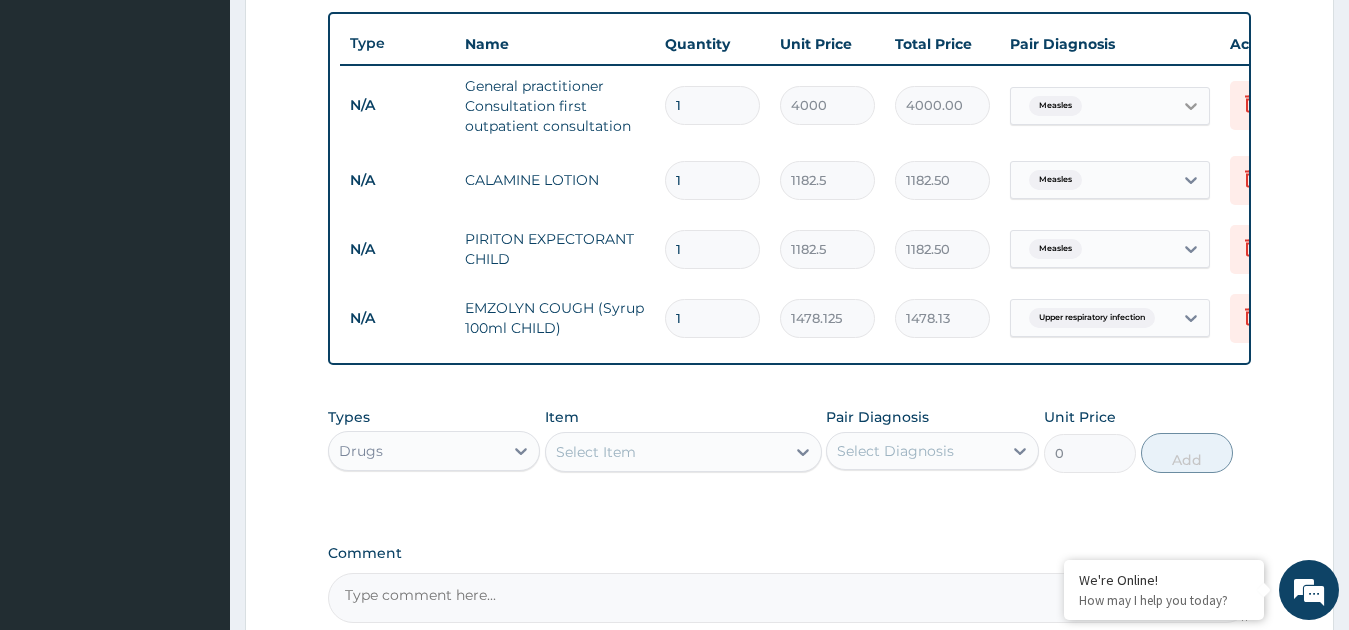 click 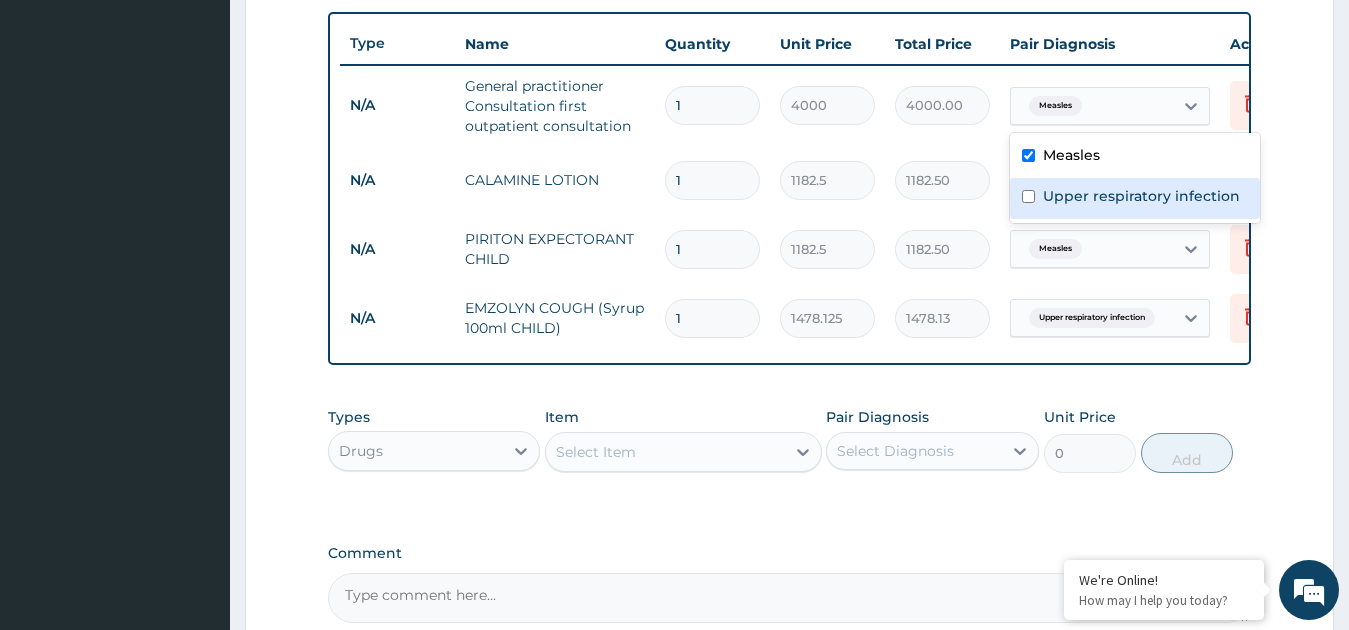 click on "Upper respiratory infection" at bounding box center (1141, 196) 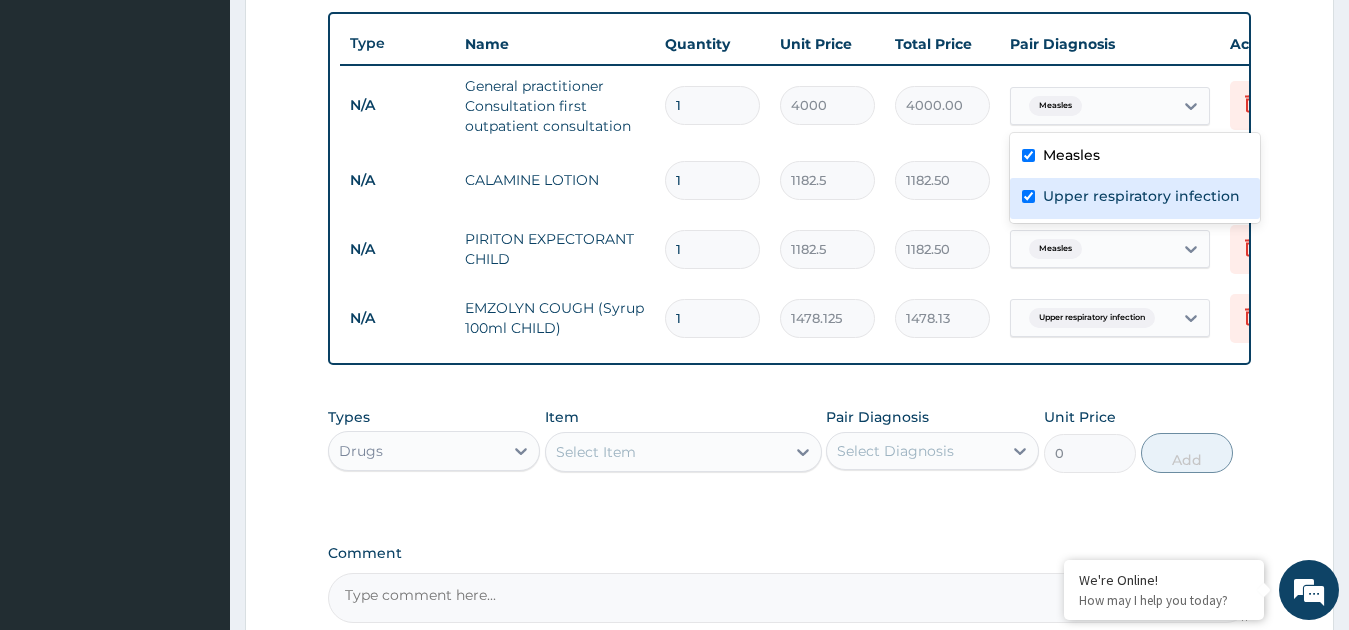 checkbox on "true" 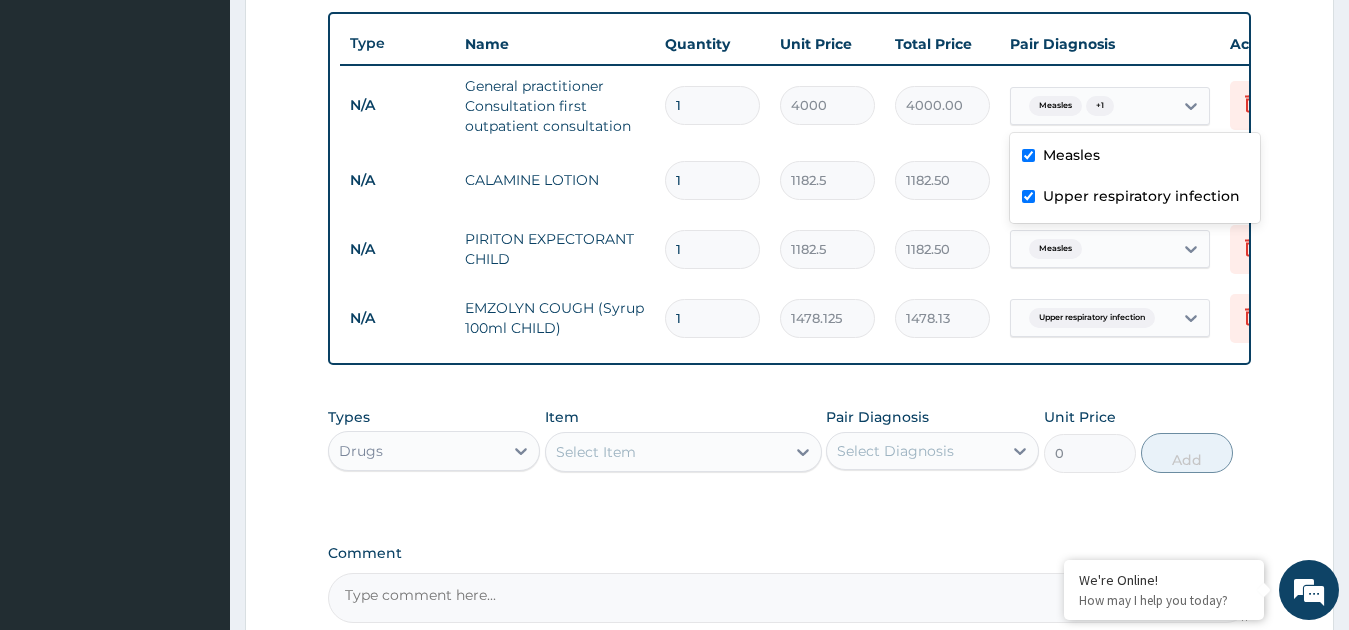 click on "Step  2  of 2 PA Code / Prescription Code Enter Code(Secondary Care Only) Encounter Date 20-06-2025 Important Notice Please enter PA codes before entering items that are not attached to a PA code   All diagnoses entered must be linked to a claim item. Diagnosis & Claim Items that are visible but inactive cannot be edited because they were imported from an already approved PA code. Diagnosis Measles Confirmed Upper respiratory infection Confirmed NB: All diagnosis must be linked to a claim item Claim Items Type Name Quantity Unit Price Total Price Pair Diagnosis Actions N/A General practitioner Consultation first outpatient consultation 1 4000 4000.00 option Upper respiratory infection, selected. option Measles focused, 1 of 2. 2 results available. Use Up and Down to choose options, press Enter to select the currently focused option, press Escape to exit the menu, press Tab to select the option and exit the menu. Measles  + 1 Delete N/A CALAMINE LOTION 1 1182.5 1182.50 Measles Delete N/A 1 1182.5 1182.50 N/A 1" at bounding box center (789, 70) 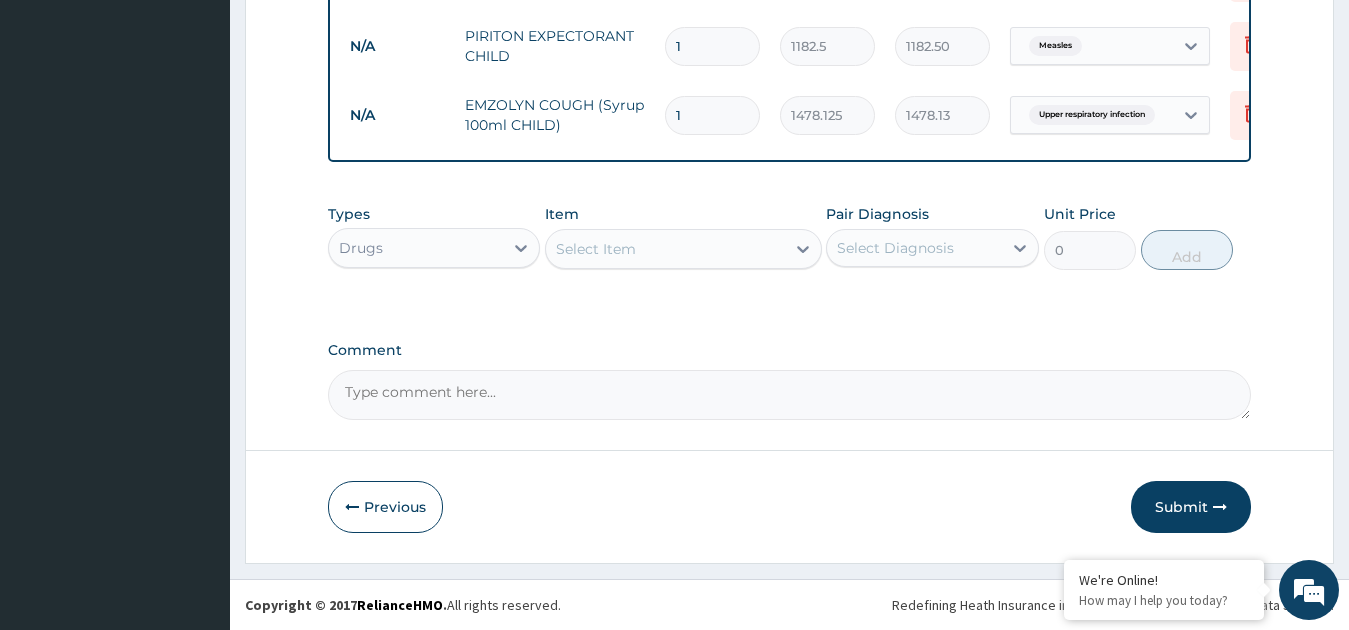 scroll, scrollTop: 952, scrollLeft: 0, axis: vertical 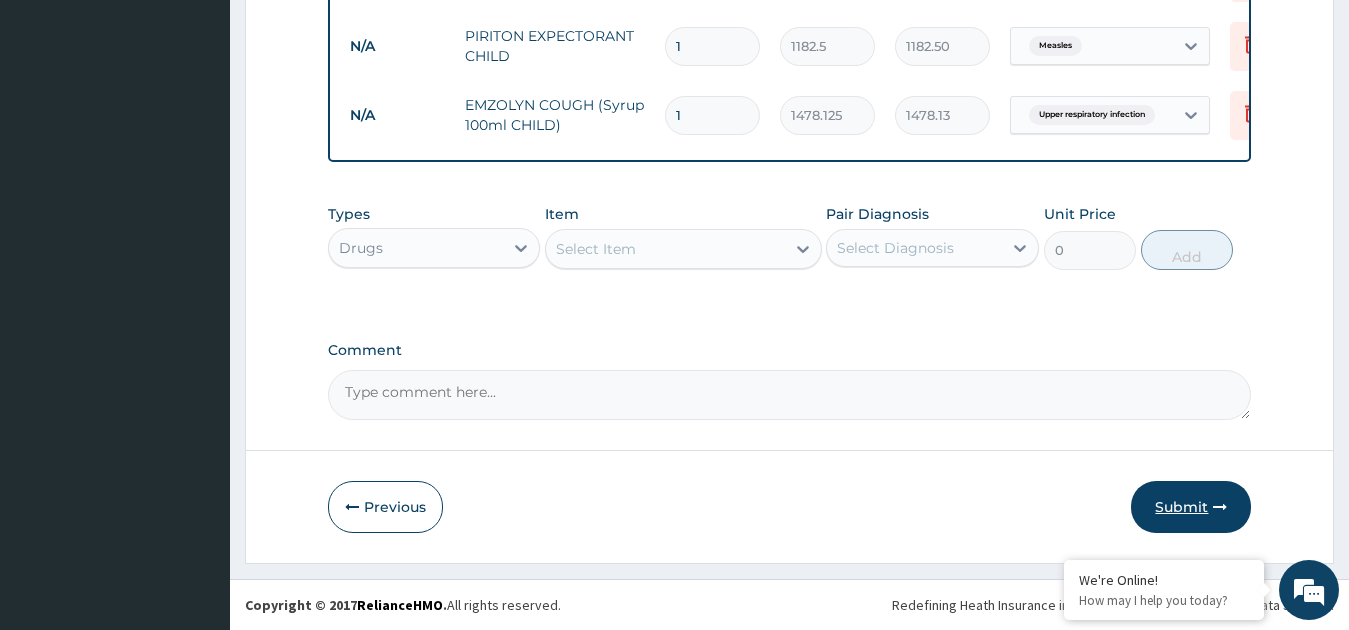 click on "Submit" at bounding box center [1191, 507] 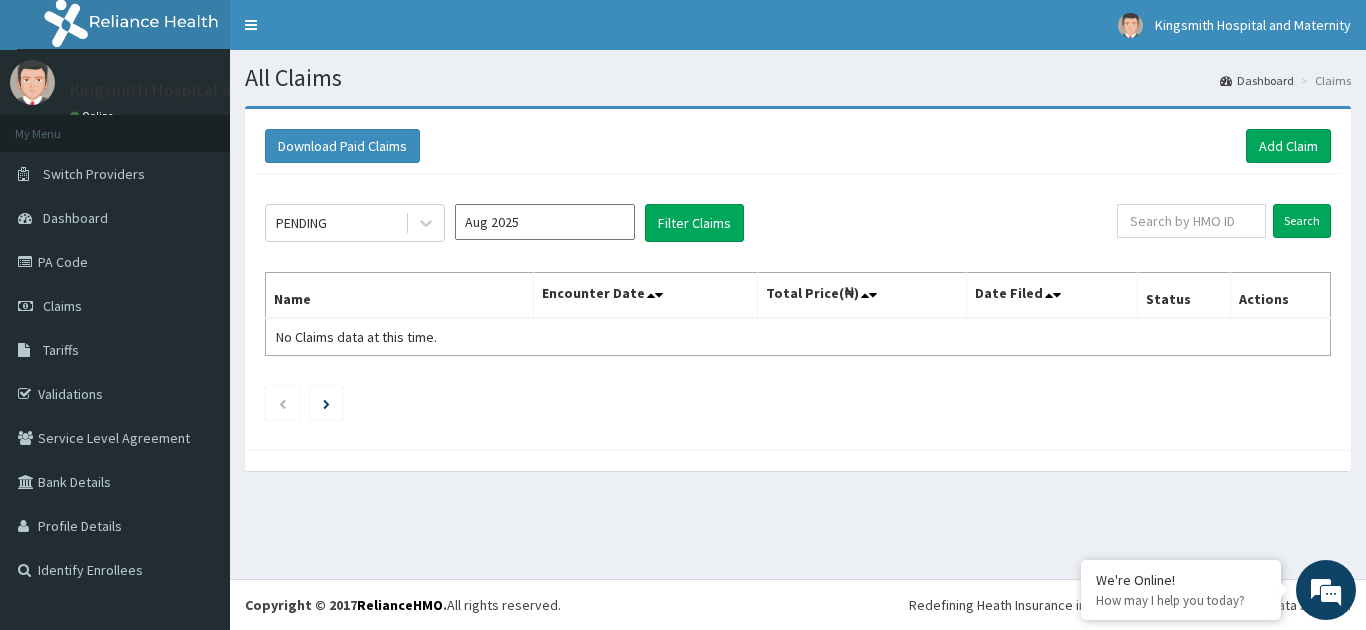 scroll, scrollTop: 0, scrollLeft: 0, axis: both 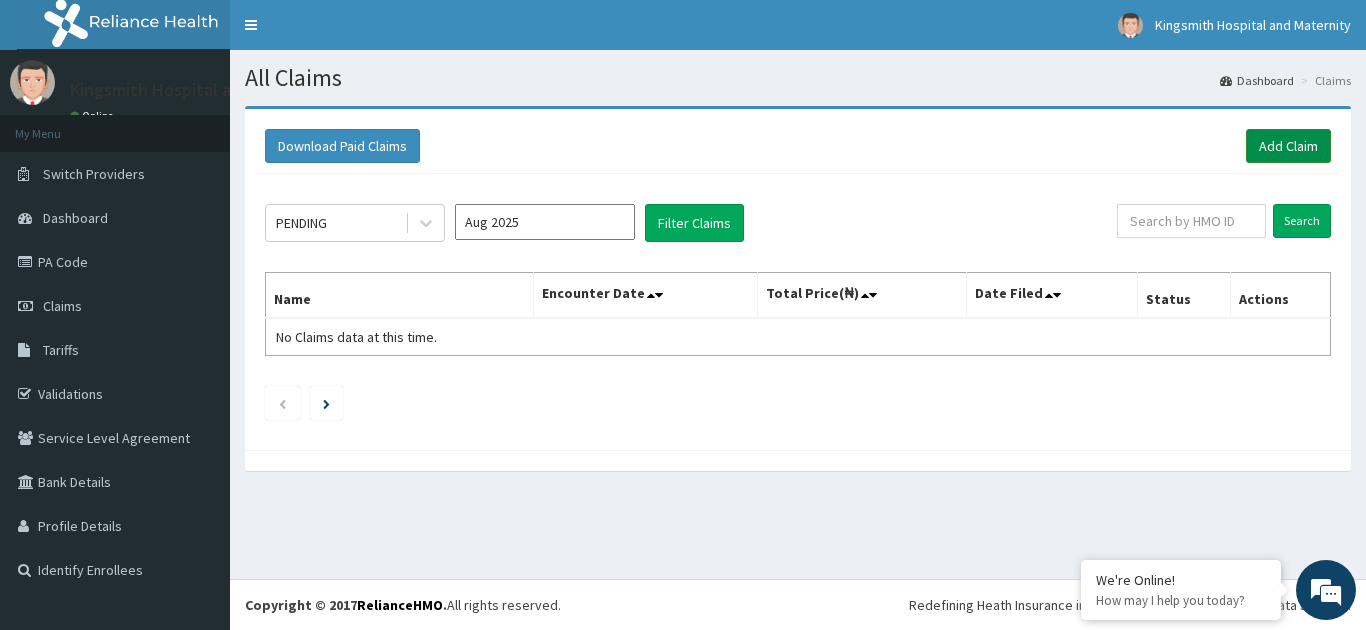 click on "Add Claim" at bounding box center (1288, 146) 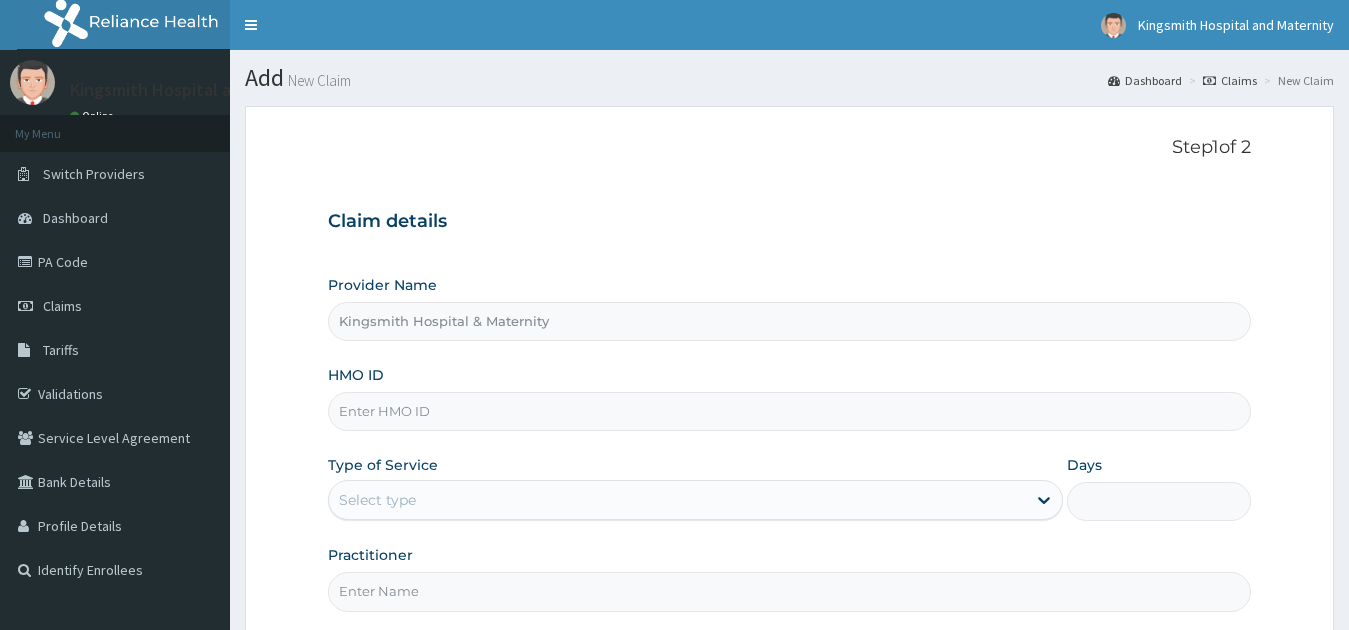 scroll, scrollTop: 0, scrollLeft: 0, axis: both 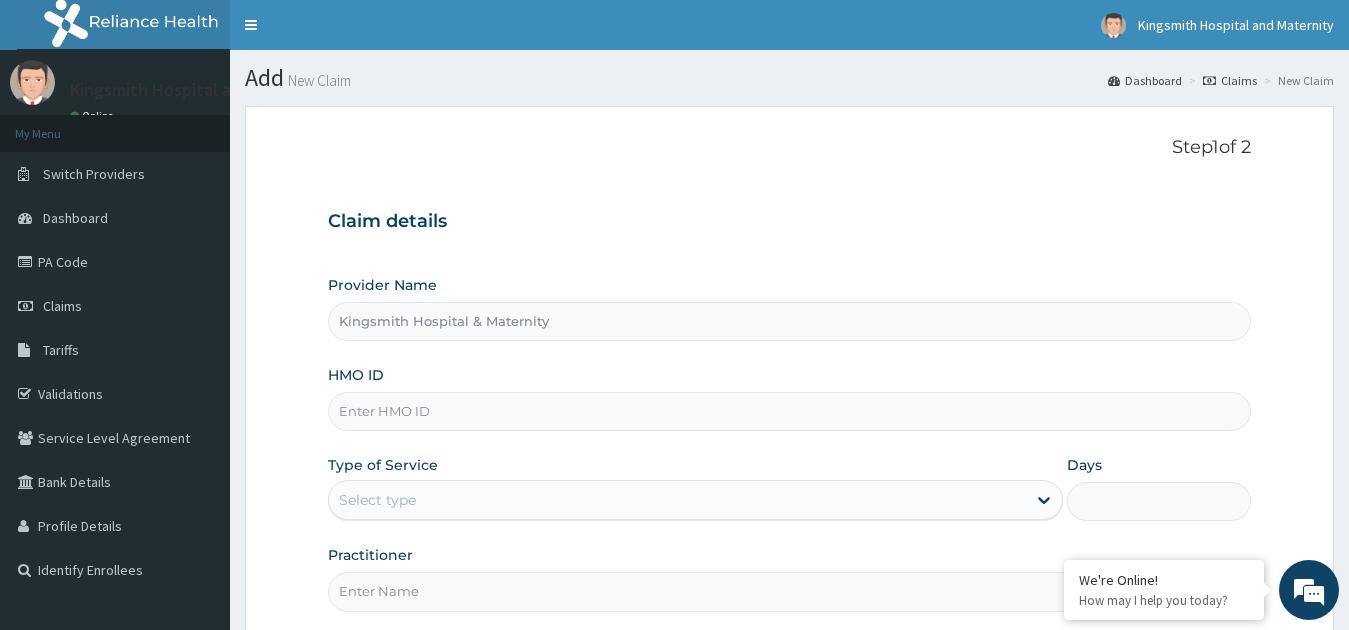 paste on "RCC/10033/A" 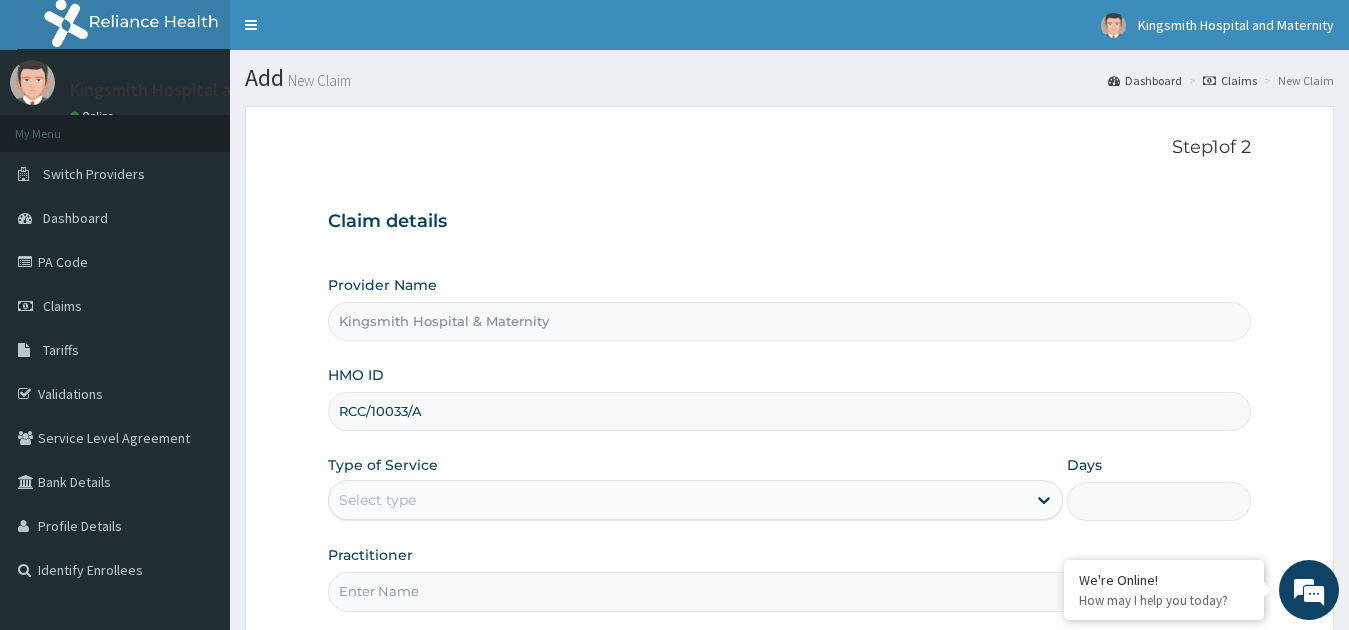 scroll, scrollTop: 0, scrollLeft: 0, axis: both 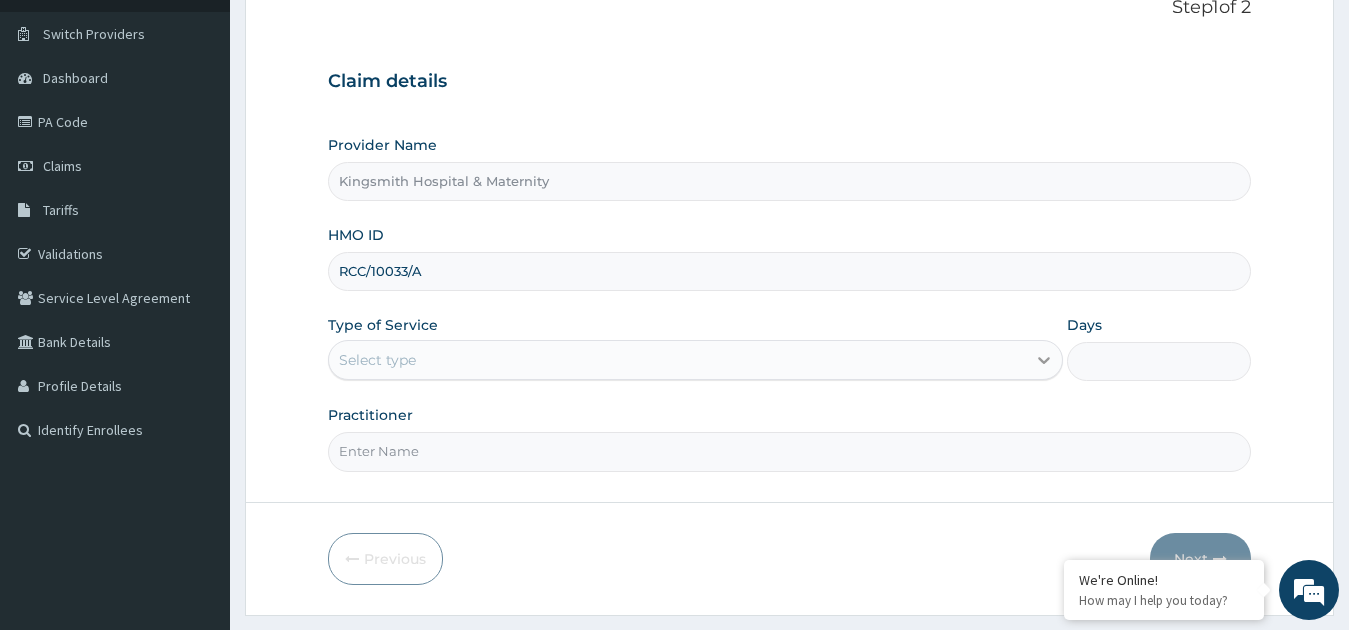 click 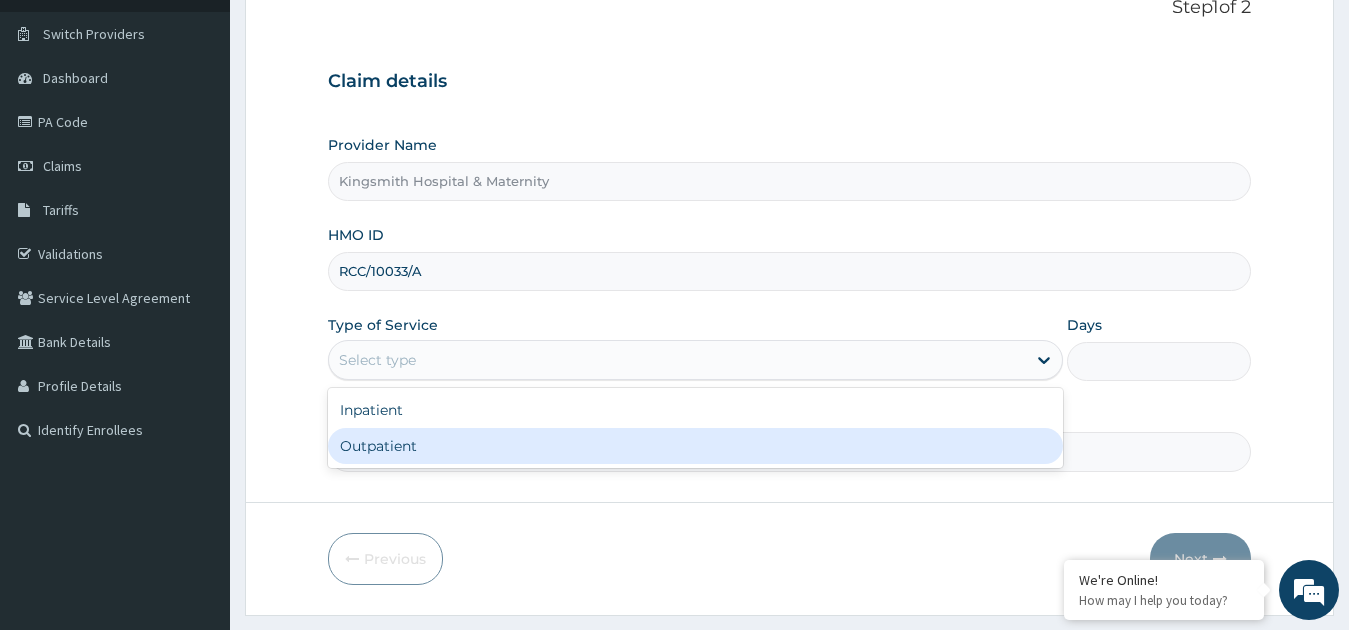 click on "Outpatient" at bounding box center (696, 446) 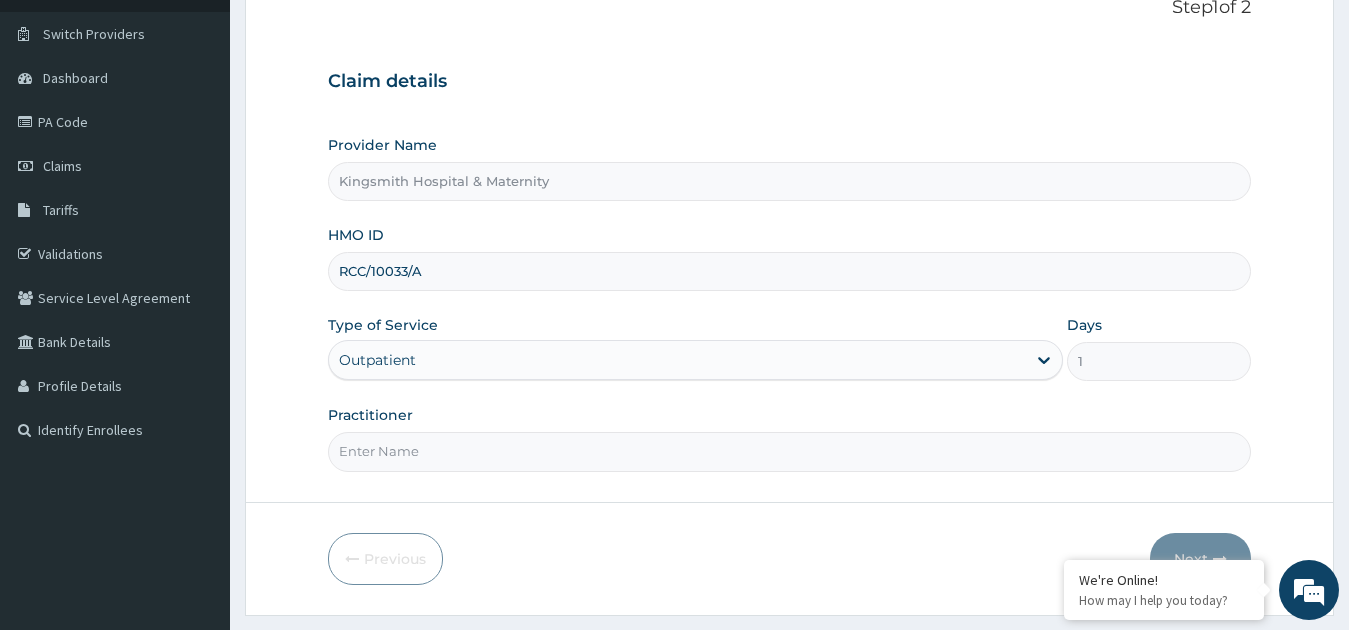 scroll, scrollTop: 0, scrollLeft: 0, axis: both 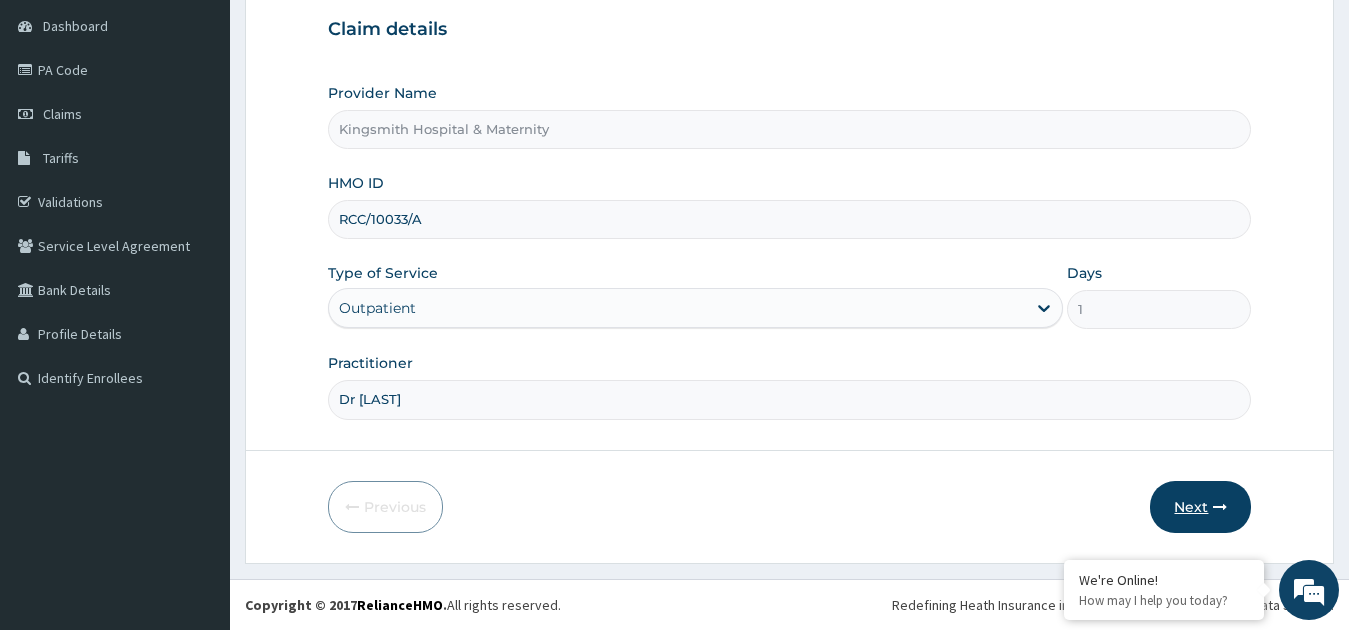 type on "Dr [LAST]" 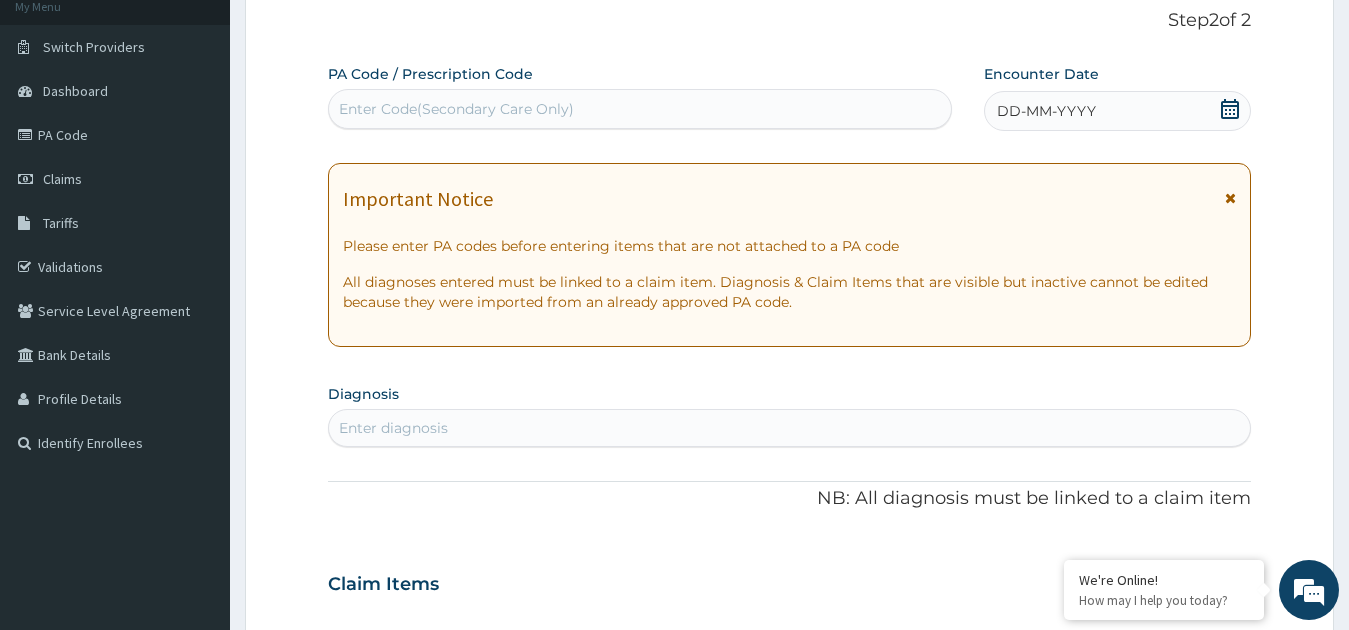 scroll, scrollTop: 67, scrollLeft: 0, axis: vertical 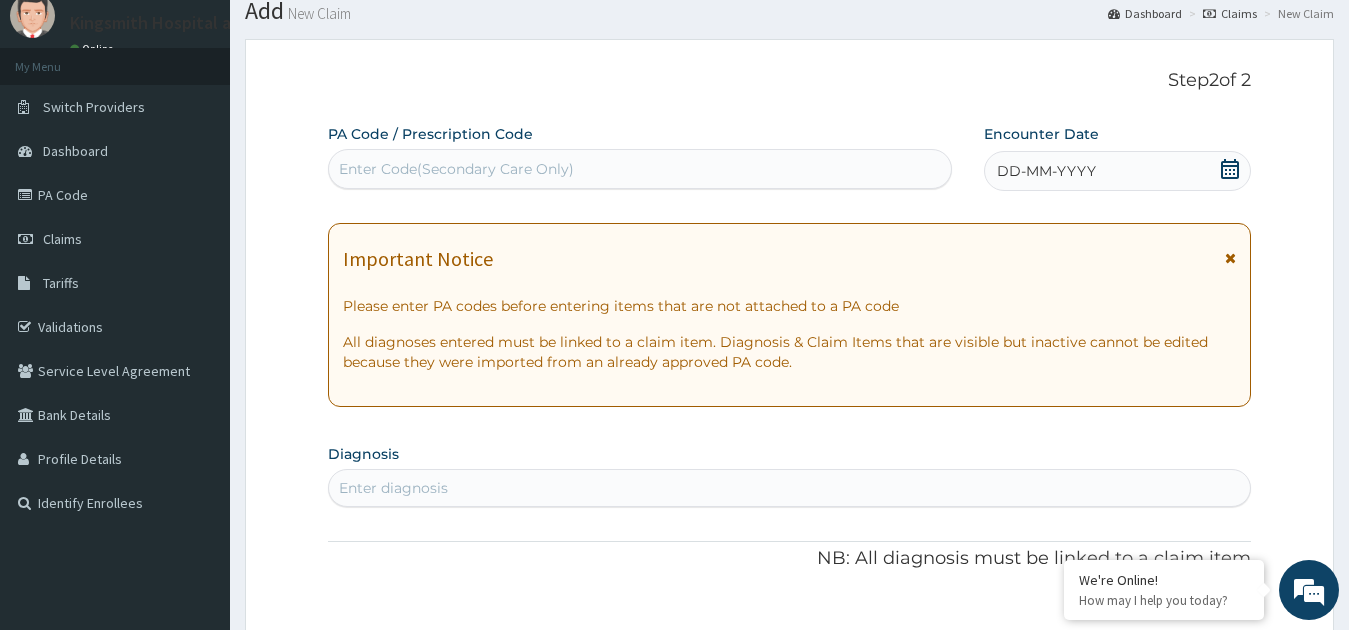 click 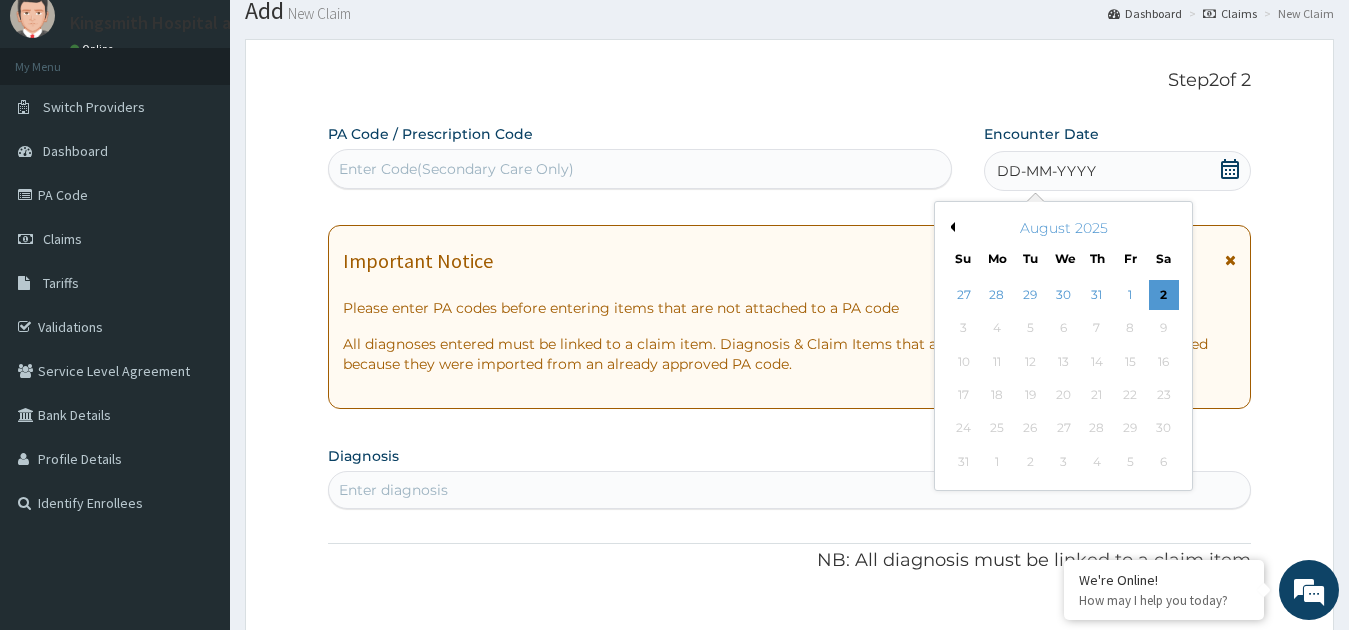 click on "Previous Month" at bounding box center [950, 227] 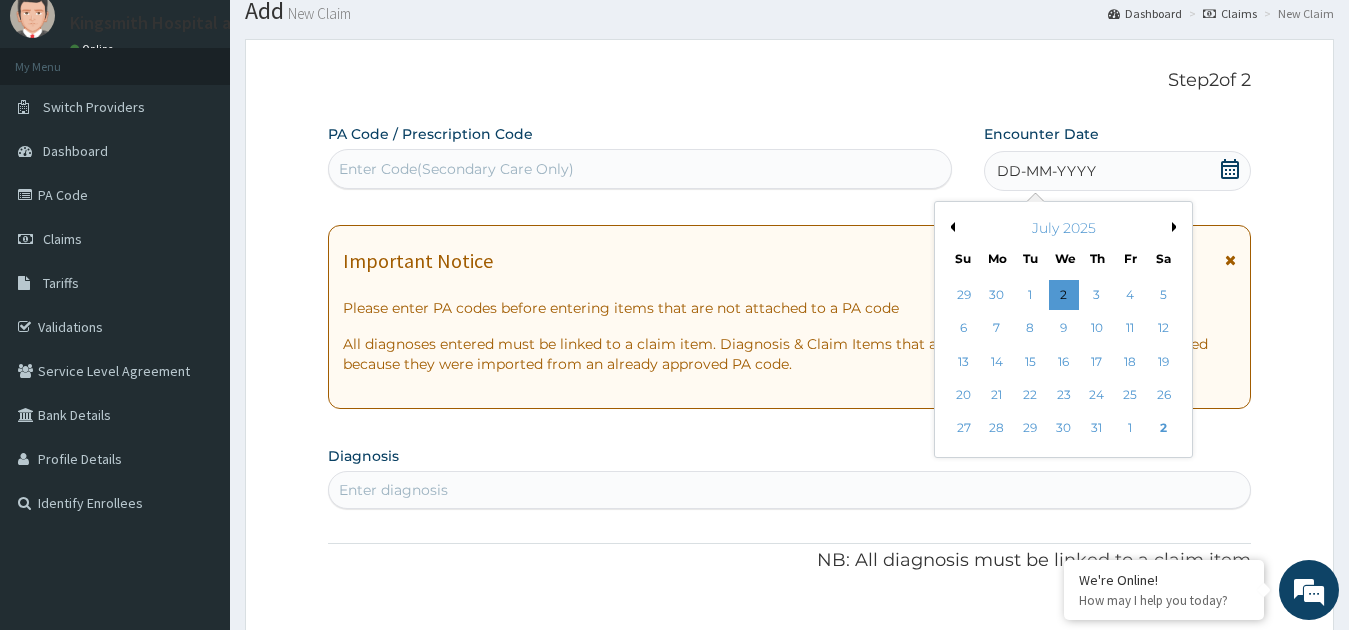 click on "Previous Month" at bounding box center [950, 227] 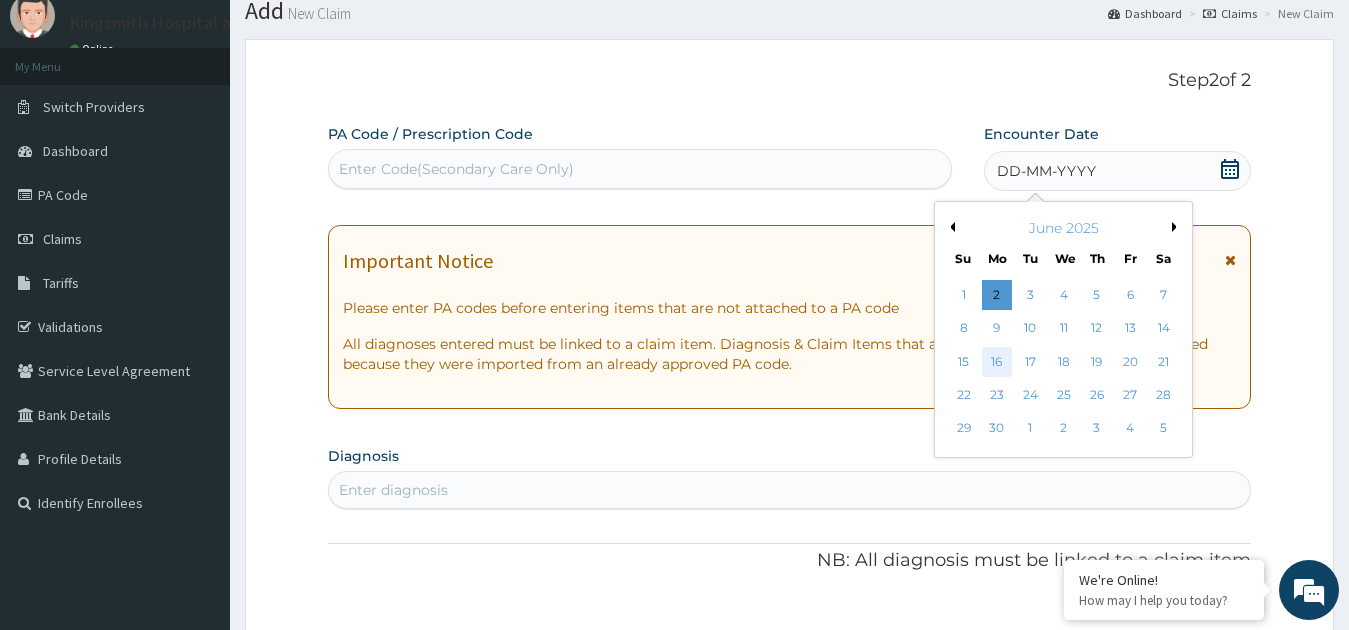 click on "16" at bounding box center (997, 362) 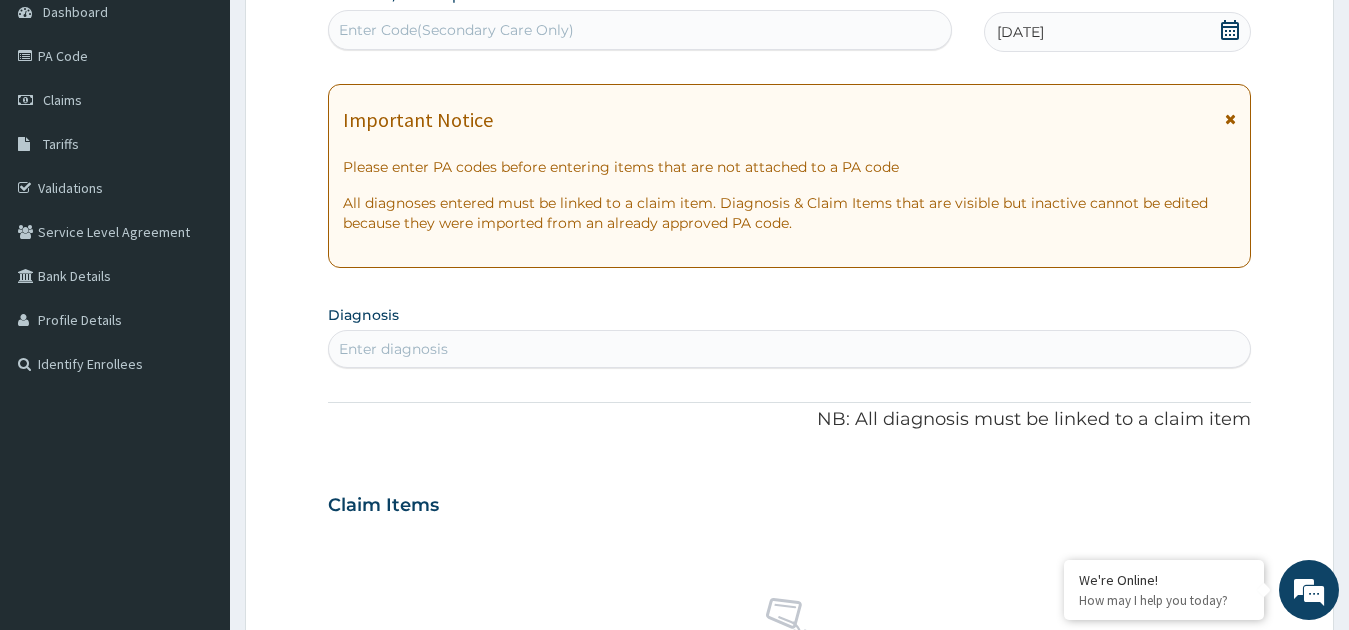 scroll, scrollTop: 214, scrollLeft: 0, axis: vertical 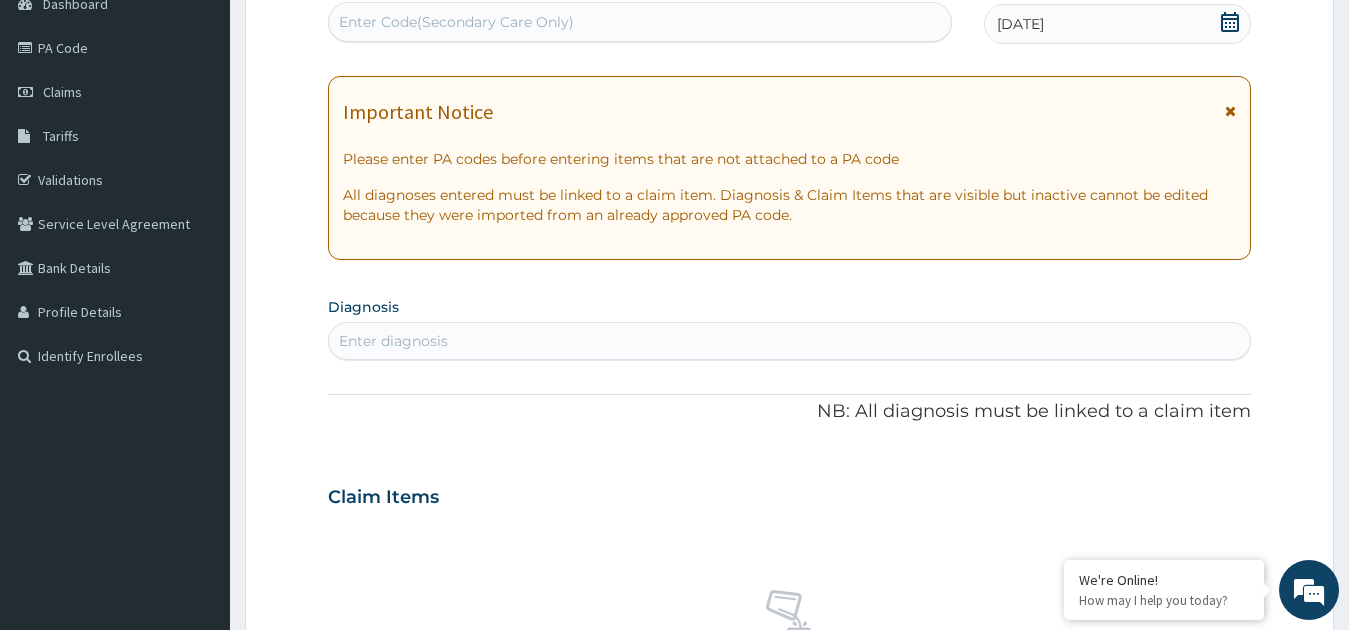 click on "Enter diagnosis" at bounding box center (790, 341) 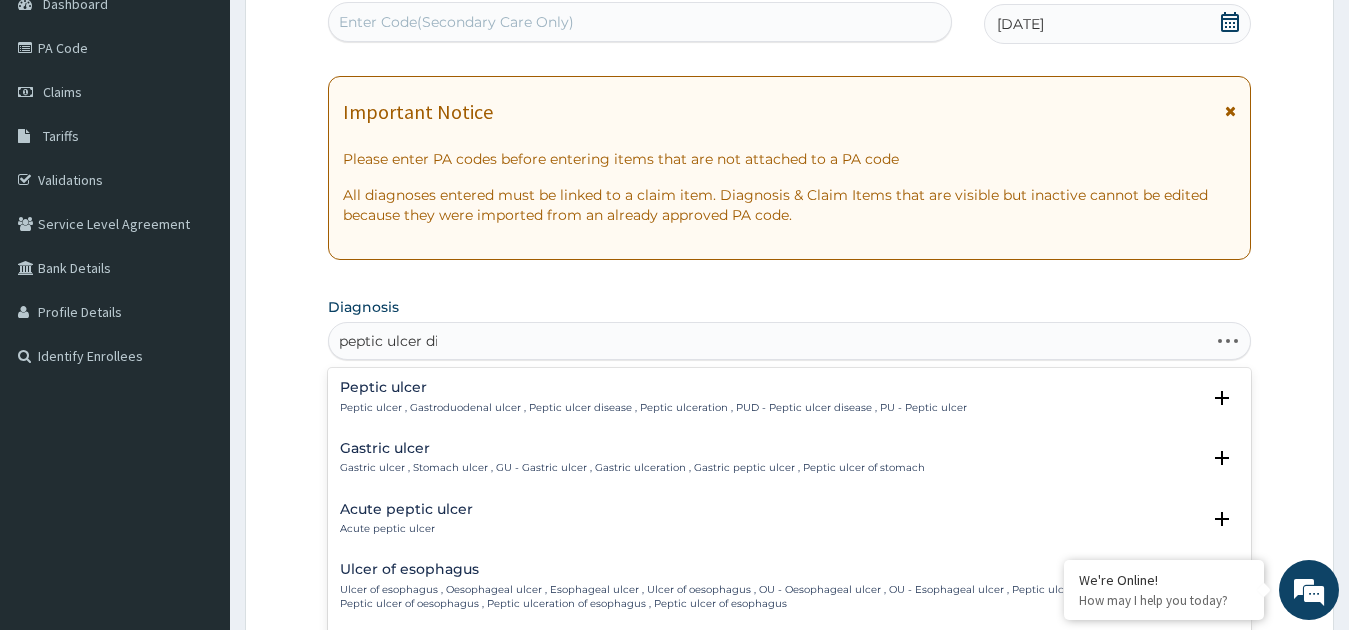 type on "peptic ulcer dis" 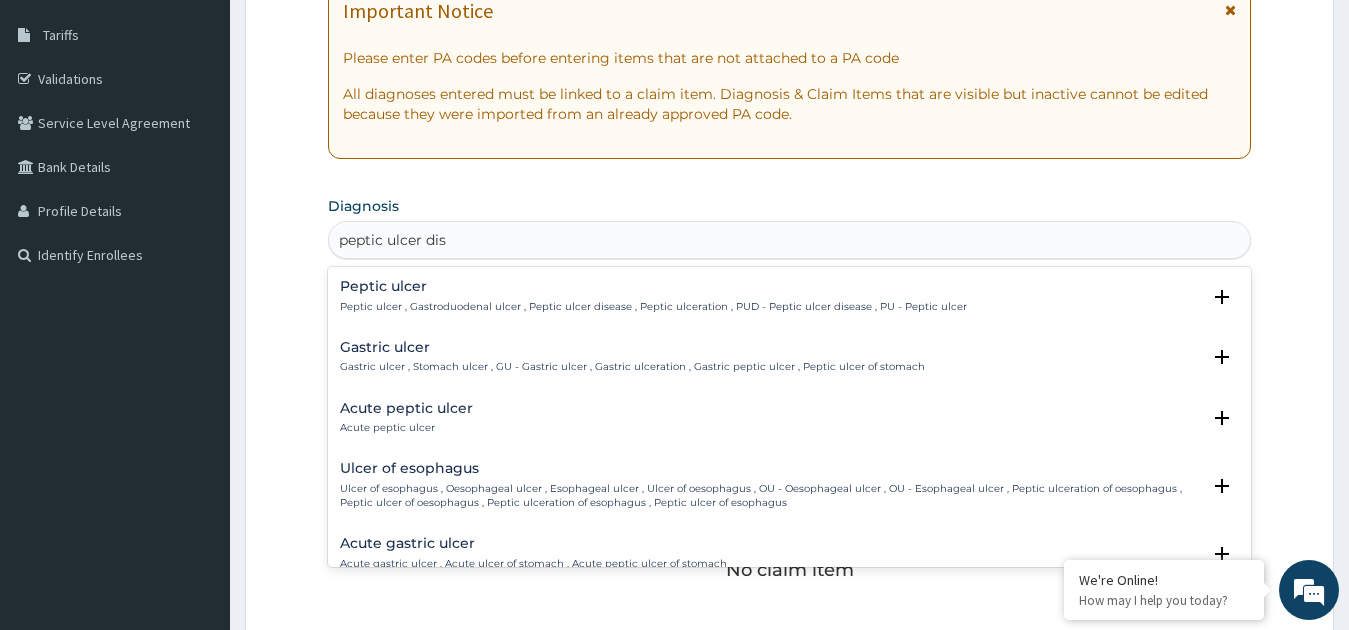 scroll, scrollTop: 317, scrollLeft: 0, axis: vertical 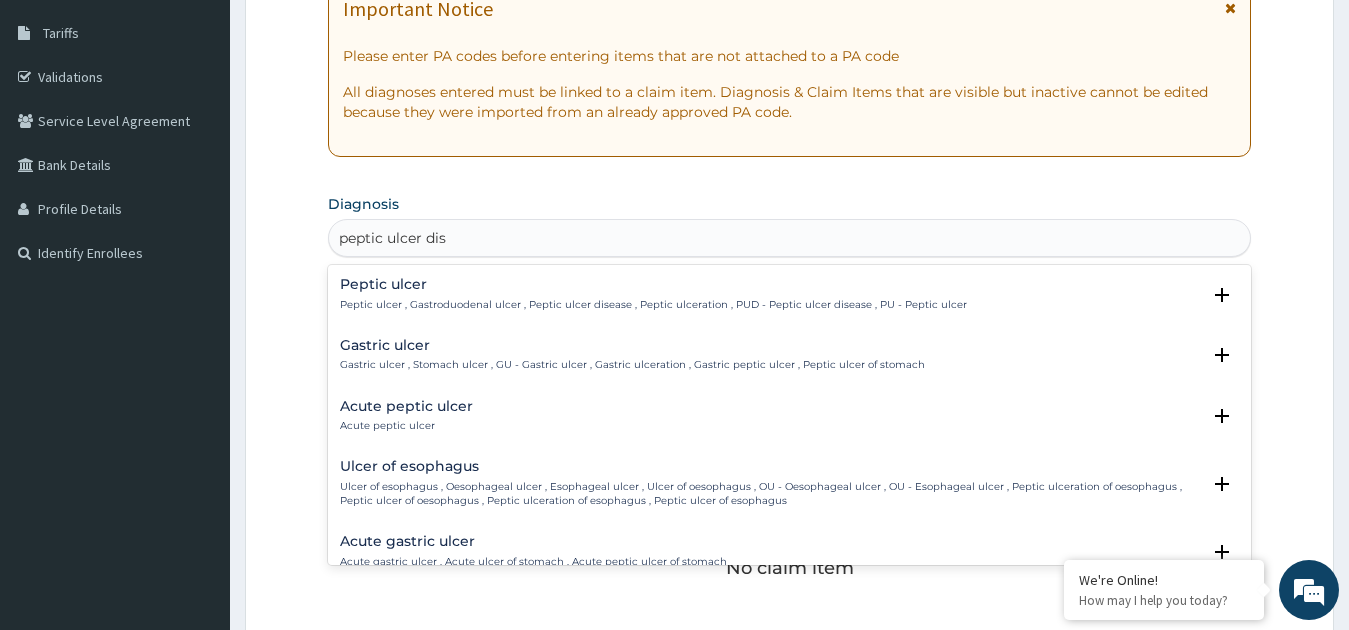 click on "Peptic ulcer Peptic ulcer , Gastroduodenal ulcer , Peptic ulcer disease , Peptic ulceration , PUD - Peptic ulcer disease , PU - Peptic ulcer" at bounding box center [653, 294] 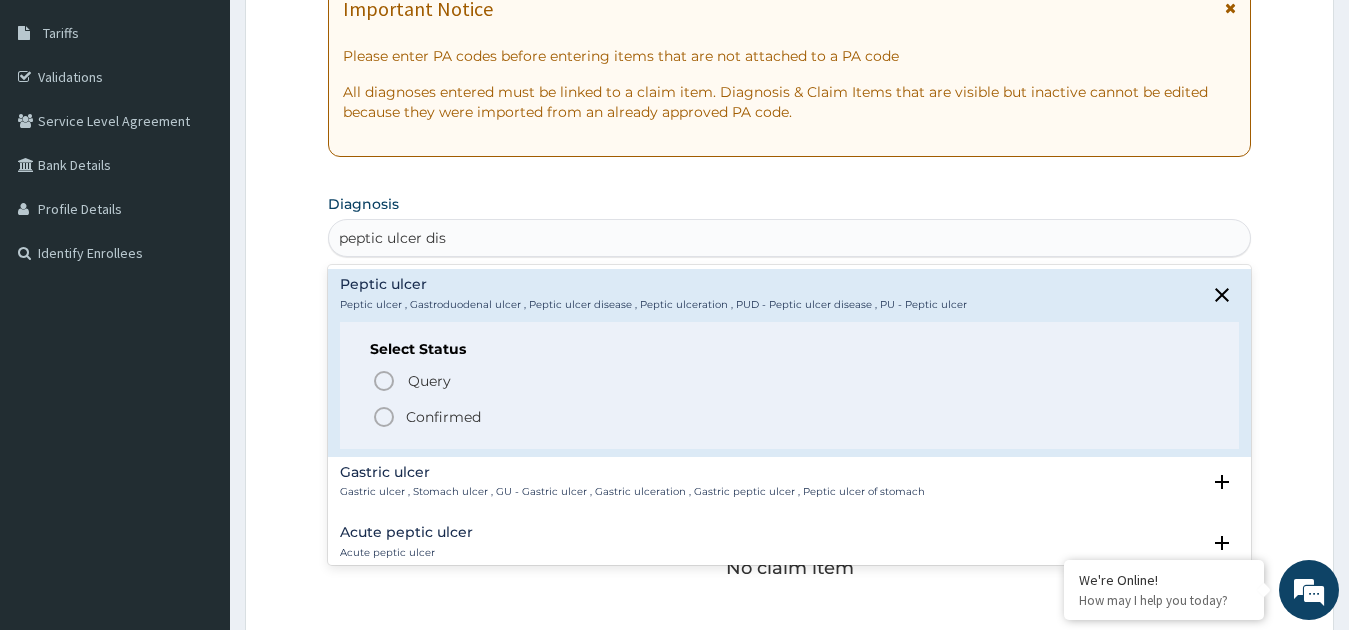 click on "Confirmed" at bounding box center (791, 417) 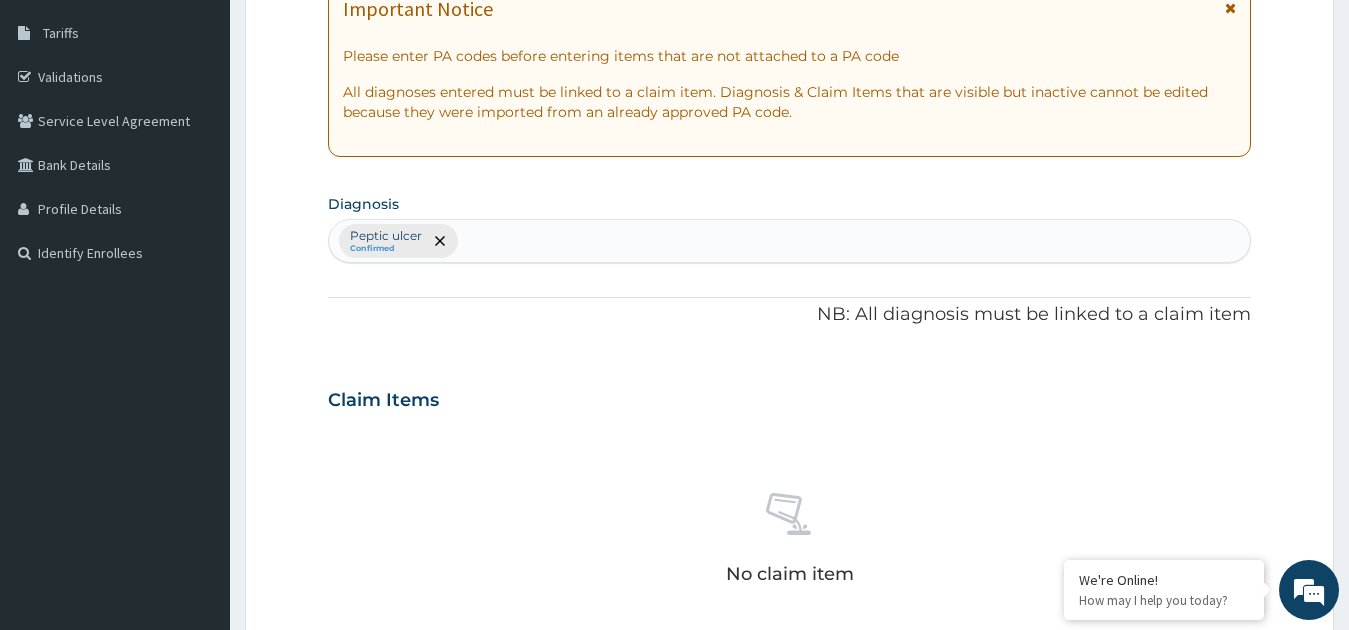 drag, startPoint x: 1323, startPoint y: 251, endPoint x: 1335, endPoint y: 248, distance: 12.369317 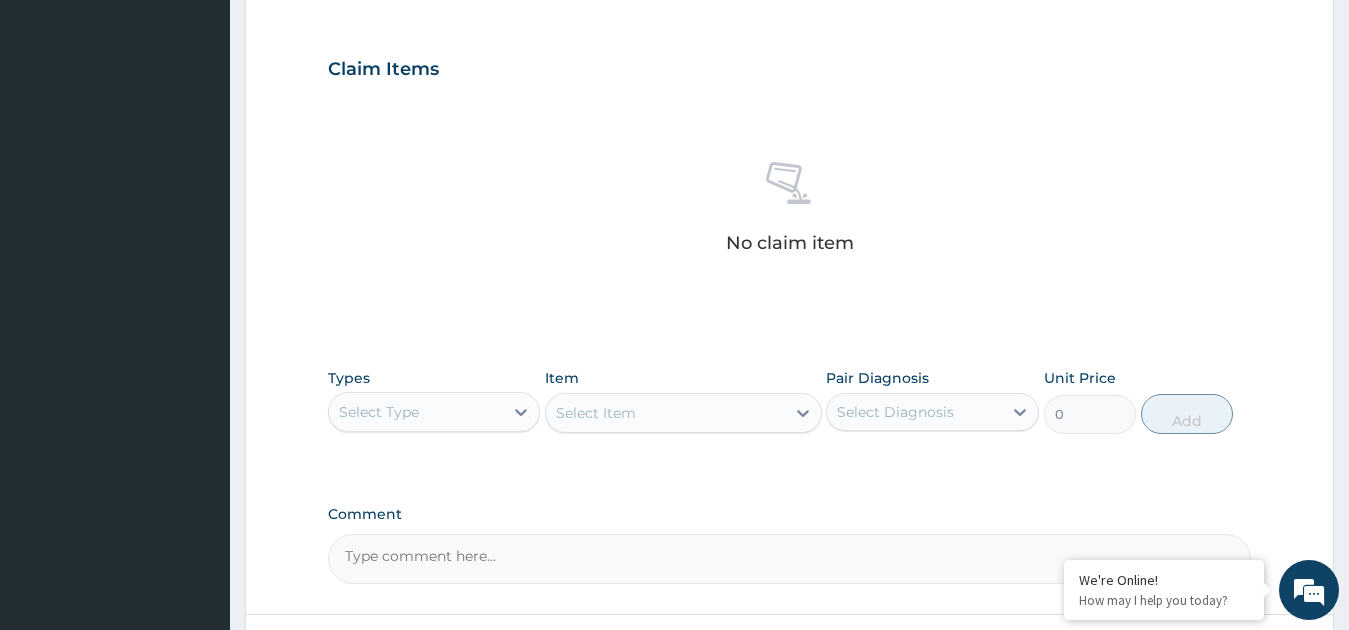 scroll, scrollTop: 658, scrollLeft: 0, axis: vertical 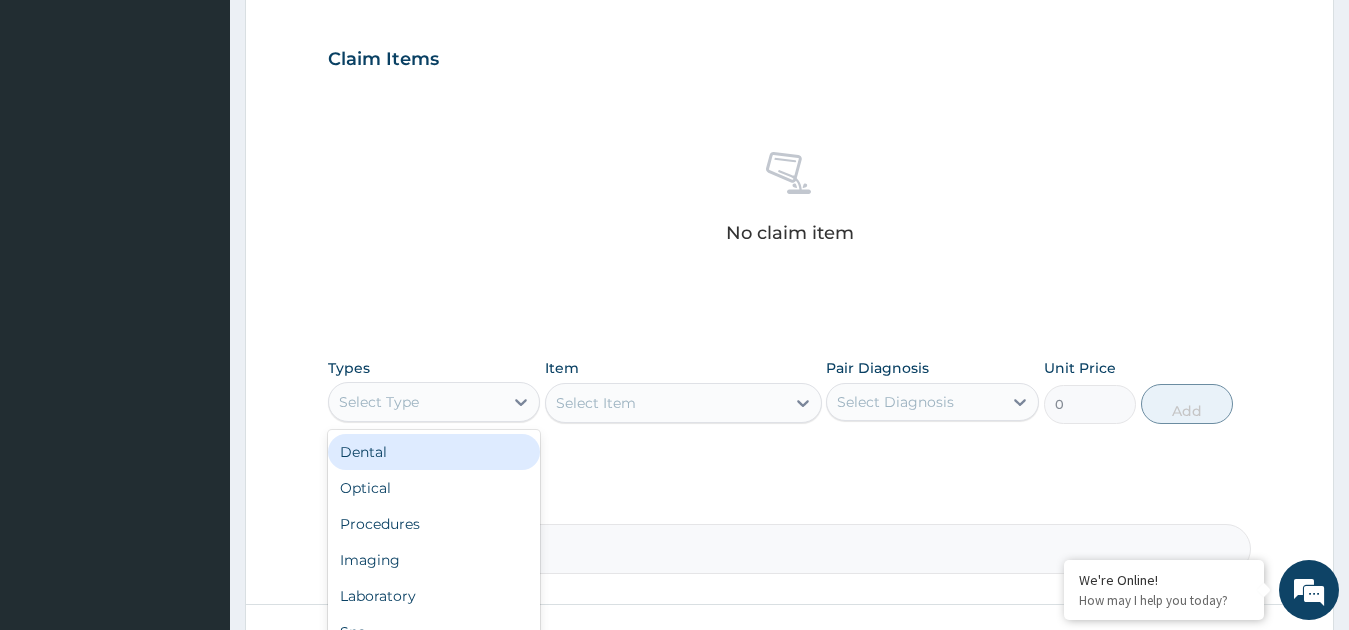 click on "Select Type" at bounding box center [416, 402] 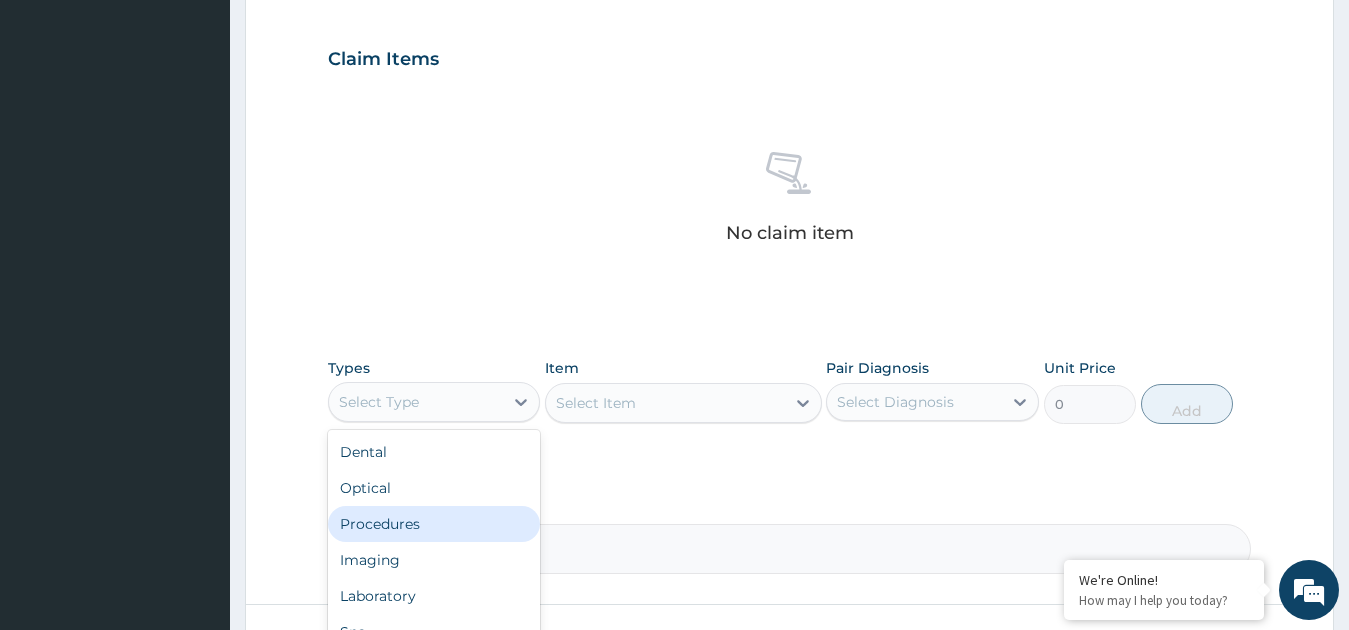 click on "Procedures" at bounding box center [434, 524] 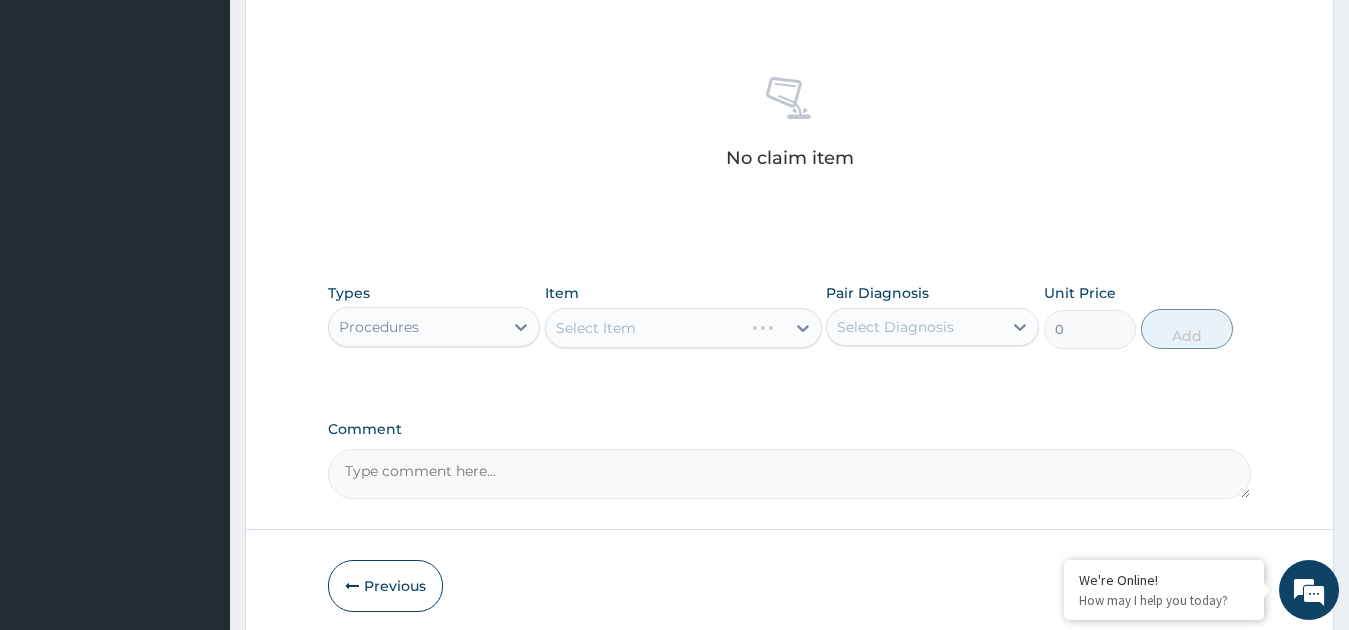 scroll, scrollTop: 771, scrollLeft: 0, axis: vertical 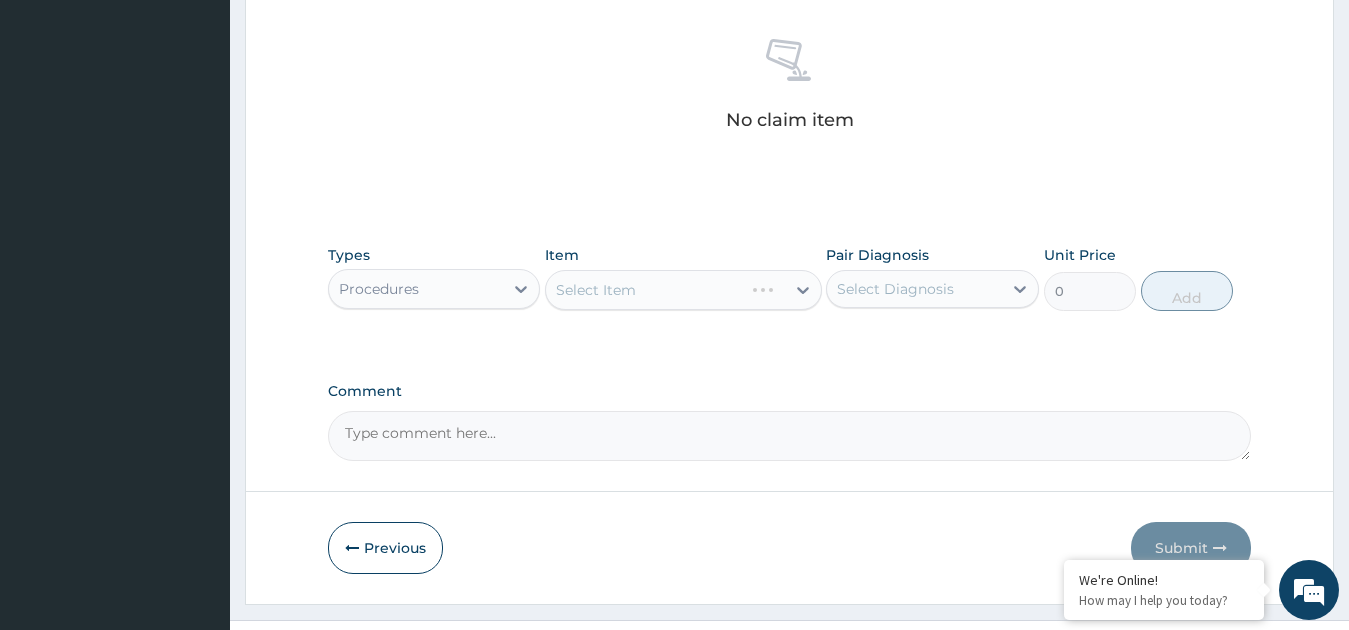 click on "Select Item" at bounding box center [683, 290] 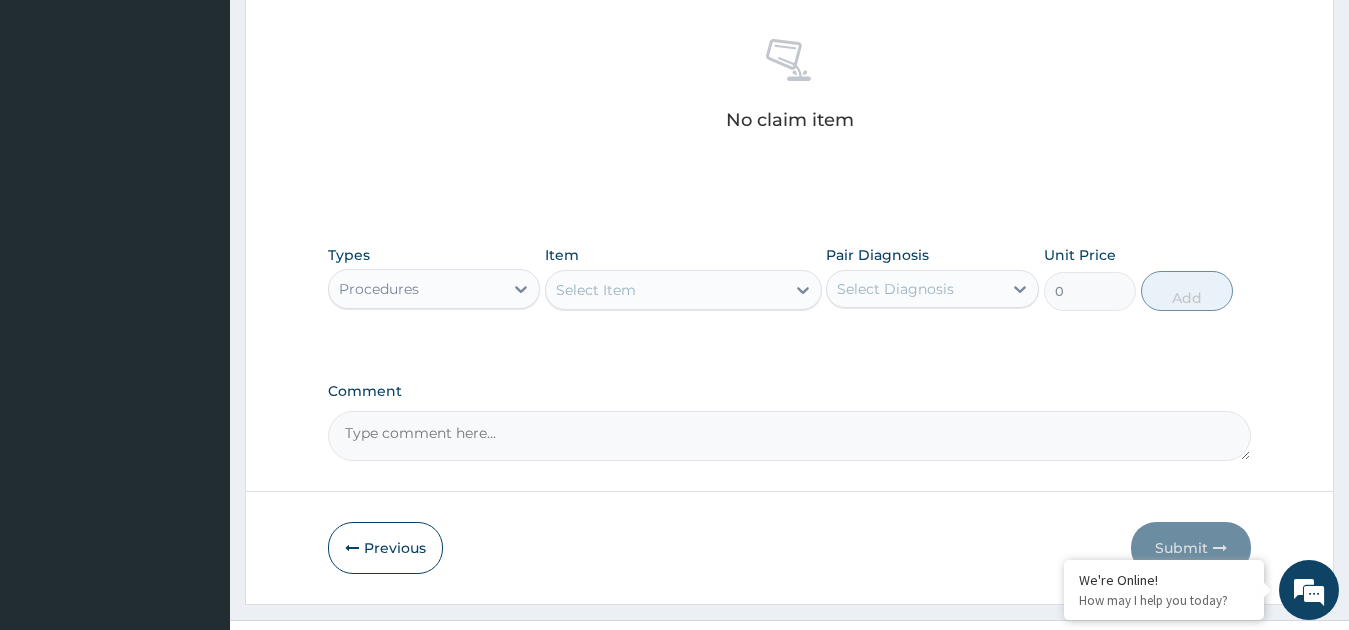 click on "Select Item" at bounding box center [665, 290] 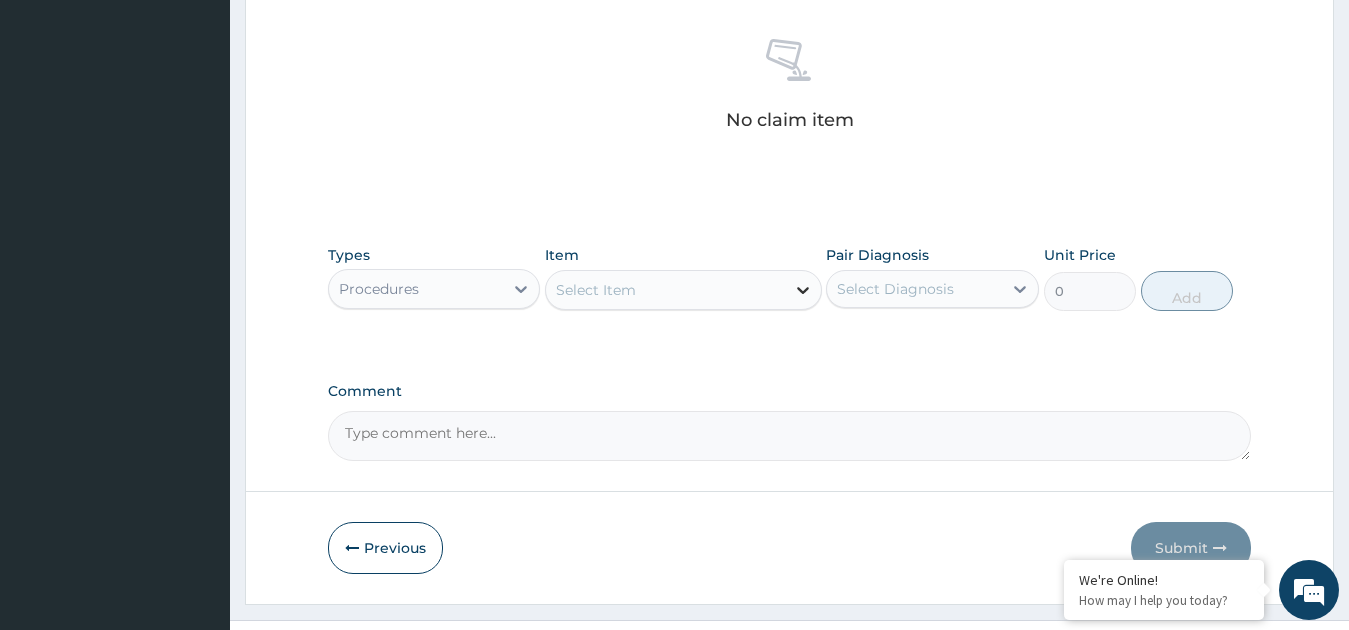 click 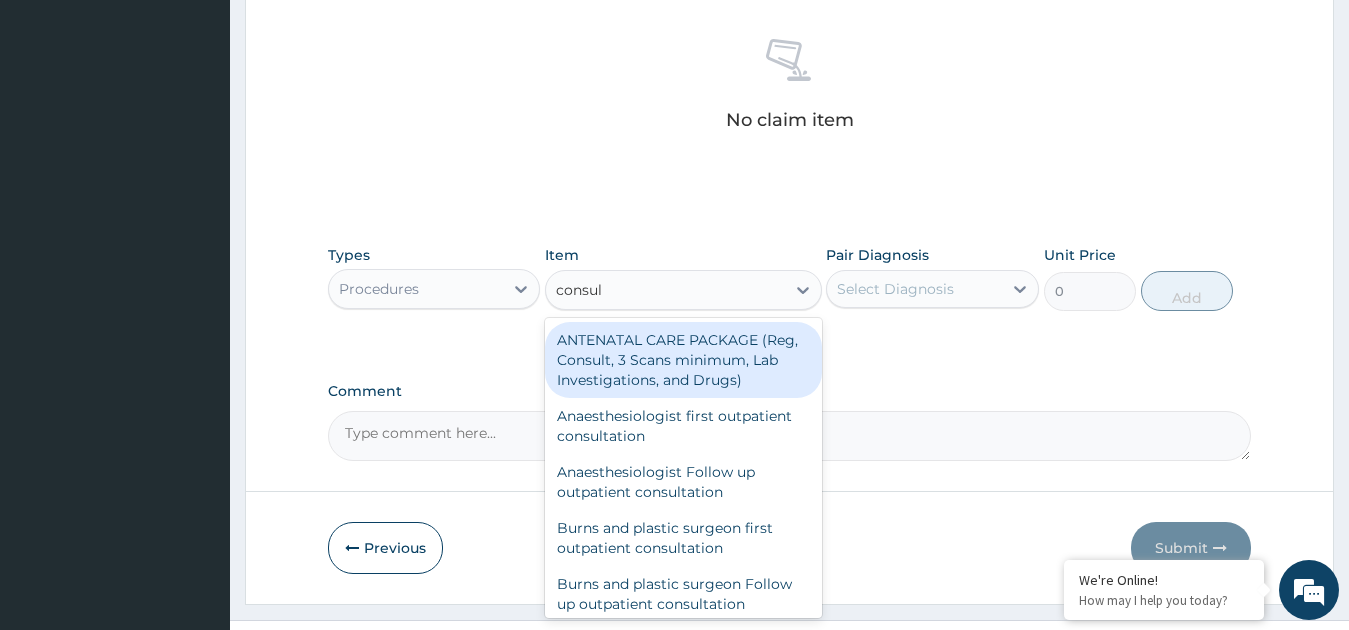 scroll, scrollTop: 812, scrollLeft: 0, axis: vertical 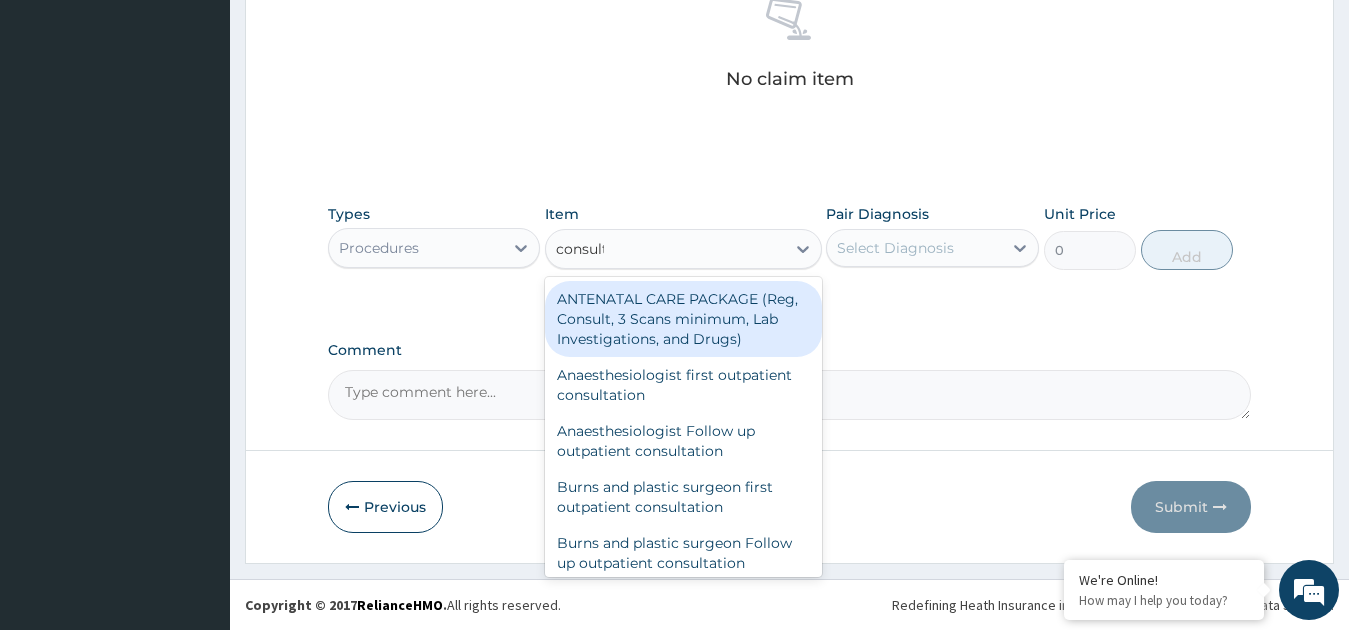 type on "consultat" 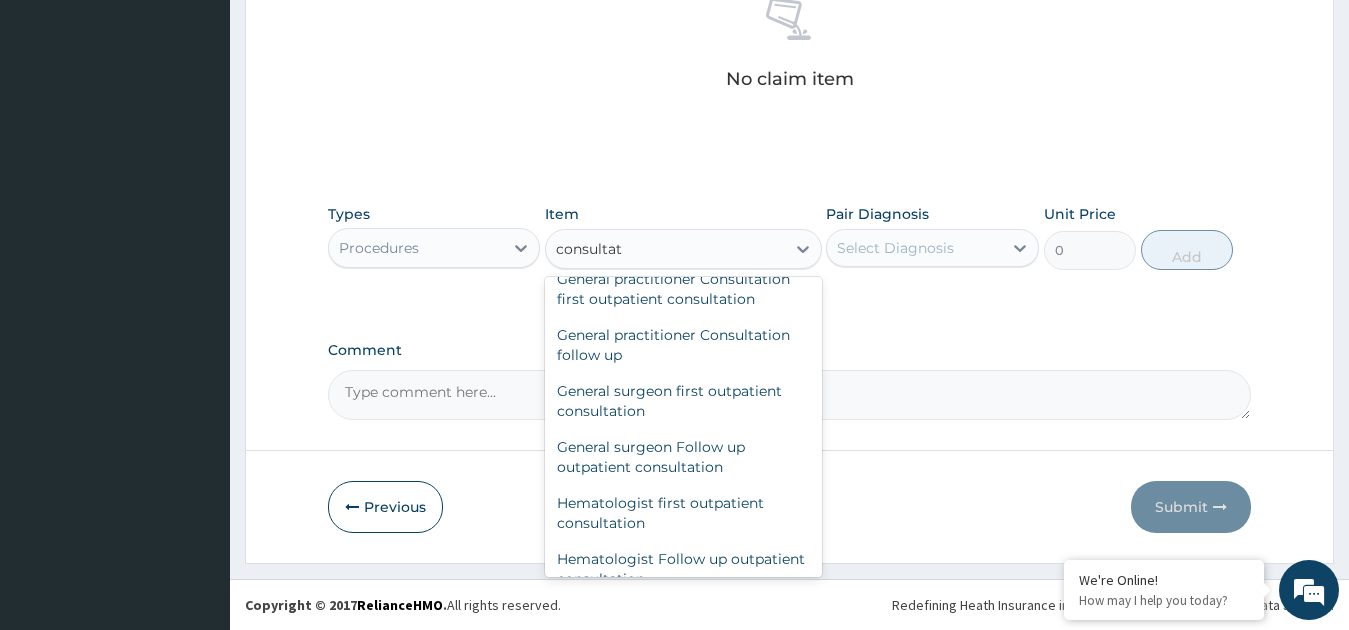 scroll, scrollTop: 1006, scrollLeft: 0, axis: vertical 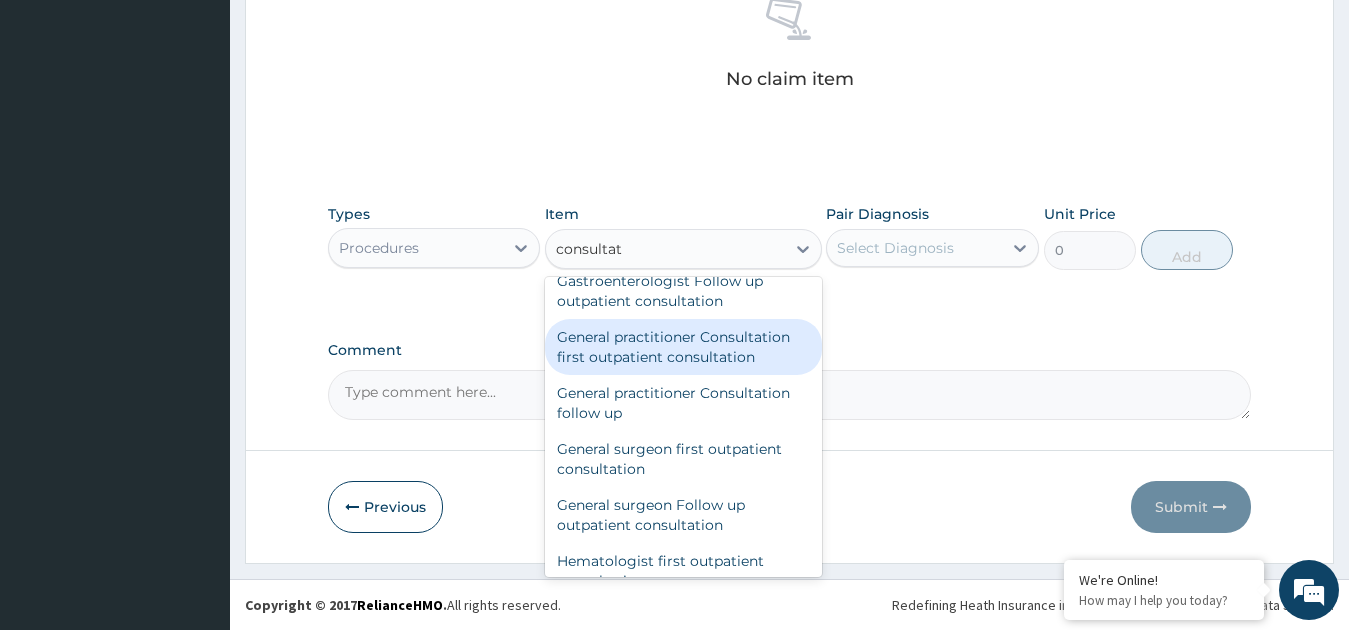 click on "General practitioner Consultation first outpatient consultation" at bounding box center [683, 347] 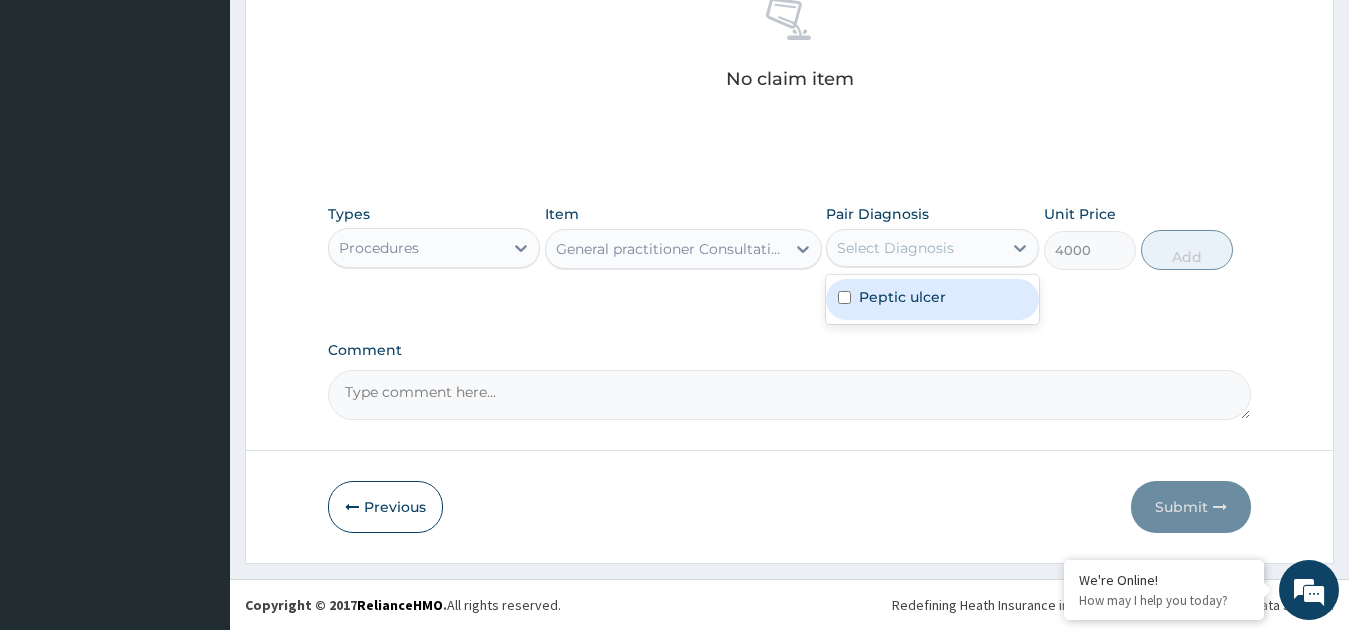 click on "Select Diagnosis" at bounding box center (914, 248) 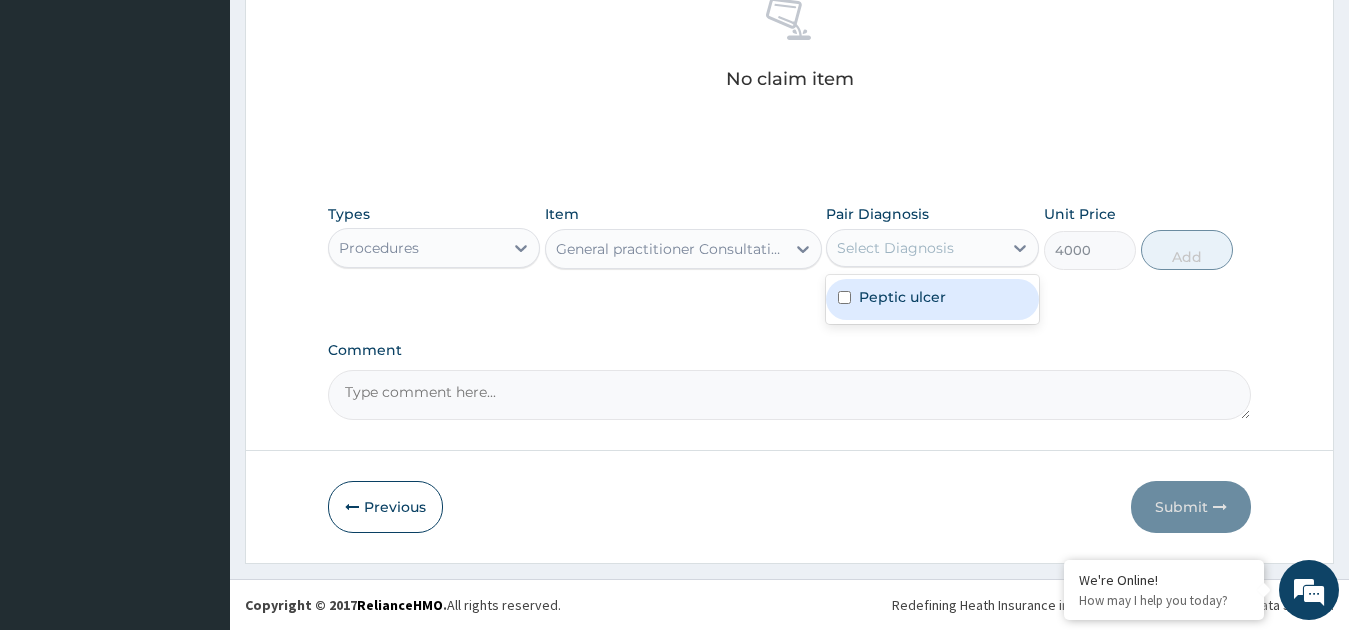 click on "Peptic ulcer" at bounding box center (932, 299) 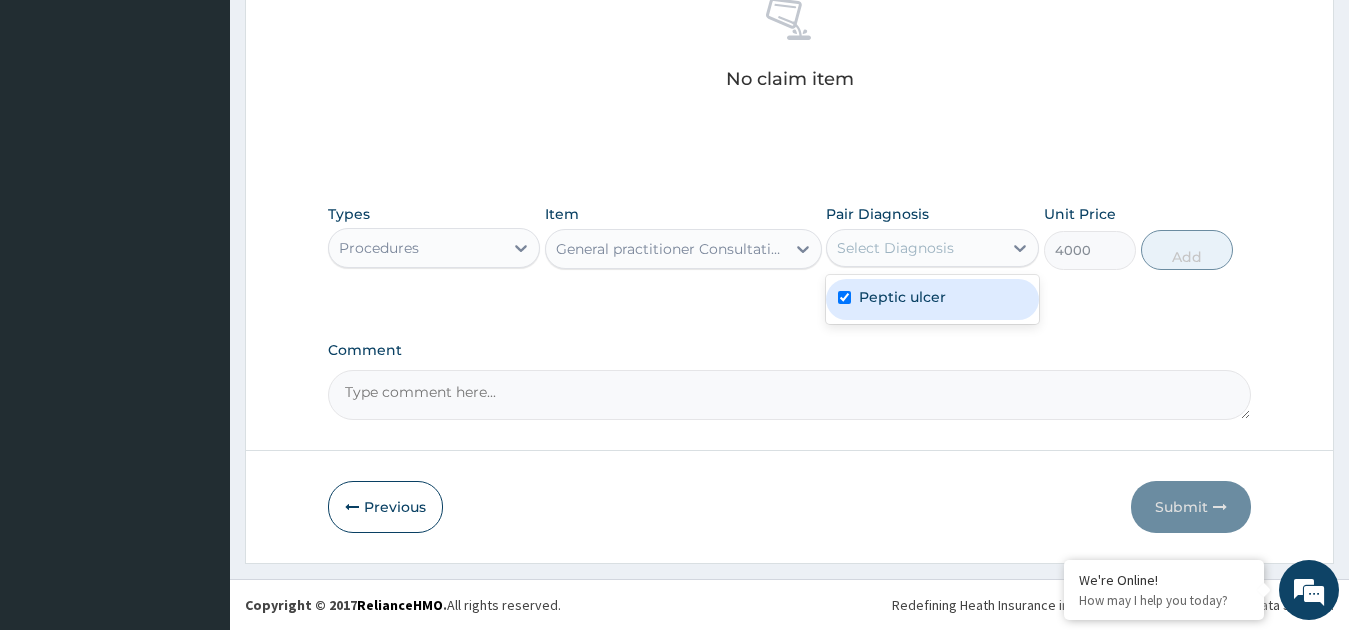 checkbox on "true" 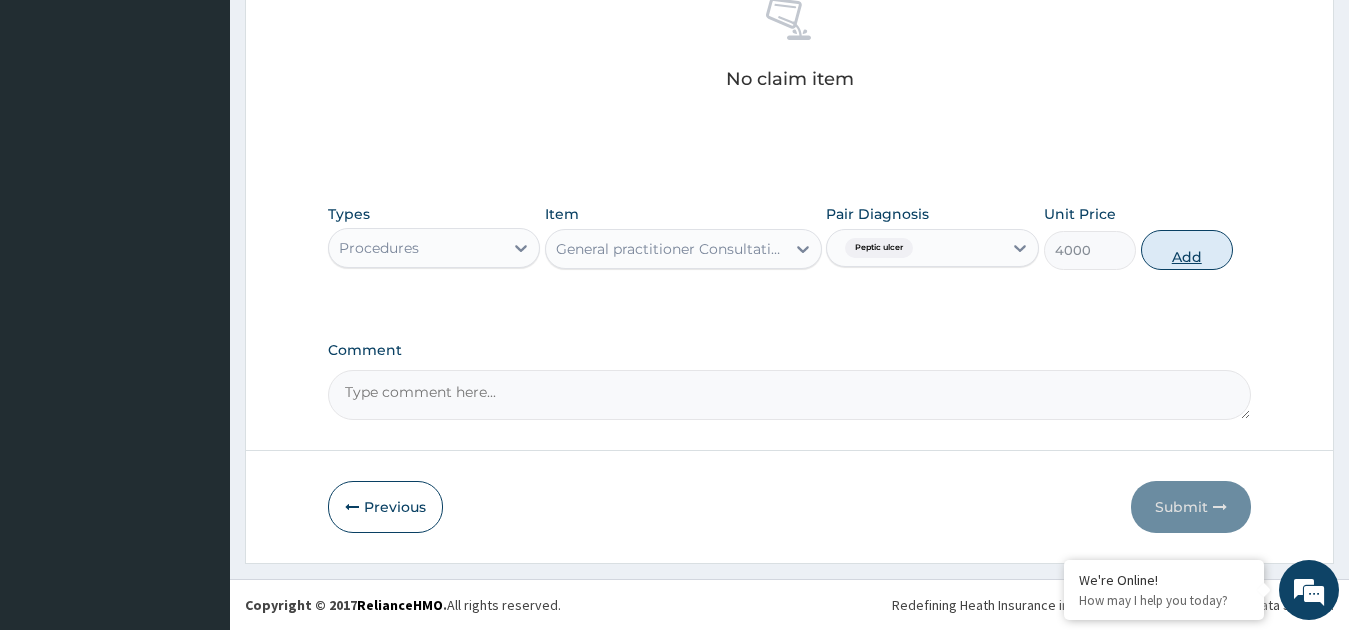 click on "Add" at bounding box center (1187, 250) 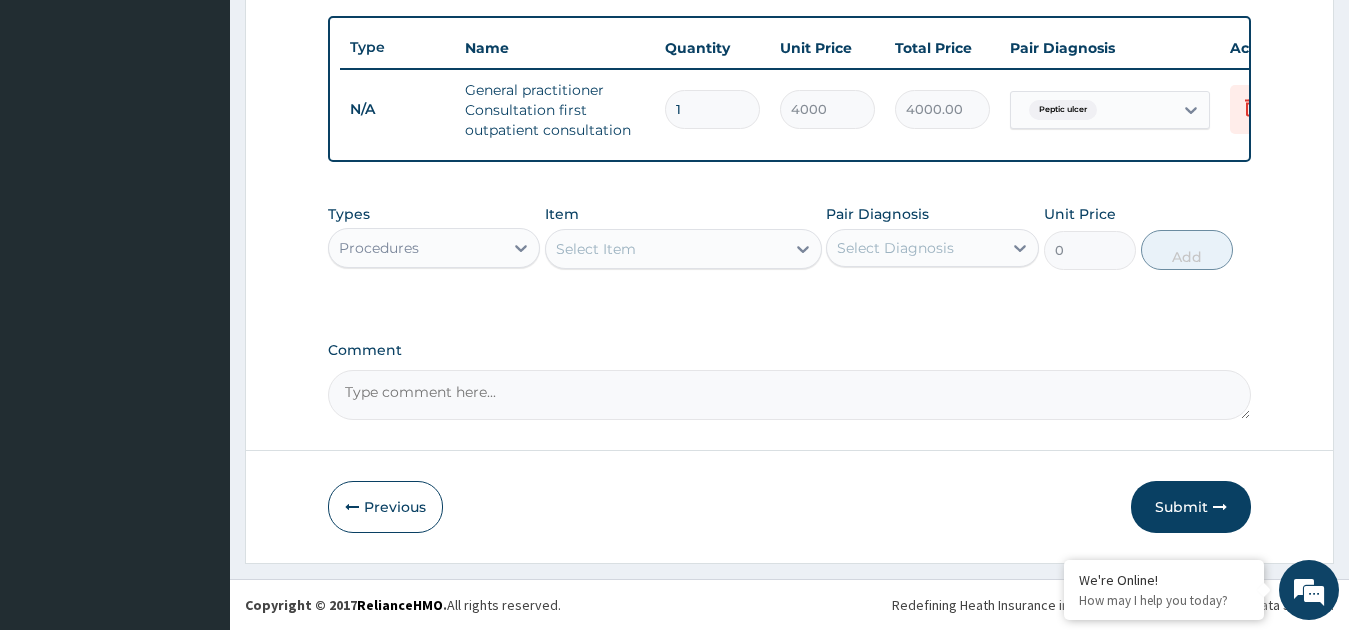 scroll, scrollTop: 745, scrollLeft: 0, axis: vertical 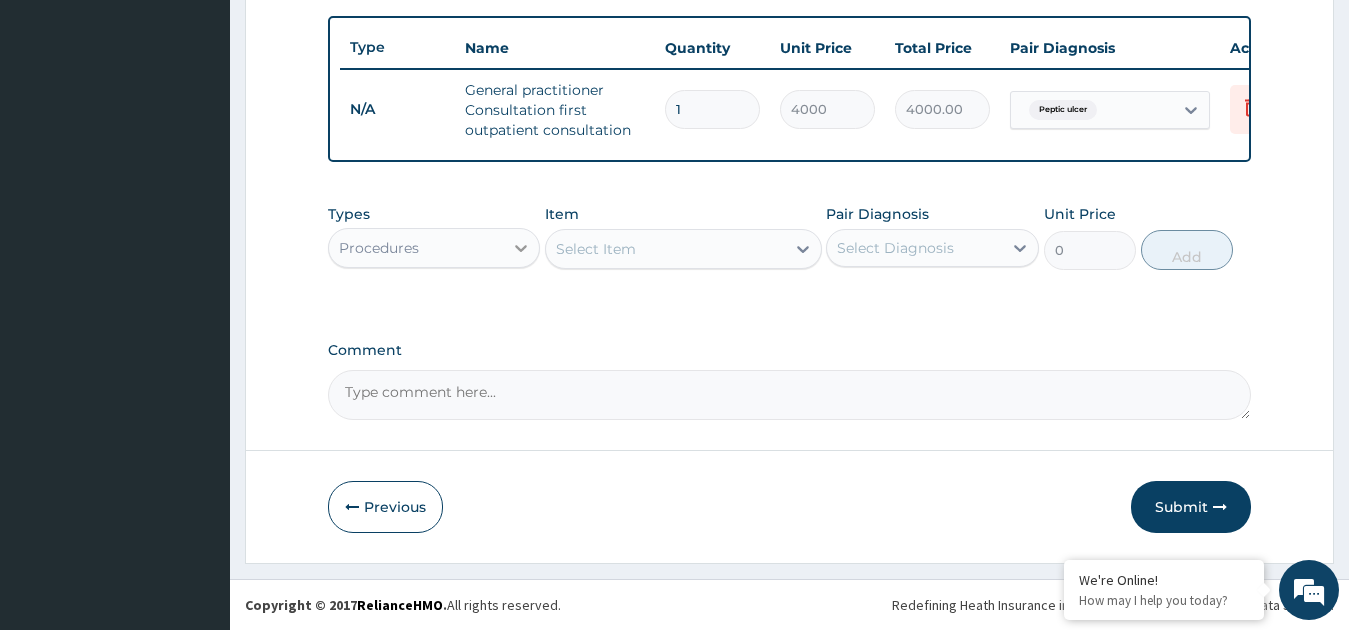 click 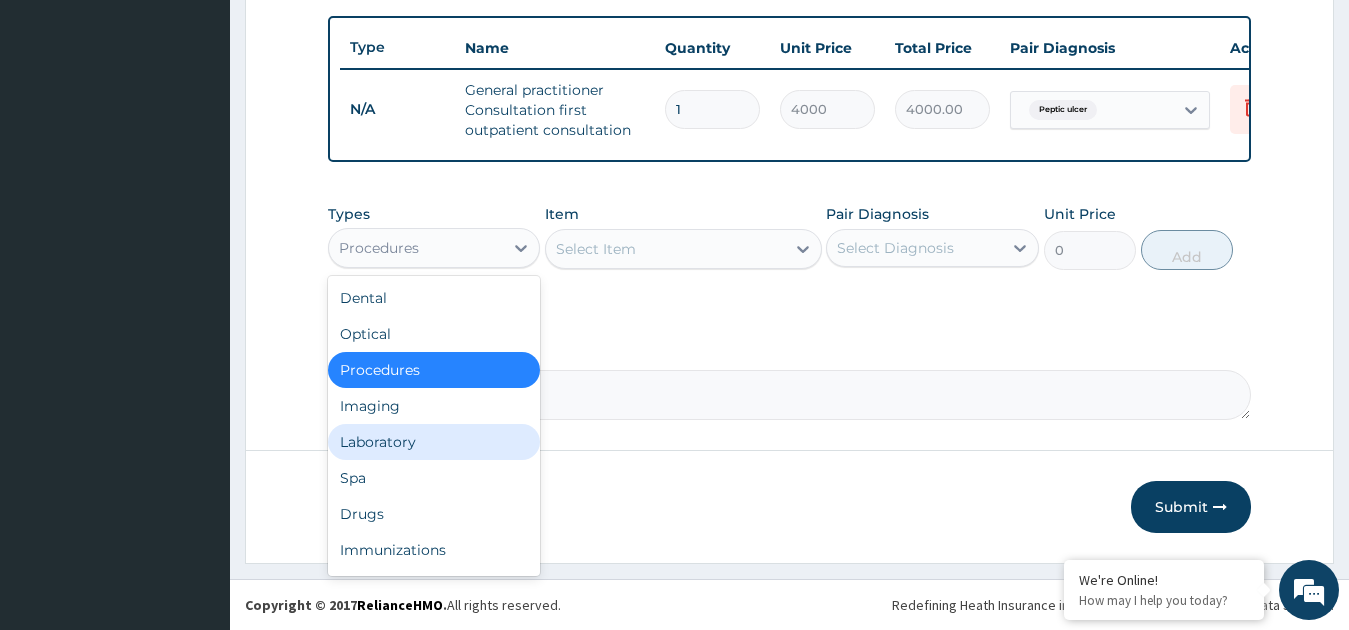click on "Laboratory" at bounding box center [434, 442] 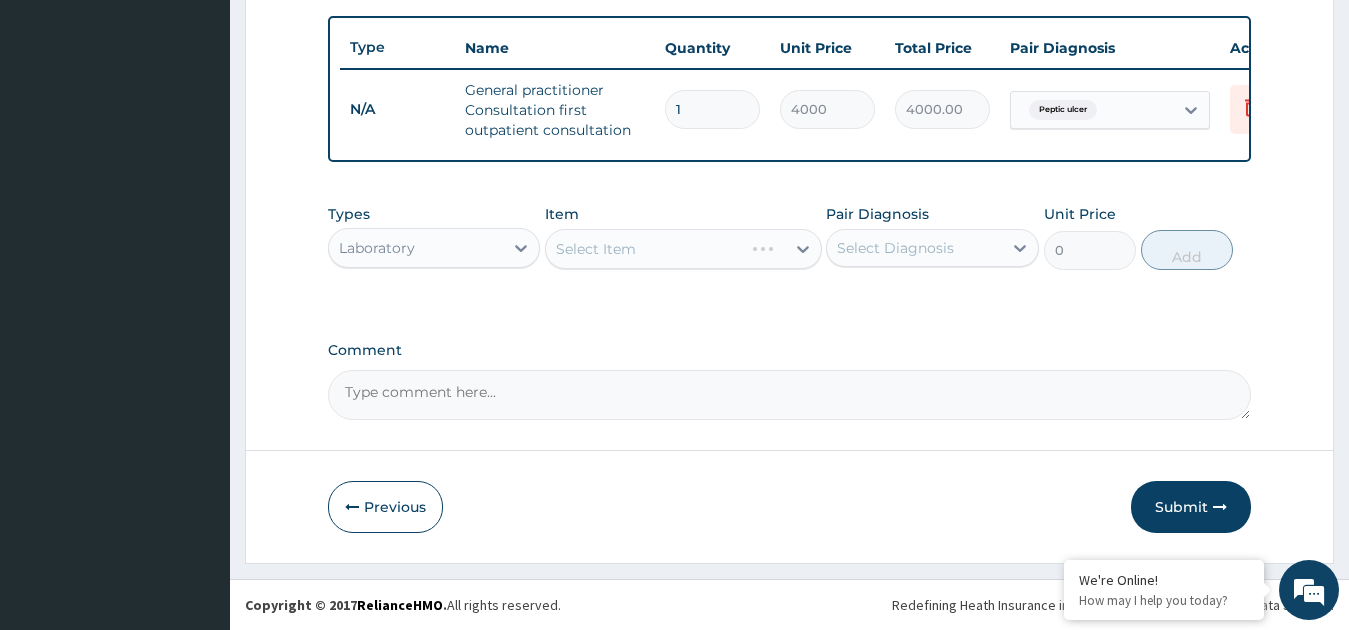 click on "Select Item" at bounding box center (683, 249) 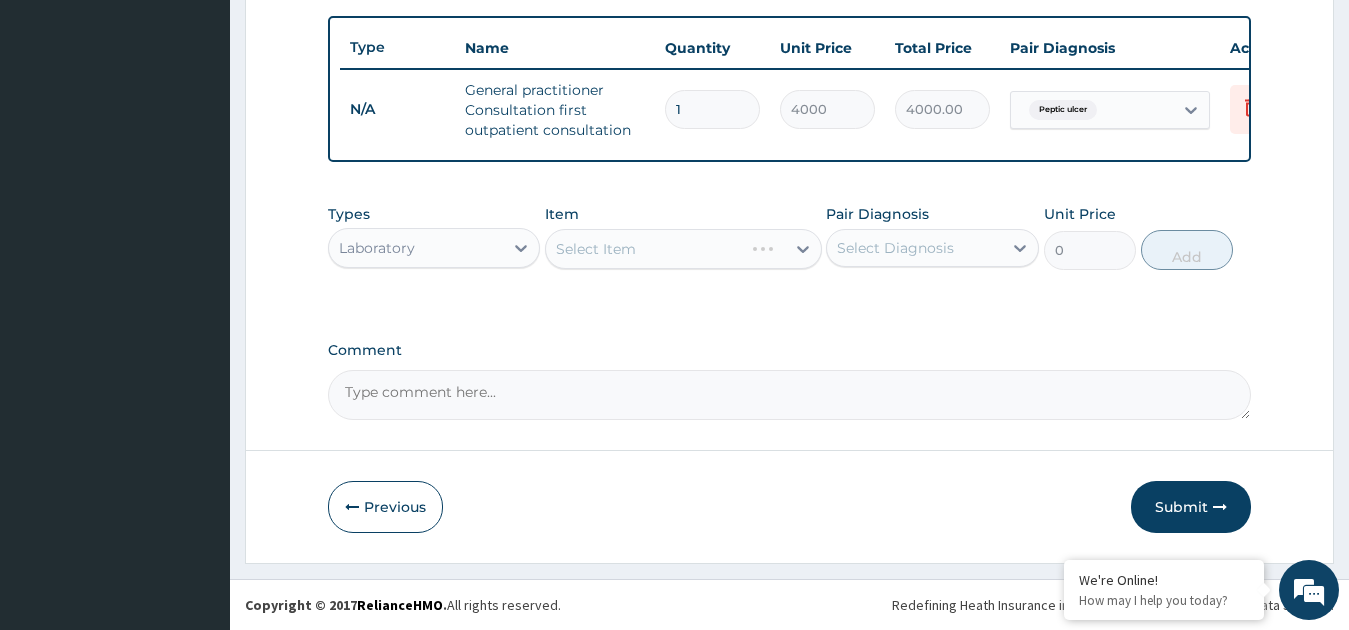 click on "Select Item" at bounding box center [683, 249] 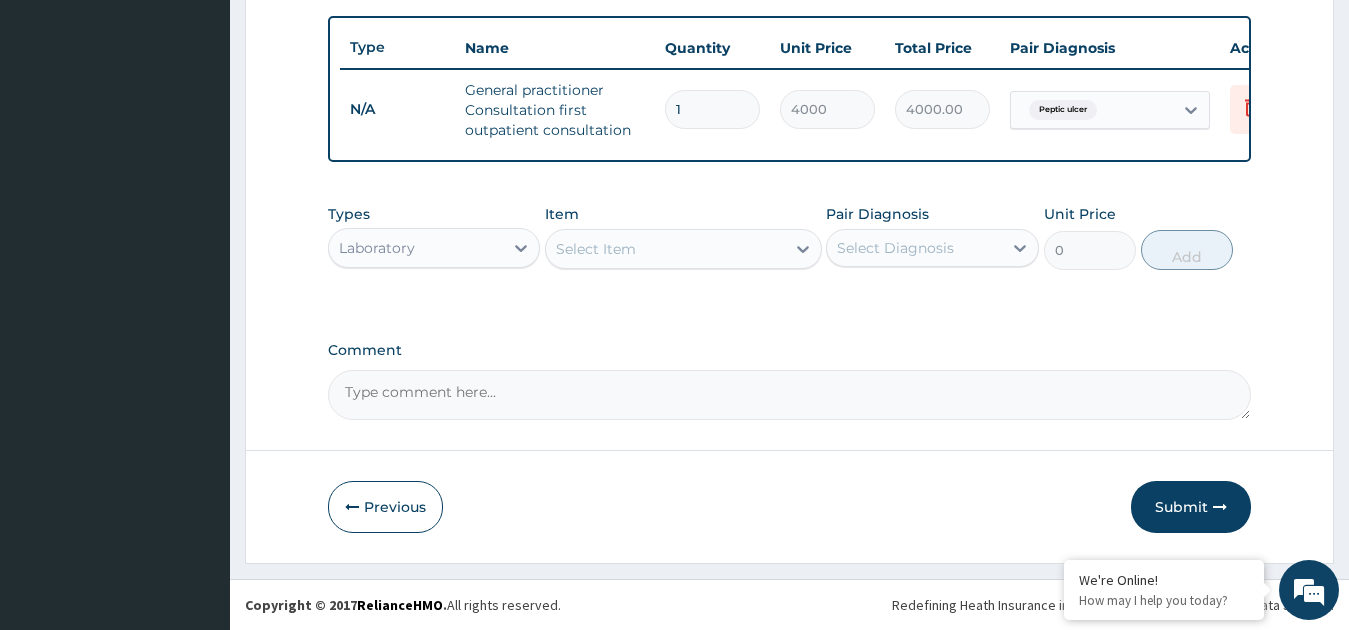 click on "Select Item" at bounding box center [665, 249] 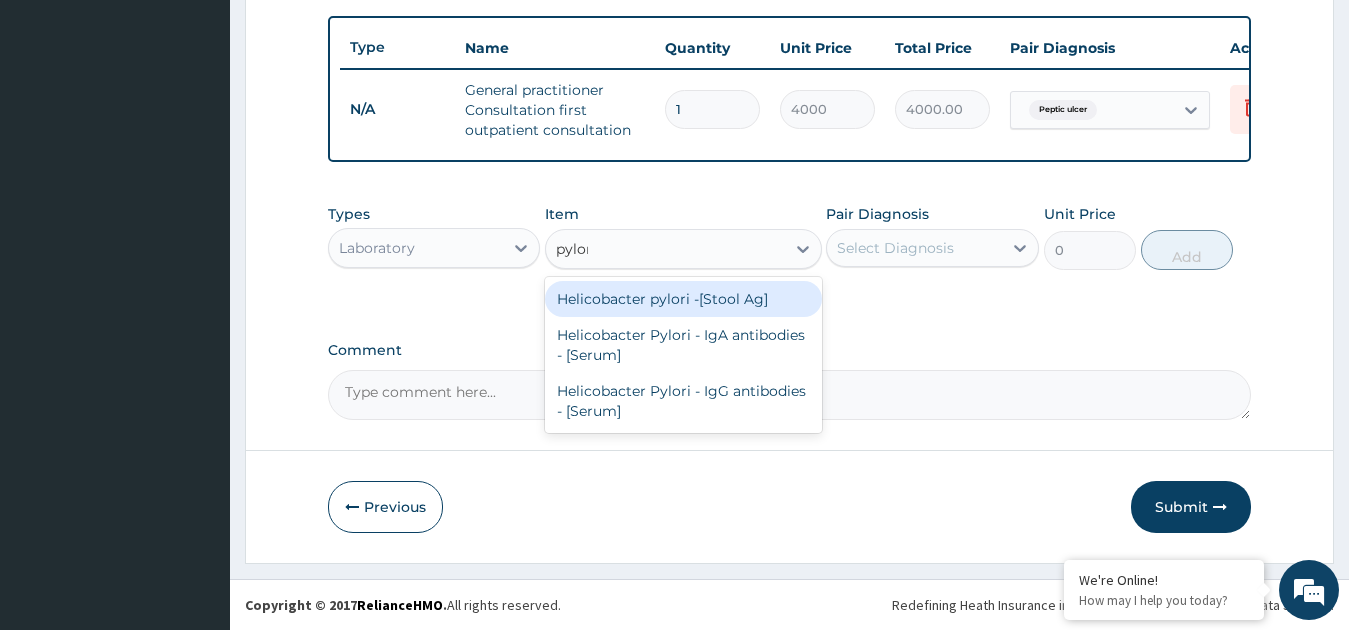 type on "pylori" 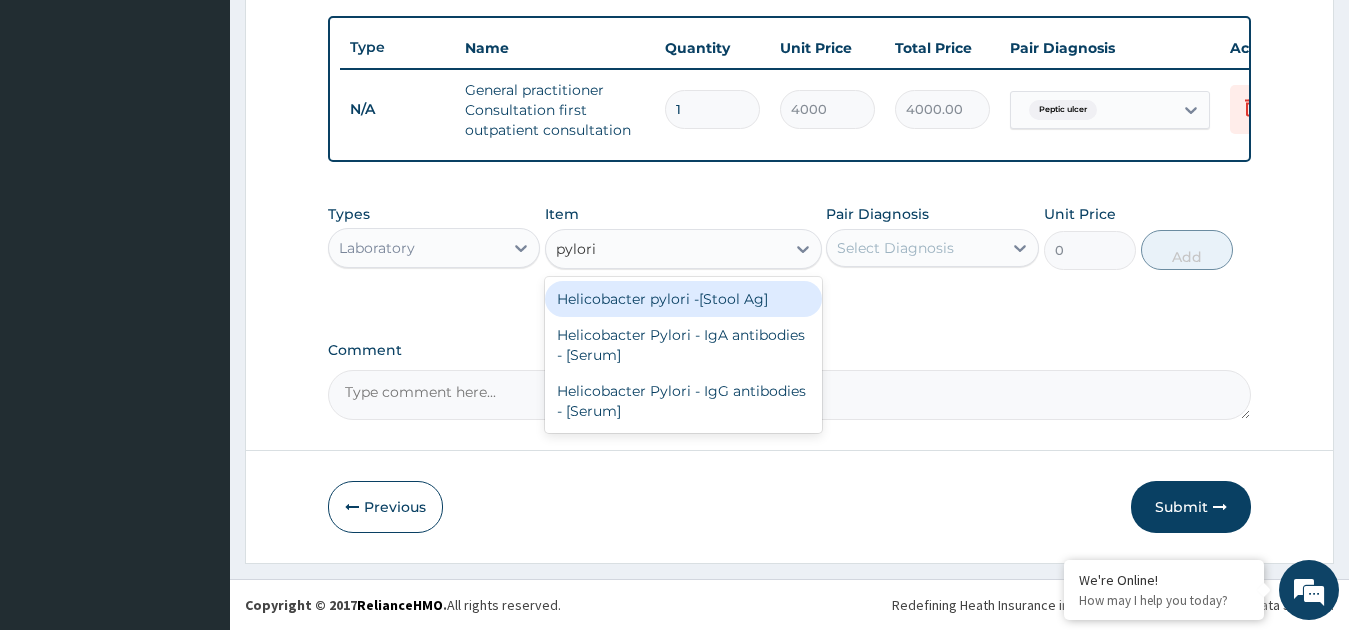 click on "Helicobacter pylori -[Stool Ag]" at bounding box center (683, 299) 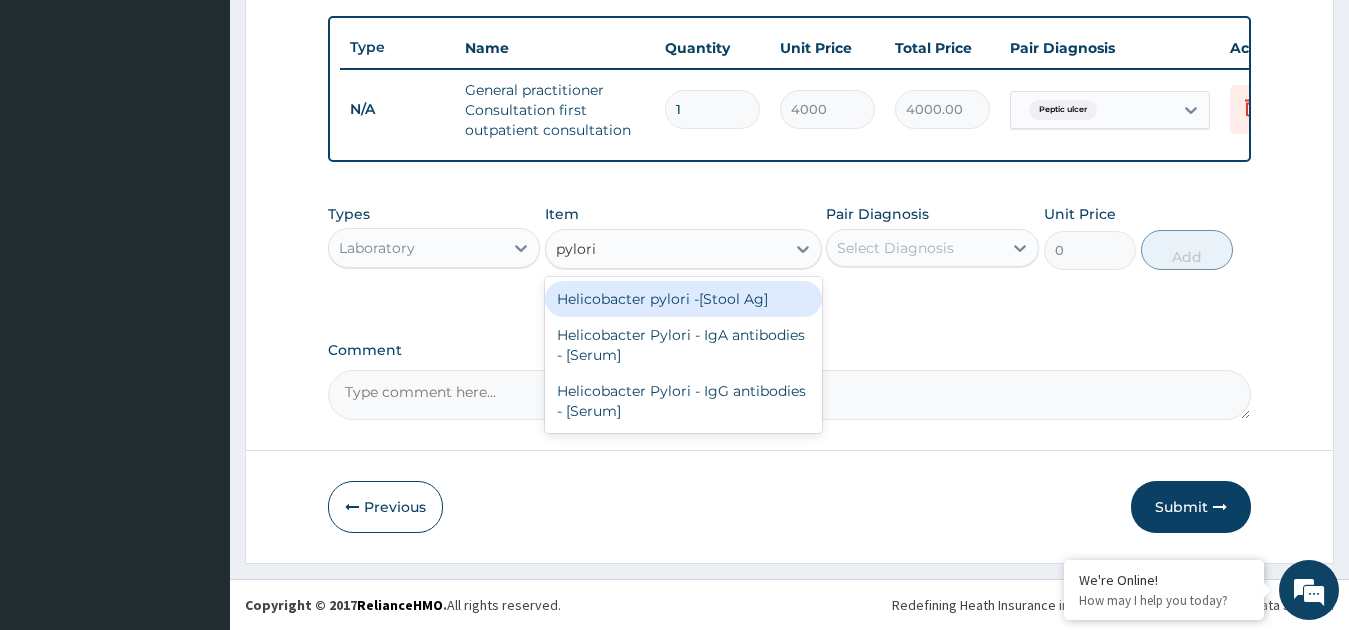 type 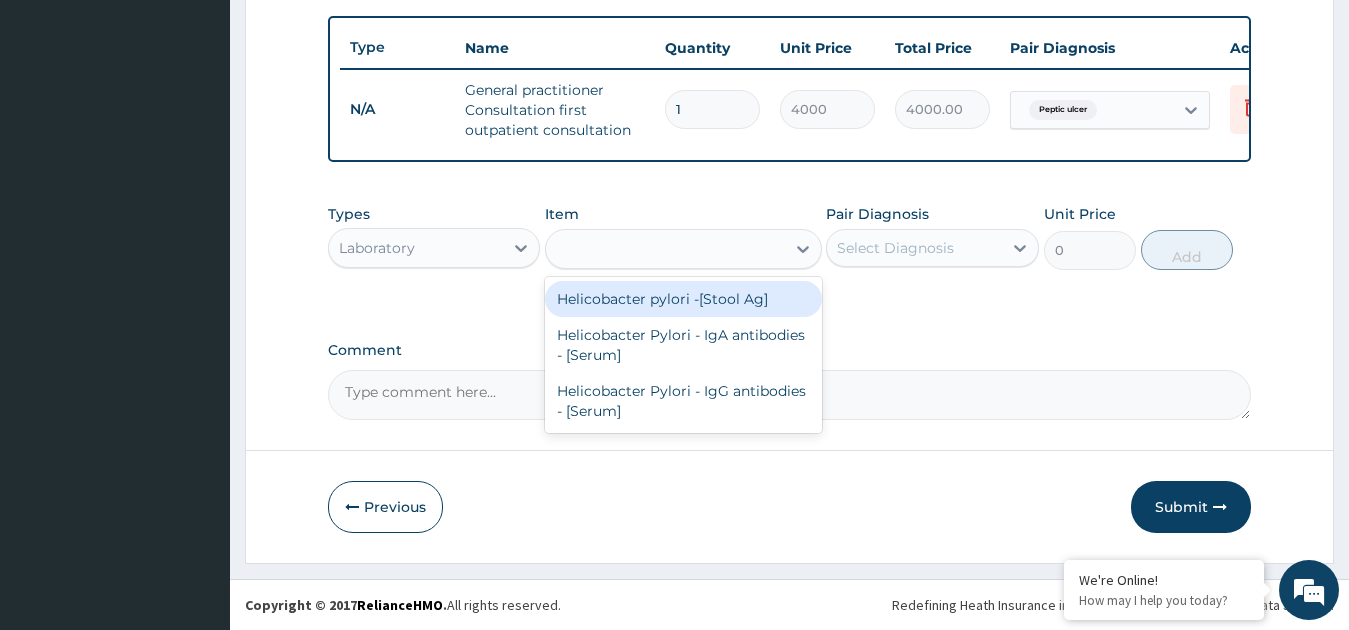 type on "7525" 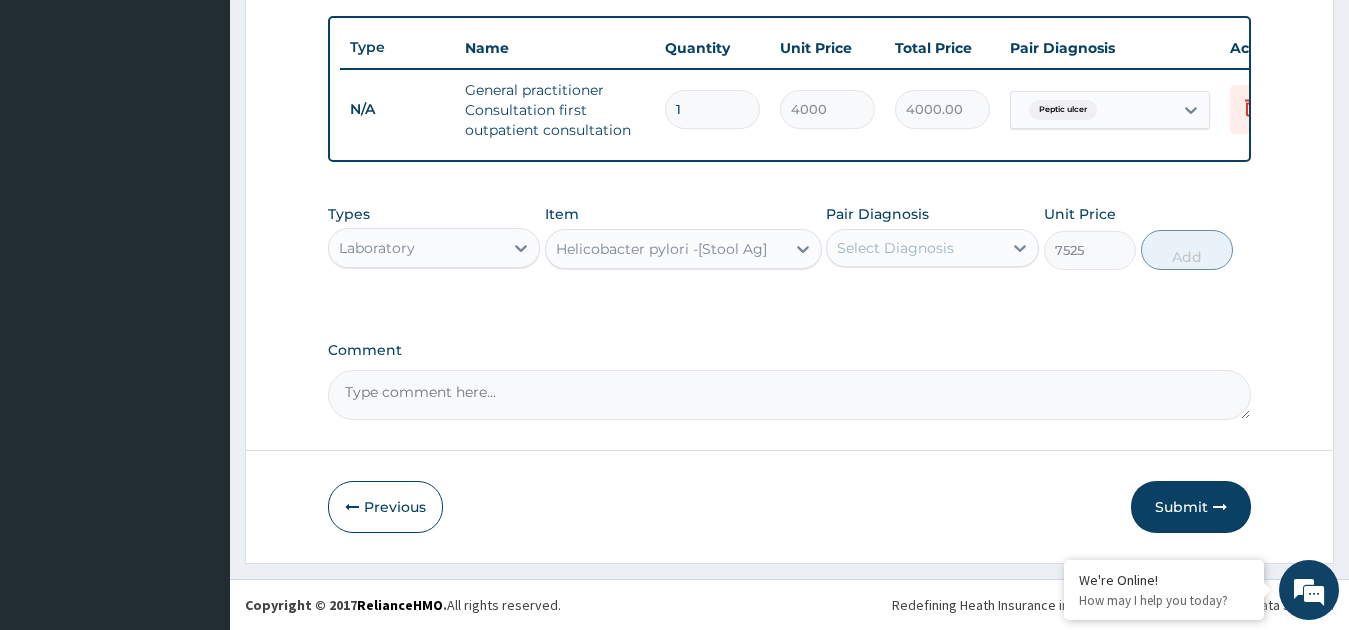 click on "Select Diagnosis" at bounding box center [914, 248] 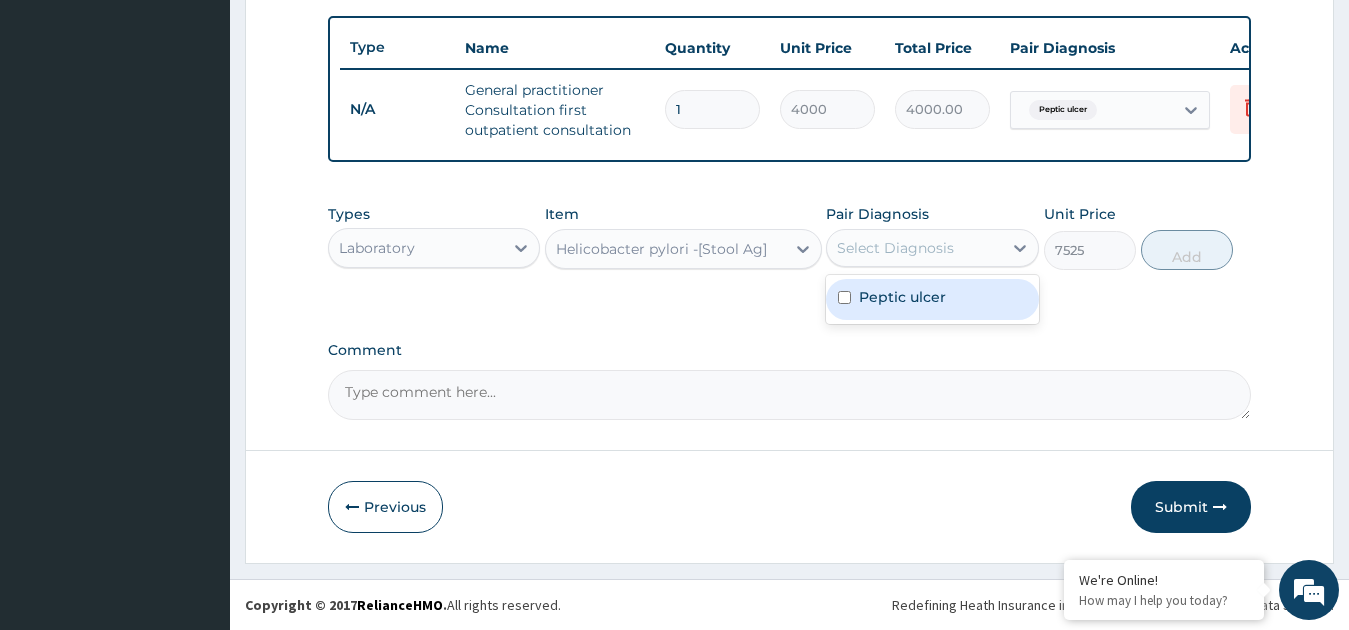 click on "Peptic ulcer" at bounding box center [902, 297] 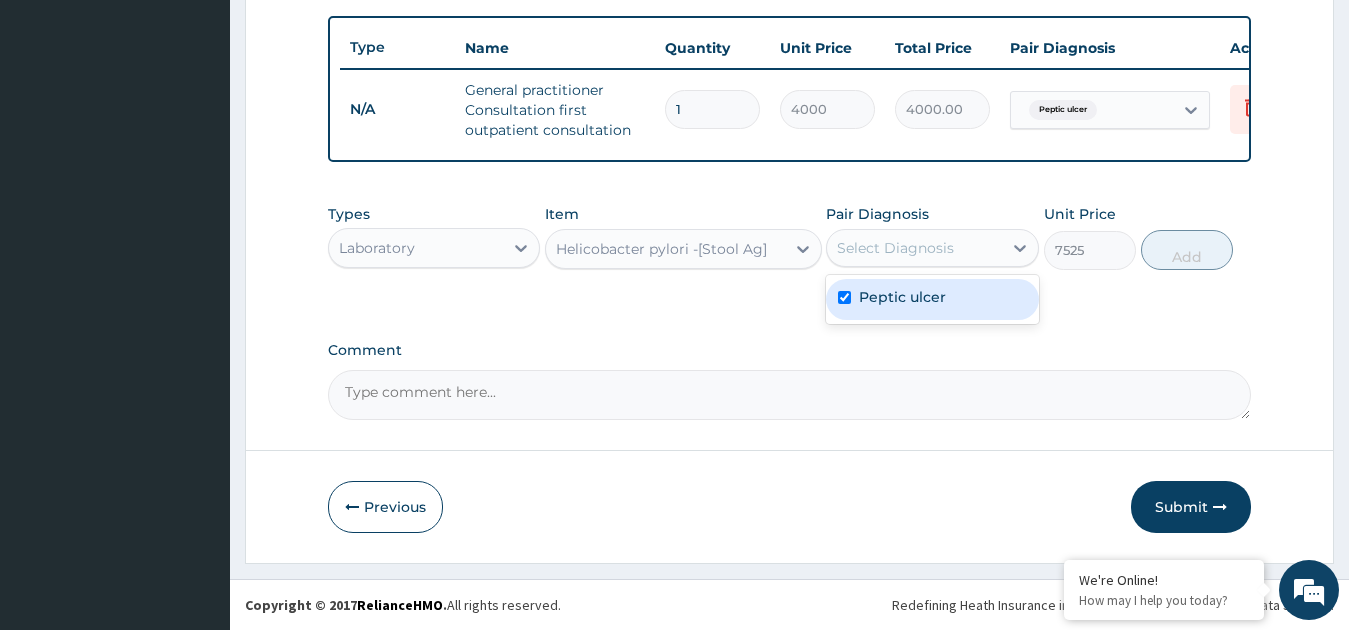 checkbox on "true" 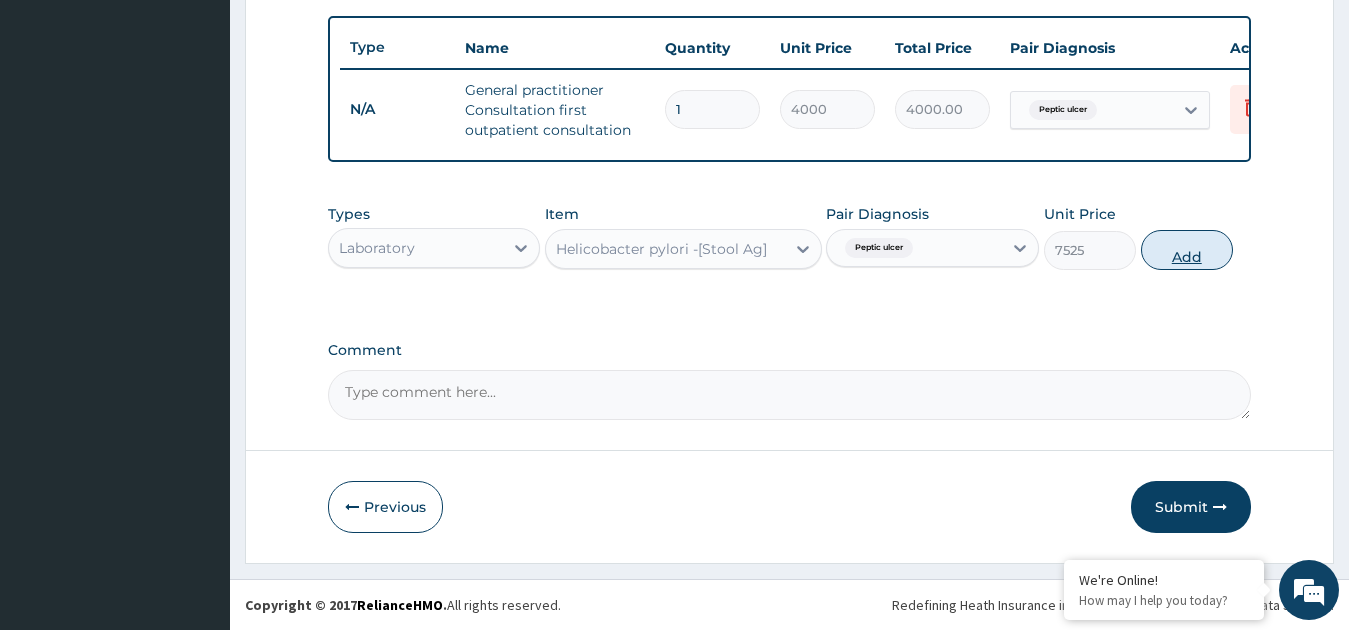 click on "Add" at bounding box center [1187, 250] 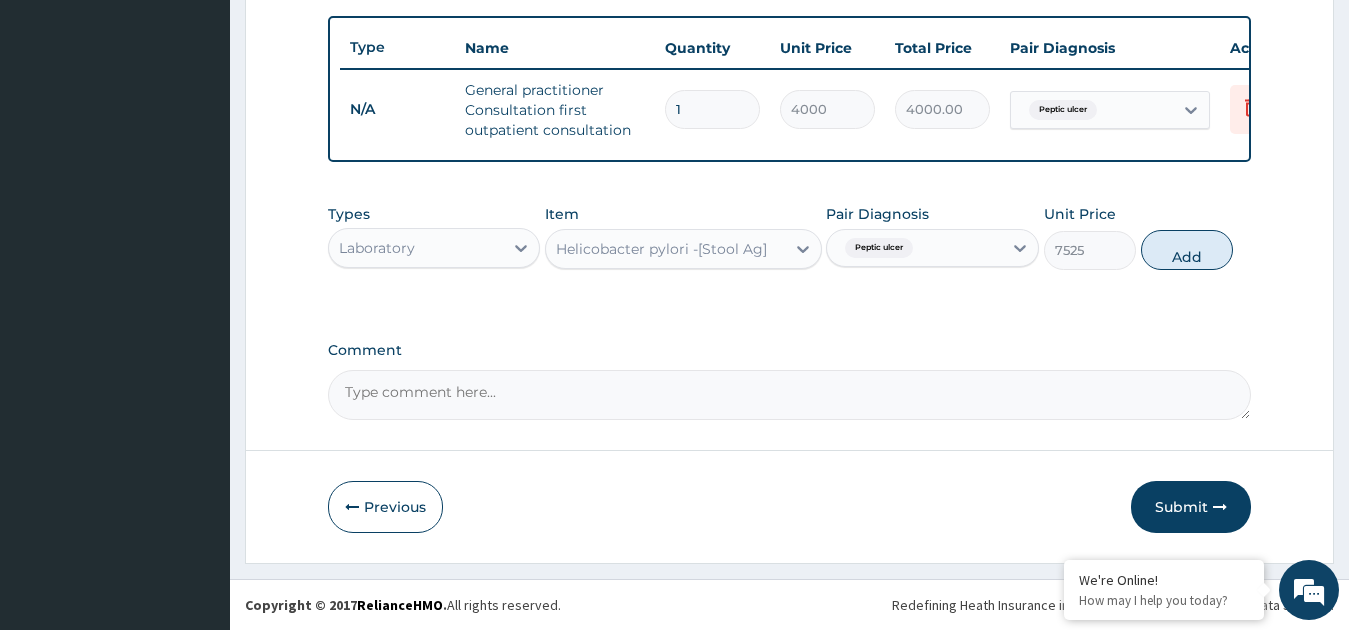 type on "0" 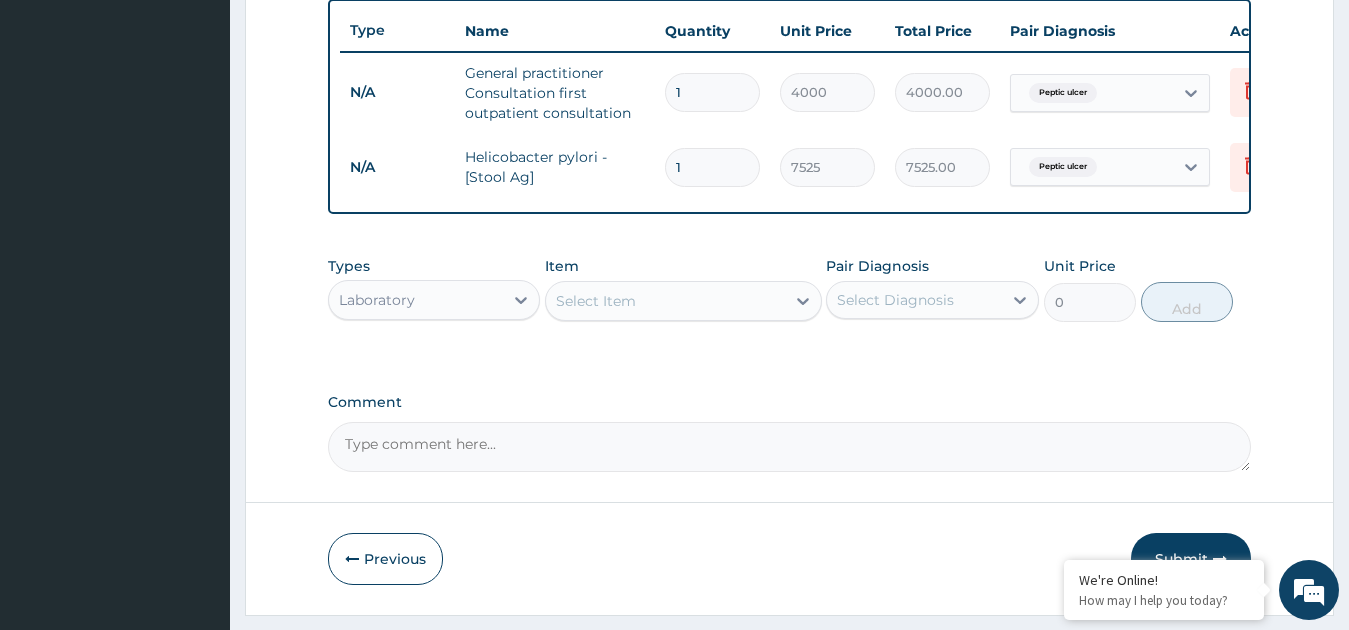 scroll, scrollTop: 774, scrollLeft: 0, axis: vertical 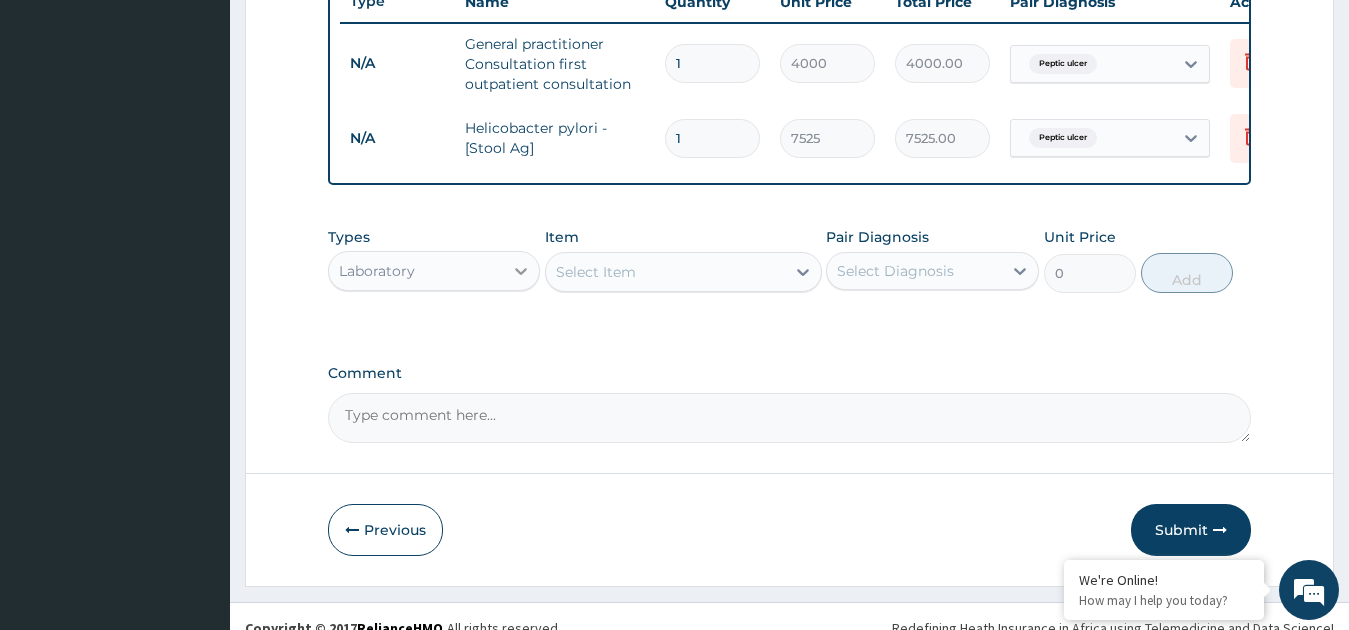 click at bounding box center [521, 271] 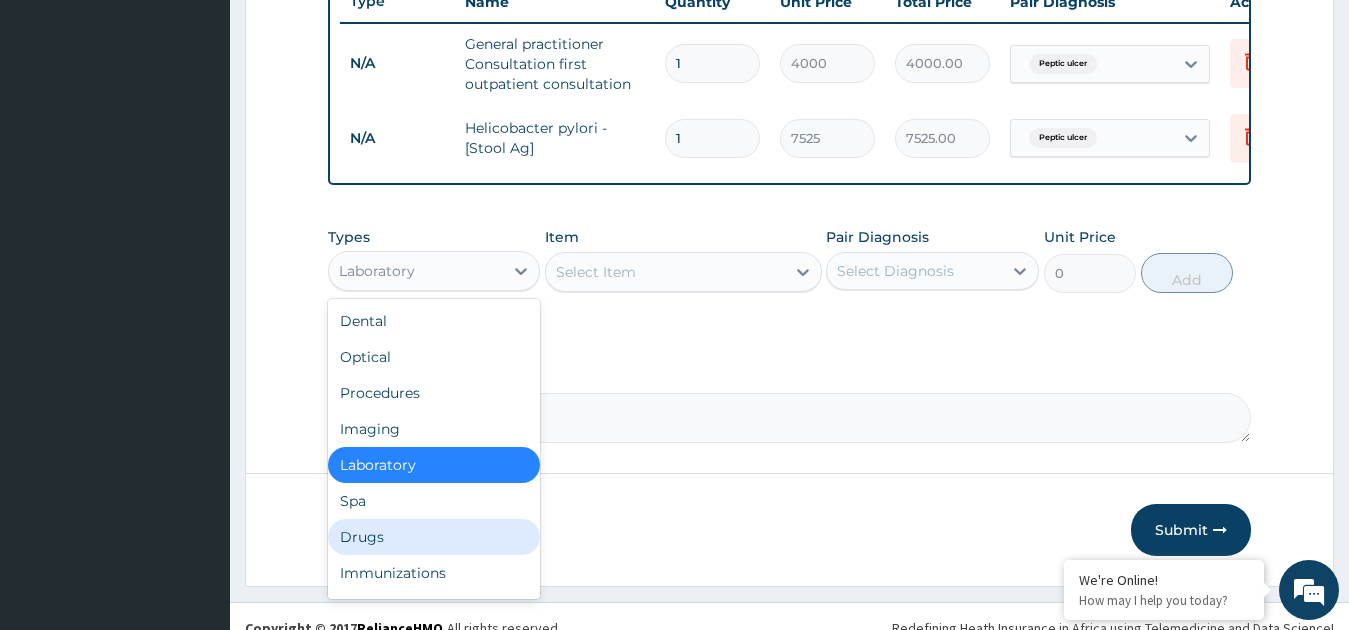 click on "Drugs" at bounding box center [434, 537] 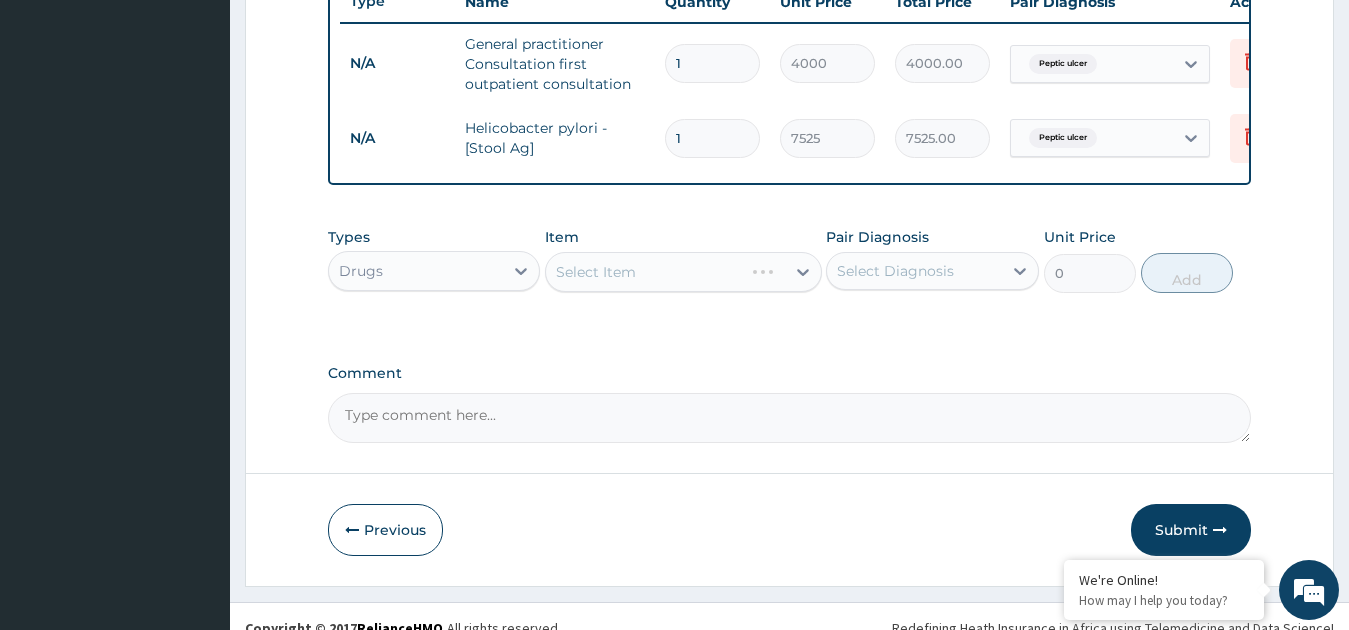 click on "Select Item" at bounding box center [683, 272] 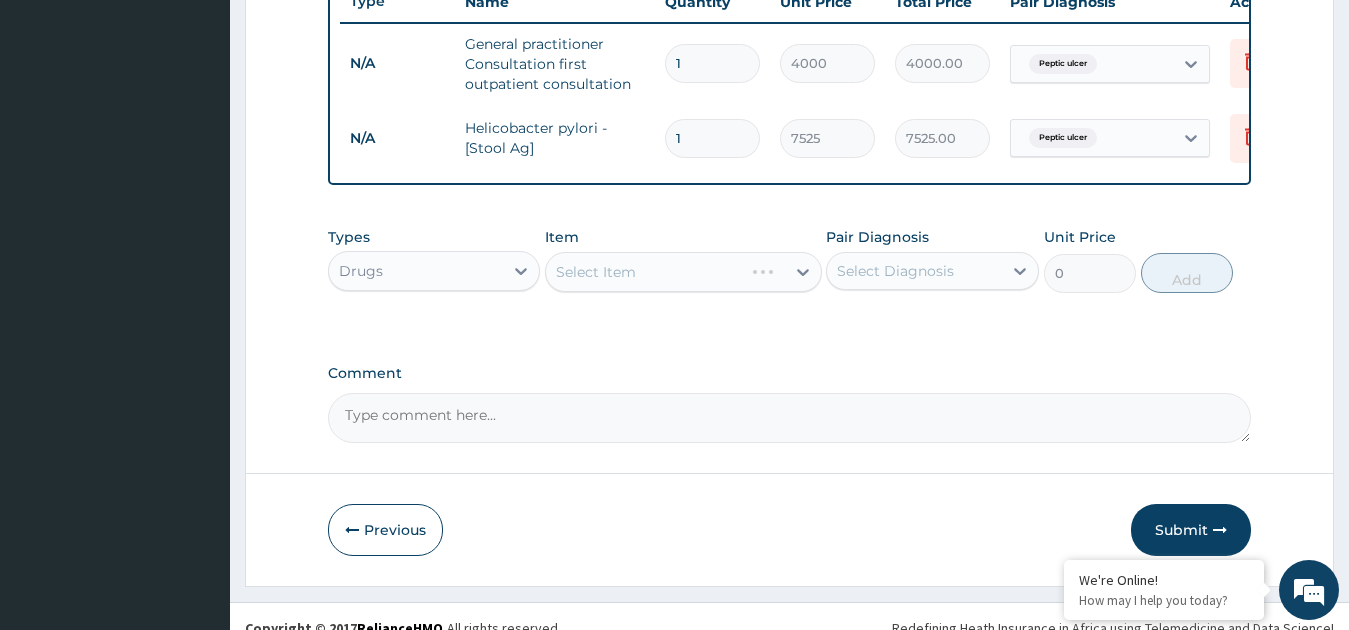 click on "Select Item" at bounding box center (683, 272) 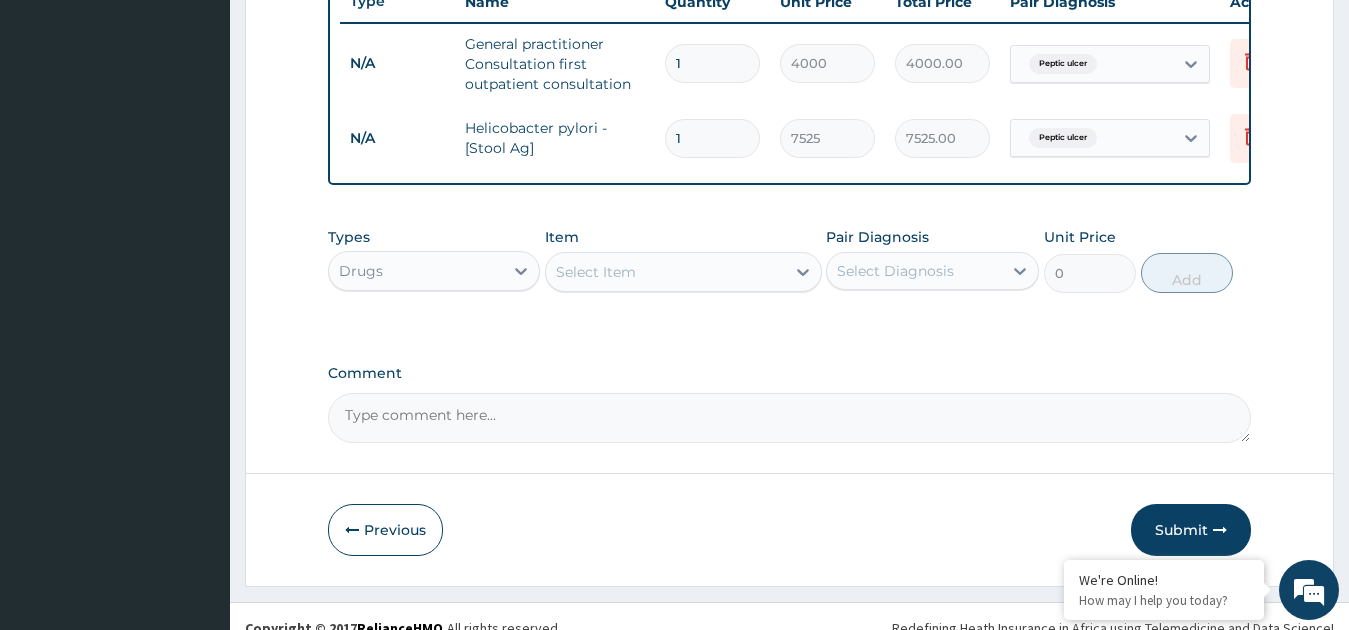click on "Select Item" at bounding box center [665, 272] 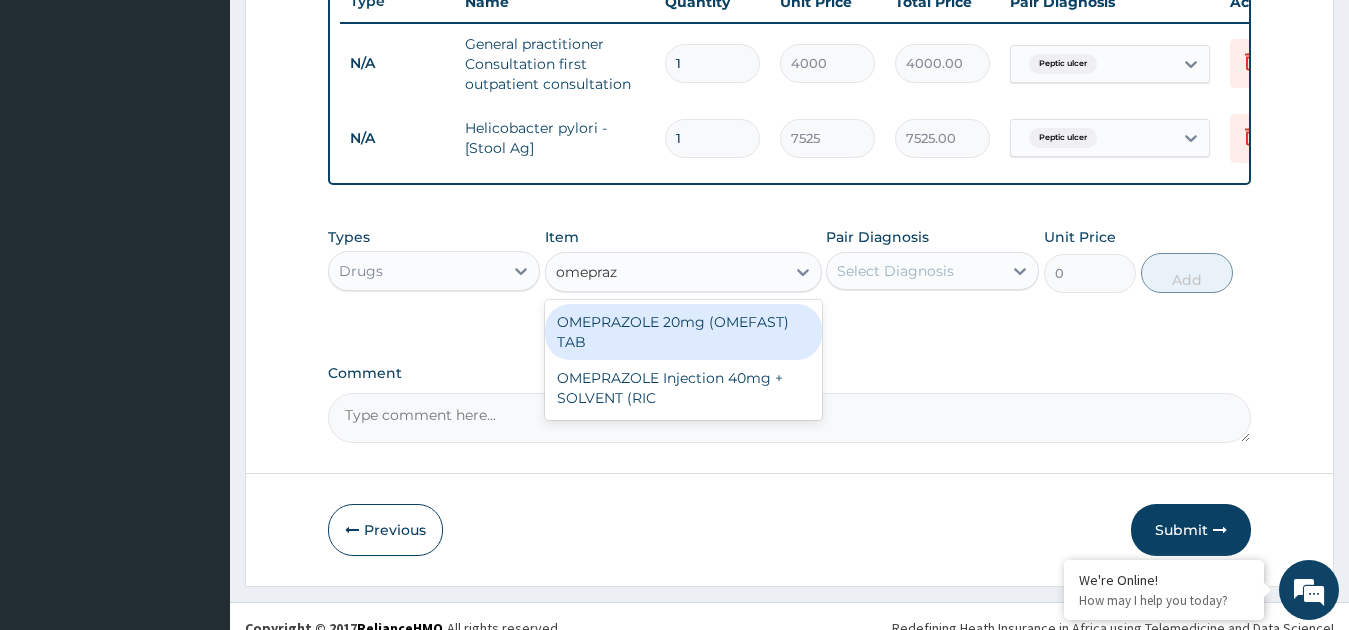 type on "omeprazo" 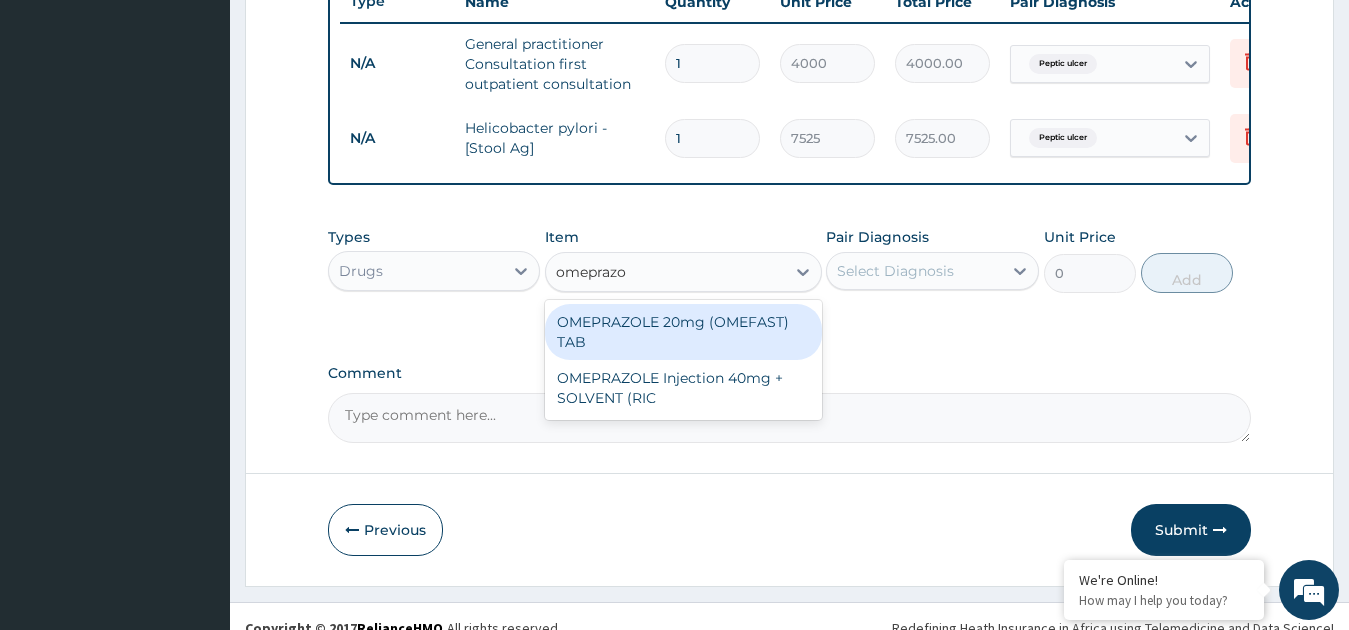 click on "OMEPRAZOLE 20mg (OMEFAST) TAB" at bounding box center [683, 332] 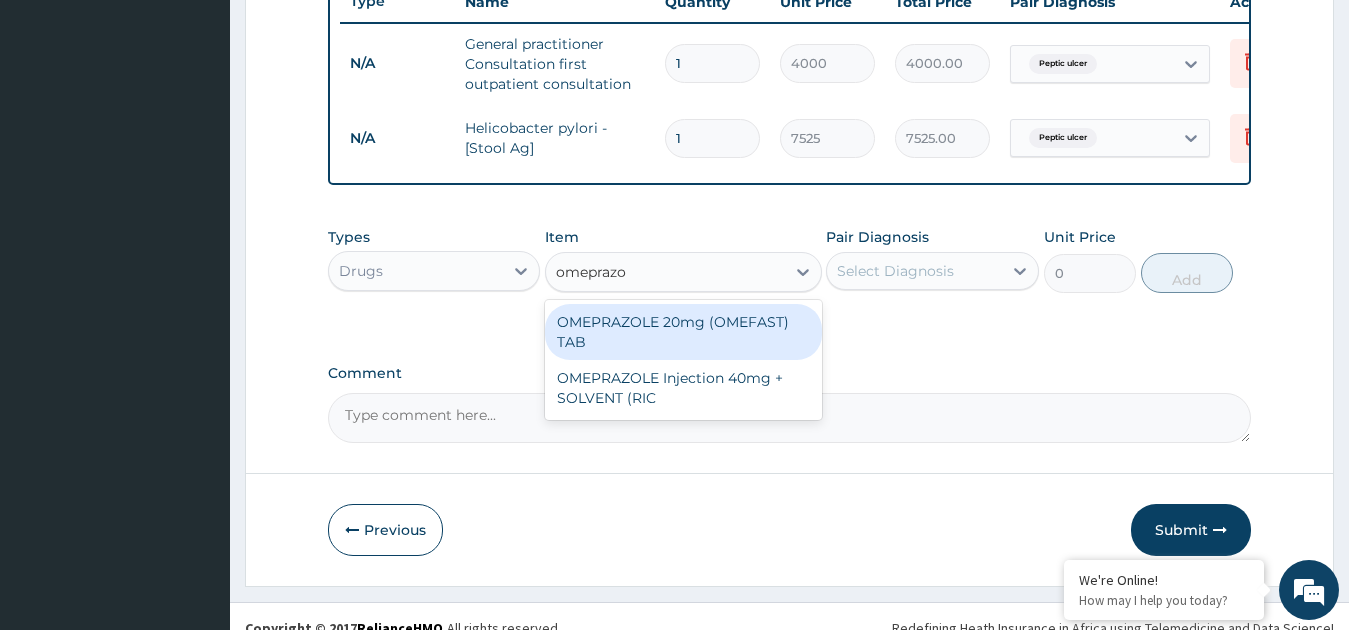 type 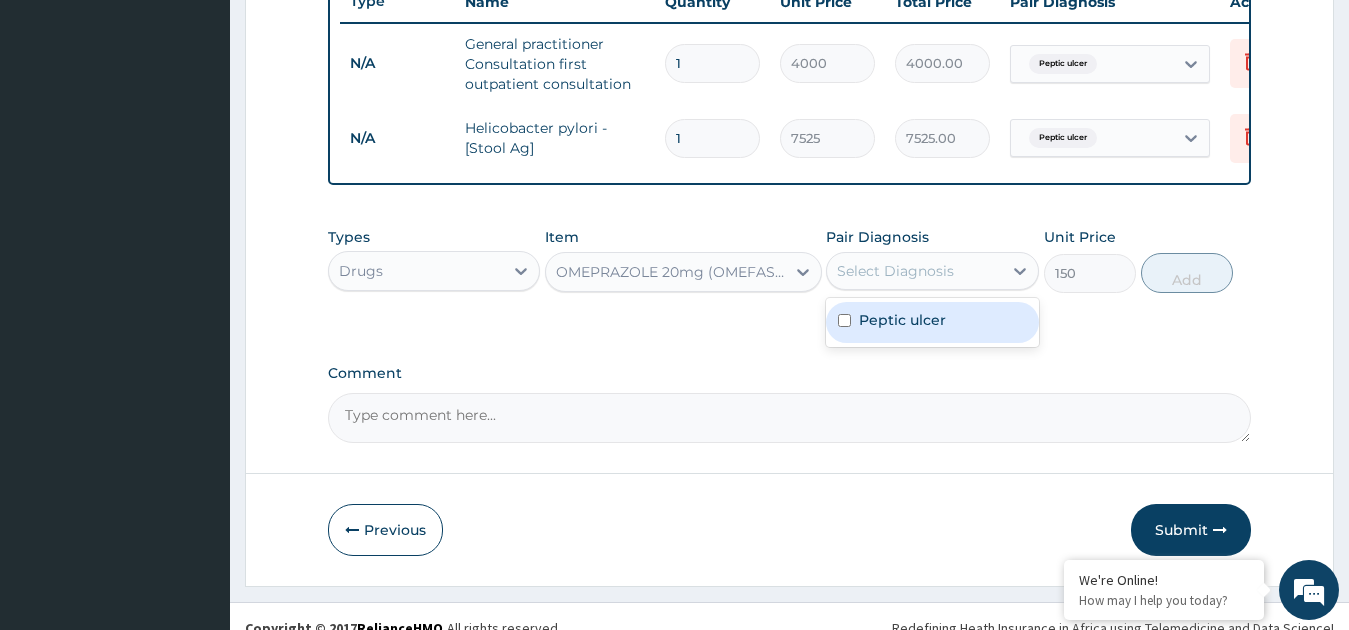 click on "Select Diagnosis" at bounding box center [914, 271] 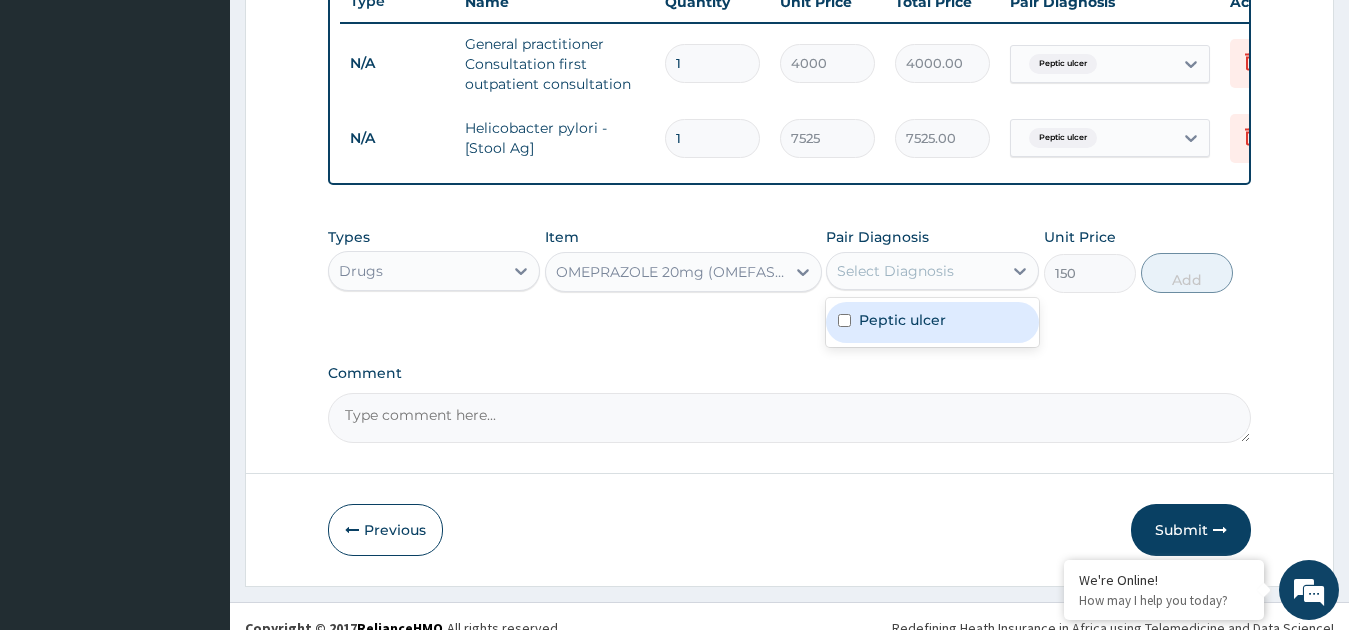 click on "Peptic ulcer" at bounding box center (902, 320) 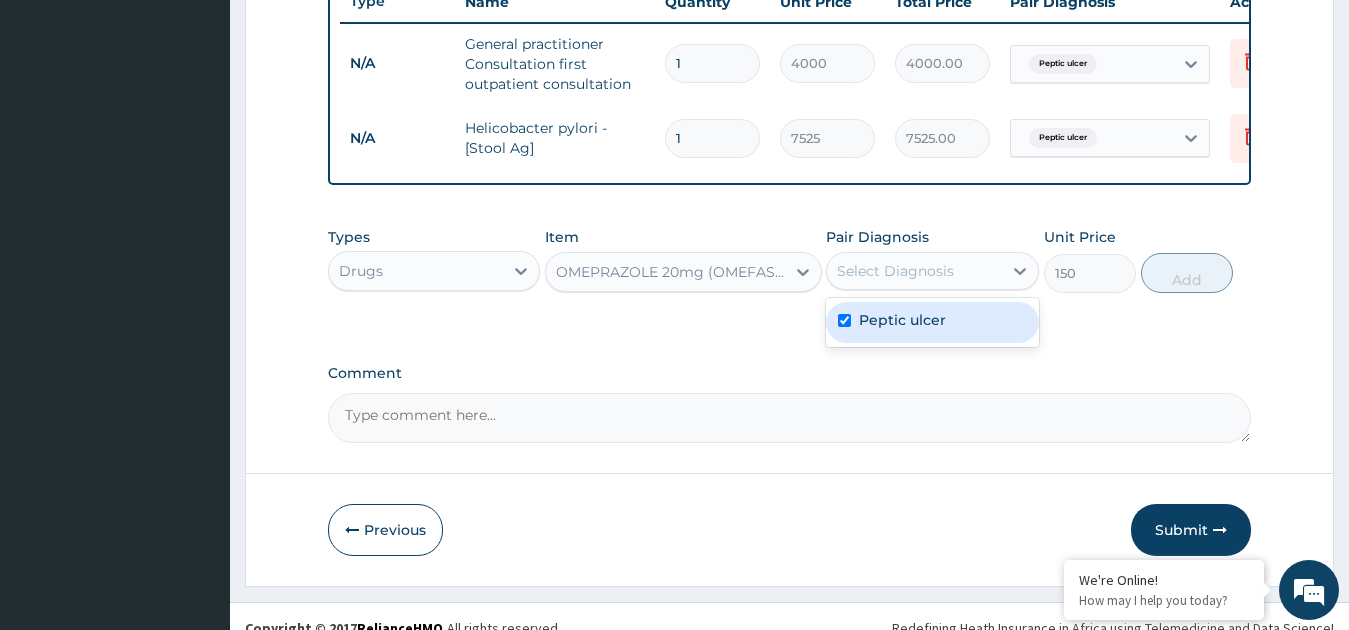 checkbox on "true" 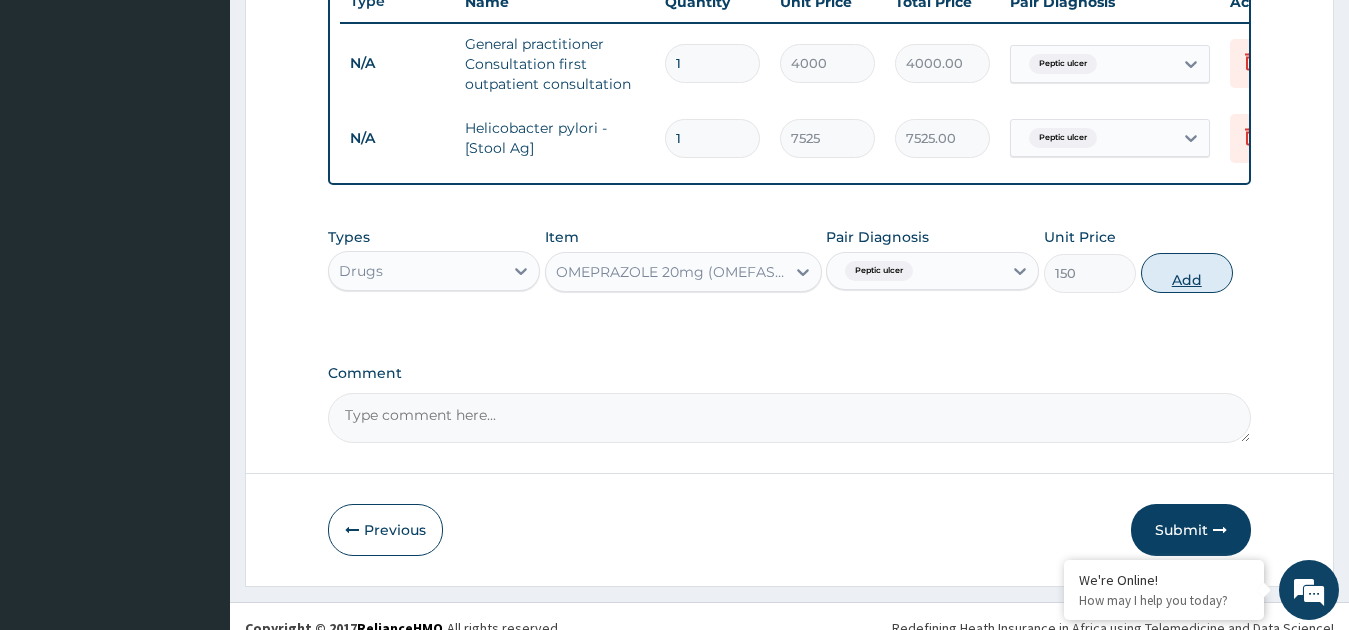 click on "Add" at bounding box center (1187, 273) 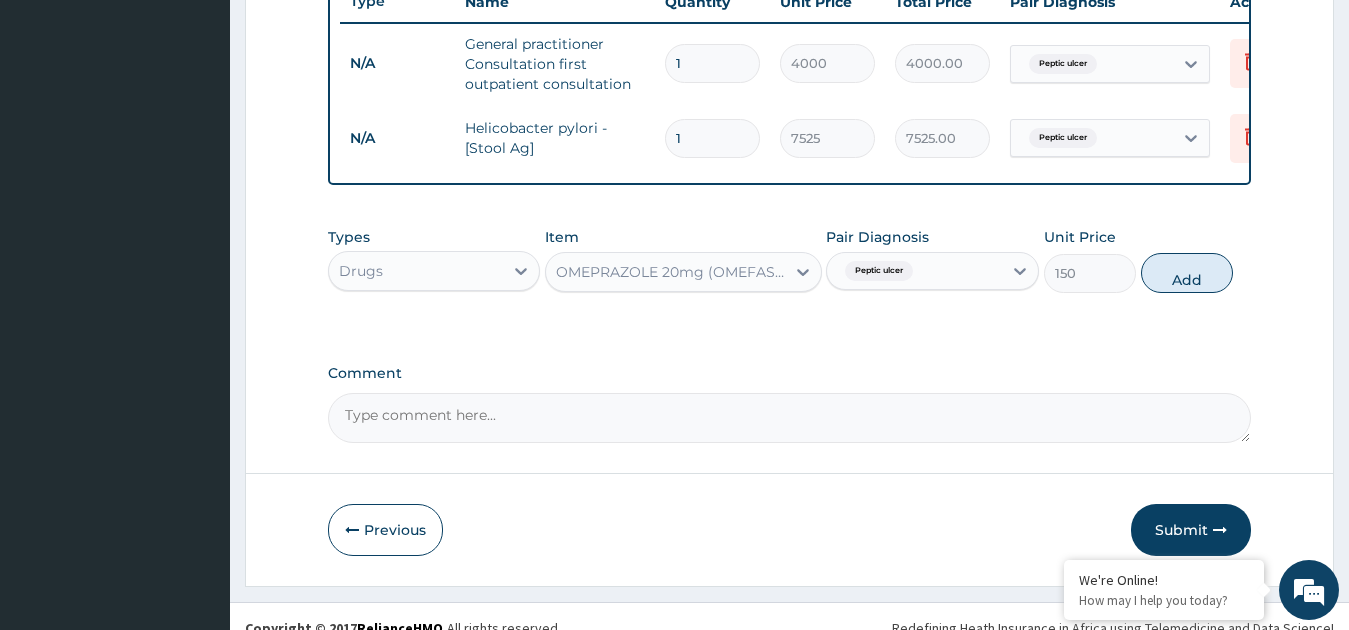 type on "0" 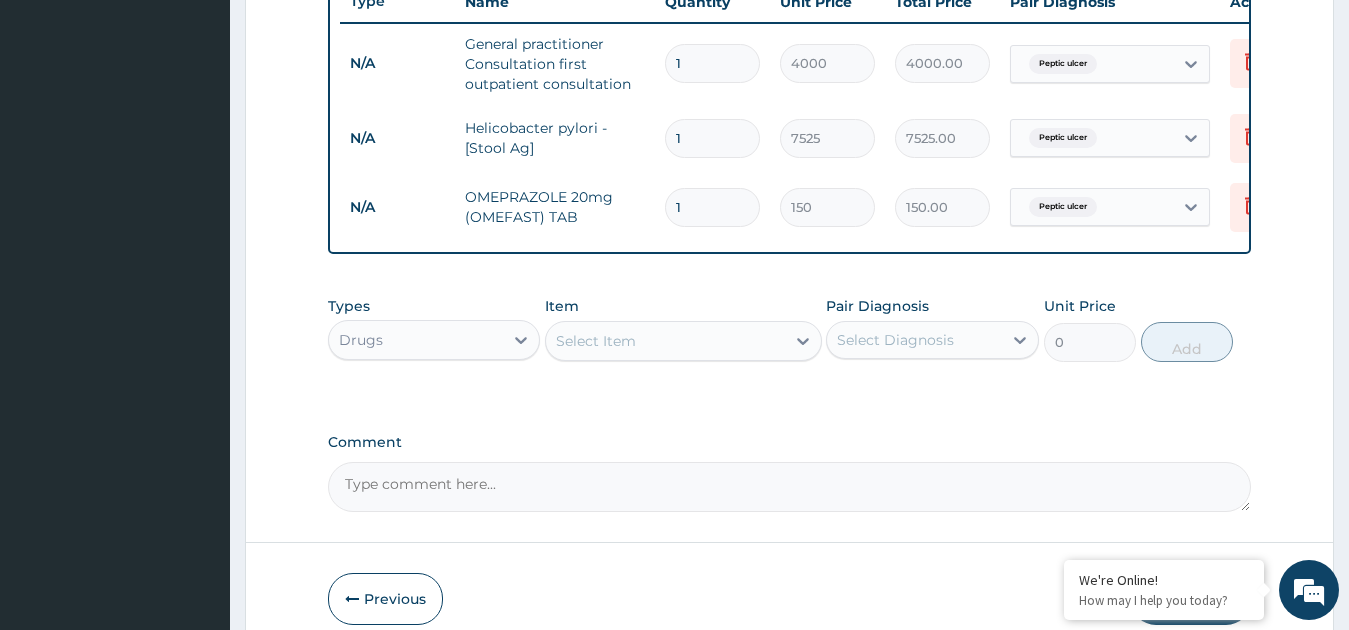 drag, startPoint x: 695, startPoint y: 217, endPoint x: 651, endPoint y: 182, distance: 56.22277 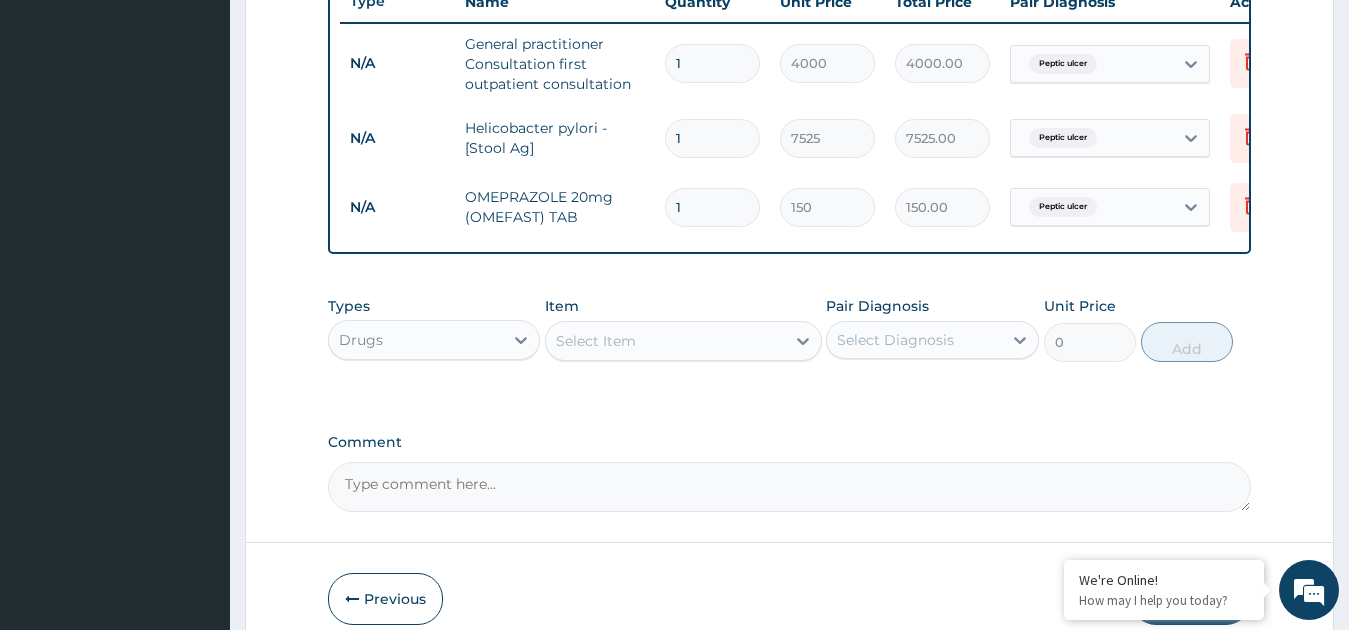 click on "N/A OMEPRAZOLE 20mg (OMEFAST) TAB 1 150 150.00 Peptic ulcer Delete" at bounding box center (830, 207) 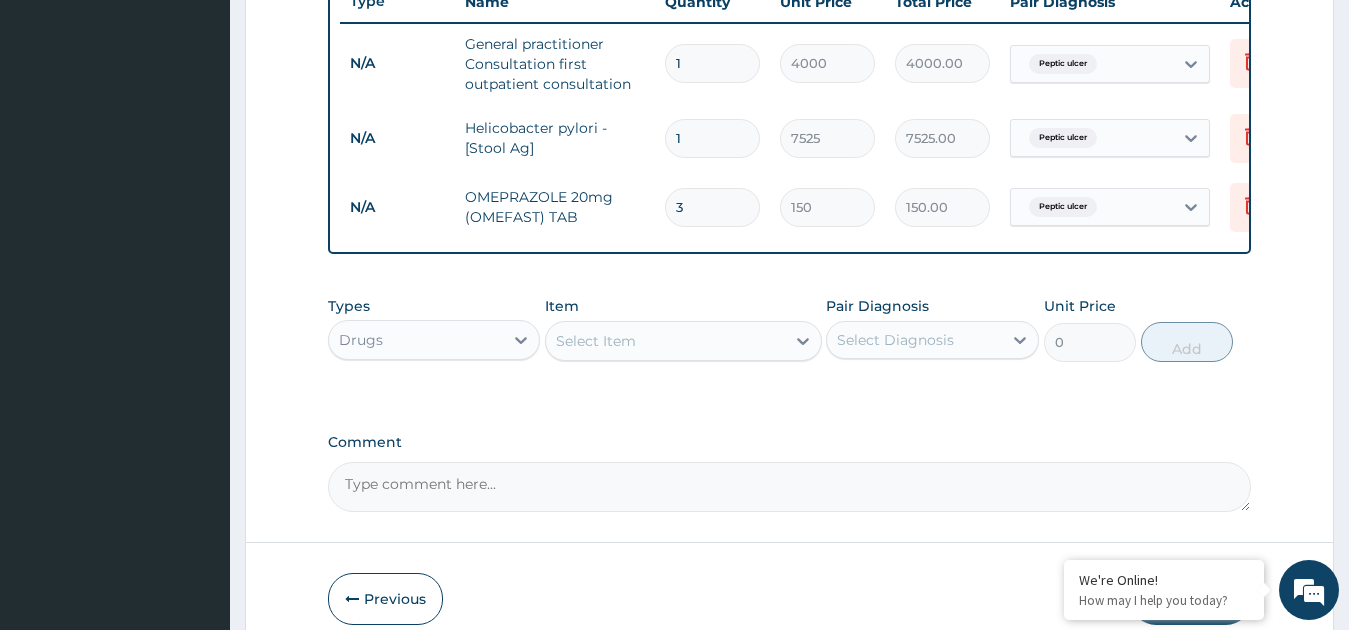 type on "450.00" 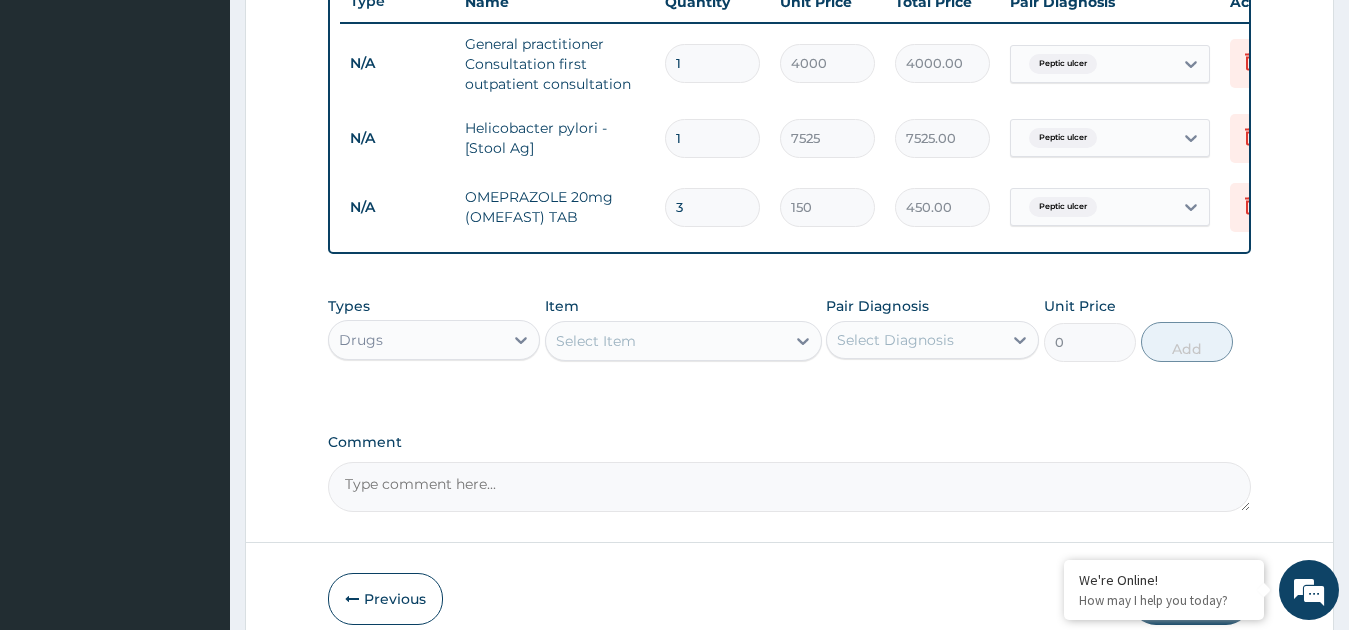 type on "30" 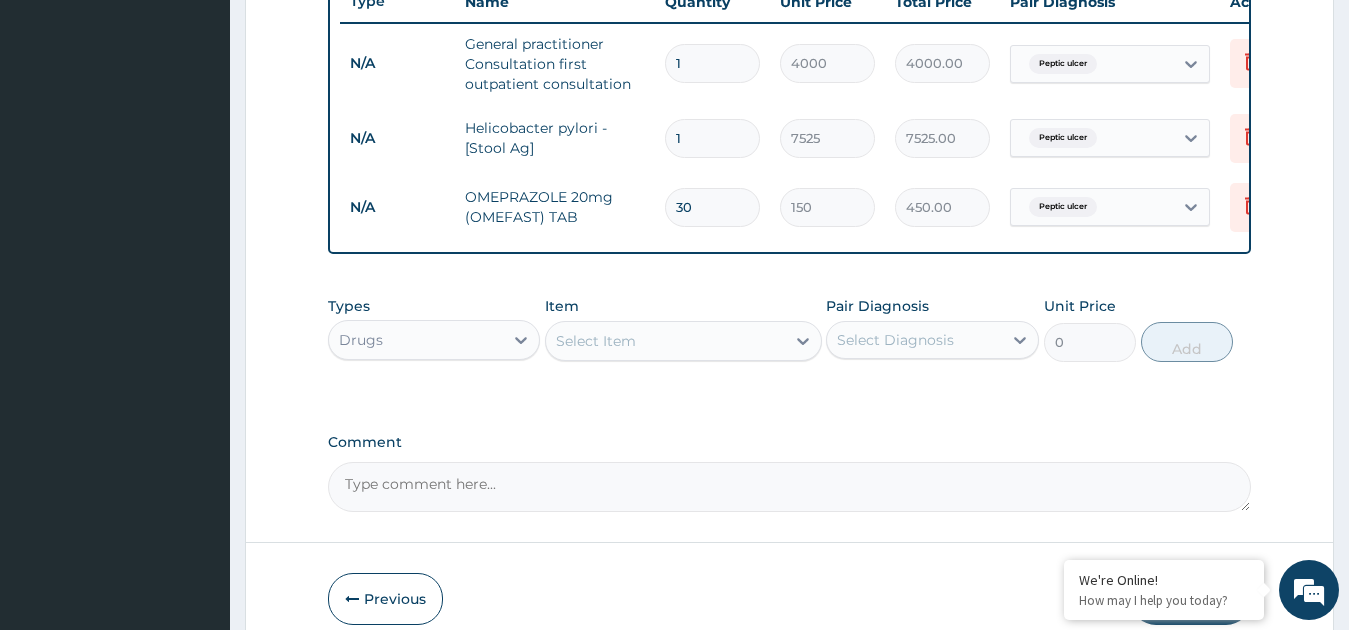 type on "4500.00" 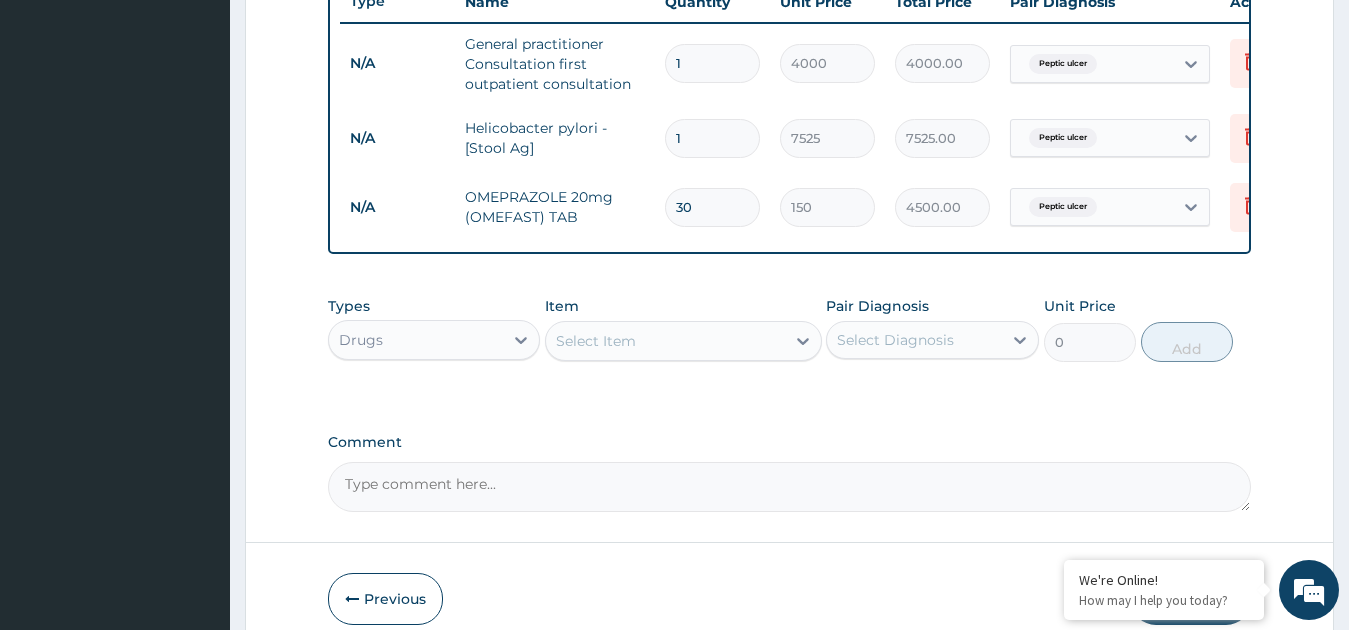 type on "30" 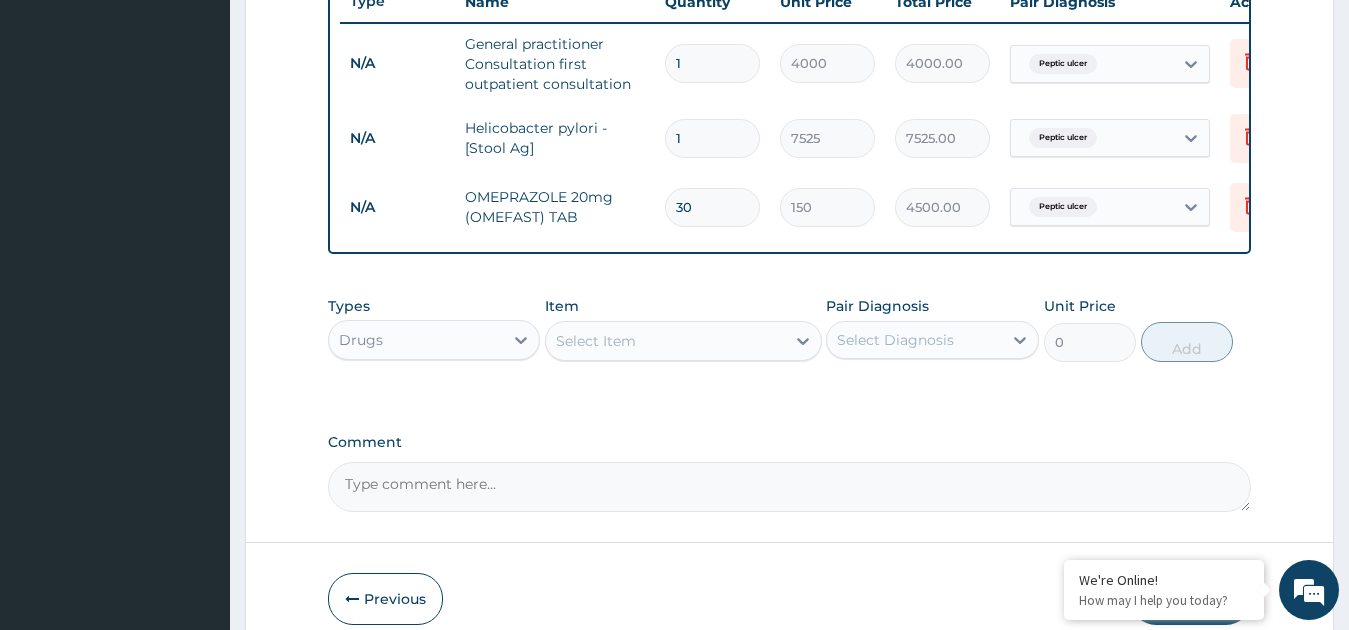 click on "Step  2  of 2 PA Code / Prescription Code Enter Code(Secondary Care Only) Encounter Date 16-06-2025 Important Notice Please enter PA codes before entering items that are not attached to a PA code   All diagnoses entered must be linked to a claim item. Diagnosis & Claim Items that are visible but inactive cannot be edited because they were imported from an already approved PA code. Diagnosis Peptic ulcer Confirmed NB: All diagnosis must be linked to a claim item Claim Items Type Name Quantity Unit Price Total Price Pair Diagnosis Actions N/A General practitioner Consultation first outpatient consultation 1 4000 4000.00 Peptic ulcer Delete N/A Helicobacter pylori -[Stool Ag] 1 7525 7525.00 Peptic ulcer Delete N/A OMEPRAZOLE 20mg (OMEFAST) TAB 30 150 4500.00 Peptic ulcer Delete Types Drugs Item Select Item Pair Diagnosis Select Diagnosis Unit Price 0 Add Comment     Previous   Submit" at bounding box center [789, -7] 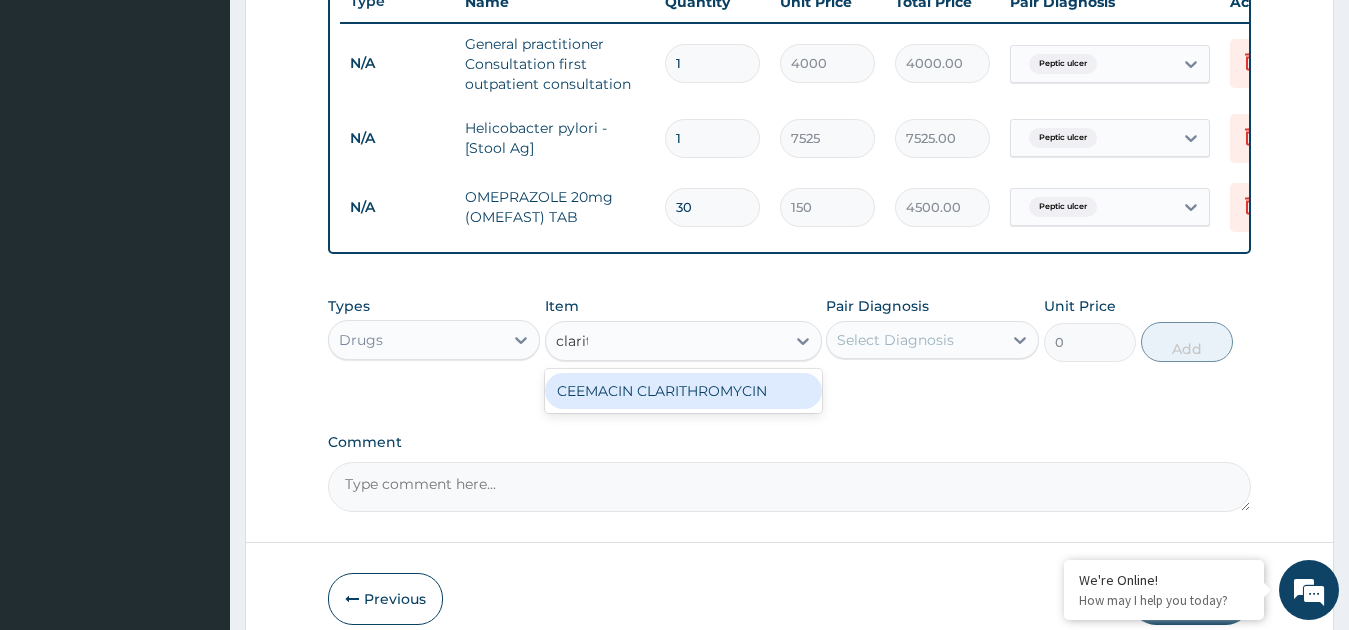 type on "clarith" 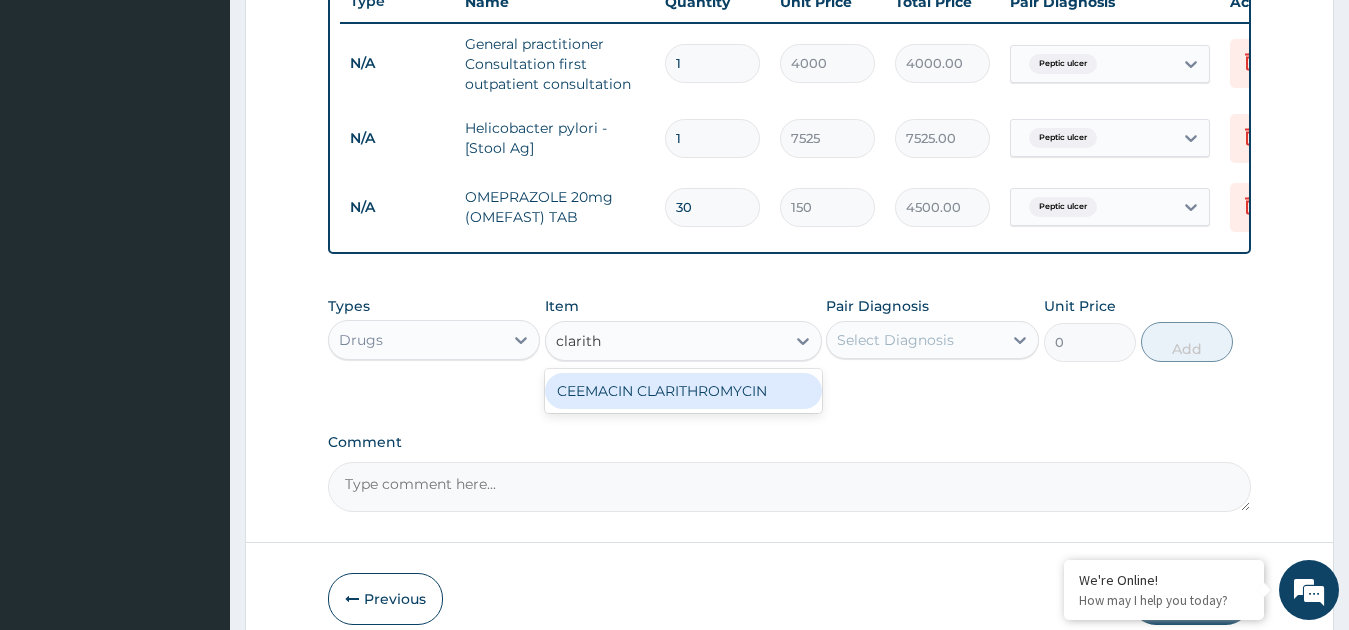 click on "CEEMACIN CLARITHROMYCIN" at bounding box center (683, 391) 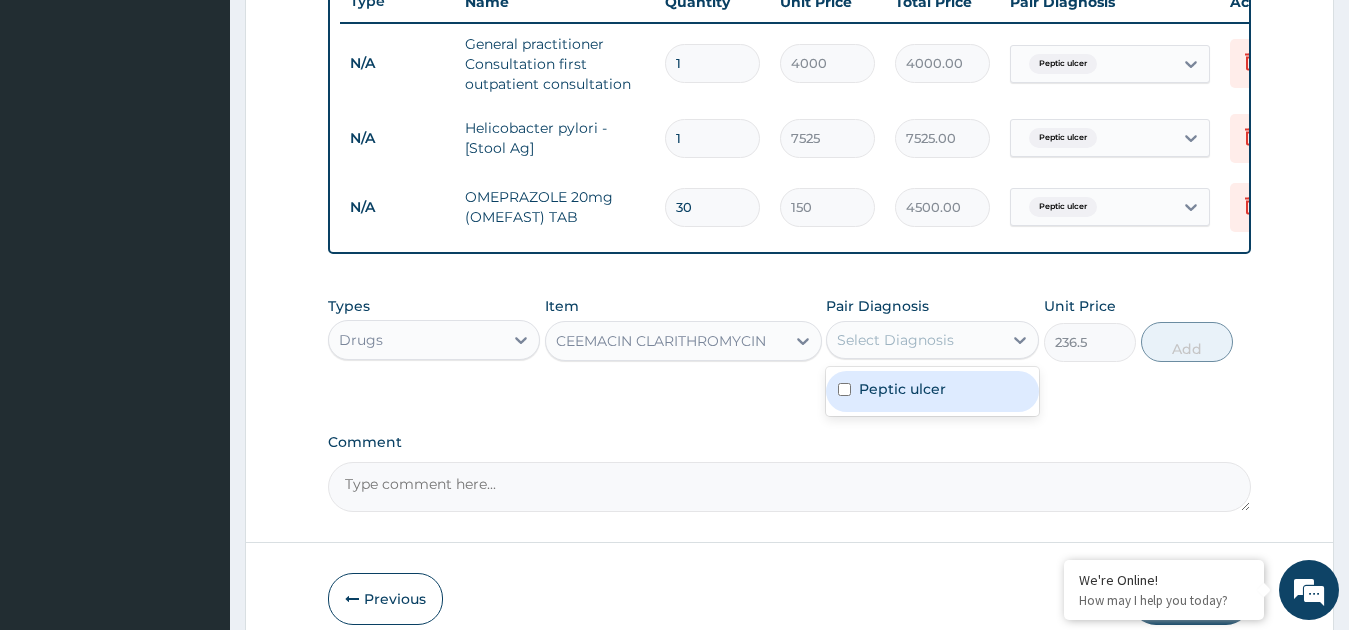 click on "Select Diagnosis" at bounding box center (895, 340) 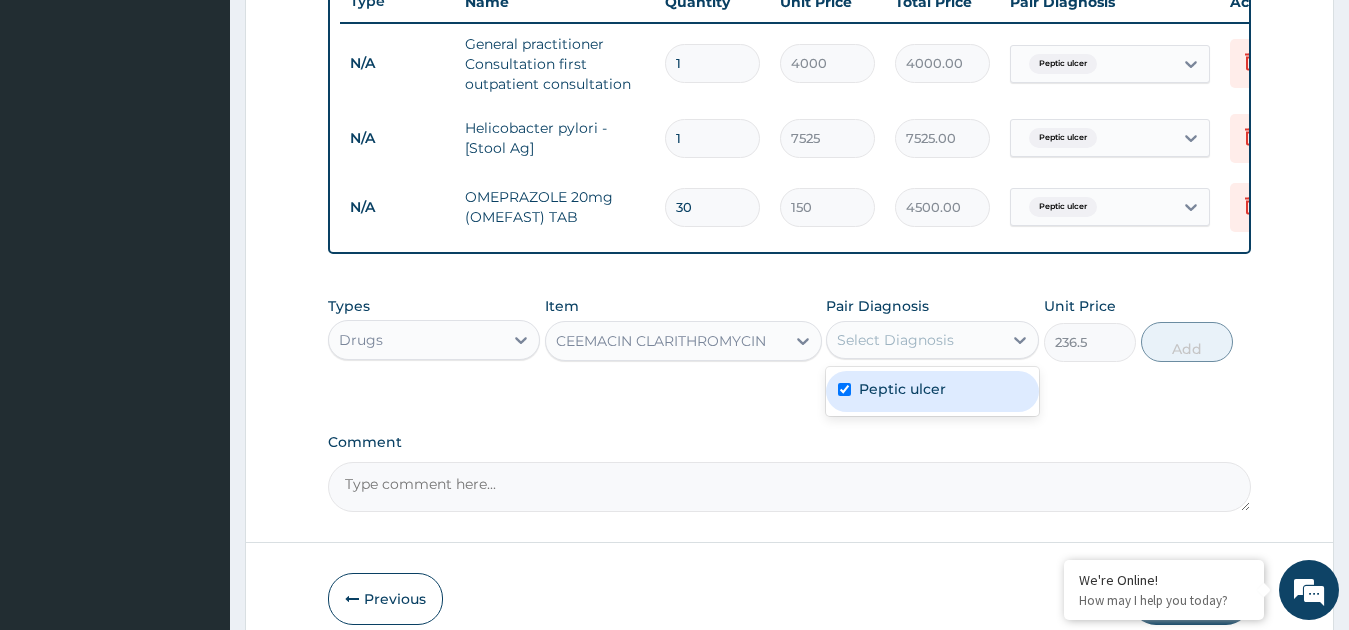 checkbox on "true" 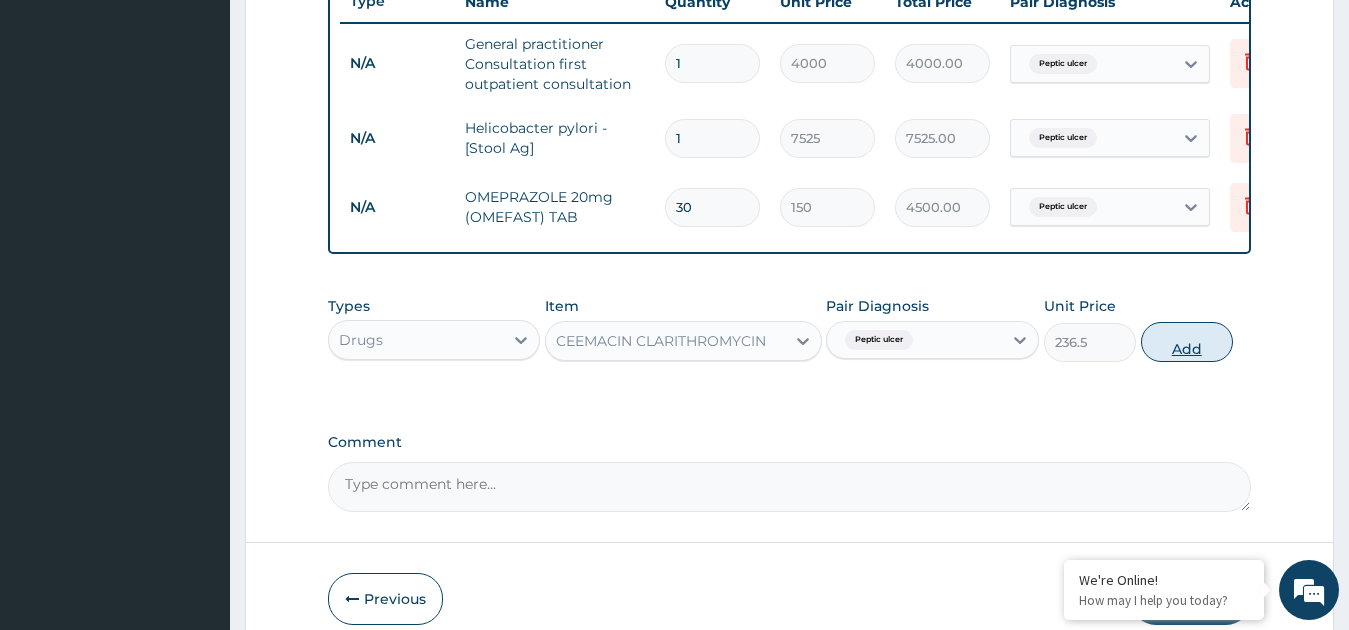 click on "Add" at bounding box center [1187, 342] 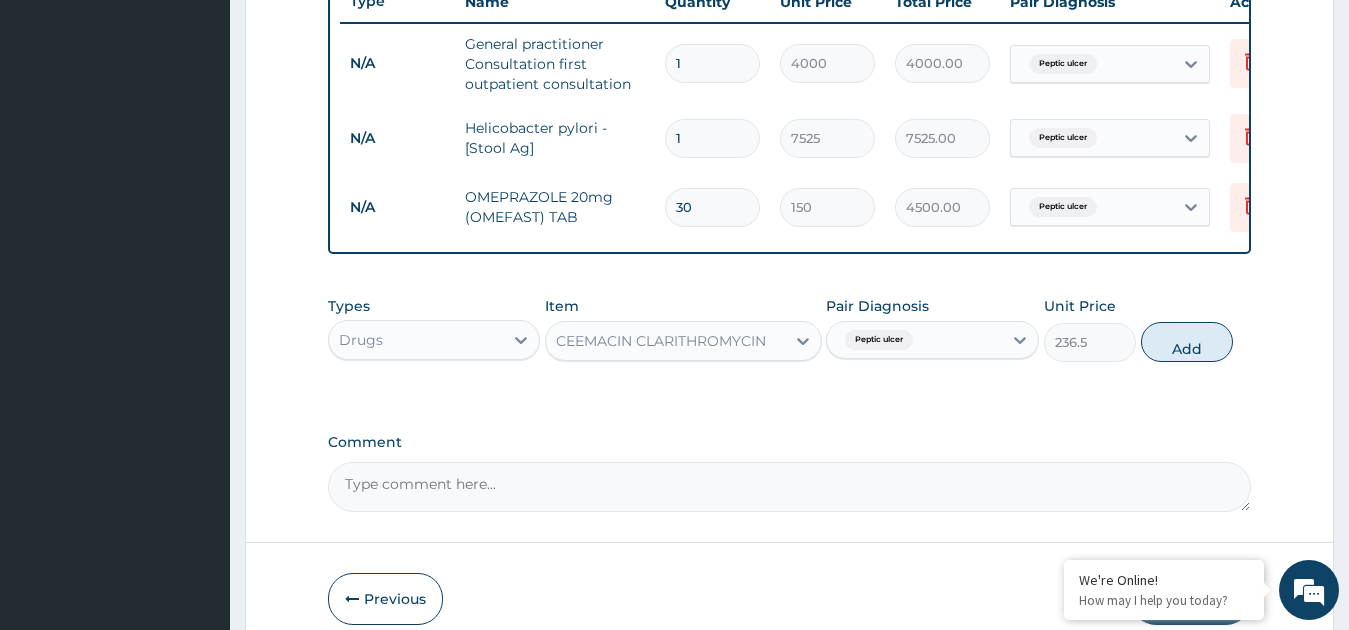 type on "0" 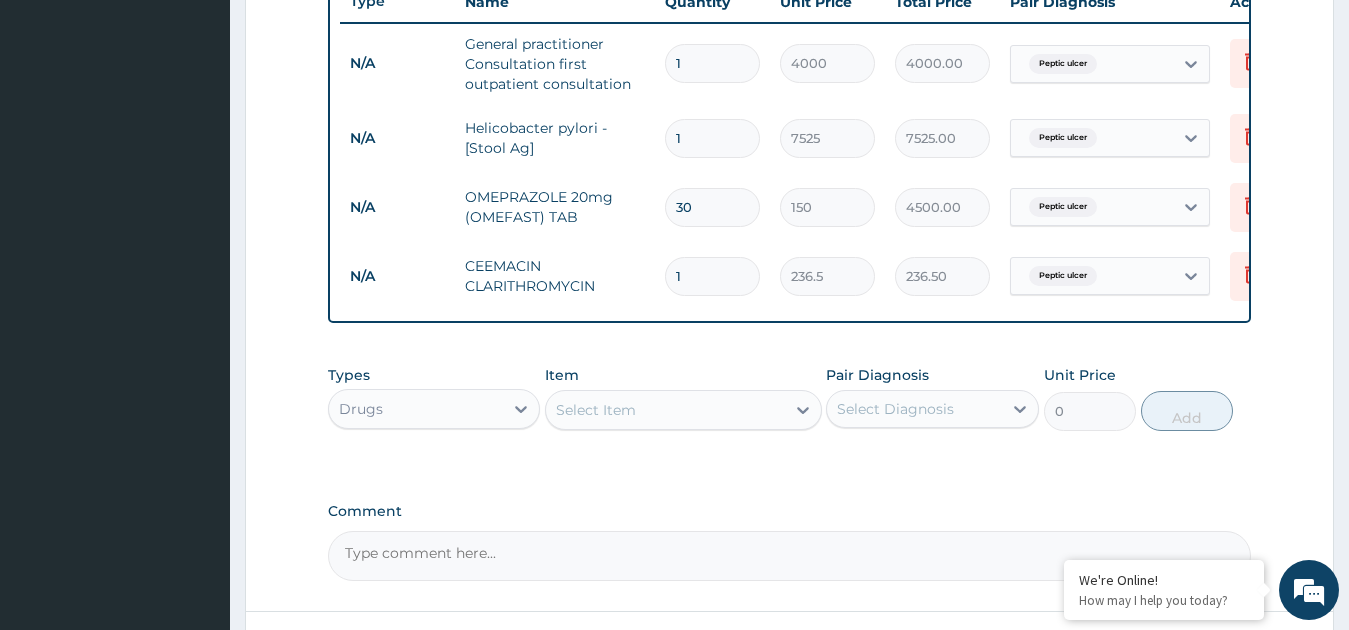 type 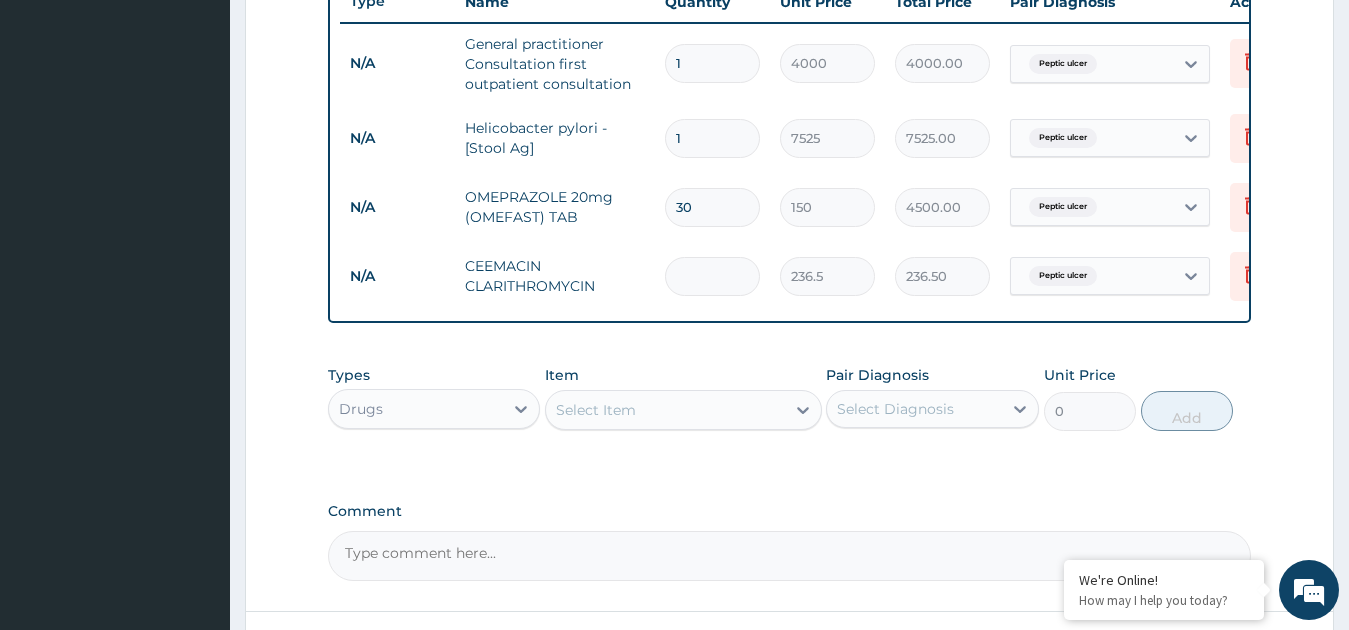 type on "0.00" 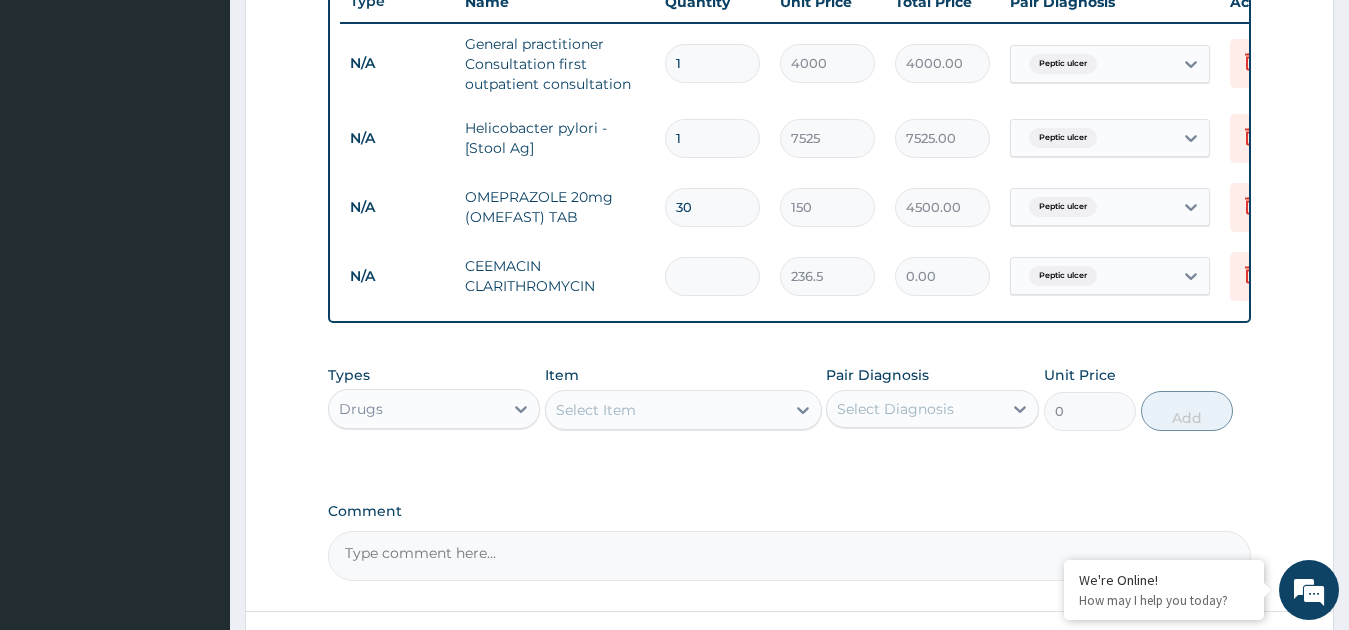 type on "3" 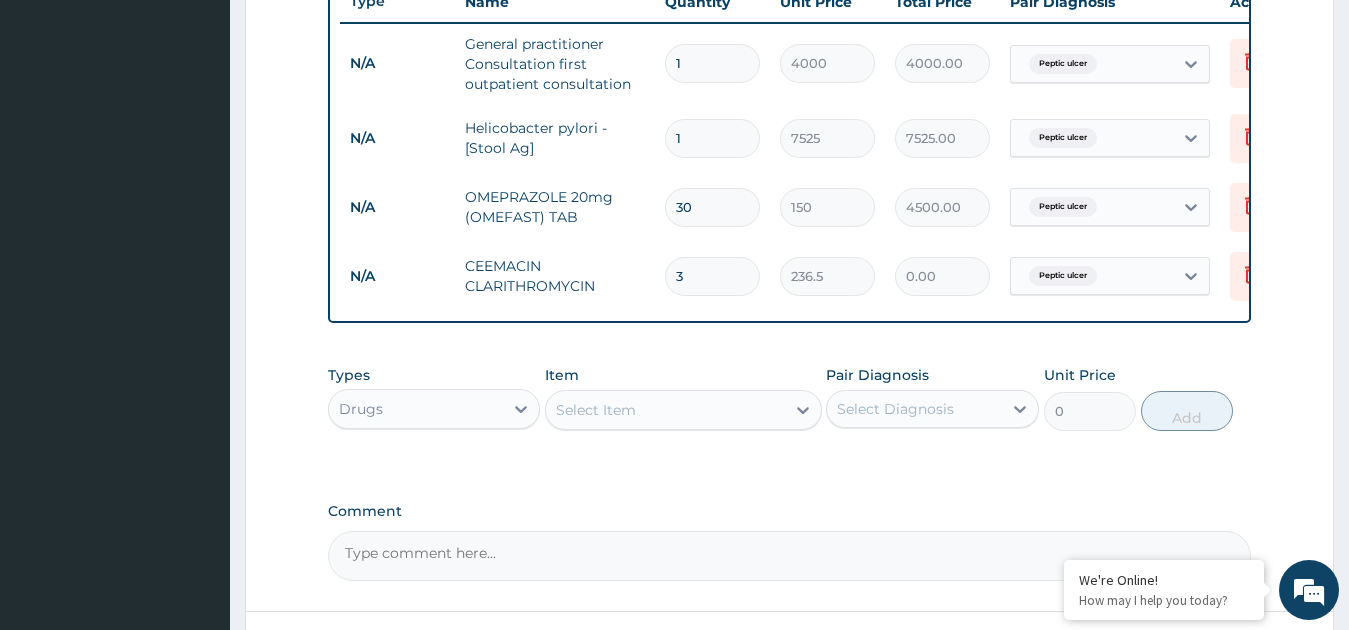 type on "709.50" 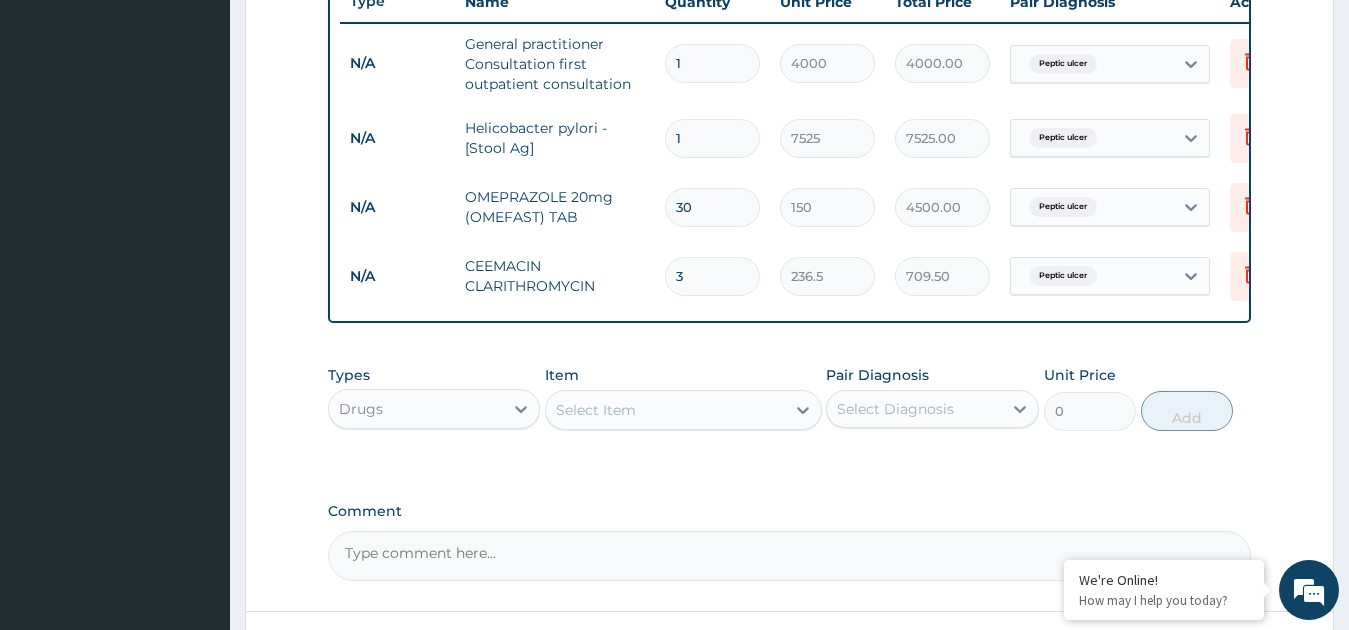 type on "30" 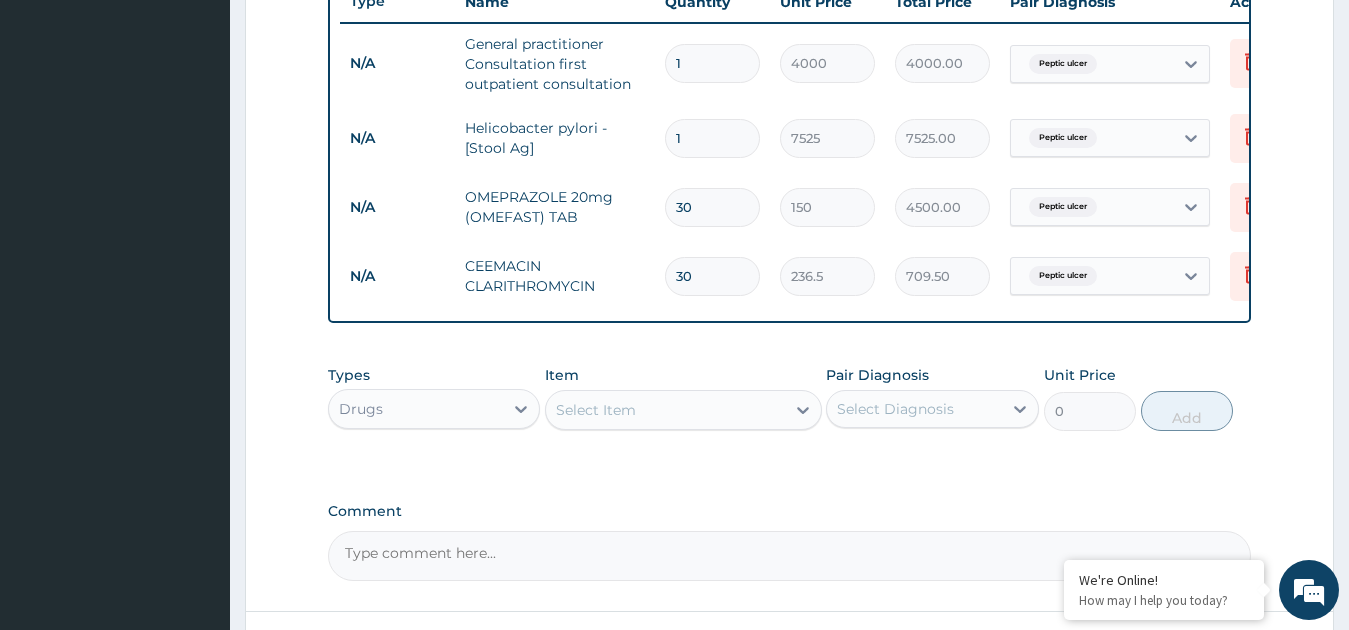 type on "7095.00" 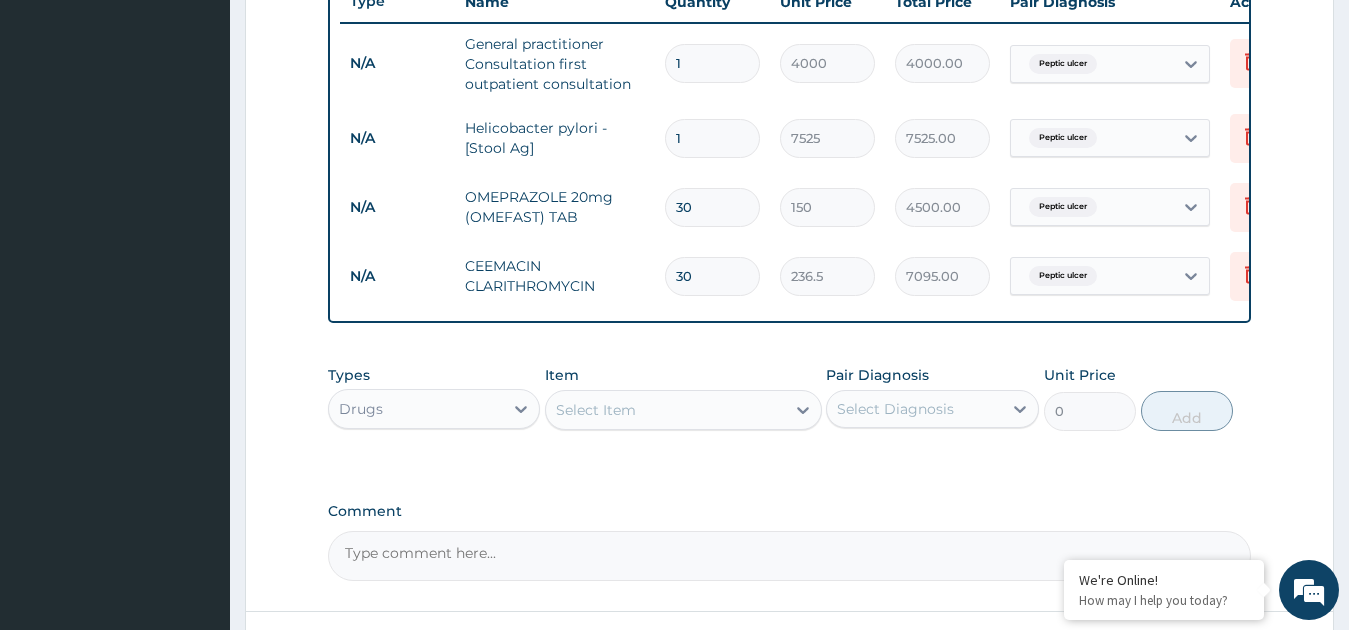type on "30" 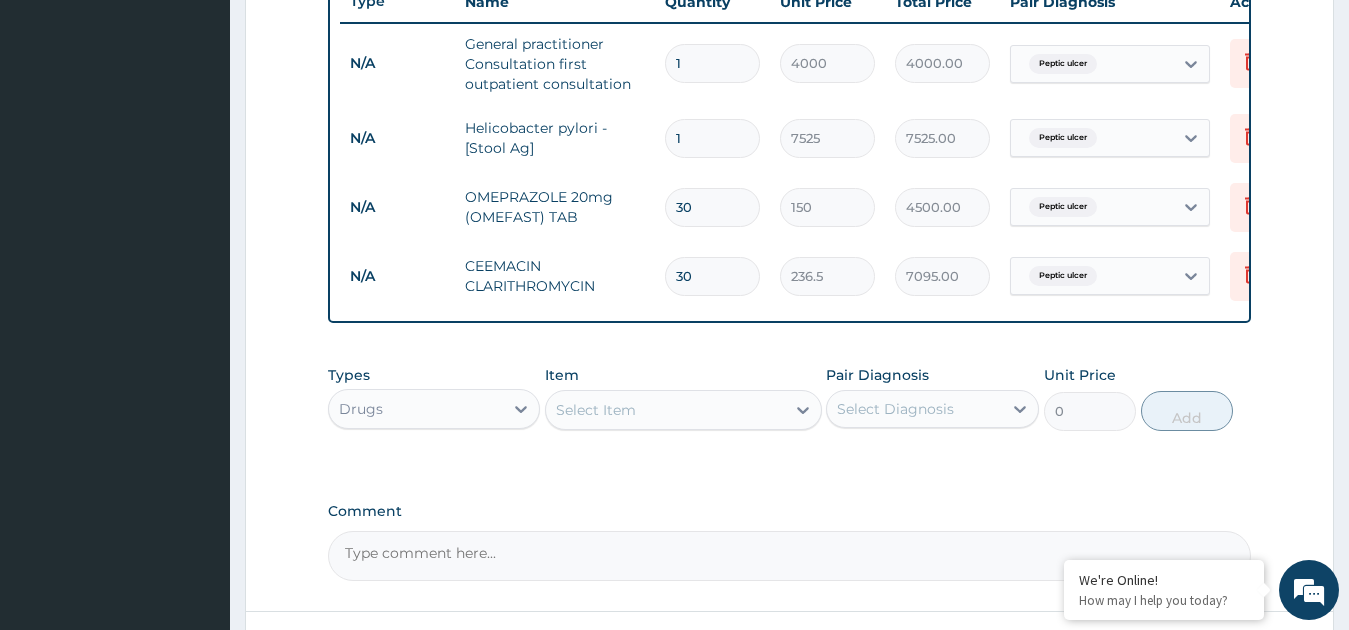 click on "Select Item" at bounding box center (665, 410) 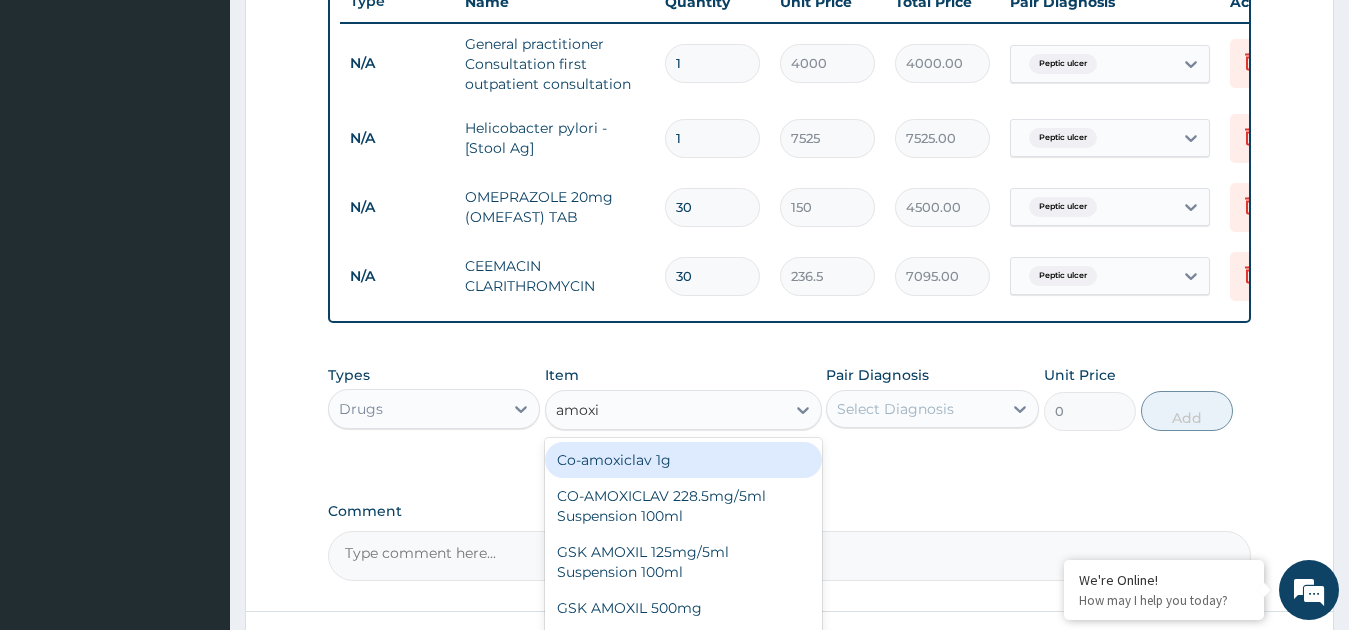 type on "amoxic" 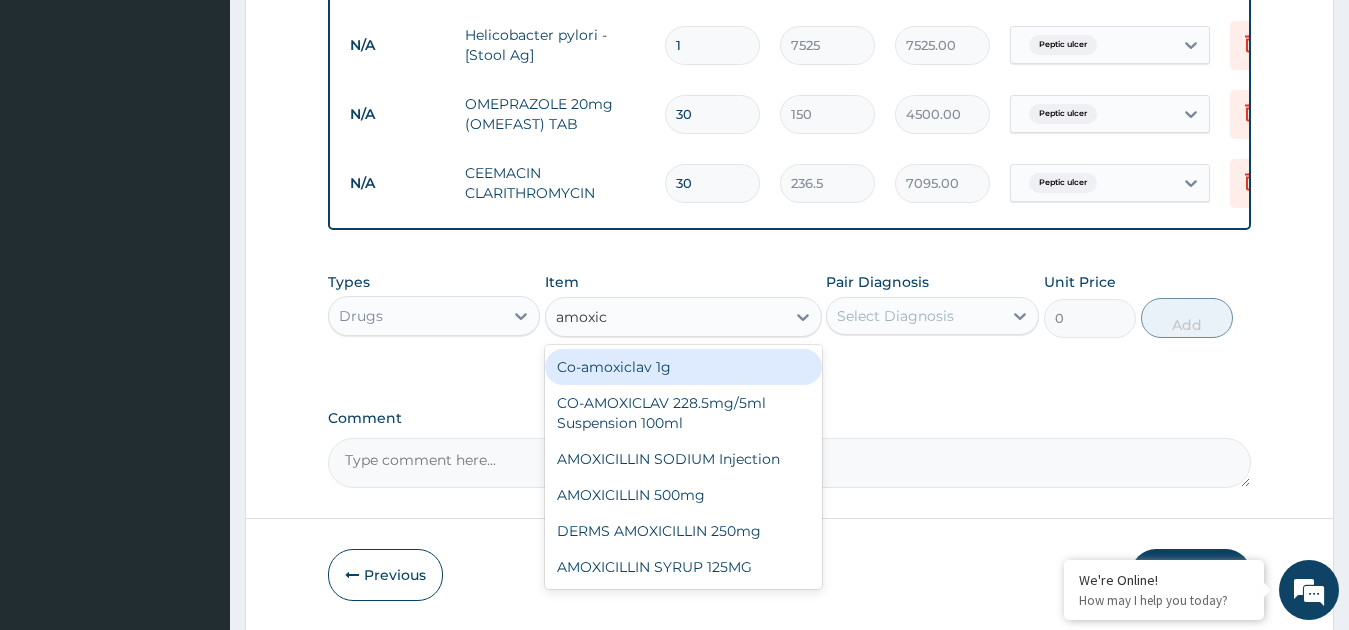 scroll, scrollTop: 872, scrollLeft: 0, axis: vertical 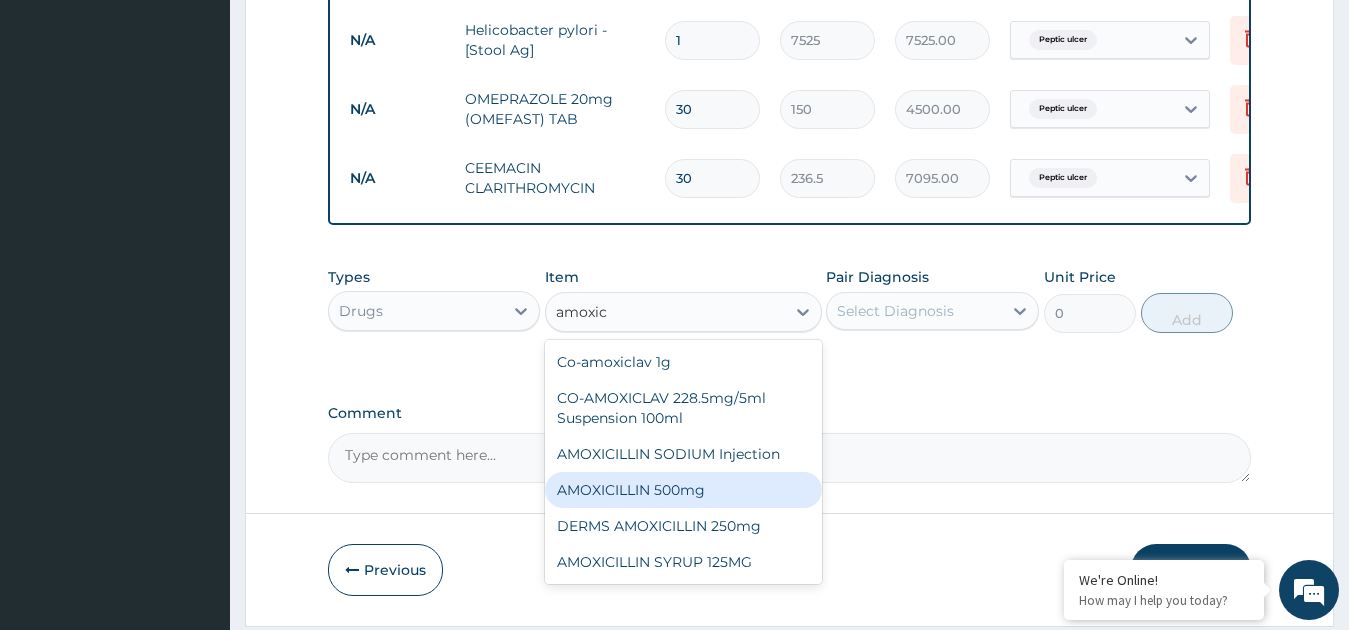click on "AMOXICILLIN 500mg" at bounding box center [683, 490] 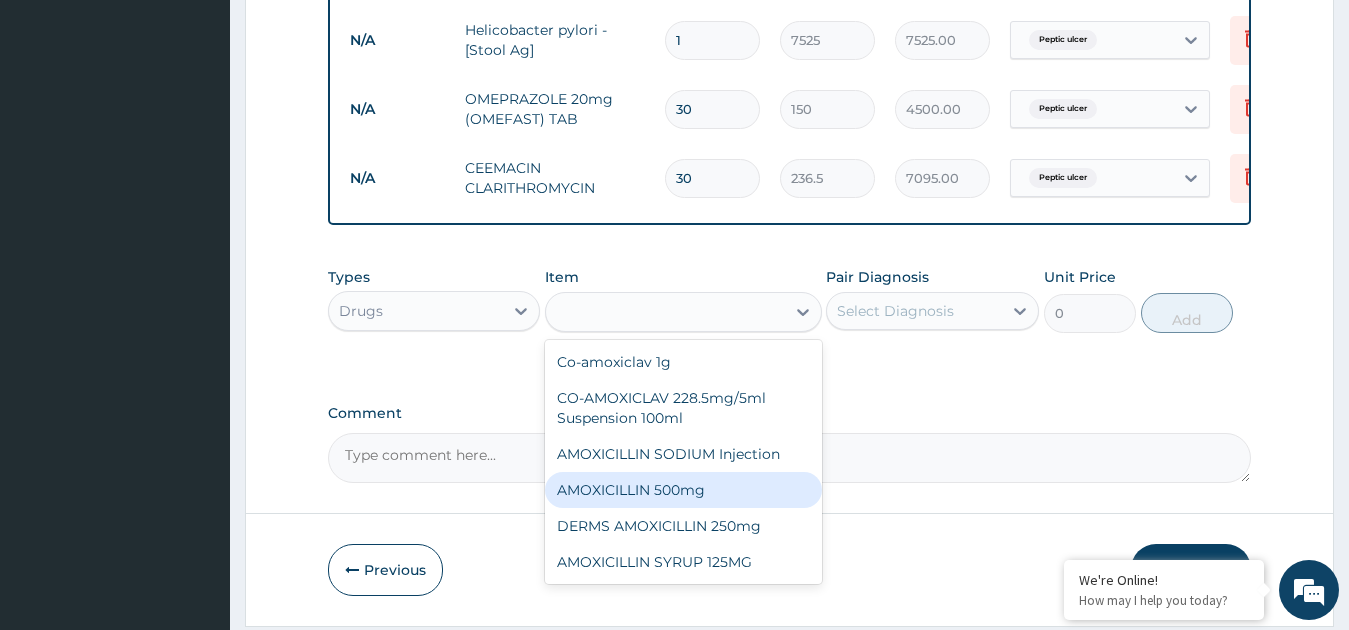 type on "85" 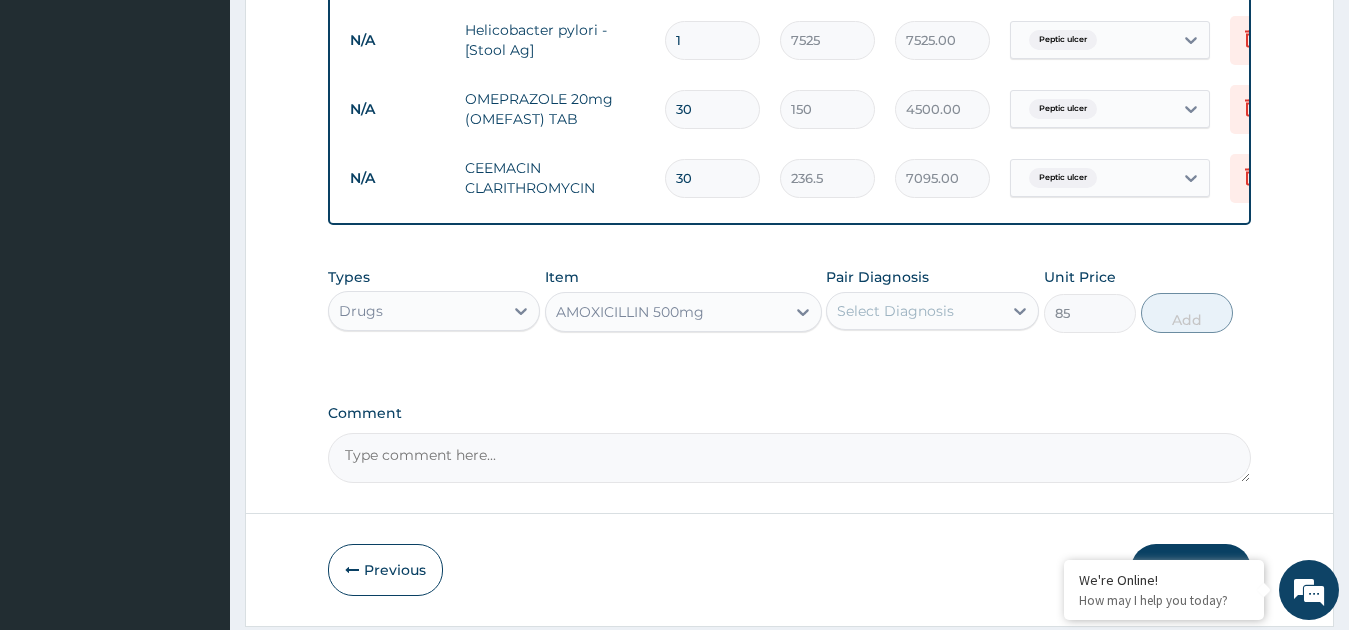 click on "Select Diagnosis" at bounding box center [914, 311] 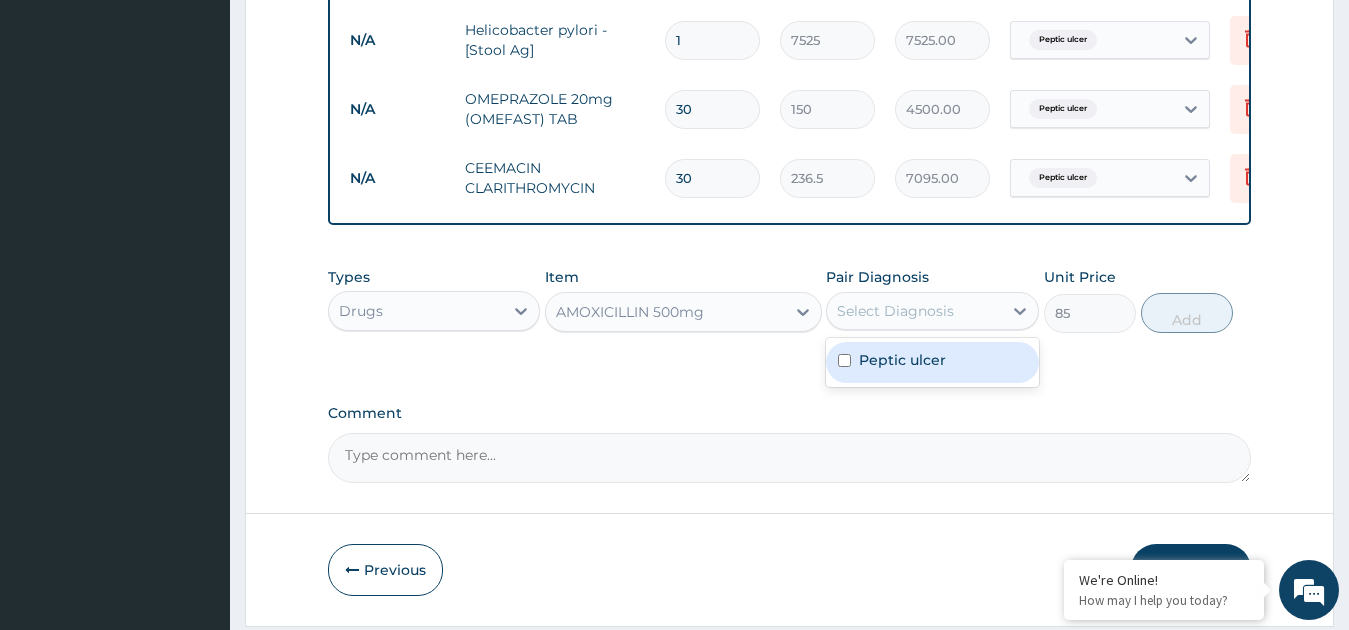 click on "Peptic ulcer" at bounding box center [932, 362] 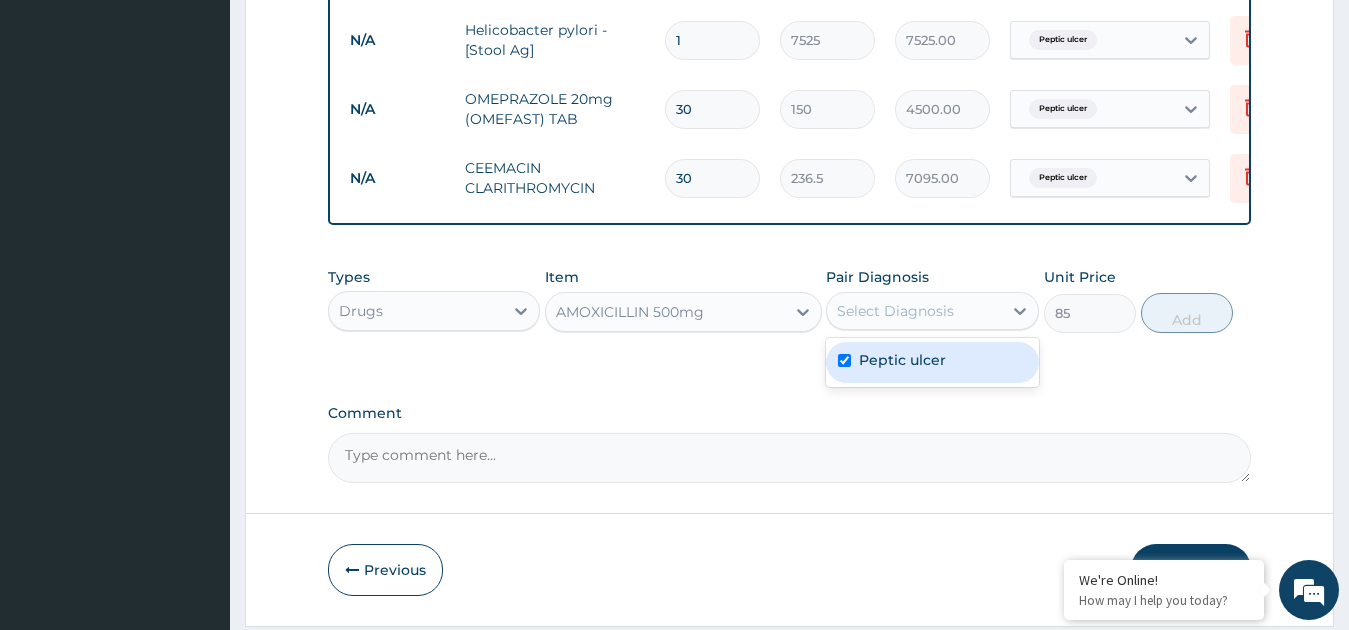 checkbox on "true" 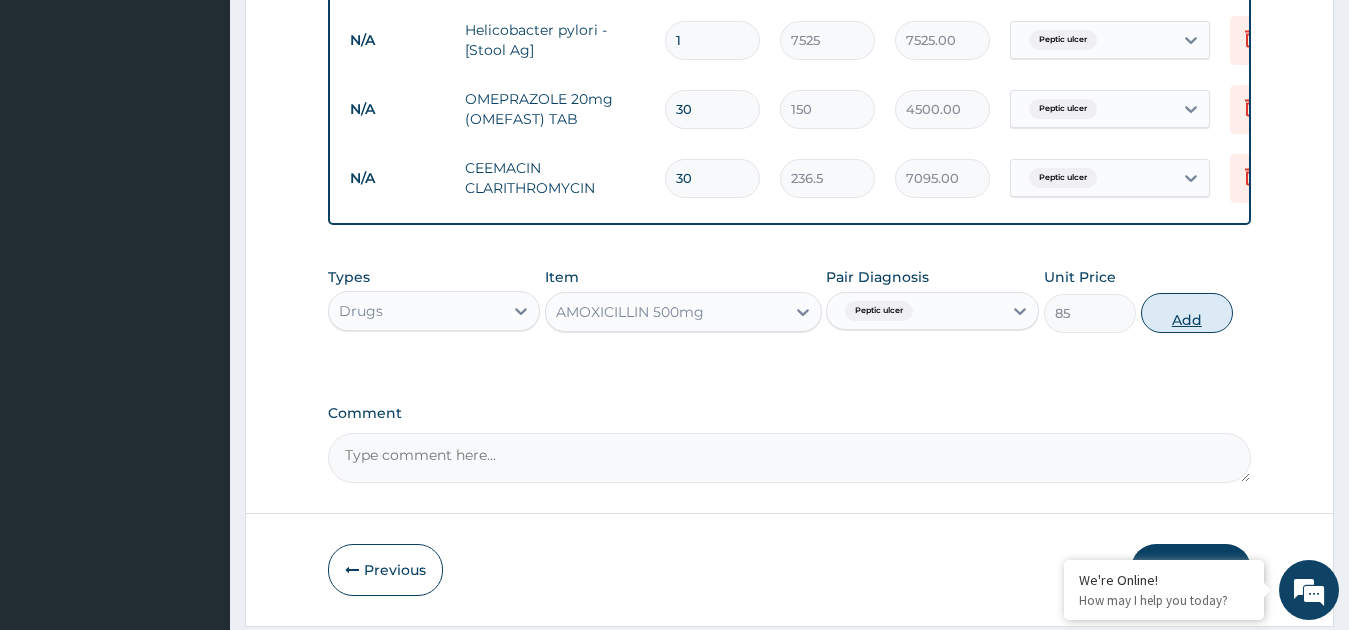 click on "Add" at bounding box center [1187, 313] 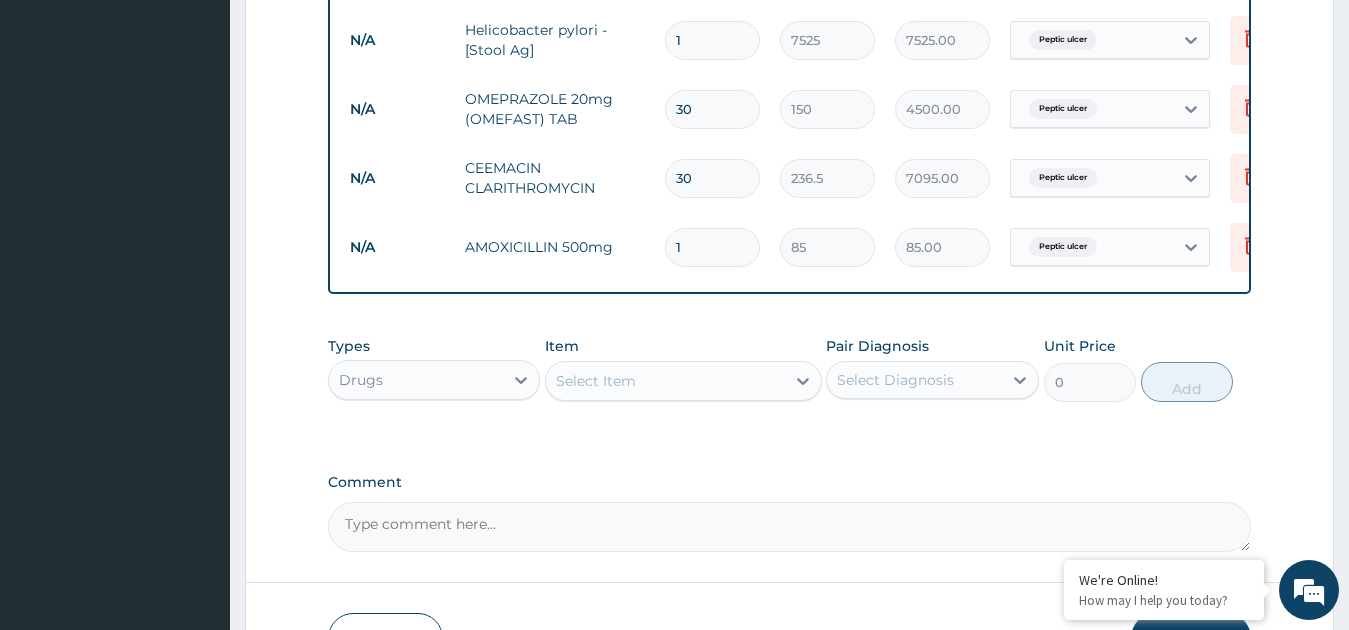 drag, startPoint x: 702, startPoint y: 251, endPoint x: 615, endPoint y: 245, distance: 87.20665 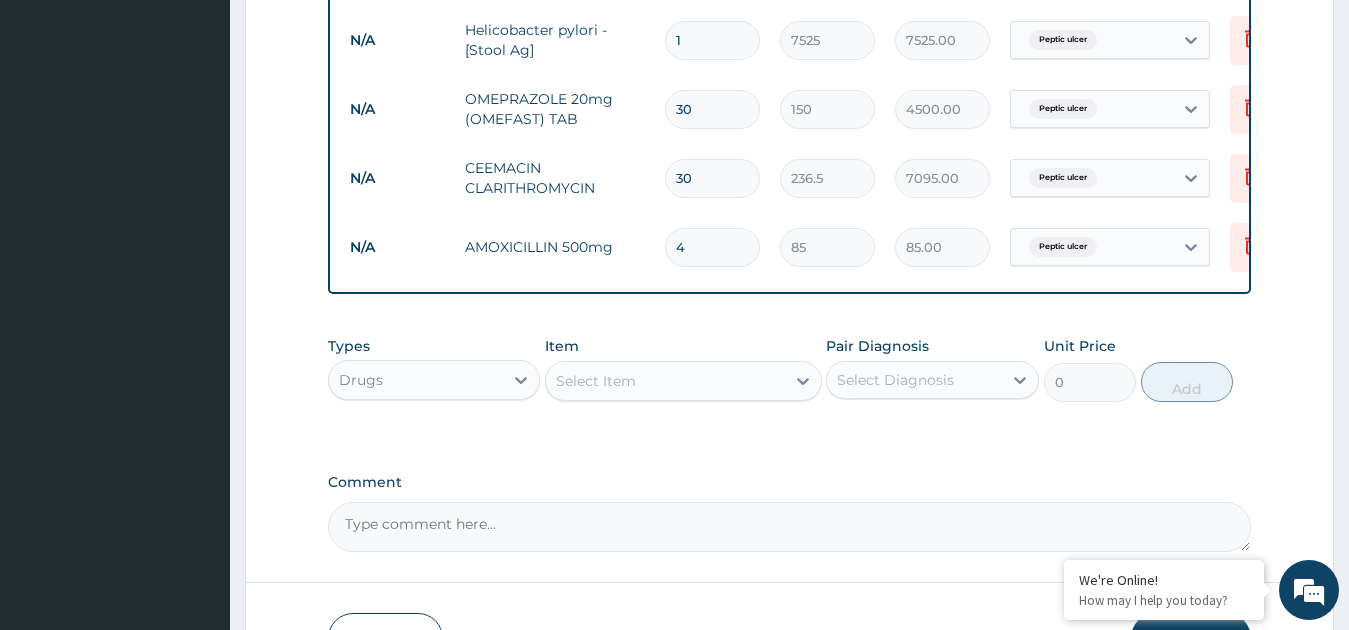 type on "340.00" 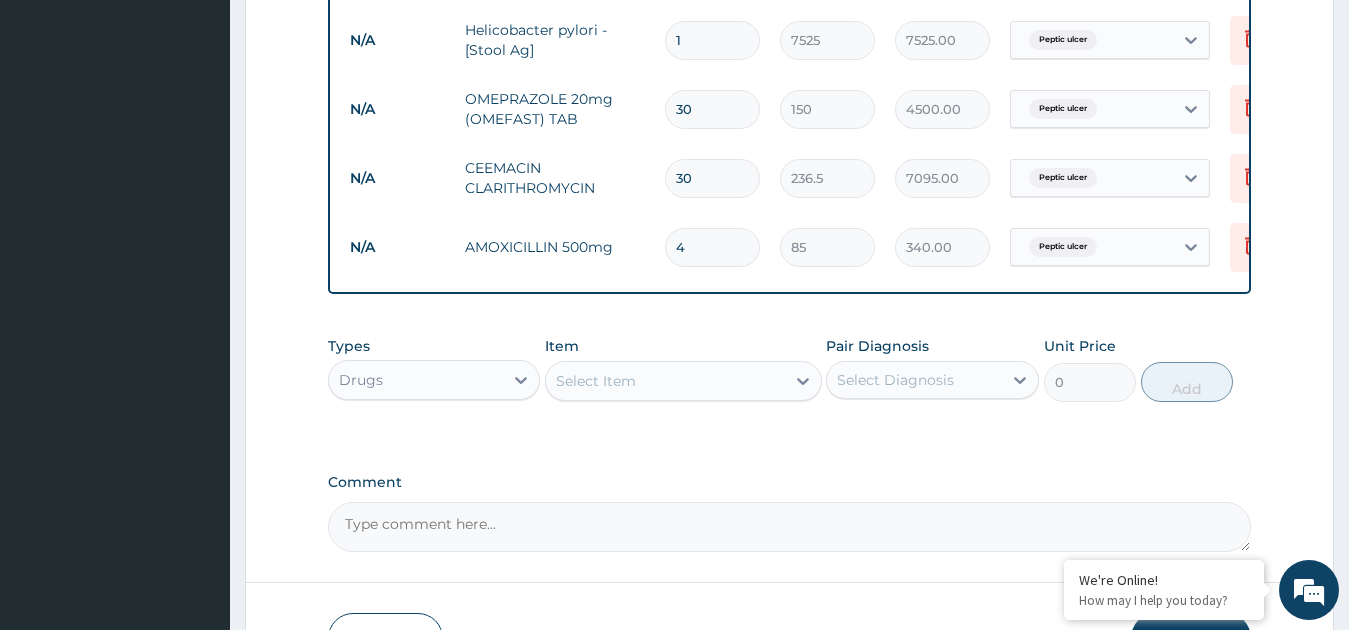 type on "45" 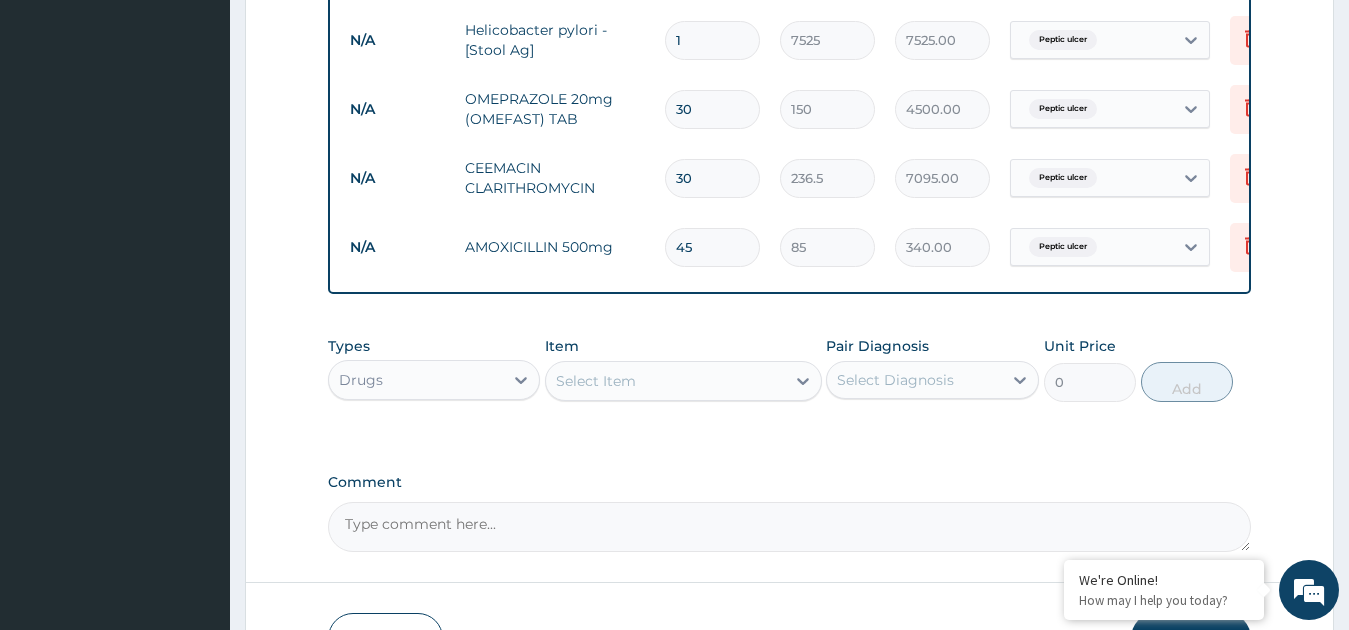 type on "3825.00" 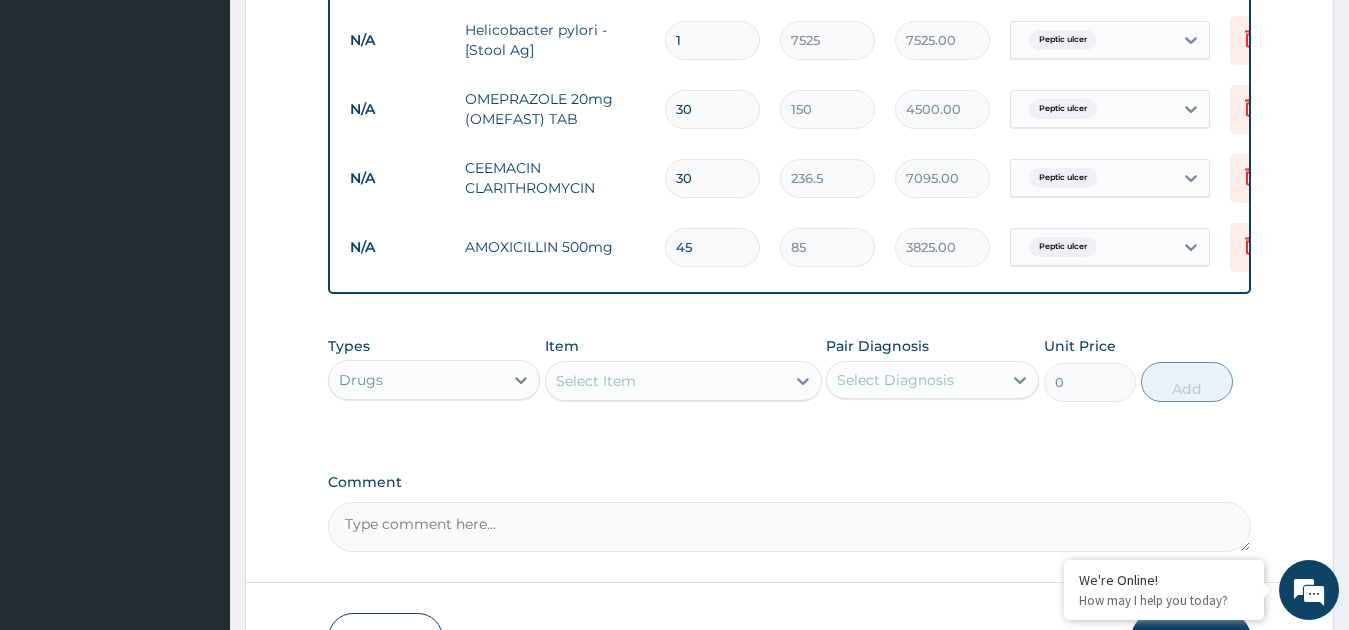 type on "45" 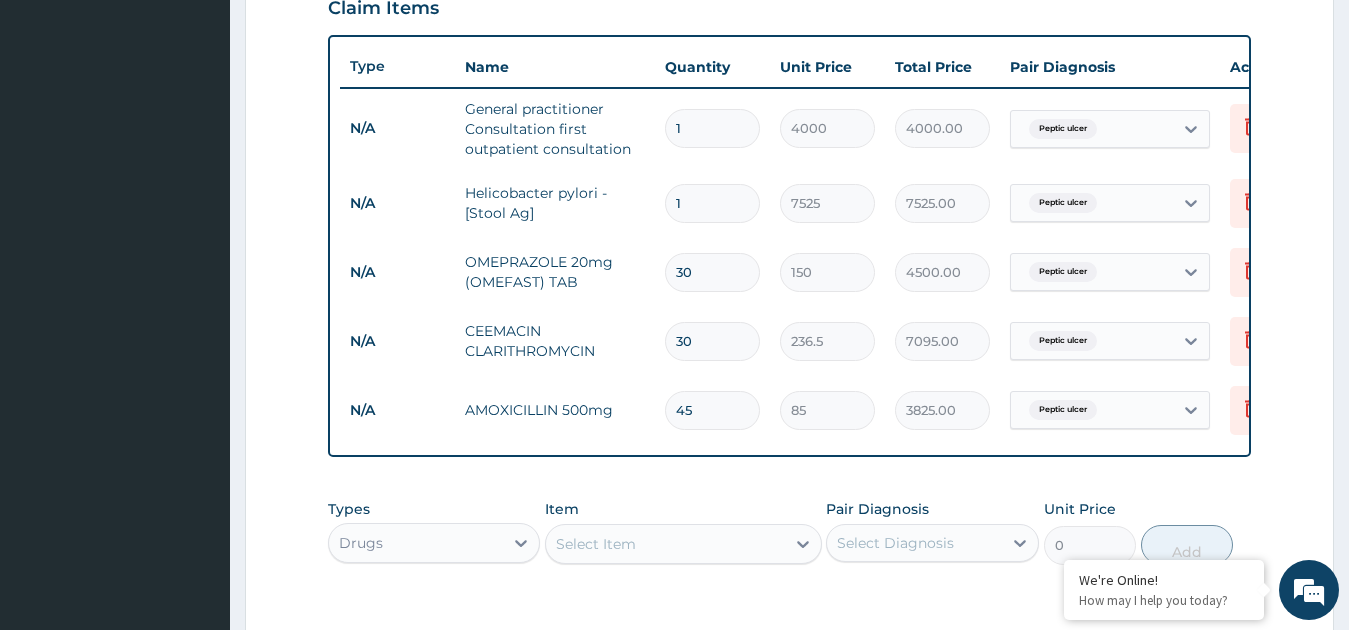 scroll, scrollTop: 679, scrollLeft: 0, axis: vertical 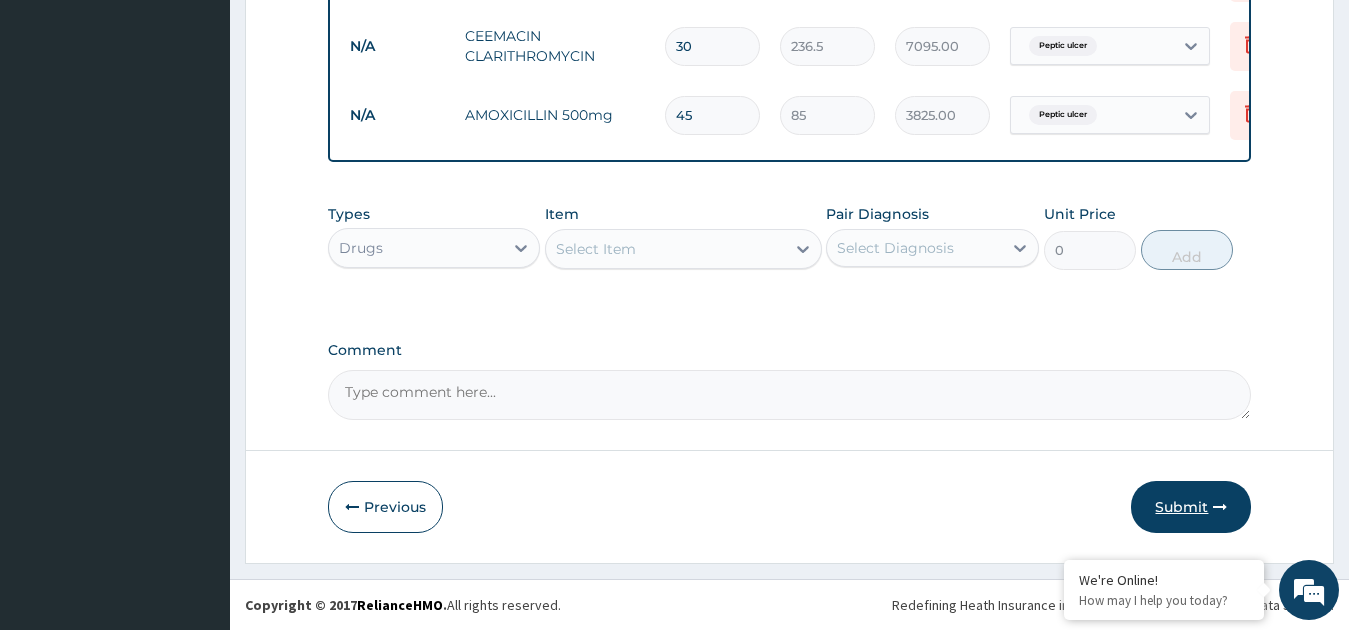 click at bounding box center [1220, 507] 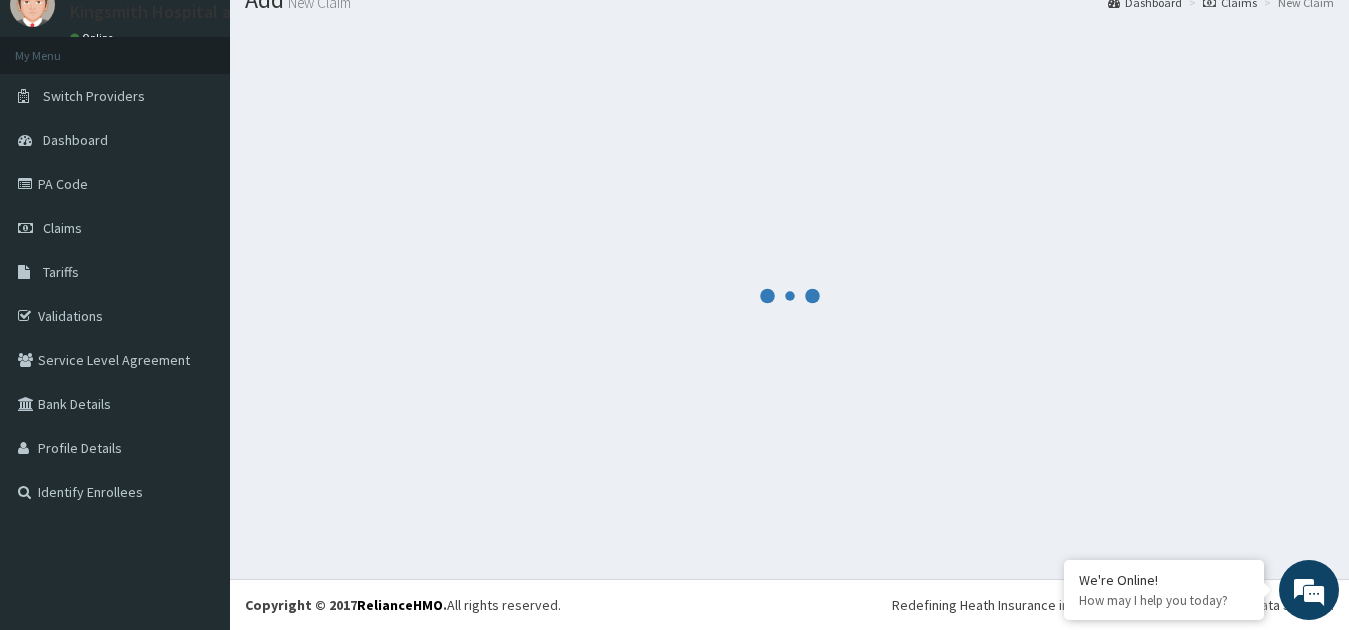 scroll, scrollTop: 78, scrollLeft: 0, axis: vertical 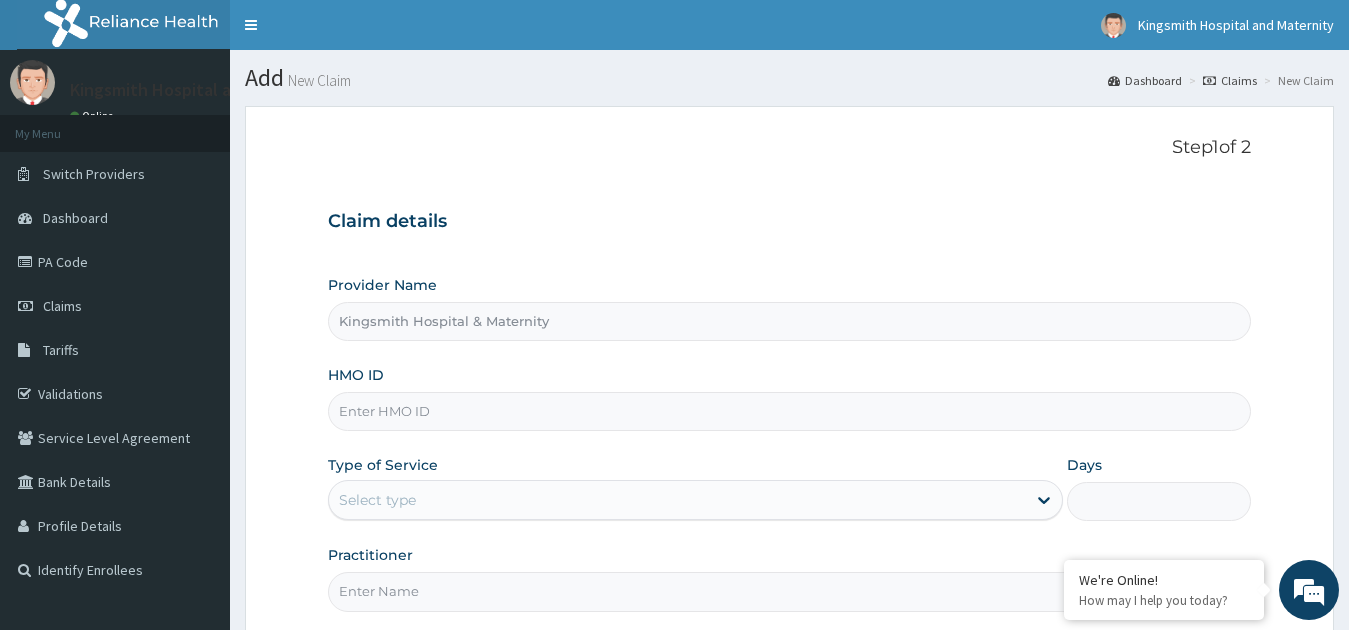 click on "HMO ID" at bounding box center [790, 411] 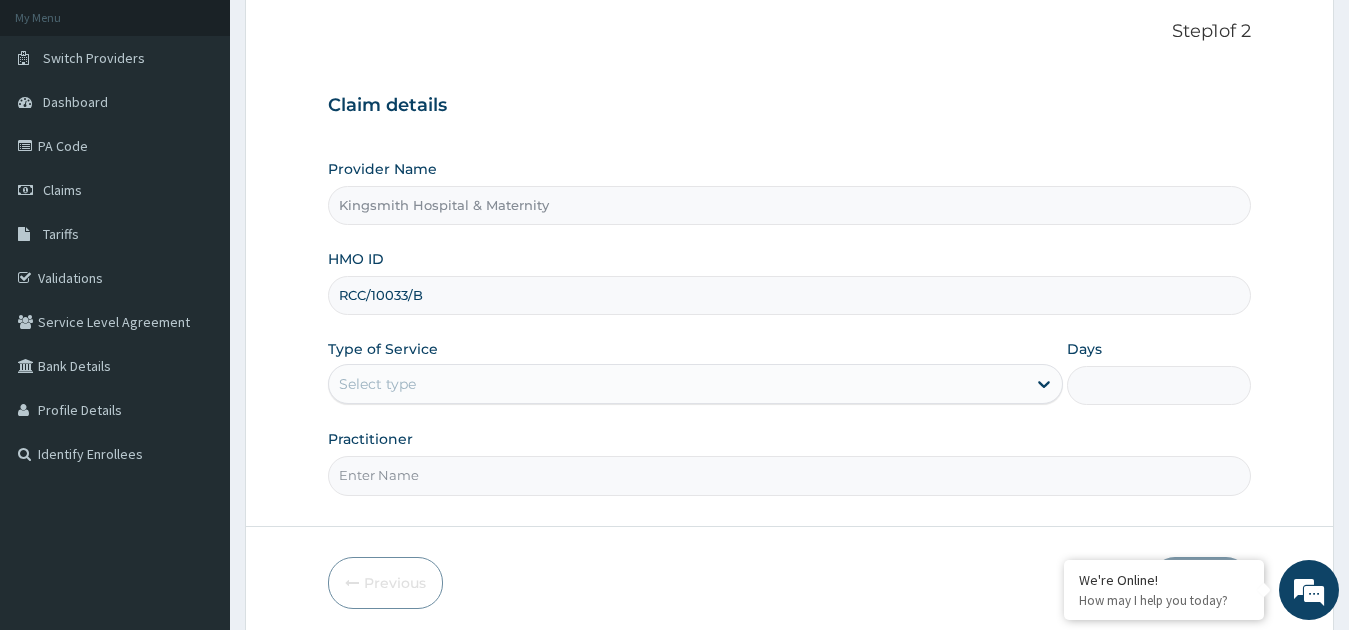 scroll, scrollTop: 144, scrollLeft: 0, axis: vertical 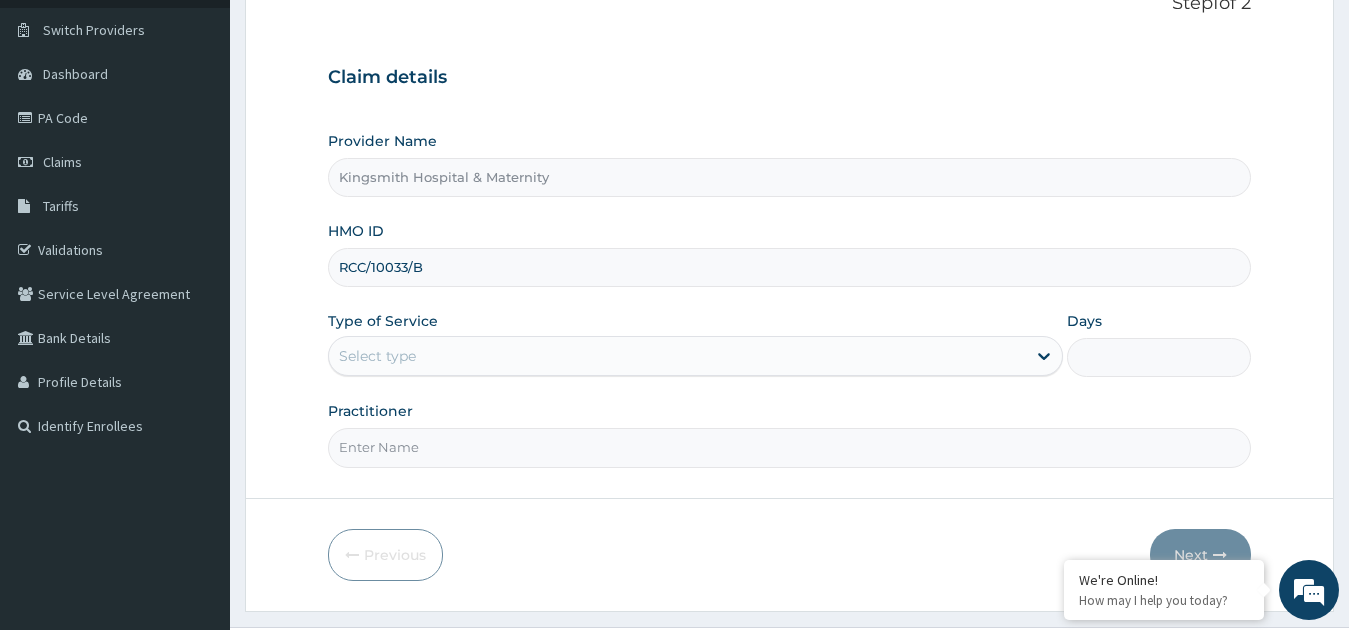 type on "RCC/10033/B" 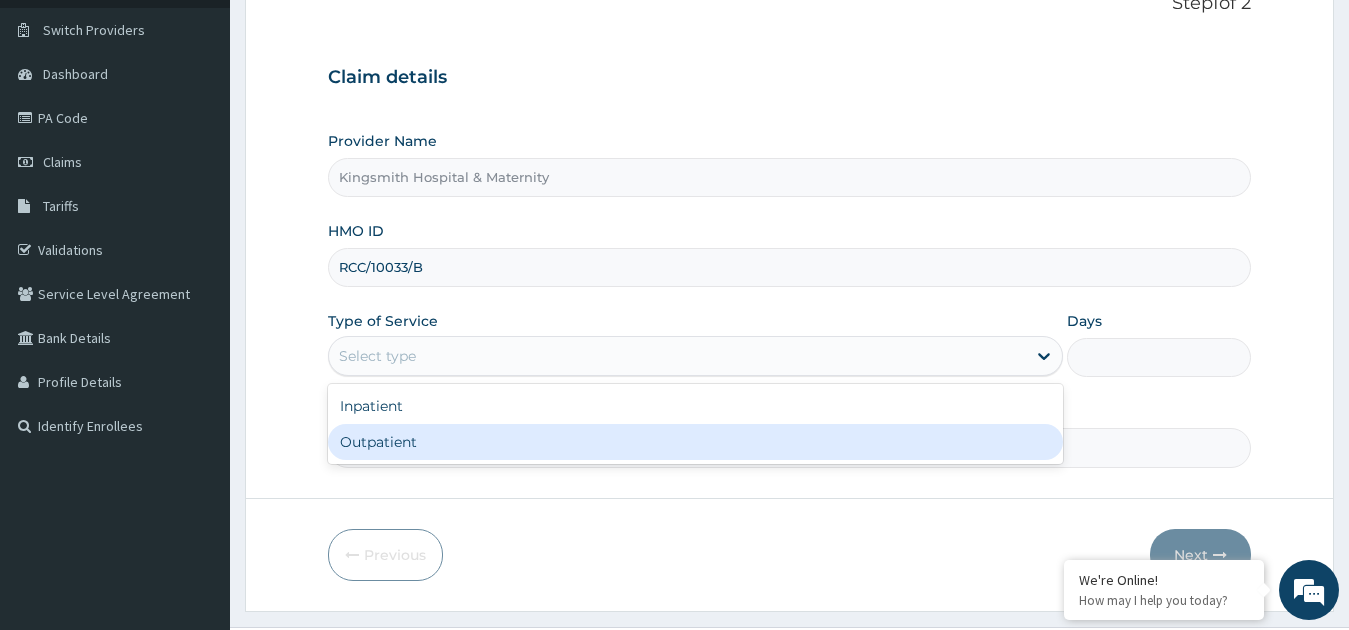 click on "Outpatient" at bounding box center [696, 442] 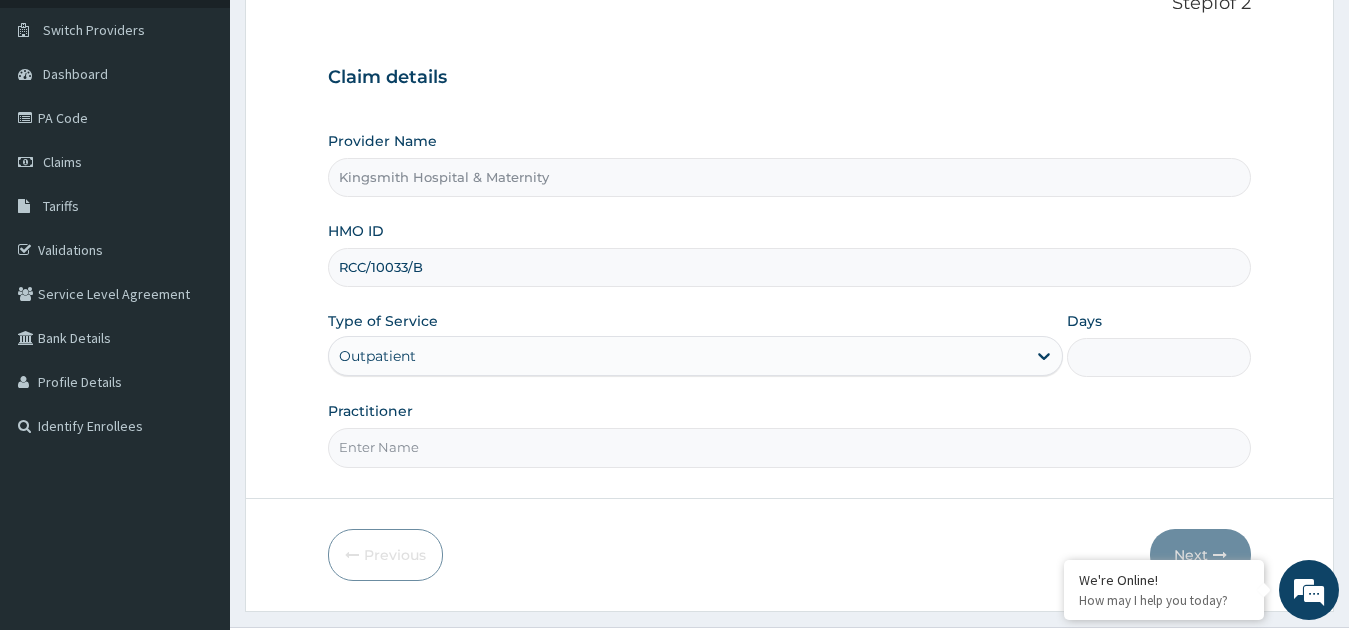 type on "1" 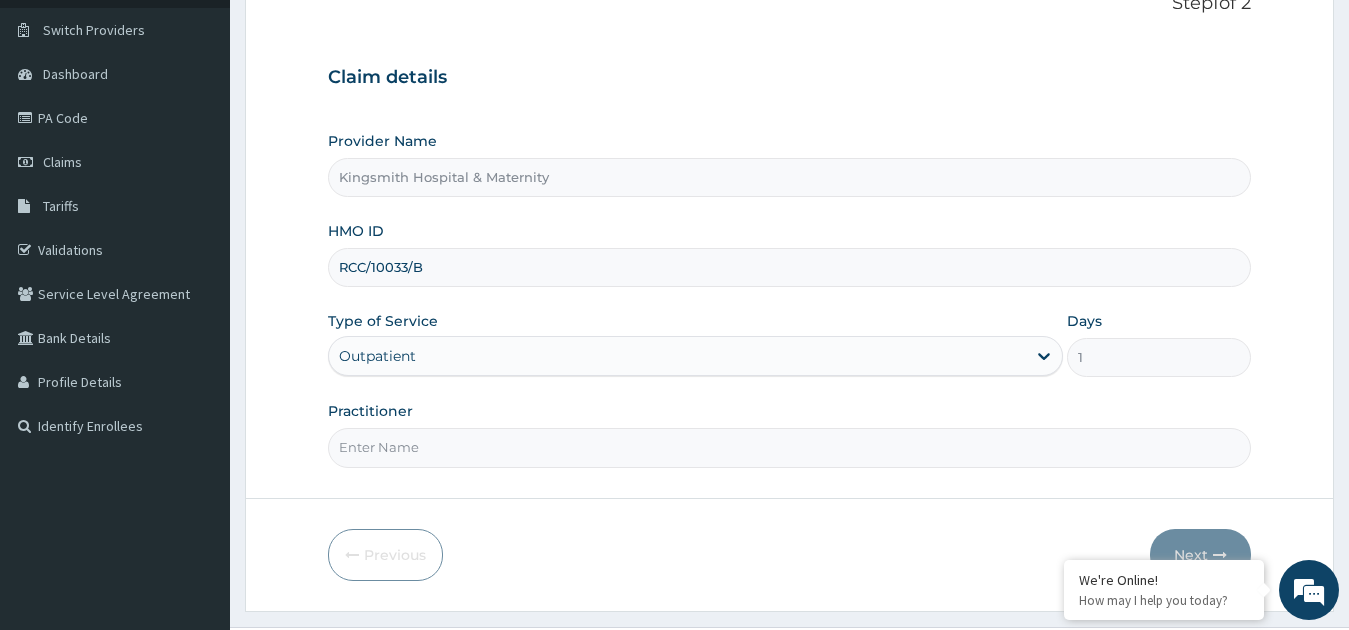 scroll, scrollTop: 192, scrollLeft: 0, axis: vertical 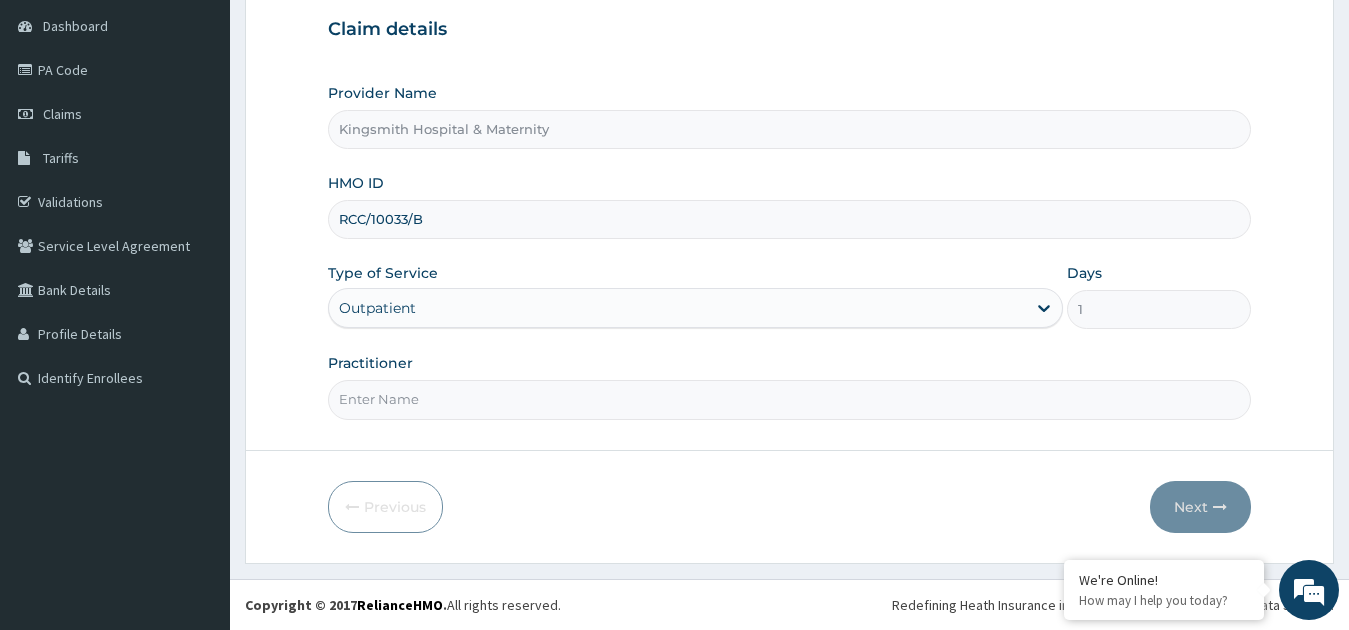 click on "Practitioner" at bounding box center [790, 399] 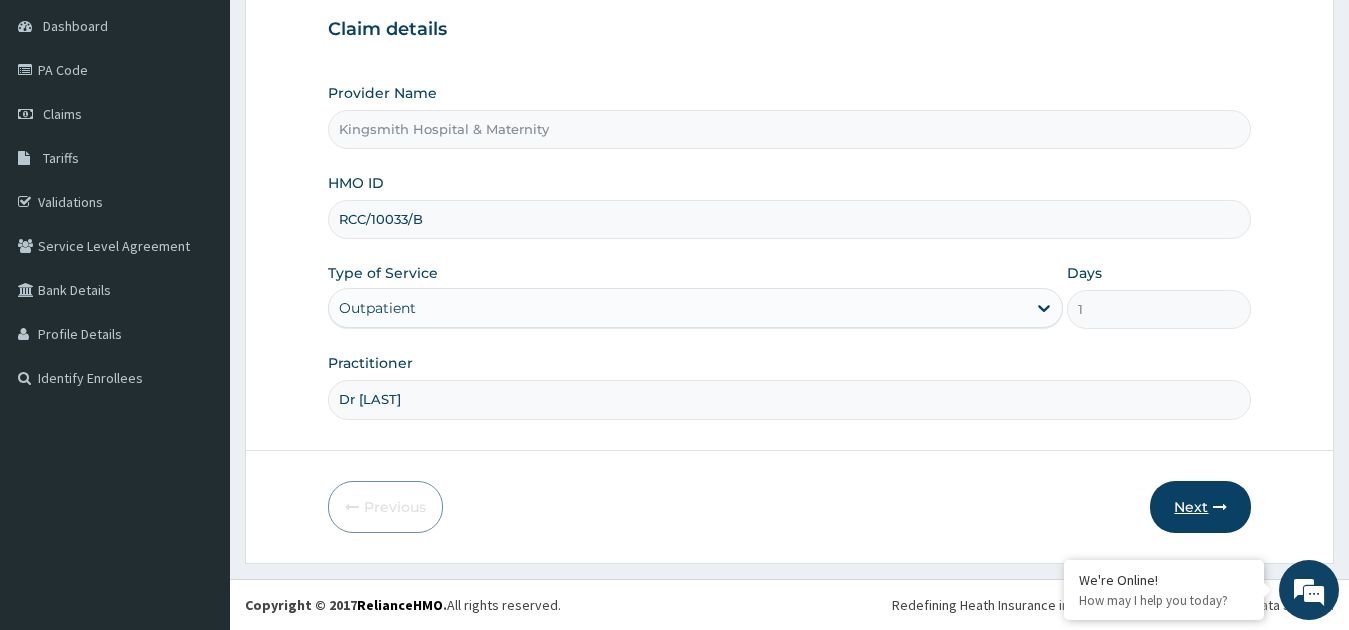 type on "Dr [LAST]" 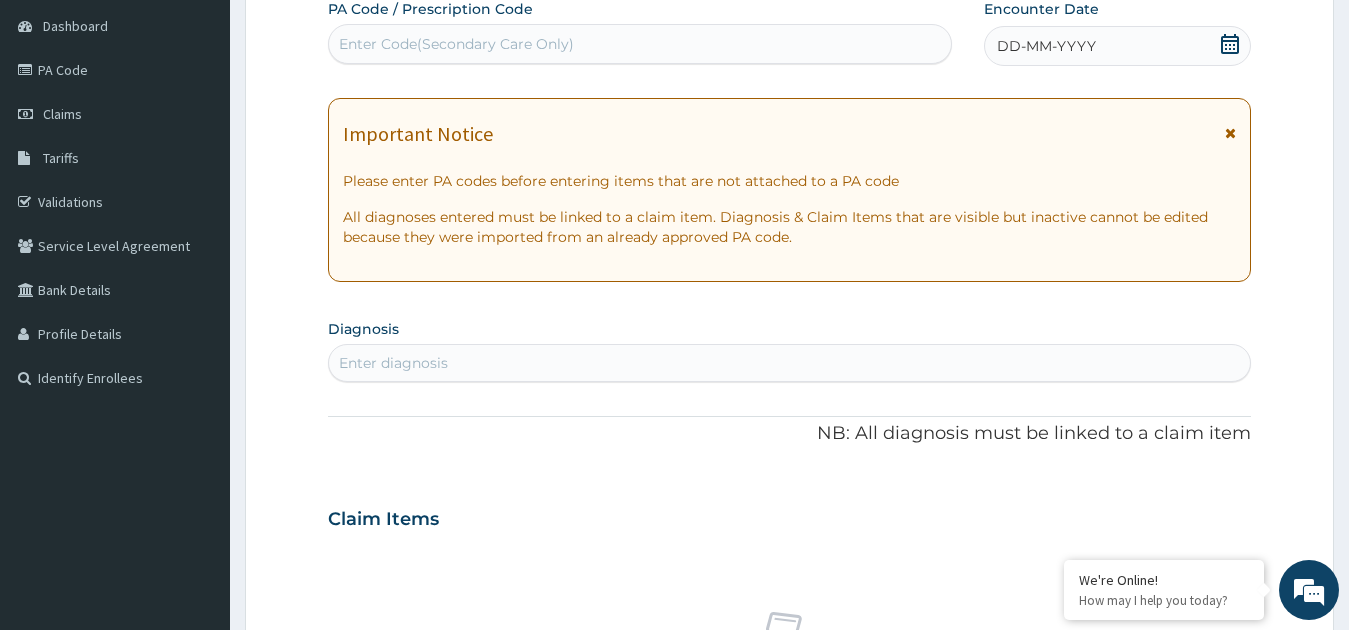 click 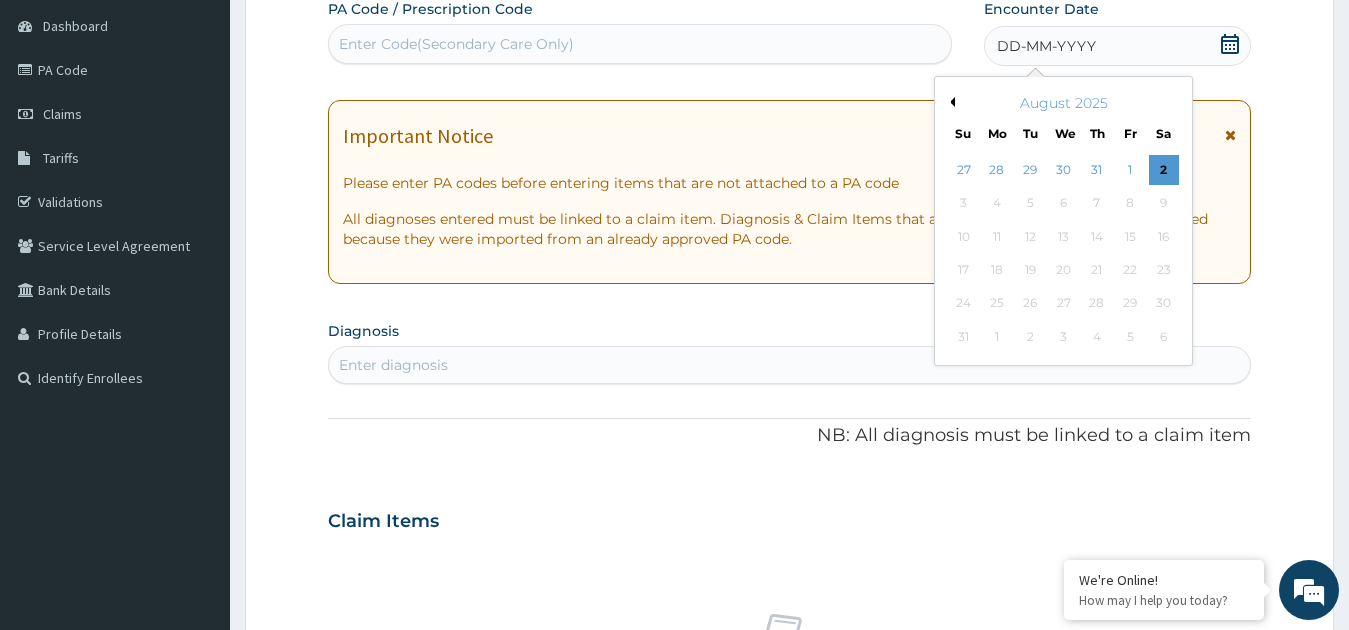 click on "Previous Month" at bounding box center [950, 102] 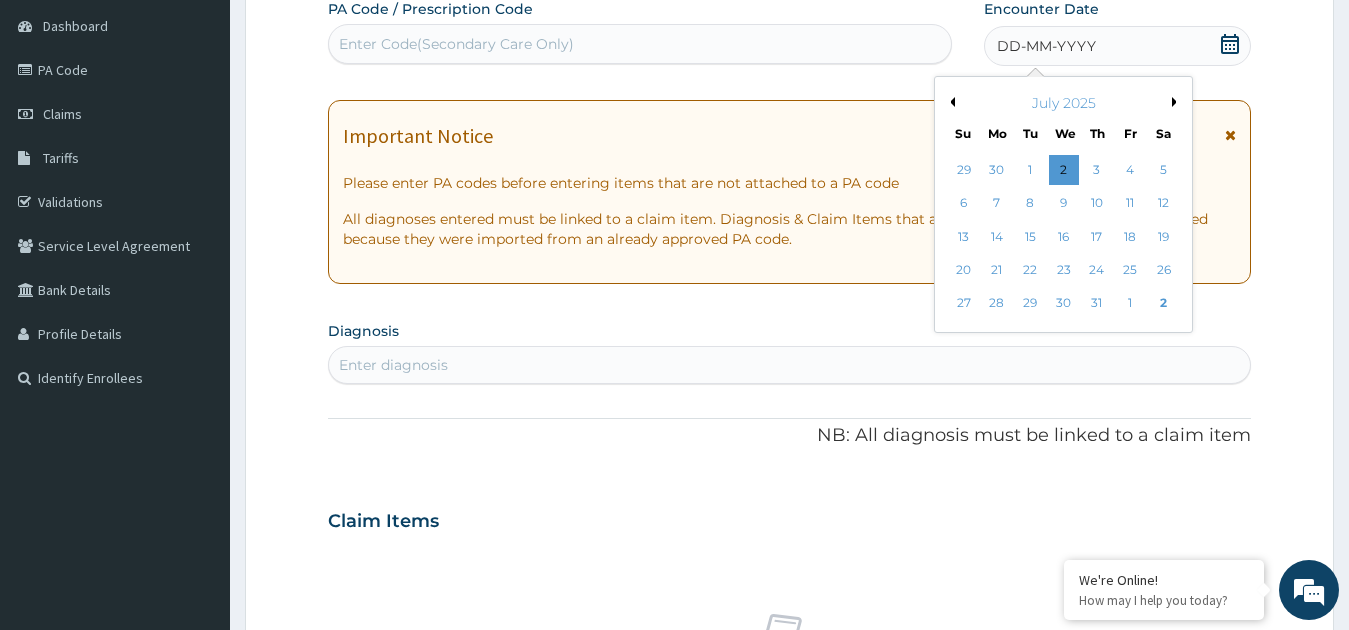click on "July 2025" at bounding box center [1063, 103] 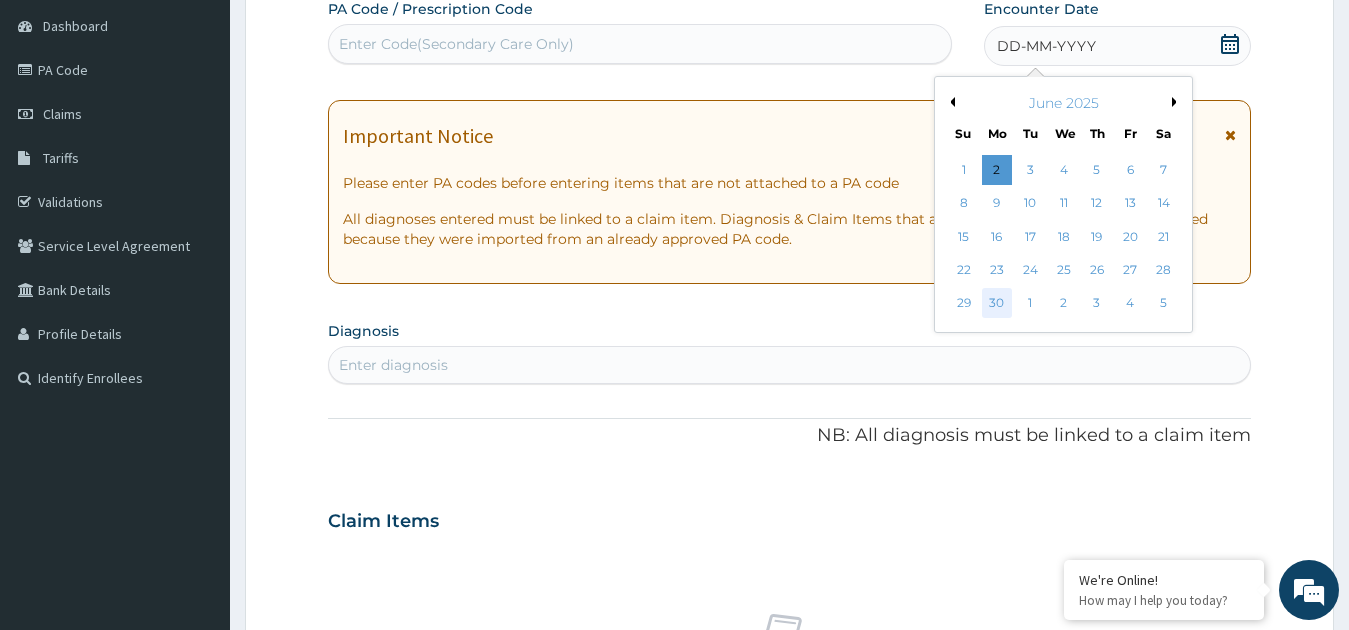 click on "30" at bounding box center (997, 304) 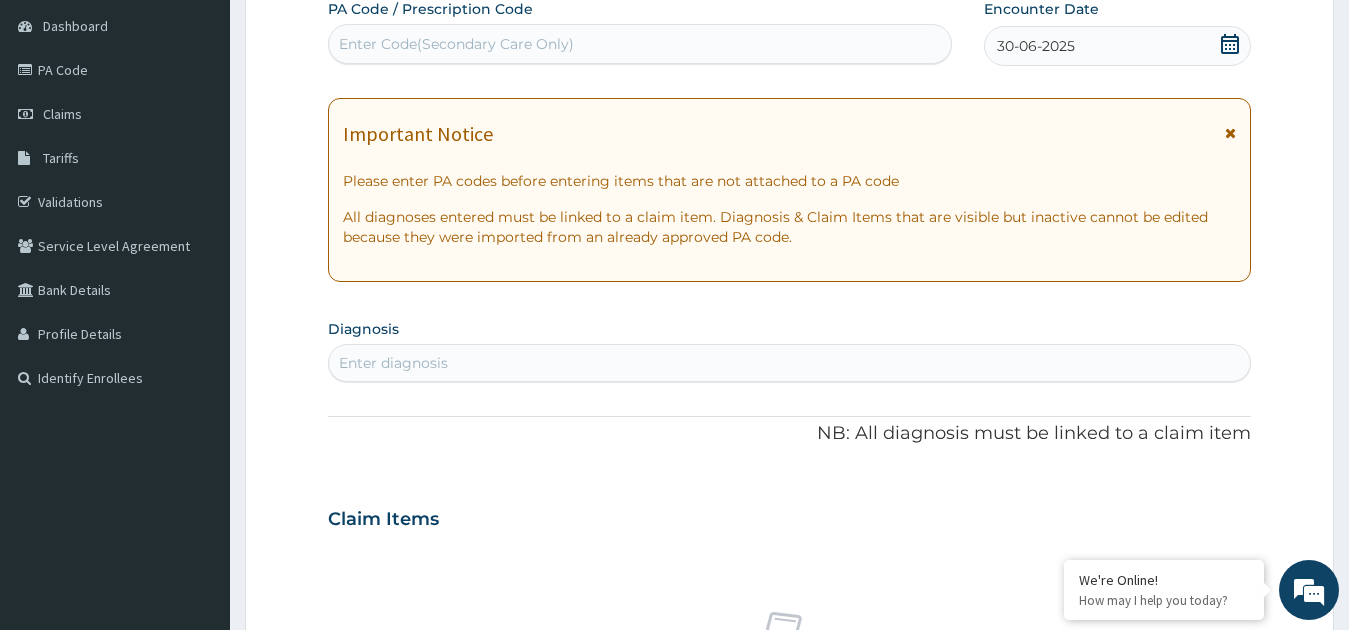 scroll, scrollTop: 146, scrollLeft: 0, axis: vertical 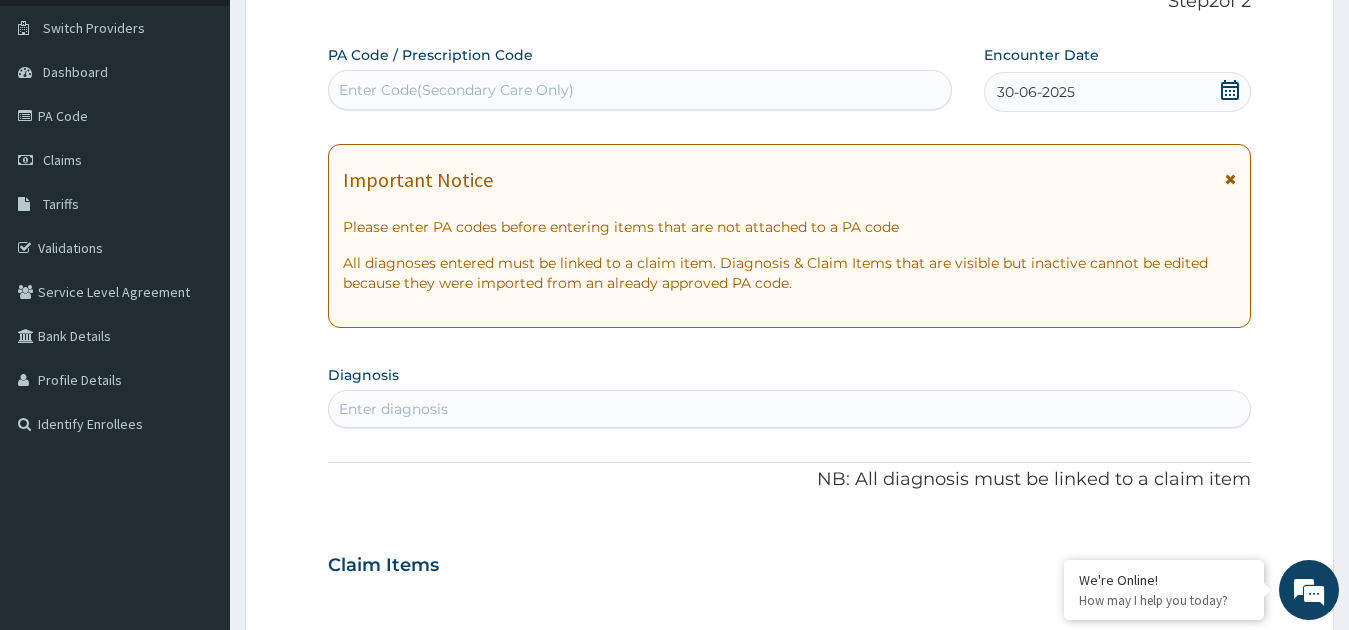 click on "Enter Code(Secondary Care Only)" at bounding box center [640, 90] 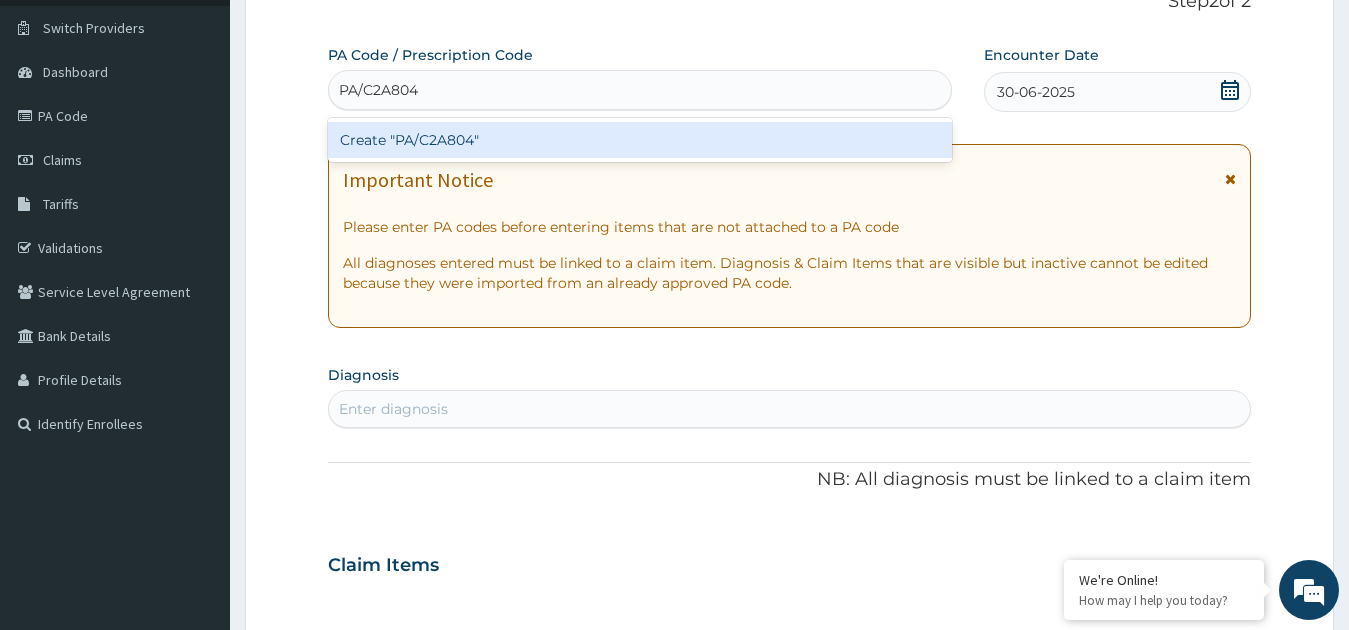 click on "Create "PA/C2A804"" at bounding box center (640, 140) 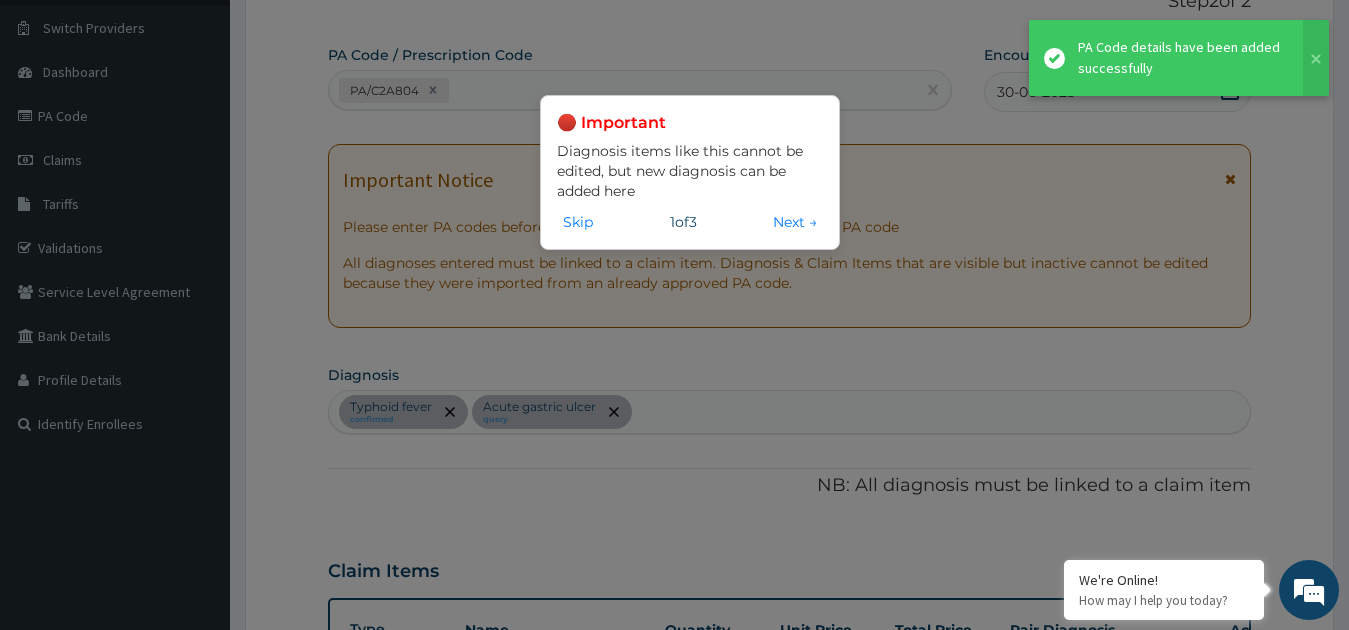 scroll, scrollTop: 586, scrollLeft: 0, axis: vertical 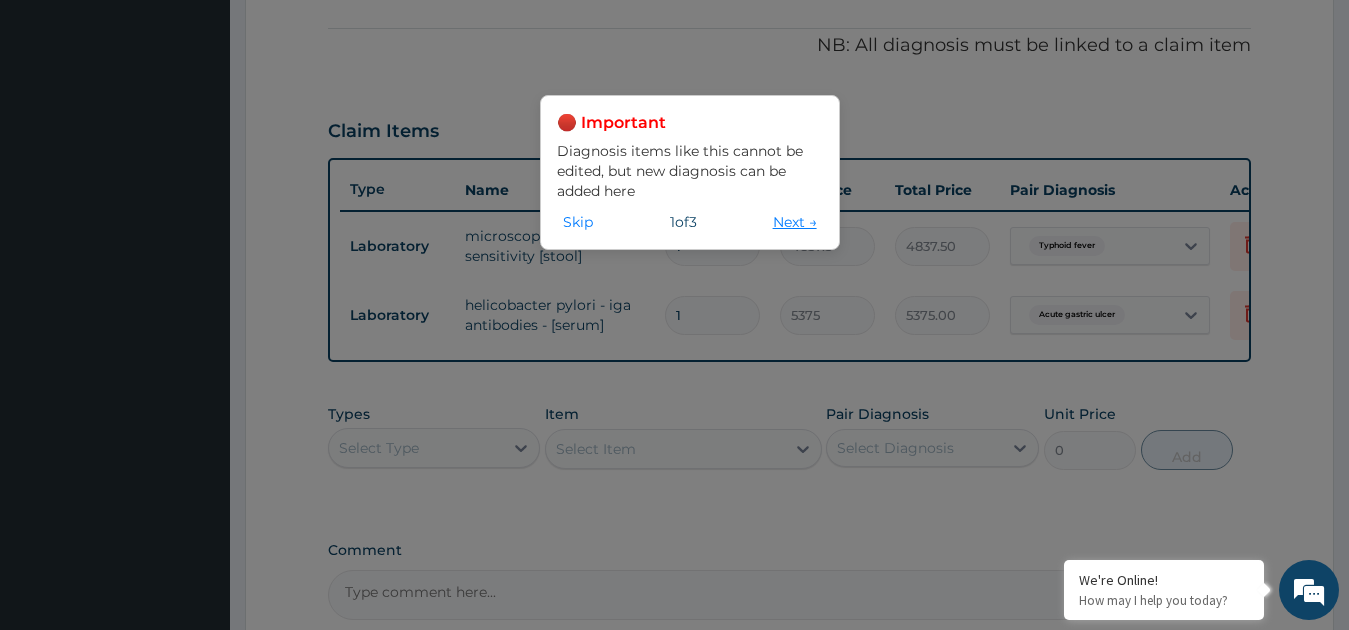 click on "Next →" at bounding box center [795, 222] 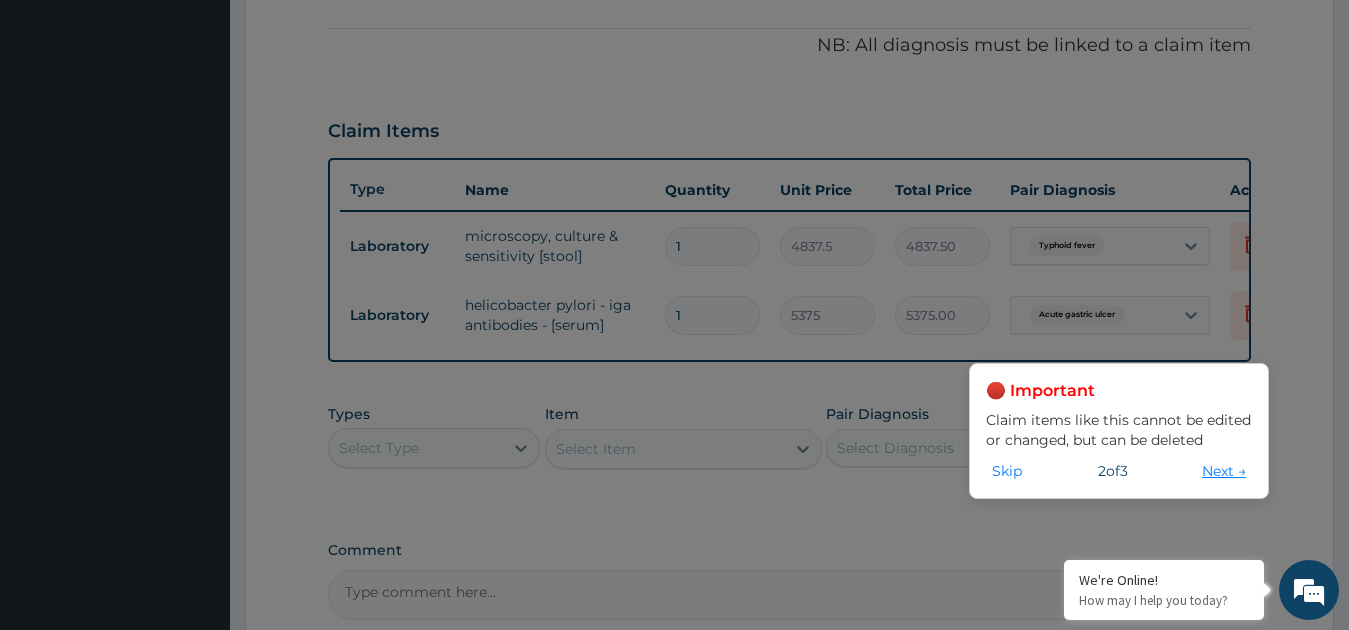 click on "Next →" at bounding box center [1224, 471] 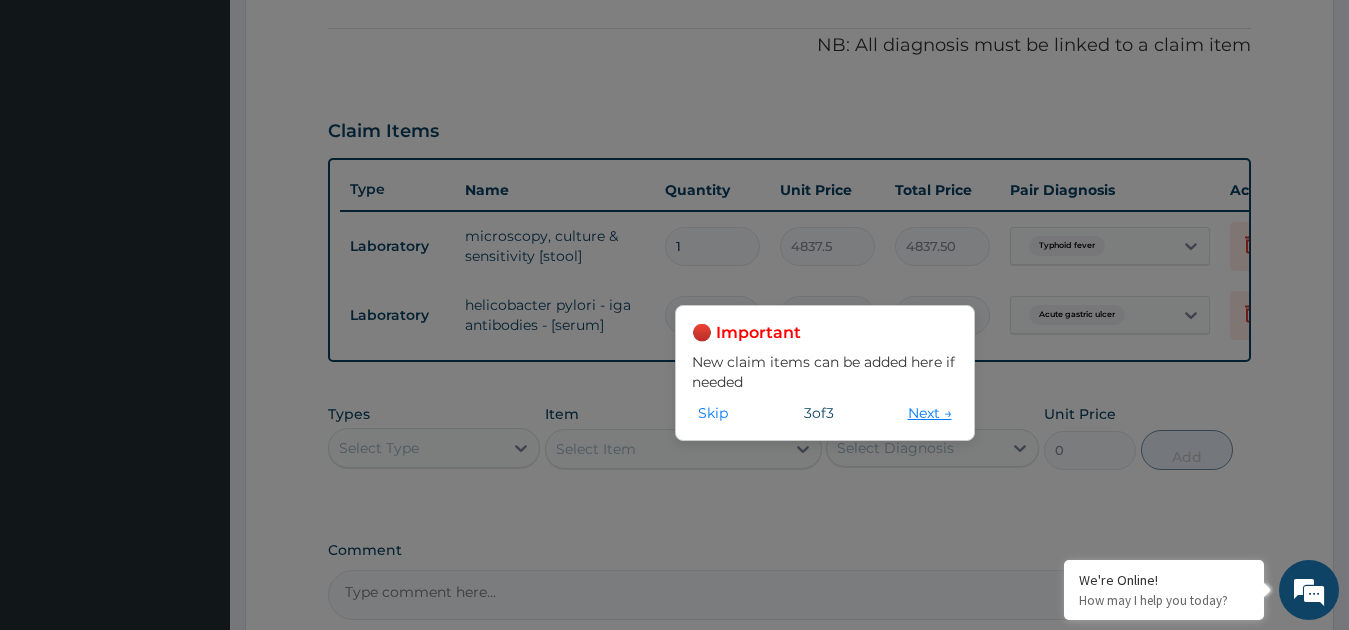 click on "Next →" at bounding box center (930, 413) 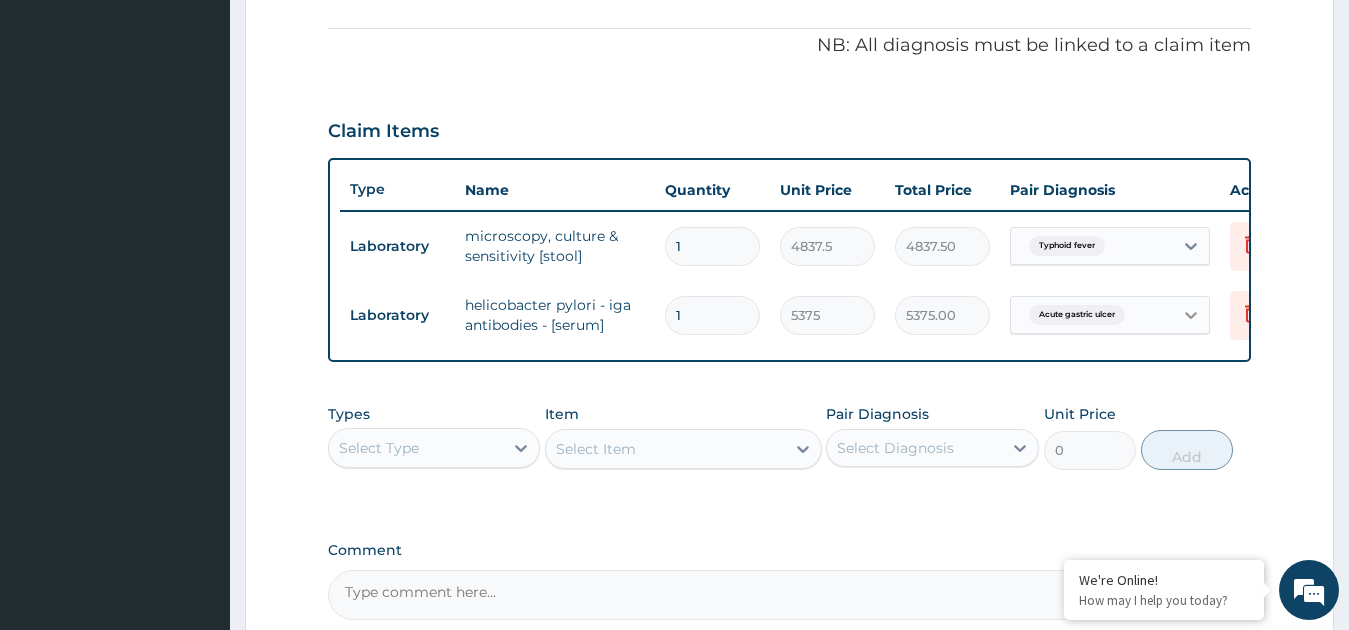 click at bounding box center (1191, 315) 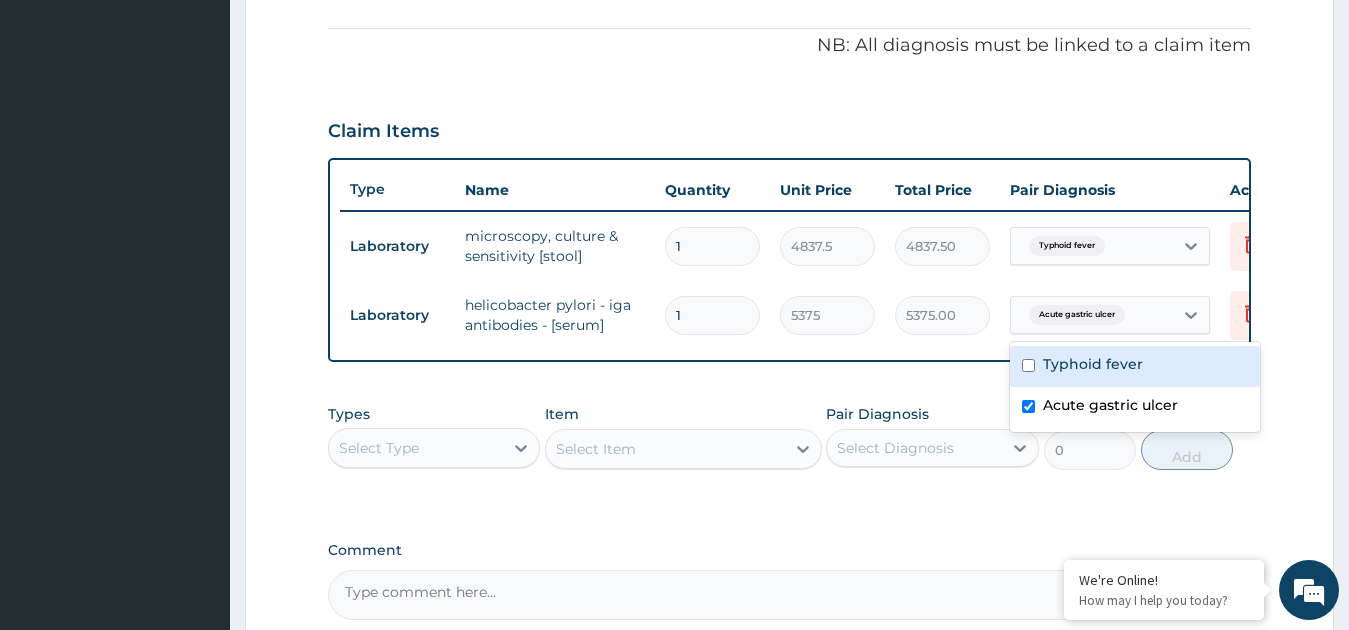 click on "1" at bounding box center (712, 246) 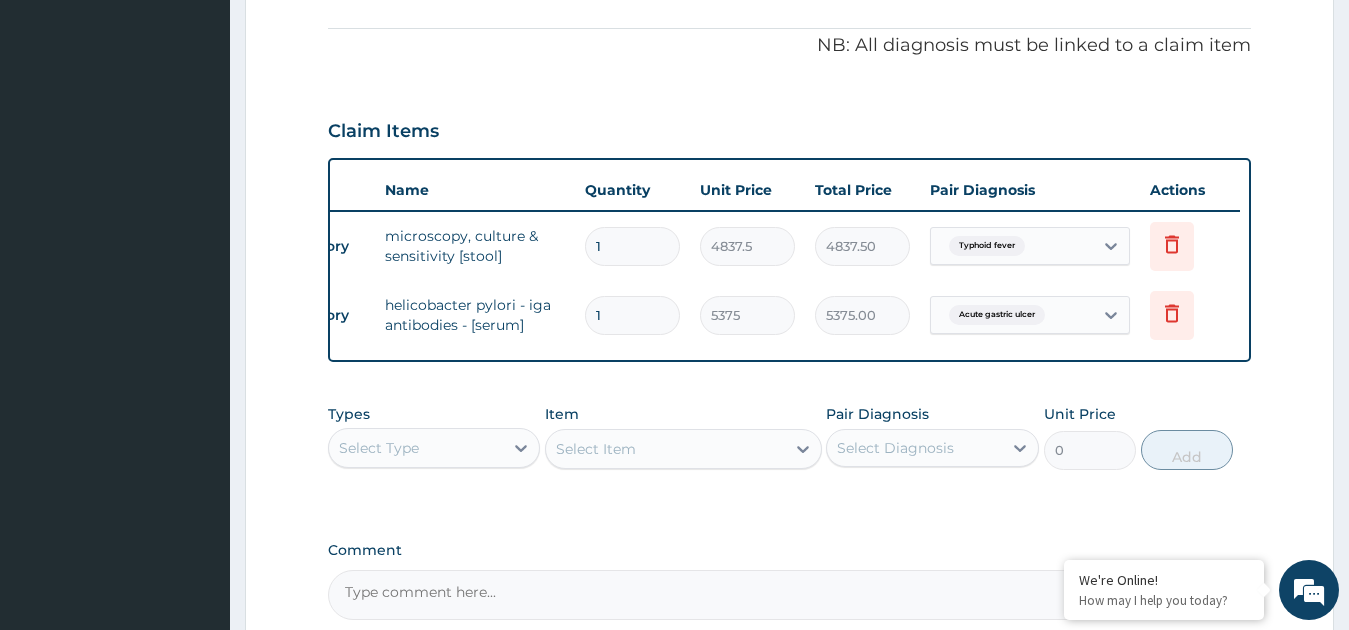 scroll, scrollTop: 0, scrollLeft: 0, axis: both 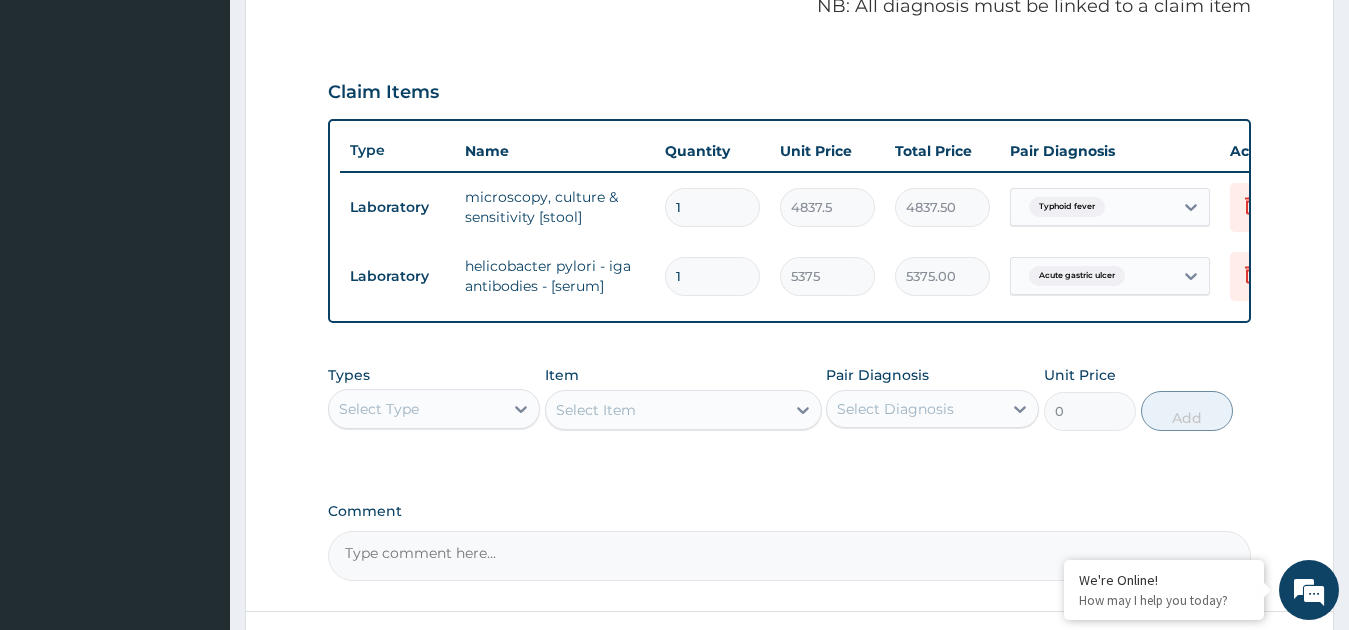 click on "Select Type" at bounding box center [379, 409] 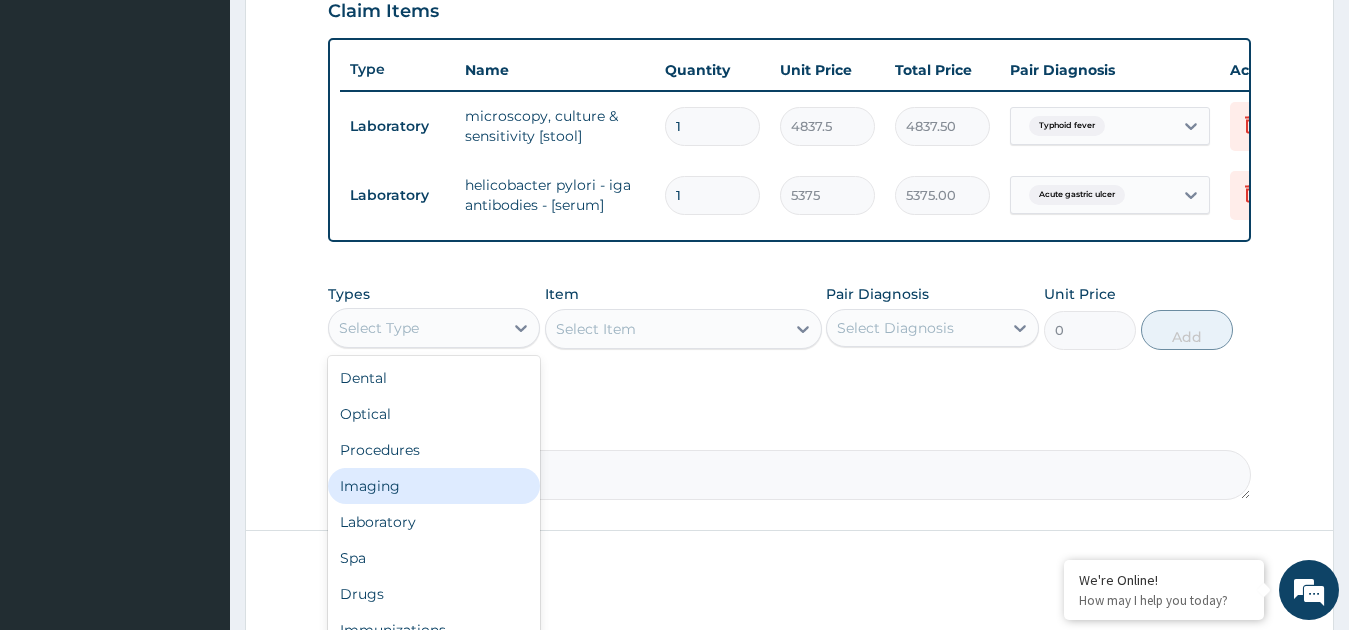 scroll, scrollTop: 721, scrollLeft: 0, axis: vertical 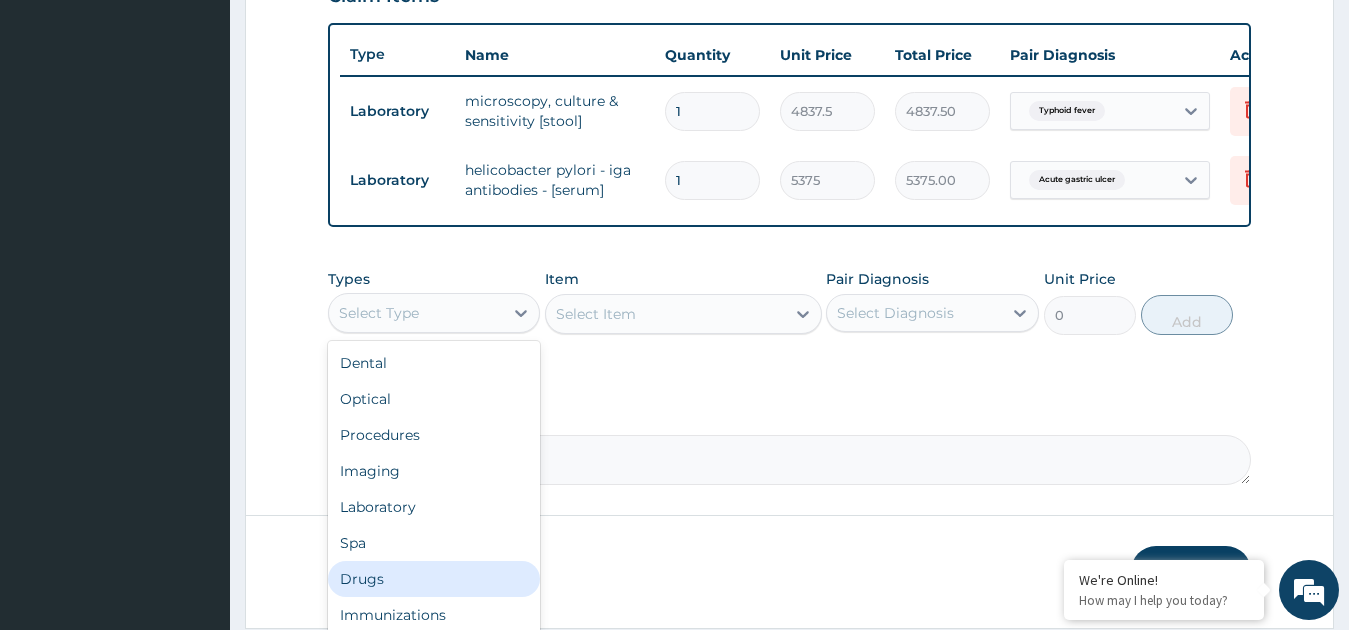 click on "Drugs" at bounding box center (434, 579) 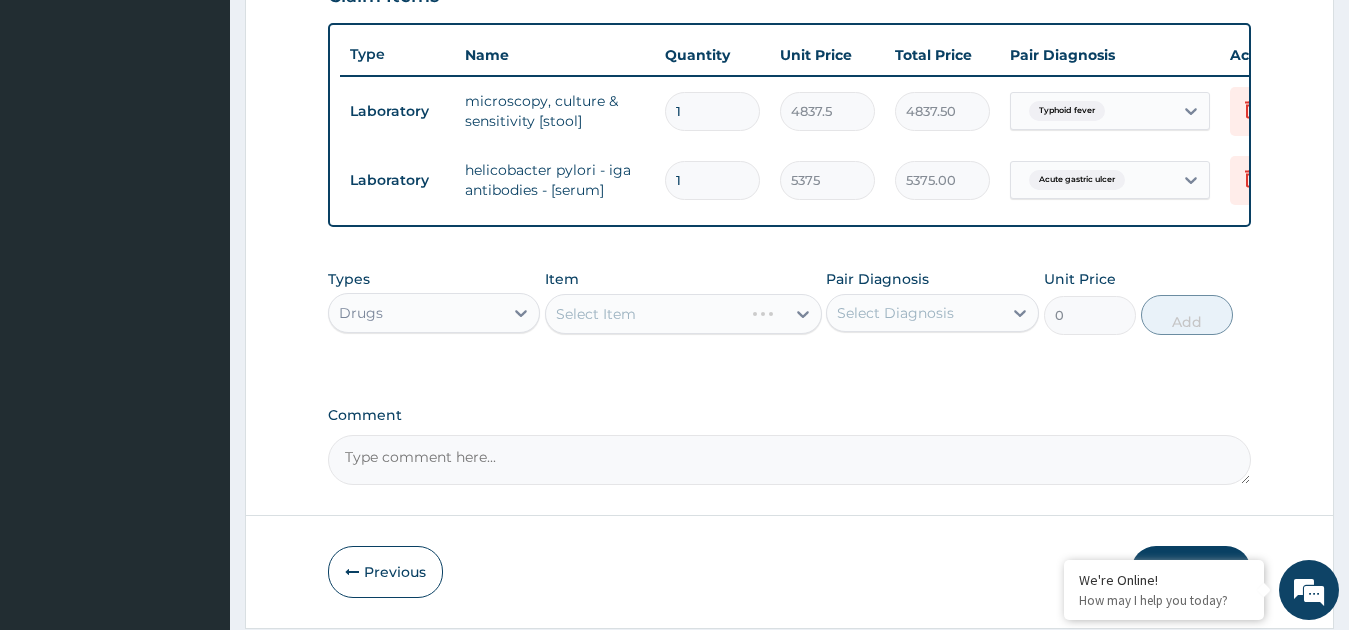 click on "Select Item" at bounding box center (683, 314) 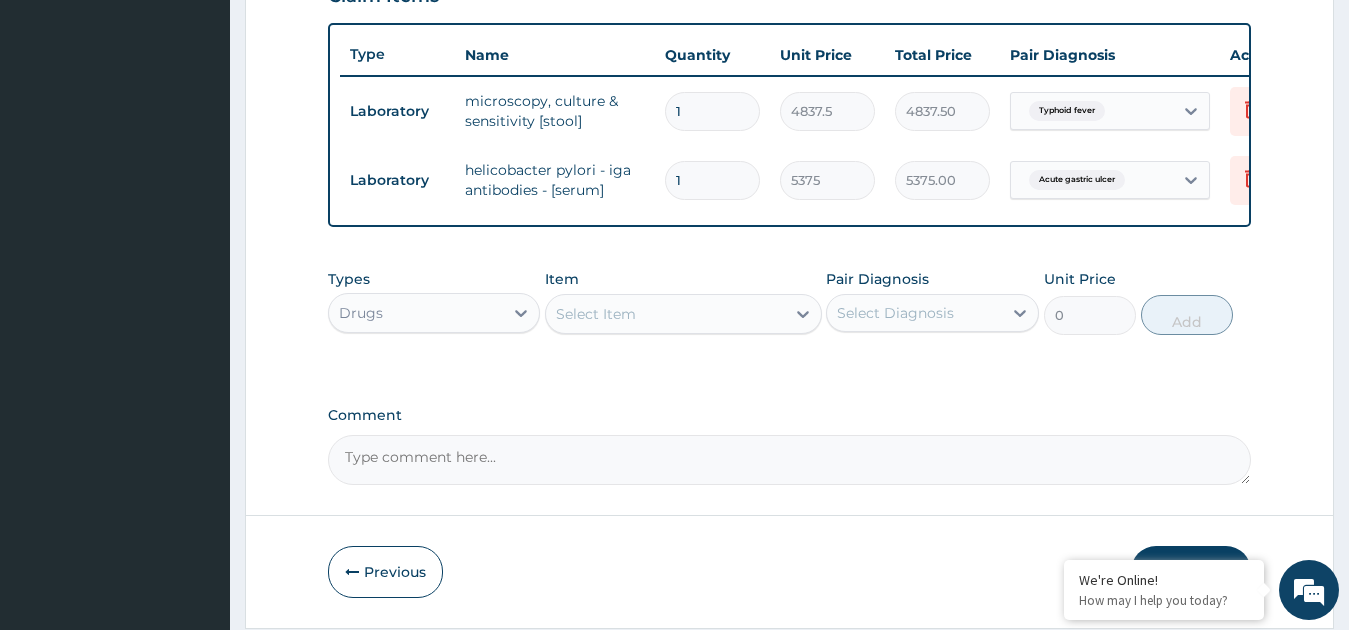 click on "Select Item" at bounding box center [665, 314] 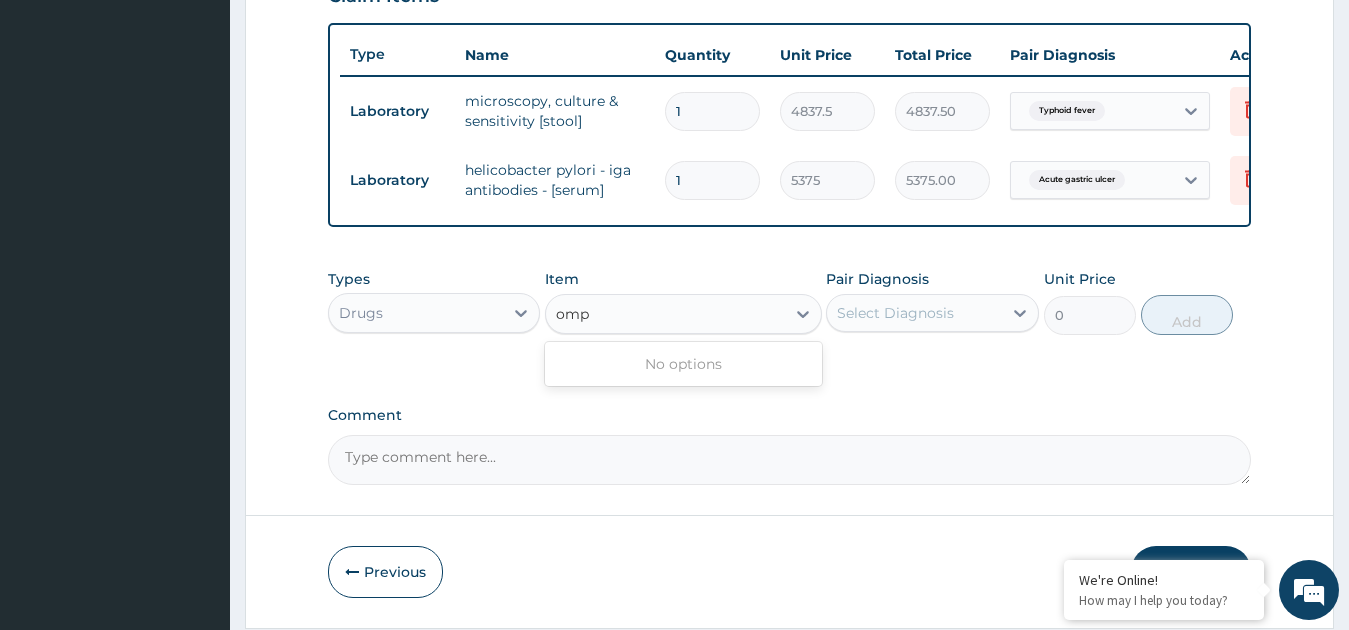 type on "ompe" 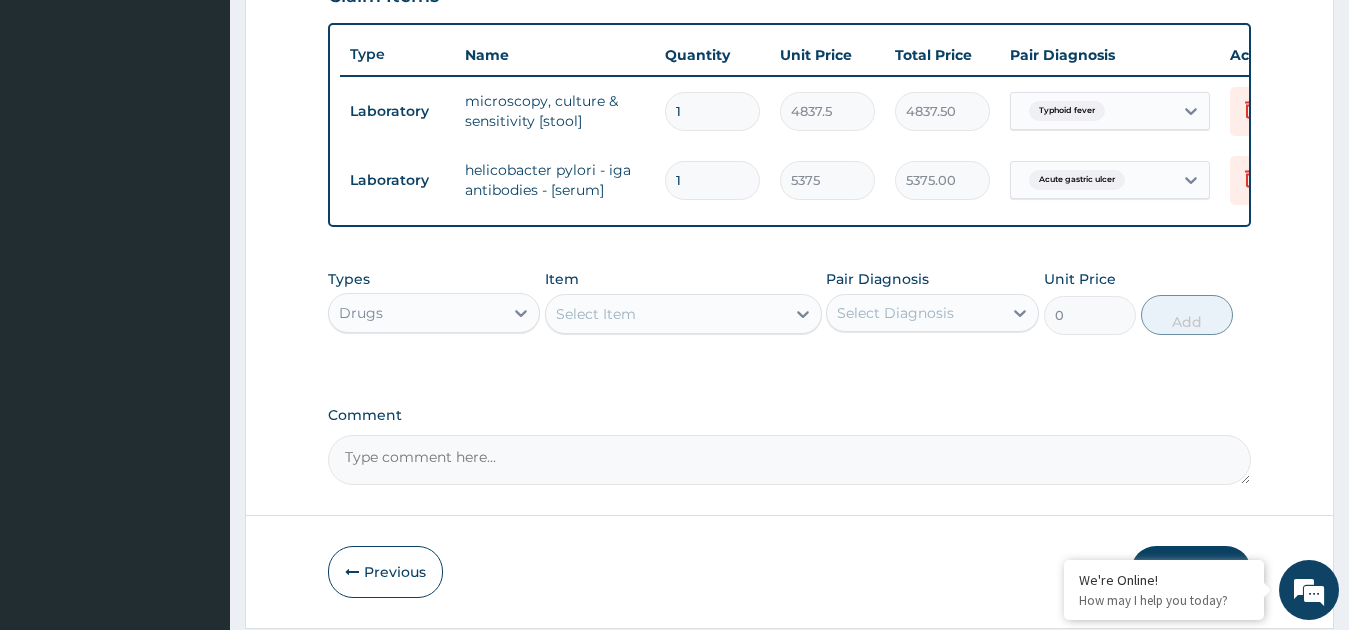 click on "Select Item" at bounding box center (665, 314) 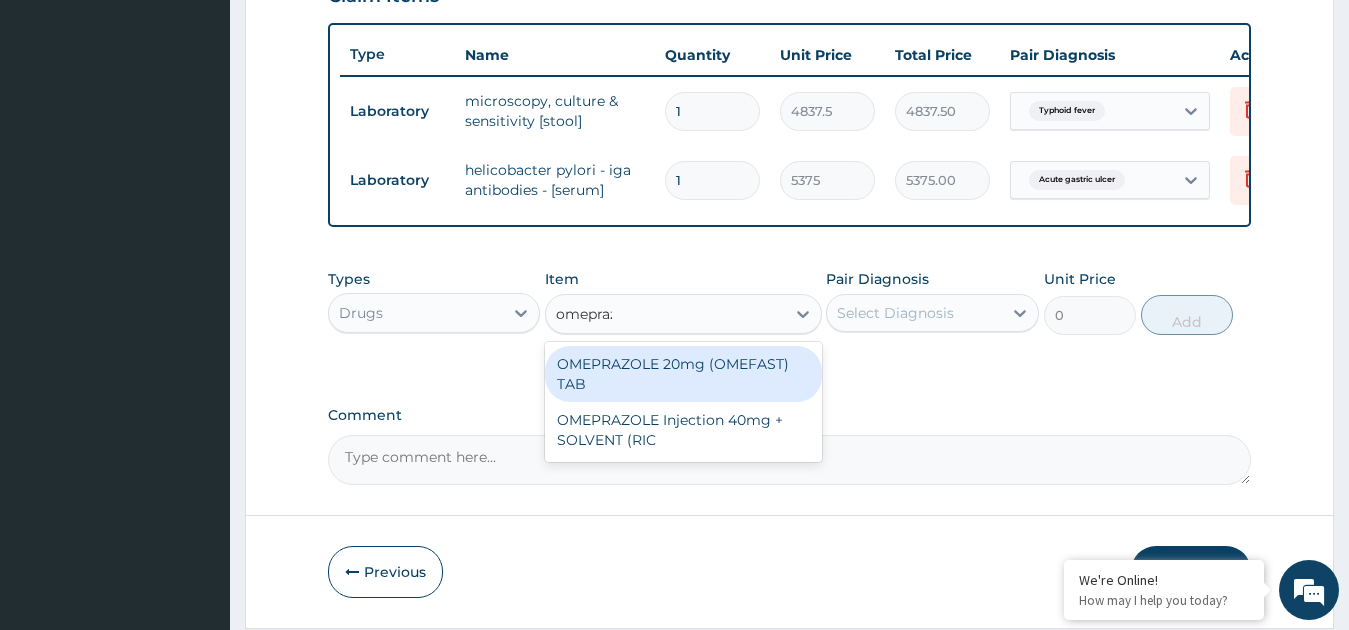 type on "omeprazo" 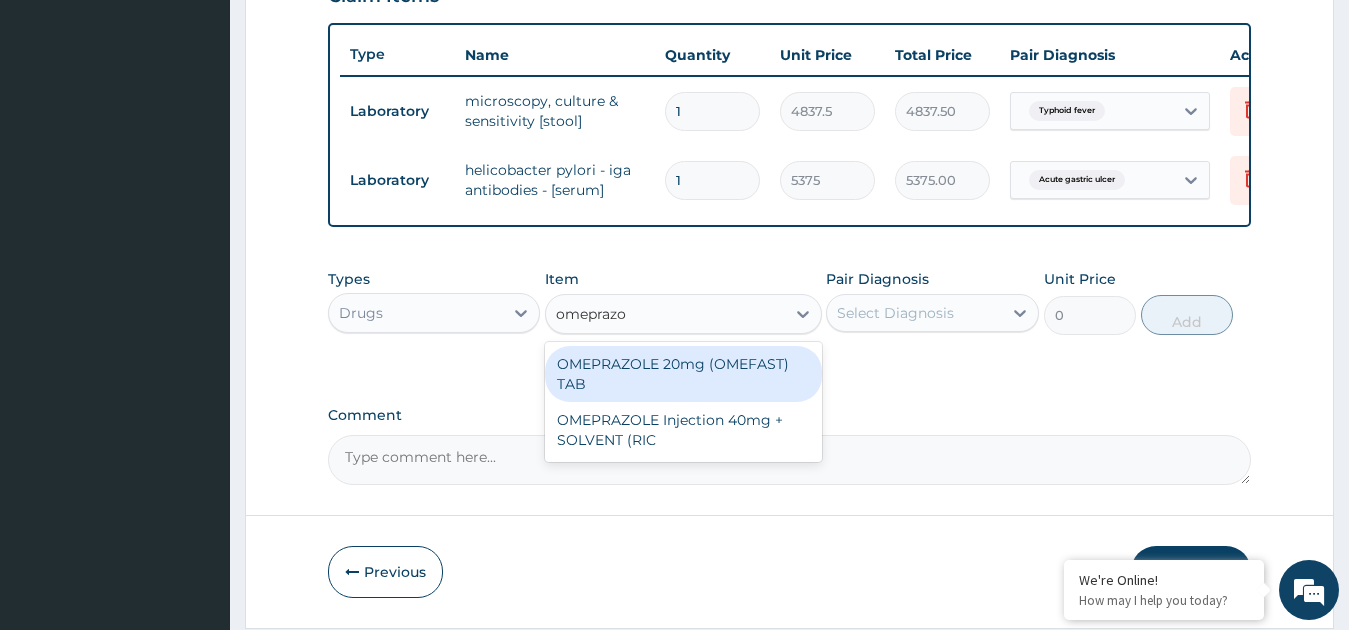 click on "OMEPRAZOLE 20mg (OMEFAST) TAB" at bounding box center [683, 374] 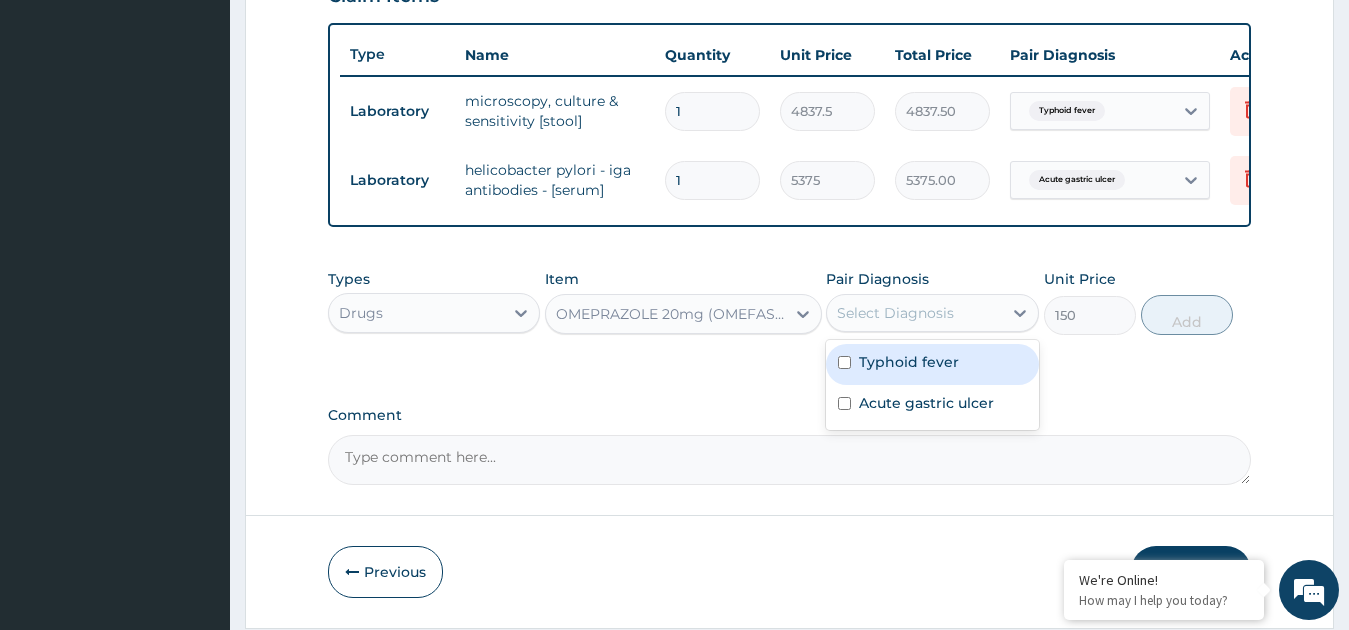 click on "Select Diagnosis" at bounding box center (895, 313) 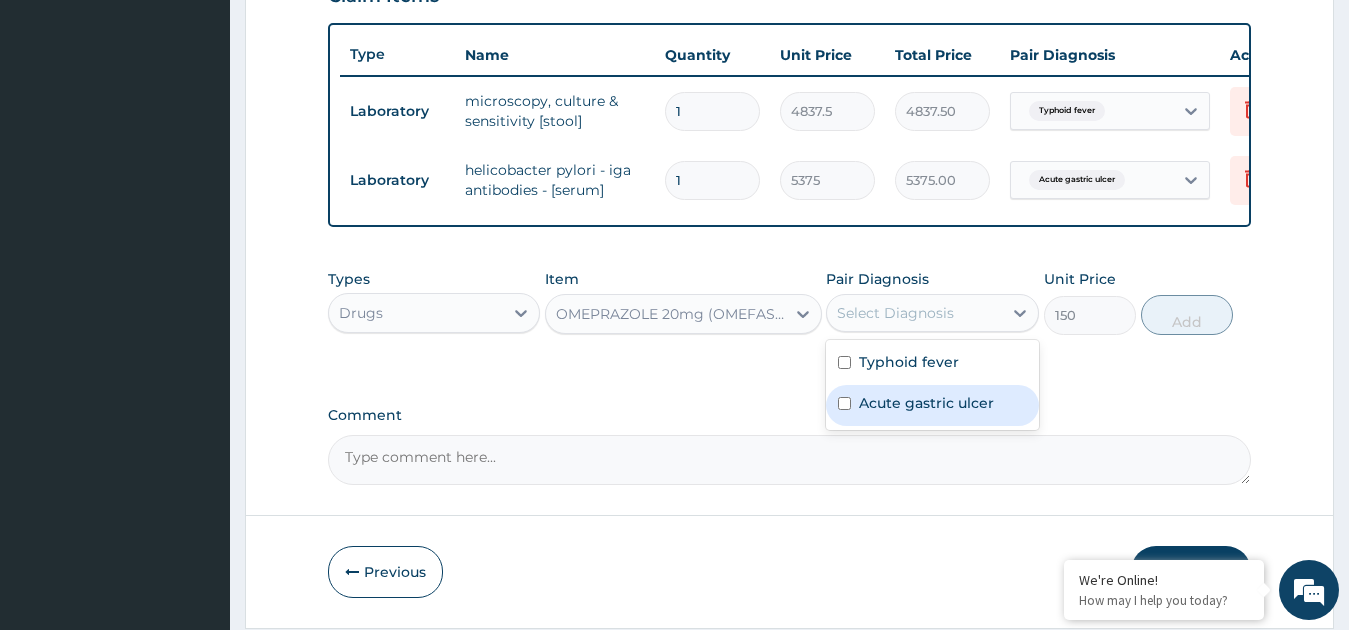 click on "Acute gastric ulcer" at bounding box center (926, 403) 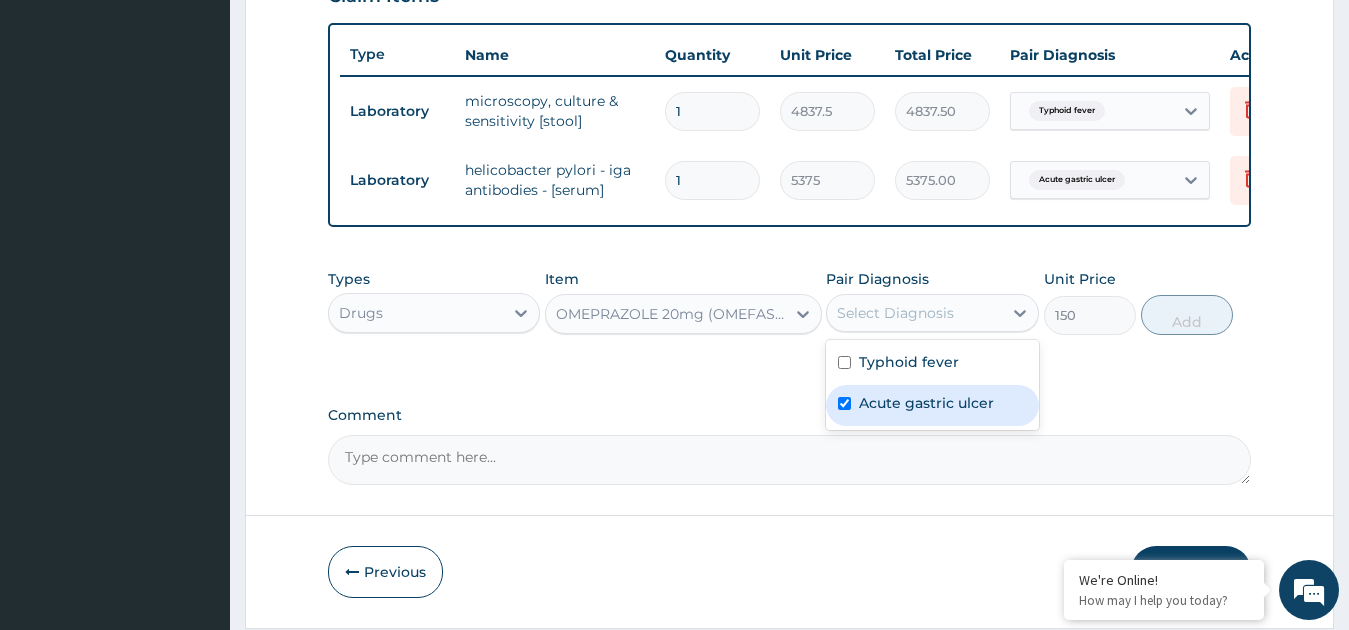 checkbox on "true" 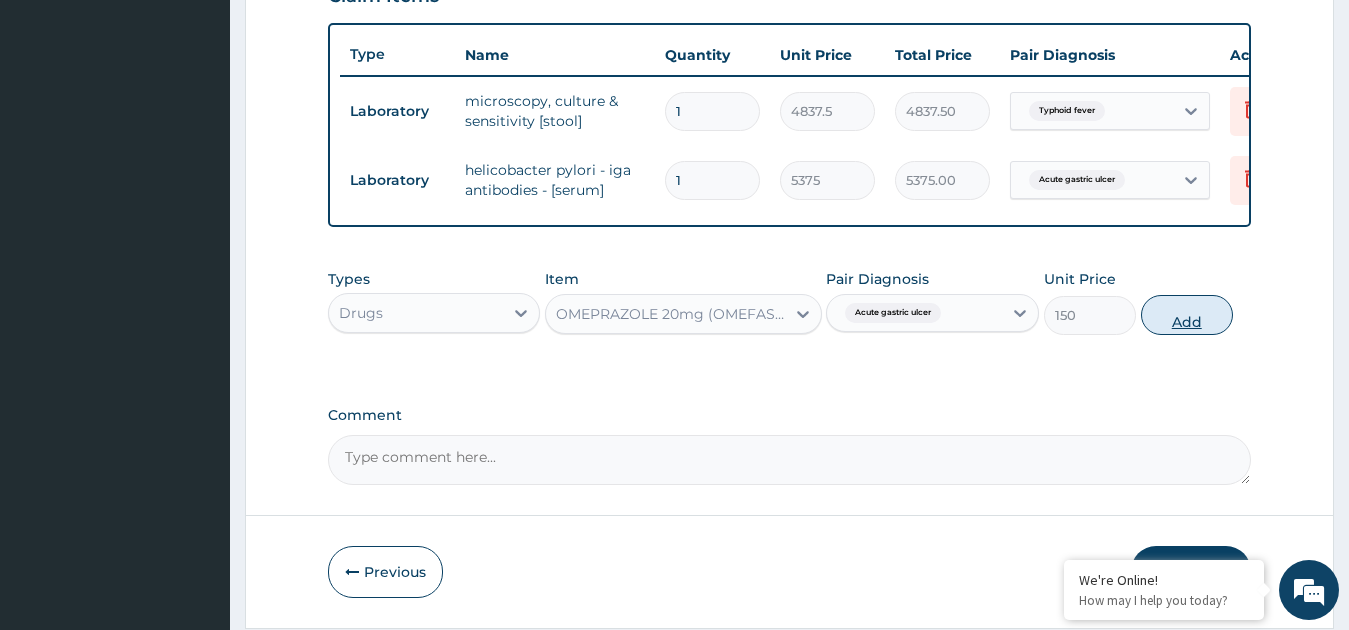 click on "Add" at bounding box center [1187, 315] 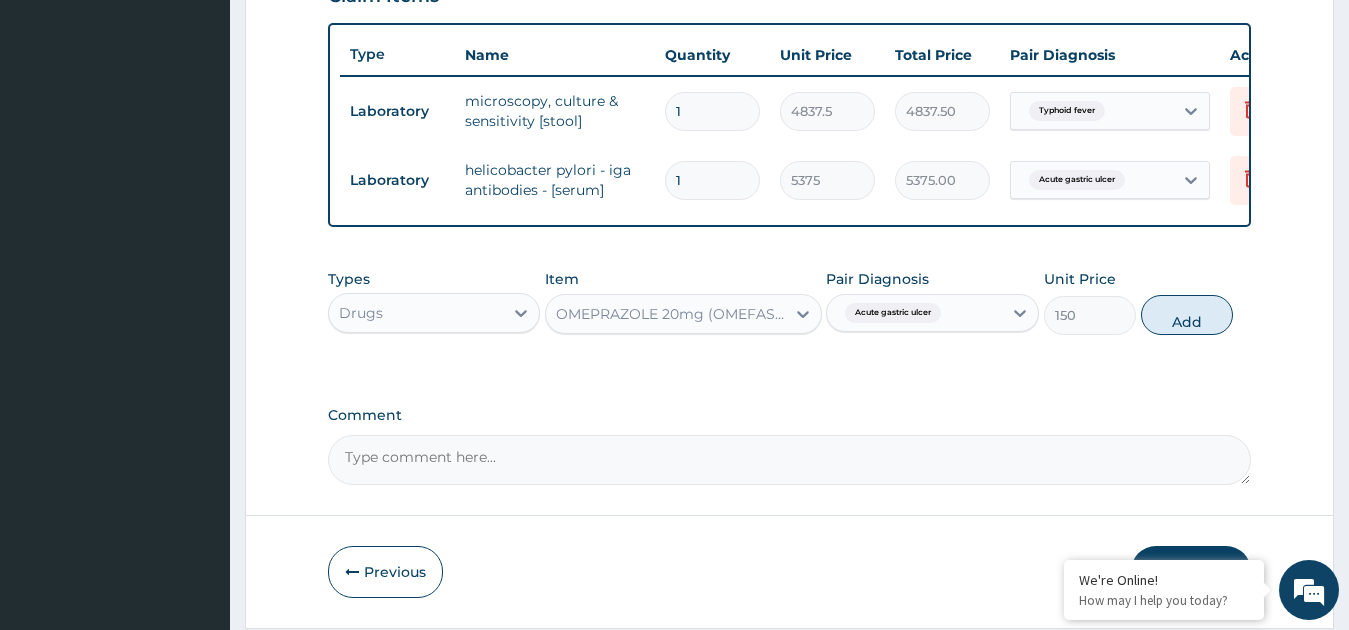 type on "0" 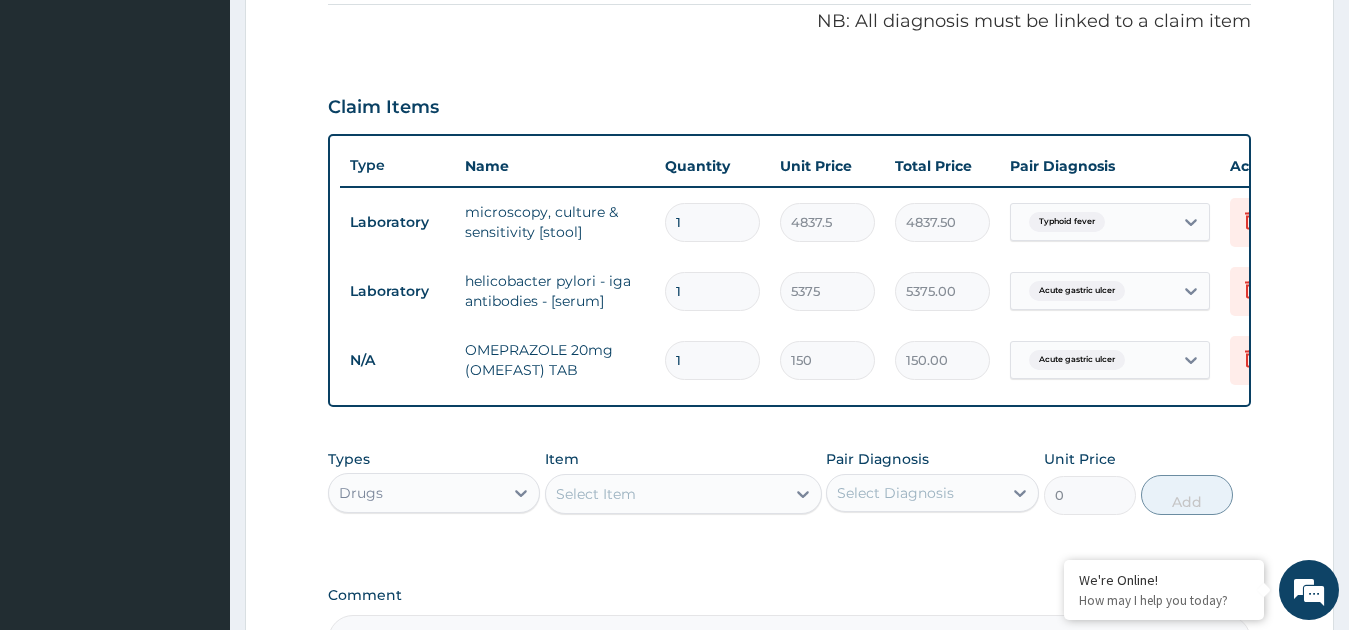 scroll, scrollTop: 683, scrollLeft: 0, axis: vertical 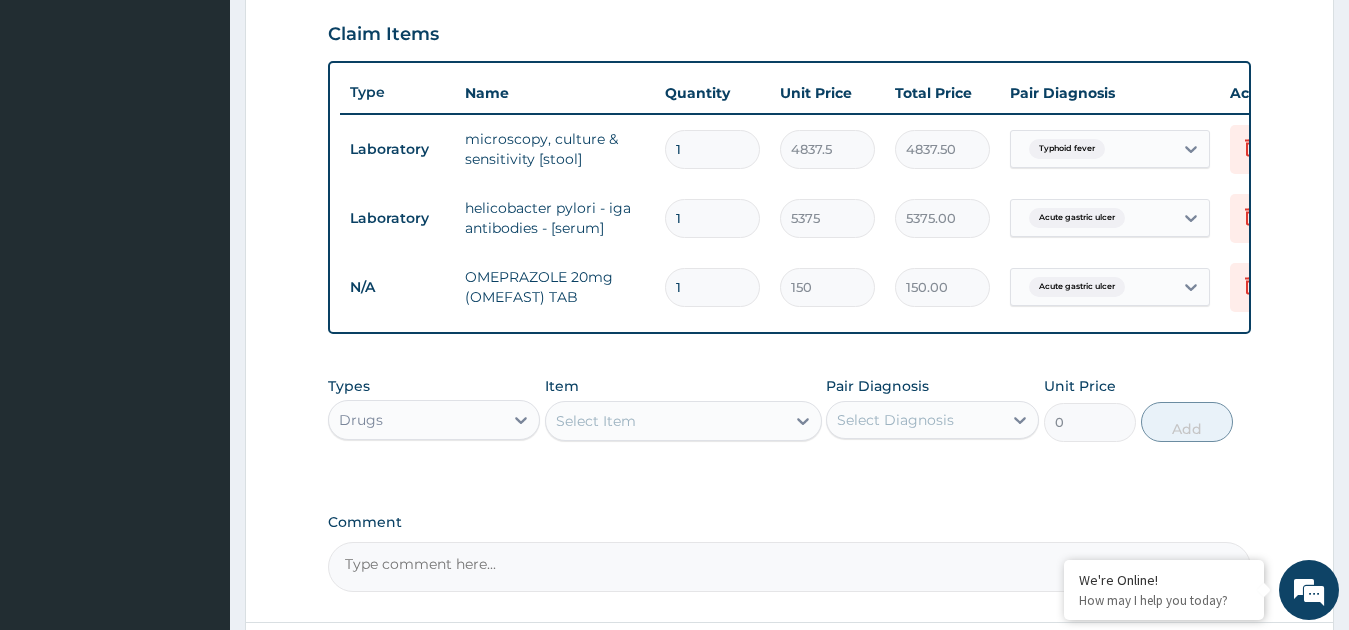 type 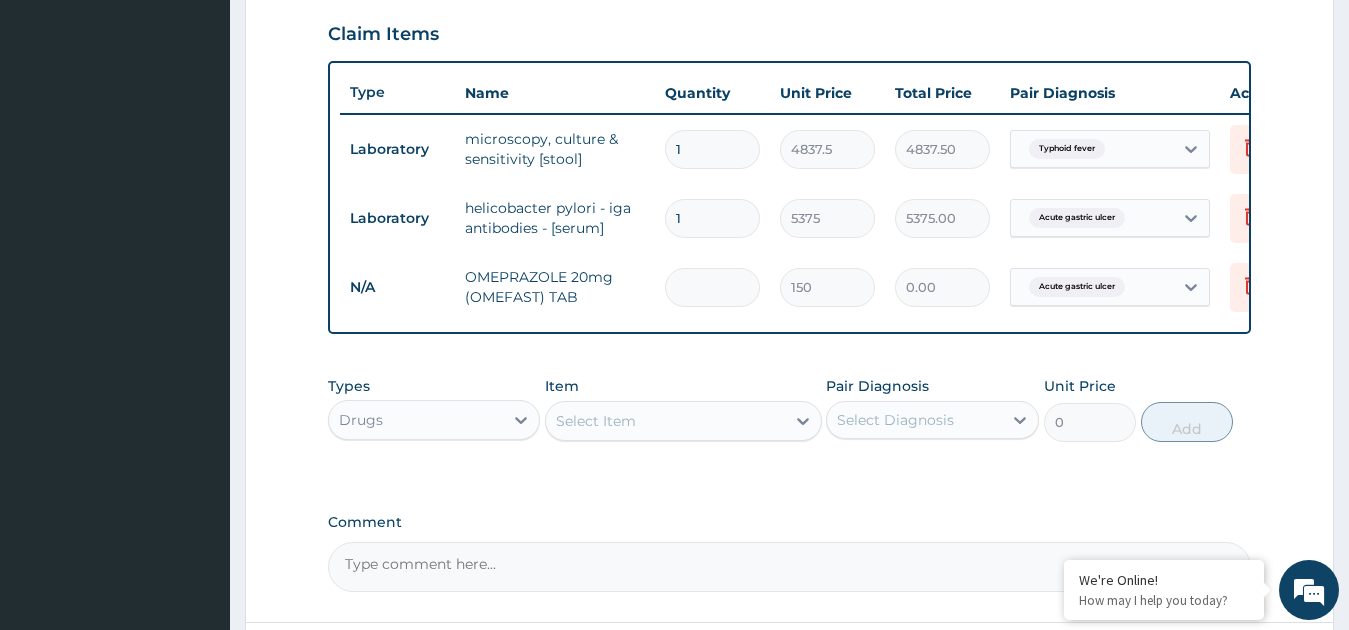 type on "0.00" 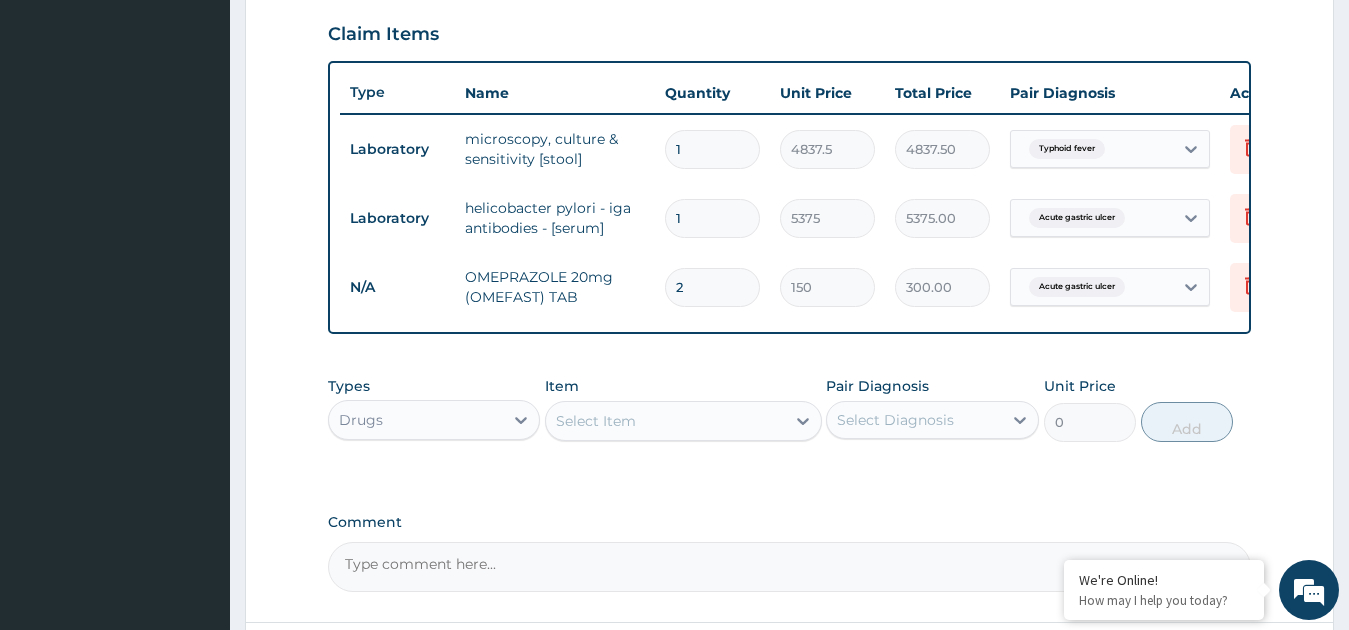 type on "28" 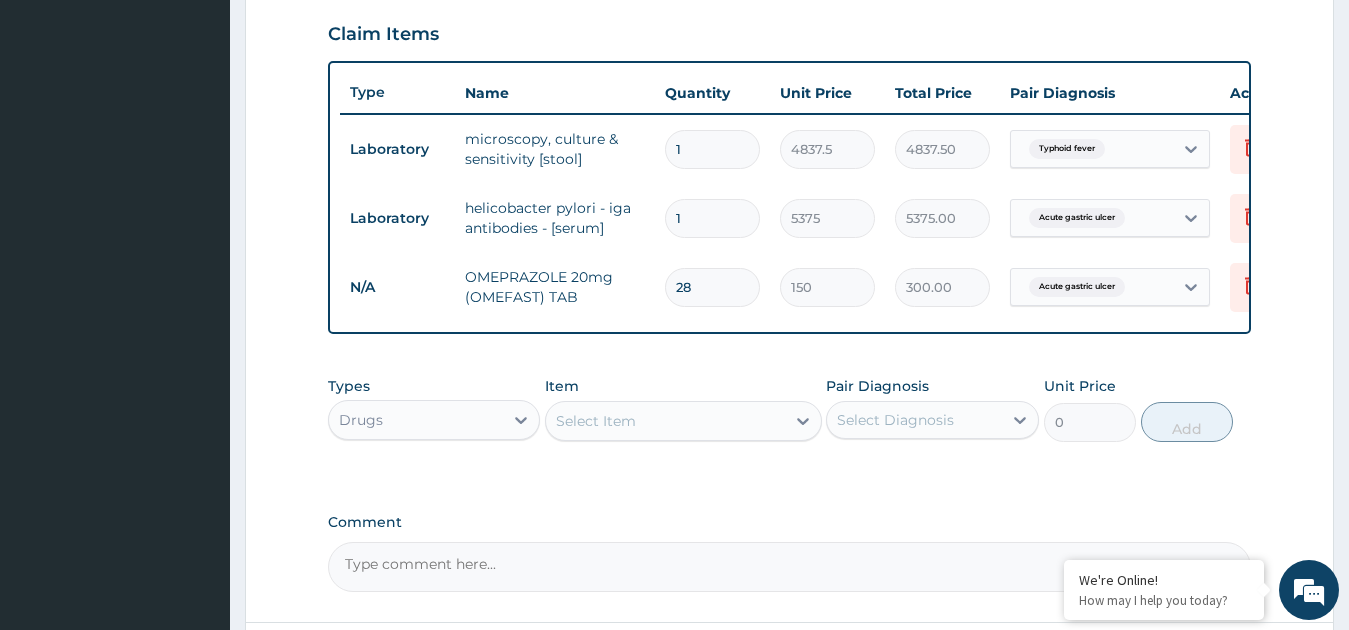 type on "4200.00" 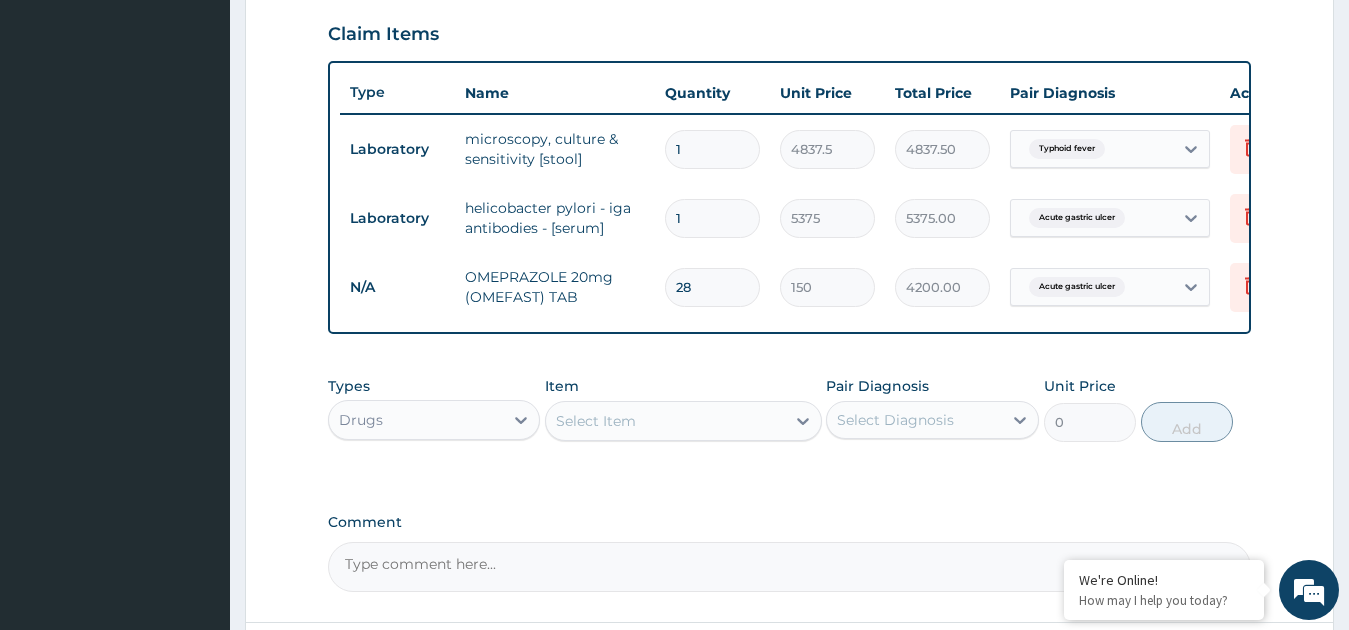 type on "28" 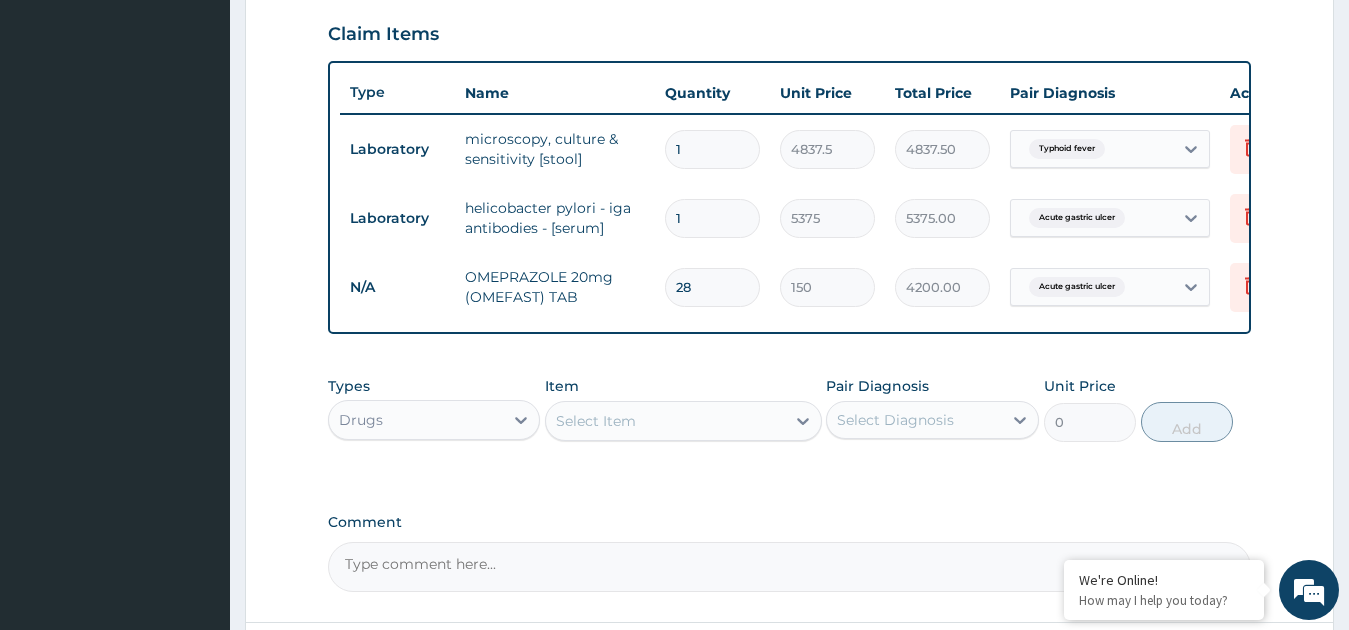 click on "Select Item" at bounding box center (665, 421) 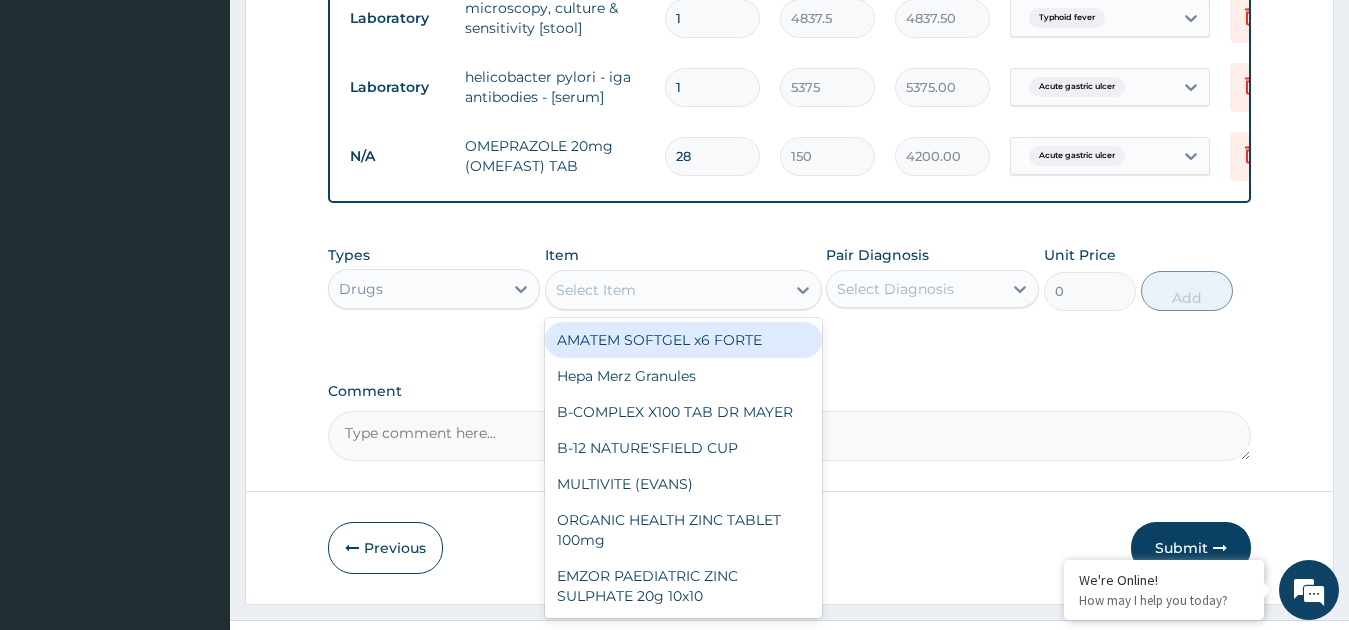 scroll, scrollTop: 854, scrollLeft: 0, axis: vertical 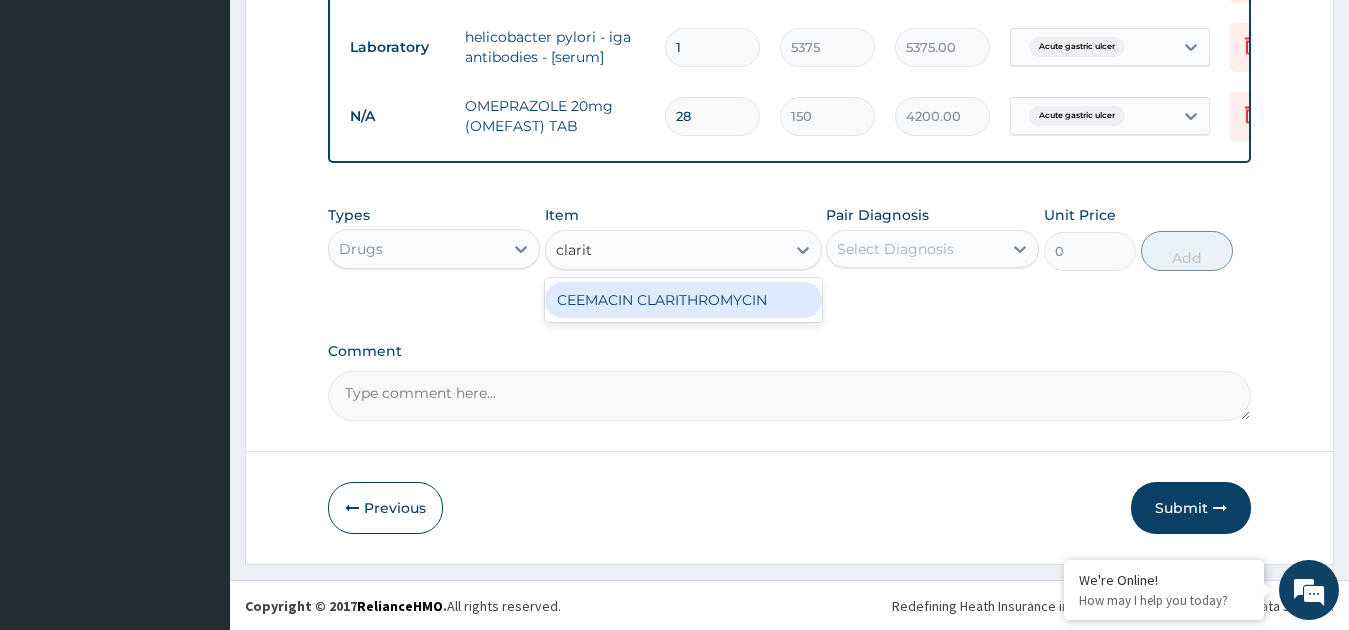 type on "clarith" 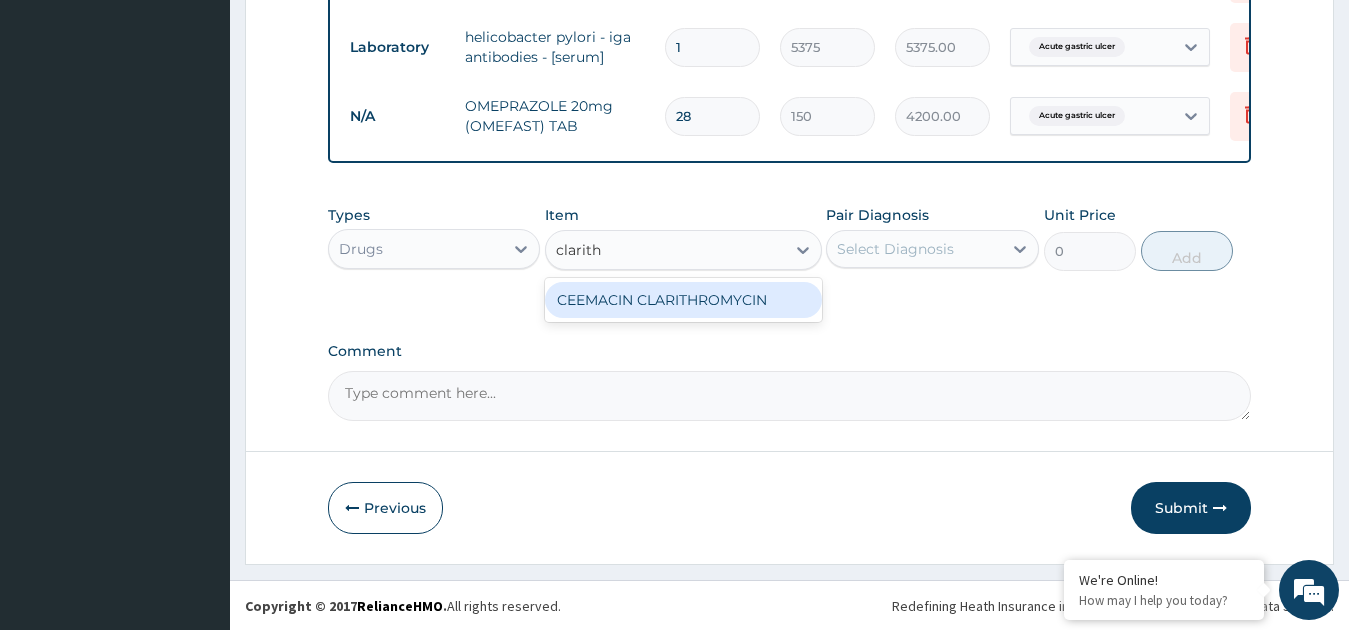 click on "CEEMACIN CLARITHROMYCIN" at bounding box center [683, 300] 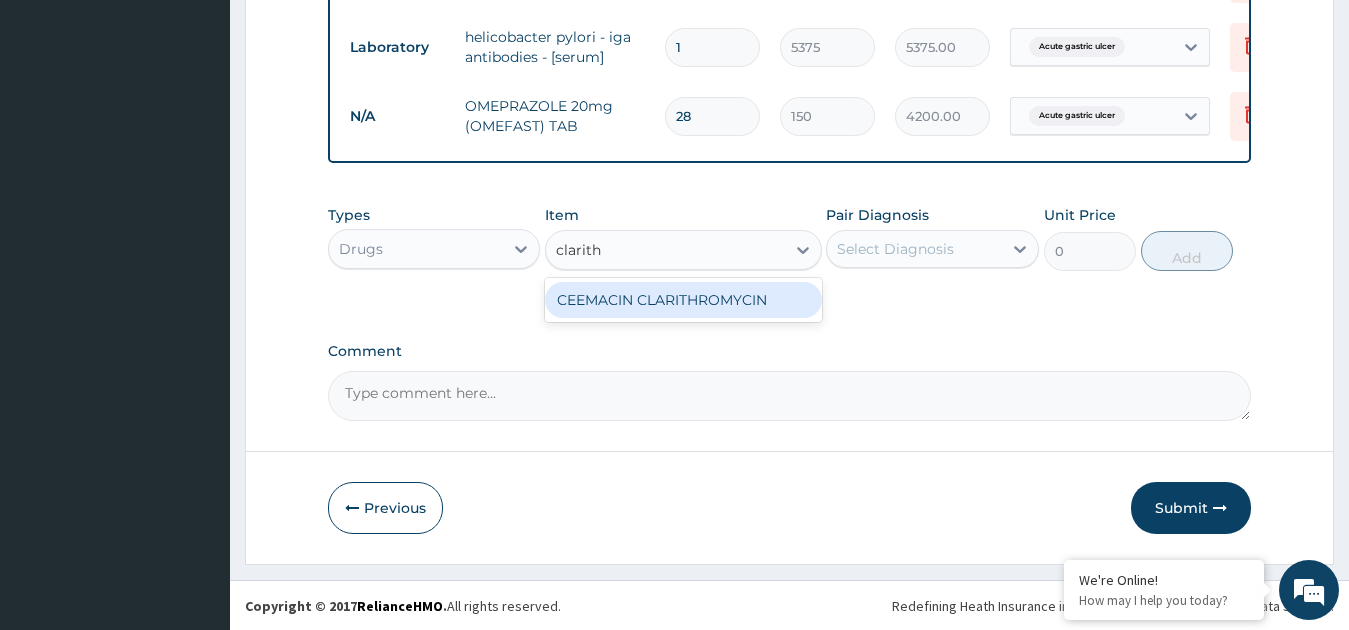 type 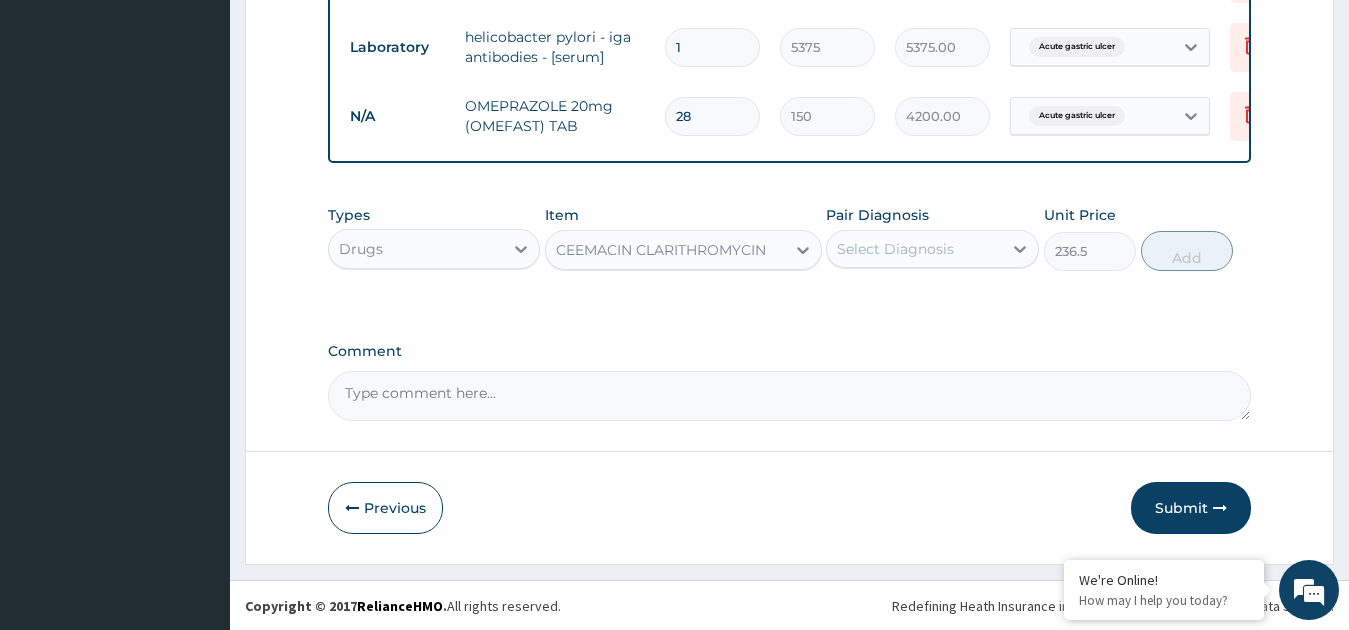 click on "Select Diagnosis" at bounding box center [895, 249] 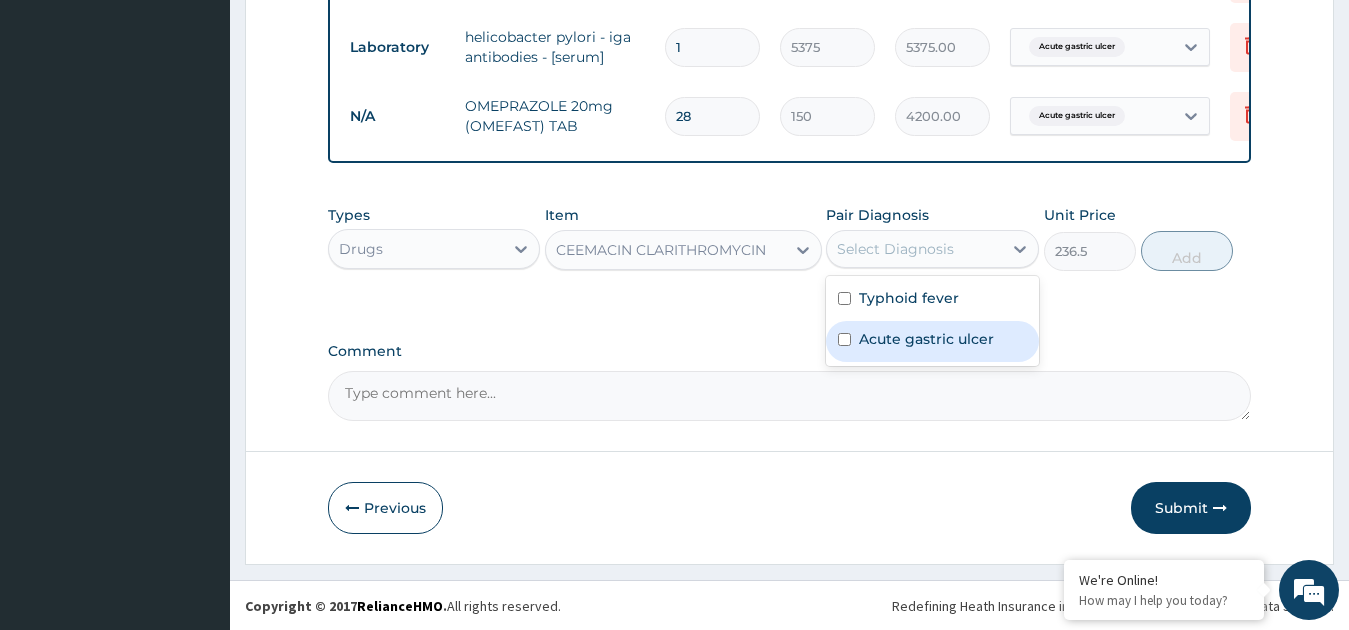 click on "Acute gastric ulcer" at bounding box center [926, 339] 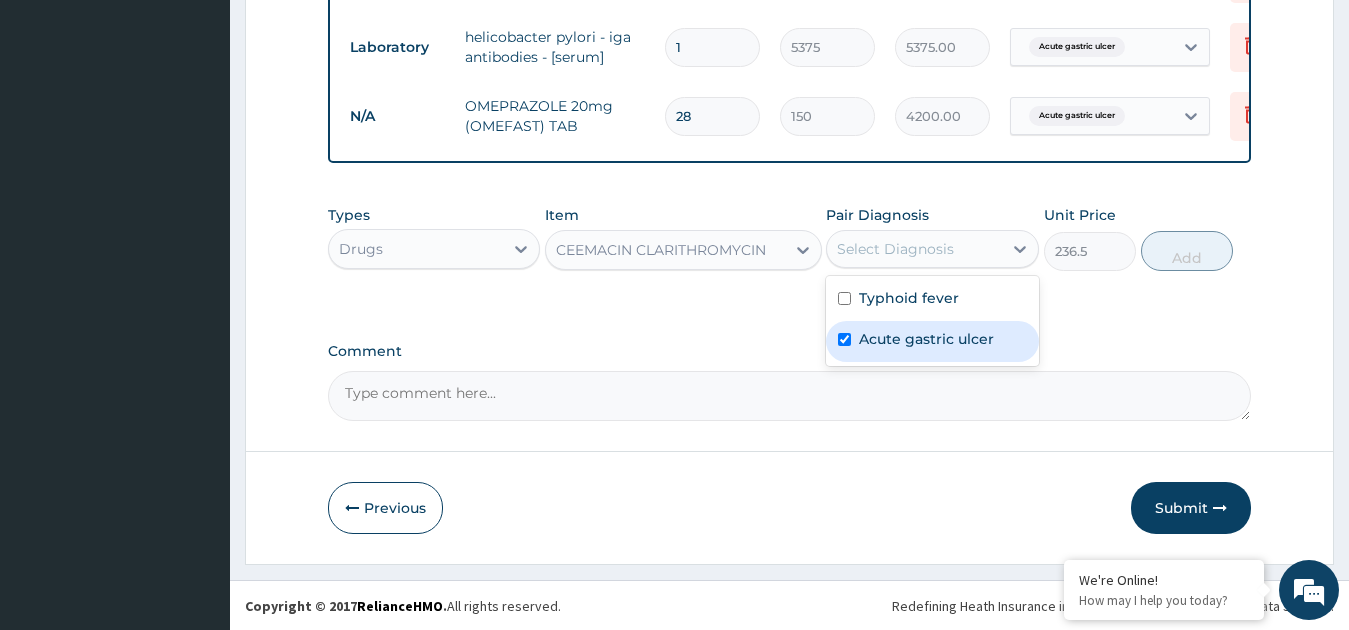 checkbox on "true" 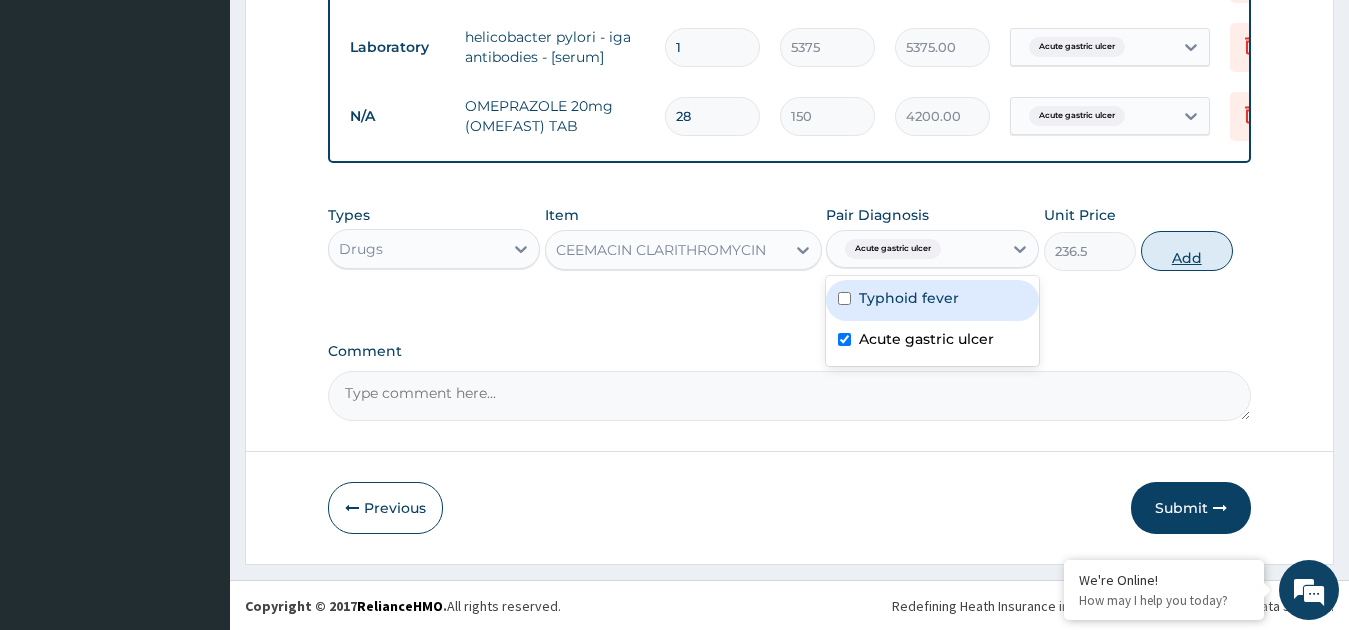 click on "Add" at bounding box center (1187, 251) 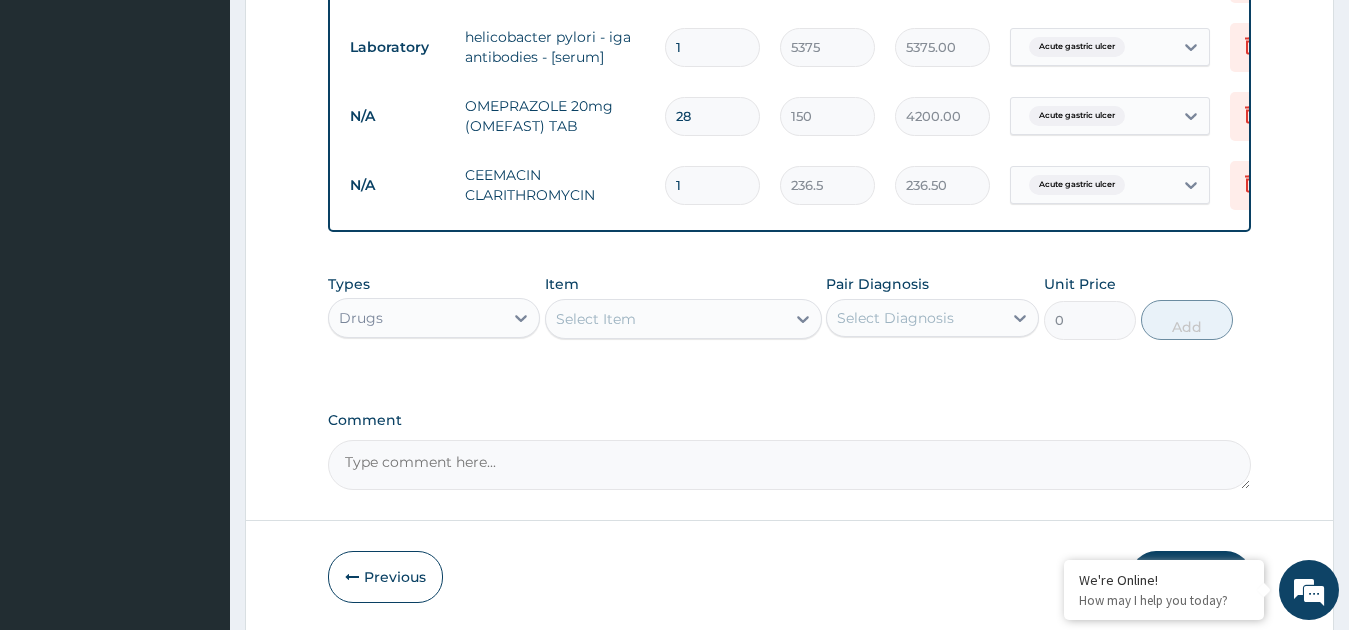drag, startPoint x: 688, startPoint y: 191, endPoint x: 667, endPoint y: 190, distance: 21.023796 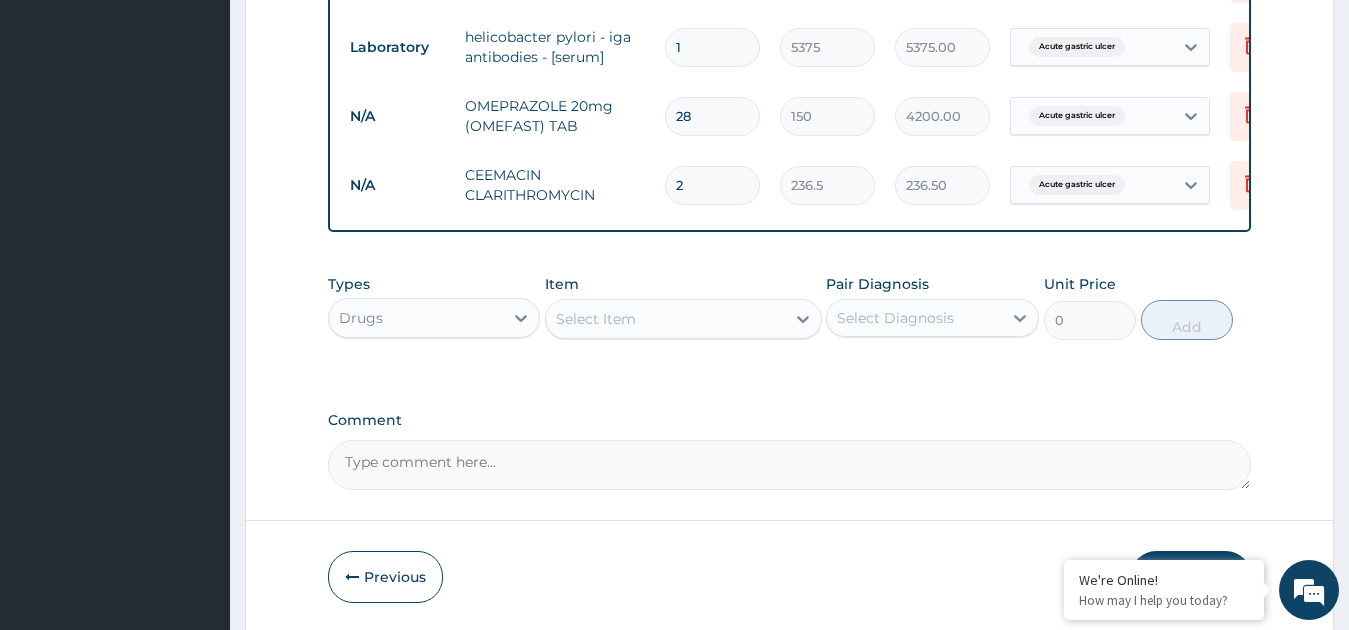 type on "473.00" 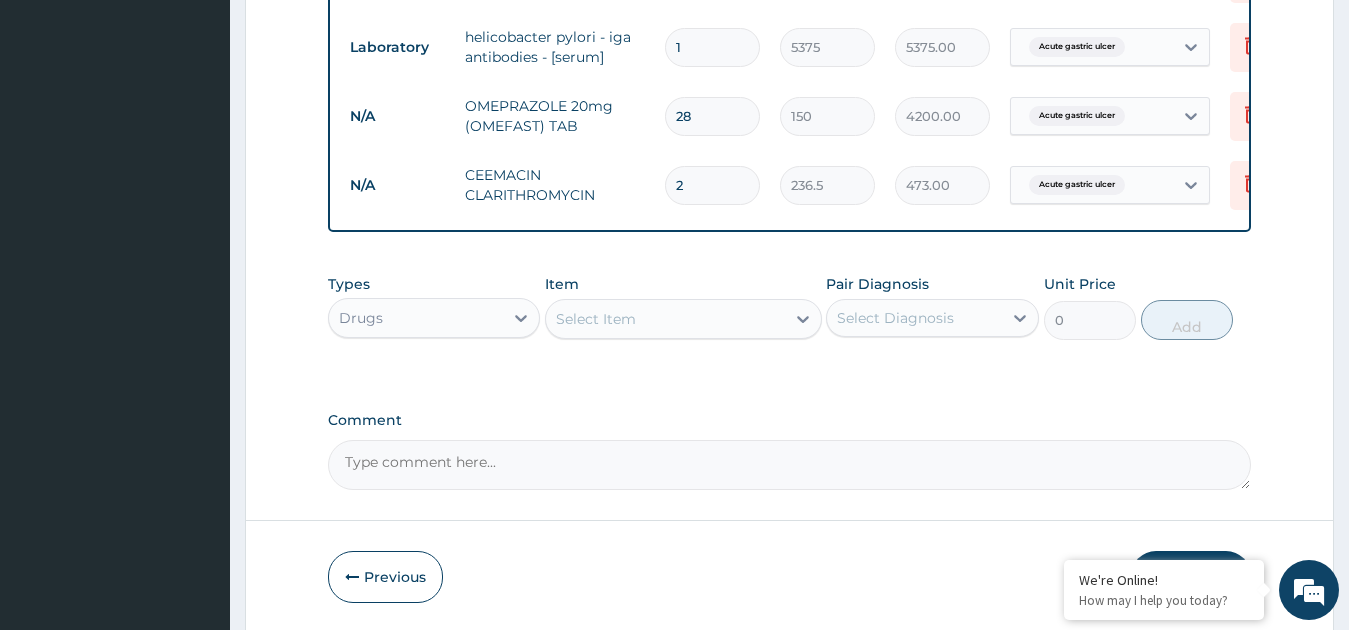 type on "28" 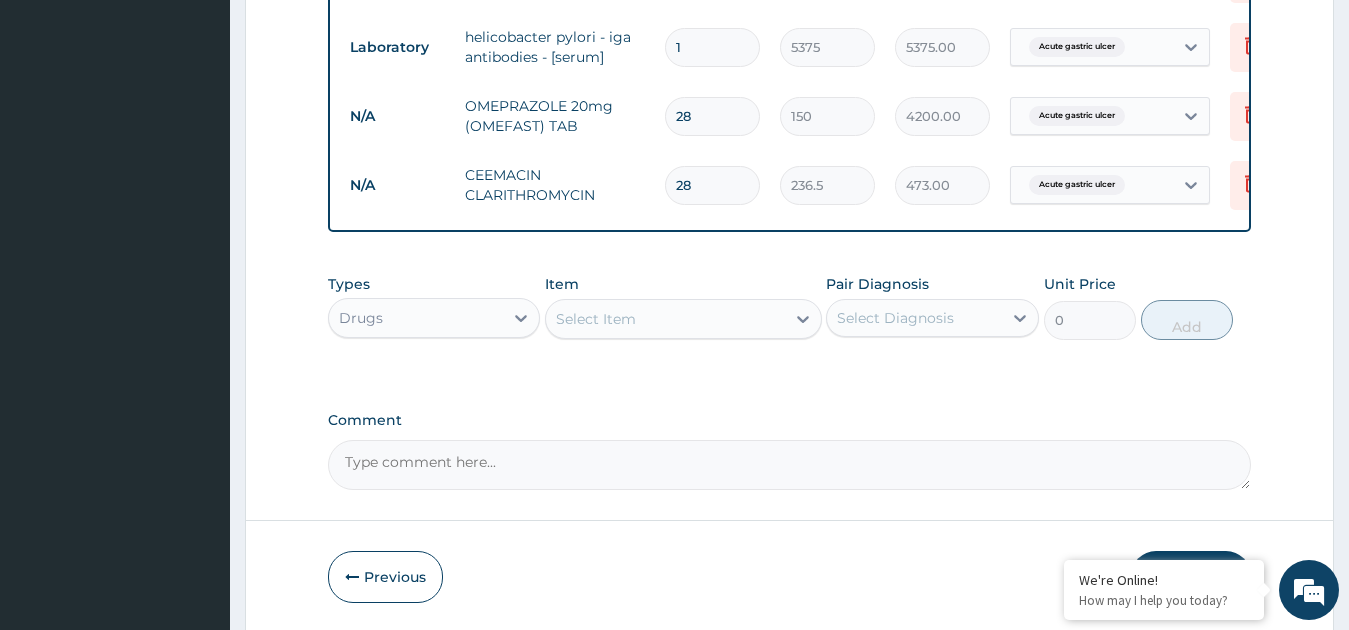 type on "6622.00" 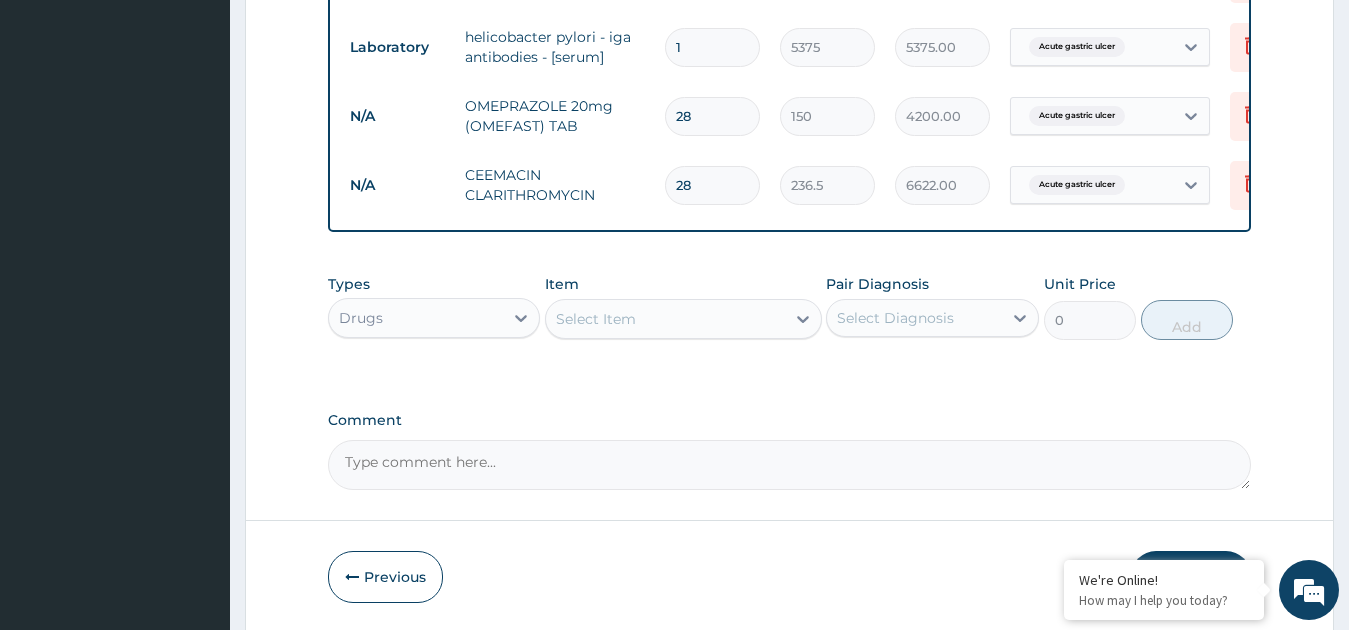 type on "28" 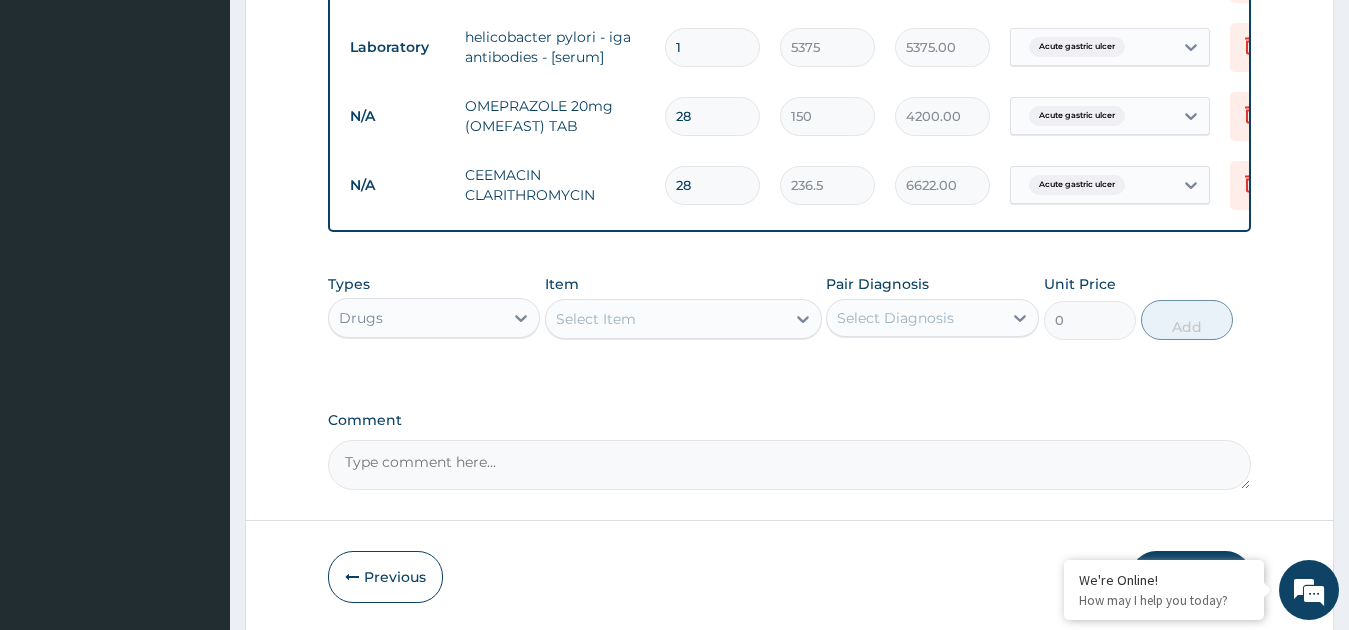 click on "Select Item" at bounding box center [665, 319] 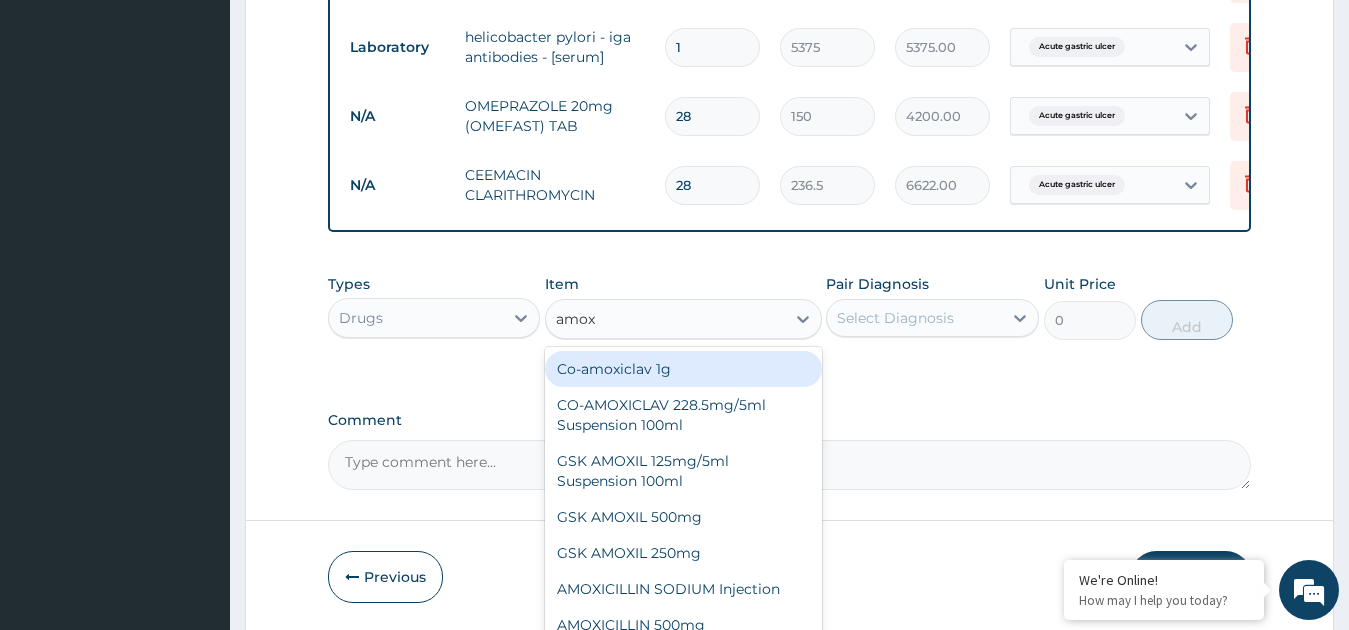 type on "amoxi" 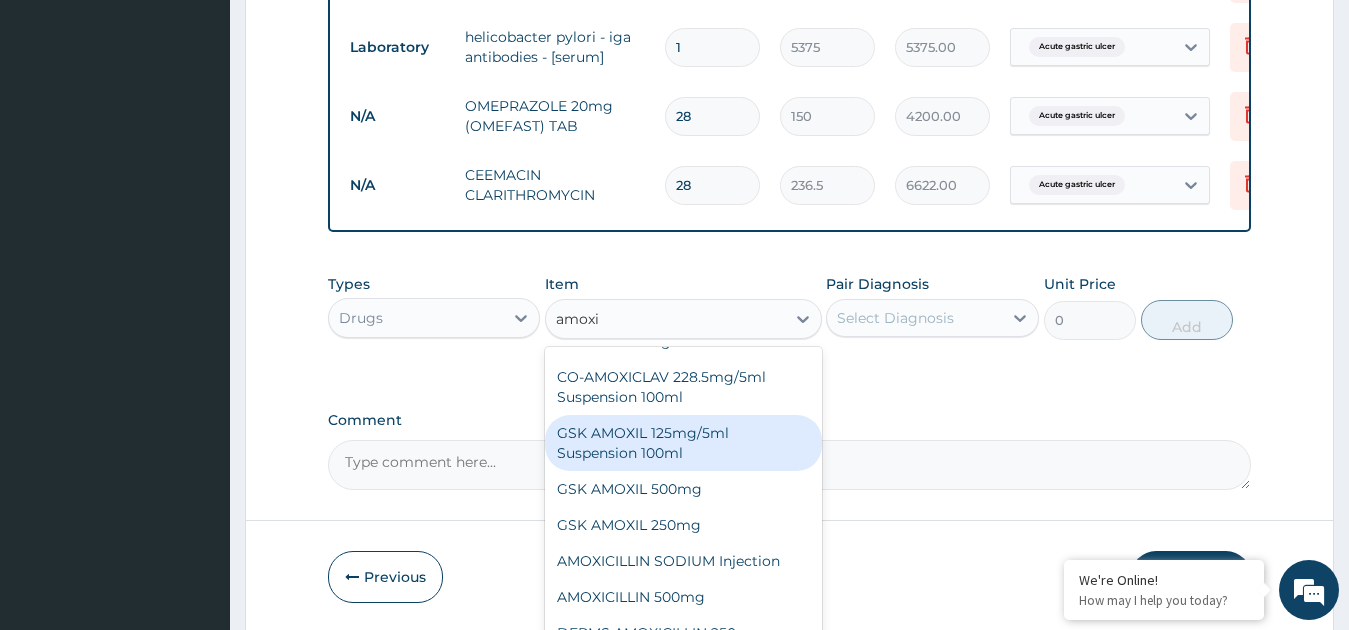 scroll, scrollTop: 72, scrollLeft: 0, axis: vertical 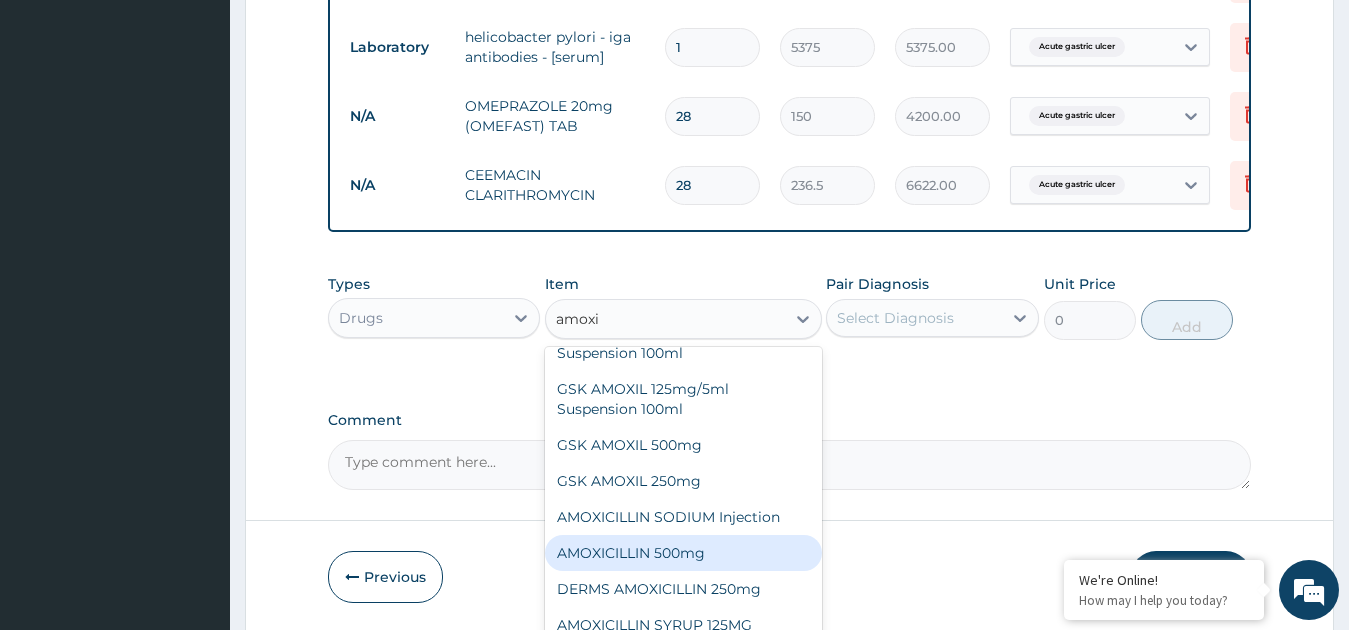 click on "AMOXICILLIN 500mg" at bounding box center [683, 553] 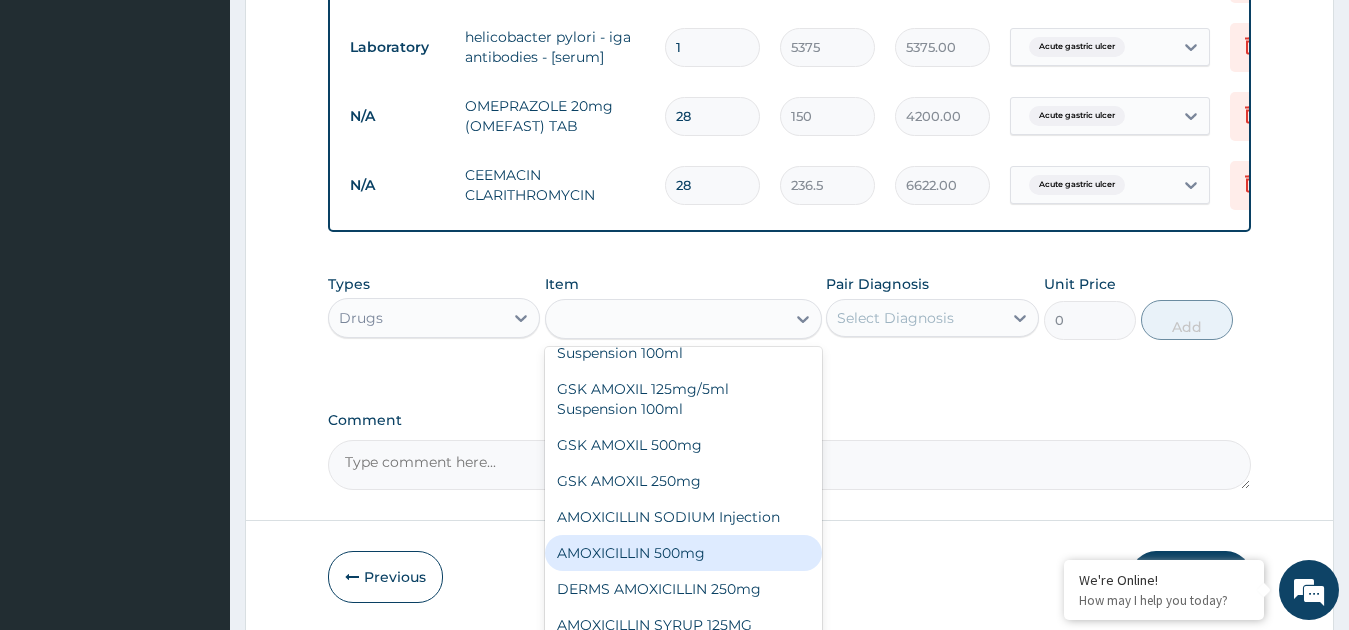 type on "85" 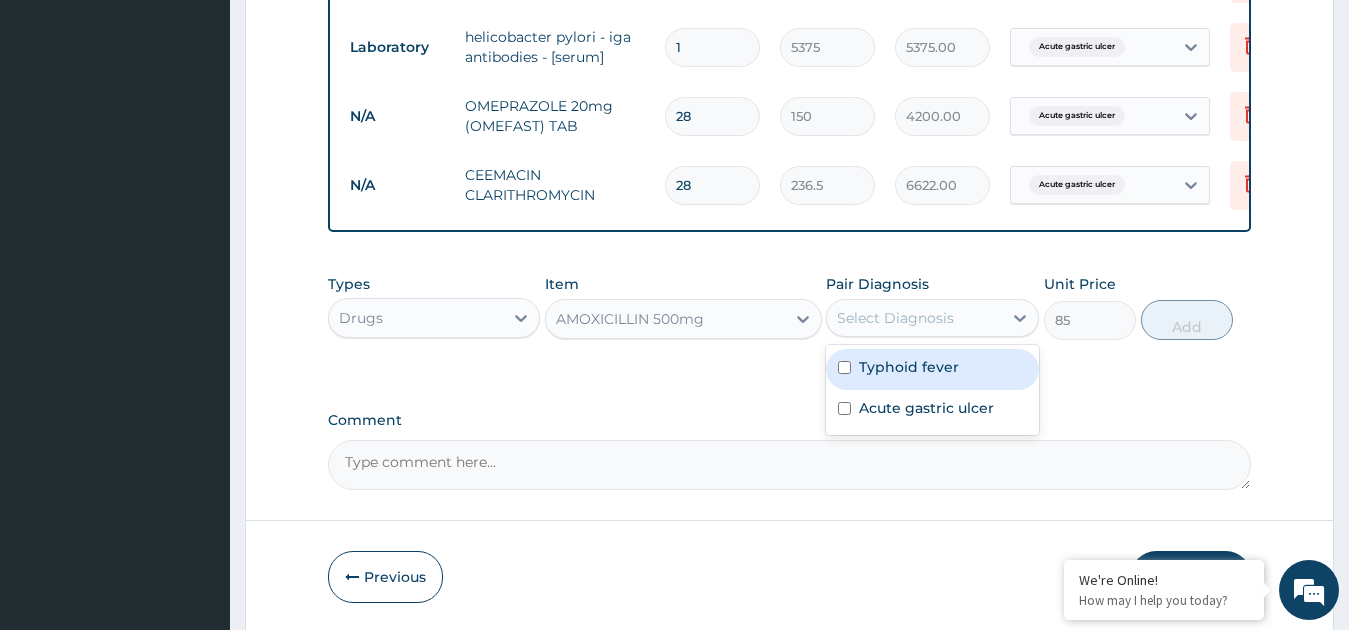 click on "Select Diagnosis" at bounding box center [895, 318] 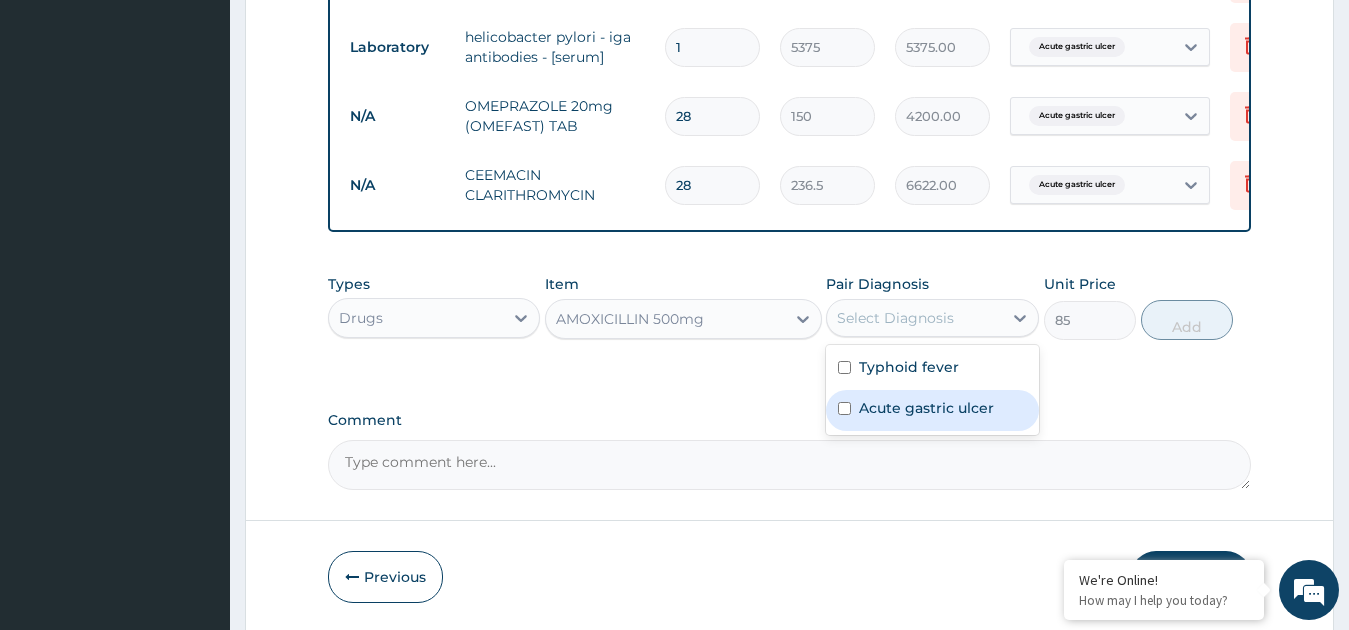 click on "Acute gastric ulcer" at bounding box center [926, 408] 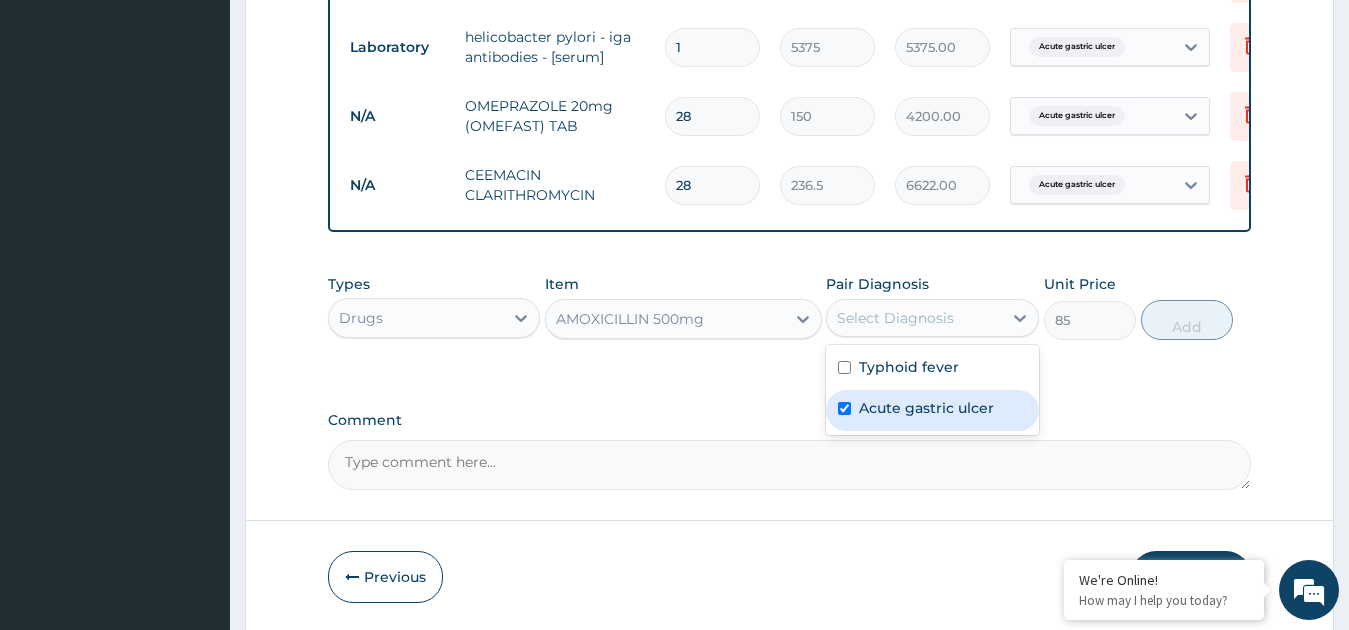 checkbox on "true" 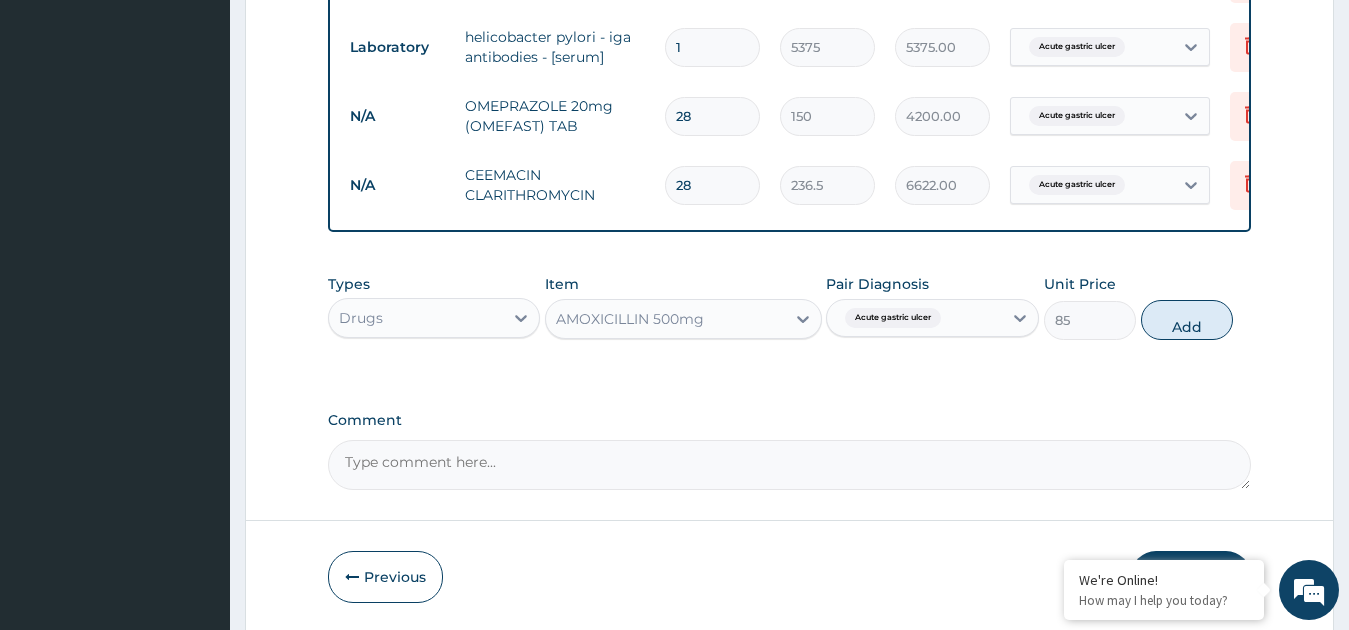 drag, startPoint x: 1202, startPoint y: 344, endPoint x: 938, endPoint y: 178, distance: 311.85254 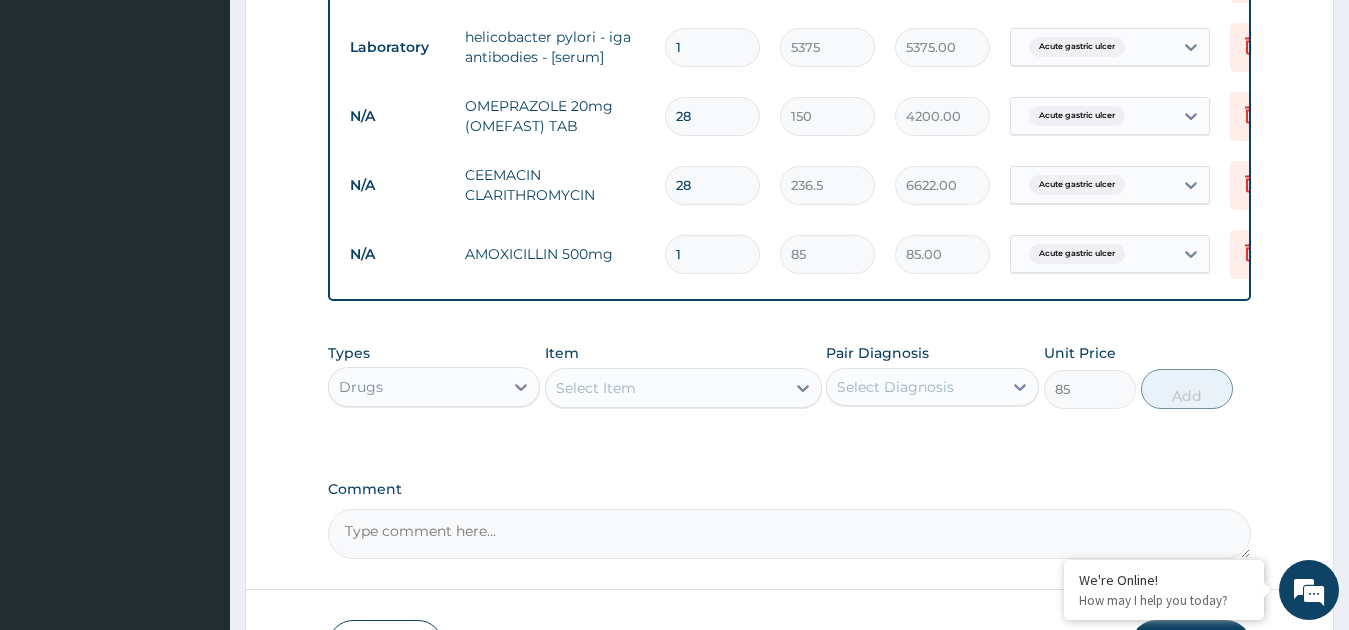 type on "0" 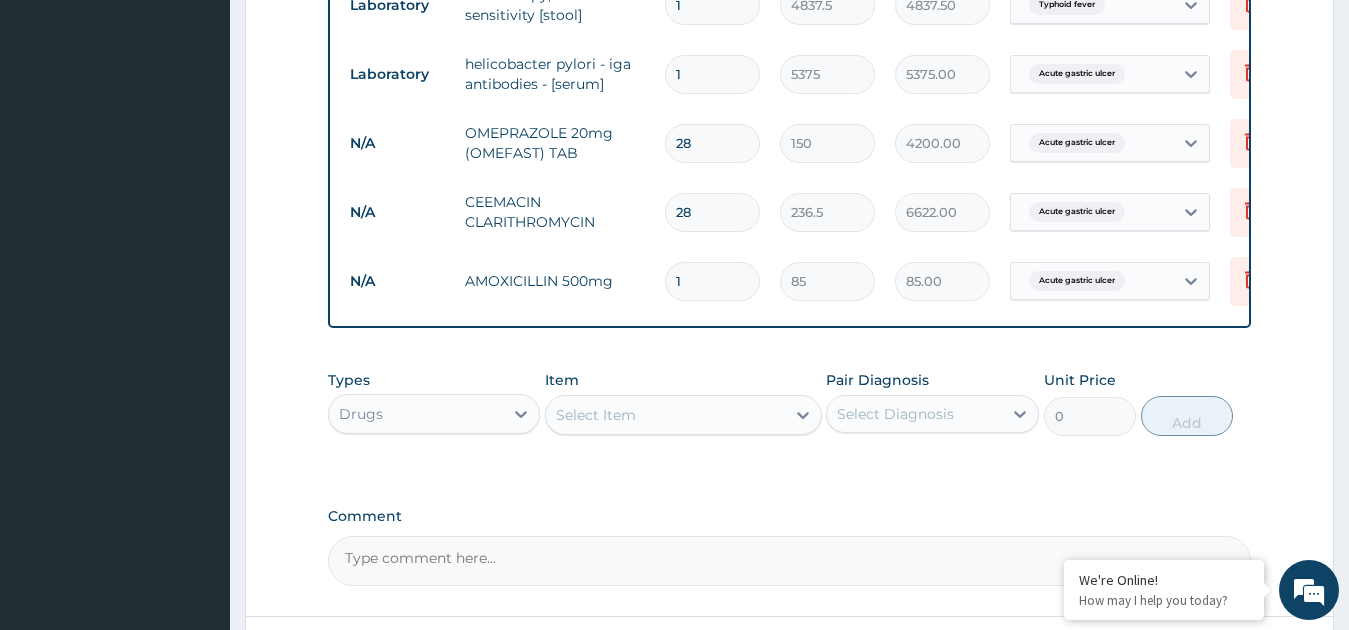 scroll, scrollTop: 879, scrollLeft: 0, axis: vertical 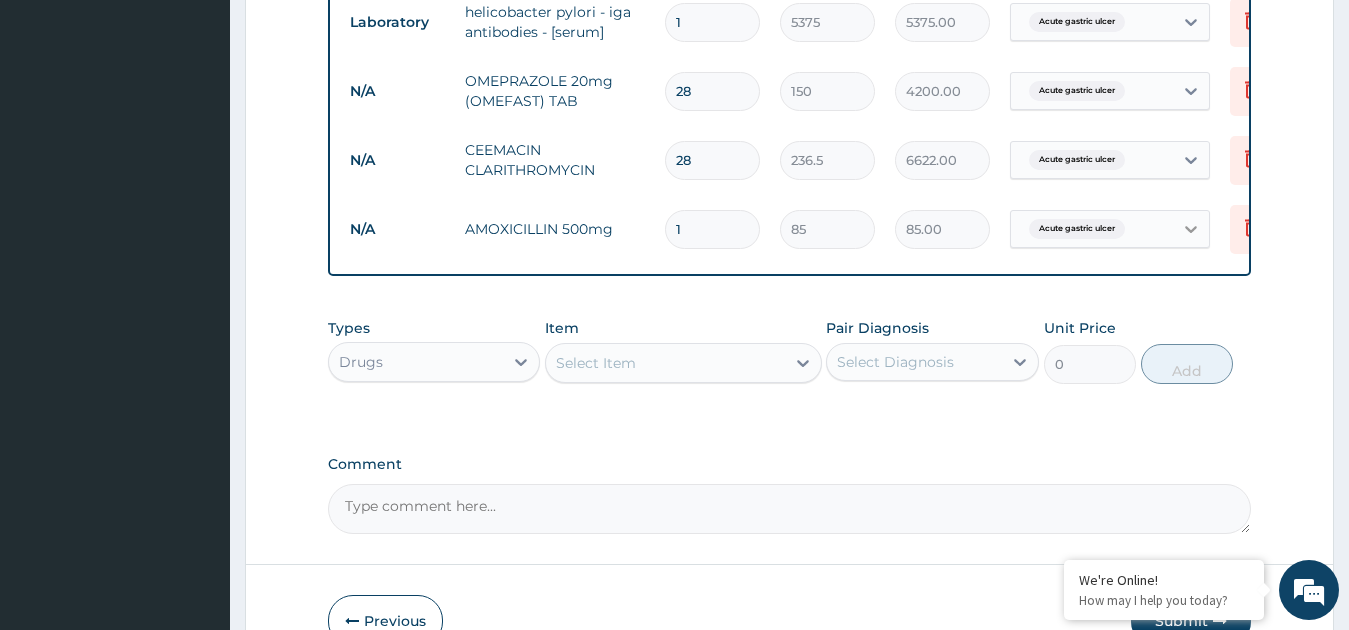 click 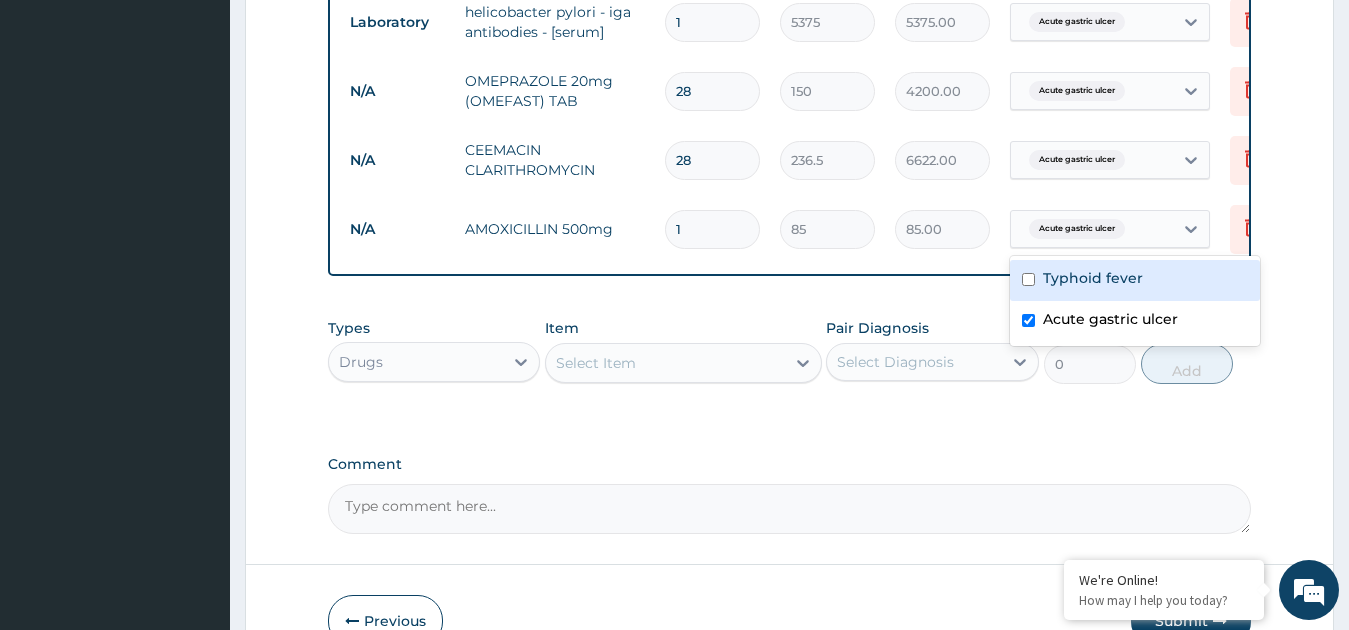 click on "Typhoid fever" at bounding box center (1093, 278) 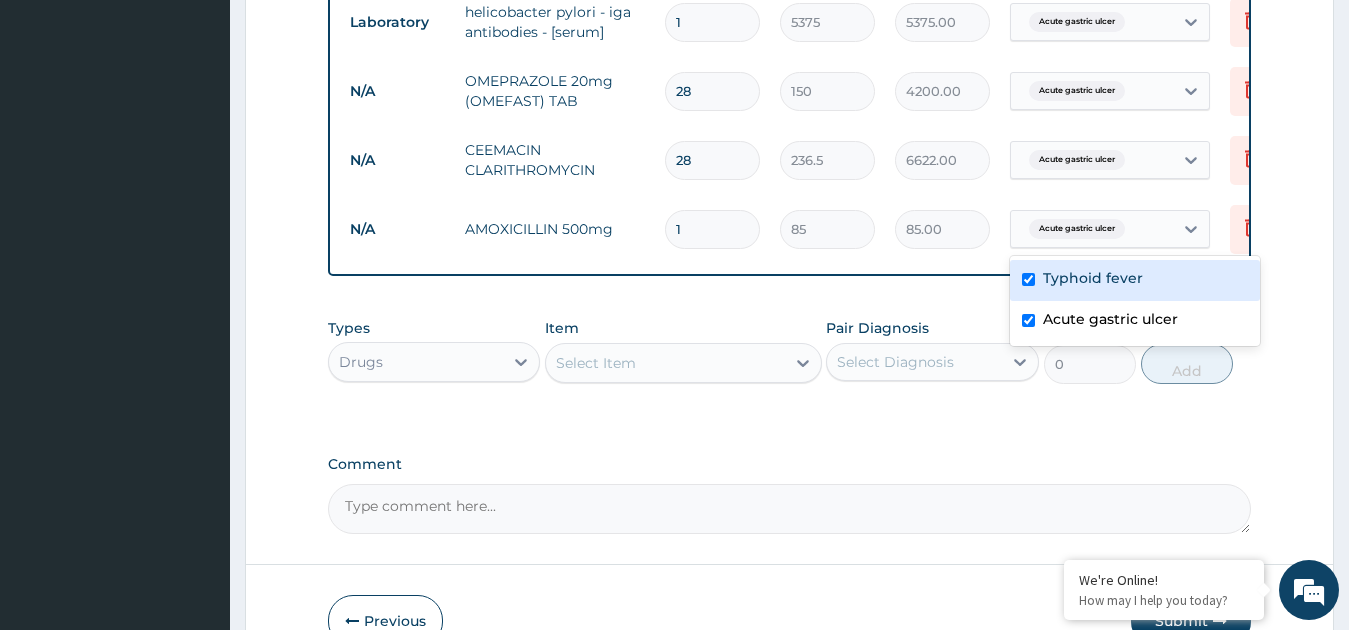 checkbox on "true" 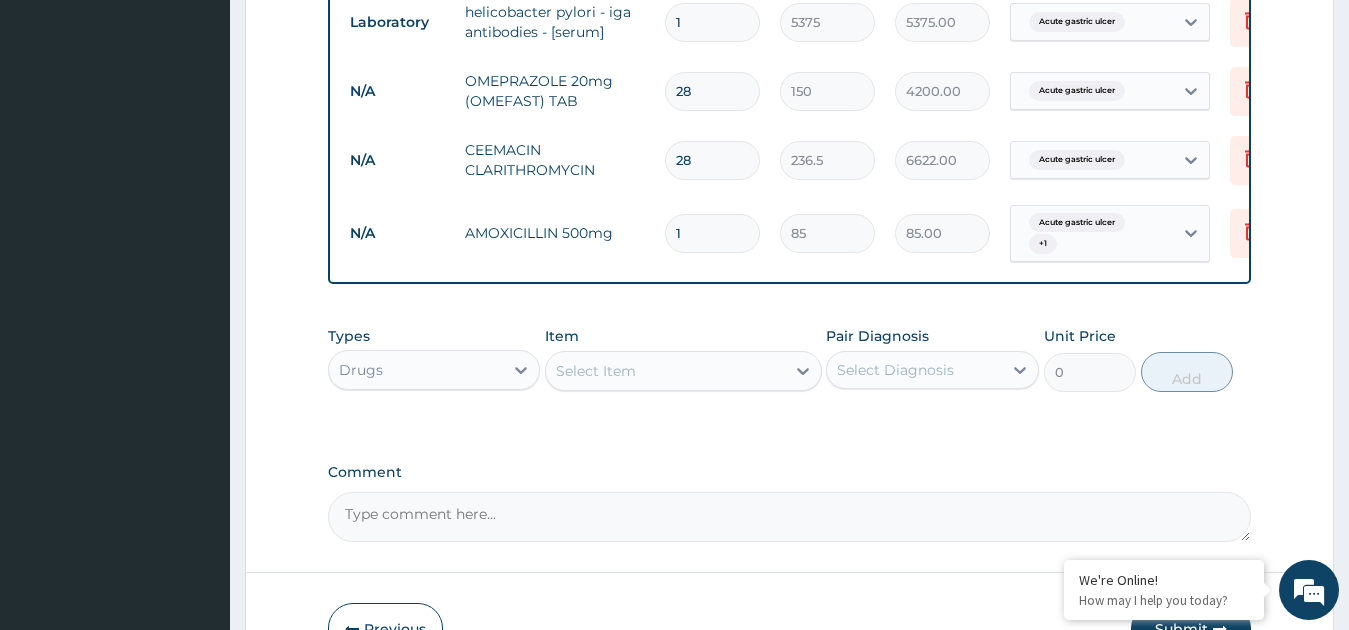 drag, startPoint x: 716, startPoint y: 237, endPoint x: 604, endPoint y: 237, distance: 112 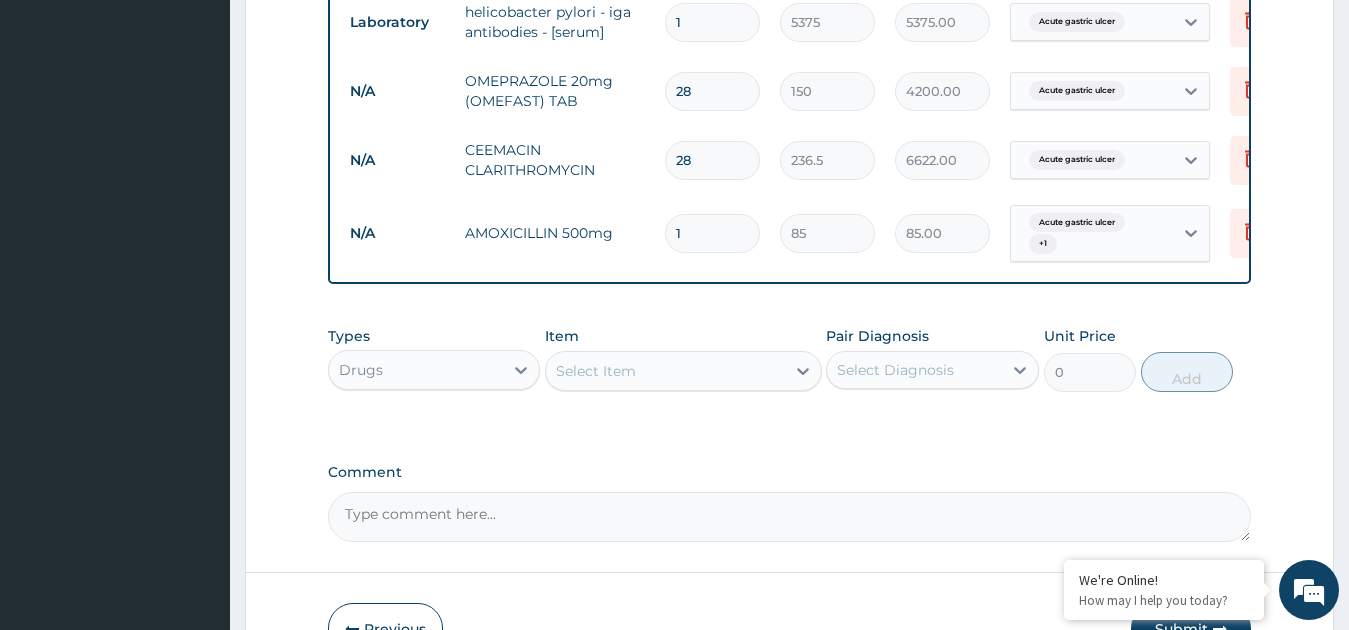 click on "N/A AMOXICILLIN 500mg 1 85 85.00 Acute gastric ulcer  + 1 Delete" at bounding box center [830, 234] 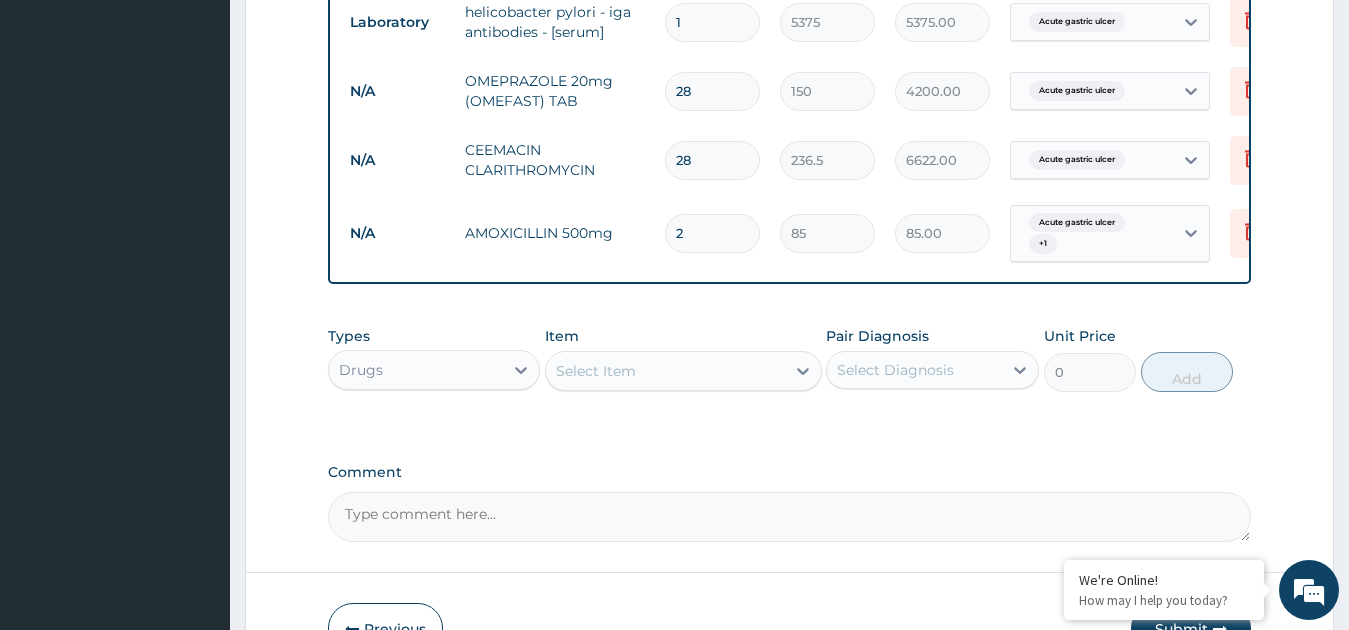 type on "170.00" 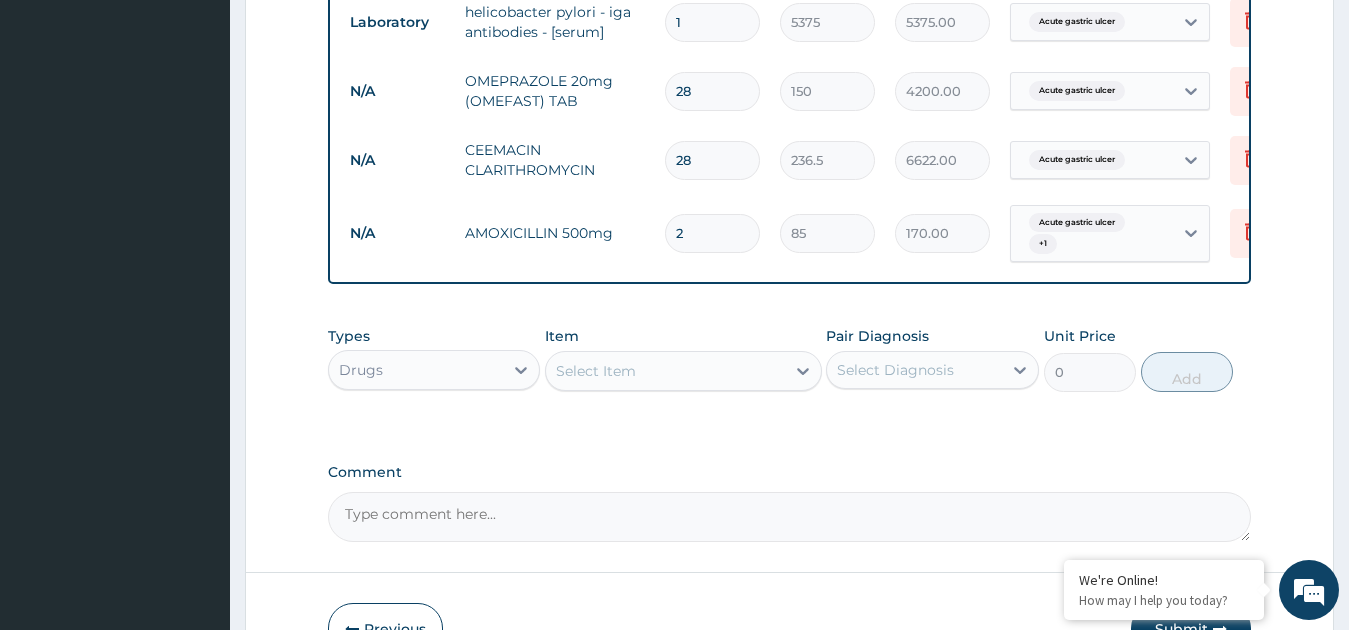 type on "28" 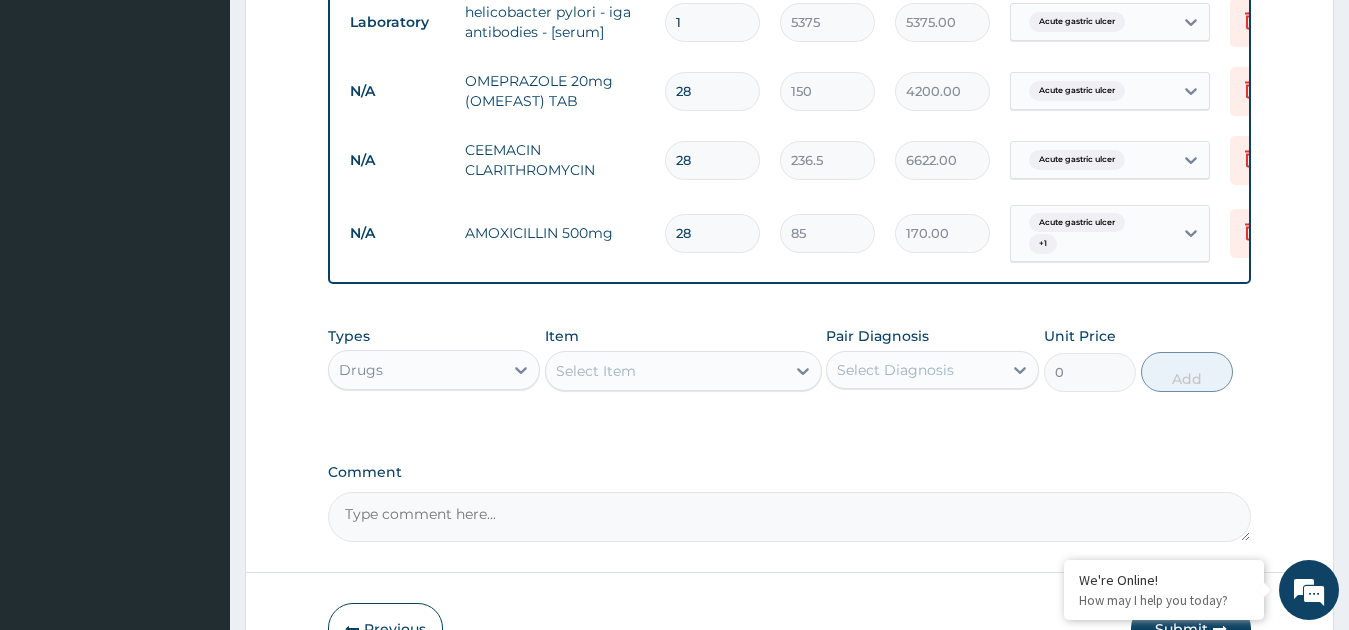 type on "2380.00" 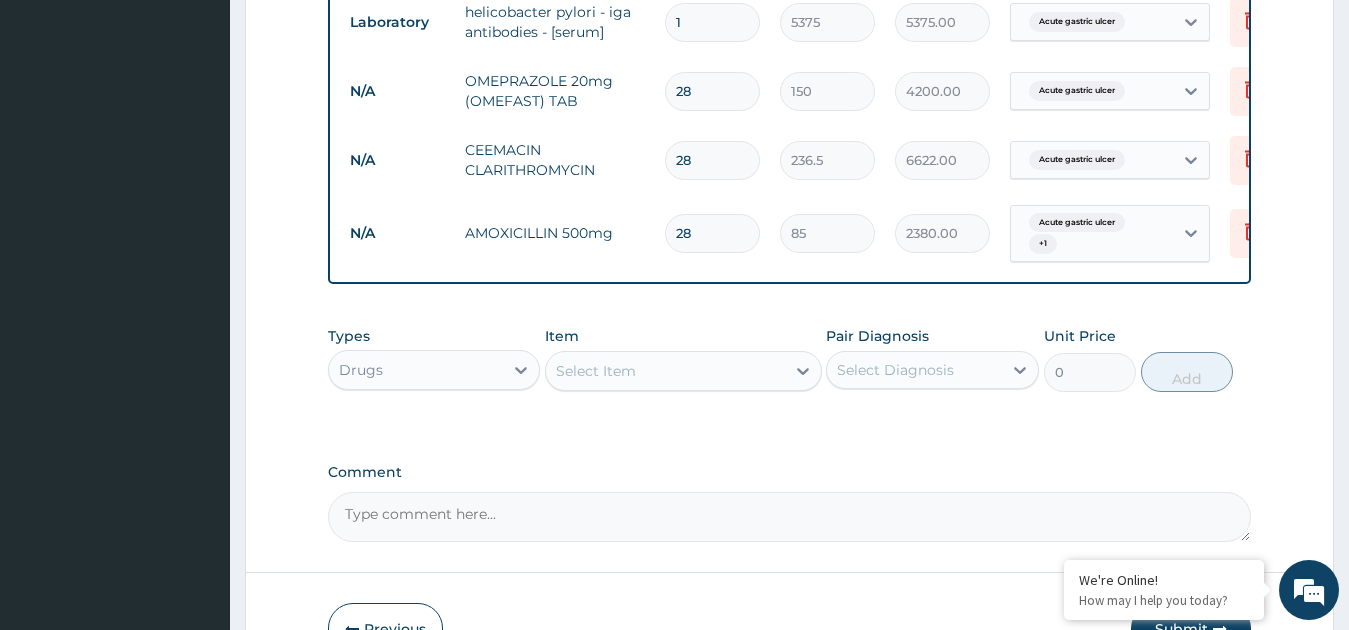 type on "28" 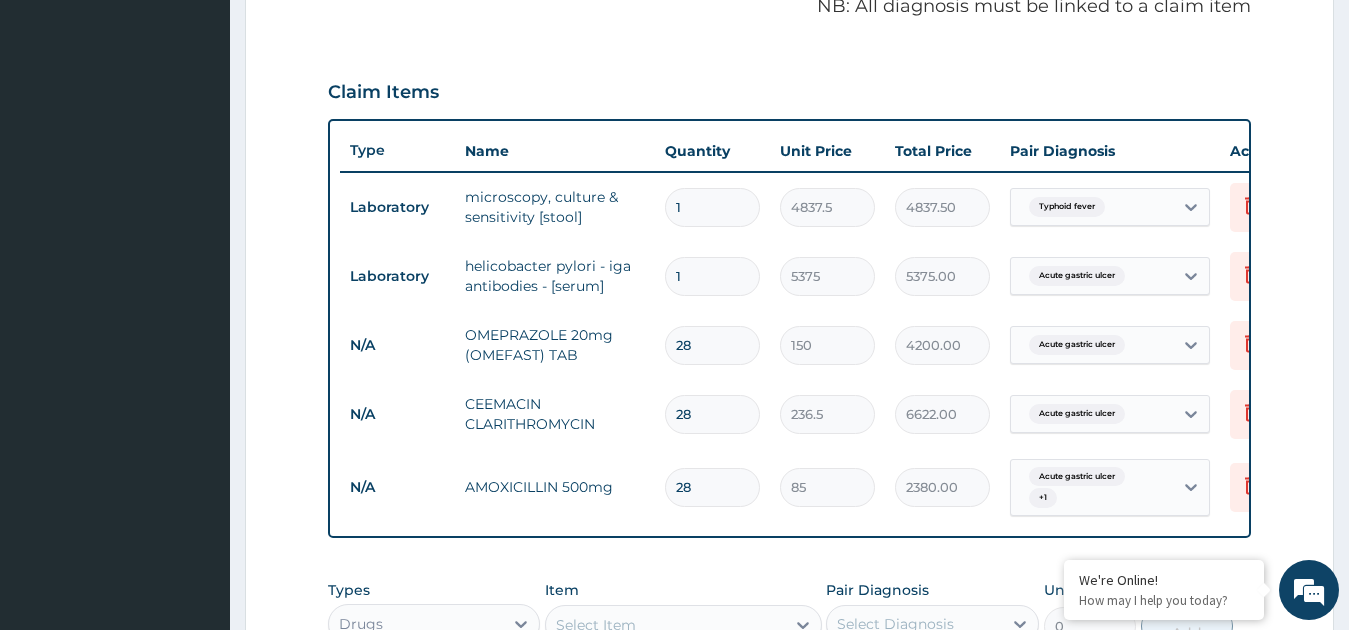 scroll, scrollTop: 536, scrollLeft: 0, axis: vertical 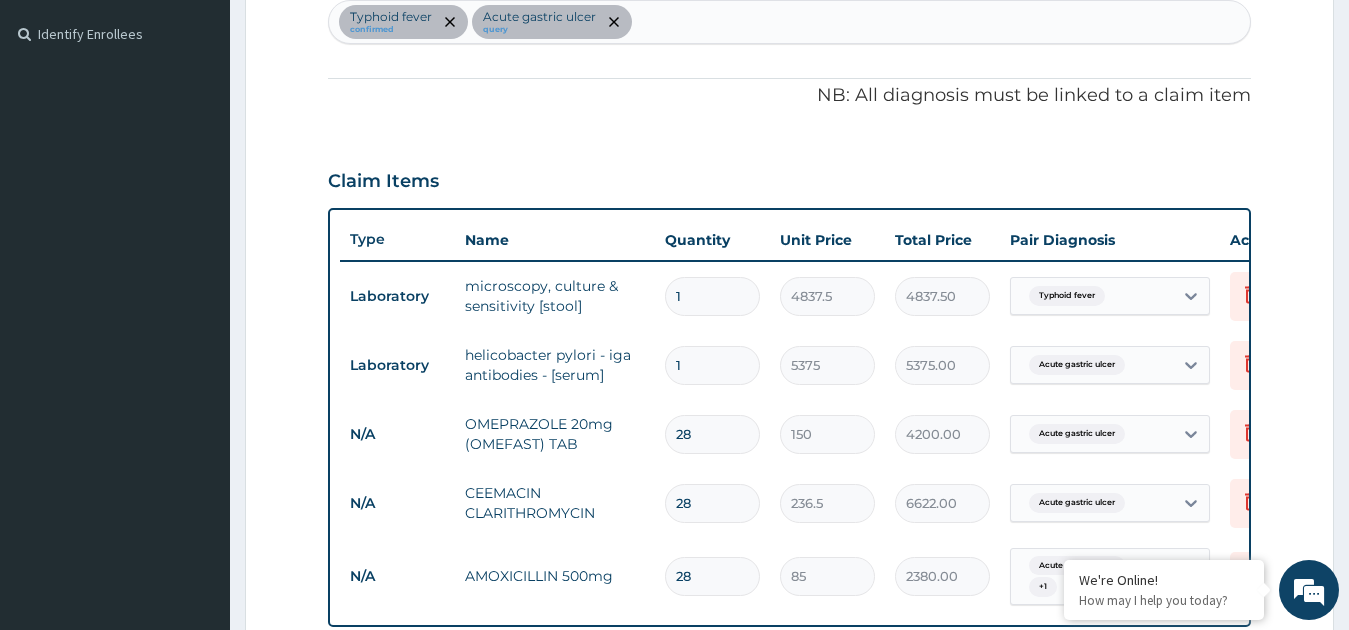 click on "Typhoid fever confirmed Acute gastric ulcer query" at bounding box center [790, 22] 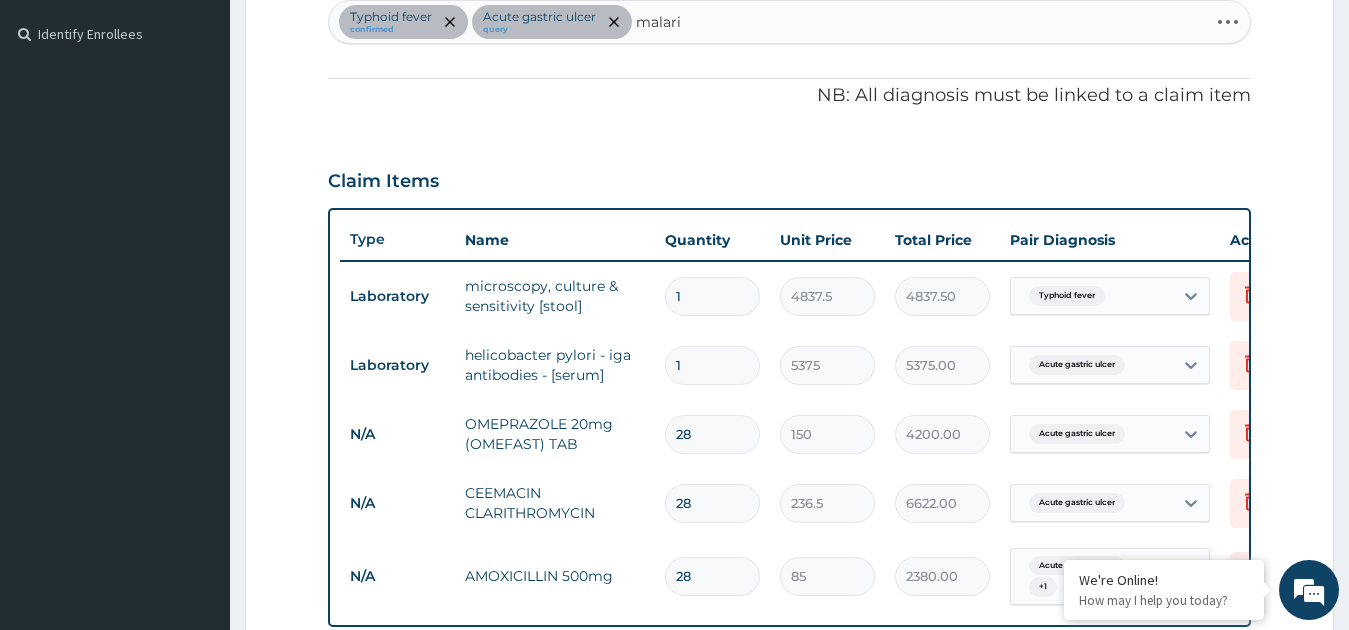 type on "malaria" 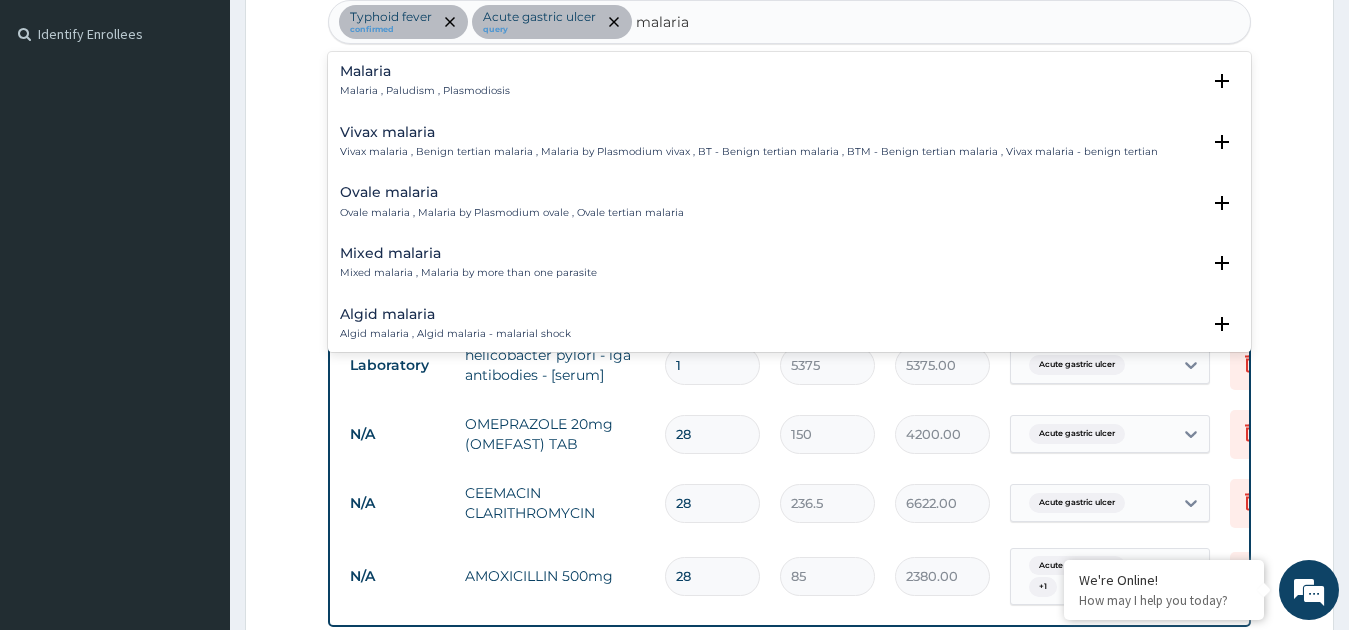 click on "Malaria Malaria , Paludism , Plasmodiosis" at bounding box center (790, 81) 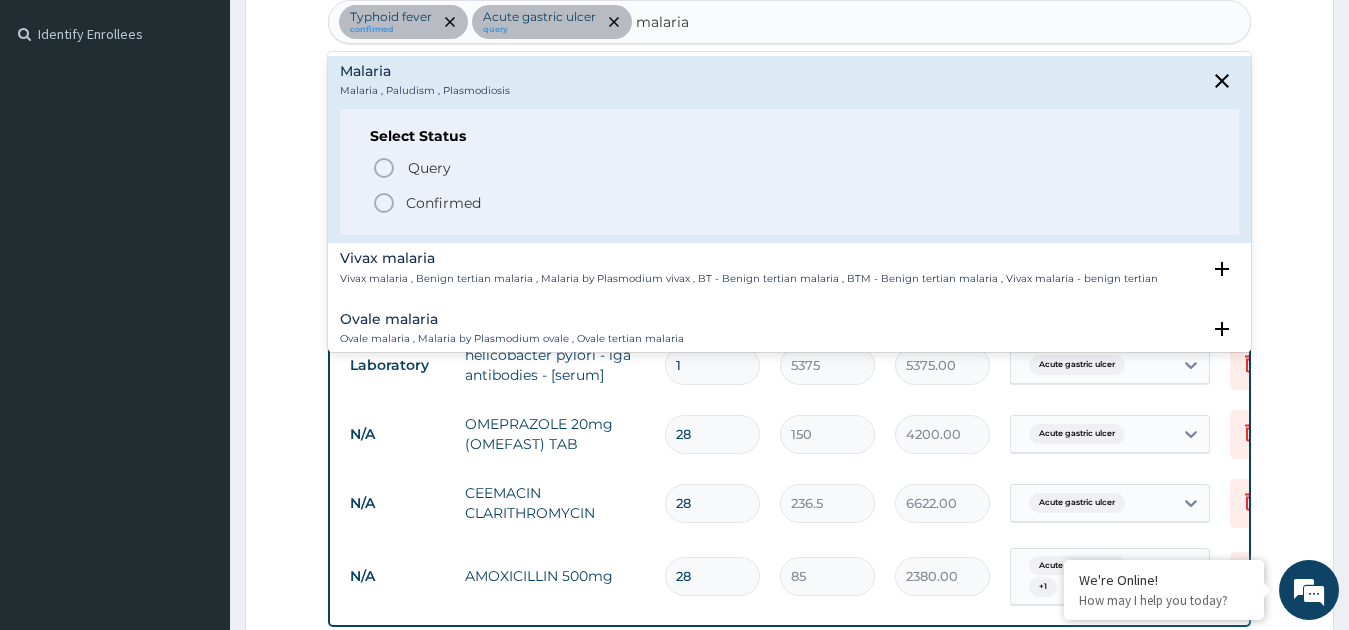 click on "Confirmed" at bounding box center (791, 203) 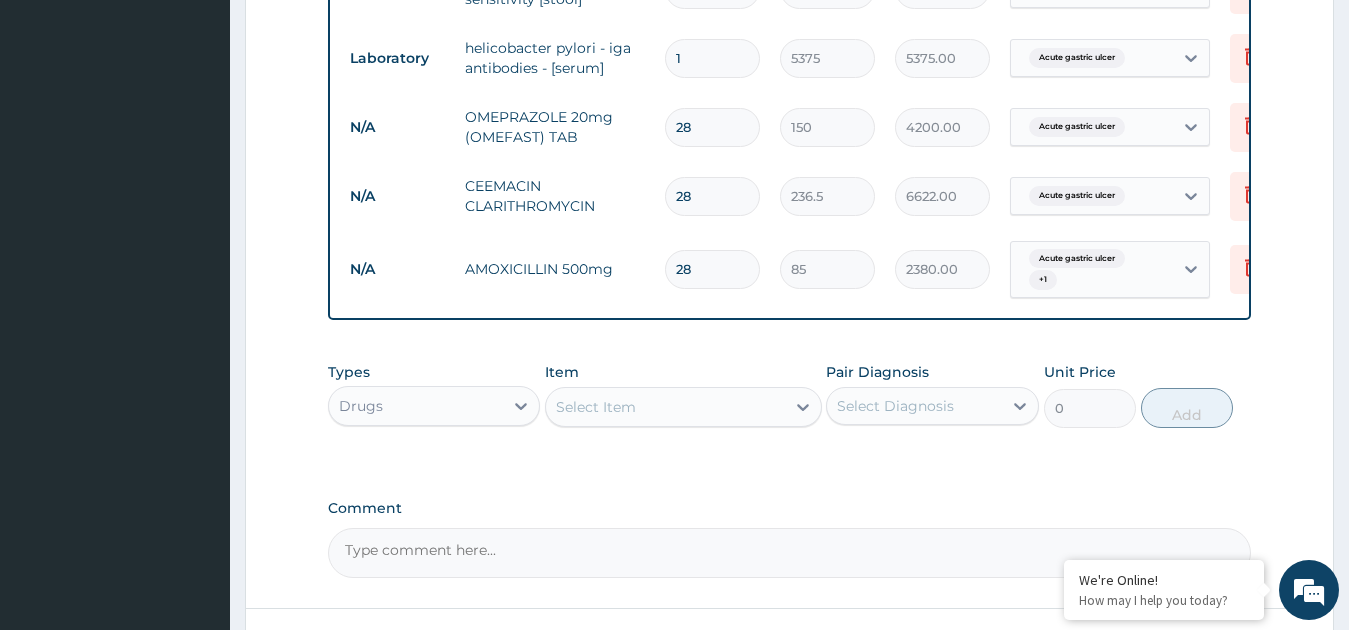 scroll, scrollTop: 954, scrollLeft: 0, axis: vertical 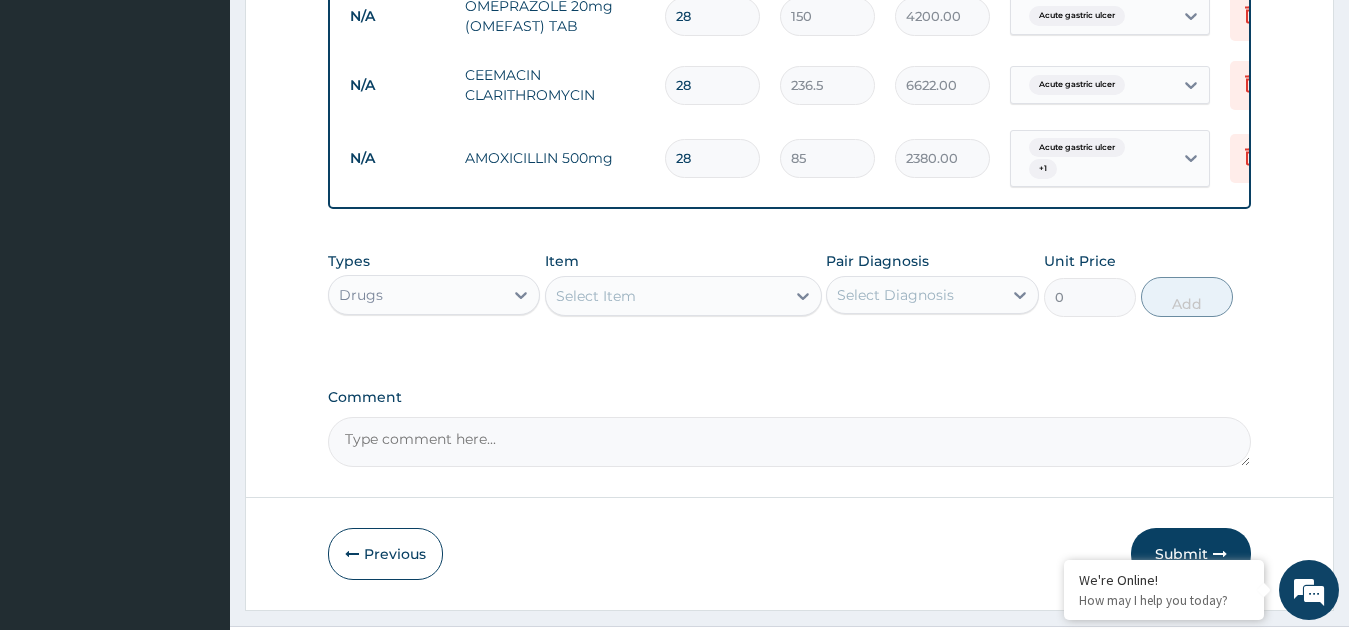 click at bounding box center [521, 295] 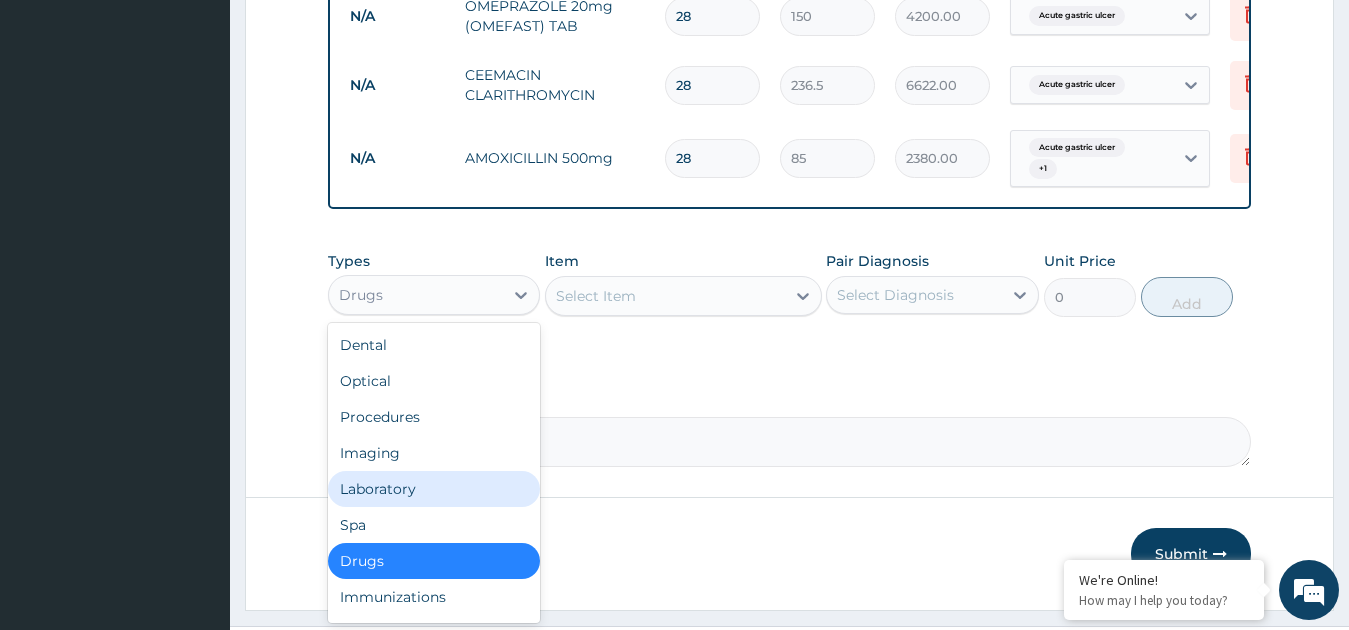 click on "Laboratory" at bounding box center [434, 489] 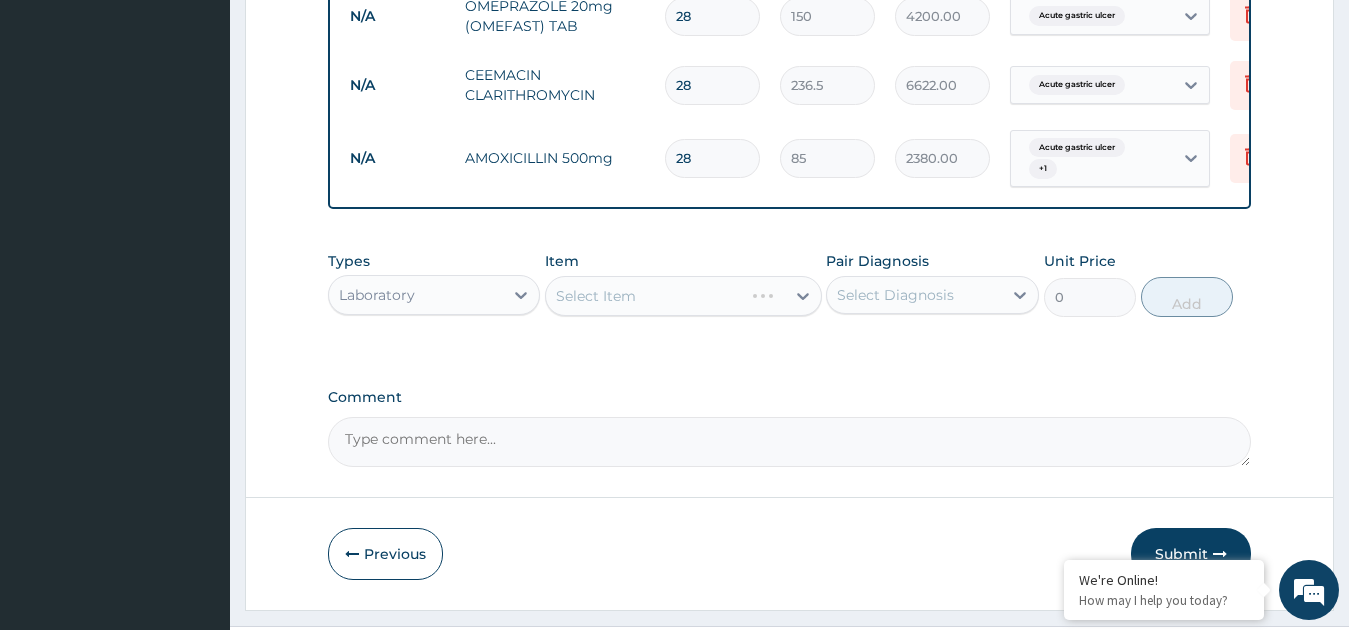 click on "Select Item" at bounding box center [683, 296] 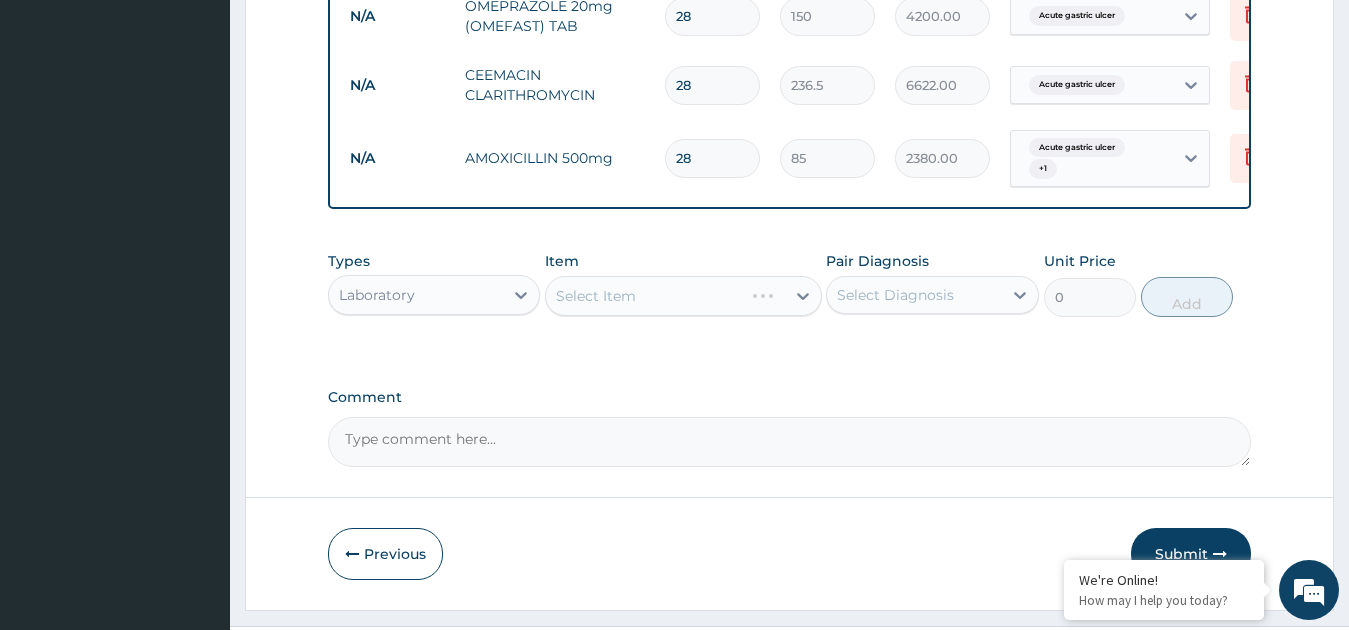 click on "Select Item" at bounding box center [683, 296] 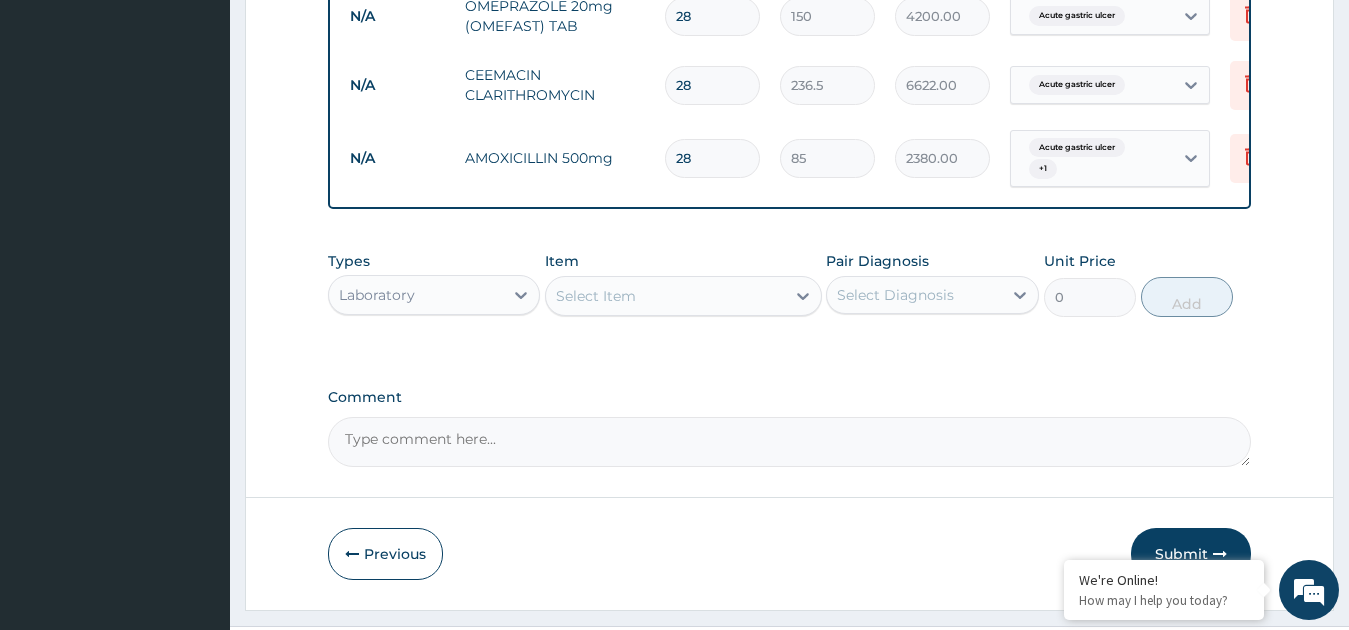 click on "Select Item" at bounding box center (665, 296) 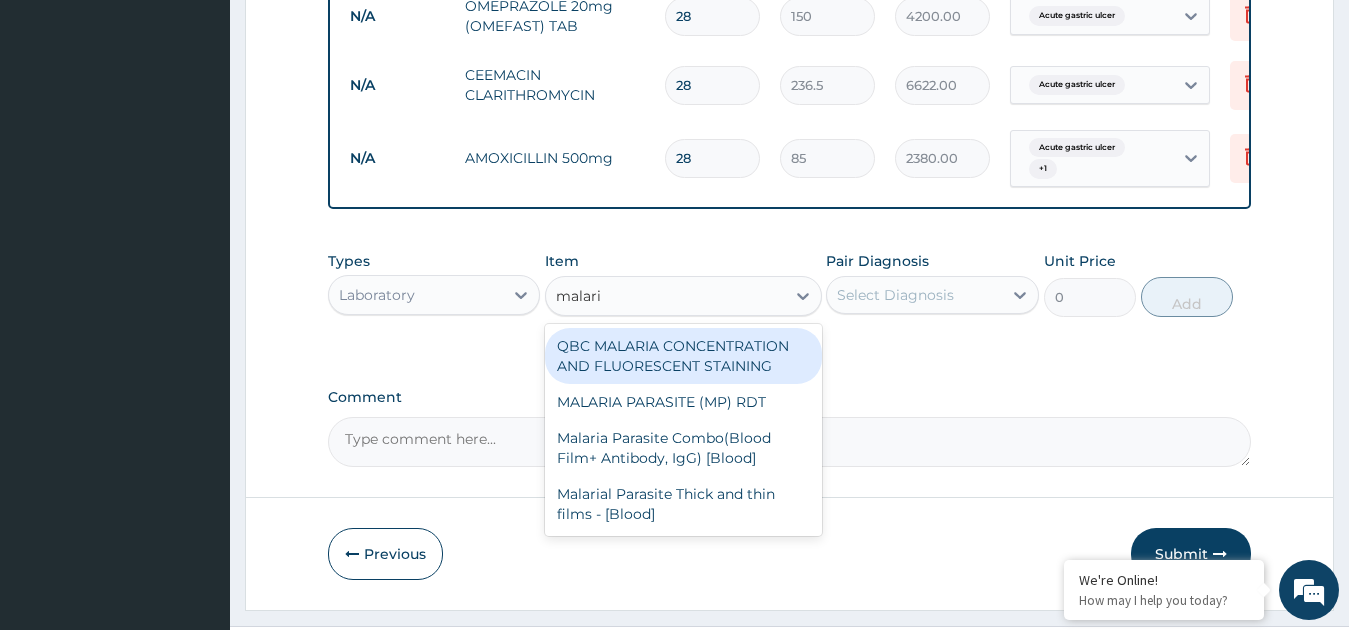 type on "malaria" 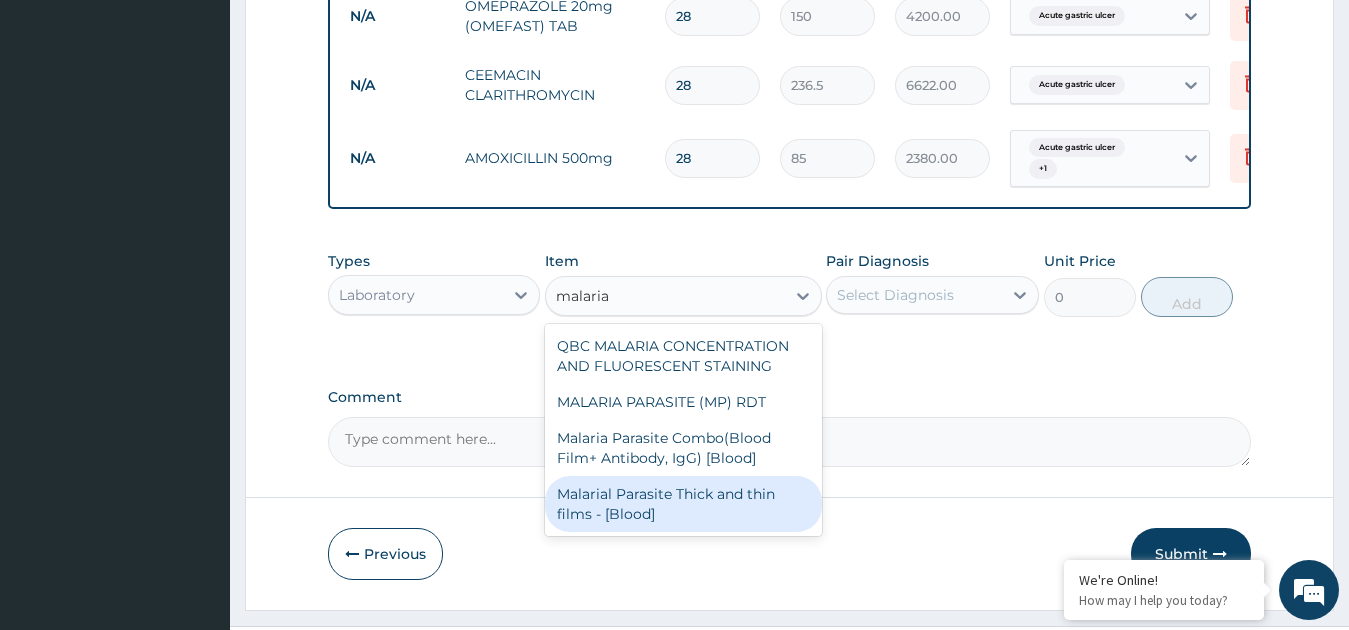 click on "Malarial Parasite Thick and thin films - [Blood]" at bounding box center [683, 504] 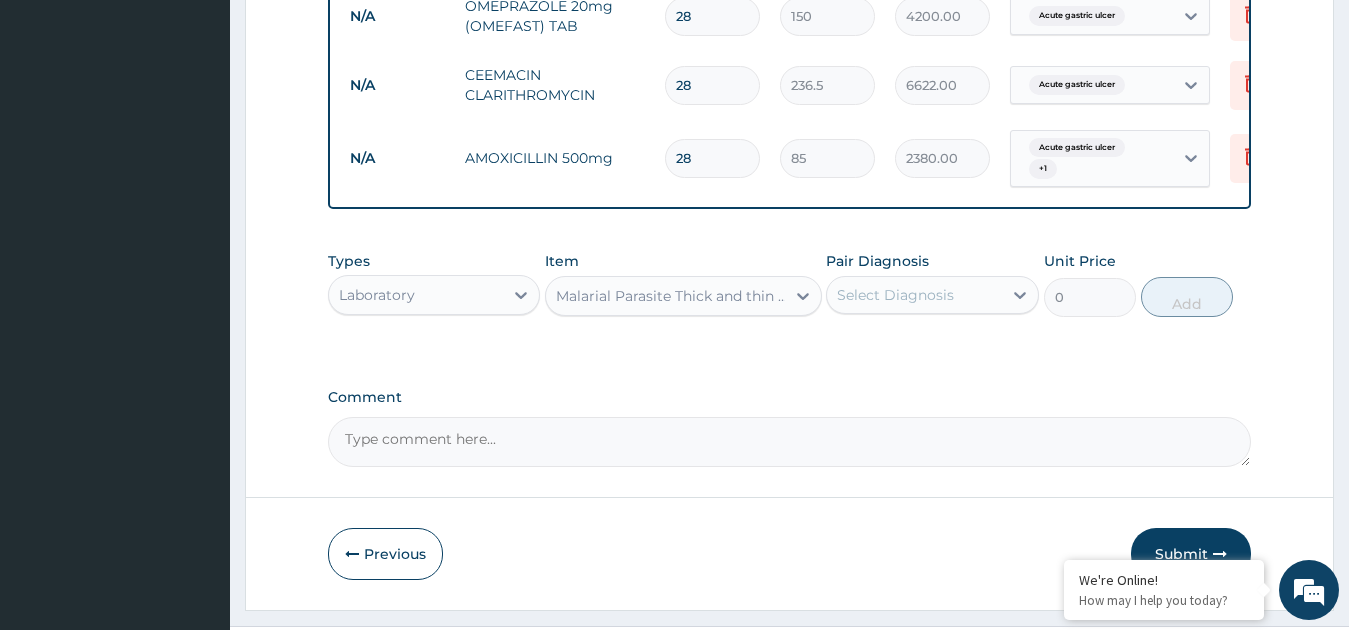 type 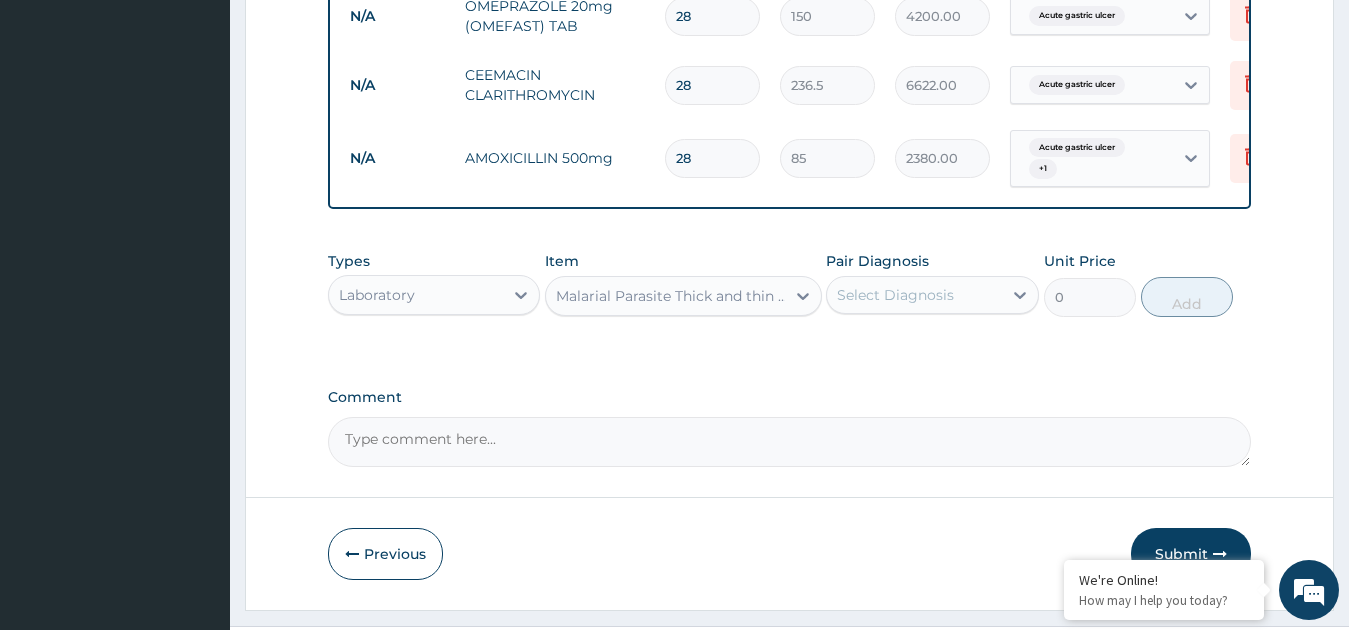 type on "2500" 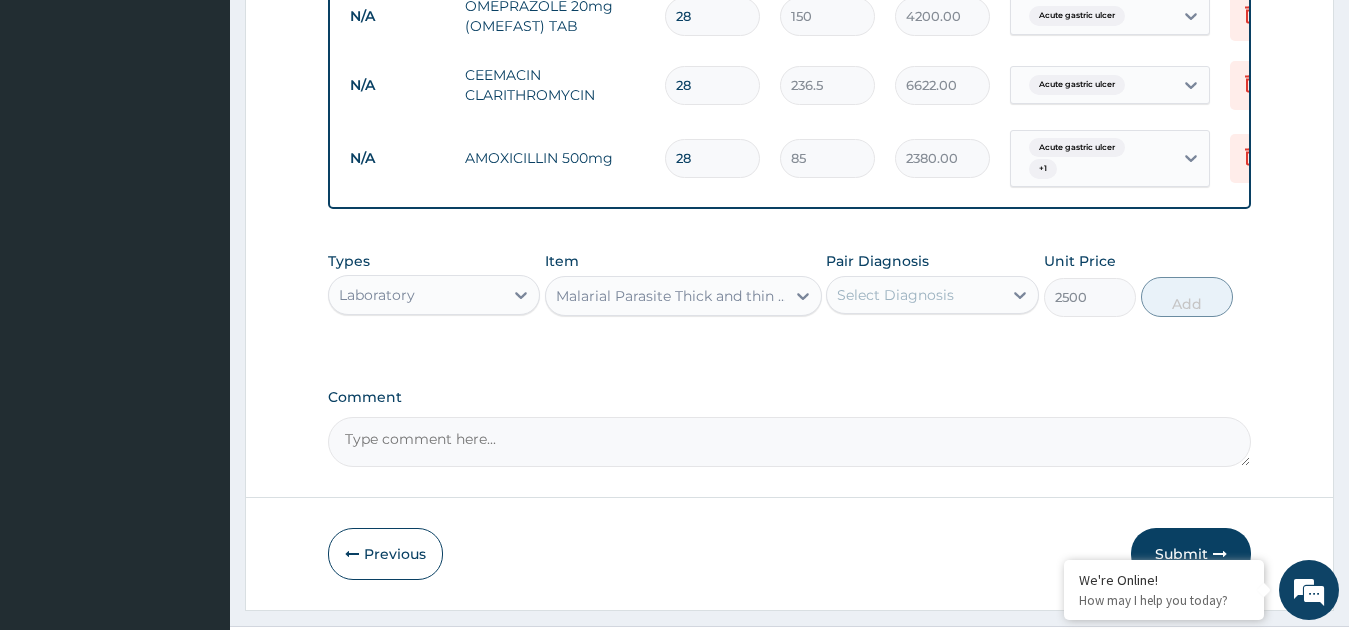 click on "Select Diagnosis" at bounding box center (895, 295) 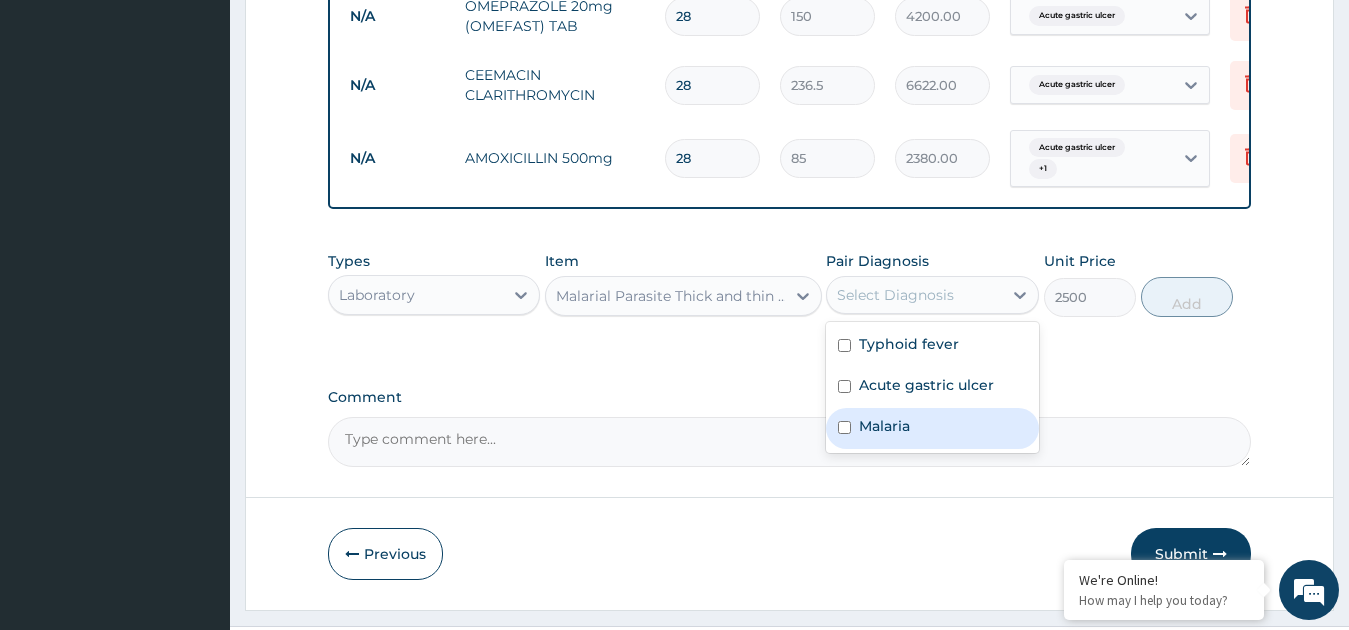 click on "Malaria" at bounding box center (932, 428) 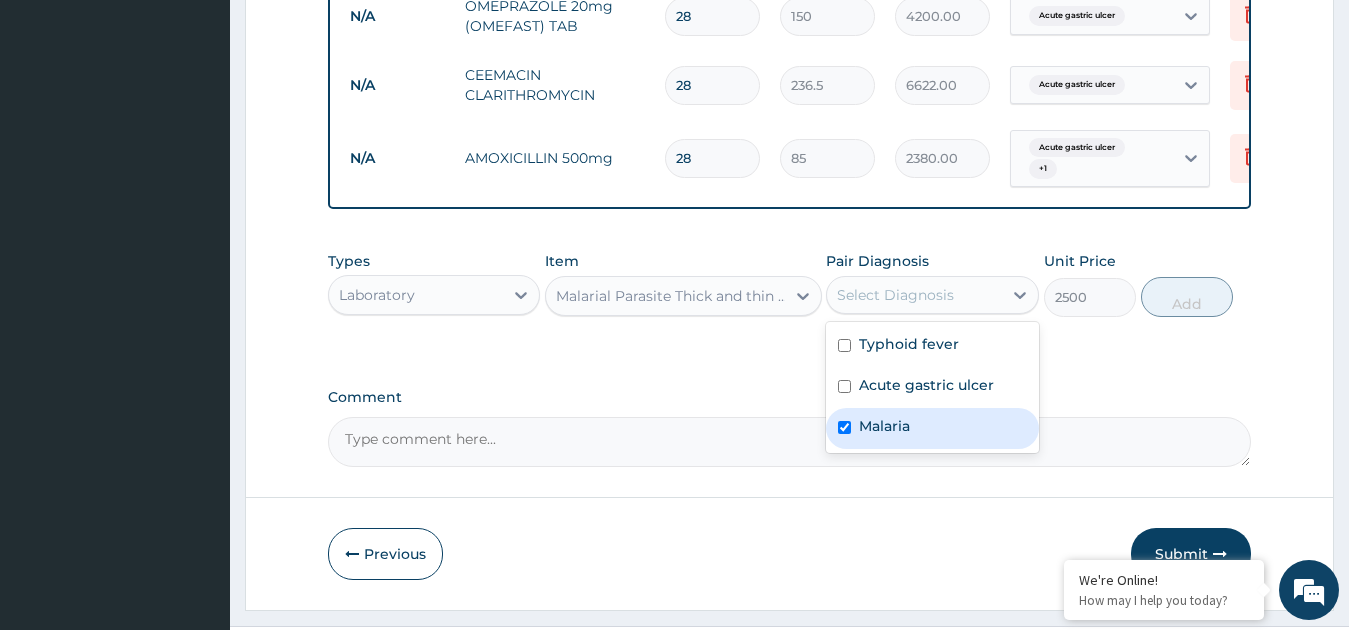 checkbox on "true" 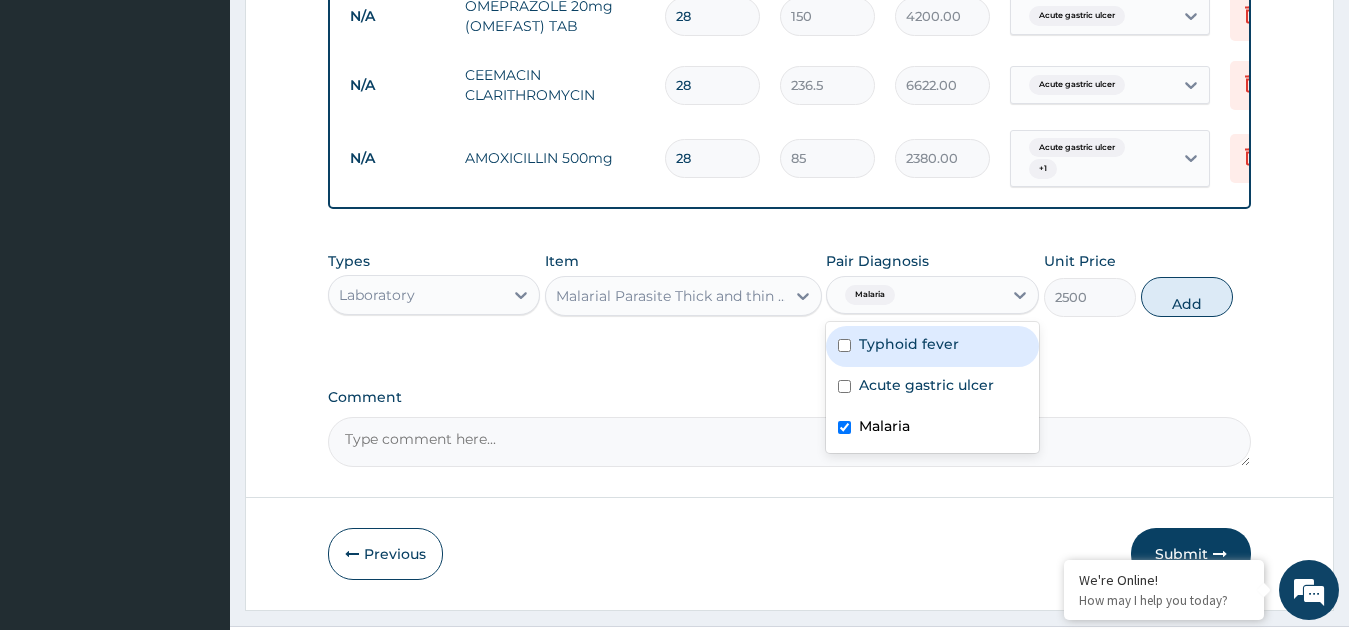 click on "Add" at bounding box center [1187, 297] 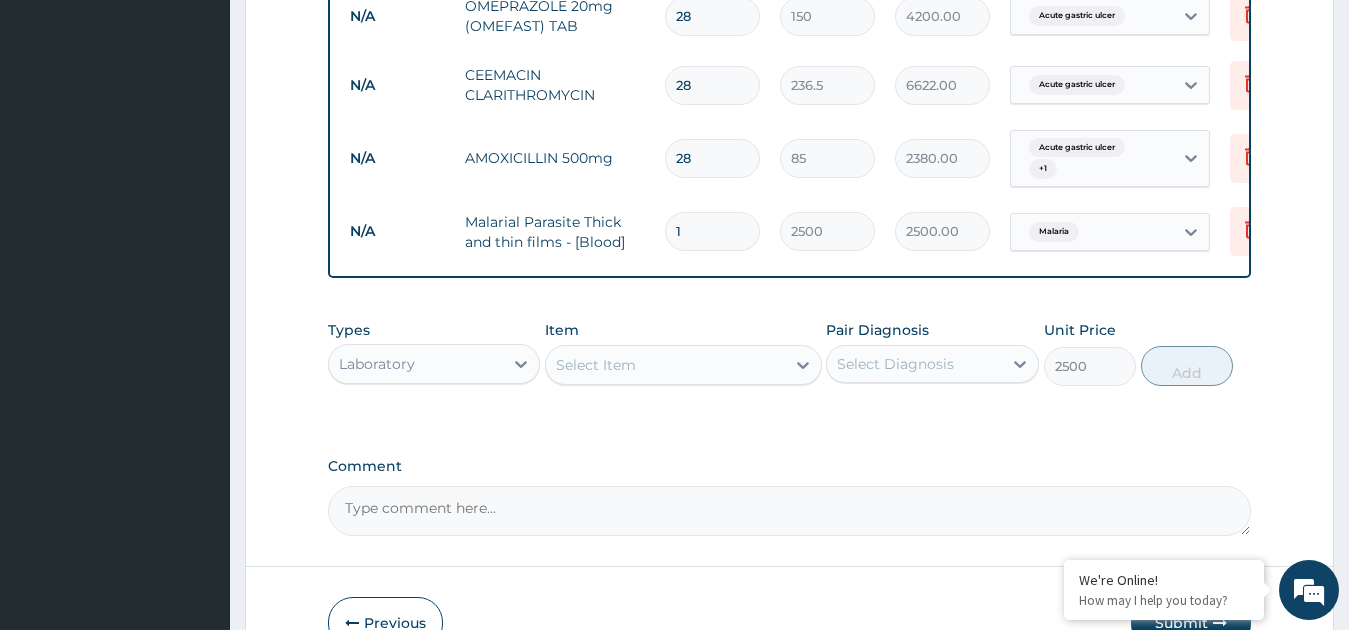 type on "0" 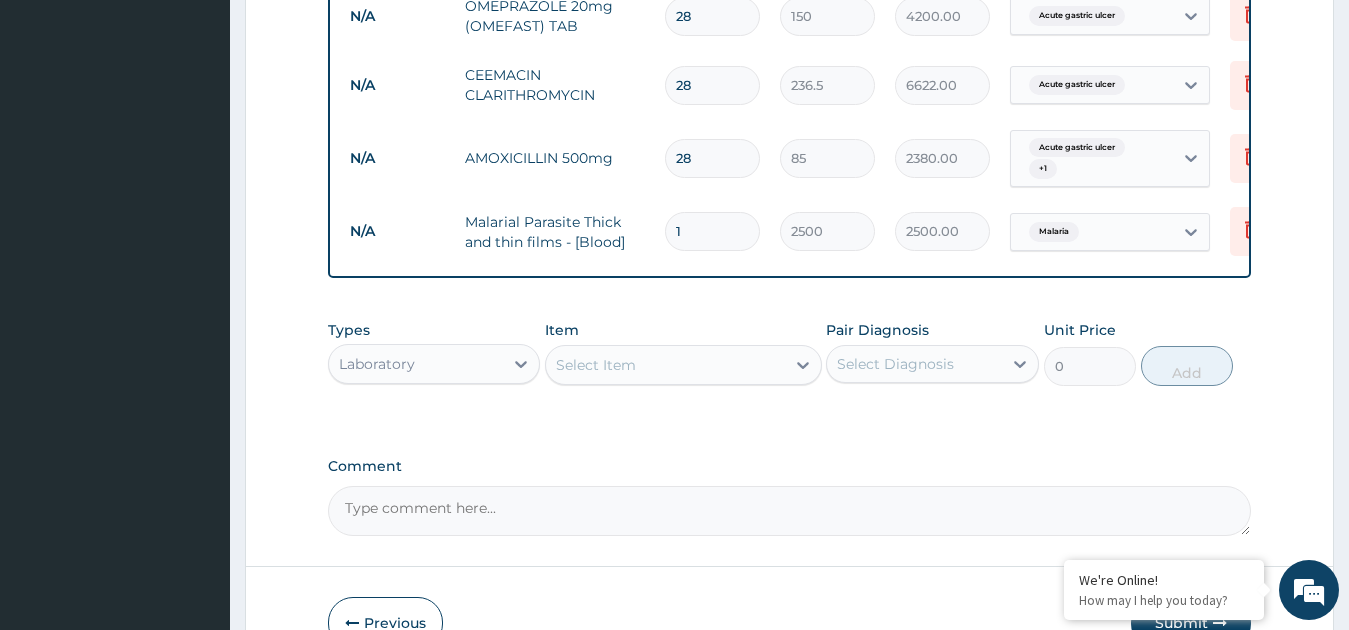 click on "Laboratory" at bounding box center [416, 364] 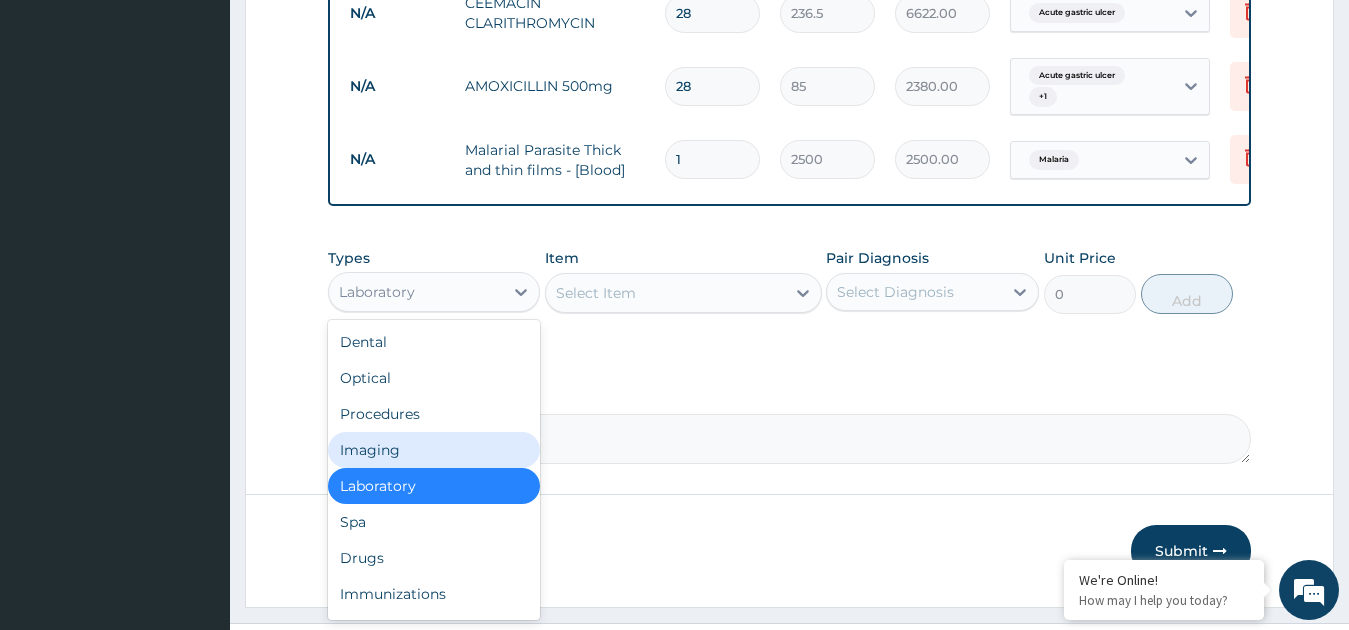scroll, scrollTop: 1061, scrollLeft: 0, axis: vertical 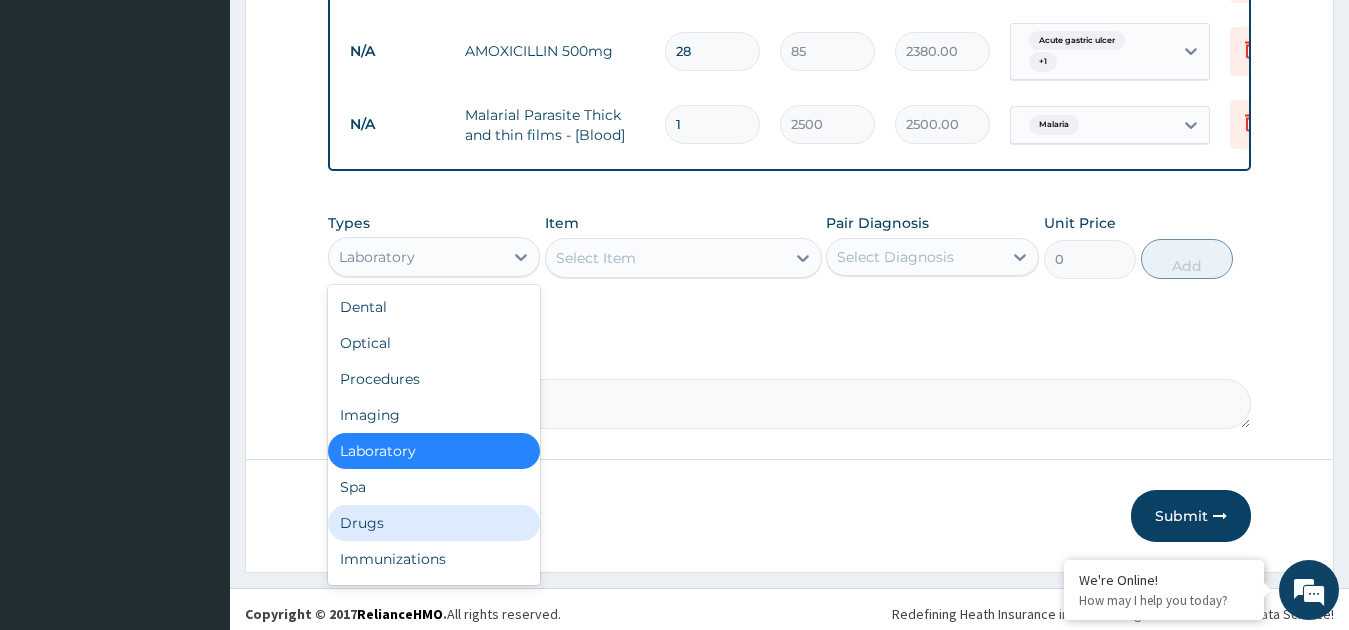 click on "Drugs" at bounding box center [434, 523] 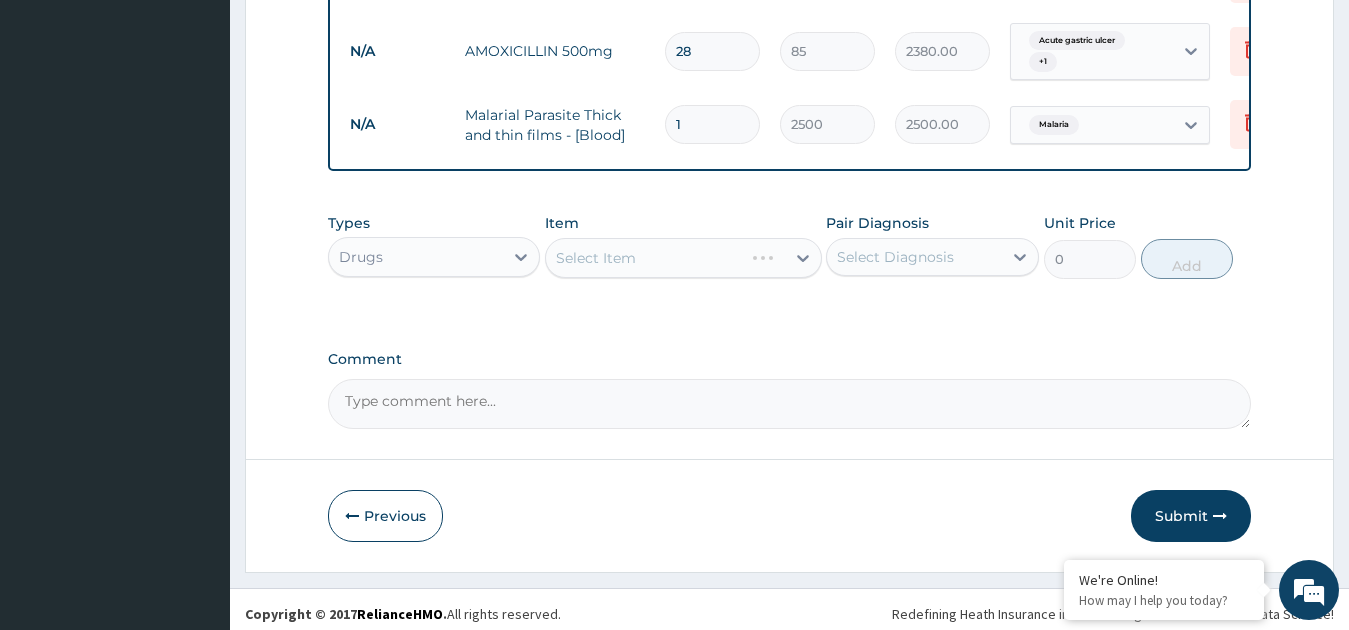 click on "Select Item" at bounding box center [683, 258] 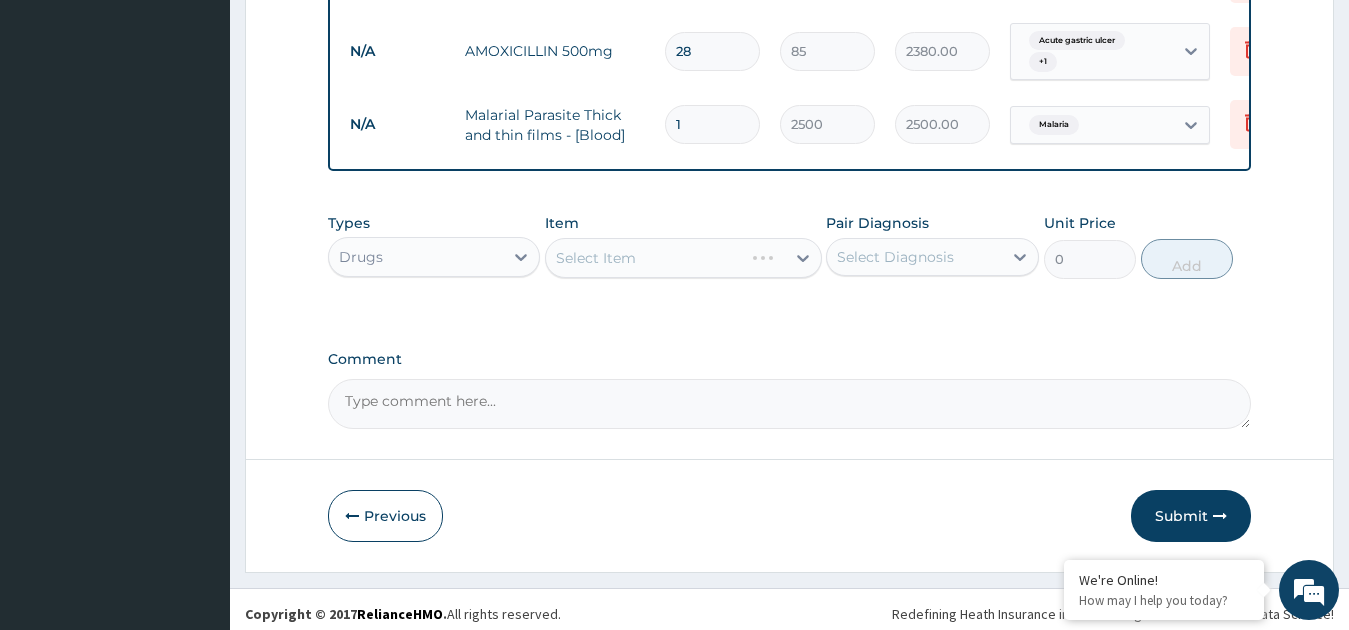 click on "Select Item" at bounding box center (683, 258) 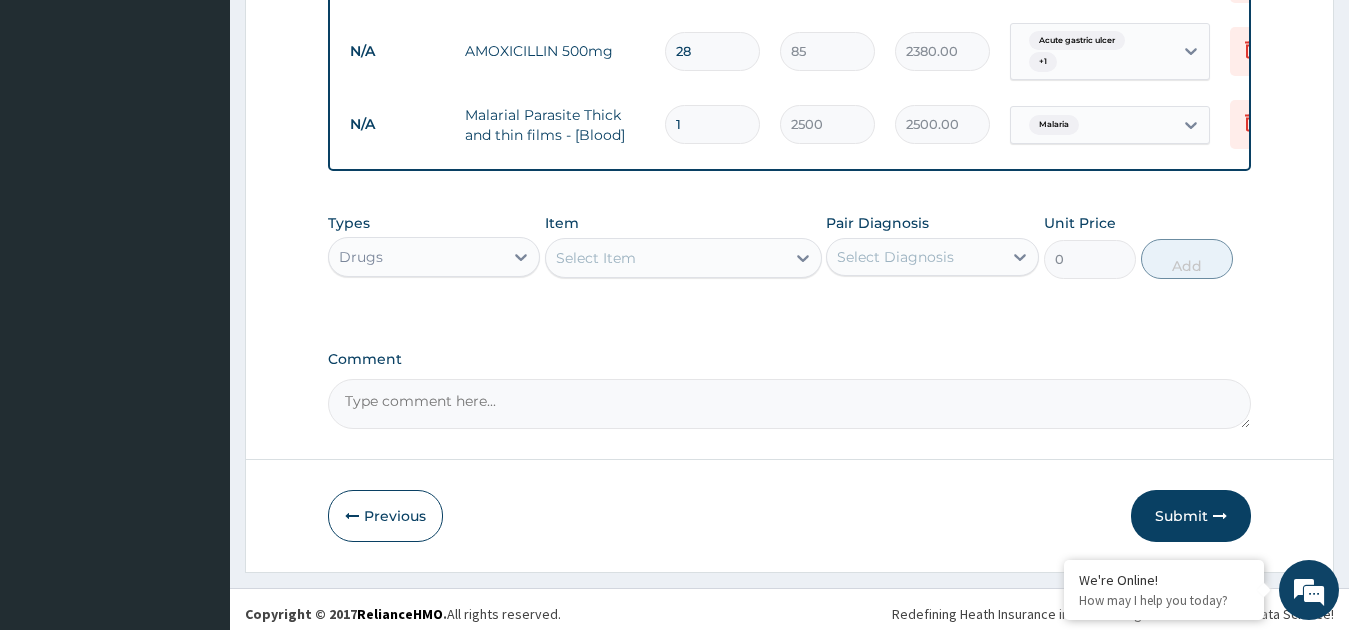 click on "Select Item" at bounding box center (665, 258) 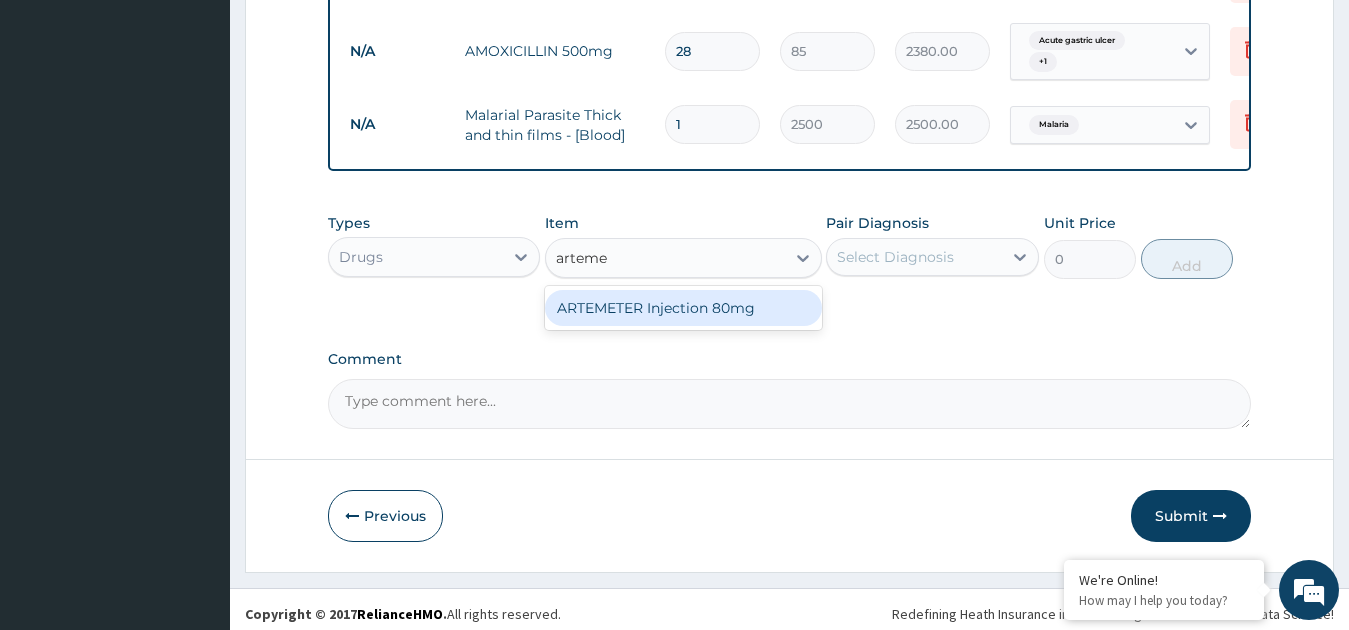 type on "artem" 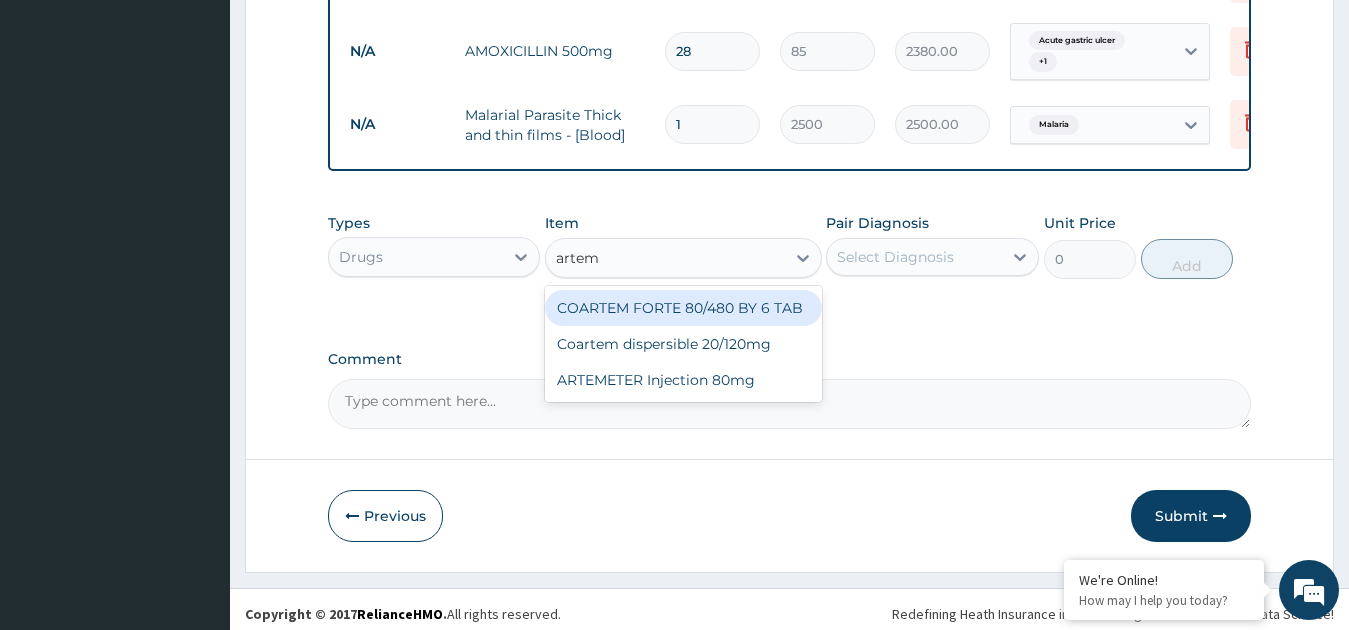 click on "COARTEM FORTE 80/480 BY 6 TAB" at bounding box center [683, 308] 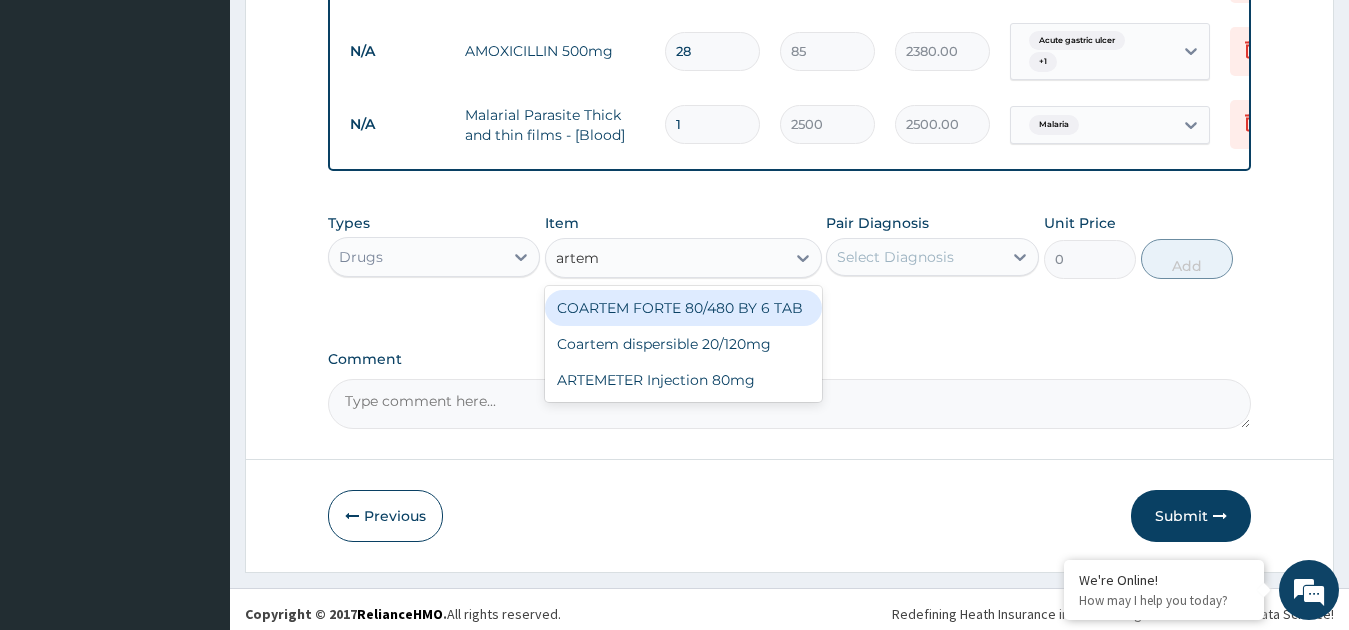 type 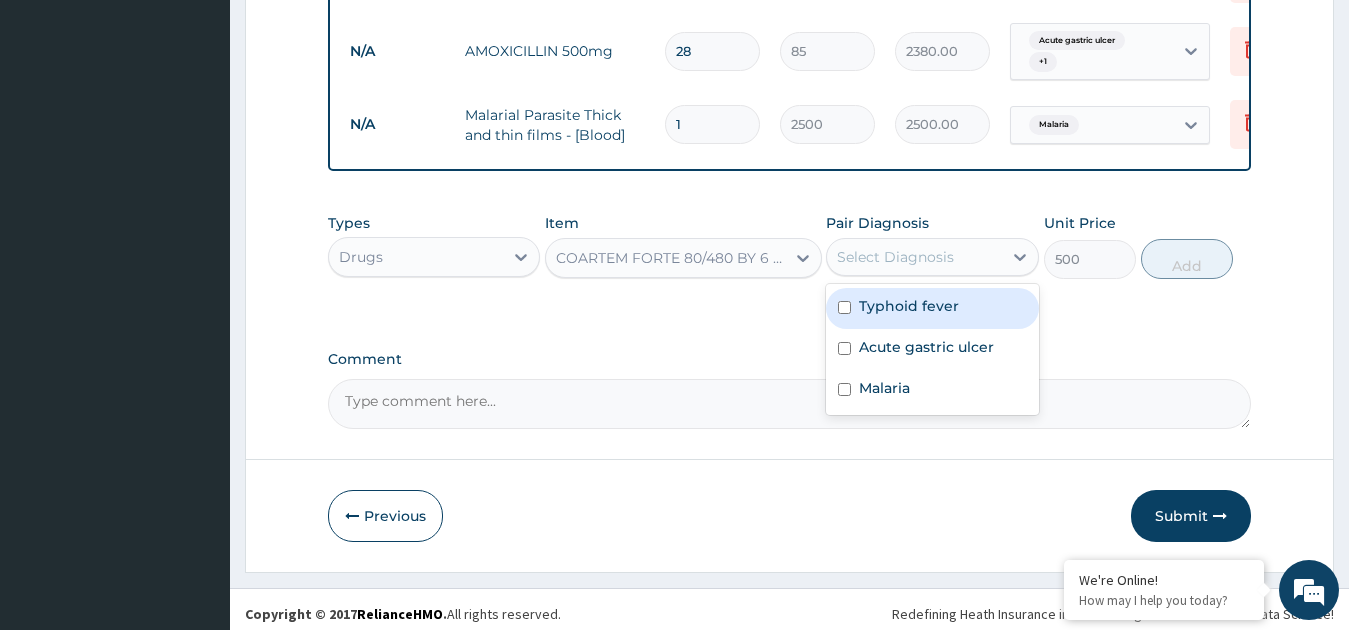 click on "Select Diagnosis" at bounding box center (895, 257) 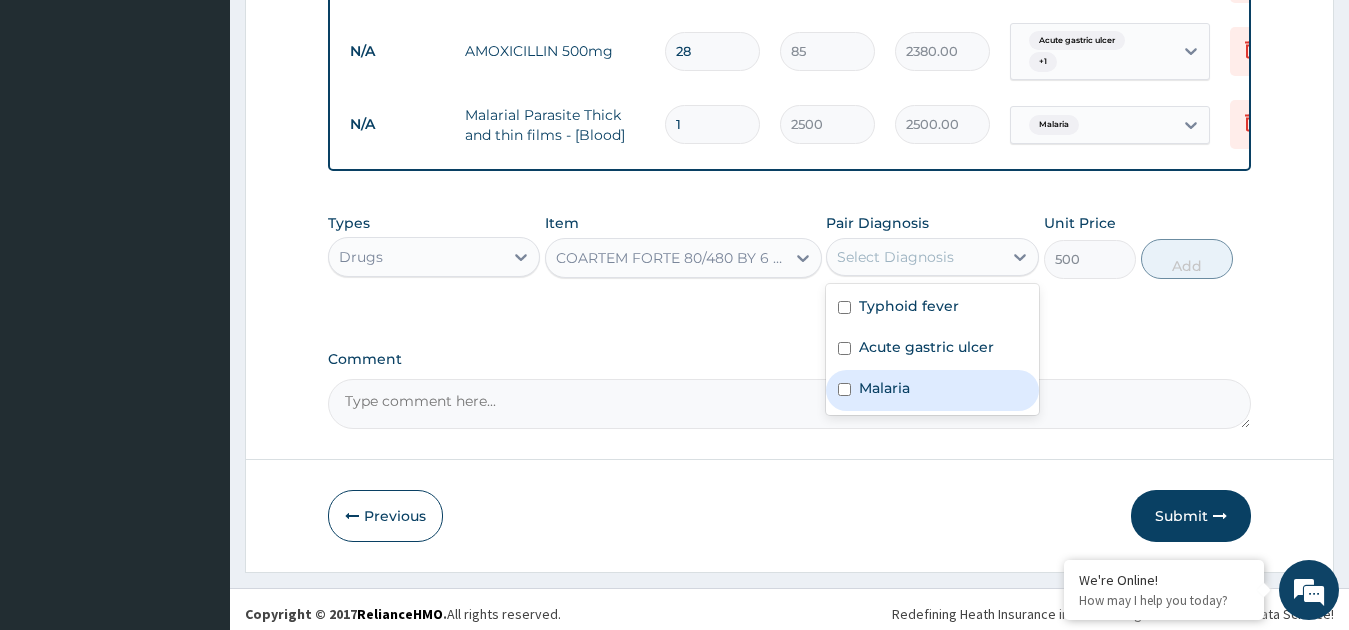 click on "Malaria" at bounding box center [884, 388] 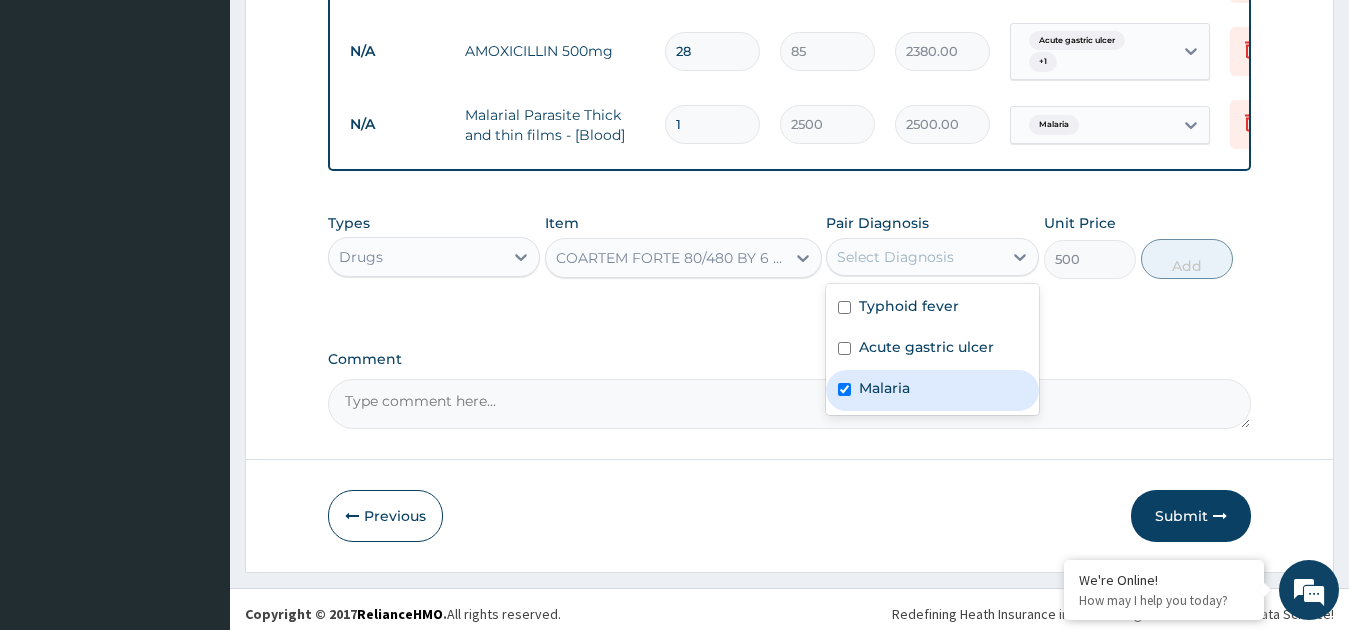 checkbox on "true" 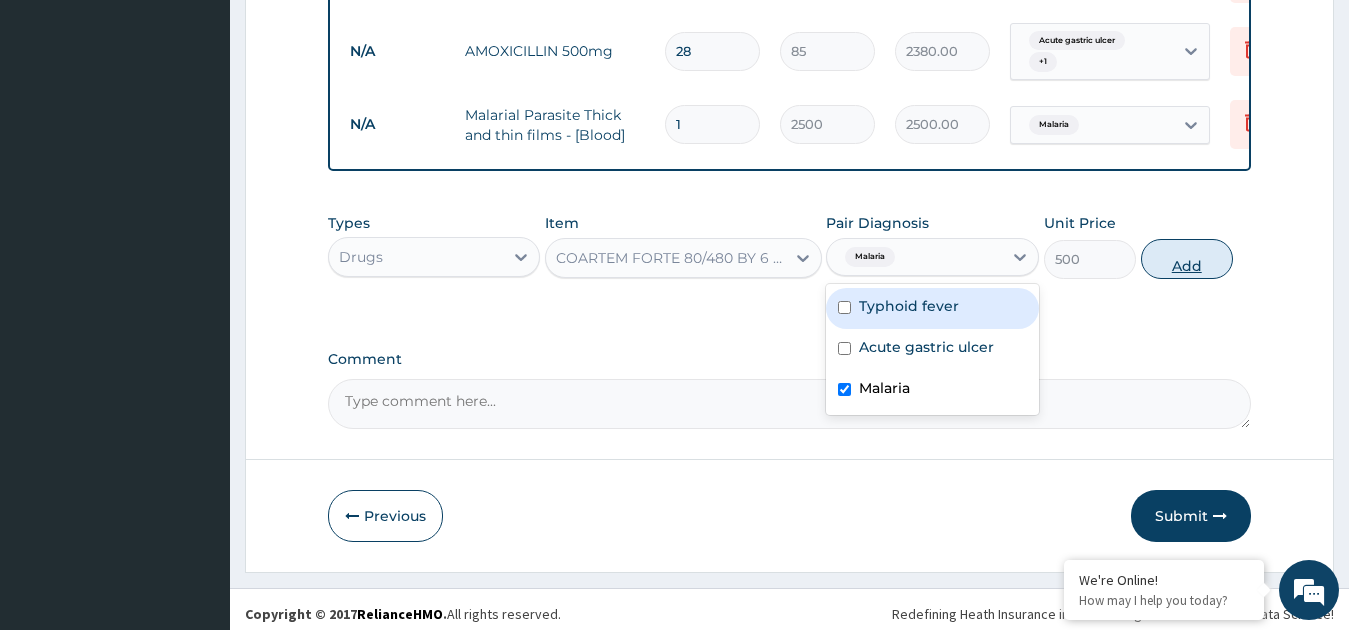 click on "Add" at bounding box center (1187, 259) 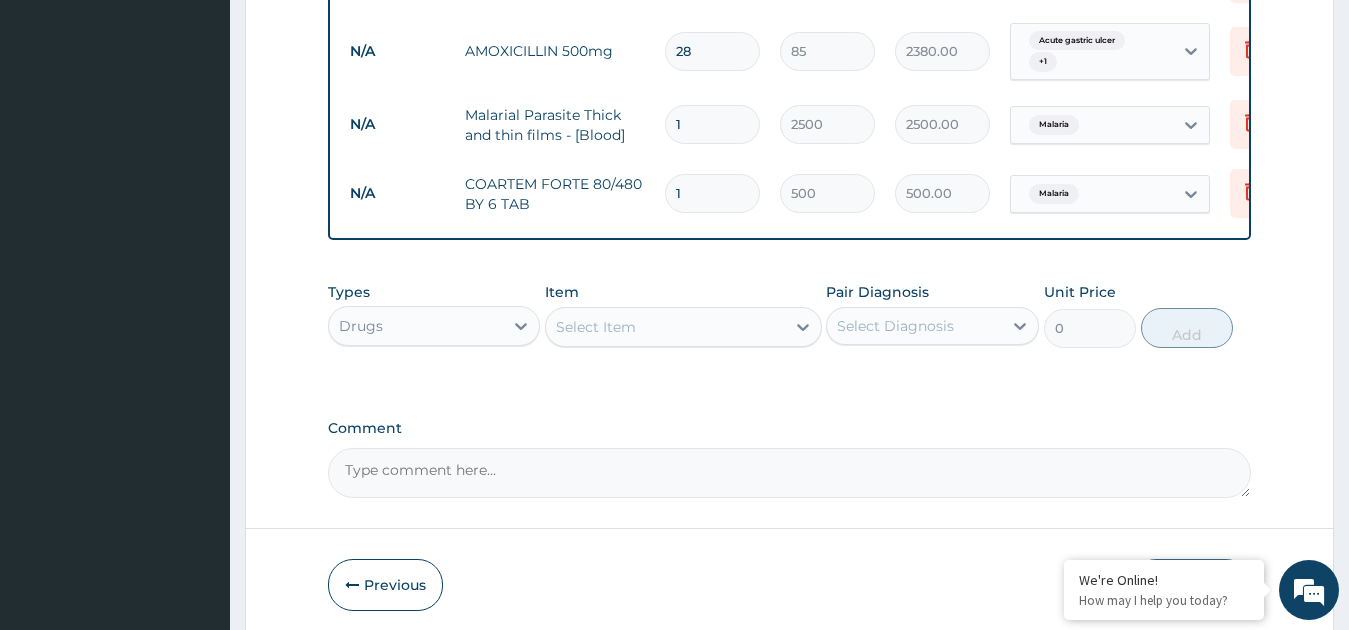 drag, startPoint x: 700, startPoint y: 195, endPoint x: 655, endPoint y: 184, distance: 46.32494 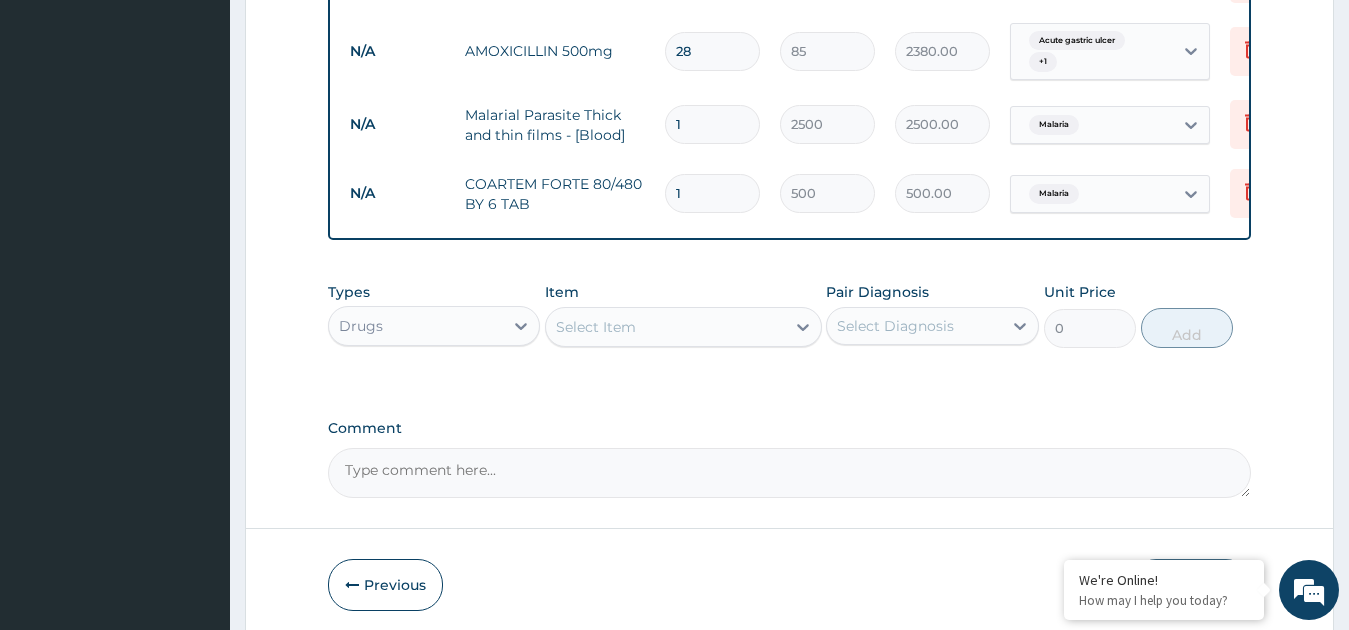 click on "1" at bounding box center (712, 193) 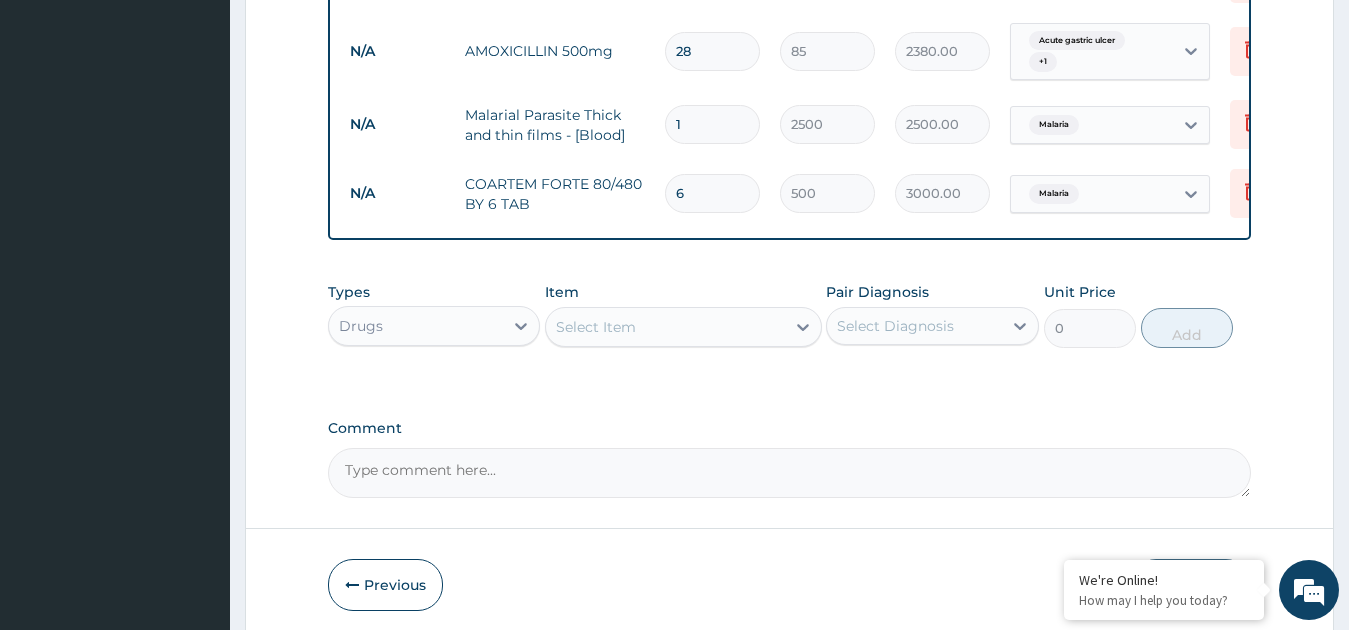 type on "3000.00" 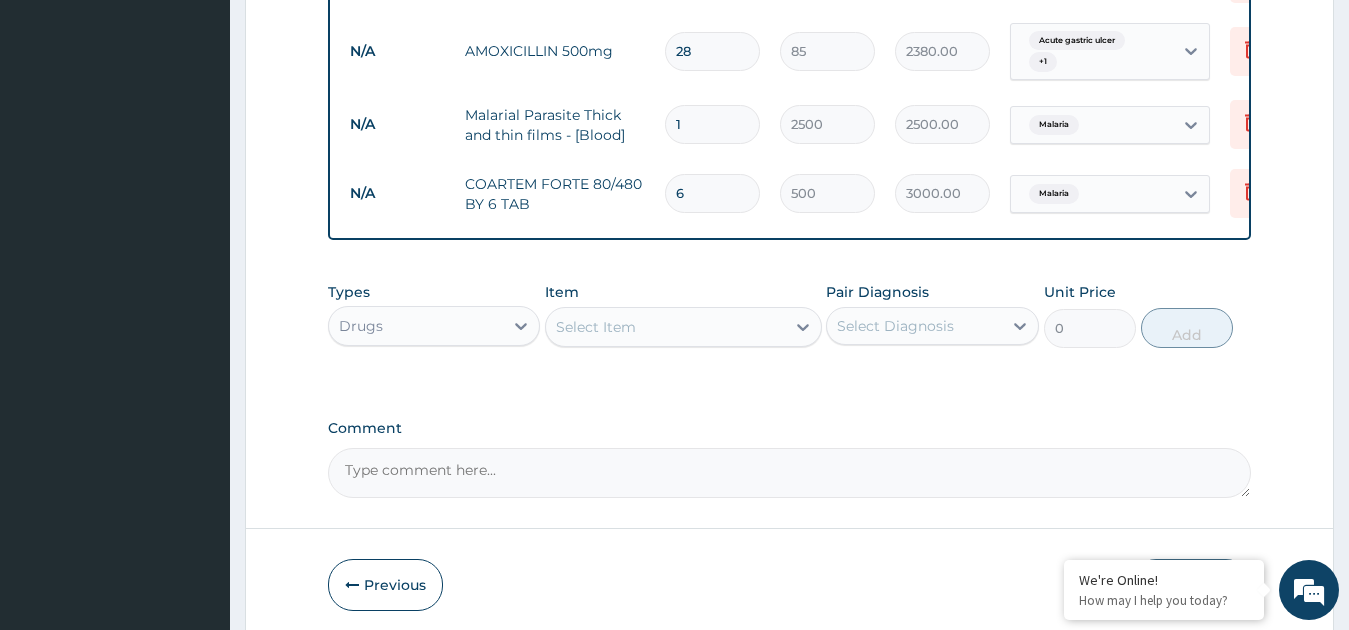 type on "6" 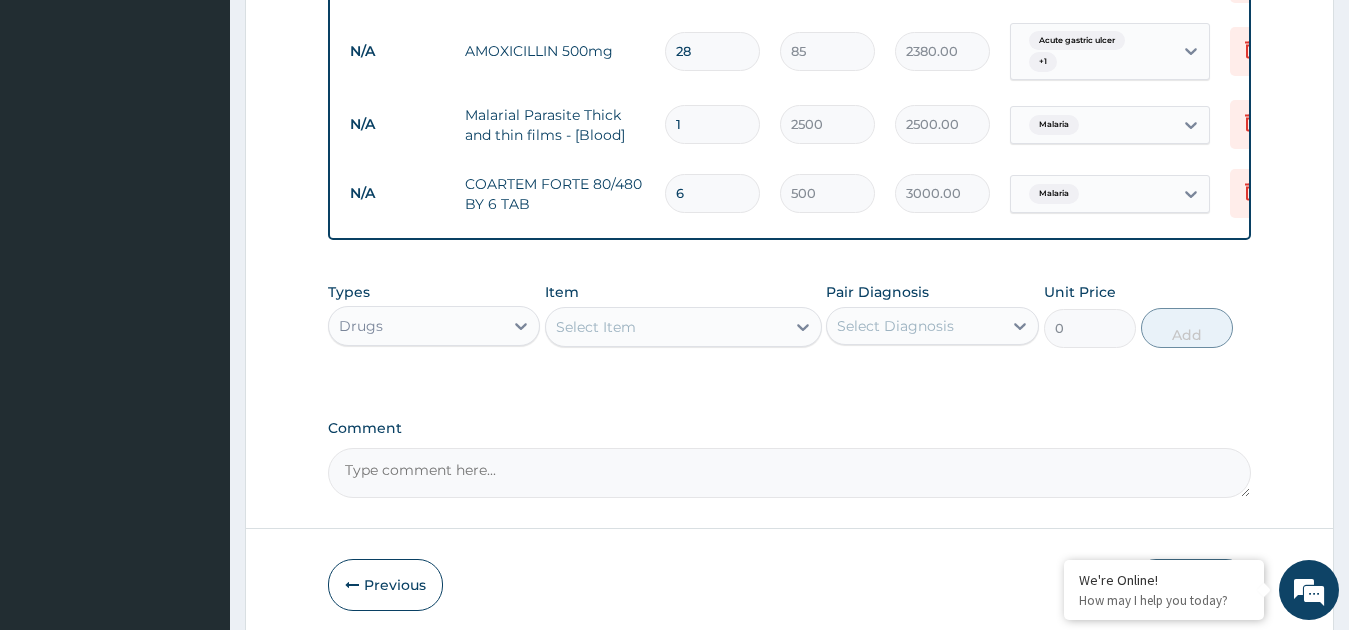 click on "Step  2  of 2 PA Code / Prescription Code PA/C2A804 Encounter Date 30-06-2025 Important Notice Please enter PA codes before entering items that are not attached to a PA code   All diagnoses entered must be linked to a claim item. Diagnosis & Claim Items that are visible but inactive cannot be edited because they were imported from an already approved PA code. Diagnosis Typhoid fever confirmed Acute gastric ulcer query Malaria Confirmed NB: All diagnosis must be linked to a claim item Claim Items Type Name Quantity Unit Price Total Price Pair Diagnosis Actions Laboratory microscopy, culture & sensitivity [stool] 1 4837.5 4837.50 Typhoid fever Delete Laboratory helicobacter pylori - iga antibodies - [serum] 1 5375 5375.00 Acute gastric ulcer Delete N/A OMEPRAZOLE 20mg (OMEFAST) TAB 28 150 4200.00 Acute gastric ulcer Delete N/A CEEMACIN CLARITHROMYCIN 28 236.5 6622.00 Acute gastric ulcer Delete N/A AMOXICILLIN 500mg 28 85 2380.00 Acute gastric ulcer  + 1 Delete N/A 1 2500 2500.00 Malaria Delete N/A 6 500 3000.00" at bounding box center [789, -157] 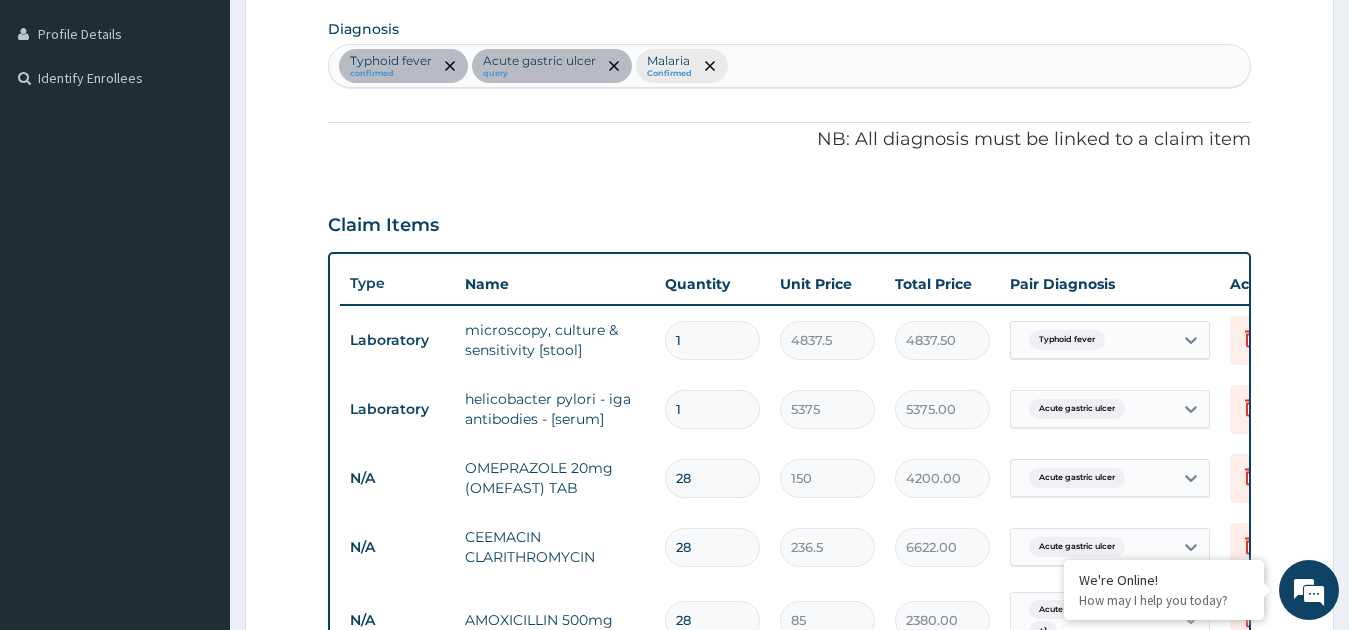 scroll, scrollTop: 405, scrollLeft: 0, axis: vertical 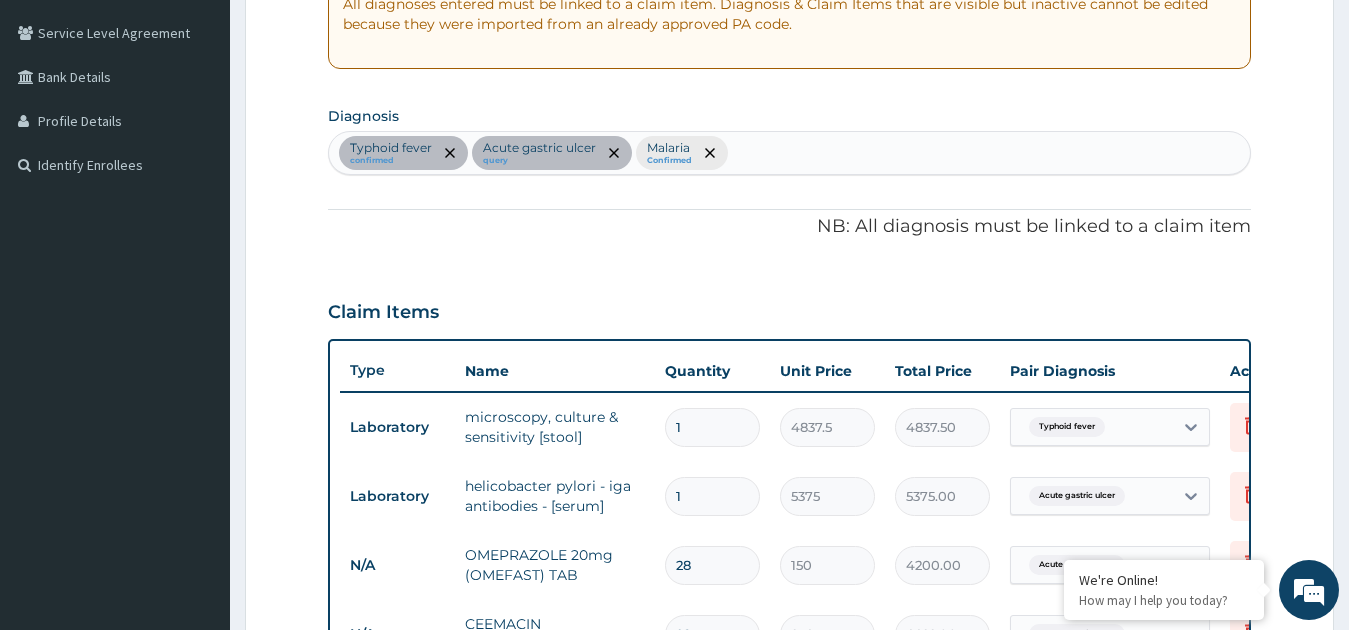 click on "Typhoid fever confirmed Acute gastric ulcer query Malaria Confirmed" at bounding box center [790, 153] 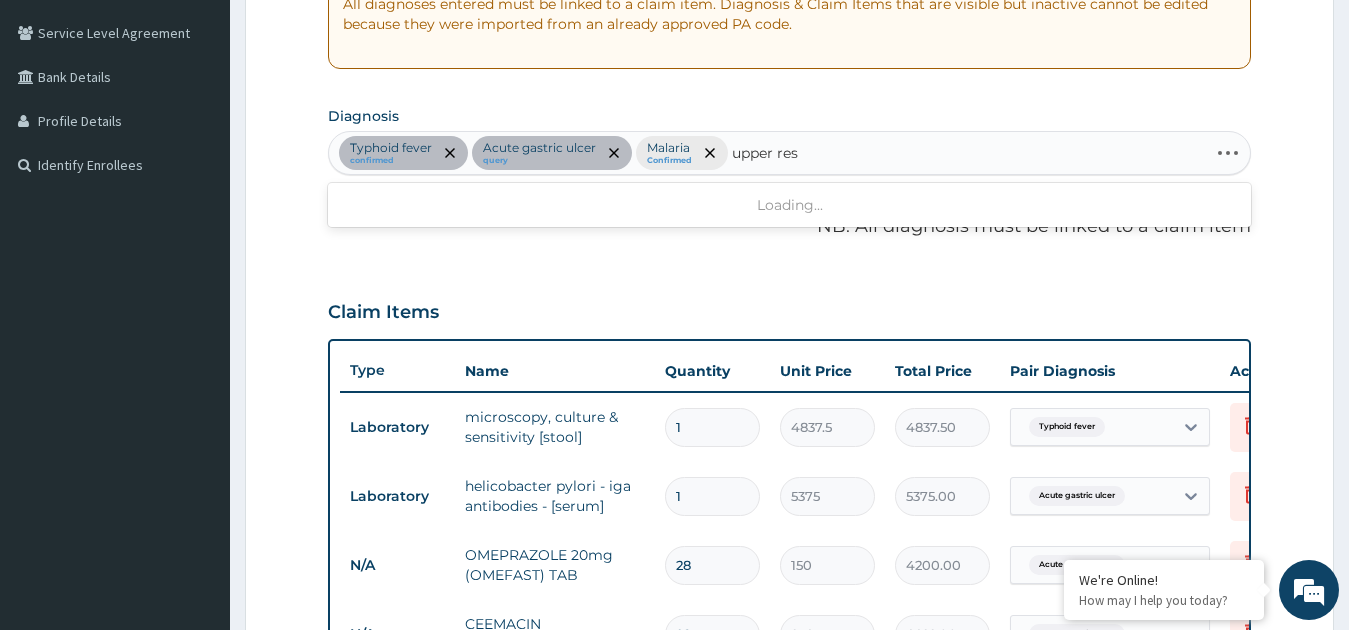 type on "upper resp" 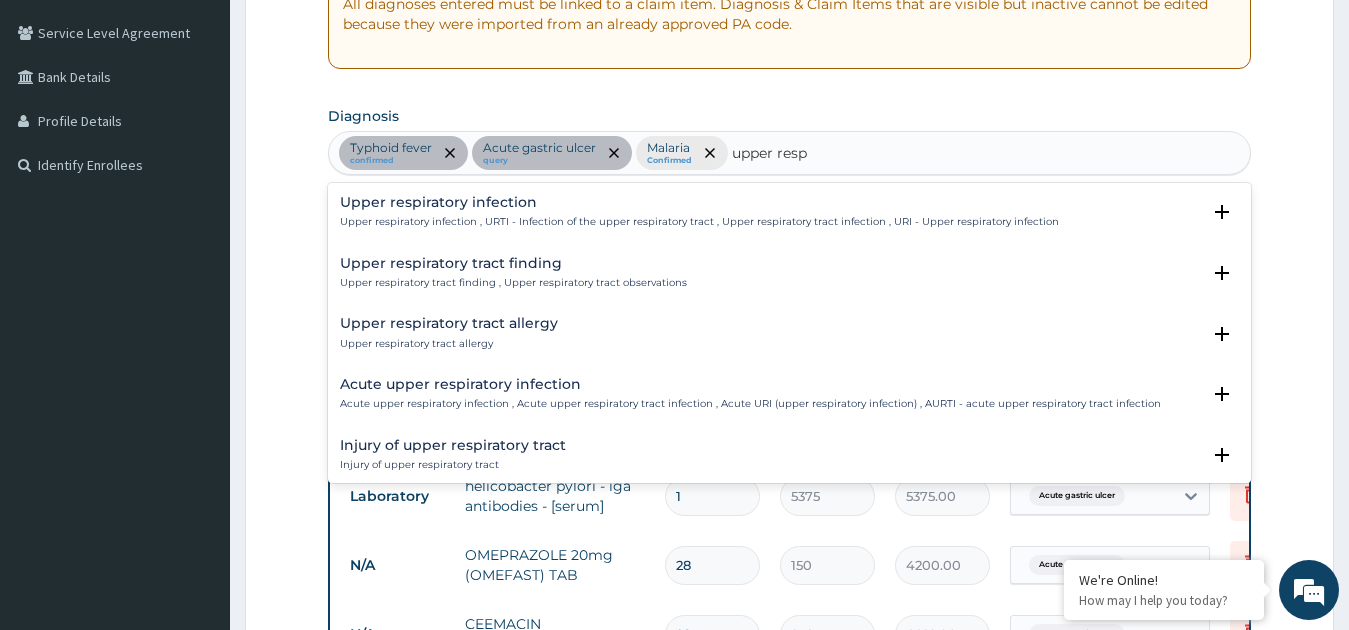 click on "Upper respiratory infection" at bounding box center [699, 202] 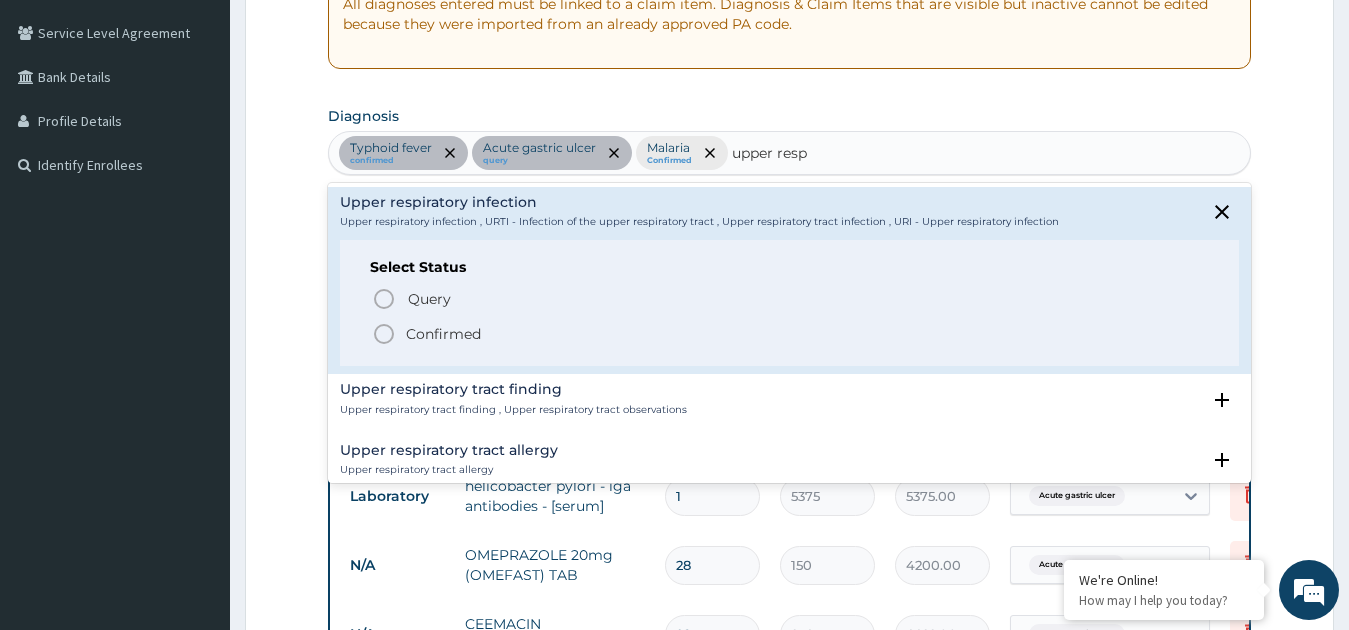 click on "Confirmed" at bounding box center (791, 334) 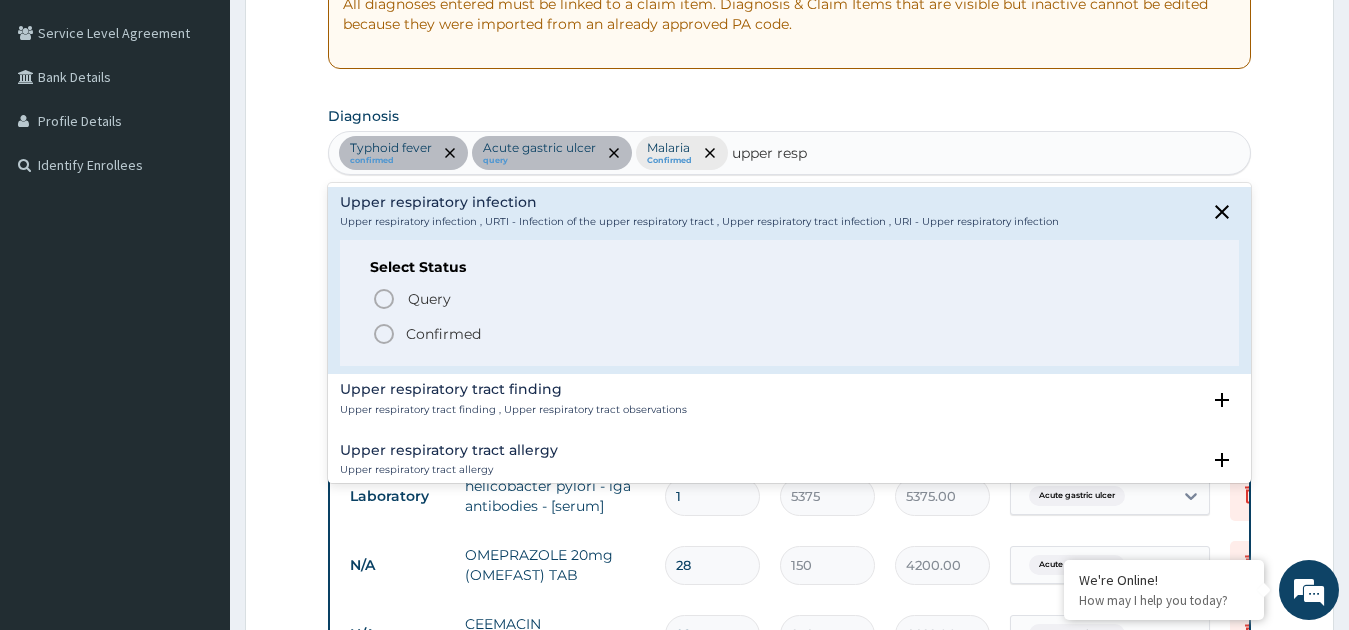 type 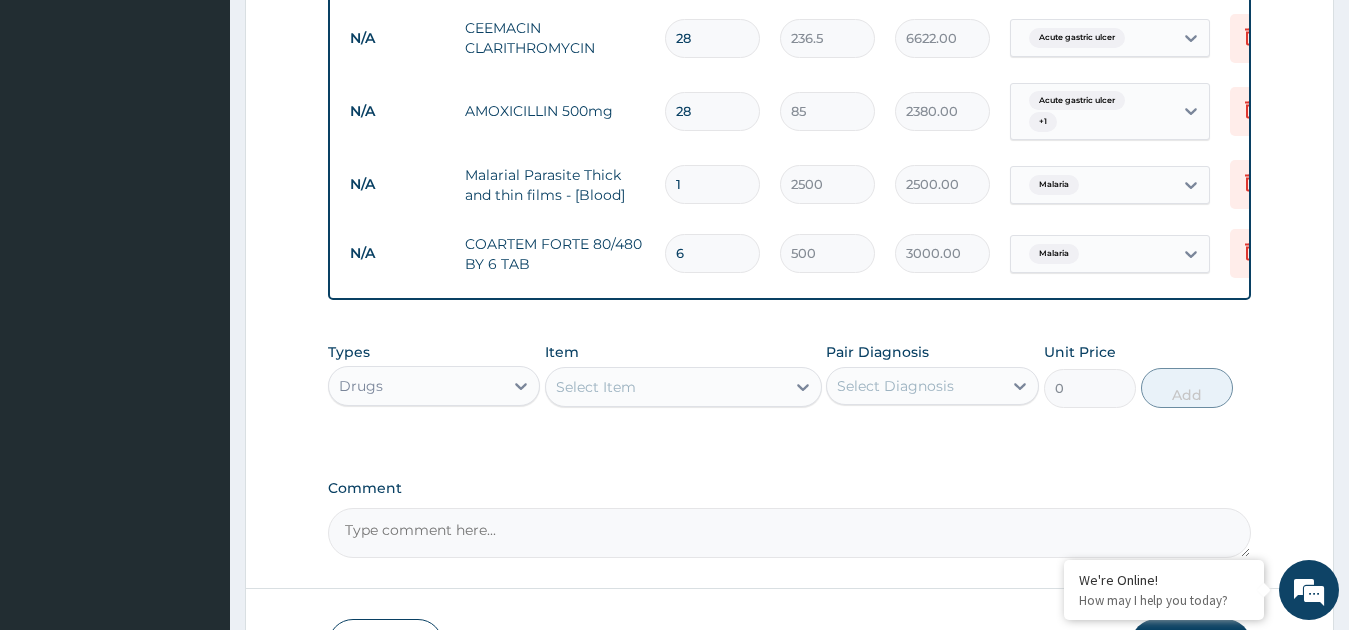 scroll, scrollTop: 1088, scrollLeft: 0, axis: vertical 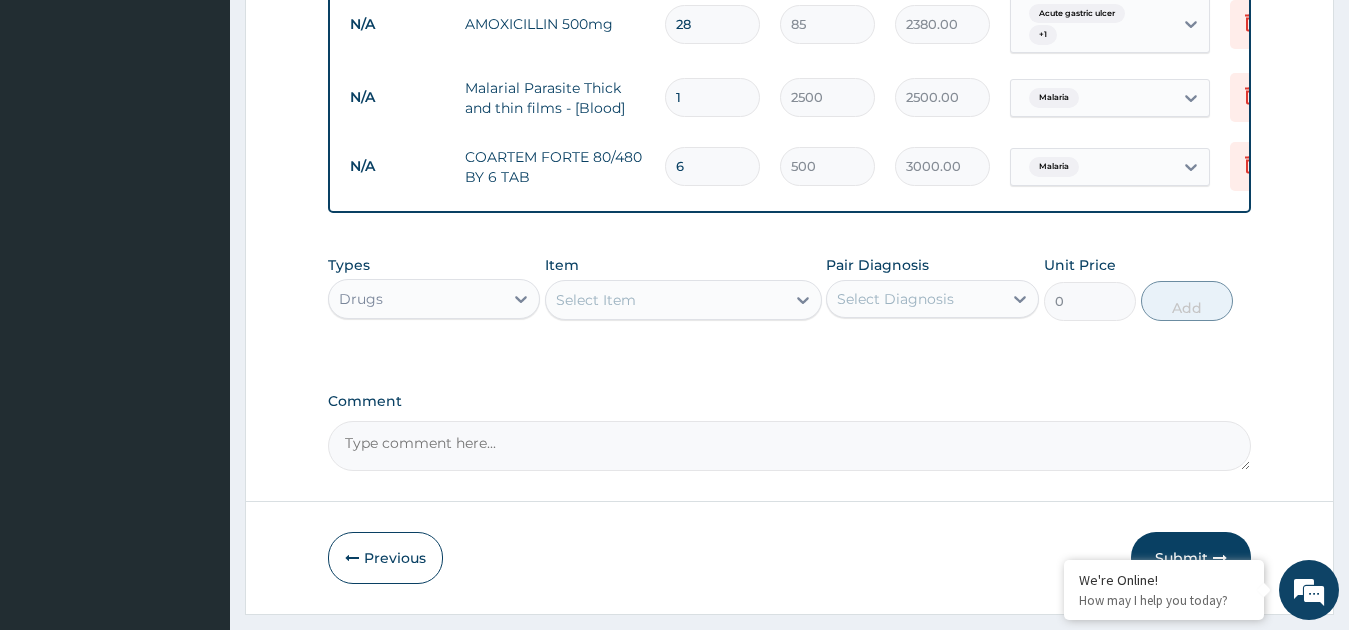 click on "Select Item" at bounding box center [665, 300] 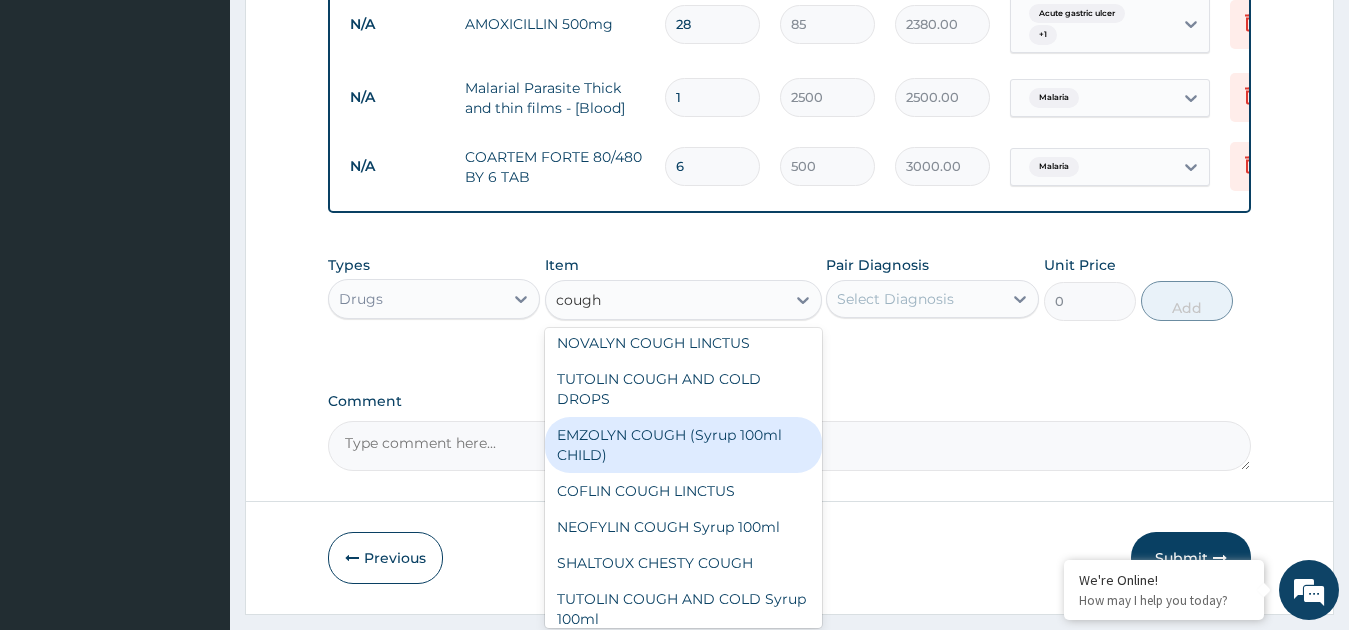 scroll, scrollTop: 0, scrollLeft: 0, axis: both 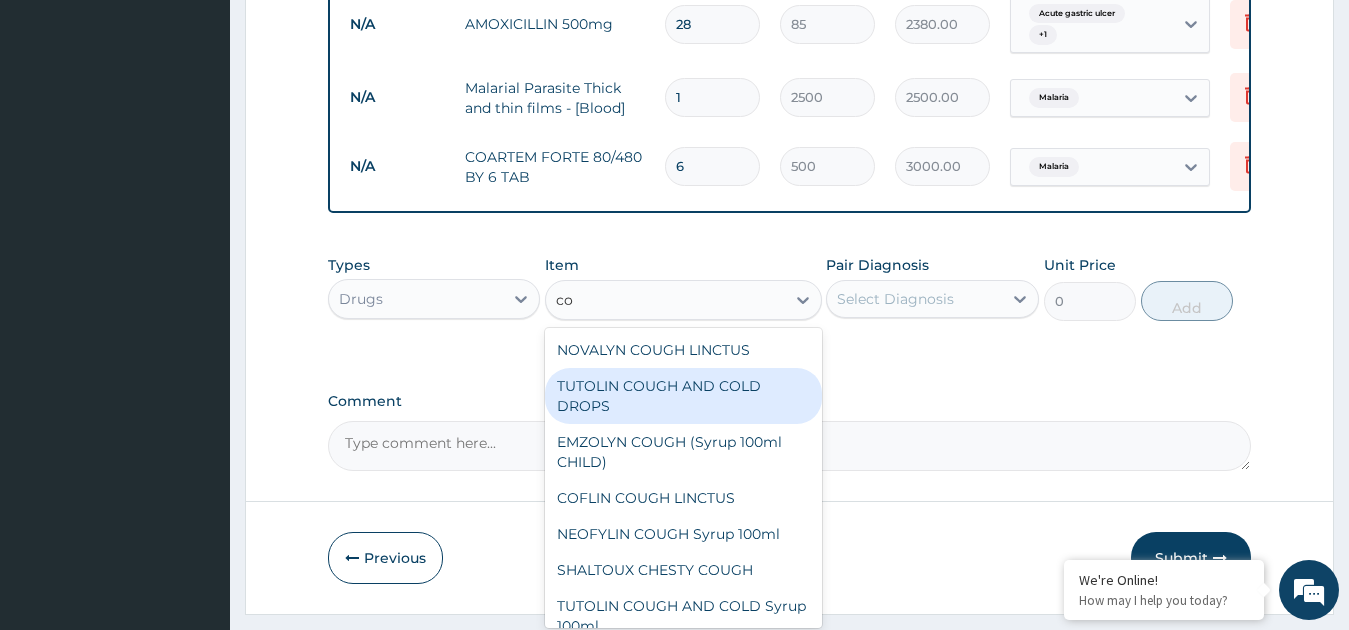 type on "c" 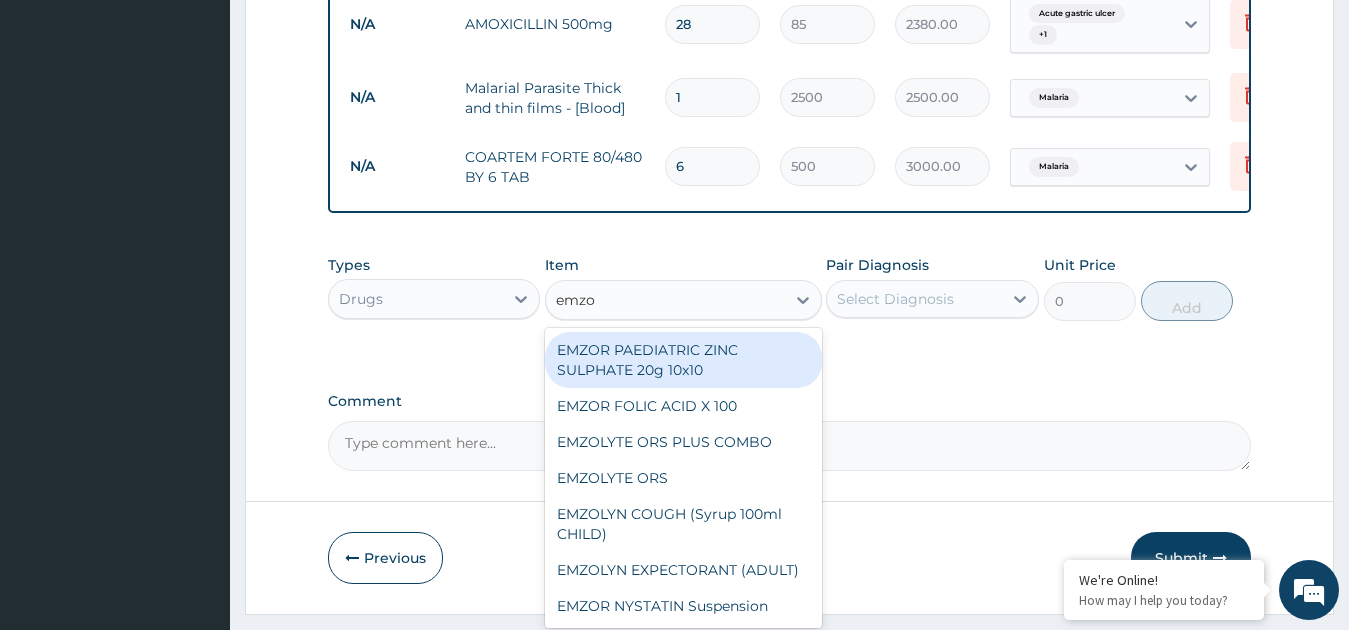 type on "emzol" 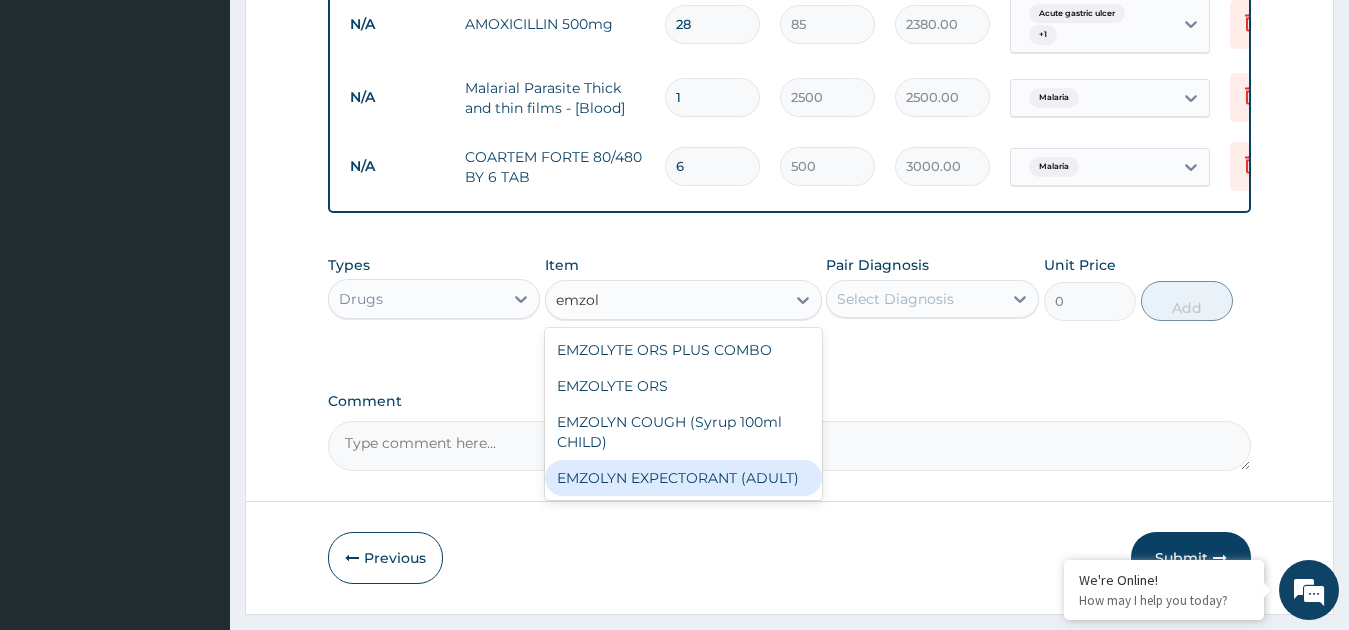 click on "EMZOLYN EXPECTORANT (ADULT)" at bounding box center [683, 478] 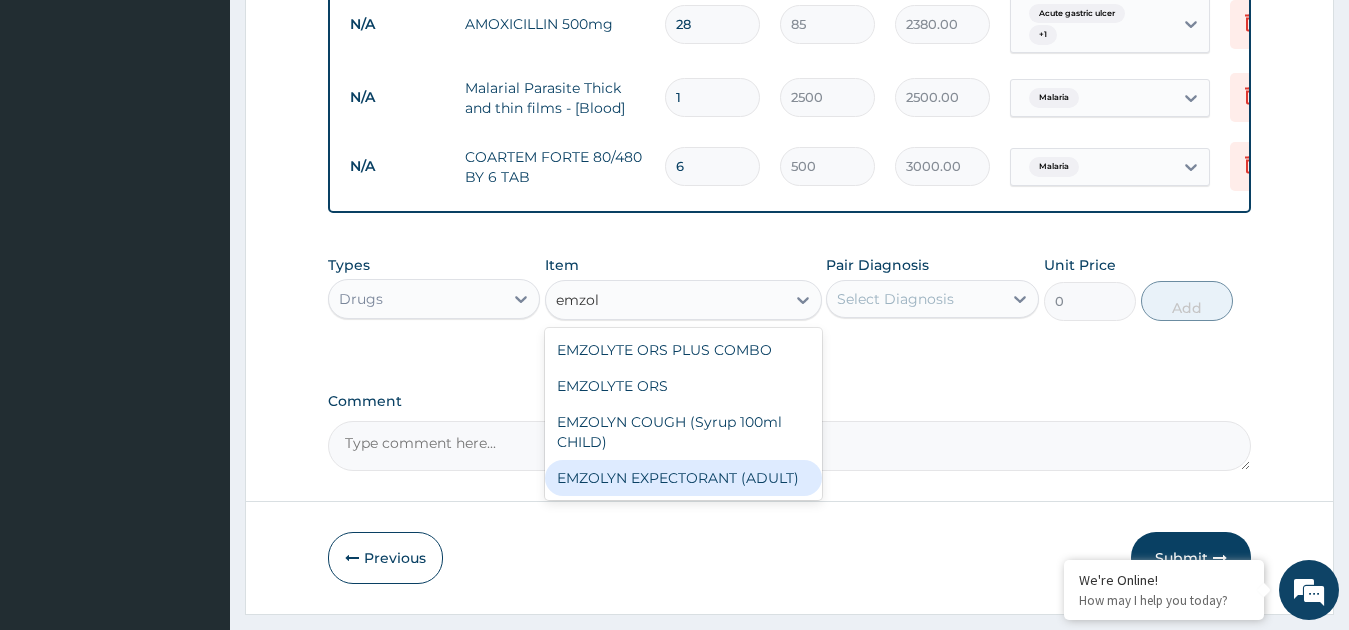 type 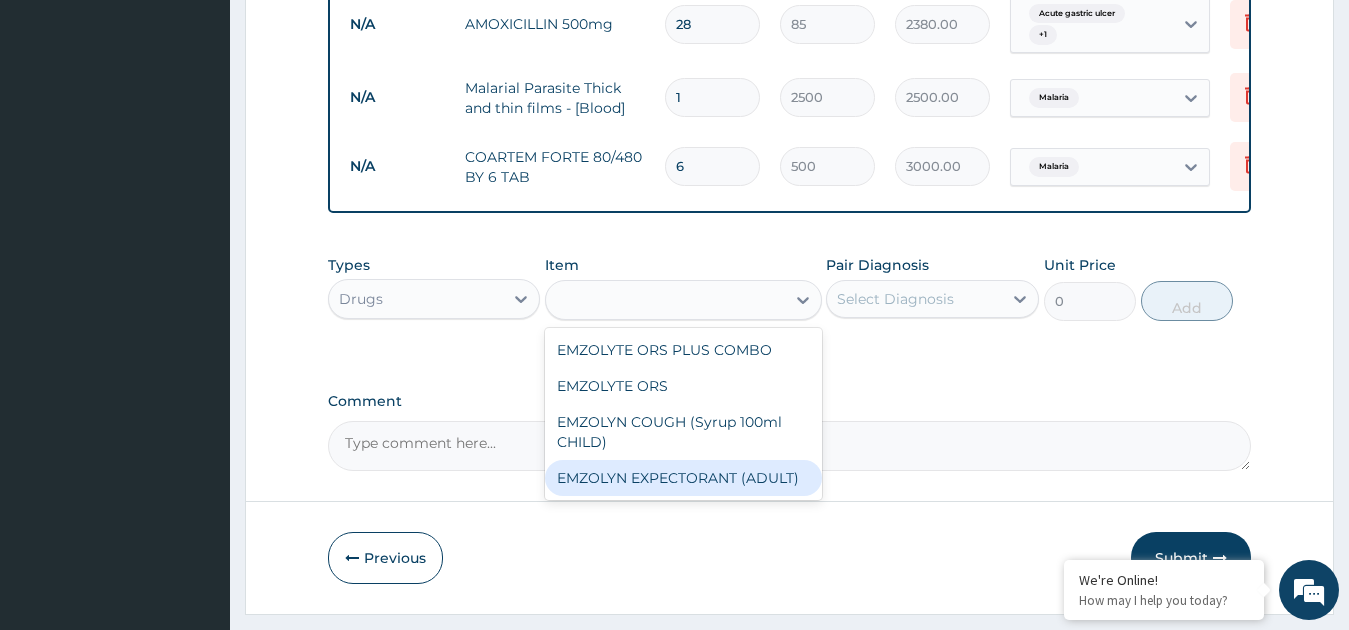 type on "1182.5" 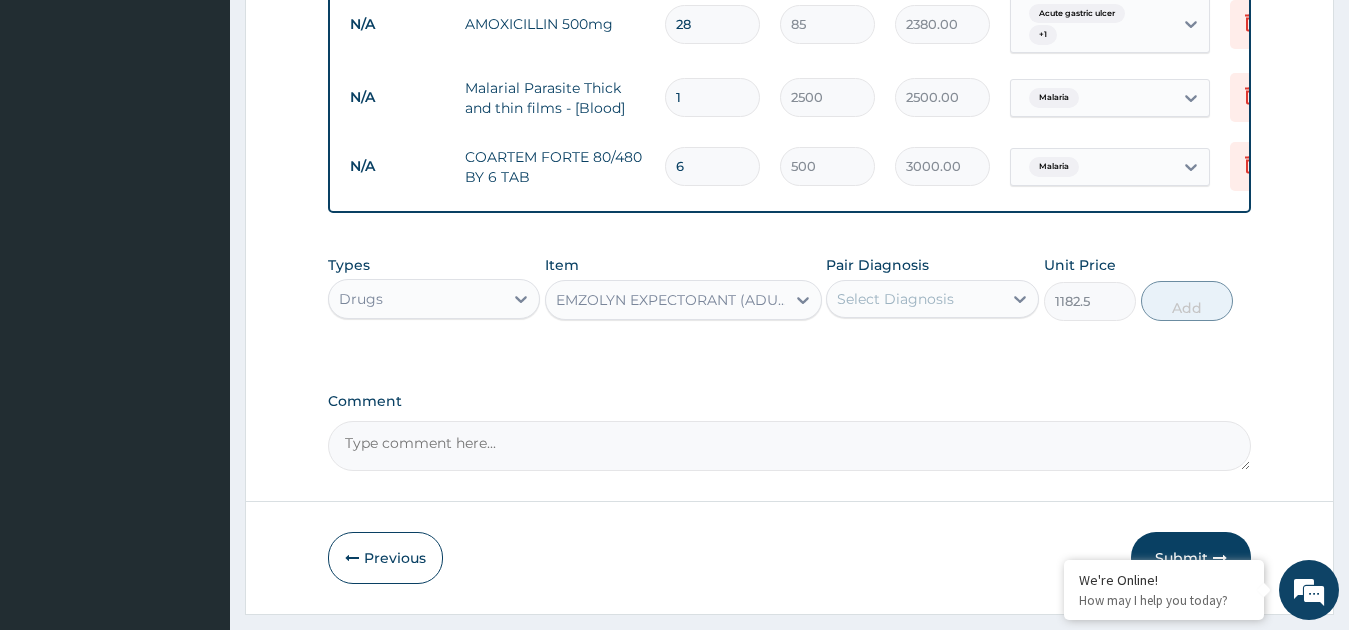 click on "Select Diagnosis" at bounding box center [895, 299] 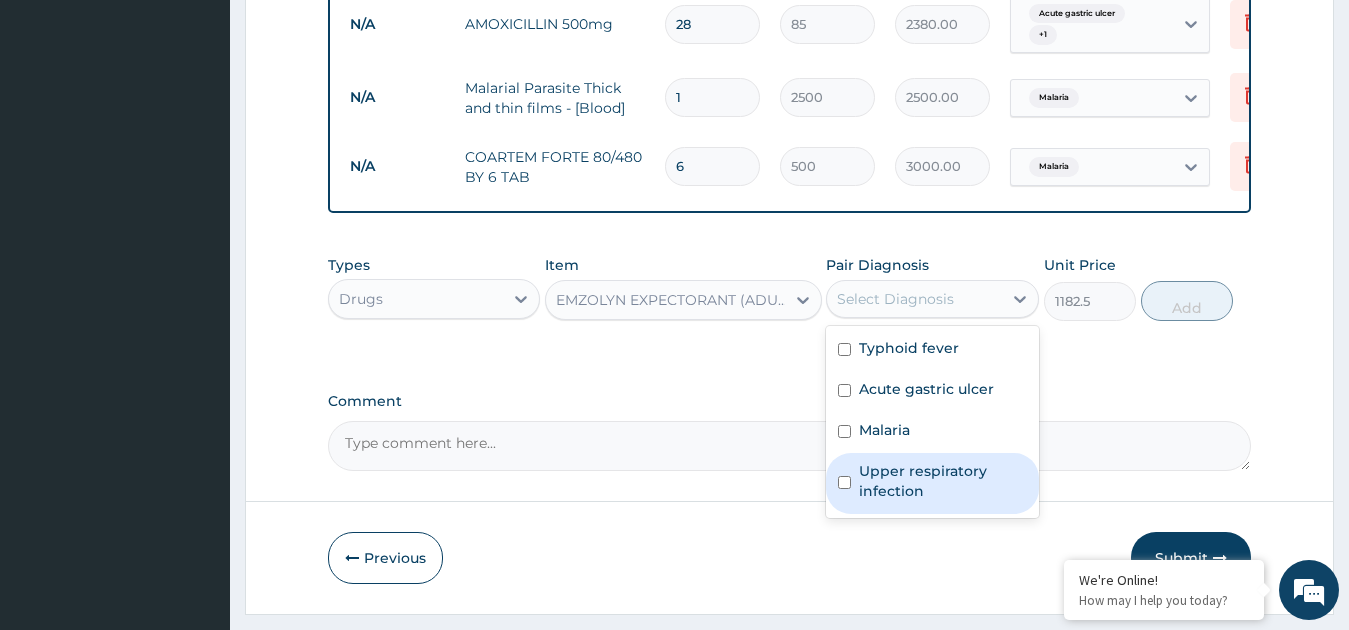 click on "Upper respiratory infection" at bounding box center [943, 481] 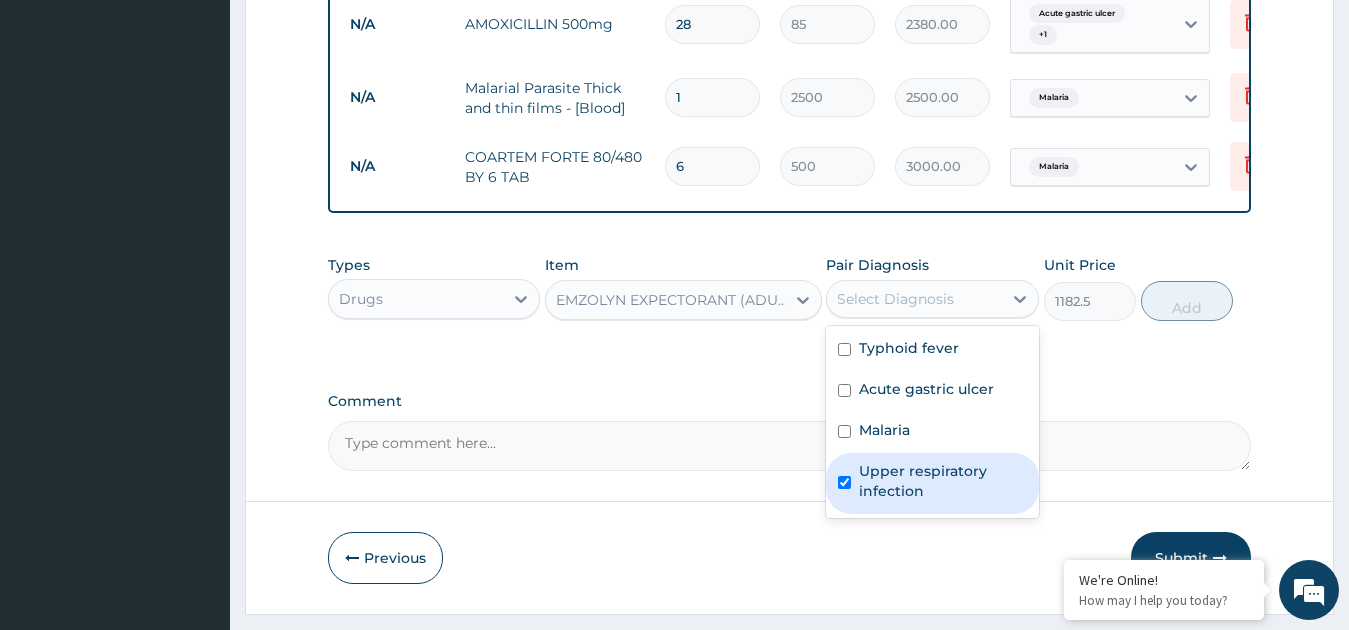 checkbox on "true" 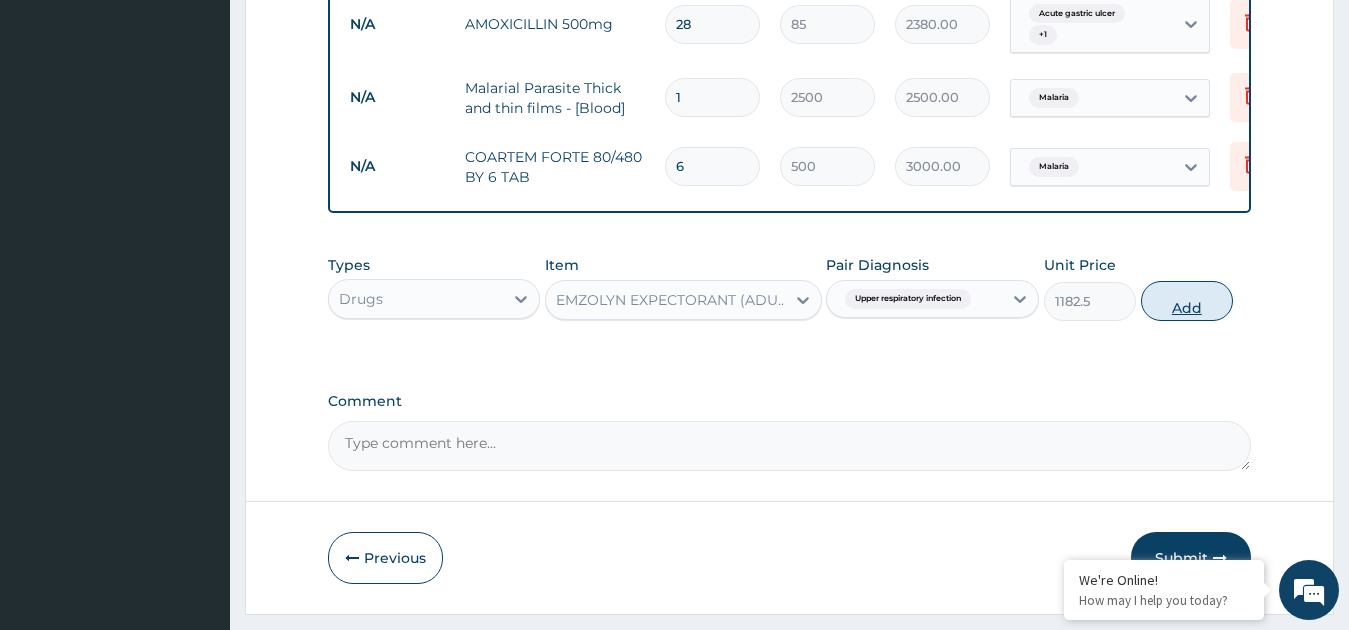 click on "Add" at bounding box center (1187, 301) 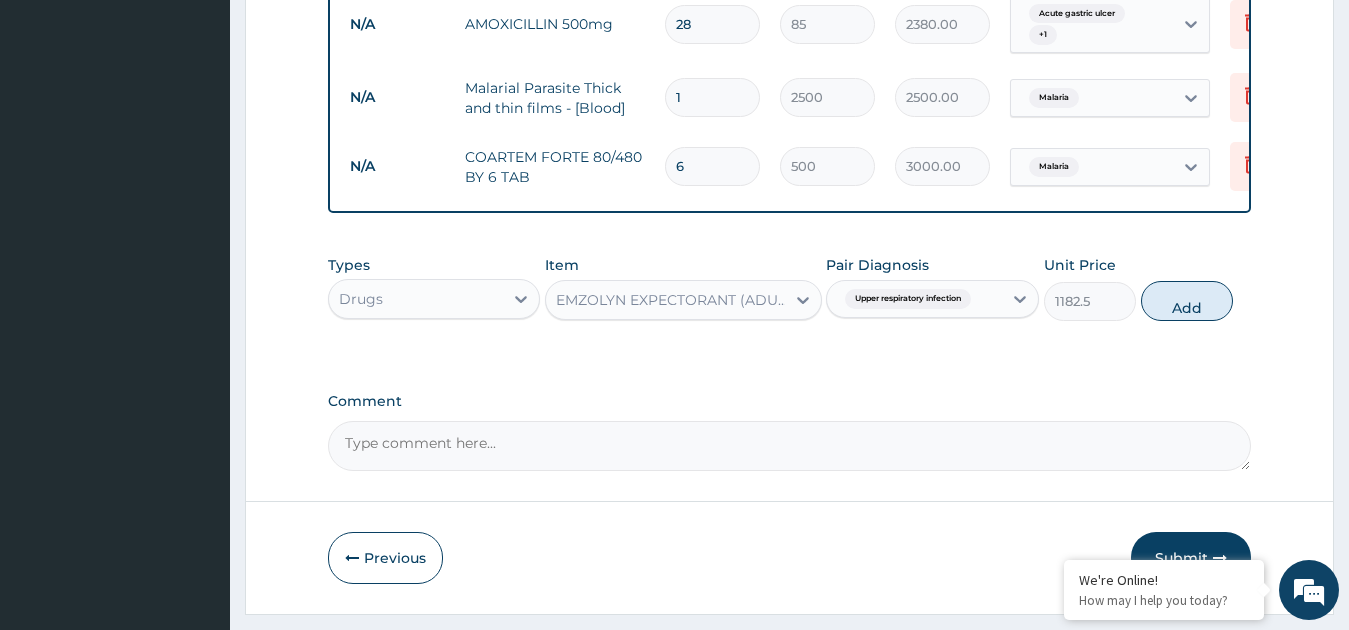 type on "0" 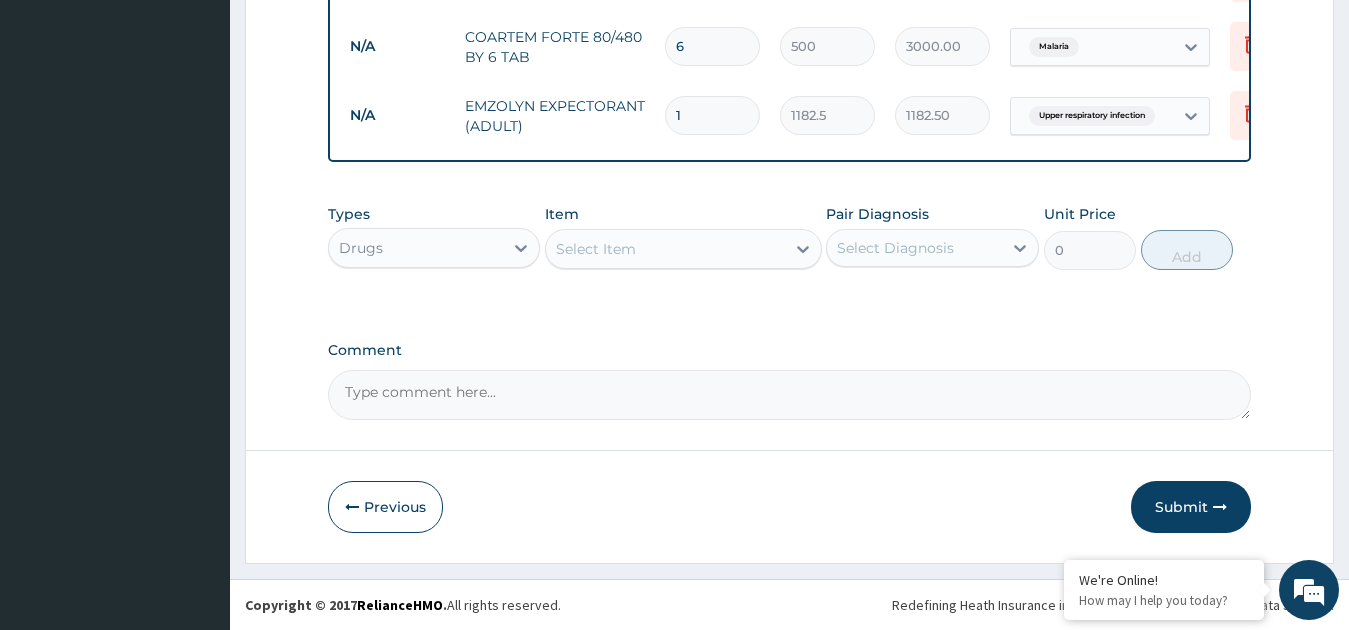 scroll, scrollTop: 1225, scrollLeft: 0, axis: vertical 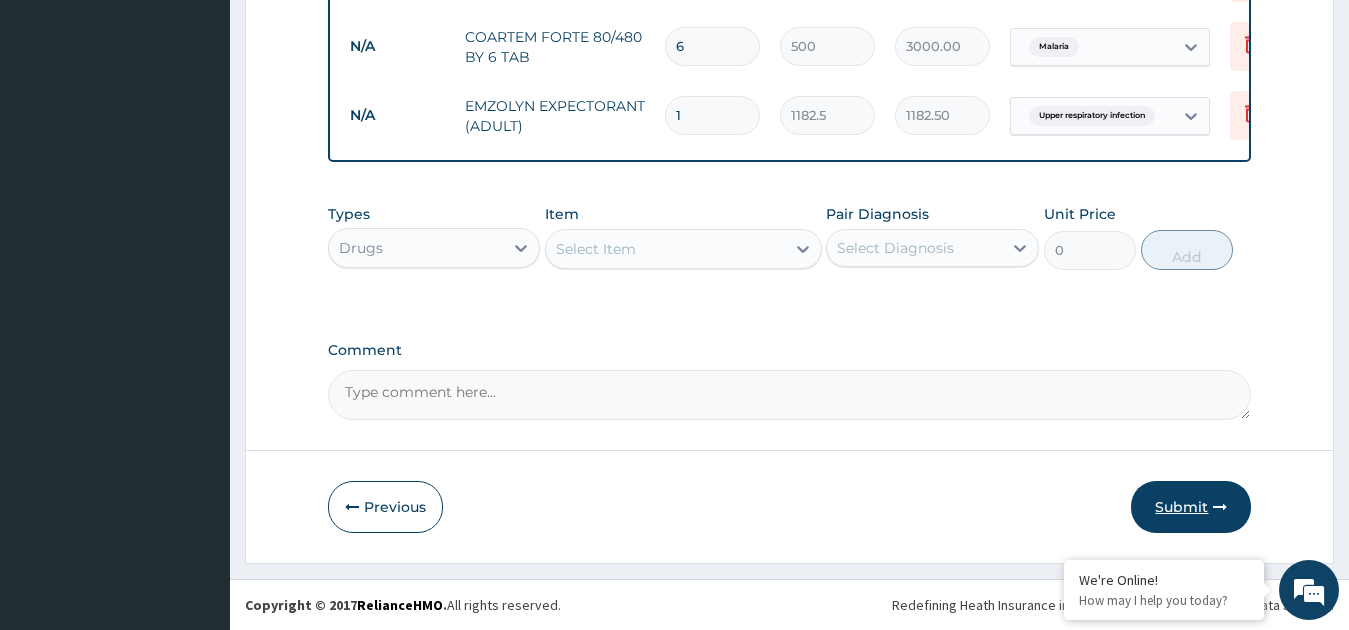 click at bounding box center [1220, 507] 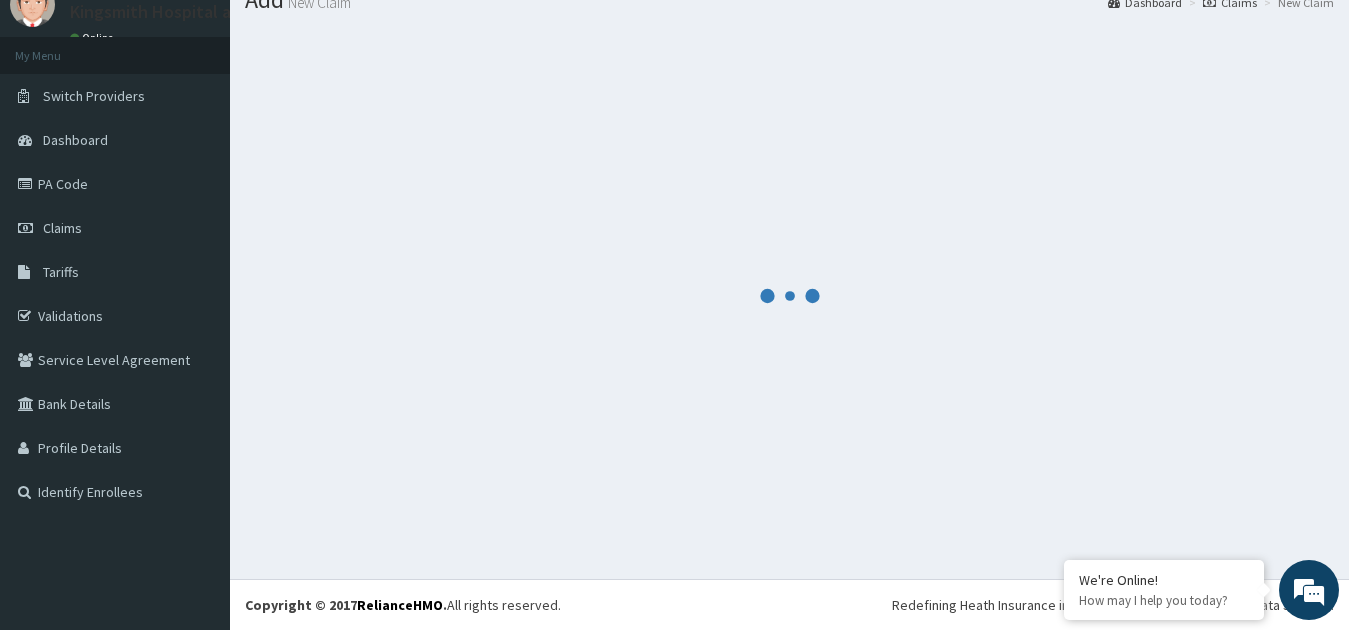 scroll, scrollTop: 78, scrollLeft: 0, axis: vertical 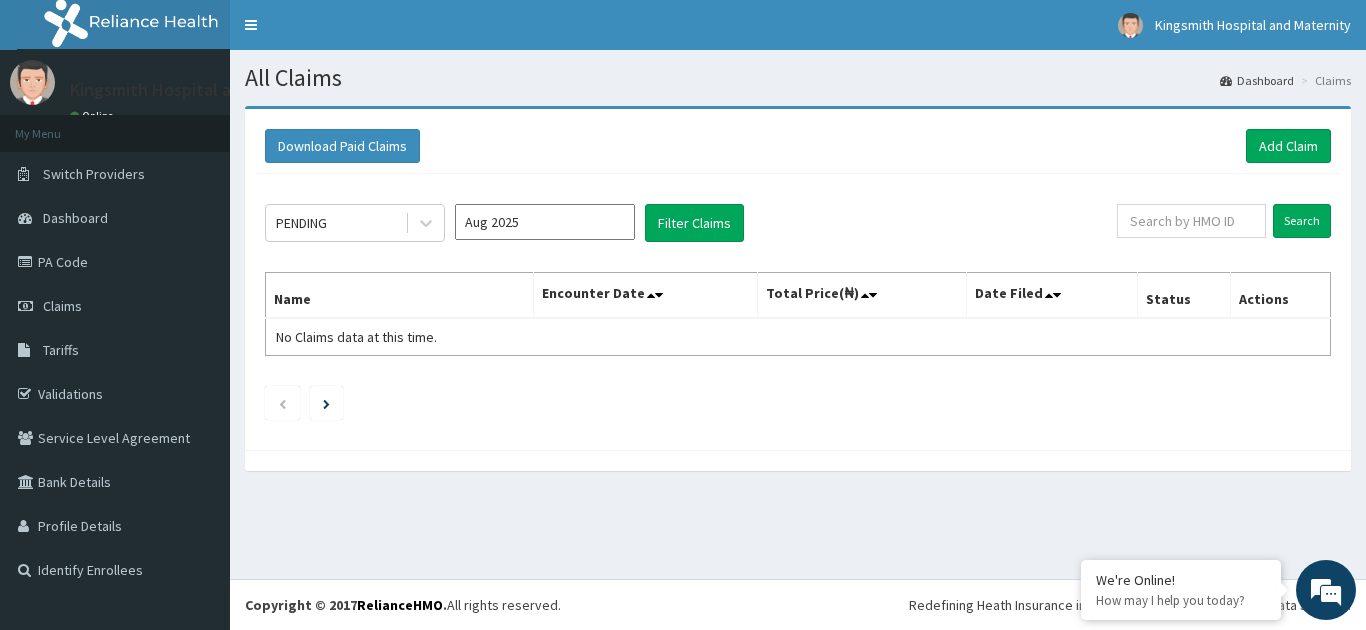 click on "Download Paid Claims Add Claim" at bounding box center [798, 146] 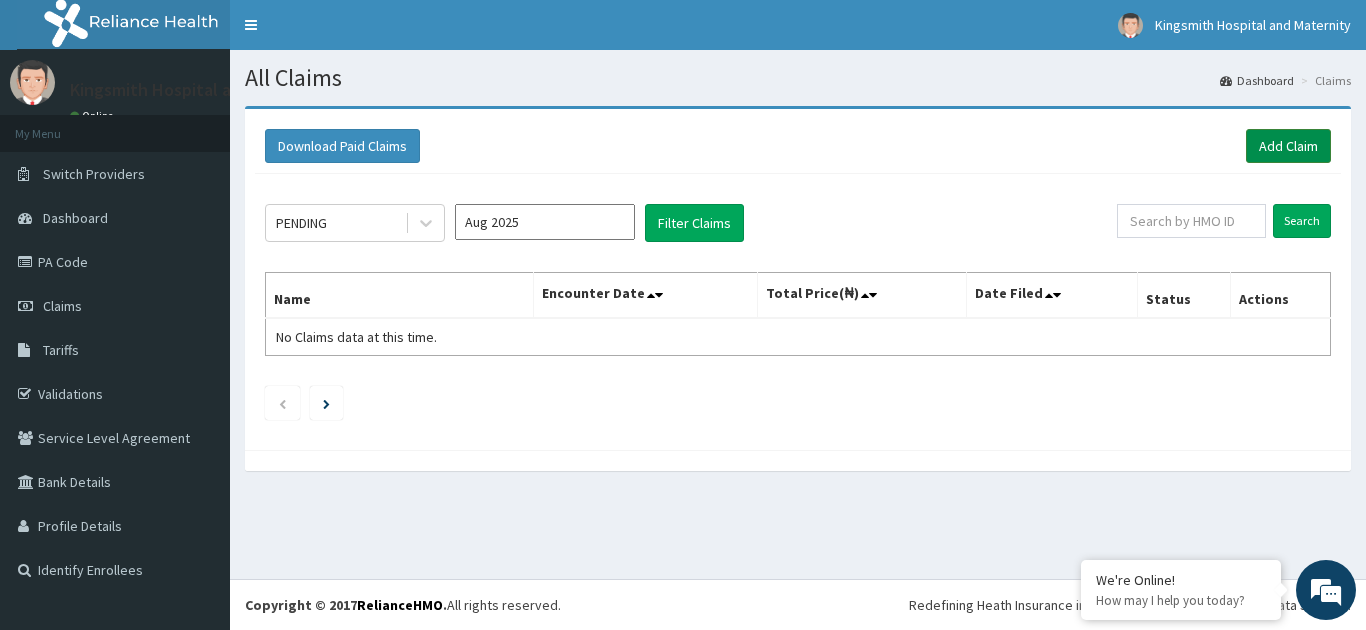 click on "Add Claim" at bounding box center (1288, 146) 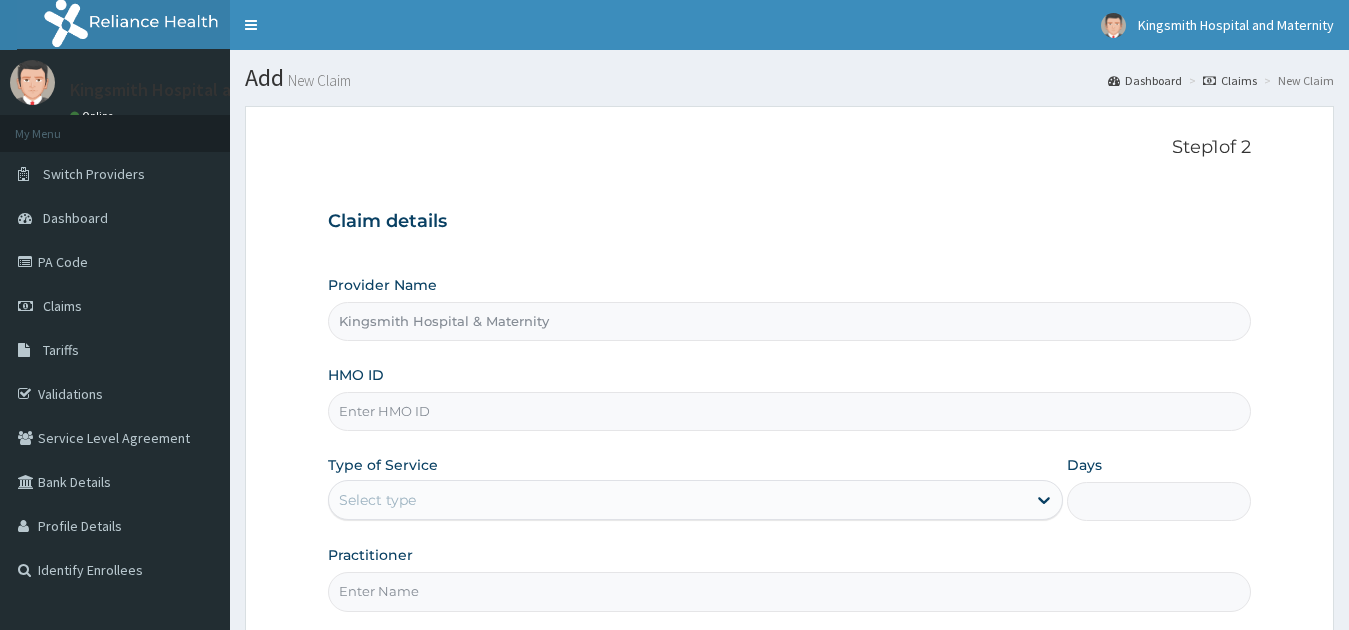 scroll, scrollTop: 0, scrollLeft: 0, axis: both 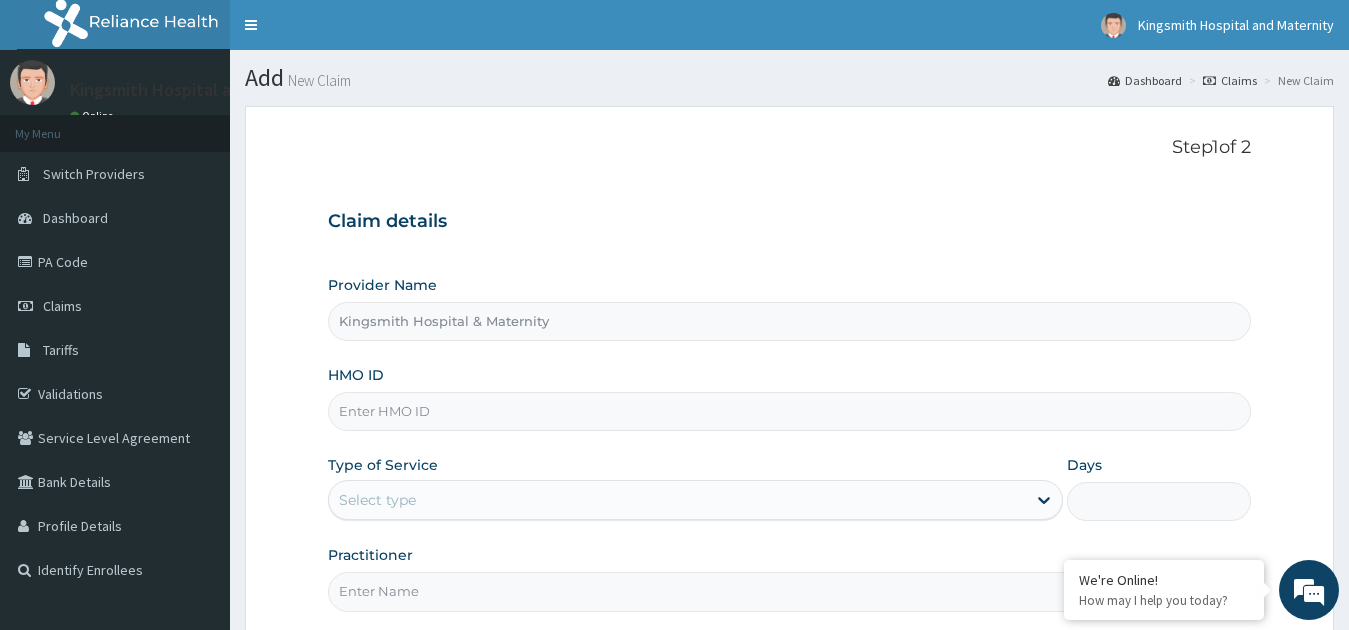 click on "HMO ID" at bounding box center [790, 411] 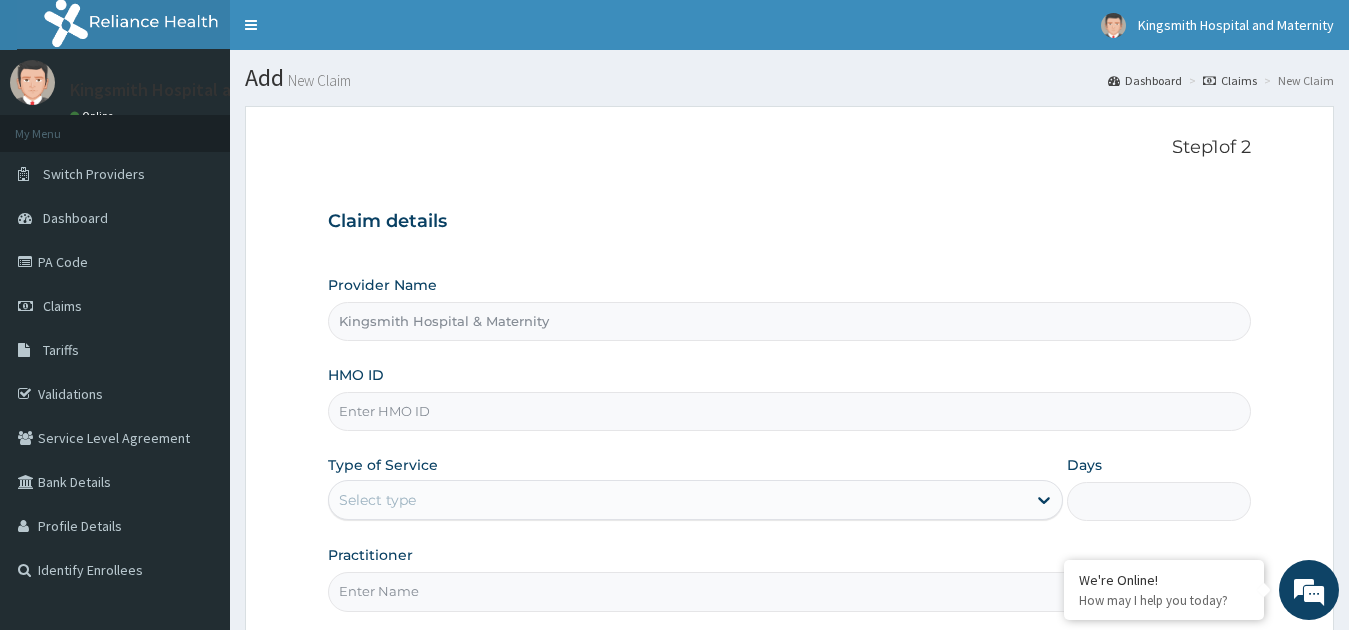 paste on "[LICENSE]" 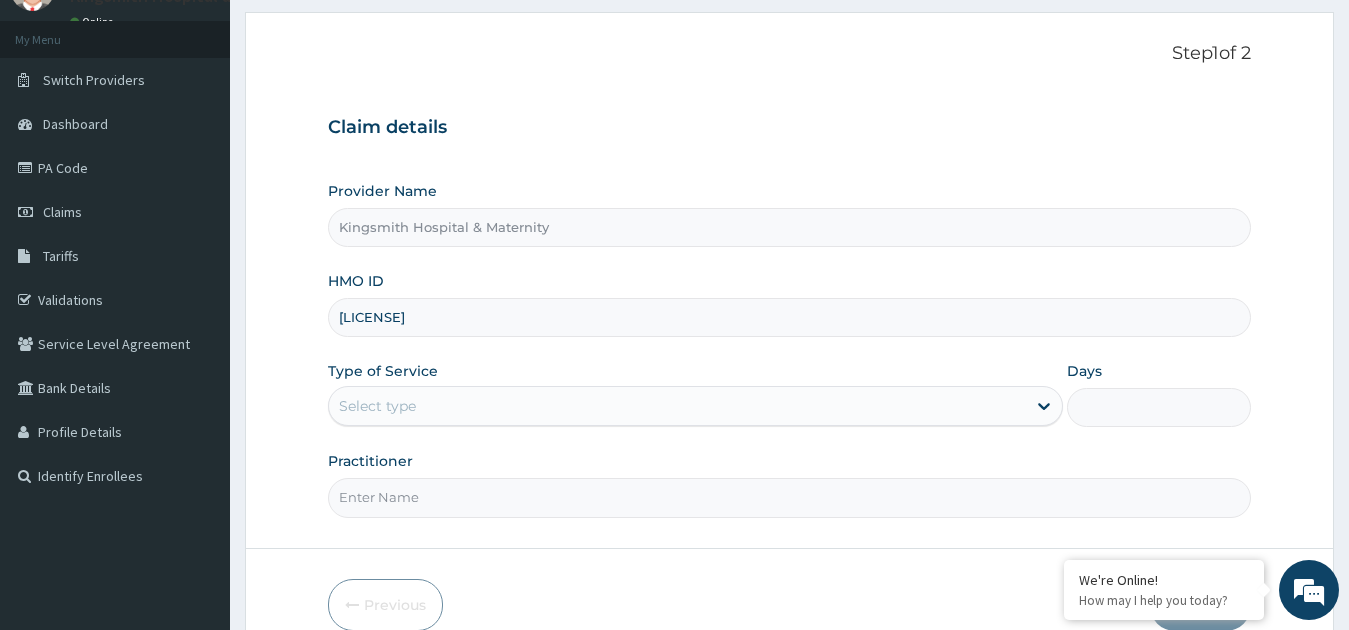 scroll, scrollTop: 174, scrollLeft: 0, axis: vertical 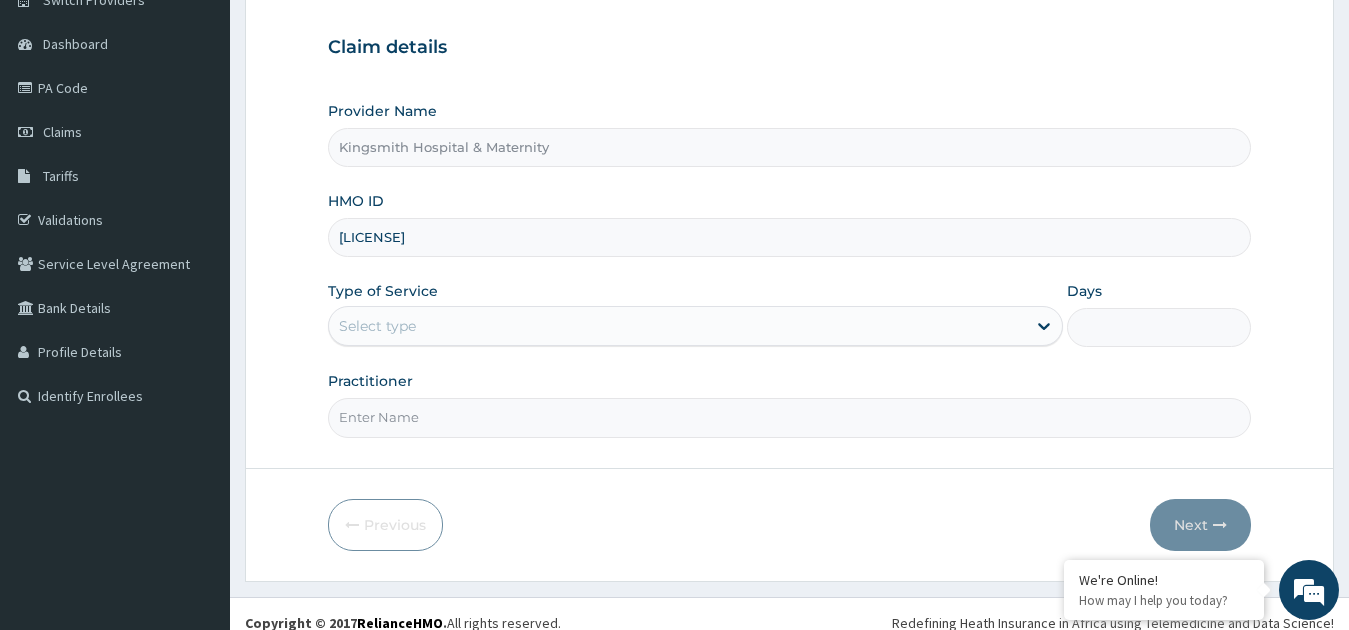 type on "[LICENSE]" 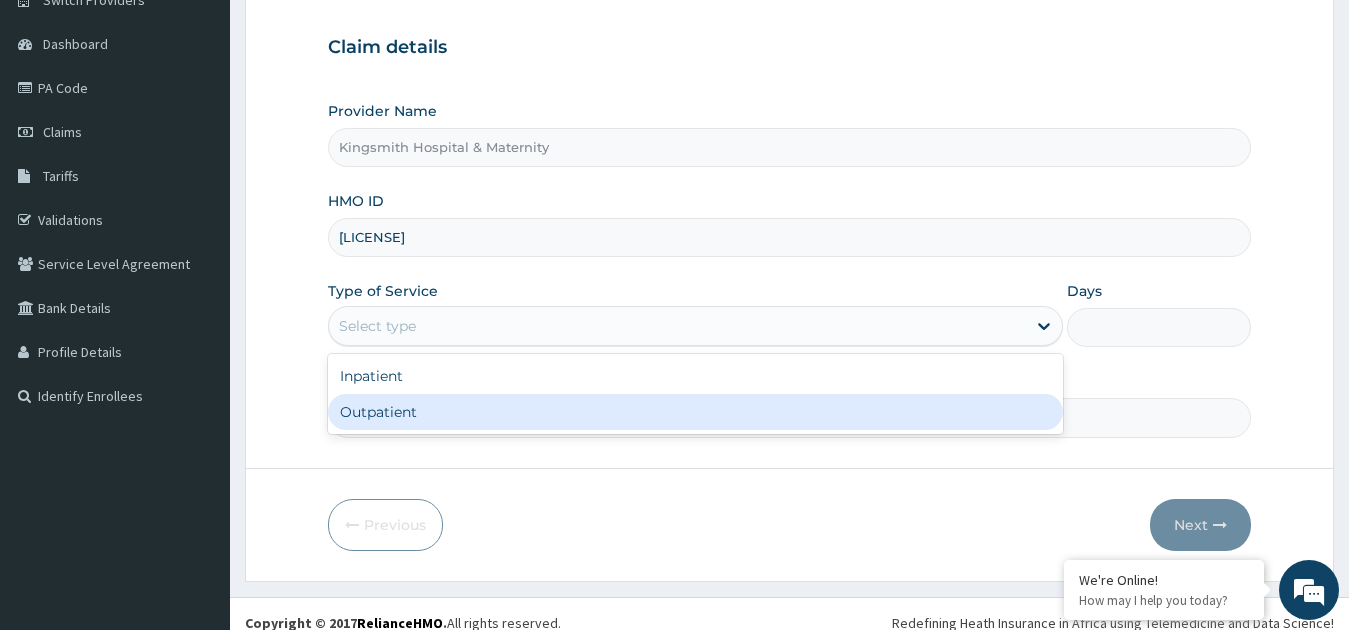 scroll, scrollTop: 0, scrollLeft: 0, axis: both 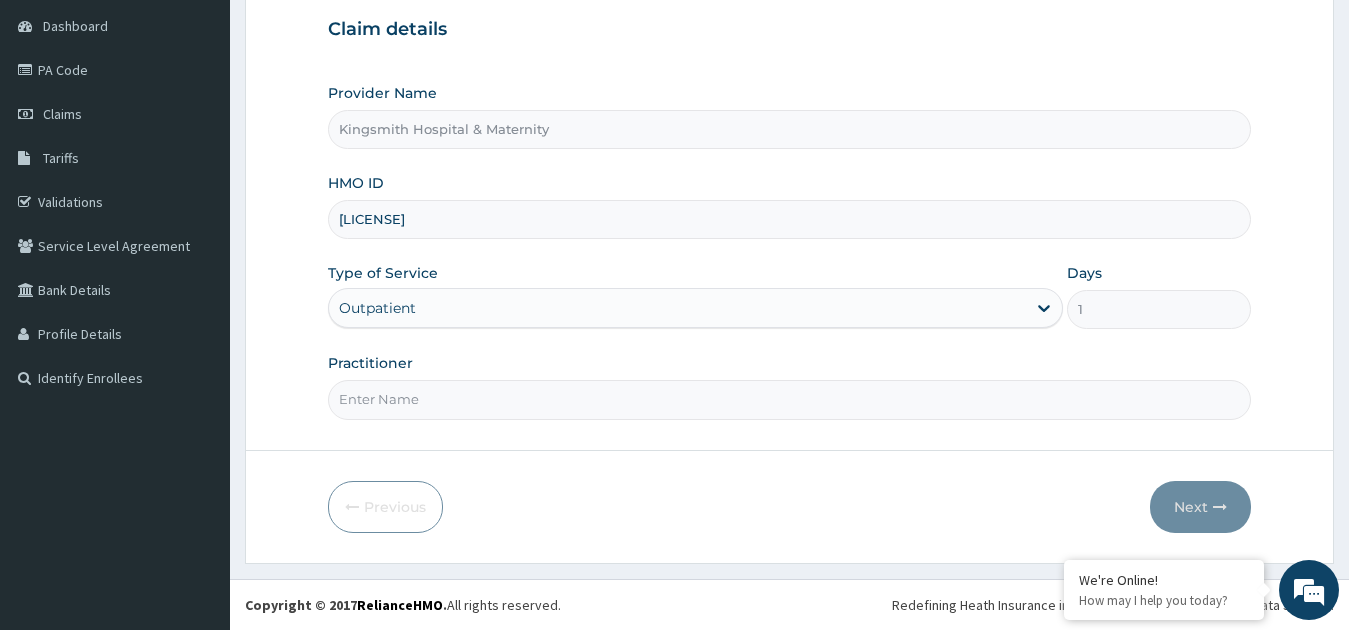 click on "Practitioner" at bounding box center (790, 399) 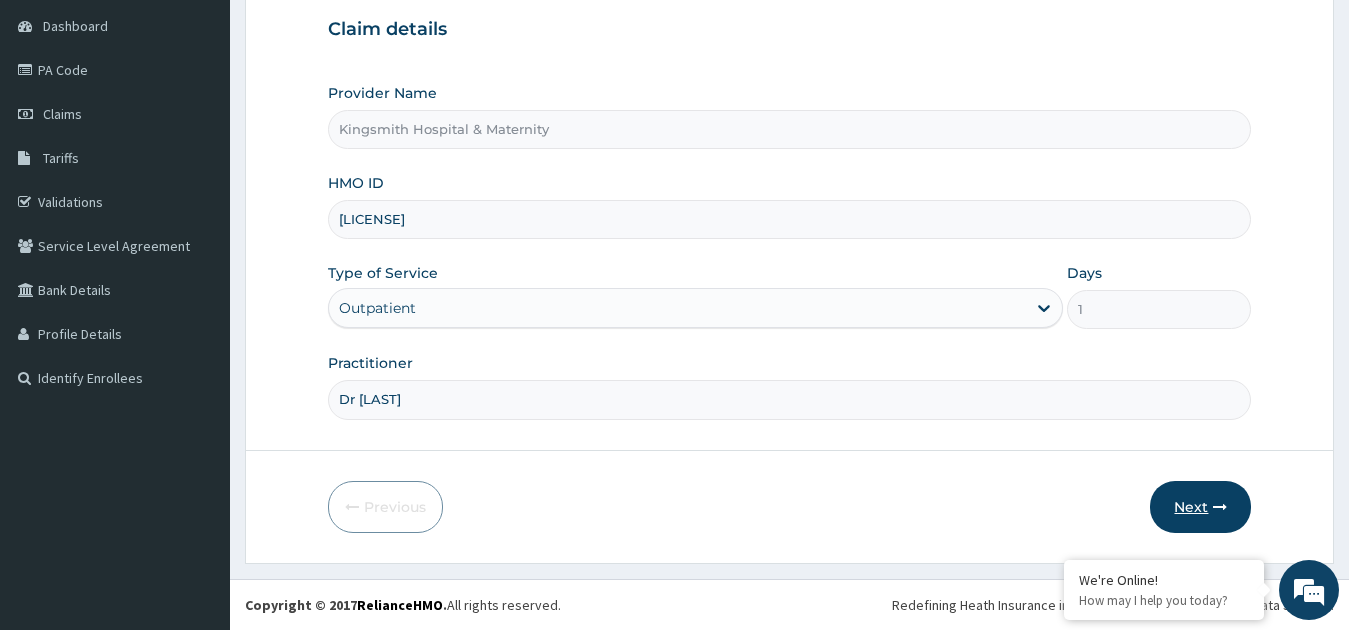 type on "Dr [LAST]" 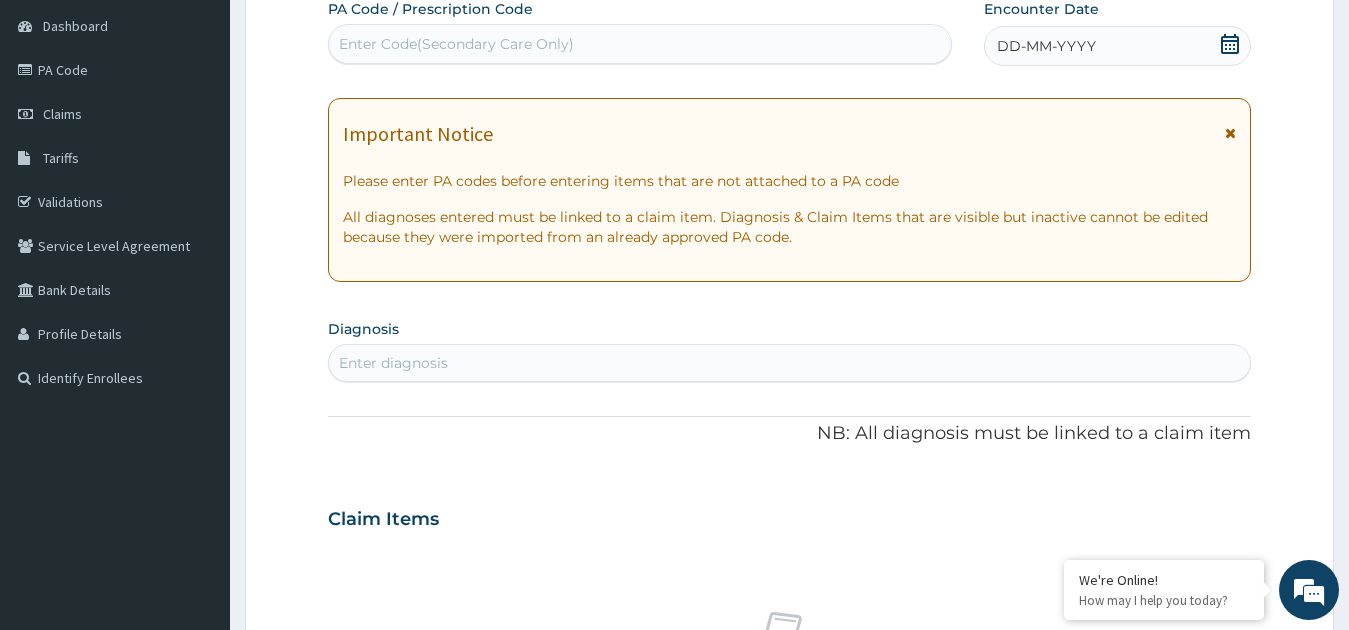 click 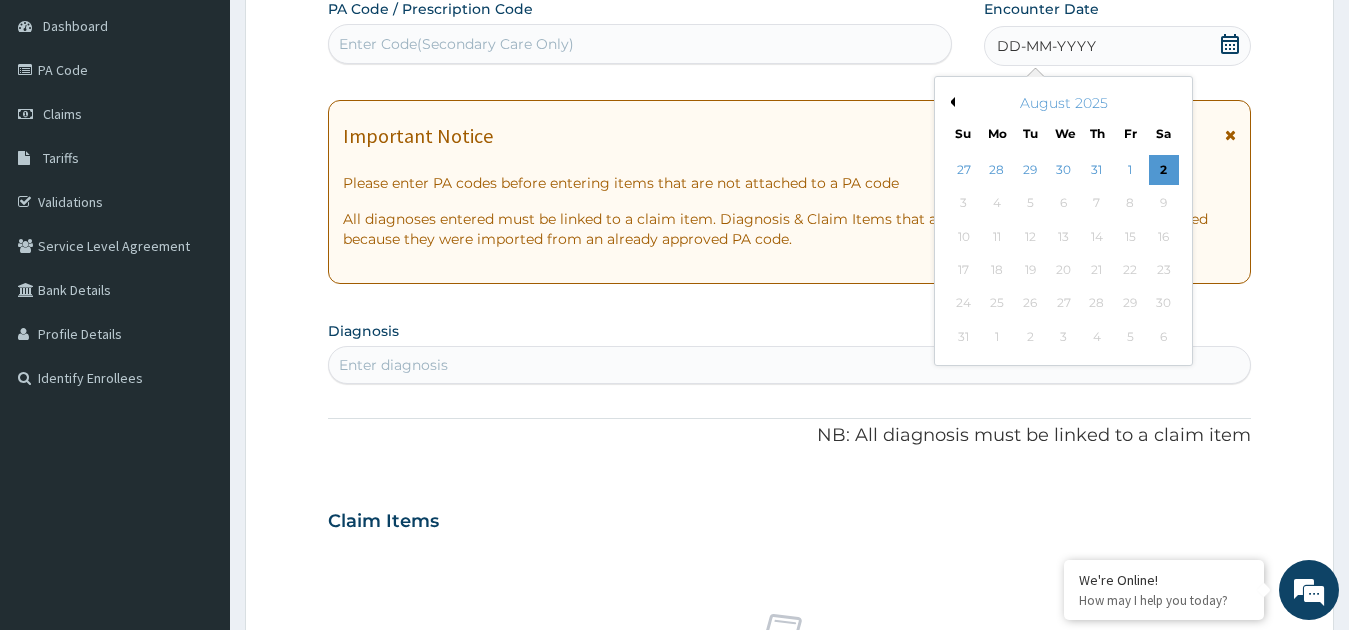click on "August 2025" at bounding box center [1063, 103] 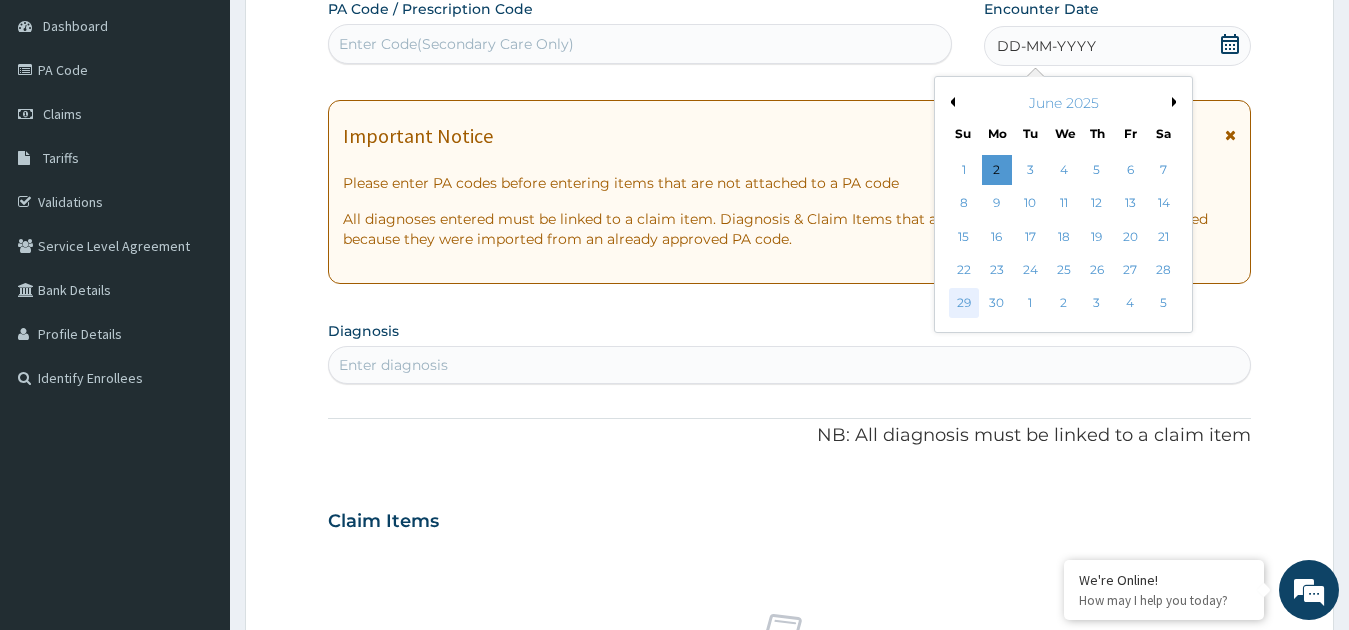 click on "29" at bounding box center [964, 304] 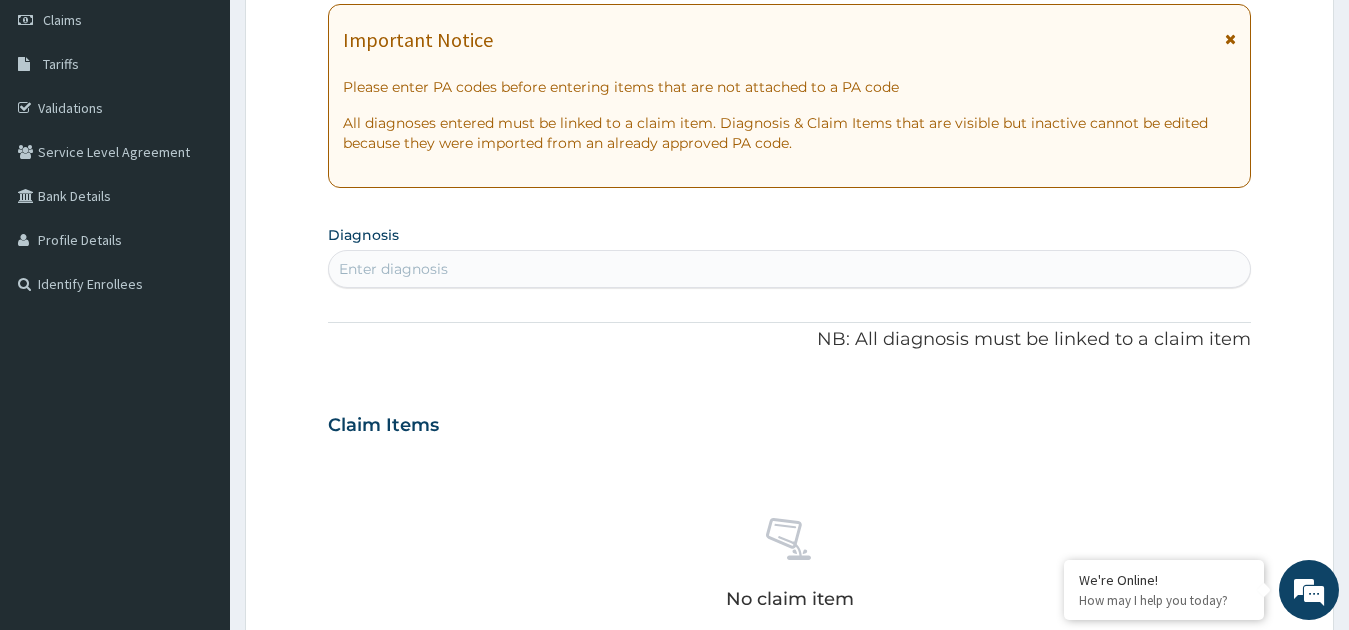 scroll, scrollTop: 435, scrollLeft: 0, axis: vertical 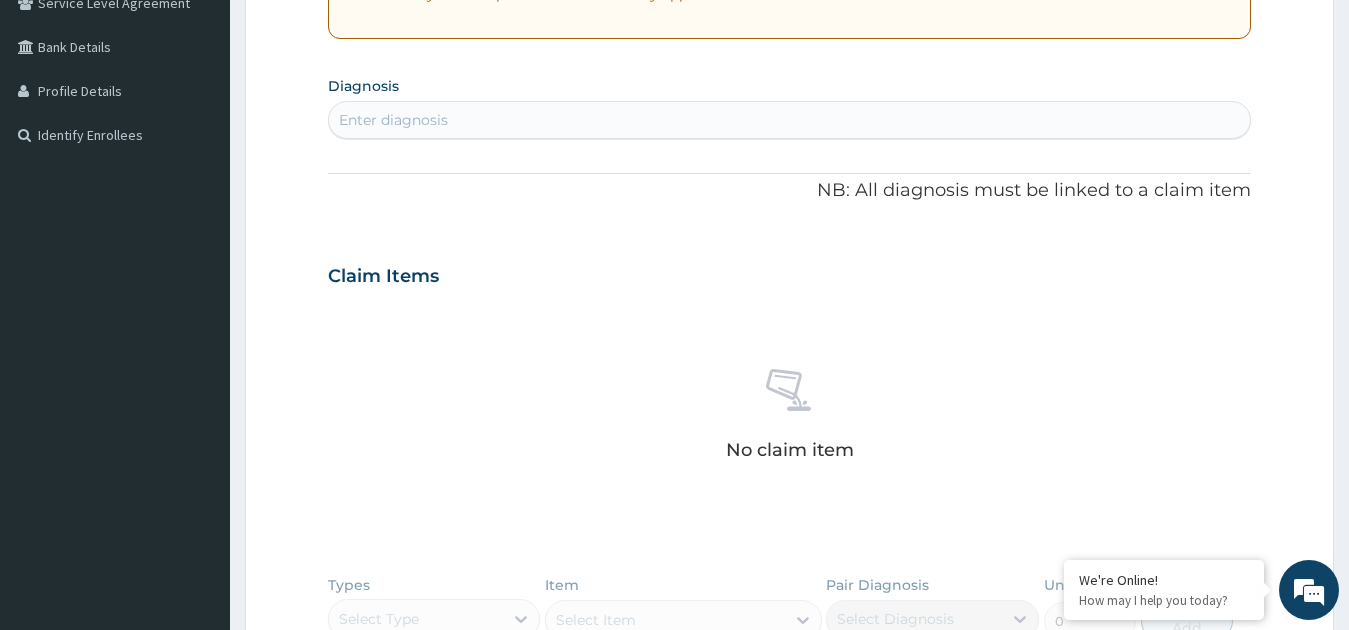click on "Enter diagnosis" at bounding box center [790, 120] 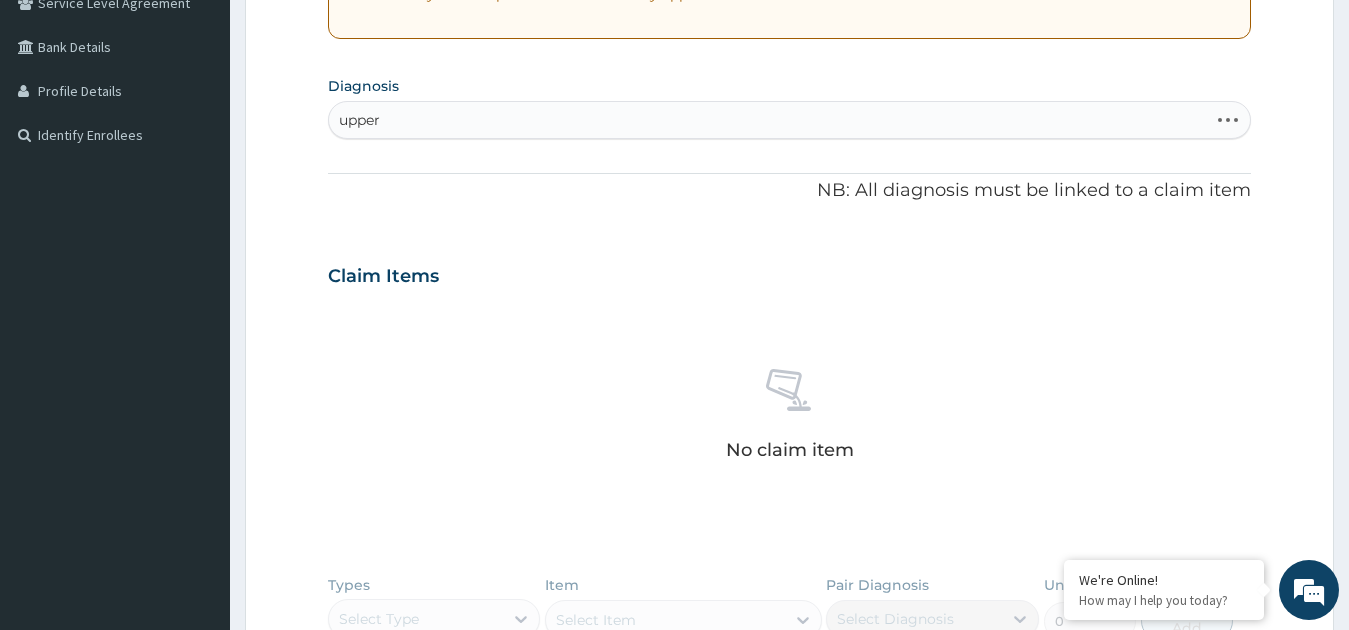 type on "upper resp" 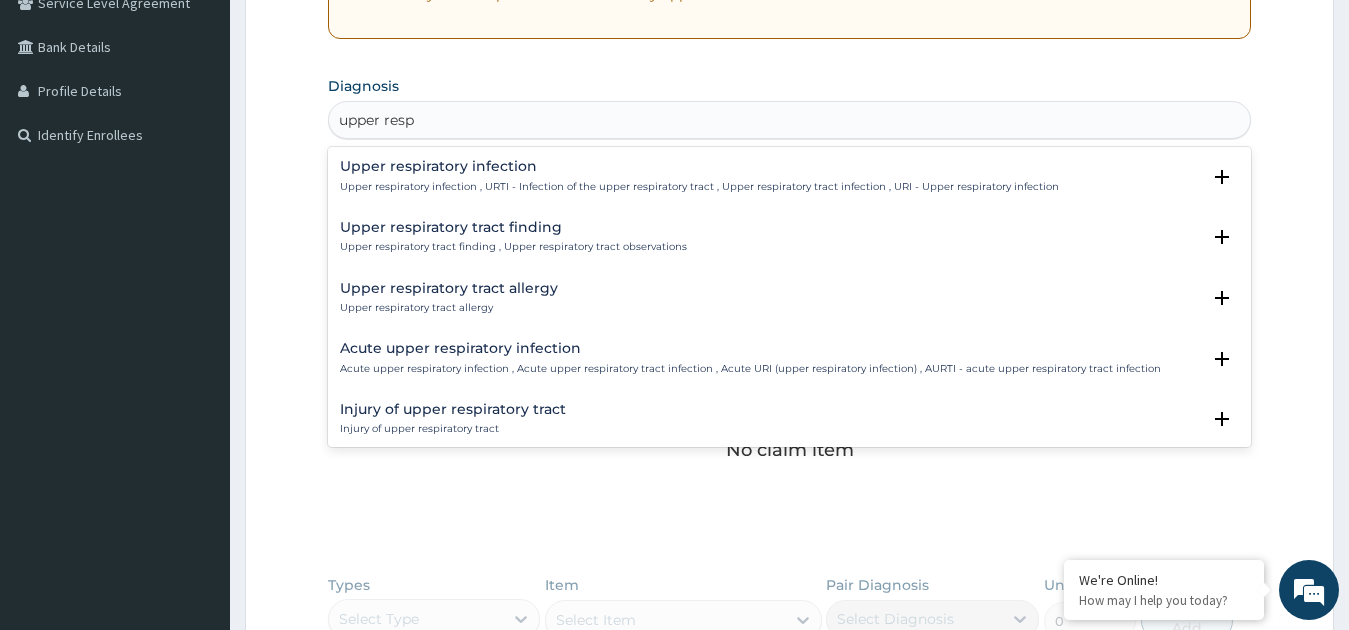 click on "Upper respiratory infection , URTI - Infection of the upper respiratory tract , Upper respiratory tract infection , URI - Upper respiratory infection" at bounding box center [699, 187] 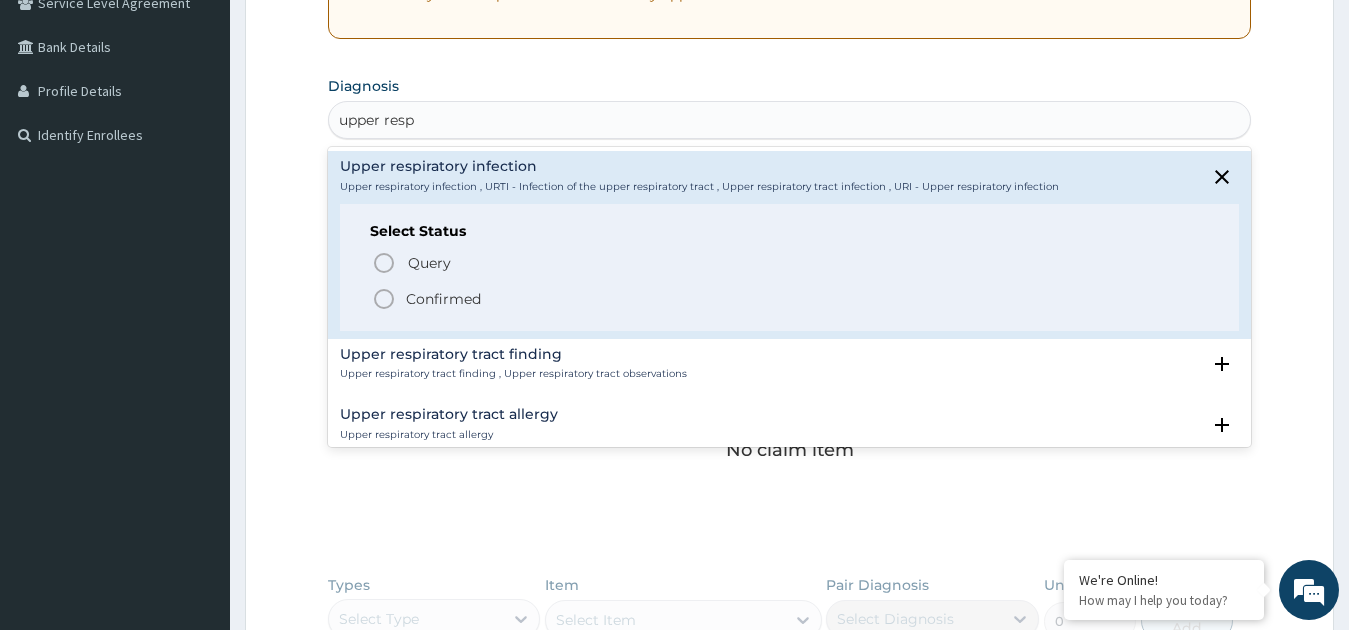 click on "Confirmed" at bounding box center [791, 299] 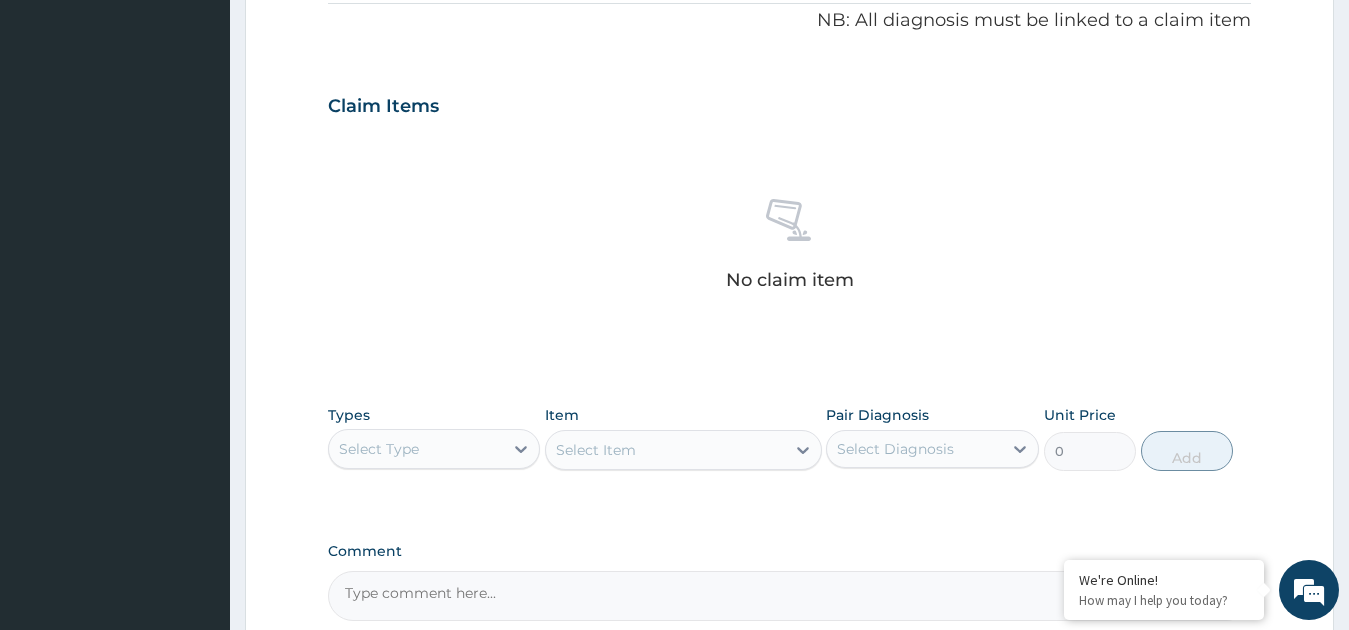 scroll, scrollTop: 812, scrollLeft: 0, axis: vertical 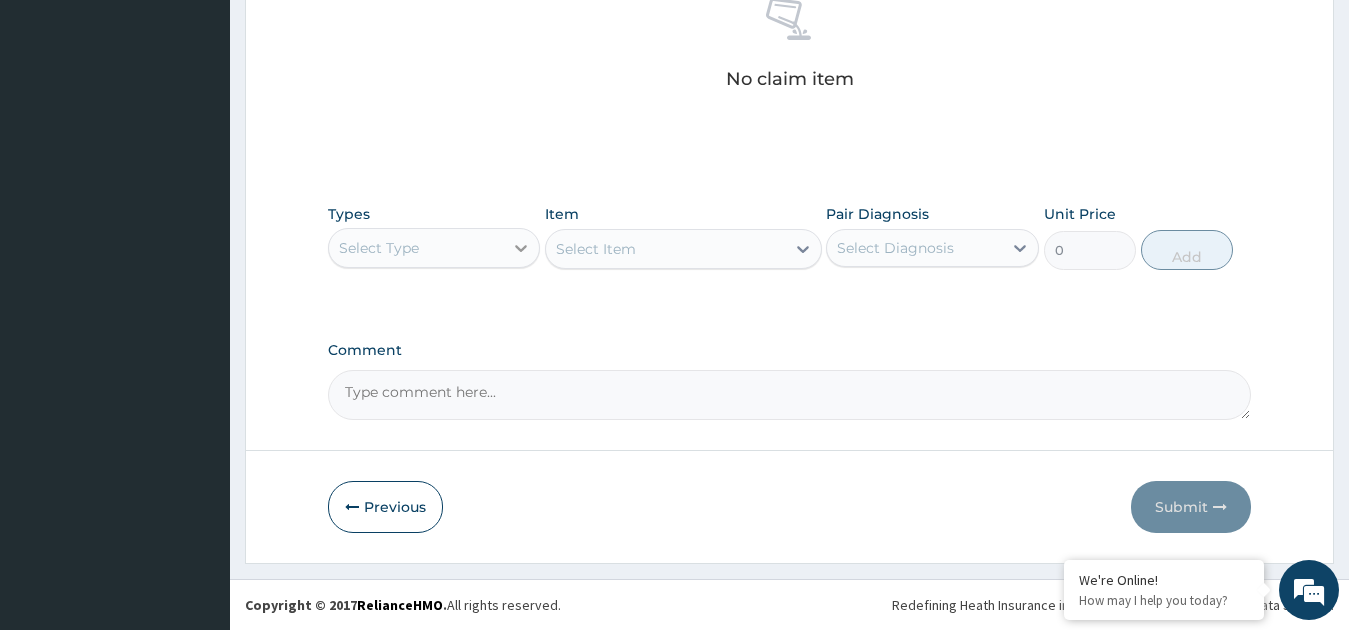click at bounding box center (521, 248) 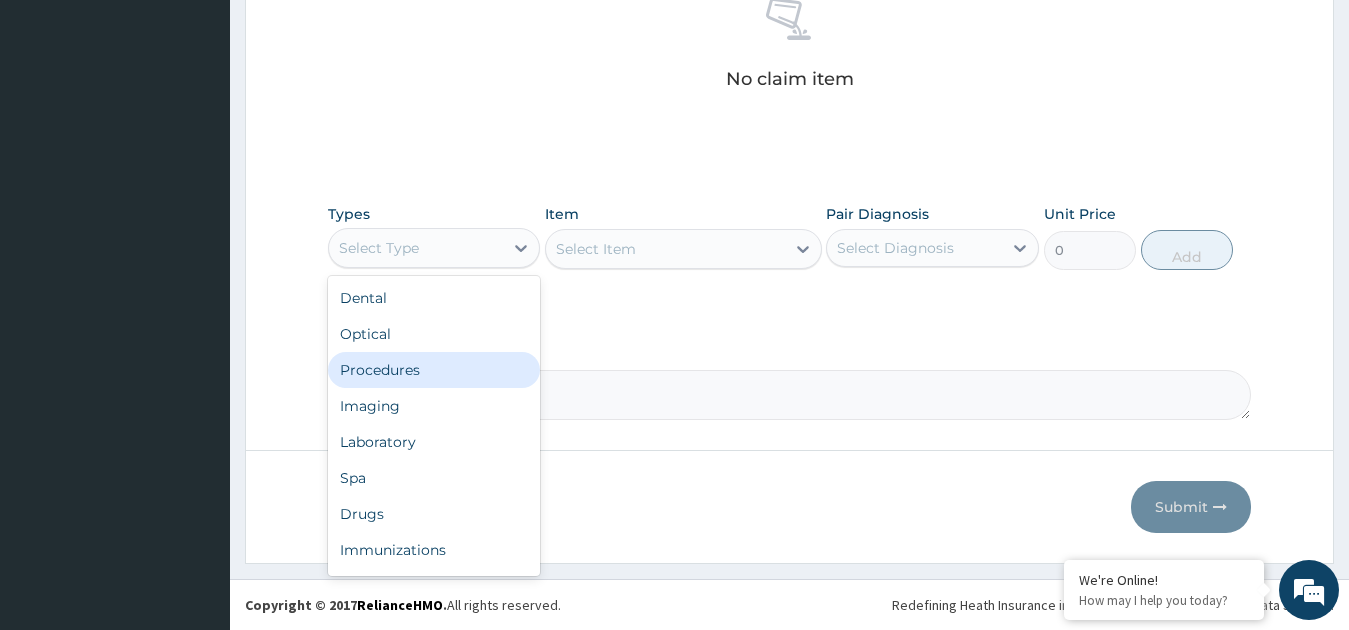 click on "Procedures" at bounding box center (434, 370) 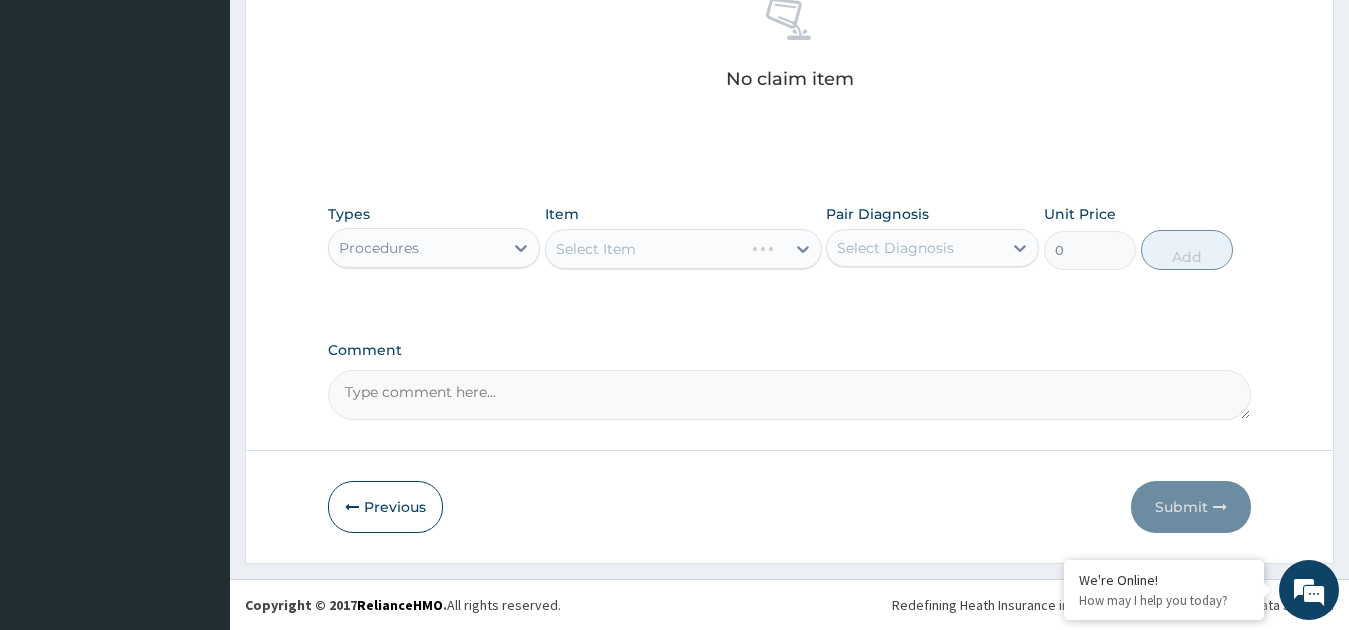 click on "Select Item" at bounding box center [683, 249] 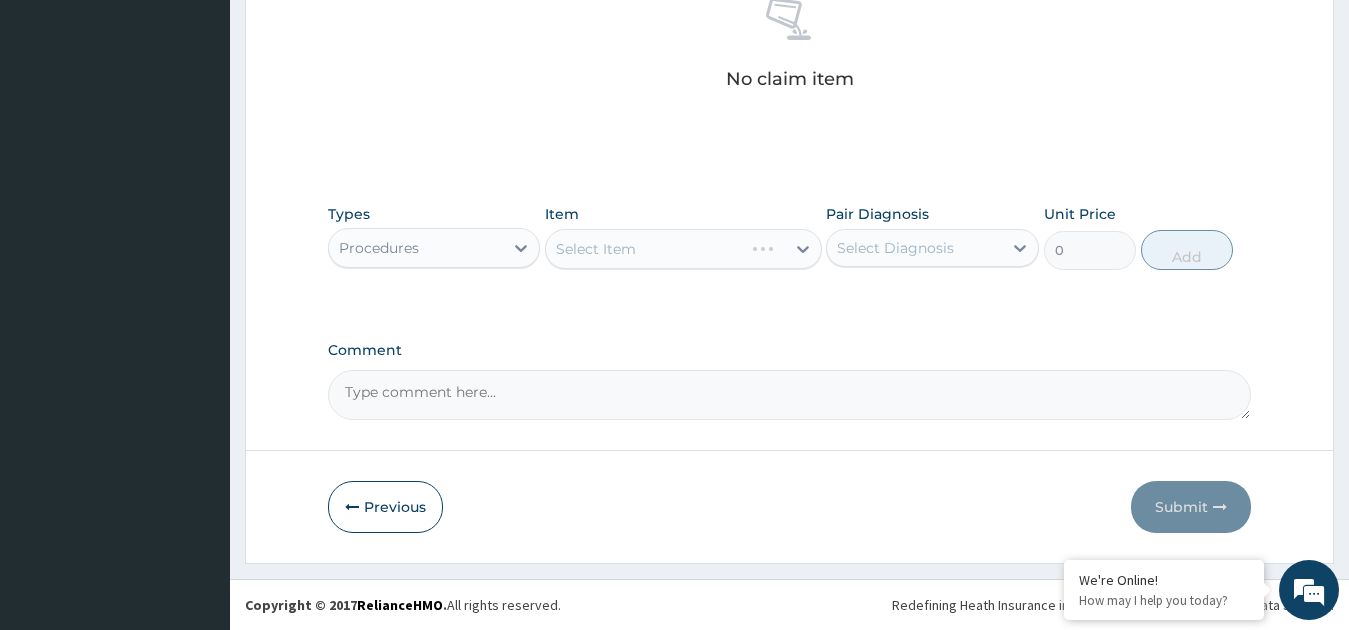 click on "Select Item" at bounding box center [683, 249] 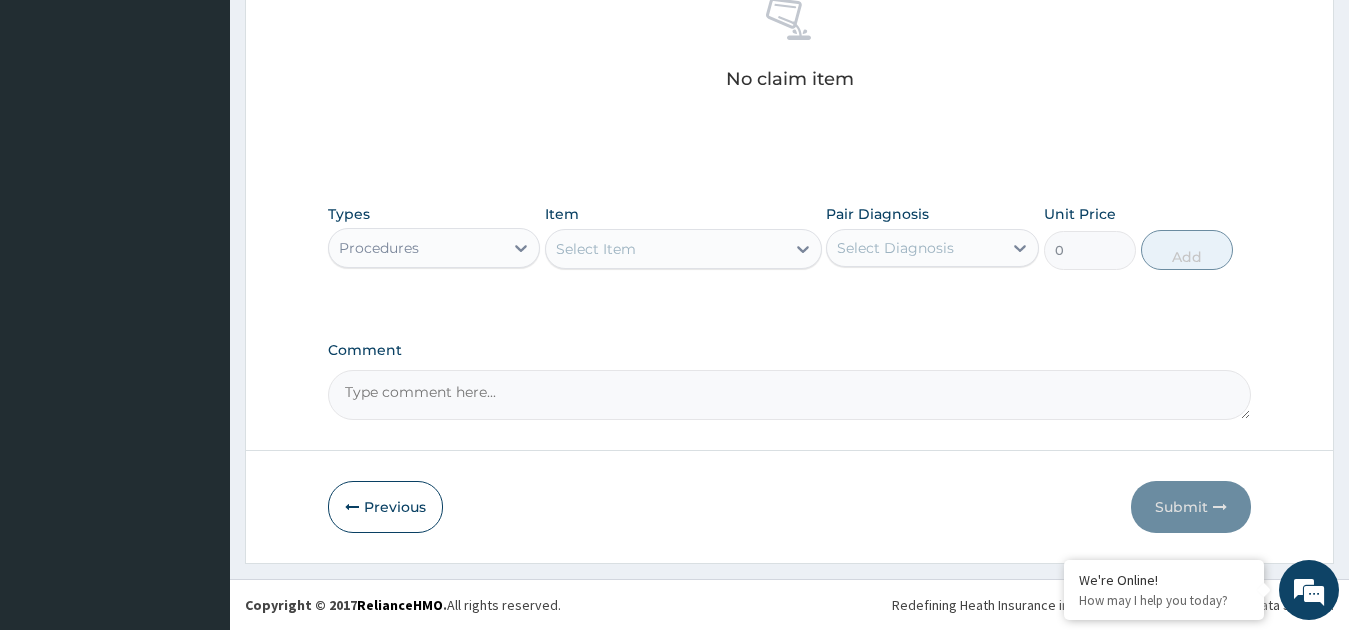 click on "Select Item" at bounding box center (665, 249) 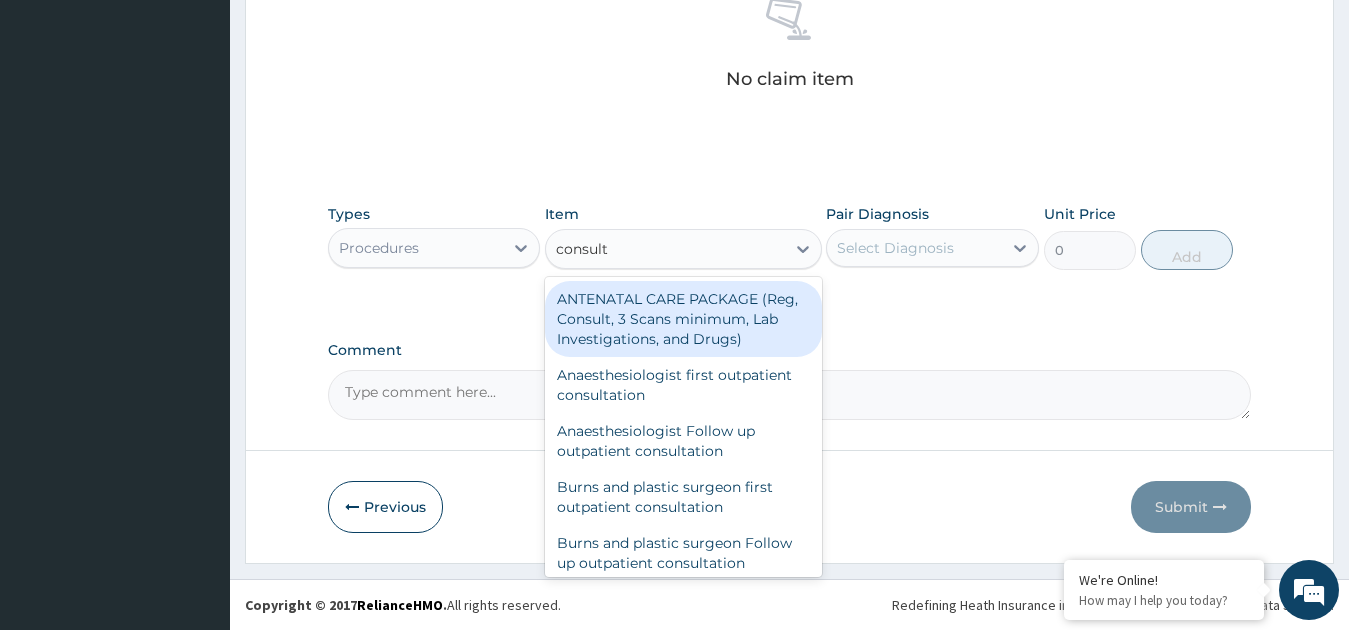 type on "consulta" 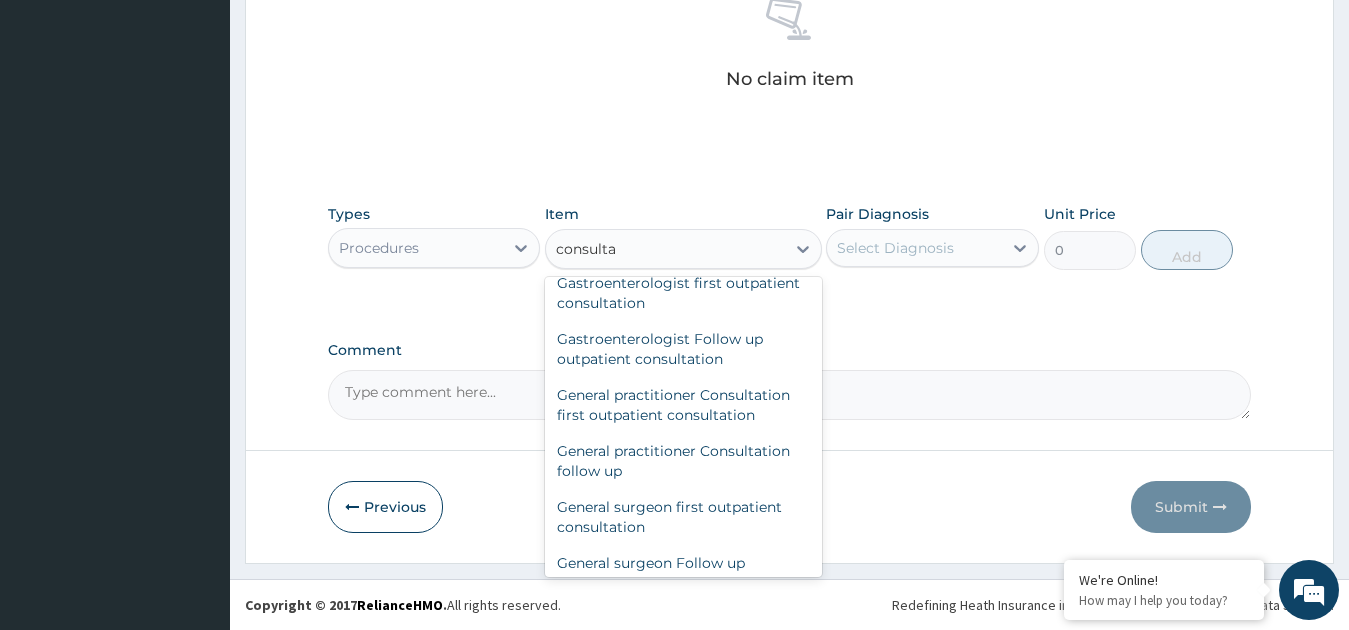 scroll, scrollTop: 962, scrollLeft: 0, axis: vertical 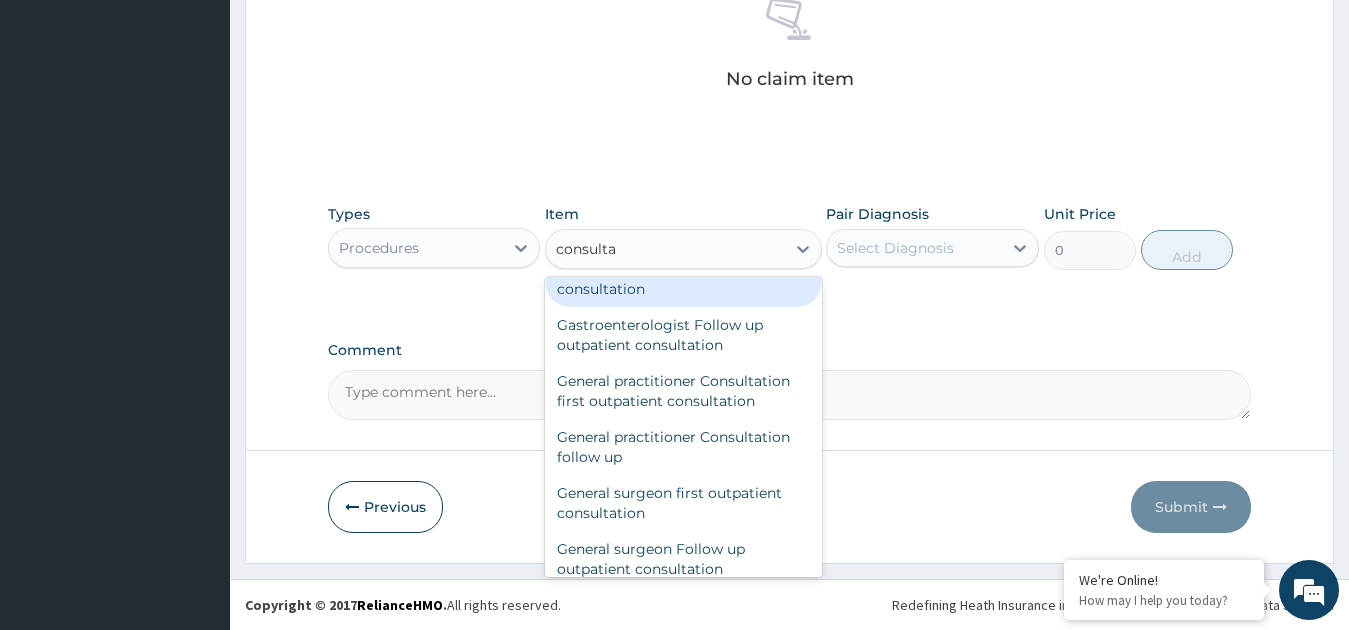 click on "Gastroenterologist first outpatient consultation" at bounding box center [683, 279] 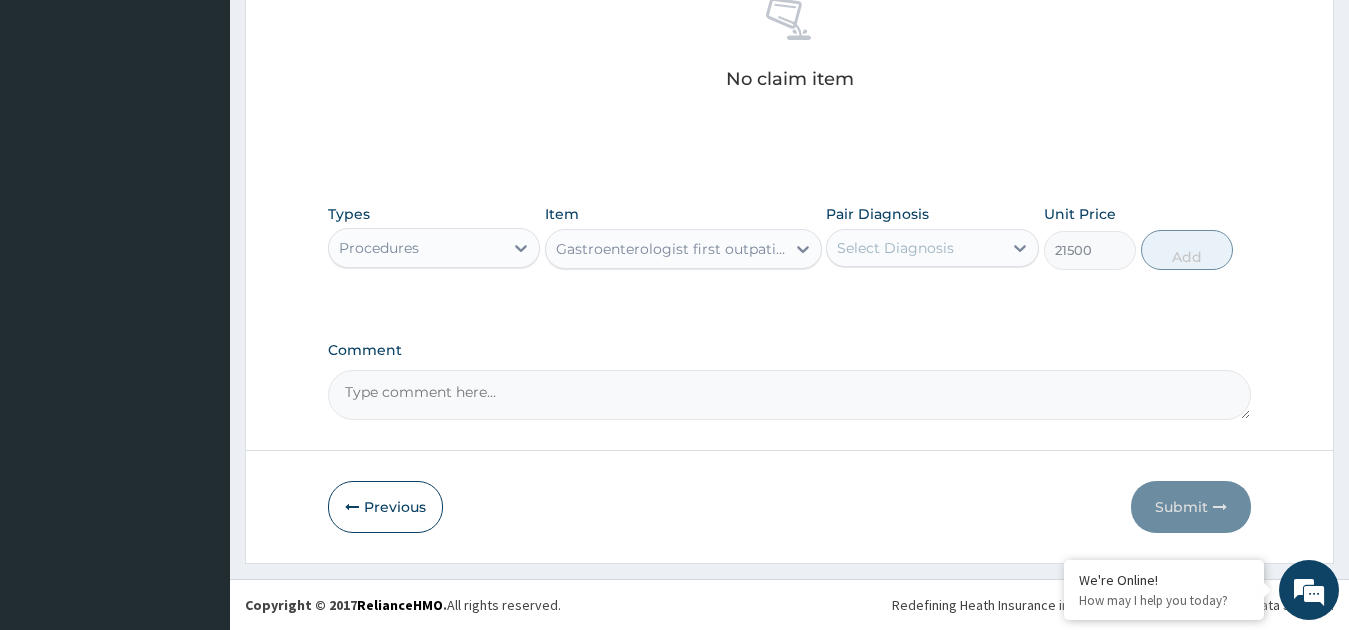 click on "Select Diagnosis" at bounding box center (895, 248) 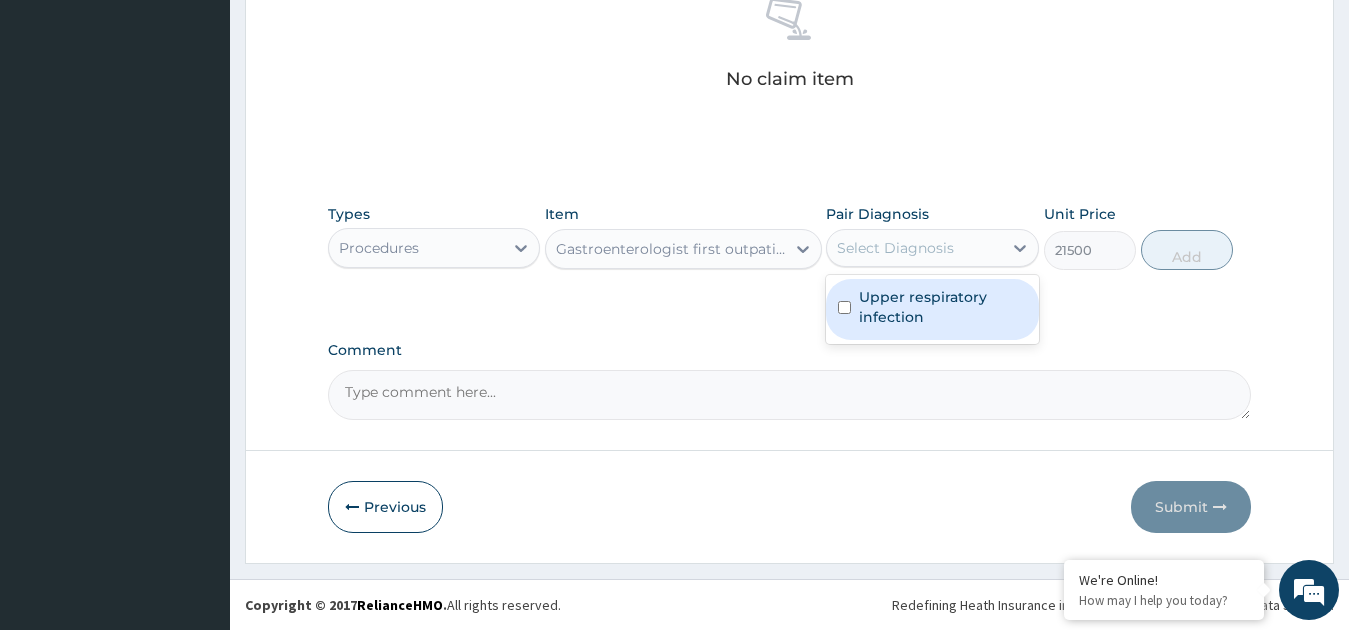click on "Upper respiratory infection" at bounding box center [943, 307] 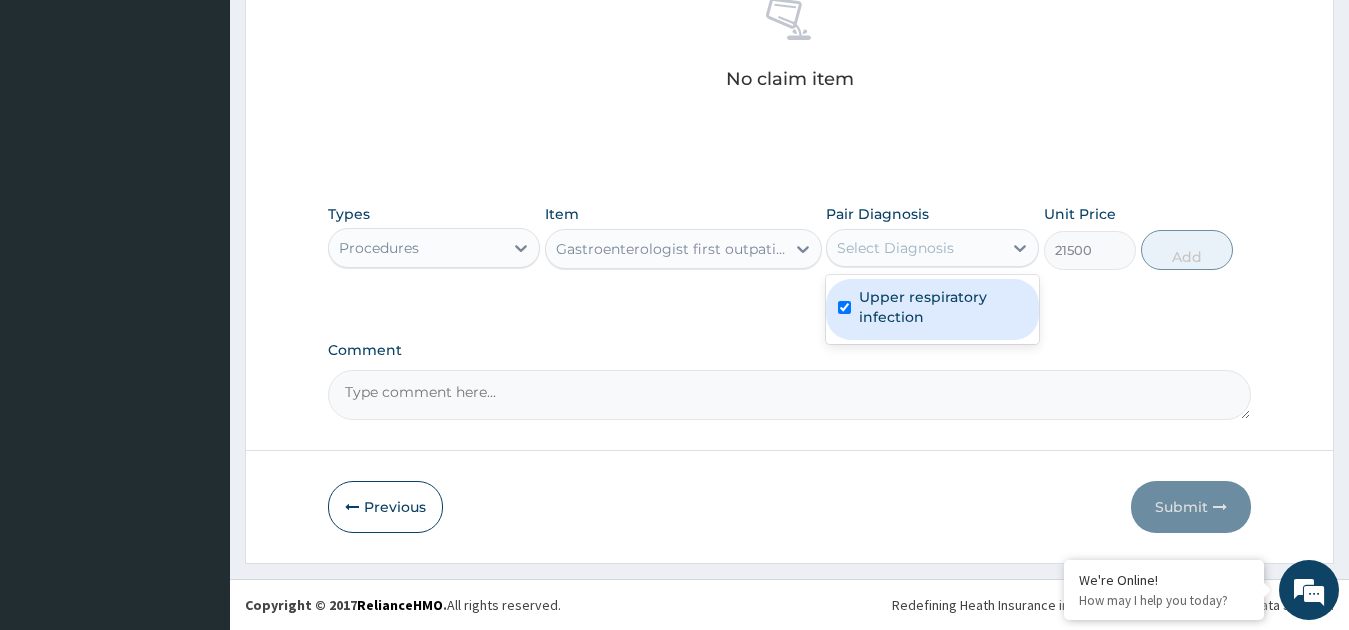 checkbox on "true" 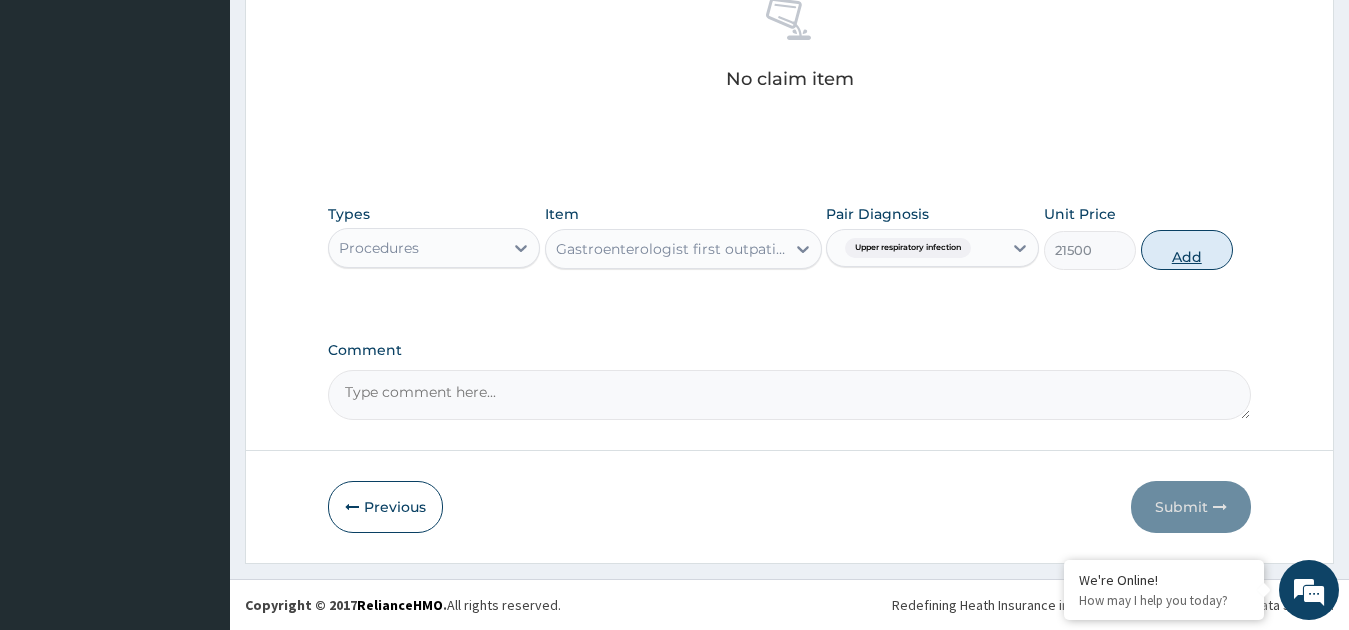click on "Add" at bounding box center (1187, 250) 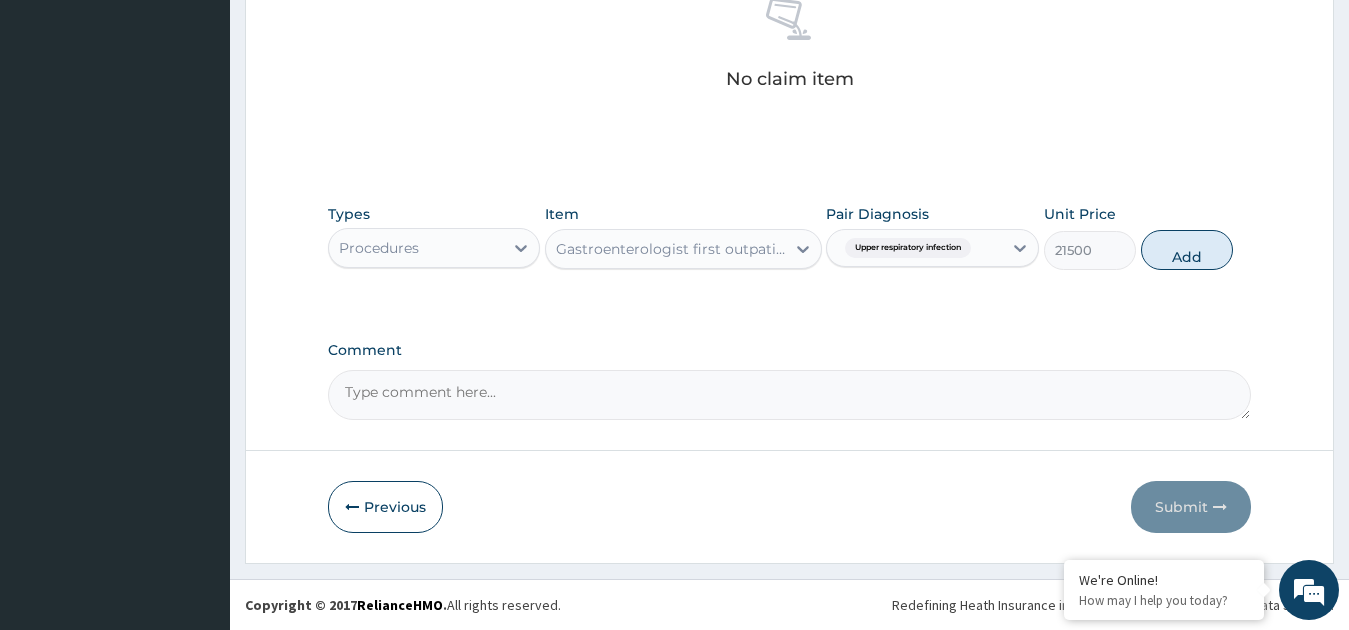 type on "0" 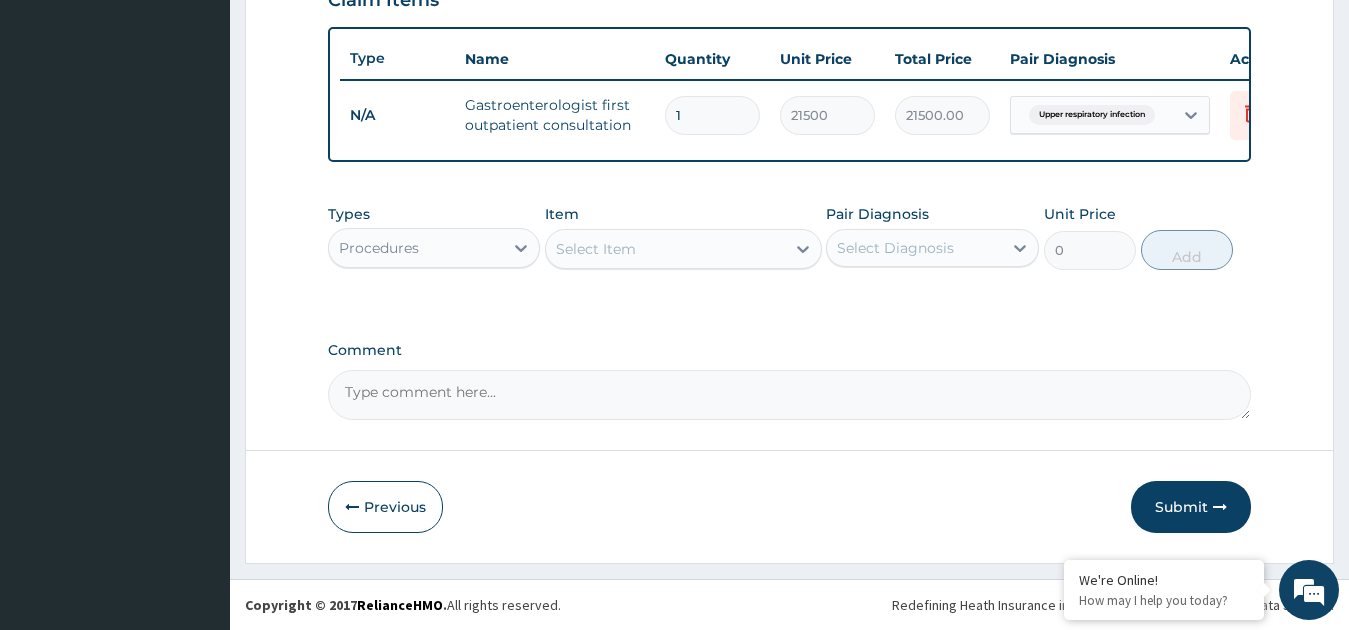 scroll, scrollTop: 720, scrollLeft: 0, axis: vertical 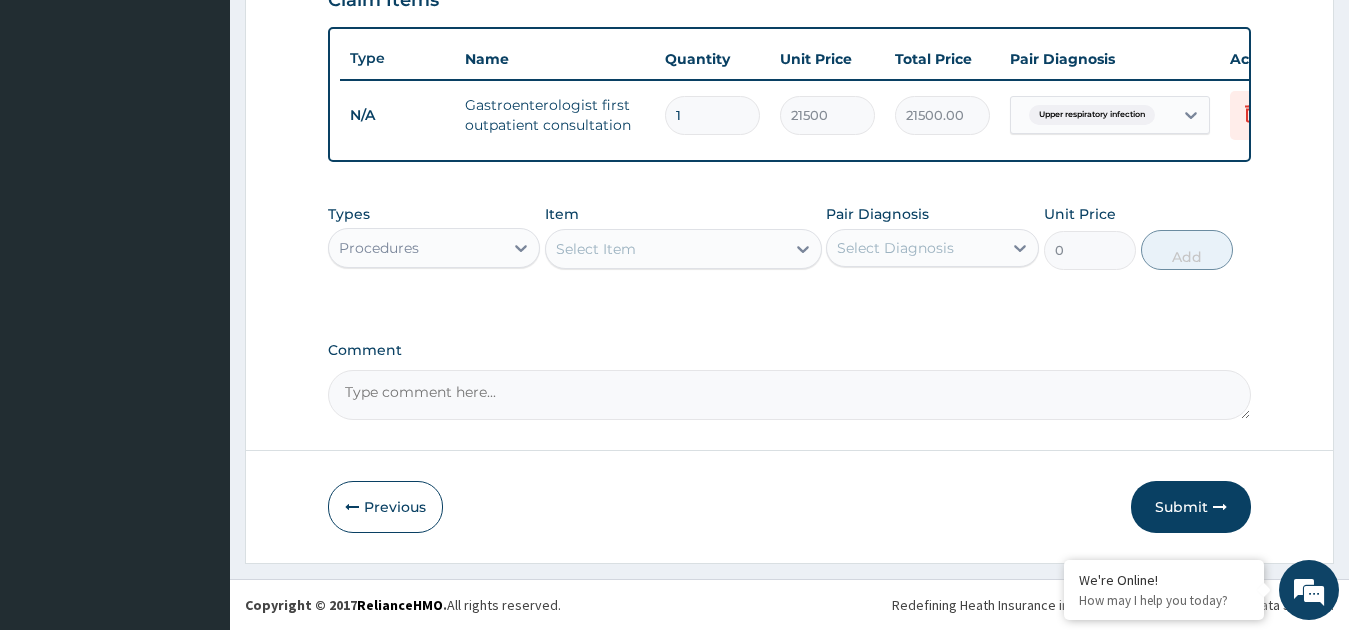 click on "Select Item" at bounding box center (596, 249) 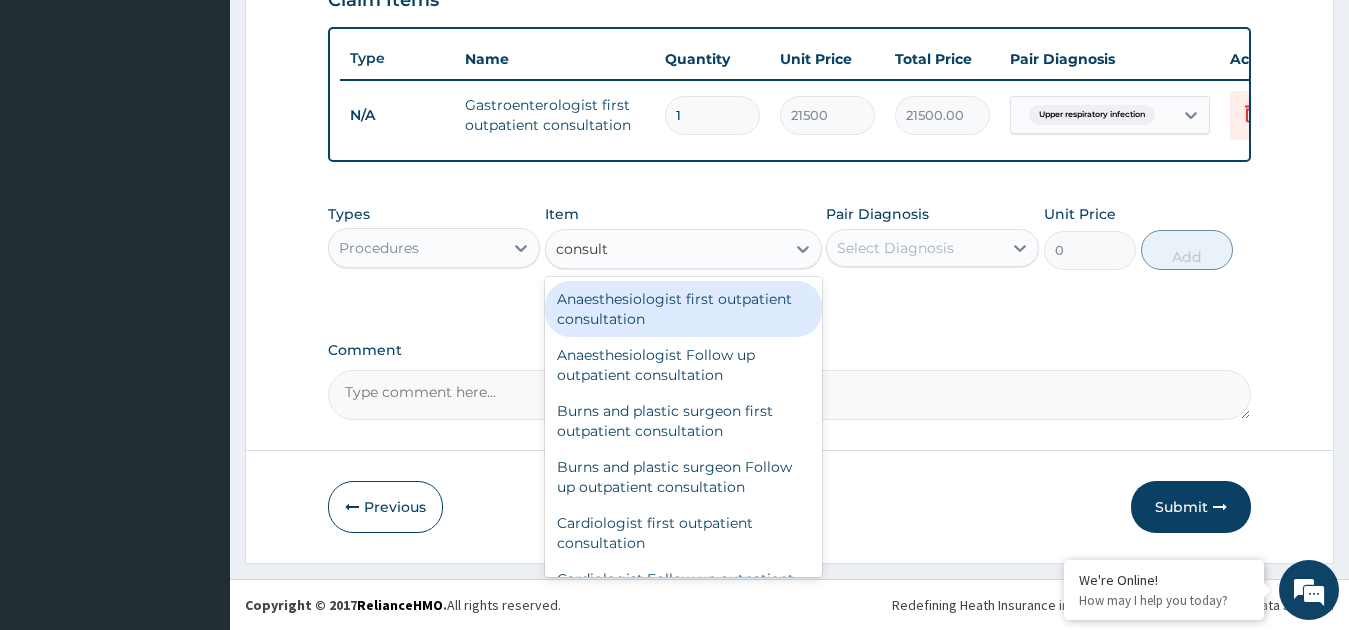 type on "consulta" 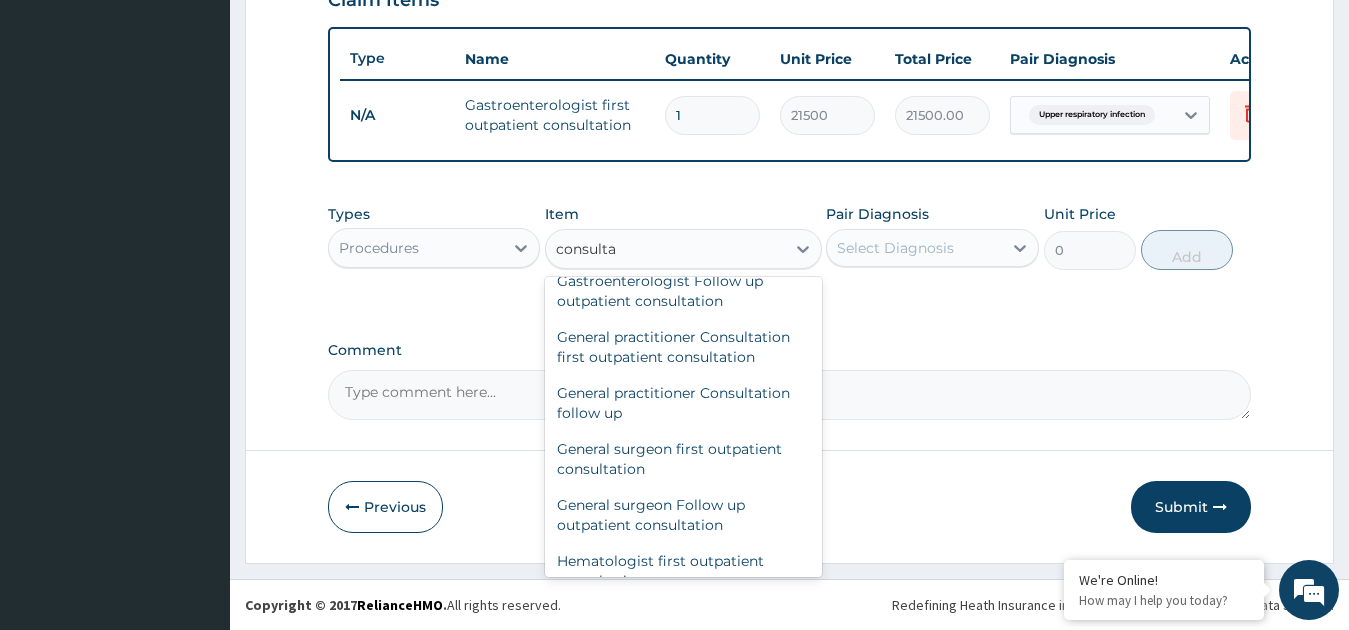 scroll, scrollTop: 991, scrollLeft: 0, axis: vertical 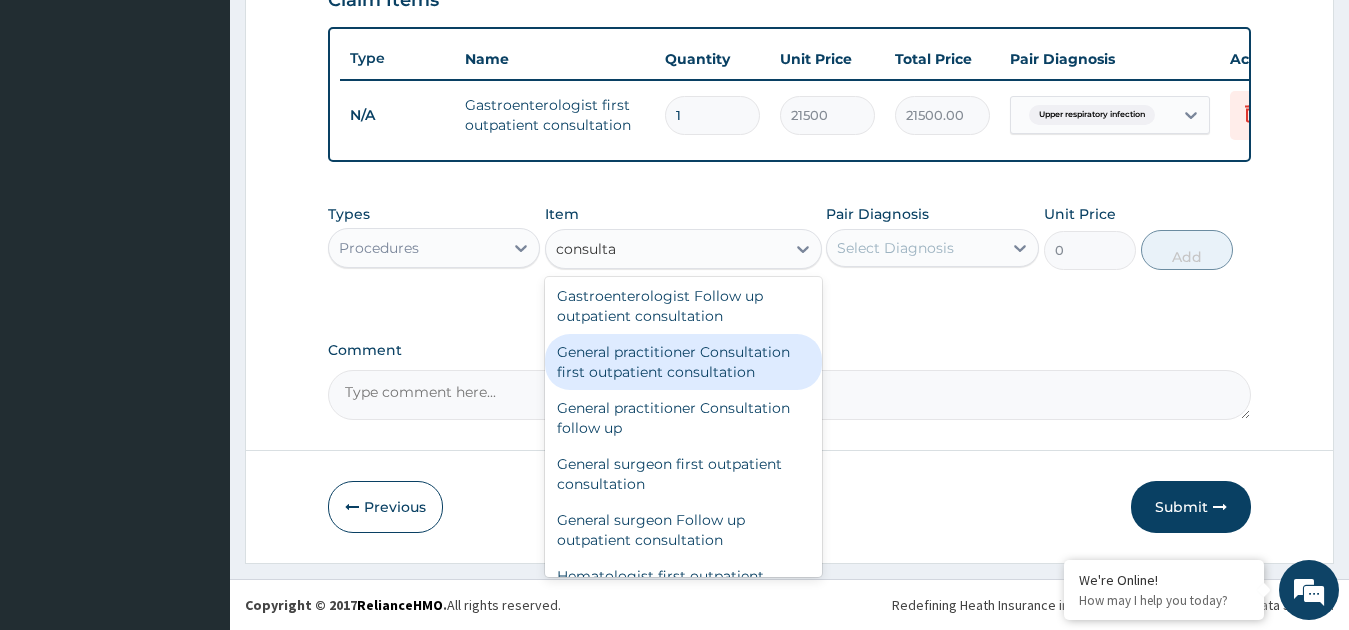 click on "General practitioner Consultation first outpatient consultation" at bounding box center [683, 362] 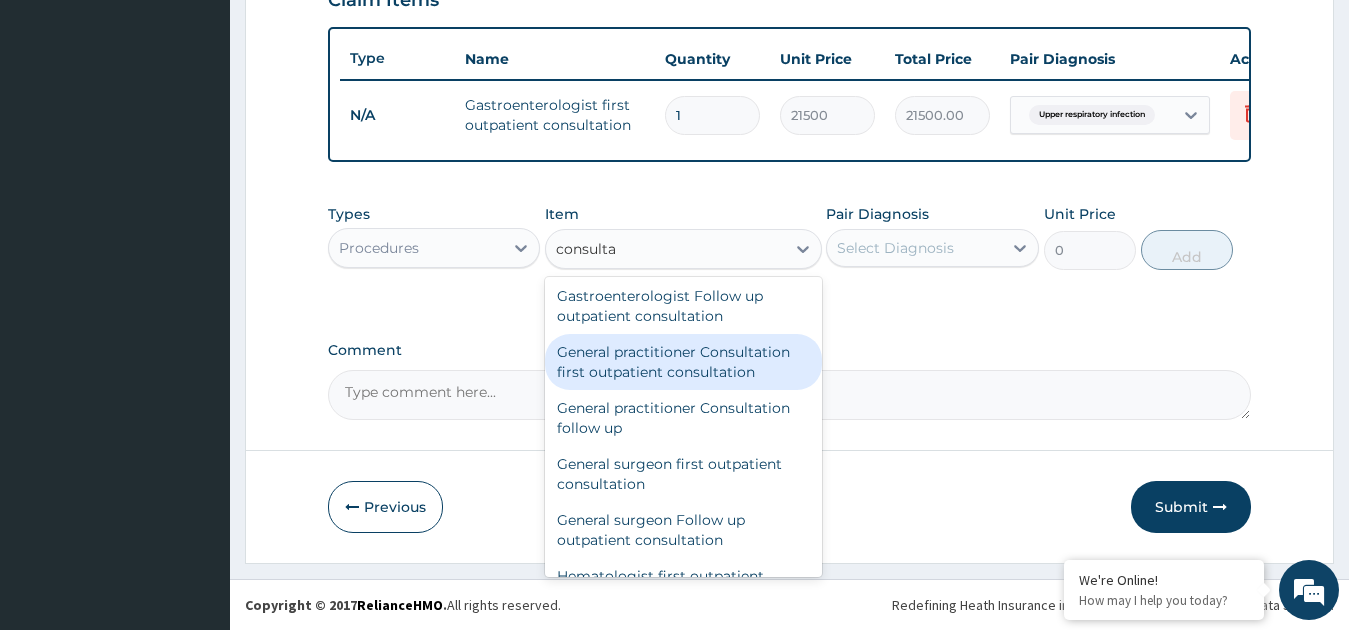 type 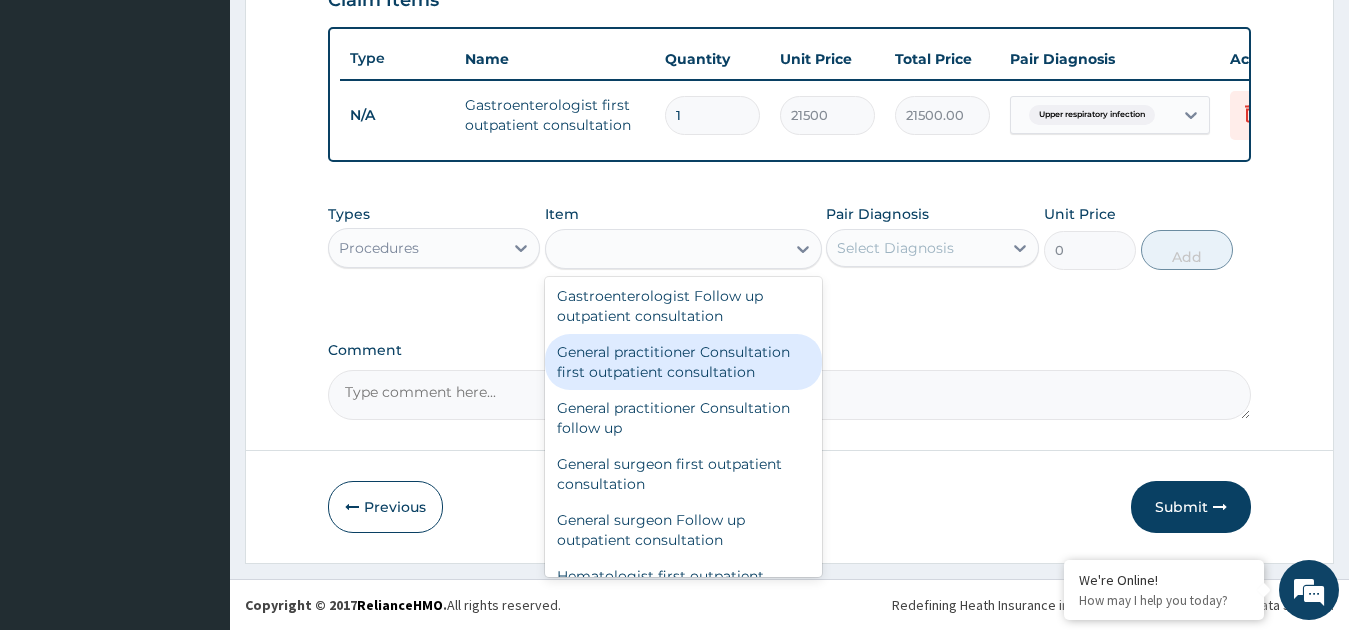 type on "4000" 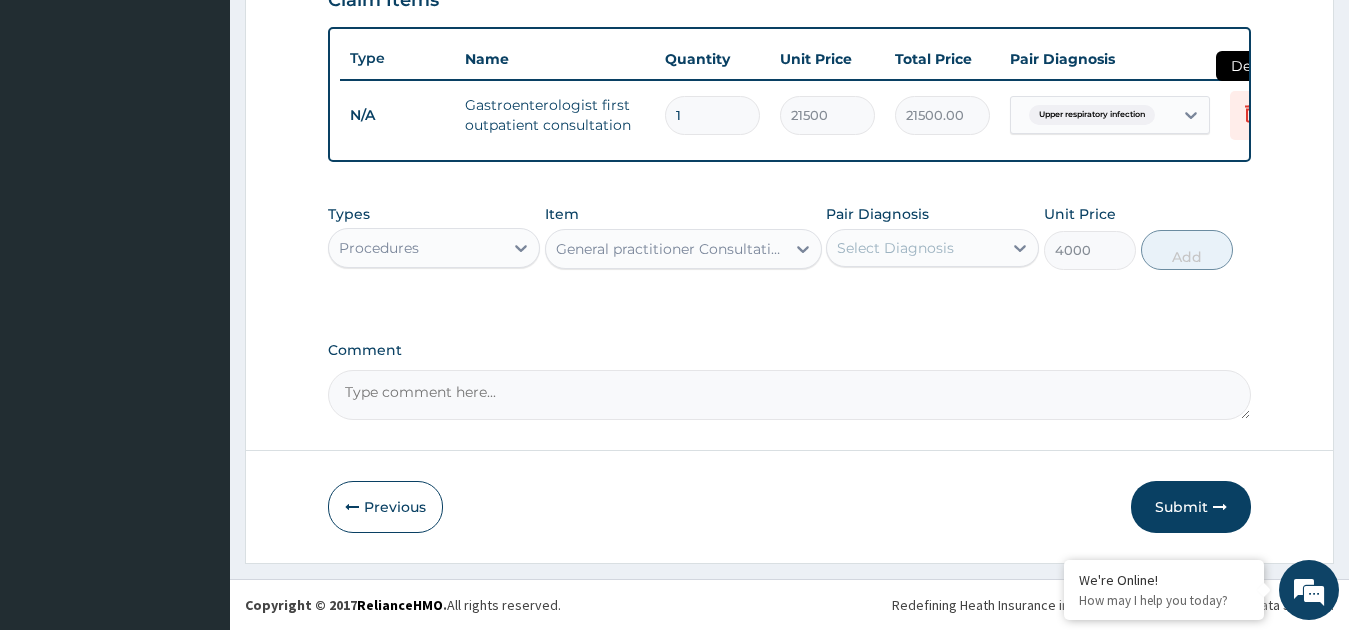 click 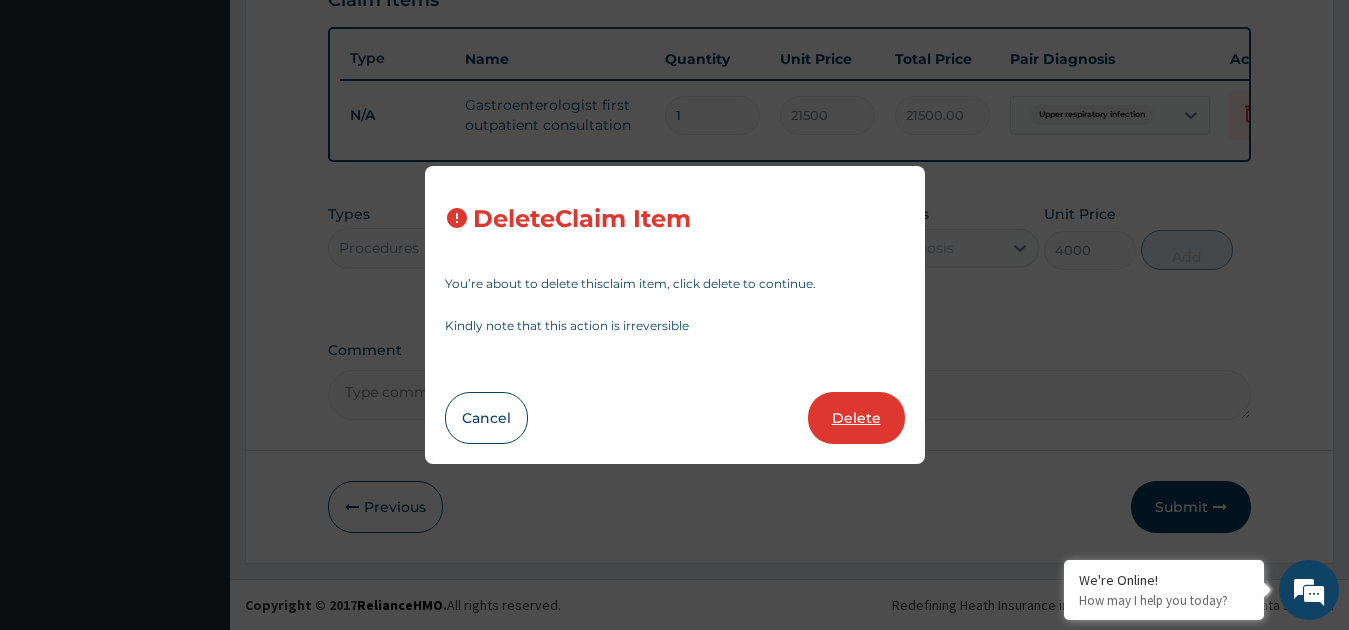 click on "Delete" at bounding box center (856, 418) 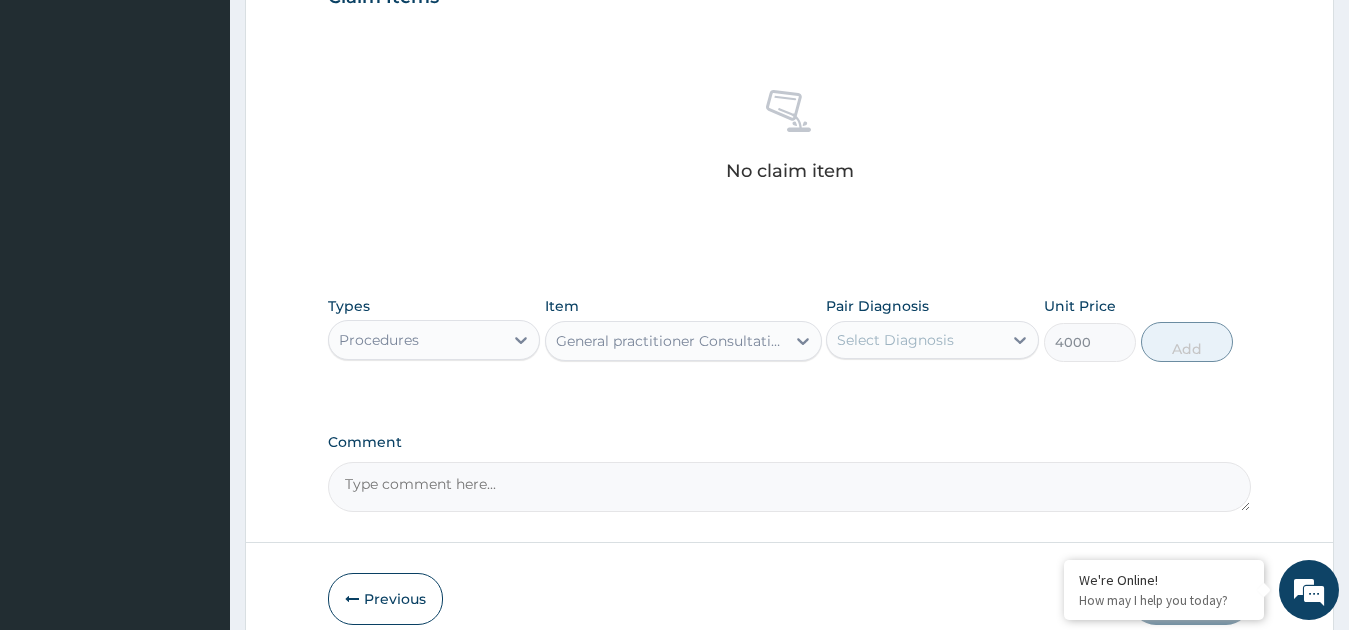 click on "Pair Diagnosis Select Diagnosis" at bounding box center (932, 329) 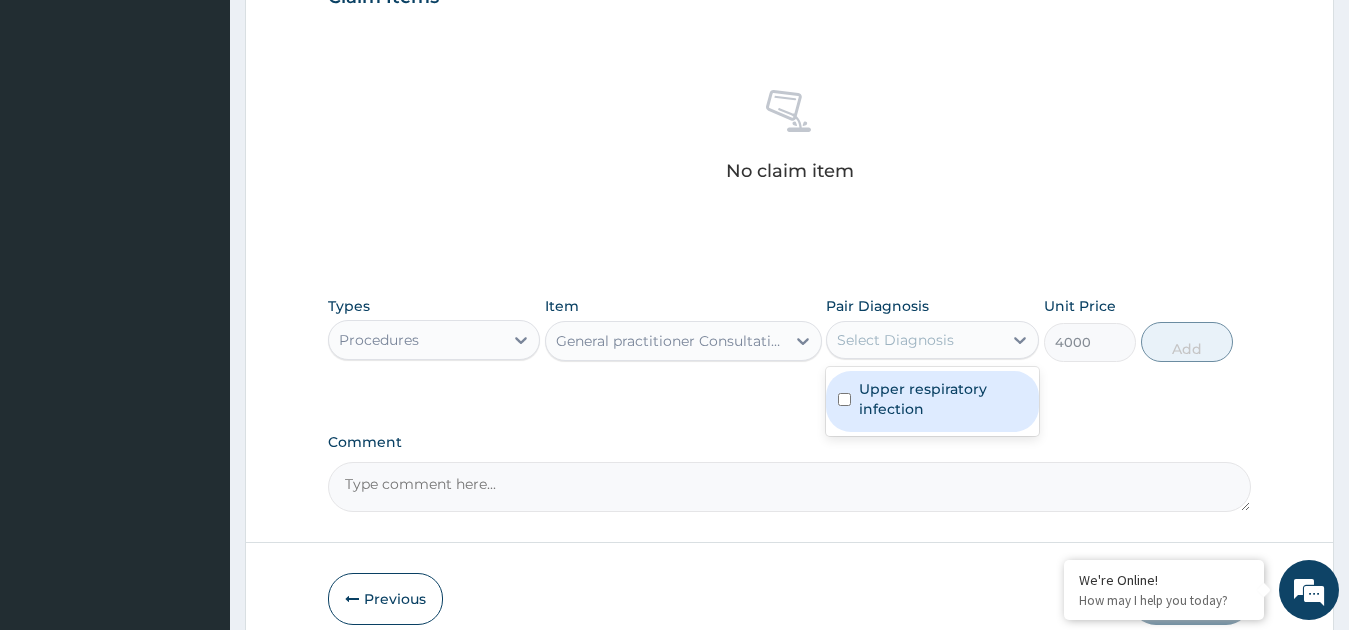 click on "Select Diagnosis" at bounding box center [895, 340] 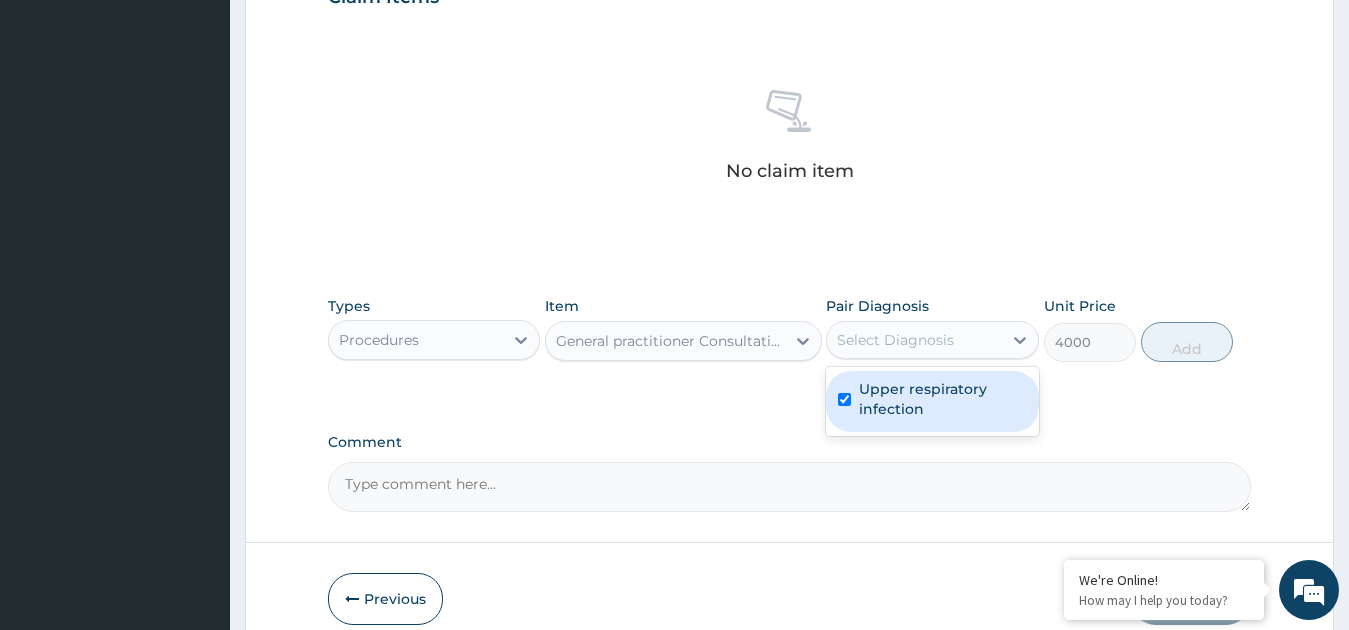 checkbox on "true" 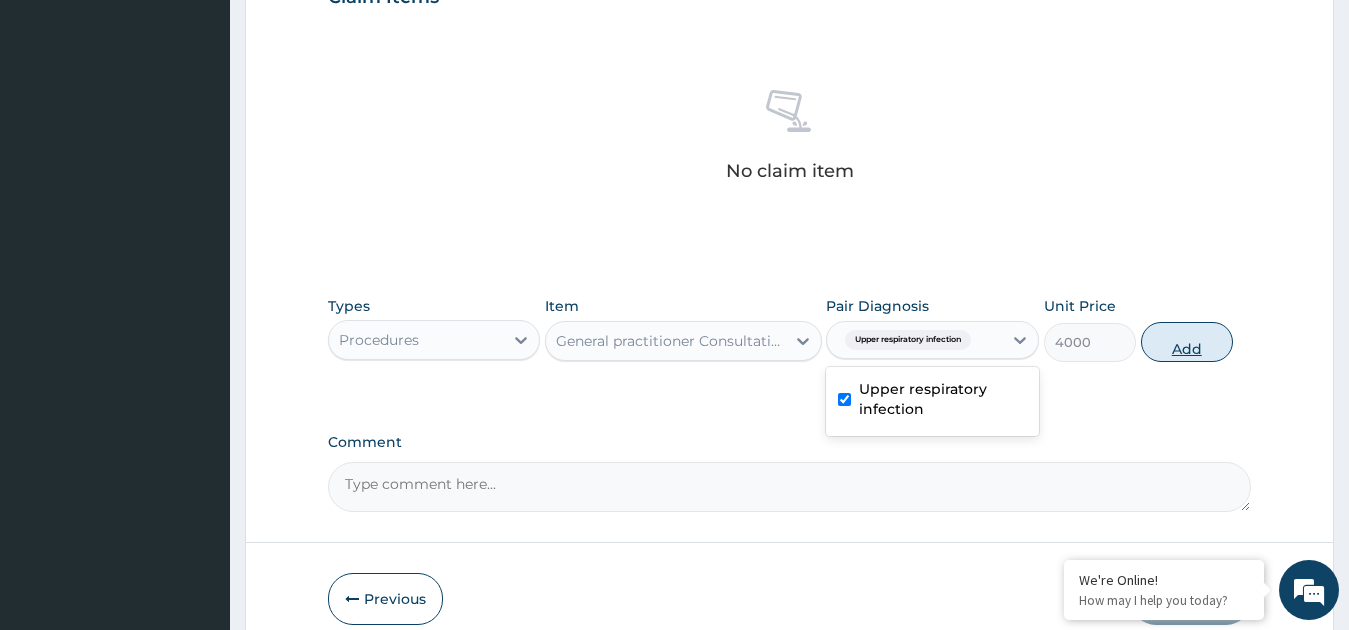 click on "Add" at bounding box center (1187, 342) 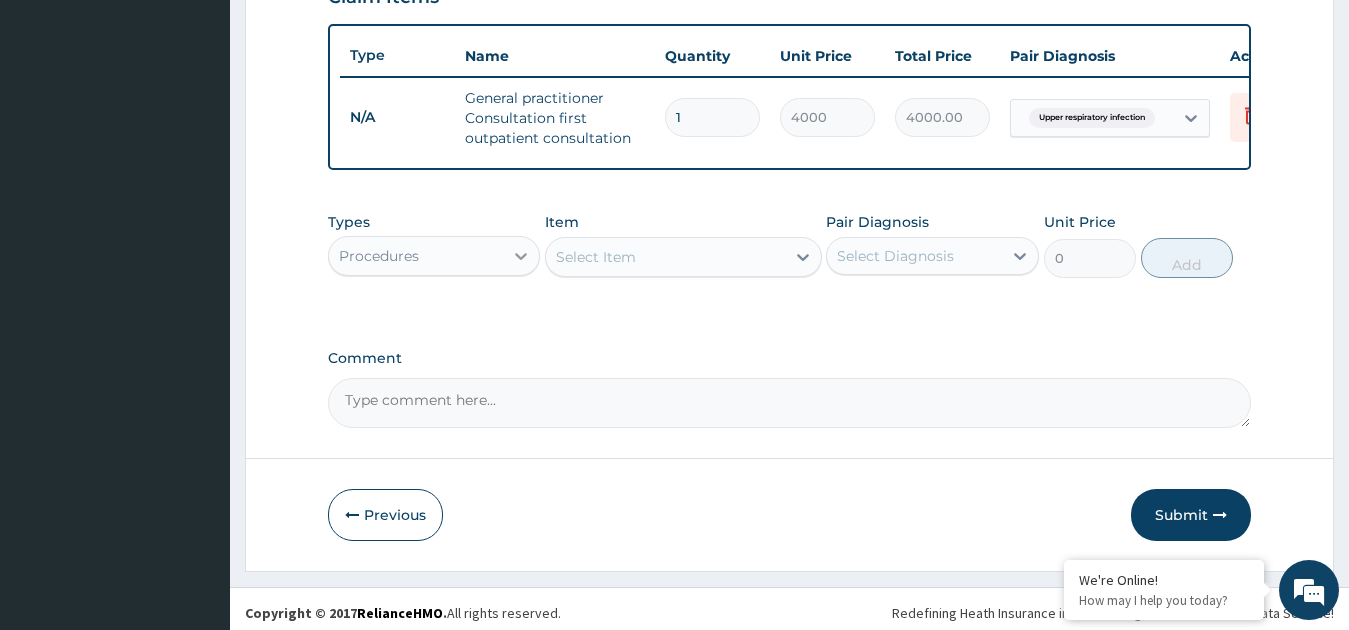 click 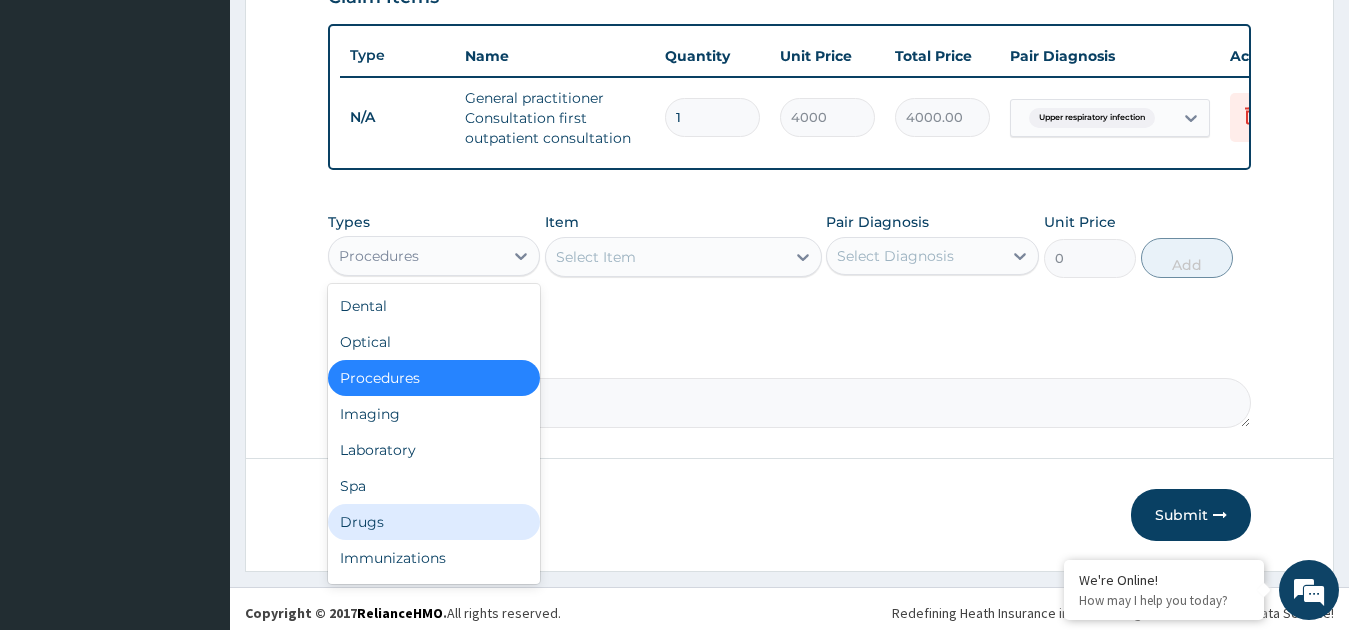 click on "Drugs" at bounding box center [434, 522] 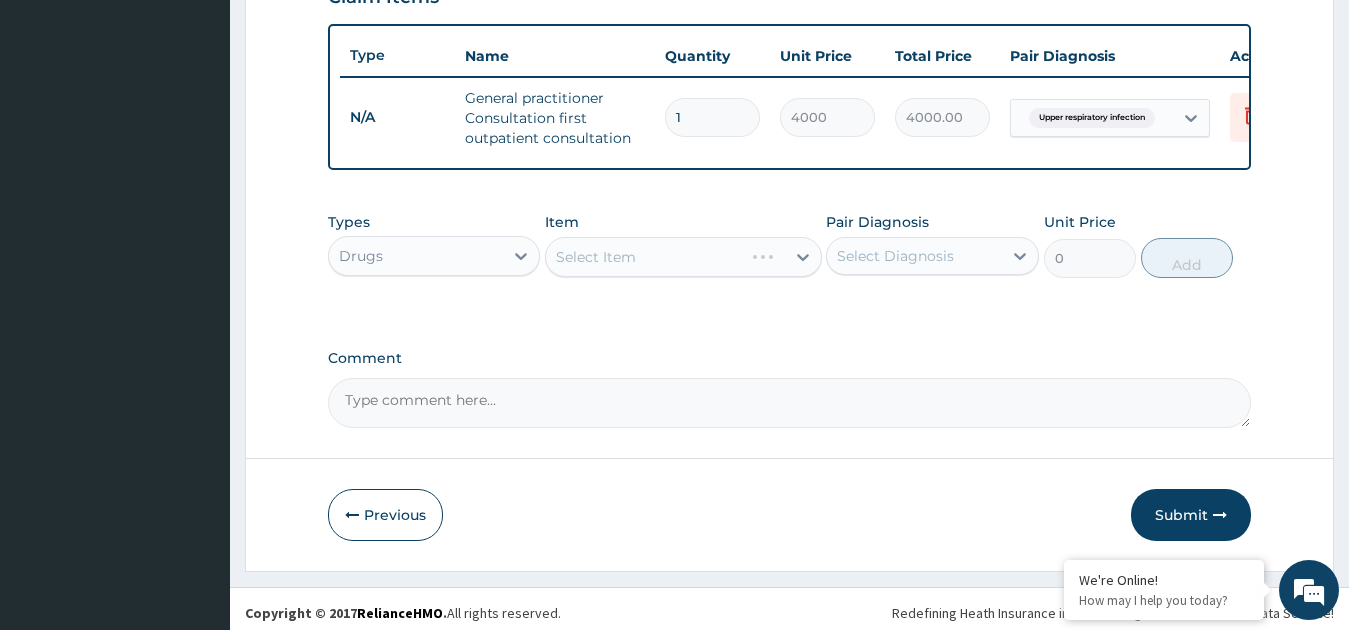 click on "Select Item" at bounding box center [683, 257] 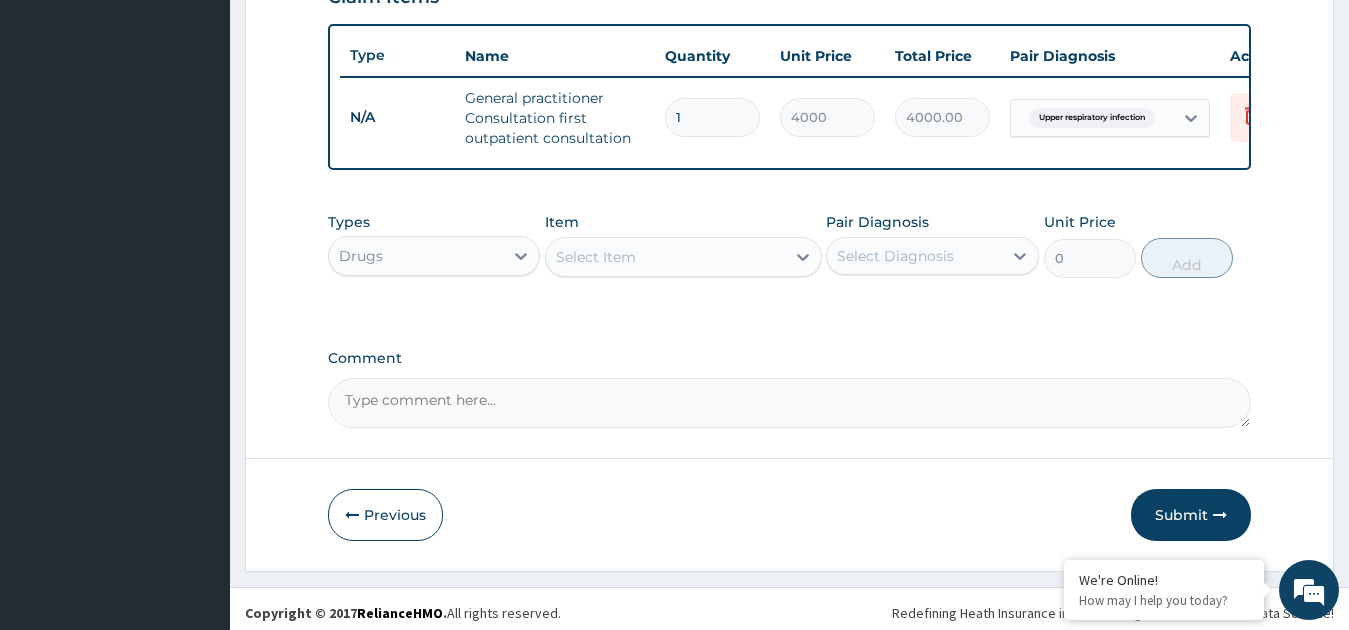 click on "Select Item" at bounding box center (683, 257) 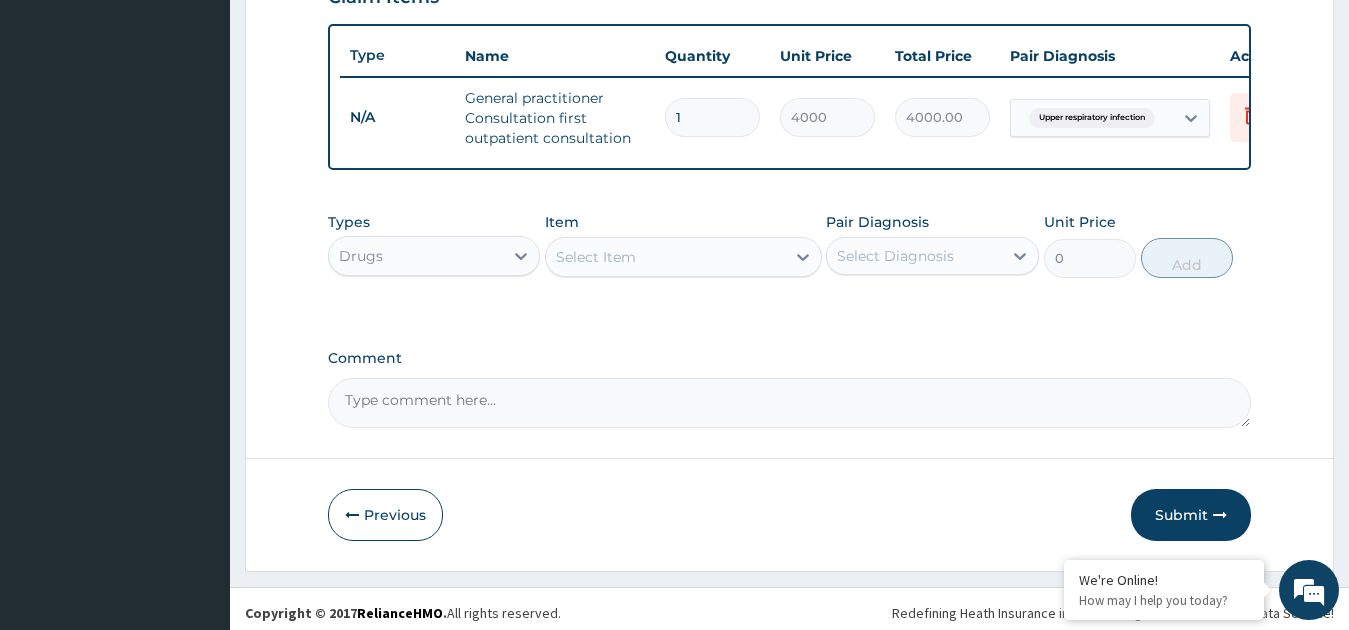 click on "Select Item" at bounding box center (665, 257) 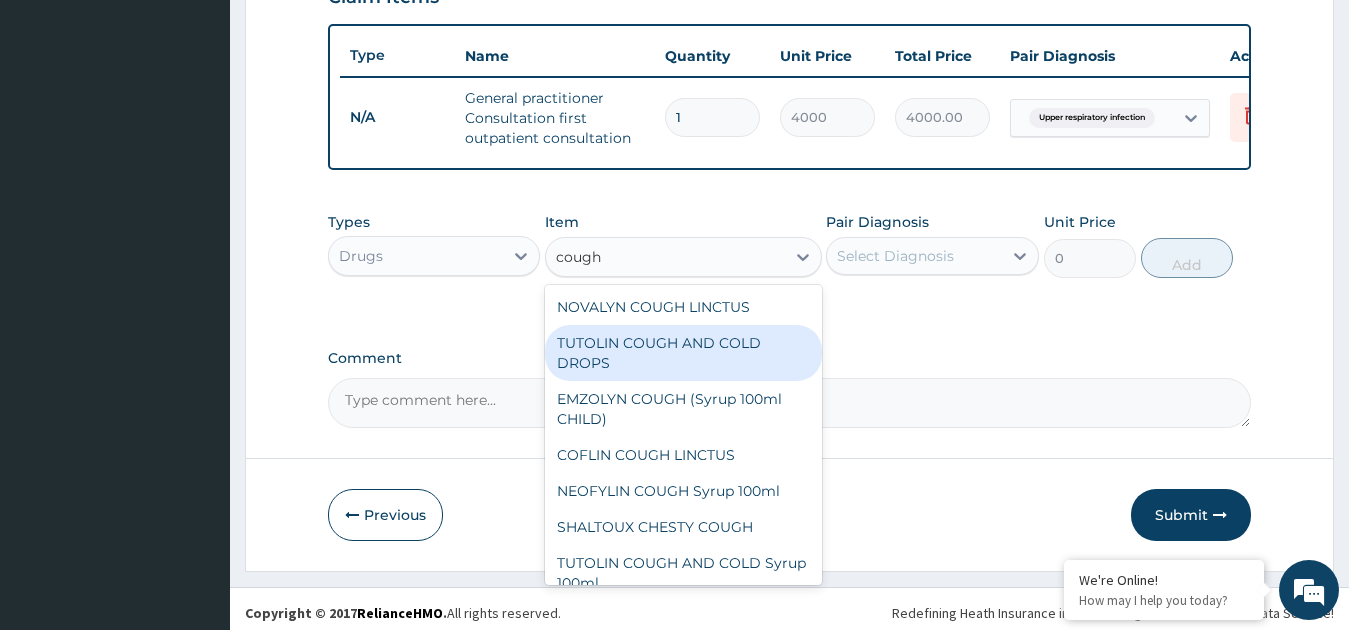 scroll, scrollTop: 276, scrollLeft: 0, axis: vertical 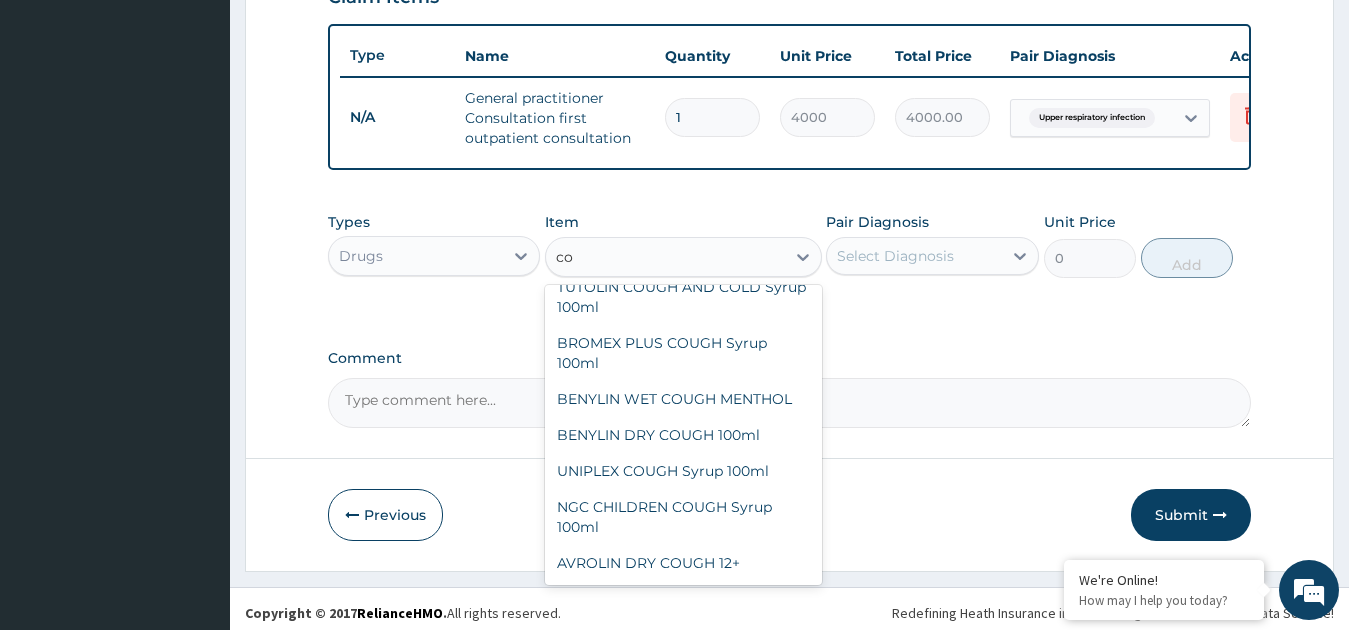 type on "c" 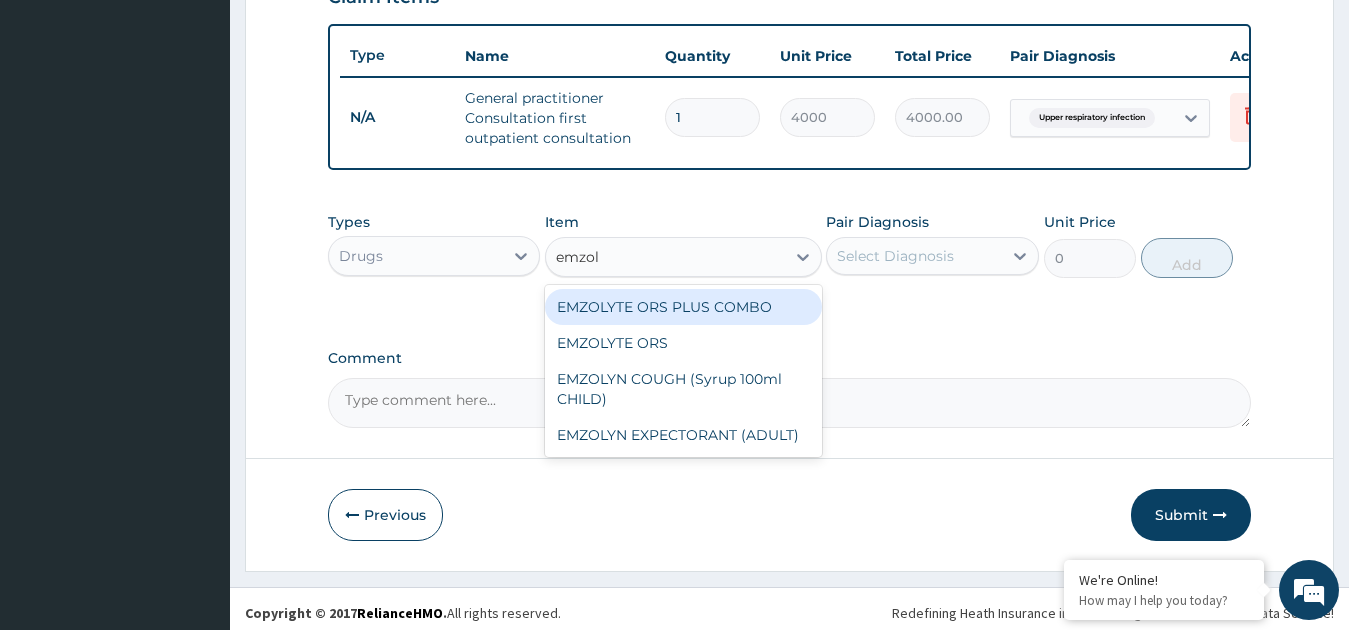 scroll, scrollTop: 0, scrollLeft: 0, axis: both 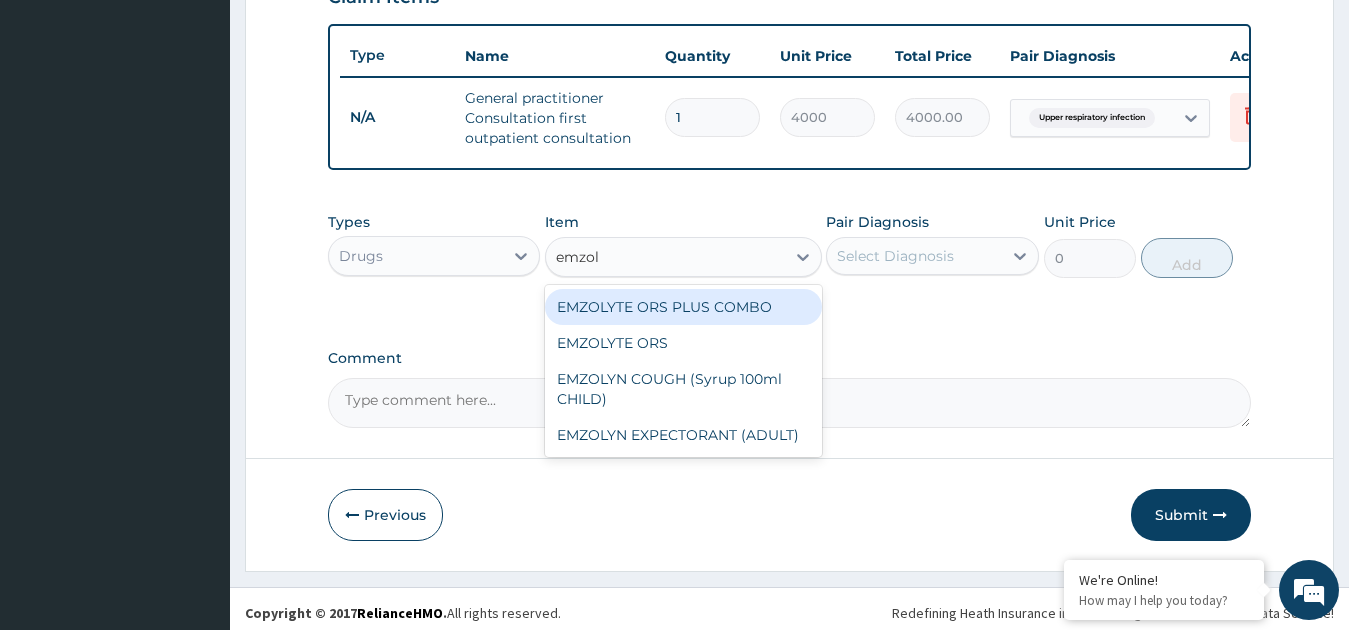 type on "emzoly" 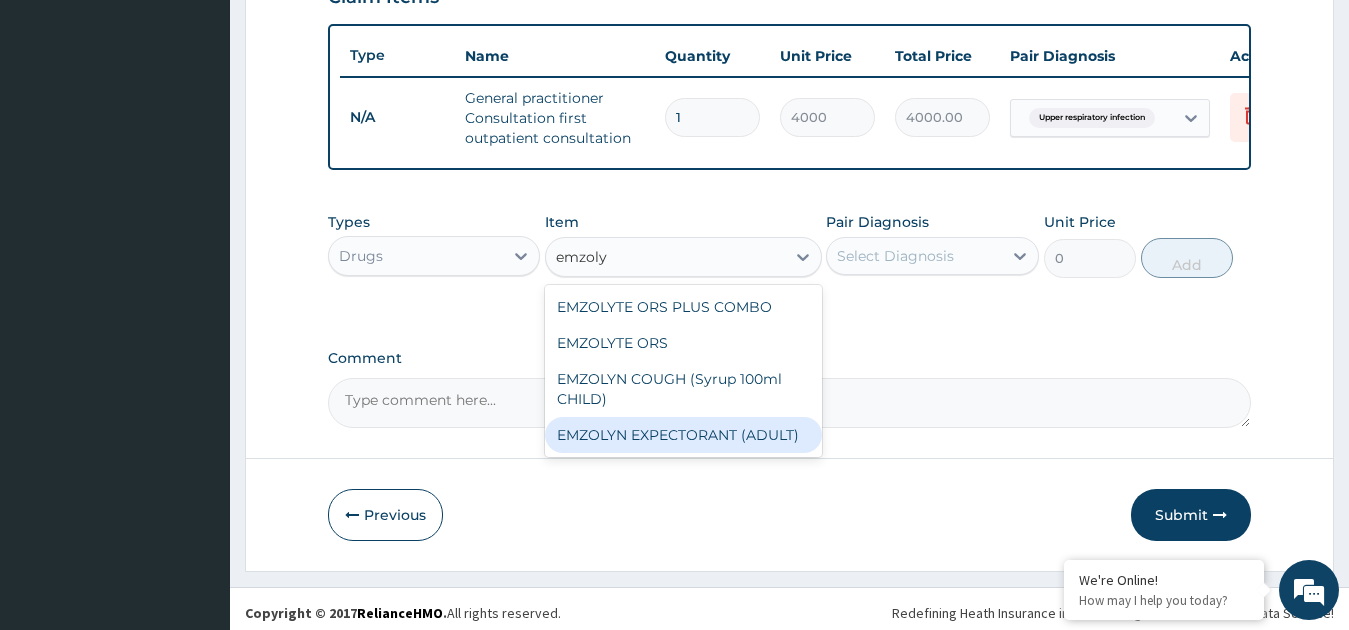 click on "EMZOLYN EXPECTORANT (ADULT)" at bounding box center (683, 435) 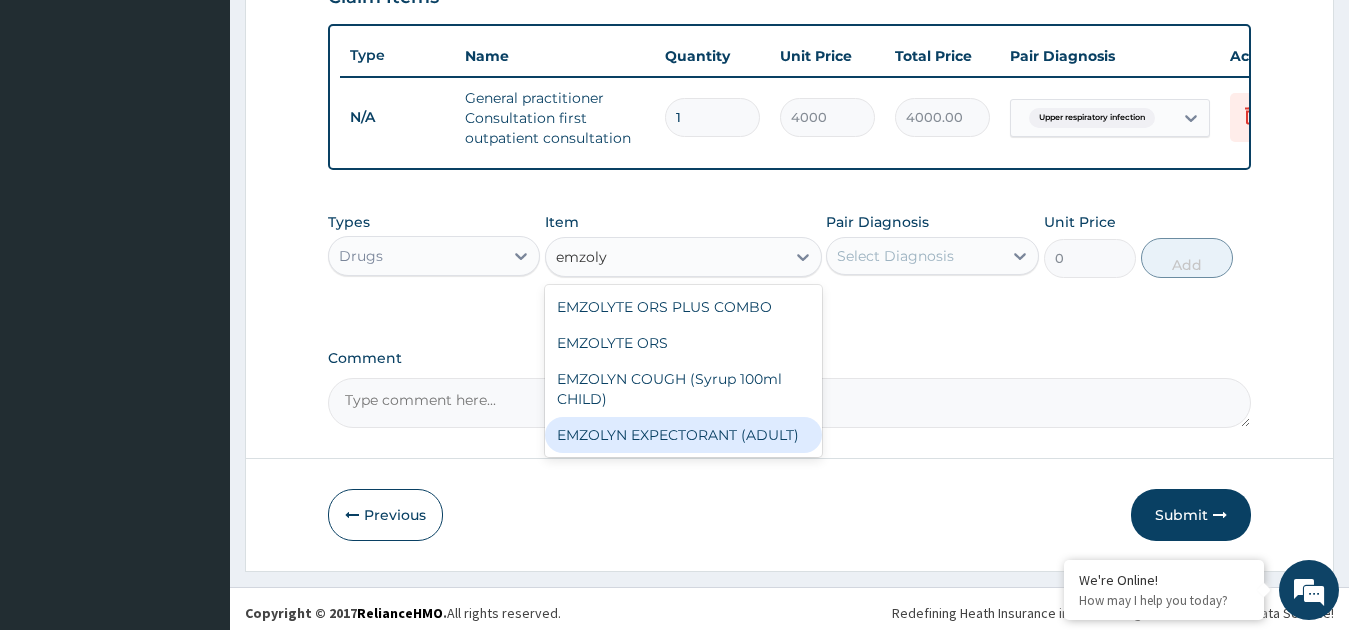 type 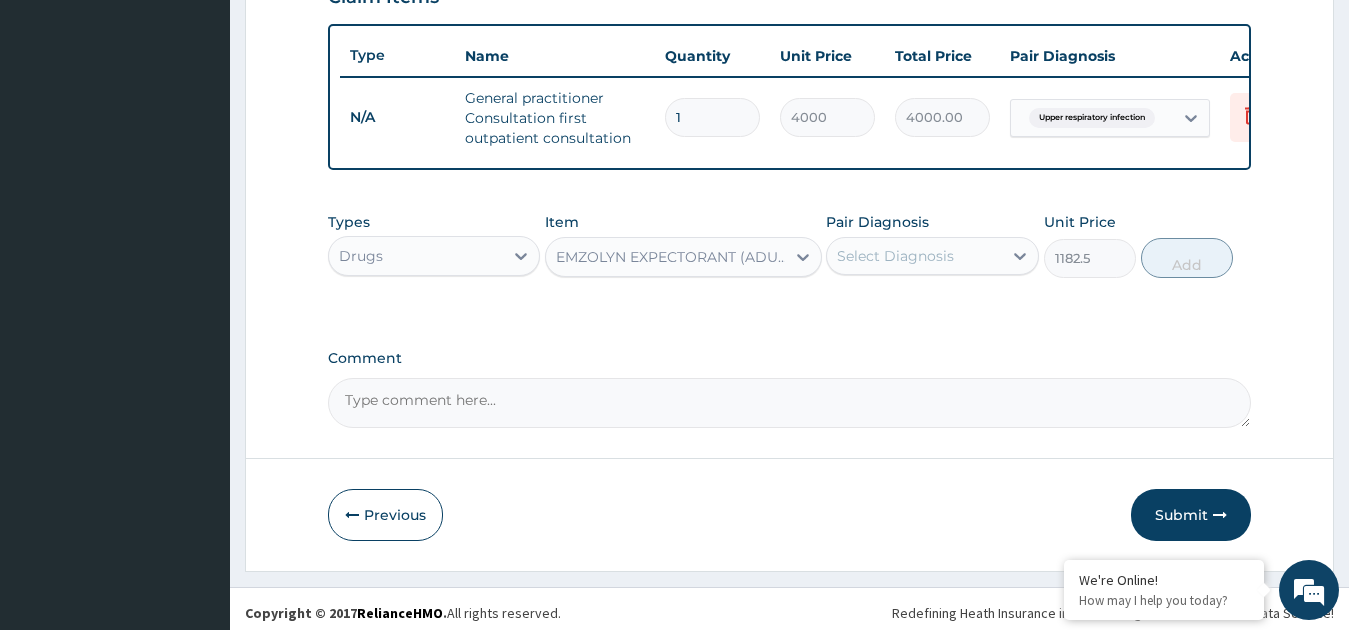 click on "Select Diagnosis" at bounding box center [914, 256] 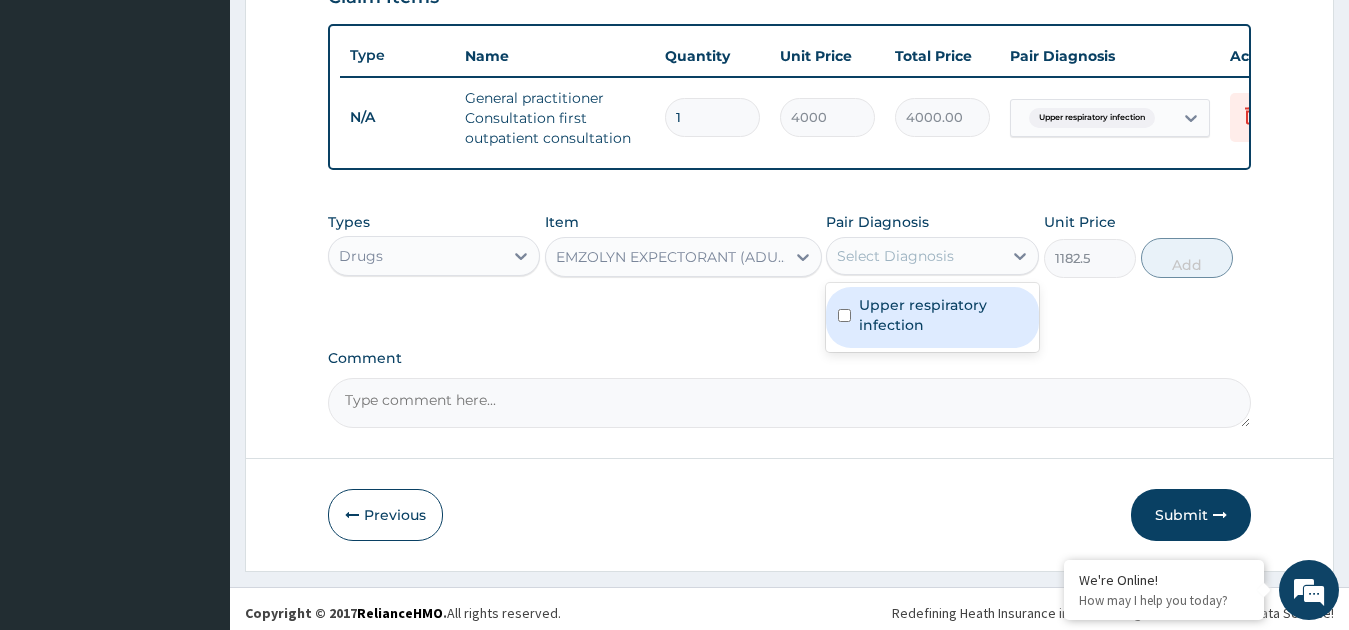 click on "Upper respiratory infection" at bounding box center [943, 315] 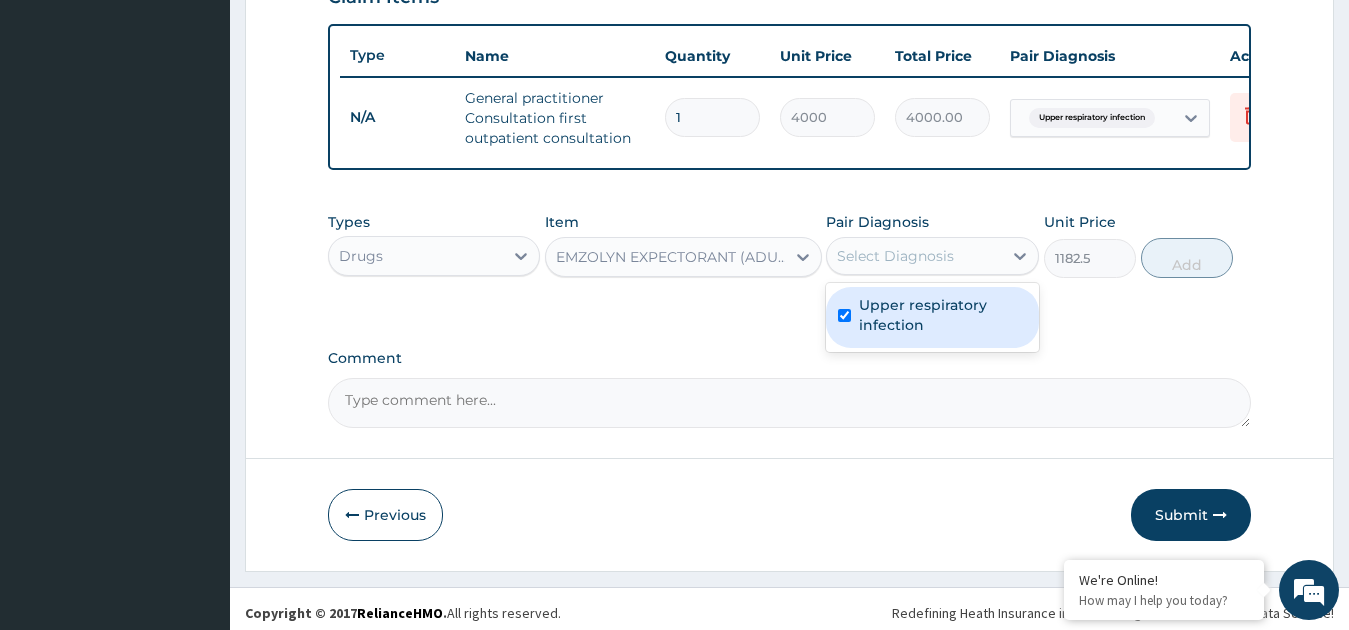 checkbox on "true" 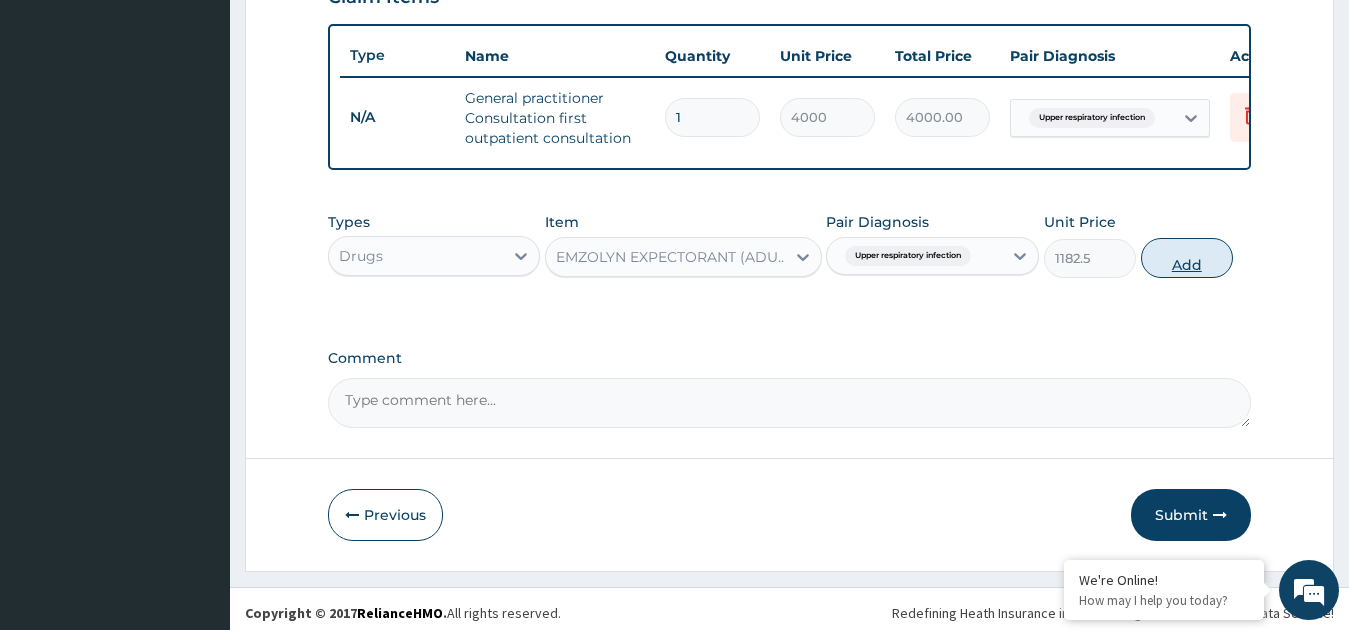 click on "Add" at bounding box center [1187, 258] 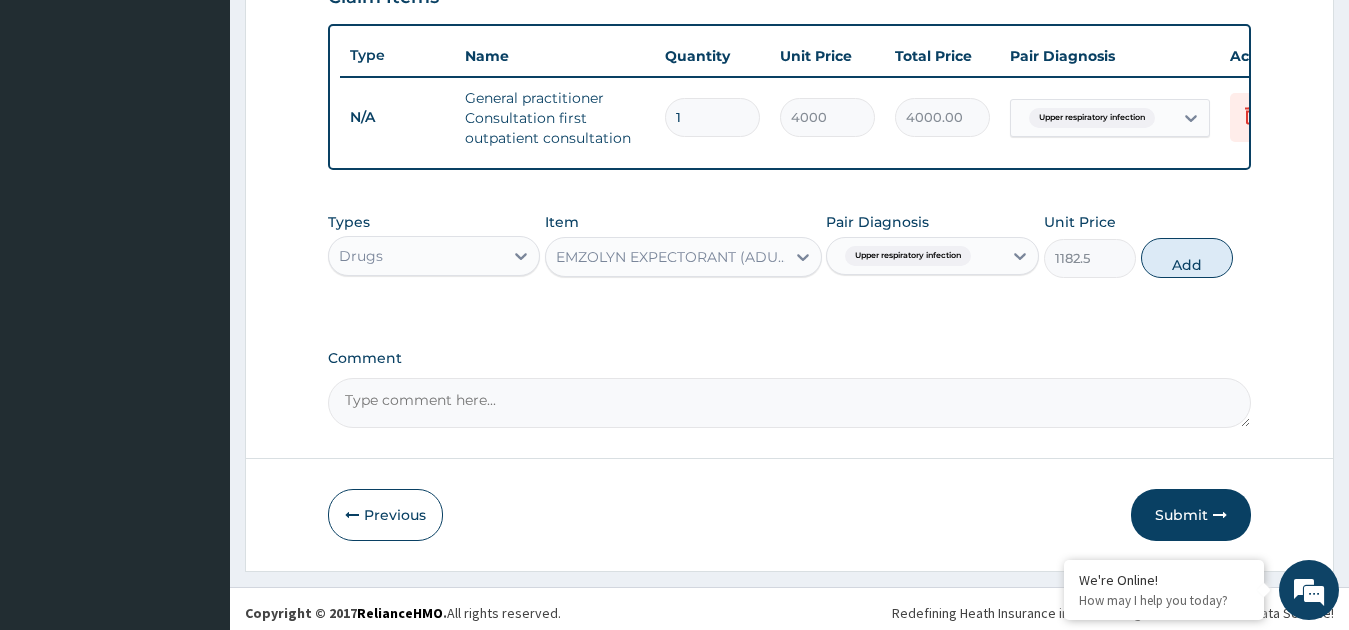 type on "0" 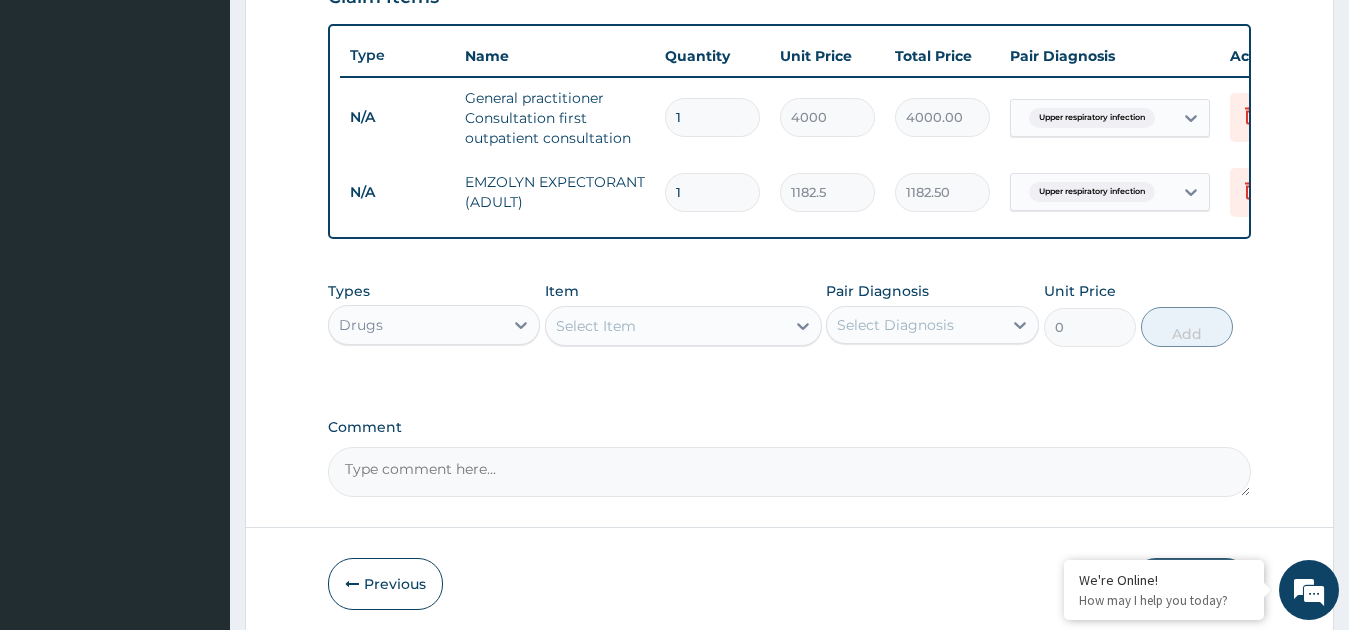 click on "Select Item" at bounding box center [665, 326] 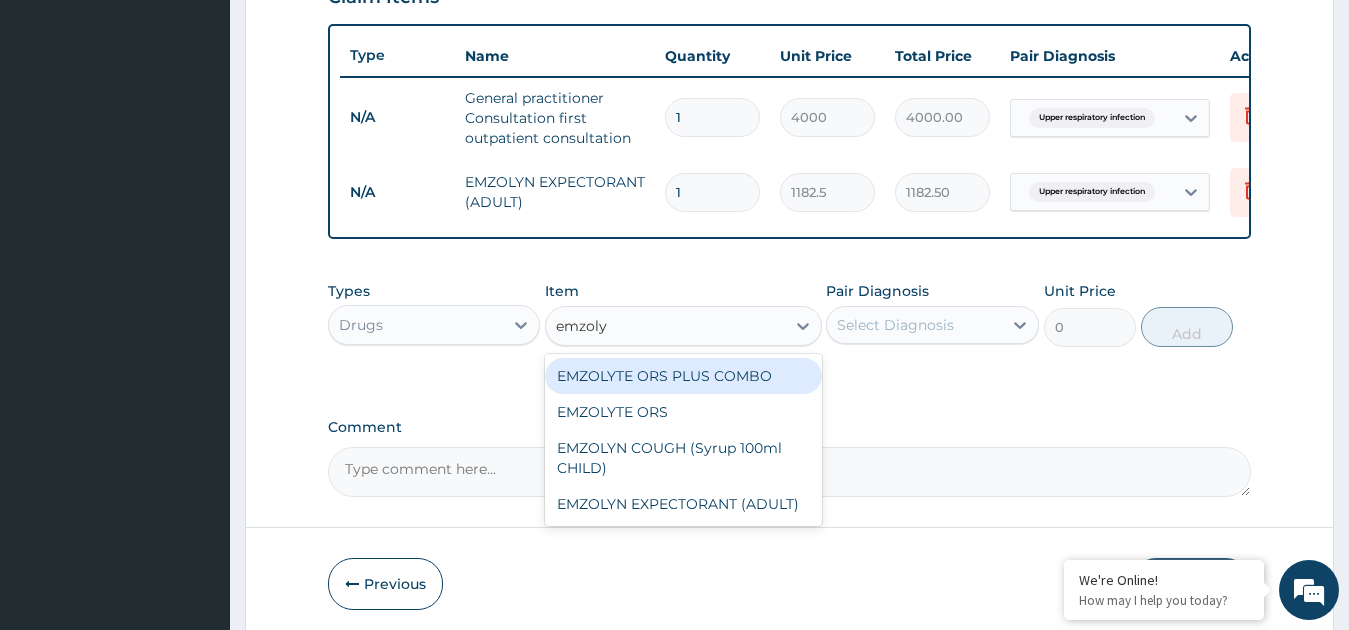 type on "emzolyn" 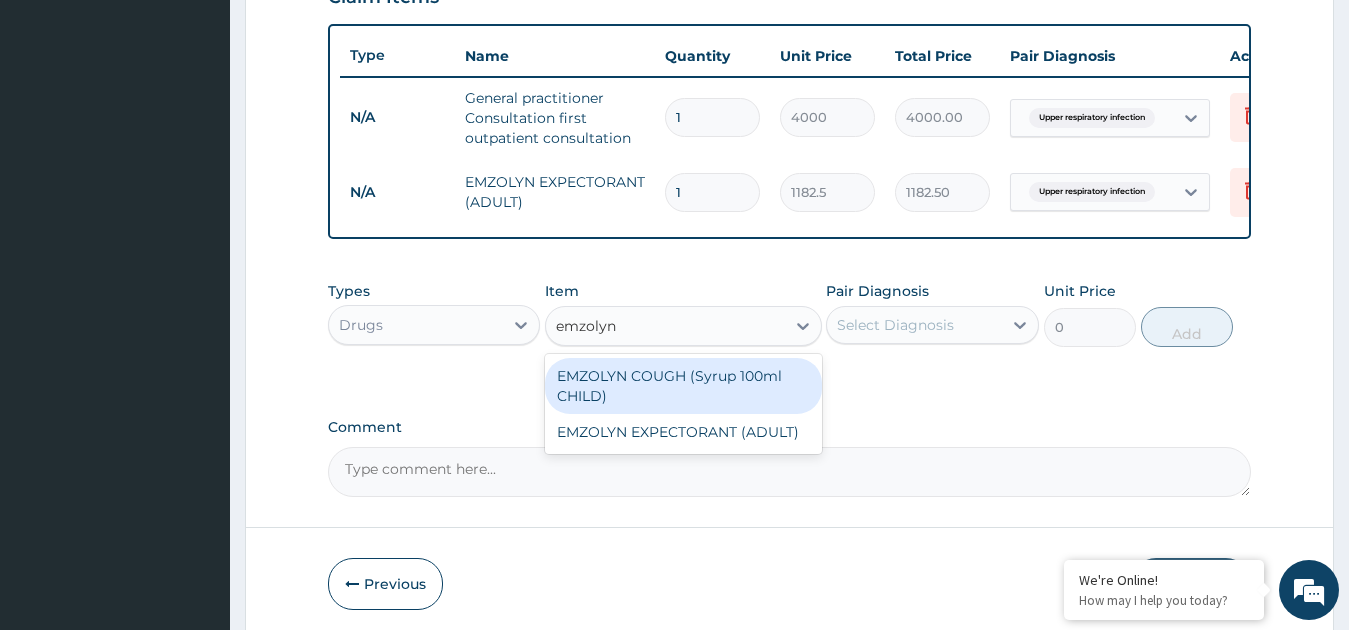 click on "EMZOLYN COUGH (Syrup 100ml CHILD)" at bounding box center [683, 386] 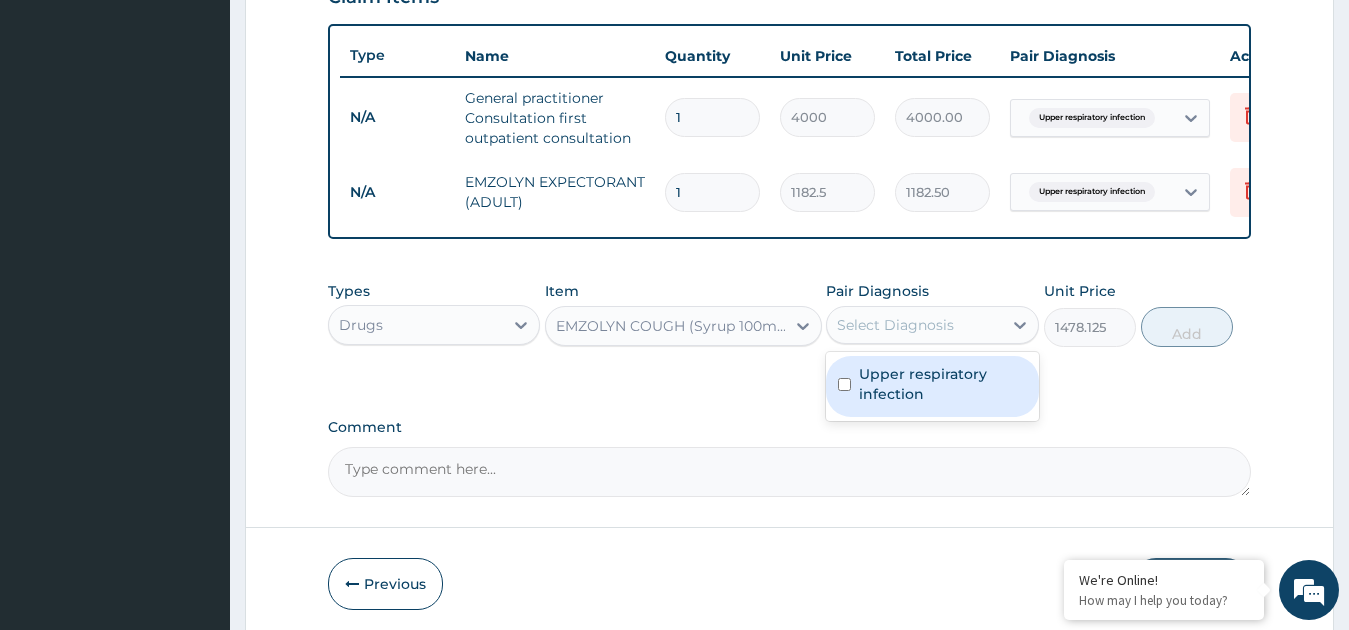 click on "Select Diagnosis" at bounding box center (895, 325) 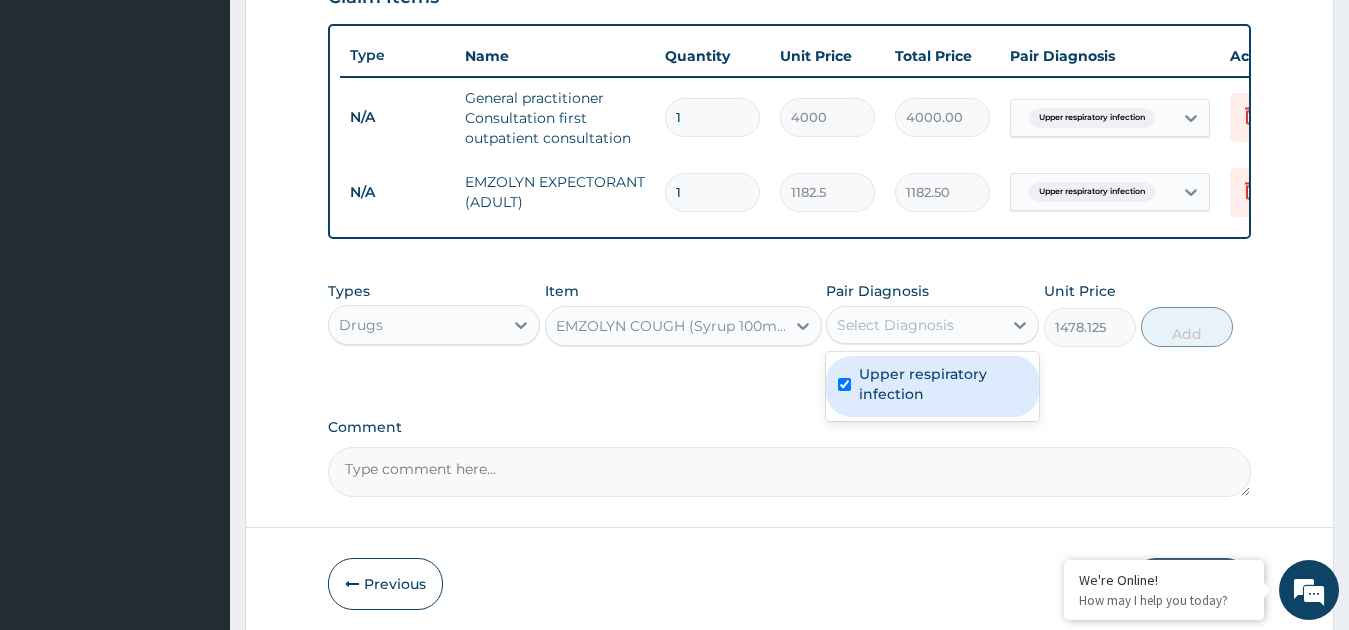 checkbox on "true" 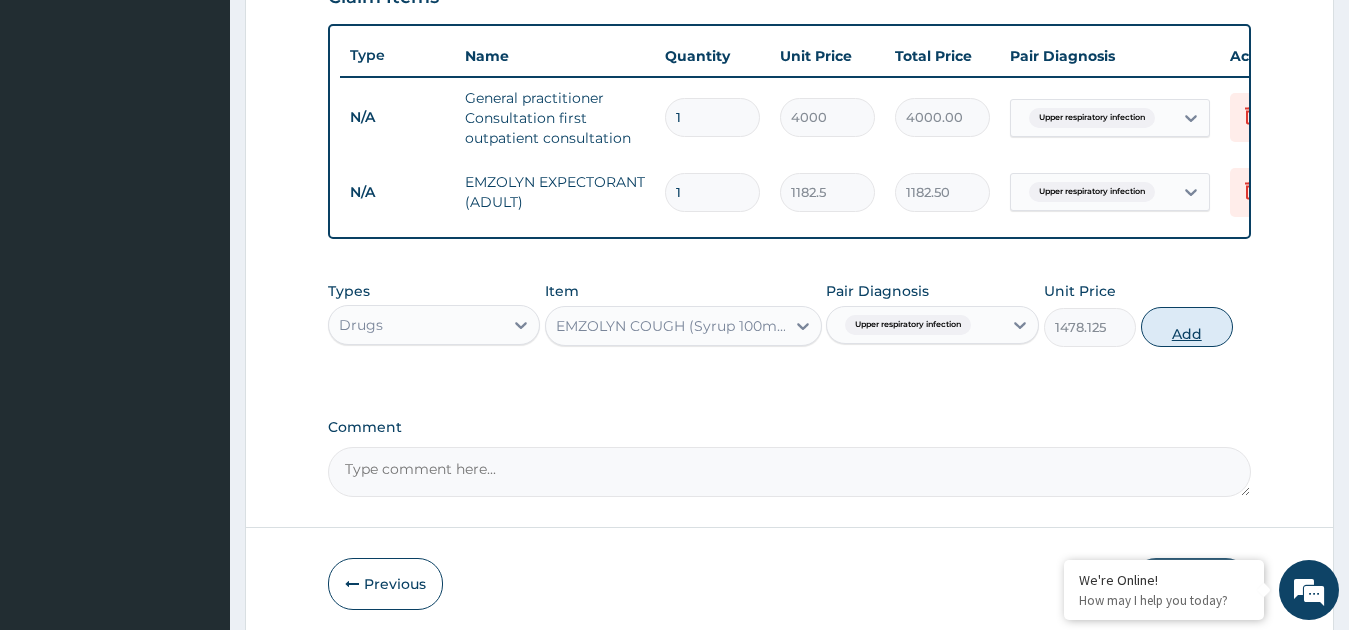 click on "Add" at bounding box center (1187, 327) 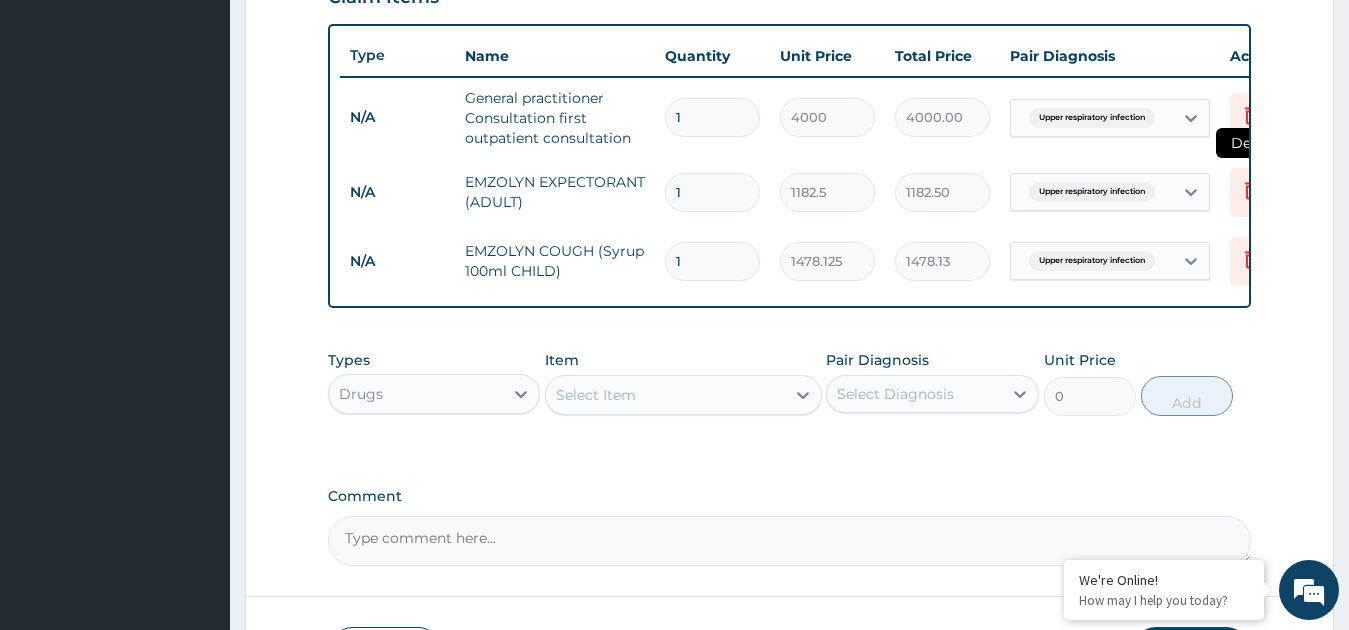 click 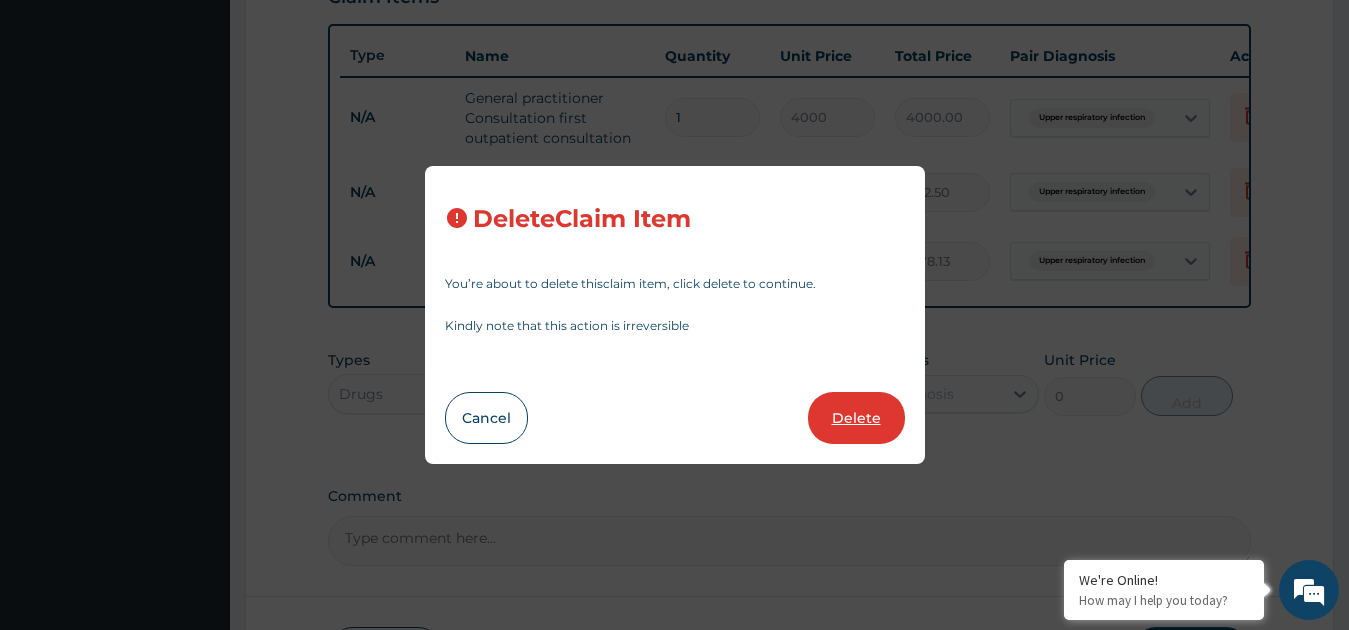click on "Delete" at bounding box center (856, 418) 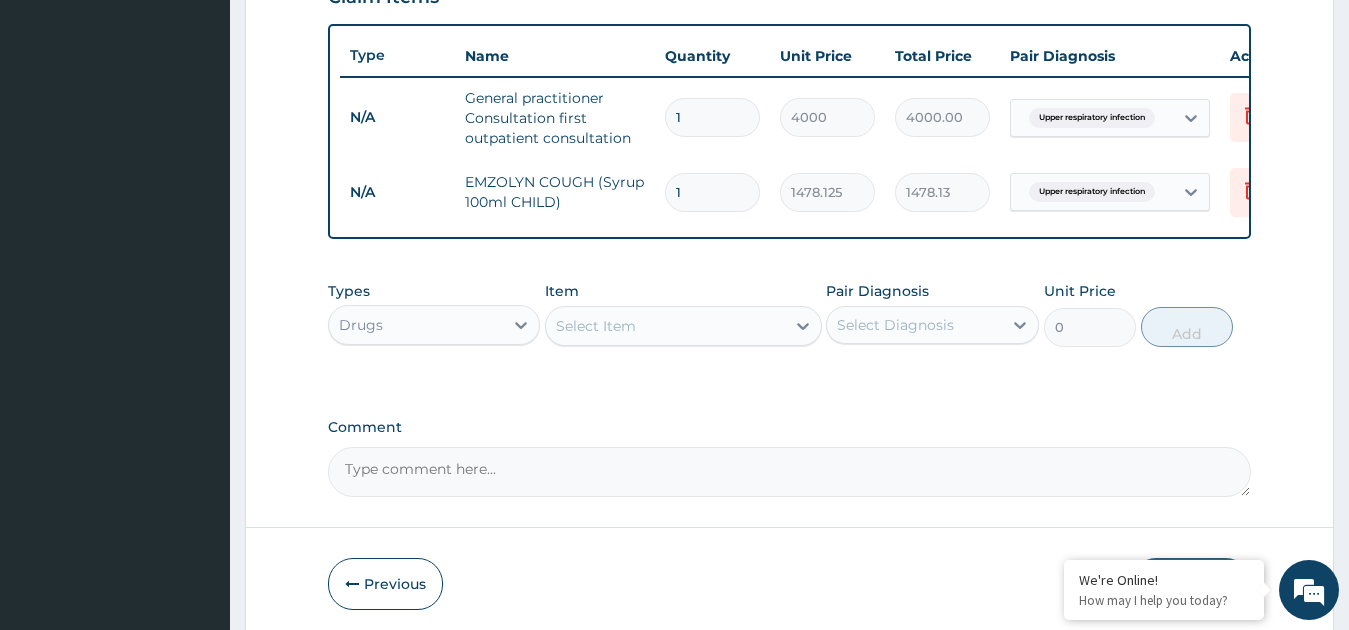 click on "Select Item" at bounding box center [665, 326] 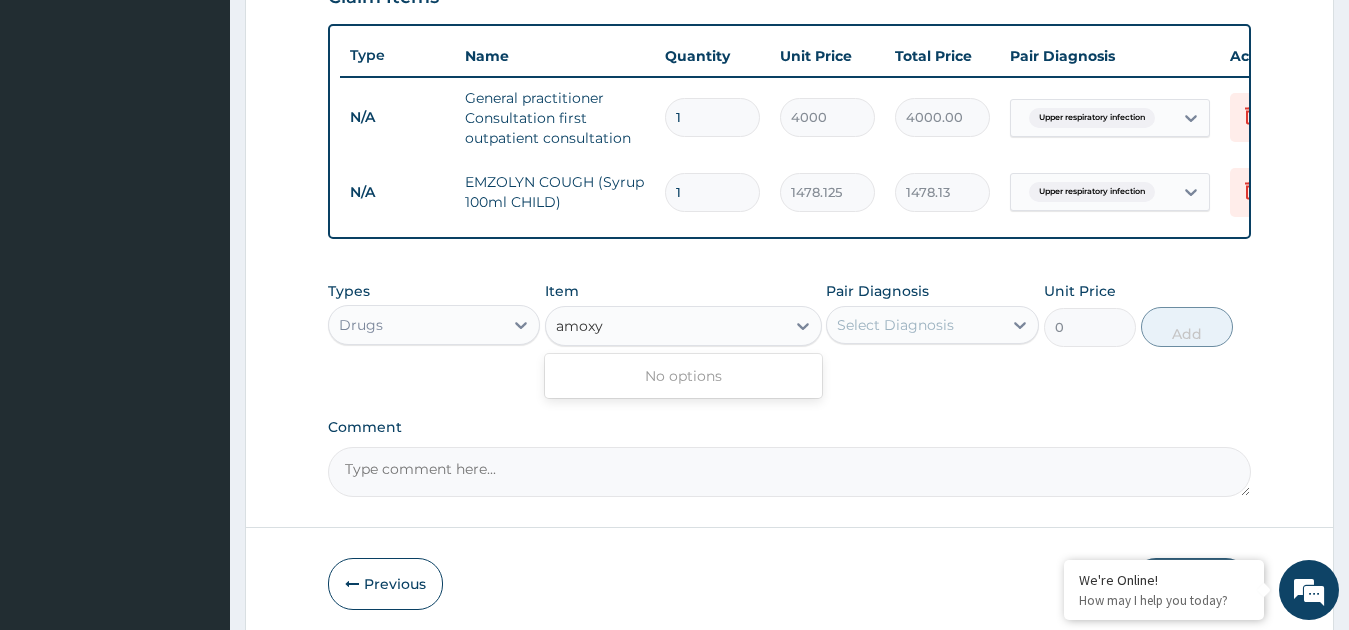 type on "amox" 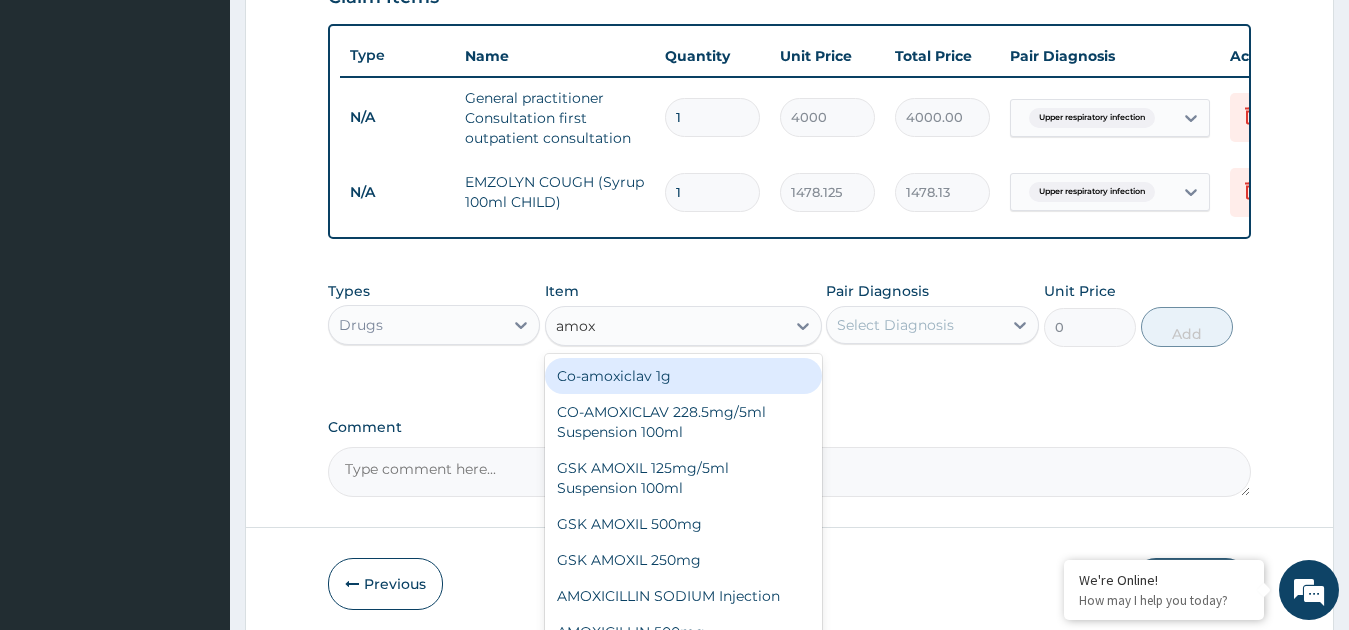 scroll, scrollTop: 72, scrollLeft: 0, axis: vertical 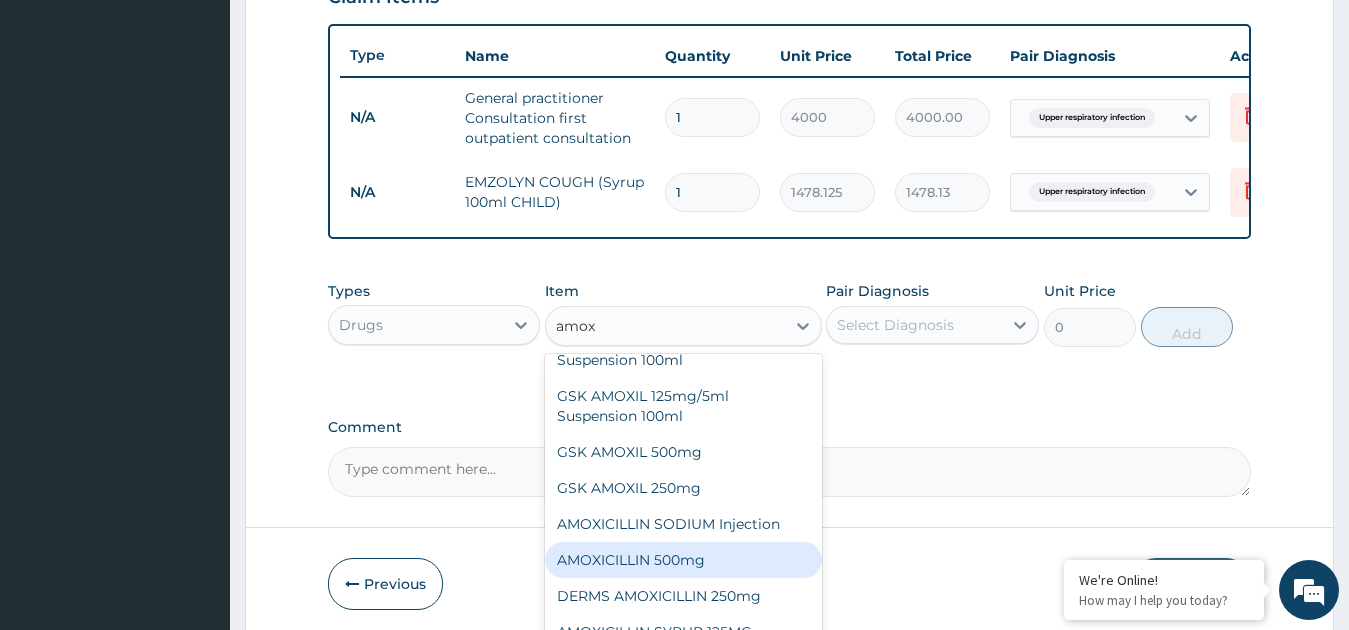click on "AMOXICILLIN 500mg" at bounding box center [683, 560] 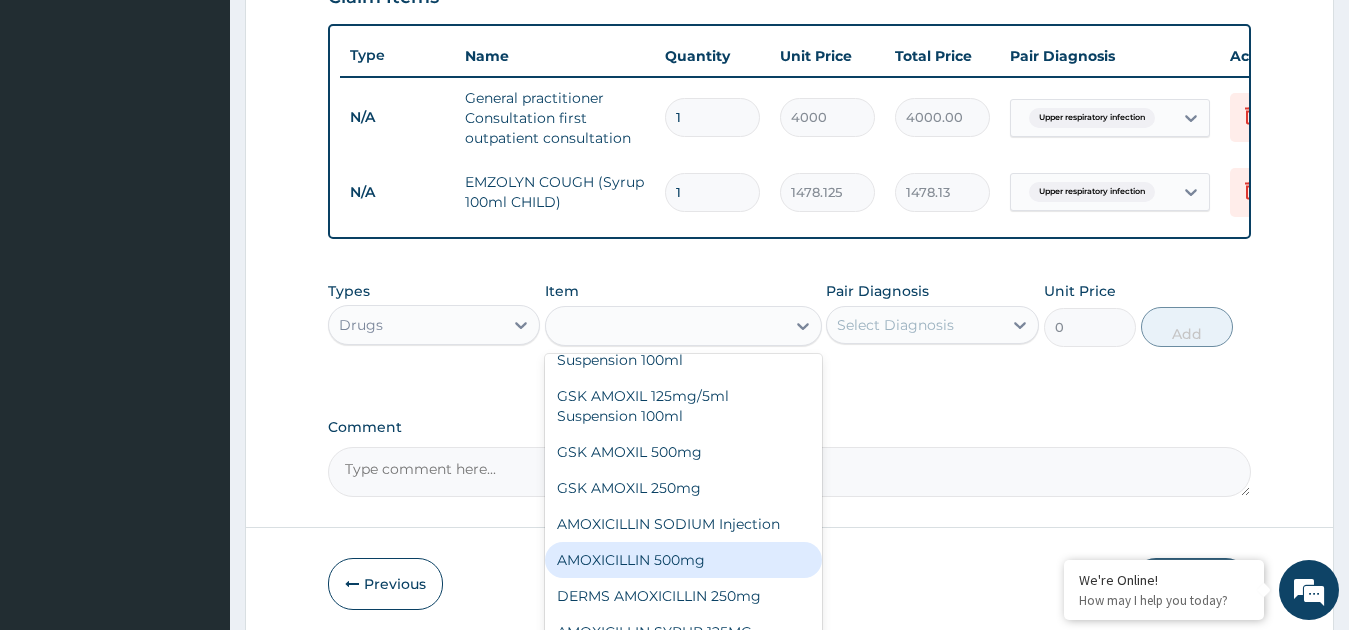 type on "85" 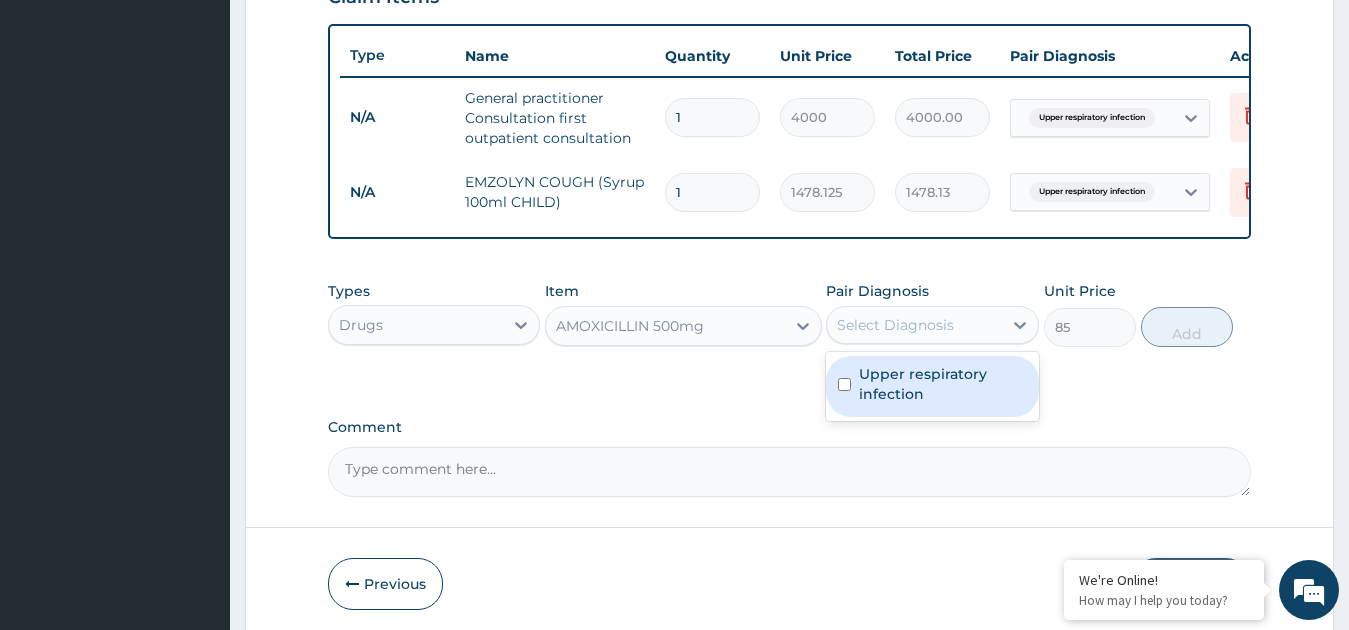 click on "Select Diagnosis" at bounding box center (895, 325) 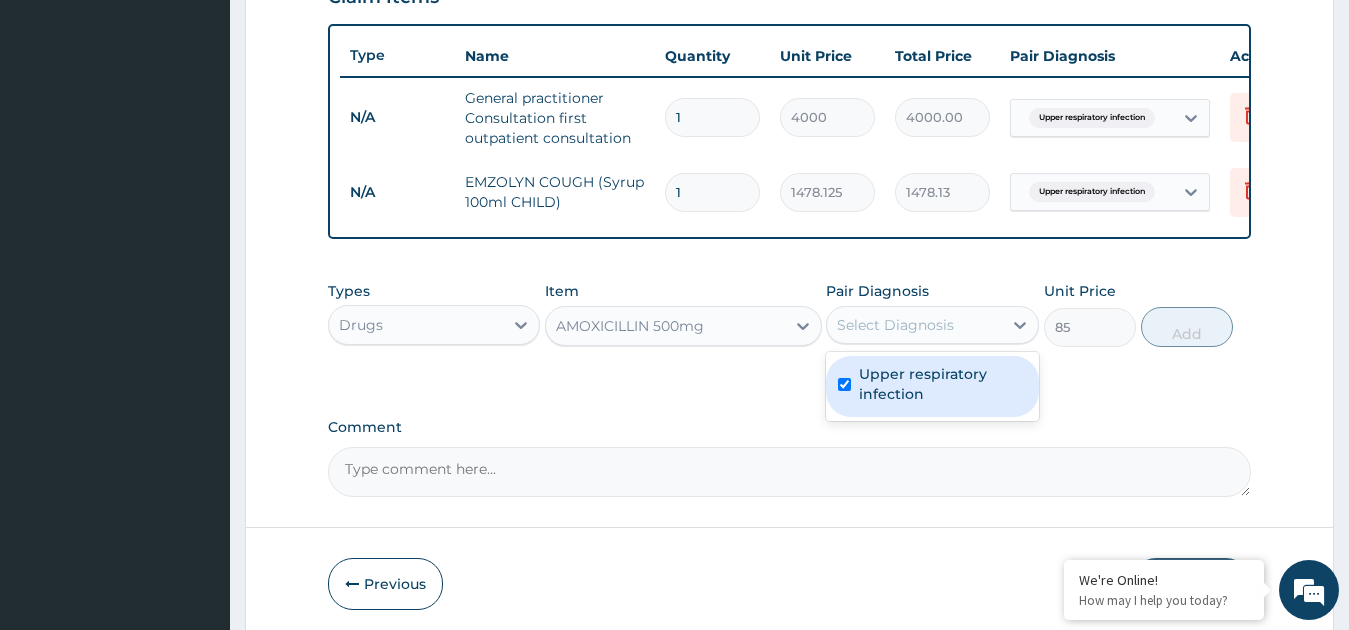 checkbox on "true" 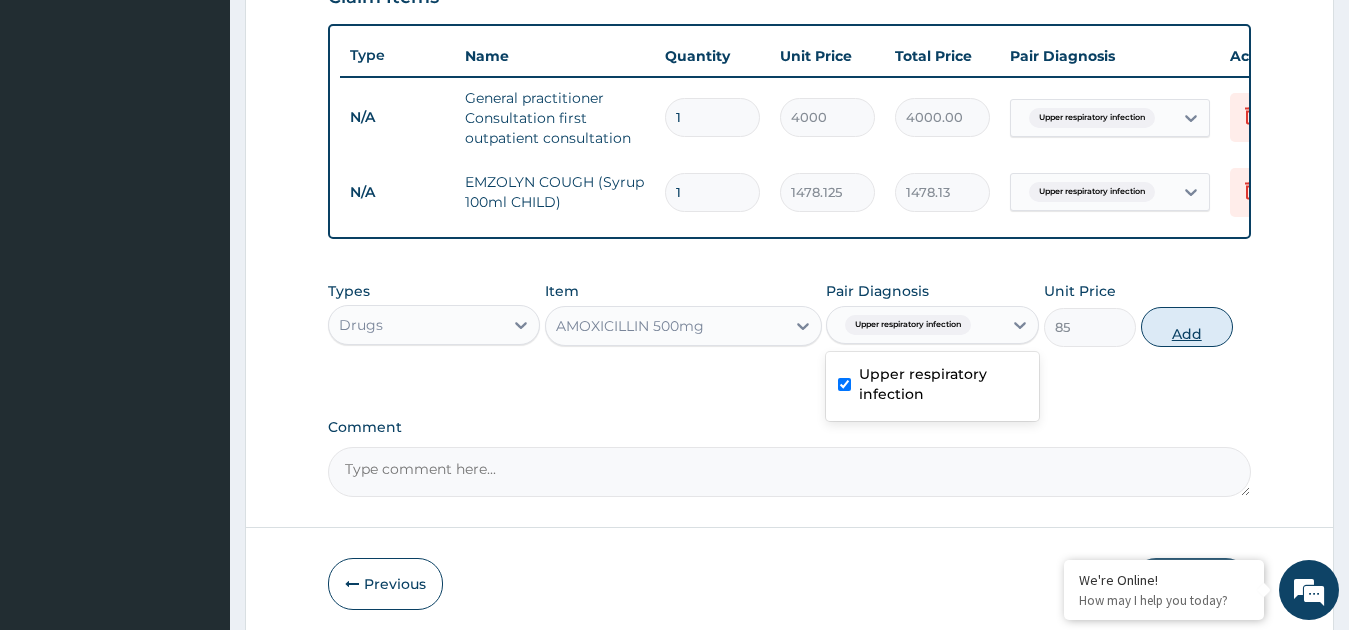 click on "Add" at bounding box center [1187, 327] 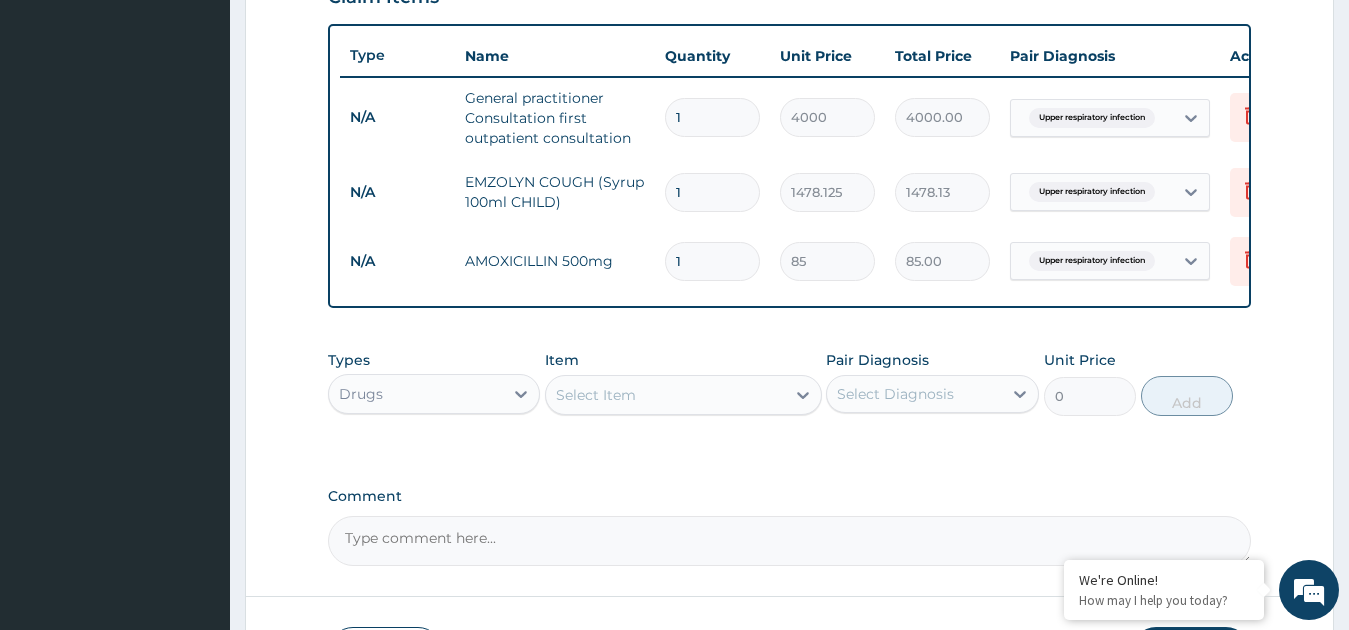 click on "Select Item" at bounding box center (665, 395) 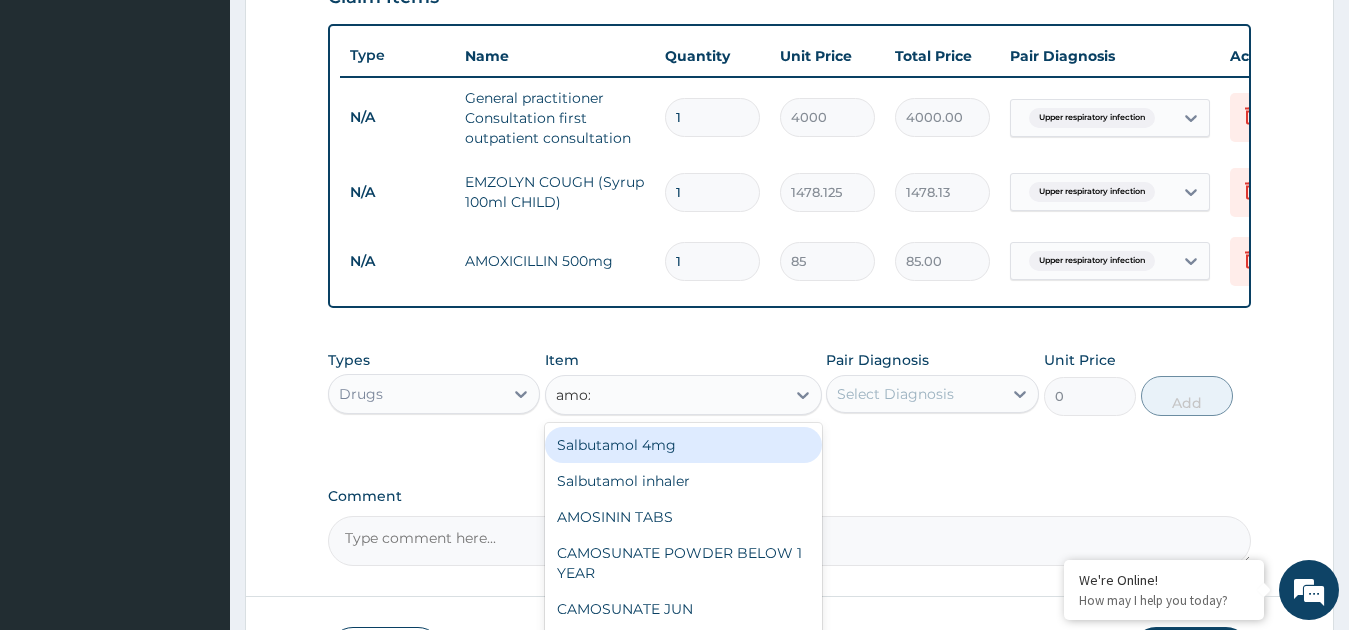 type on "amoxi" 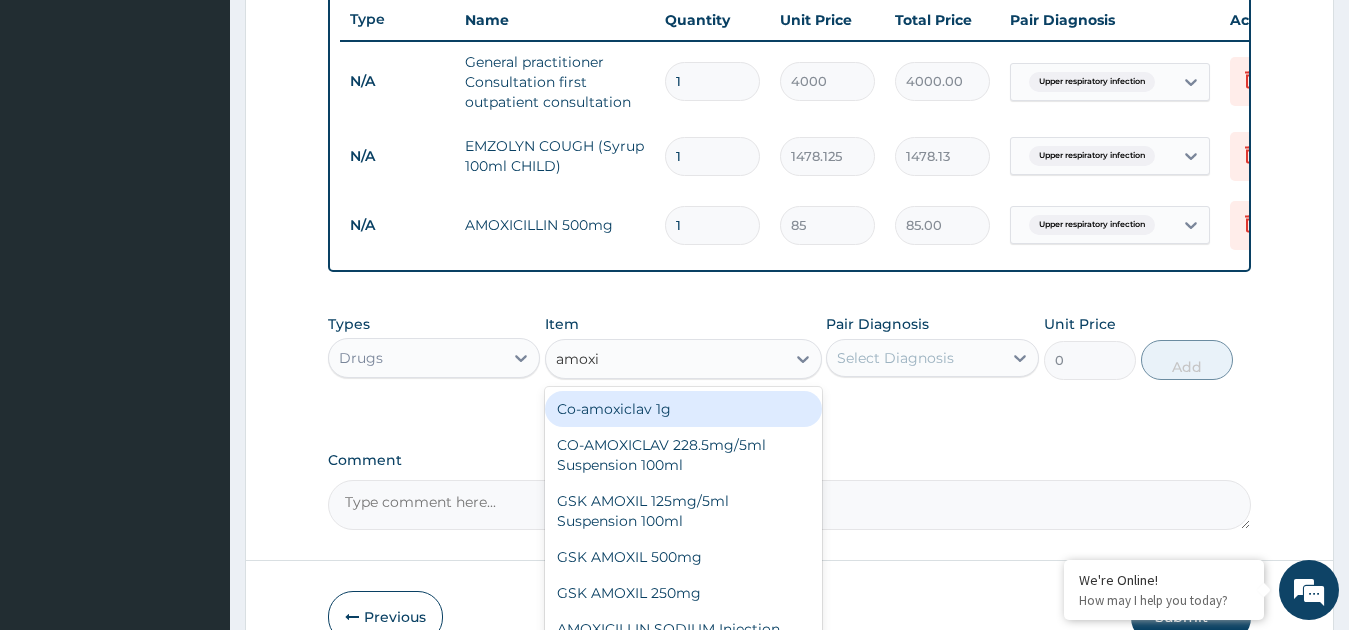 scroll, scrollTop: 883, scrollLeft: 0, axis: vertical 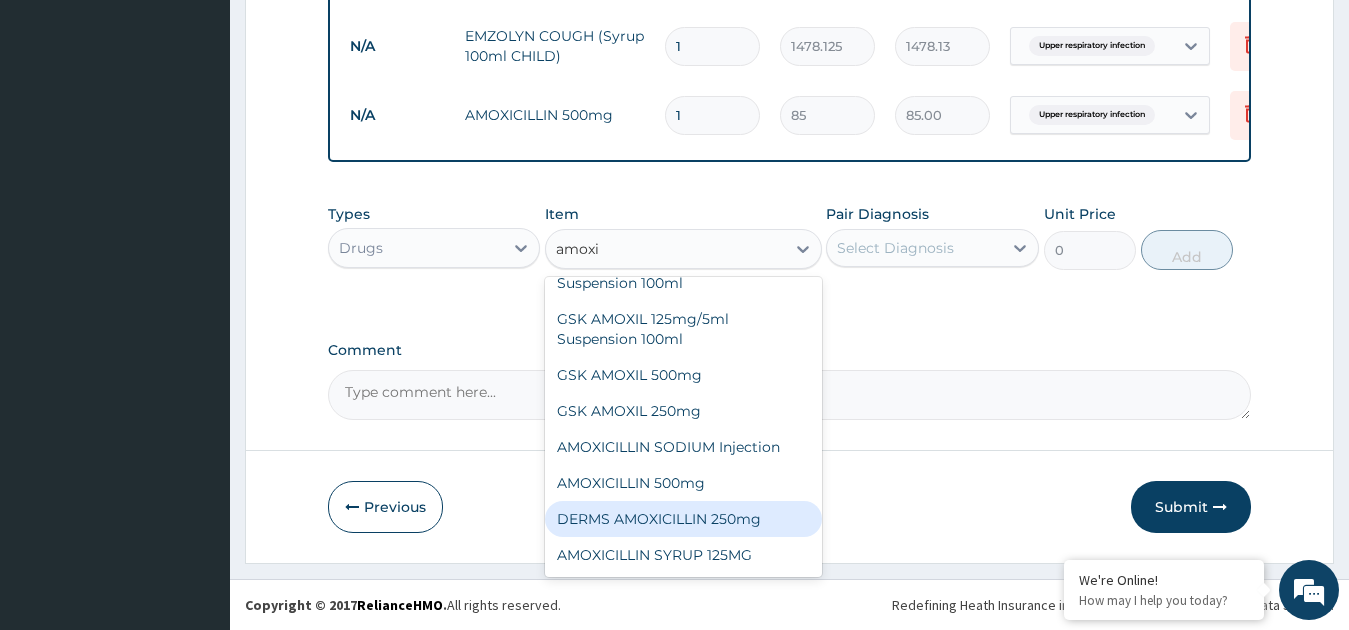 click on "DERMS AMOXICILLIN 250mg" at bounding box center (683, 519) 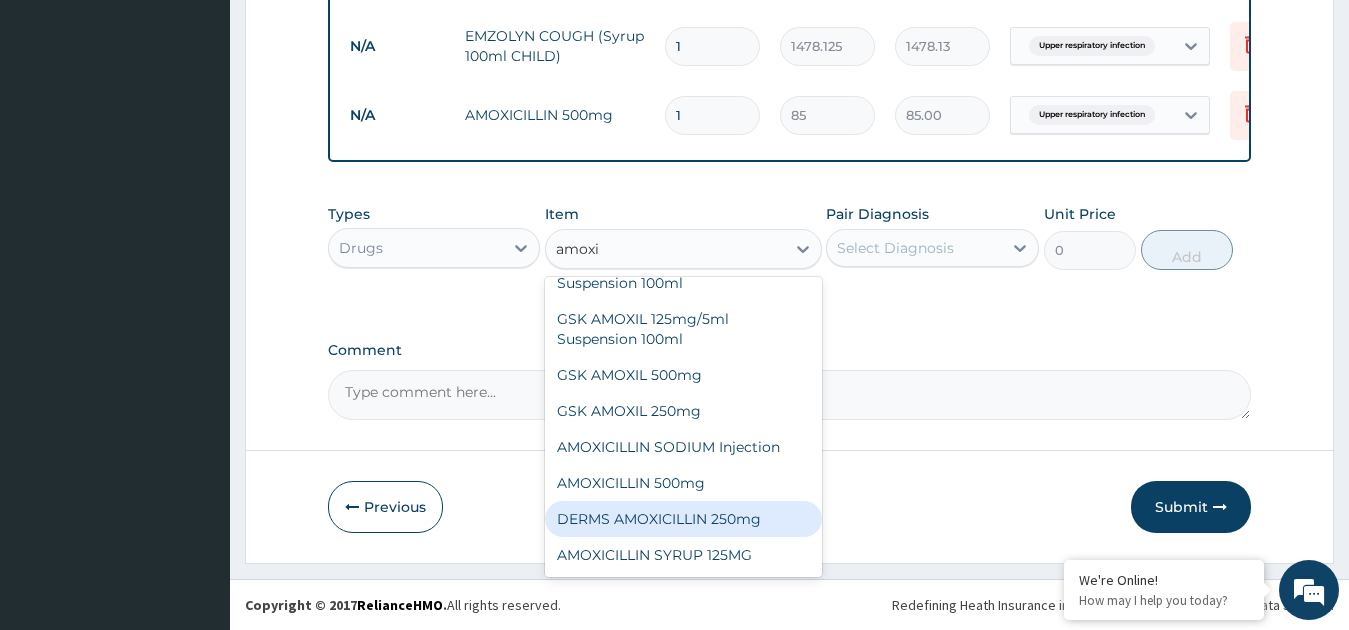 type 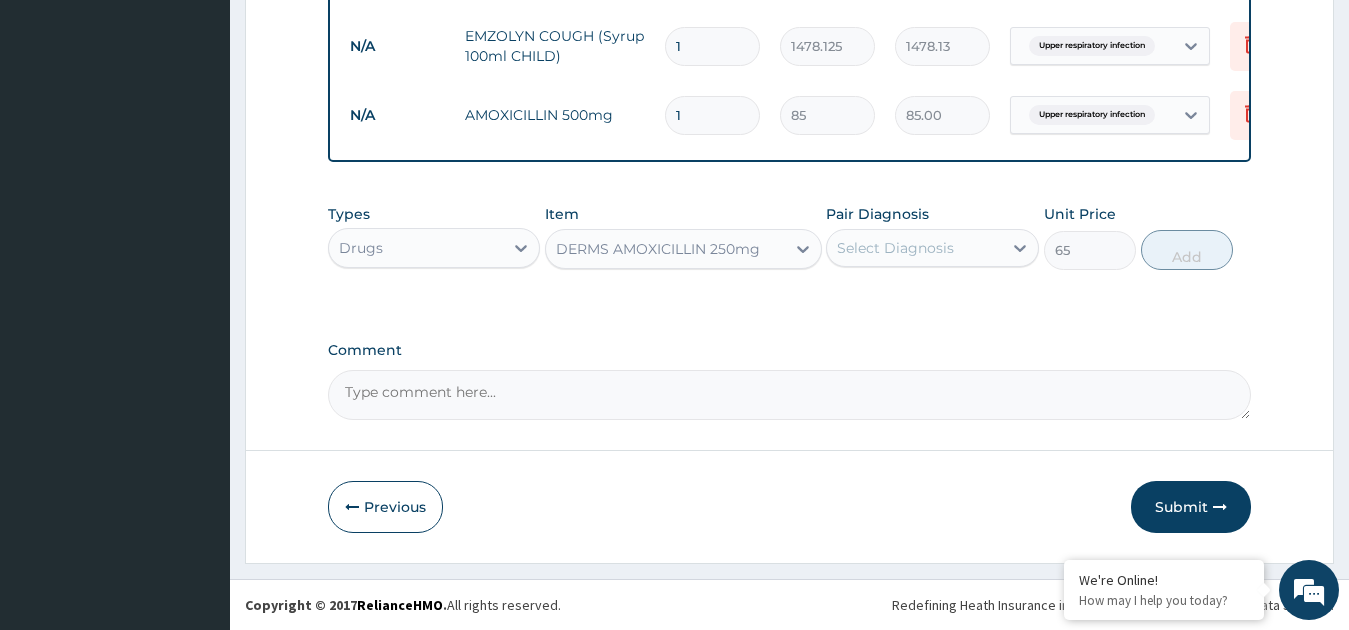 click on "Select Diagnosis" at bounding box center (895, 248) 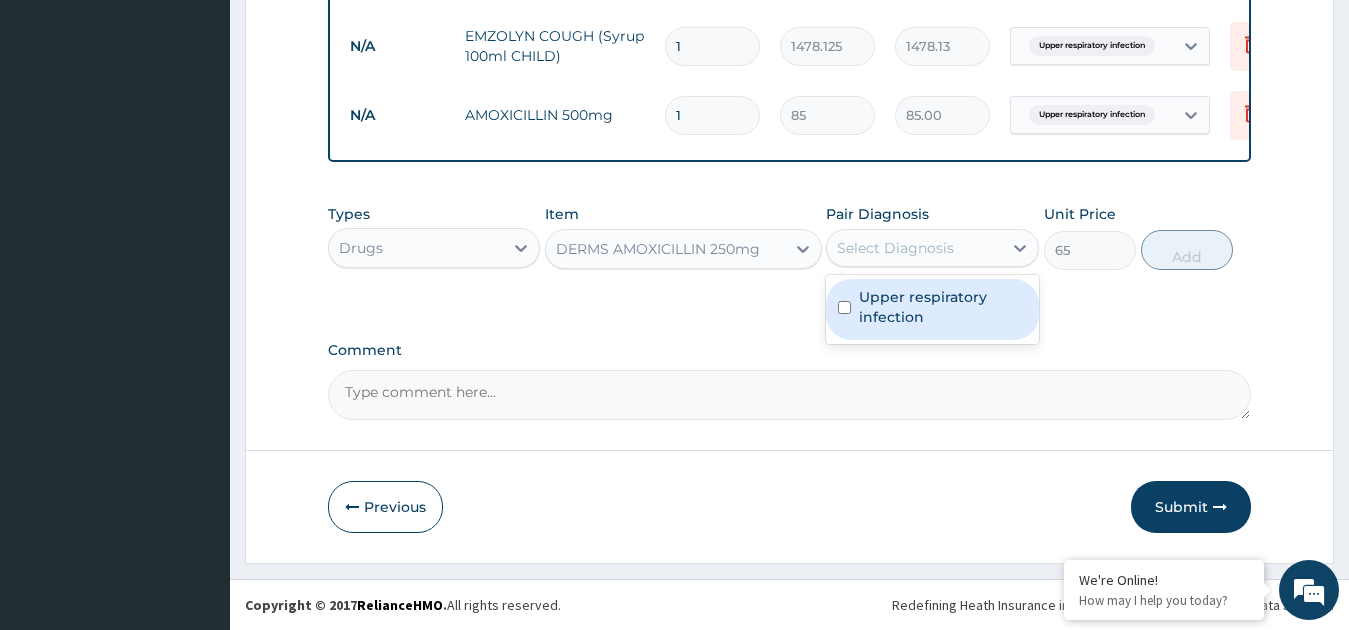 click on "Upper respiratory infection" at bounding box center (943, 307) 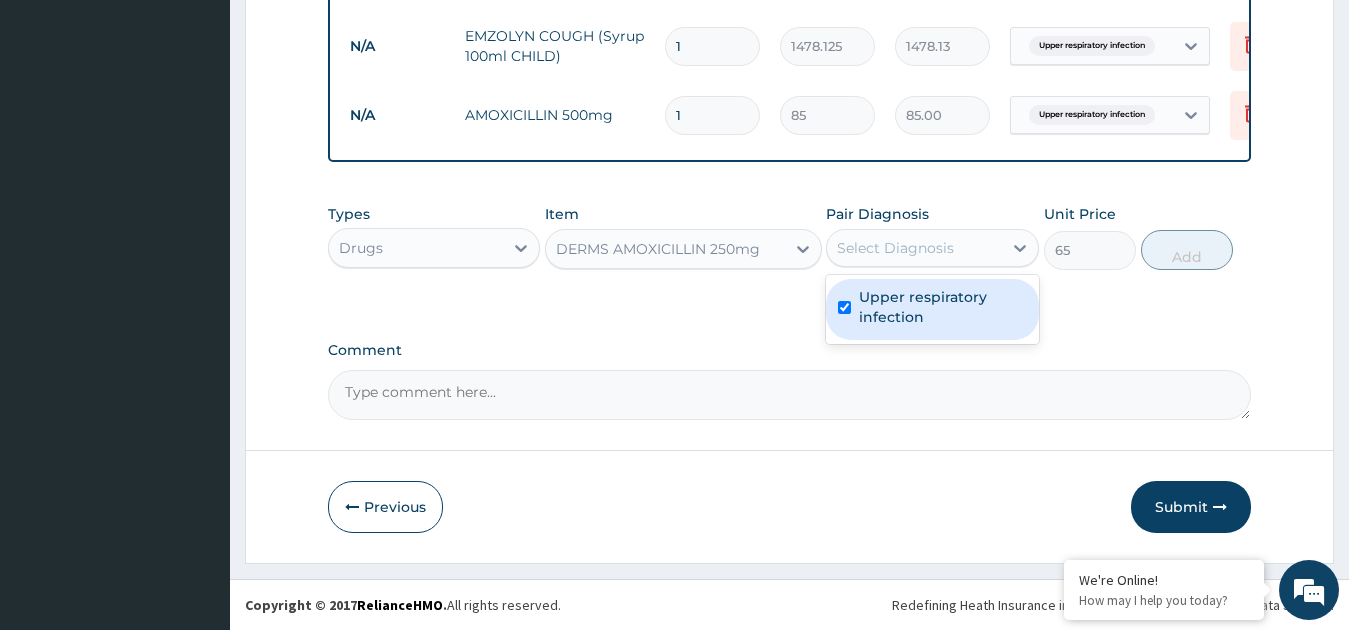 checkbox on "true" 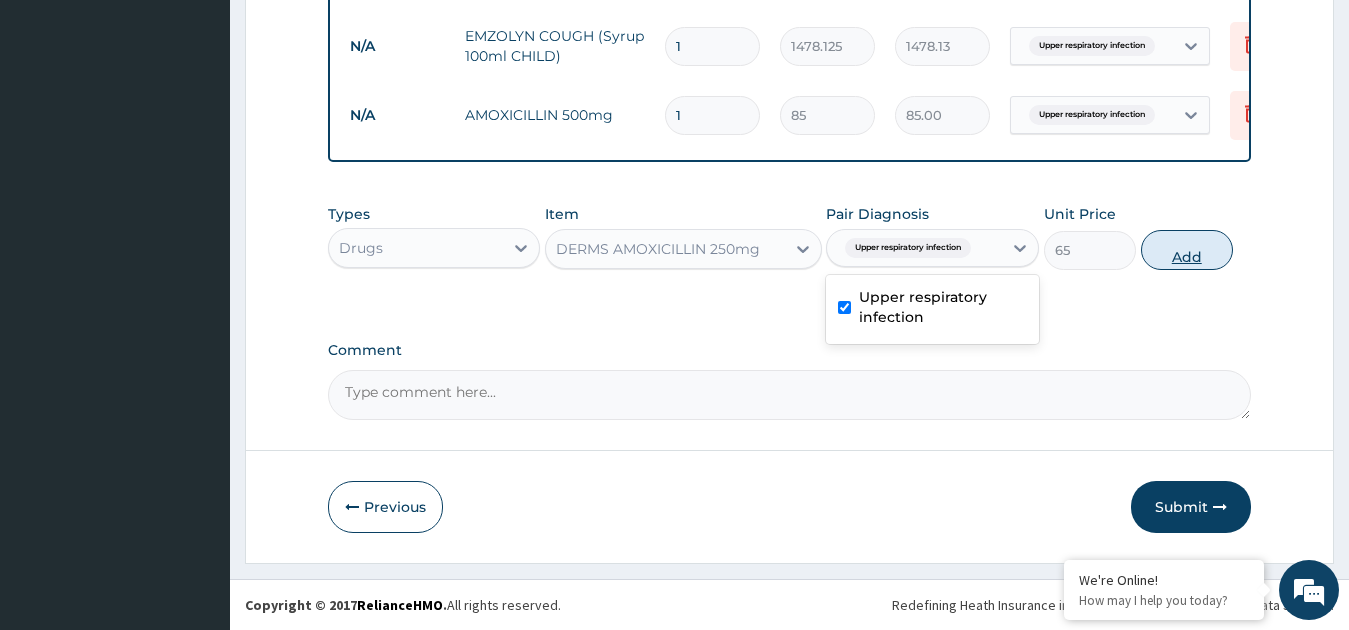 click on "Add" at bounding box center [1187, 250] 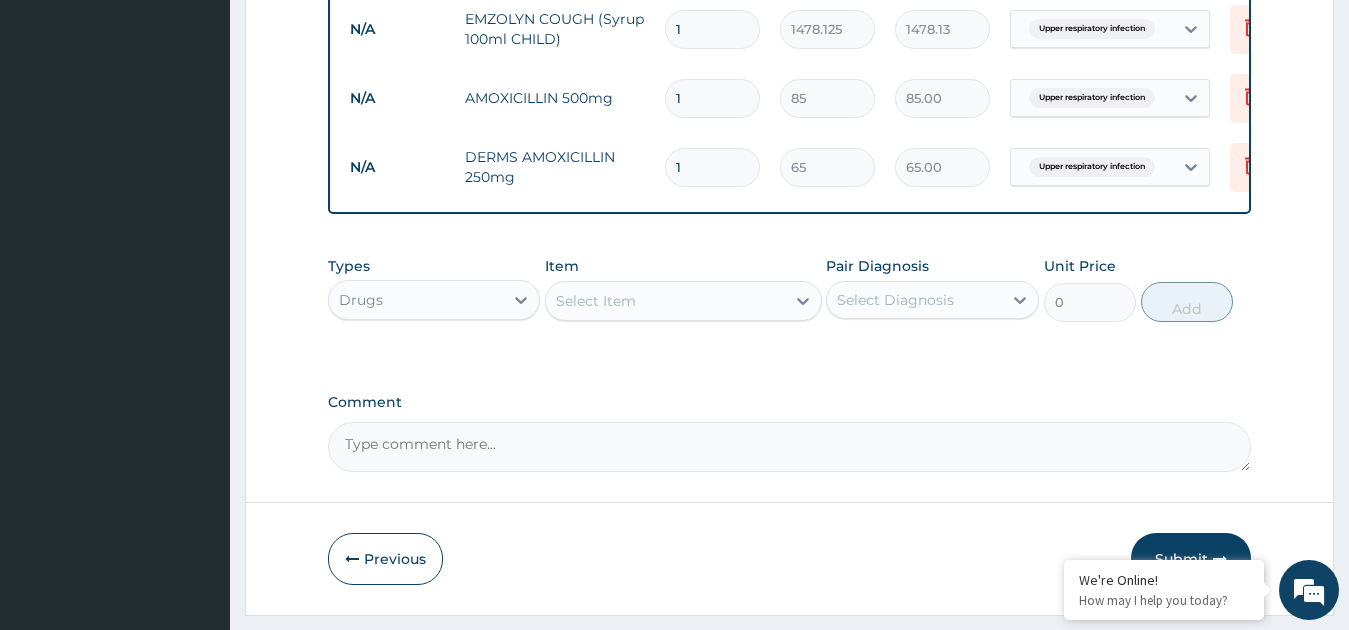type on "15" 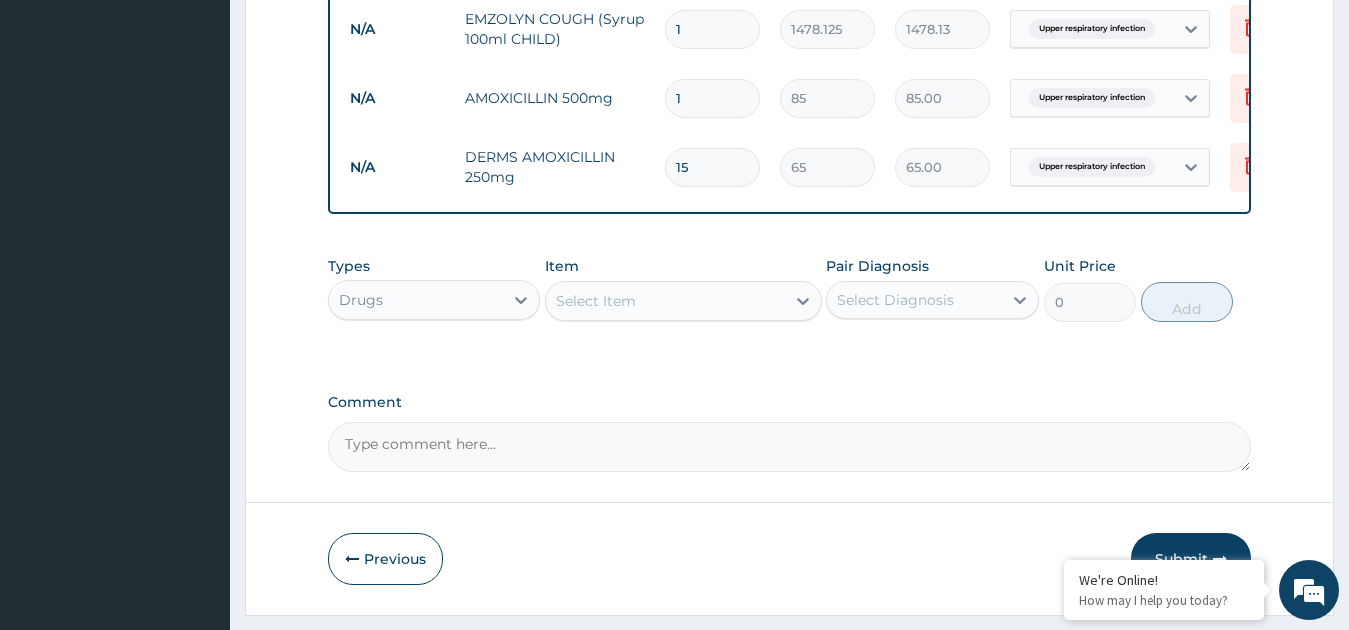 type on "975.00" 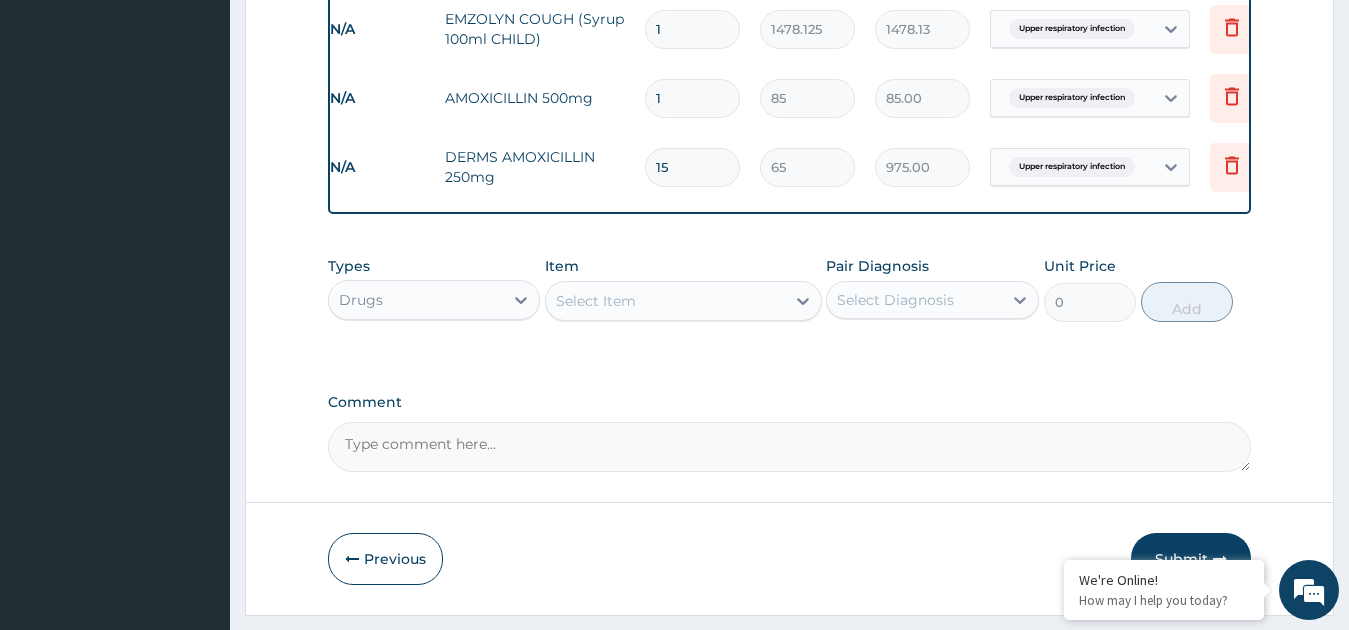 scroll, scrollTop: 0, scrollLeft: 34, axis: horizontal 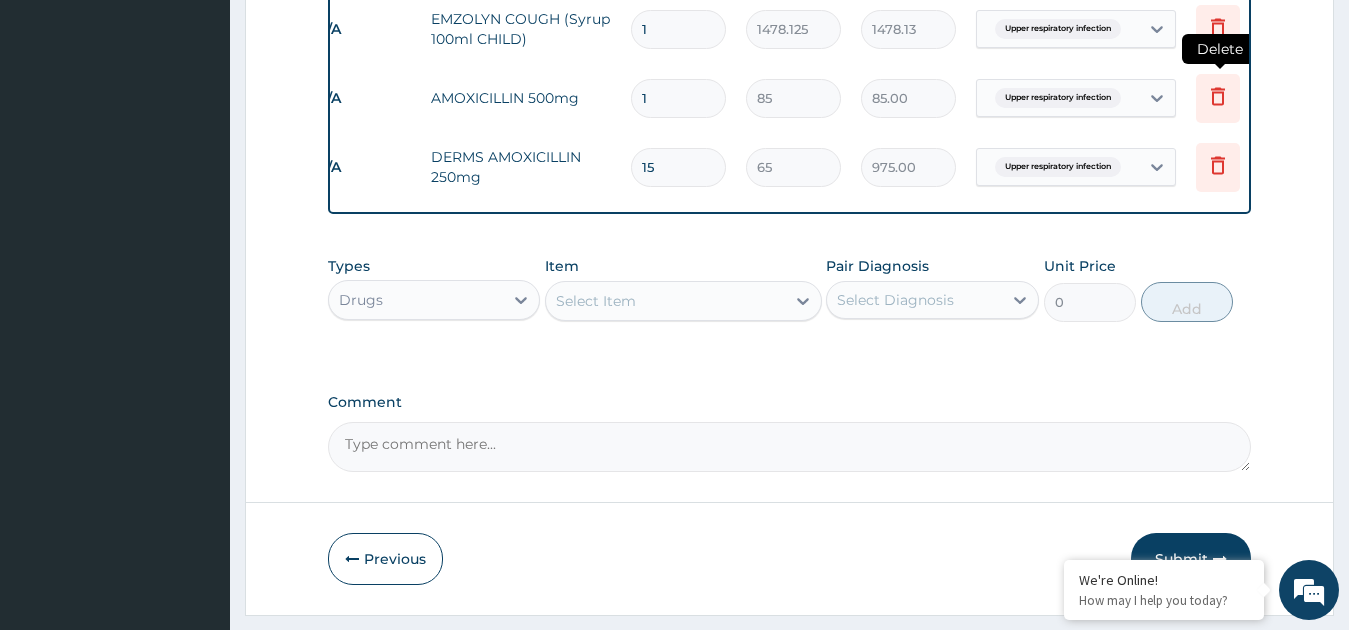 type on "15" 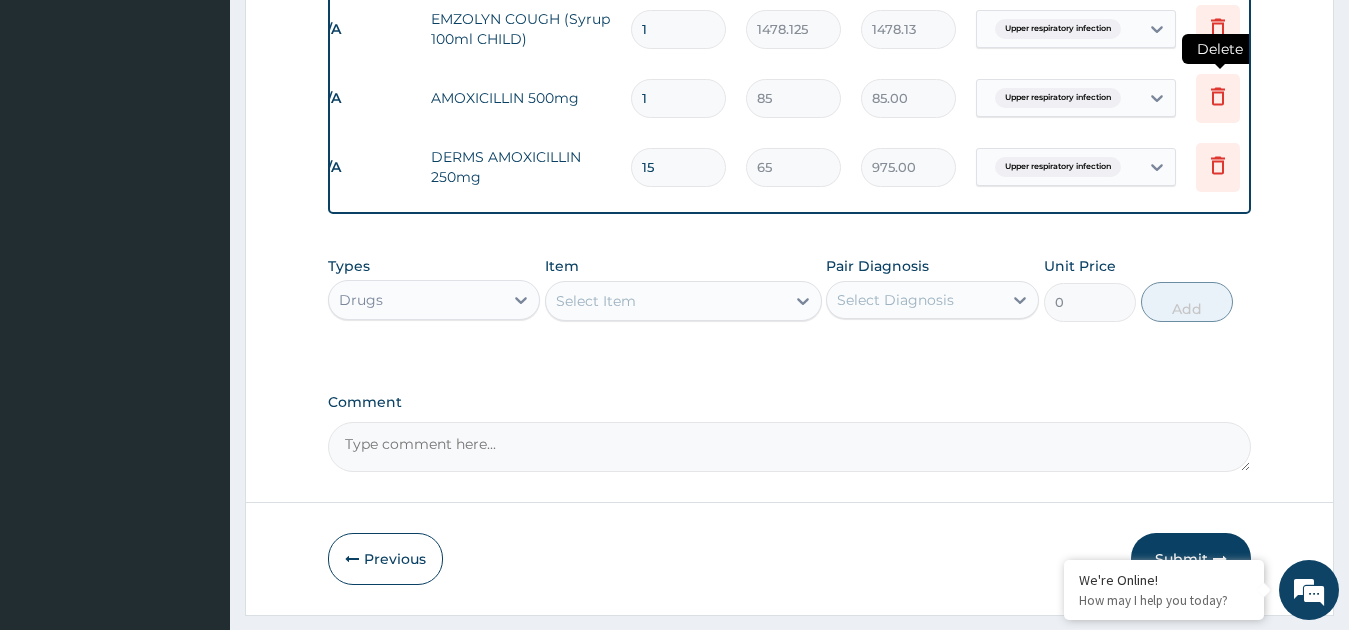 click at bounding box center [1218, 98] 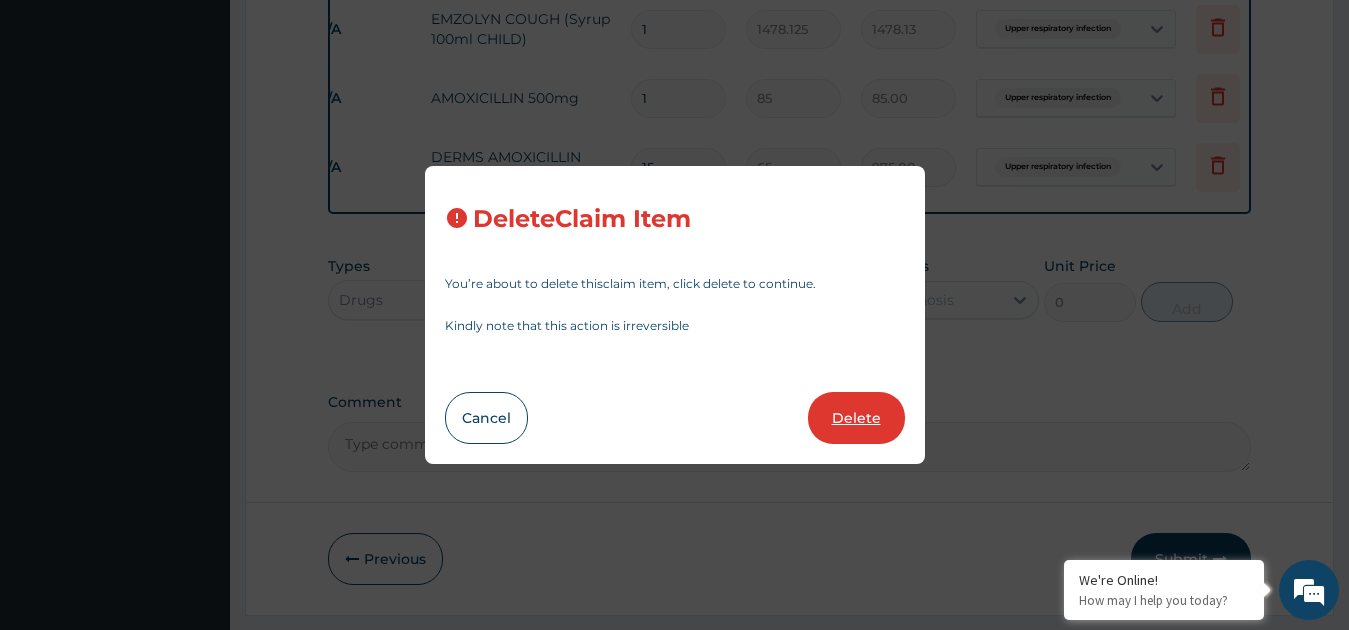 click on "Delete" at bounding box center [856, 418] 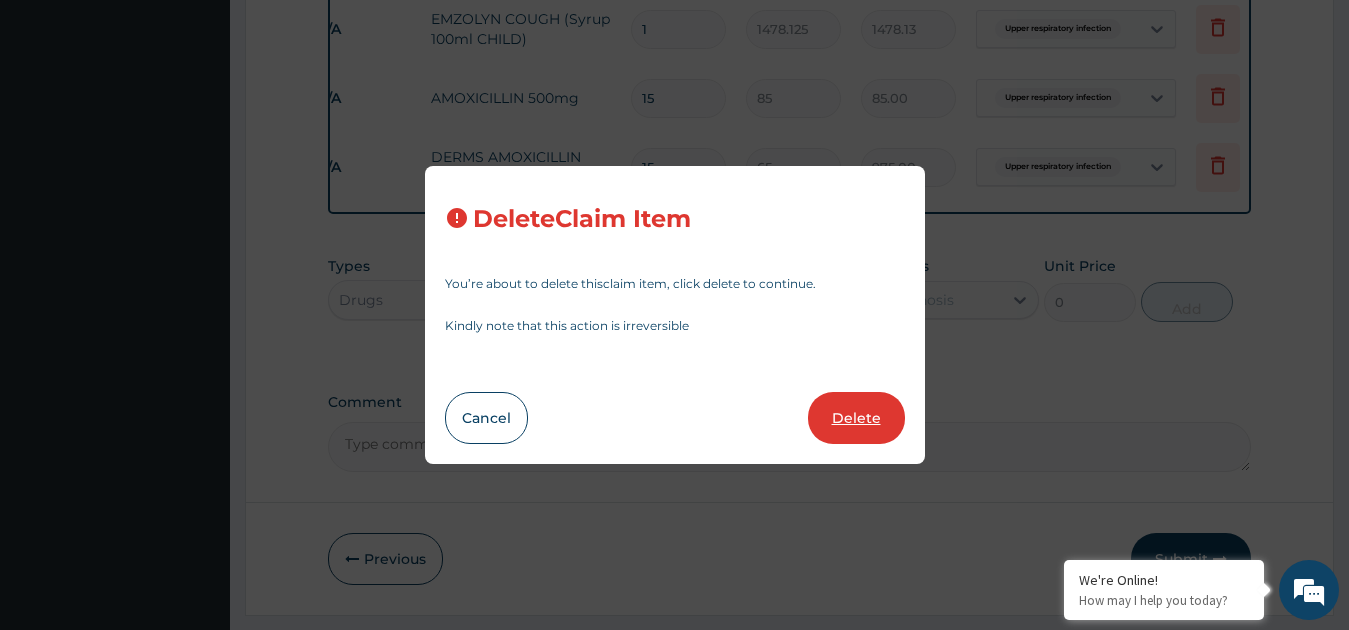 type on "65" 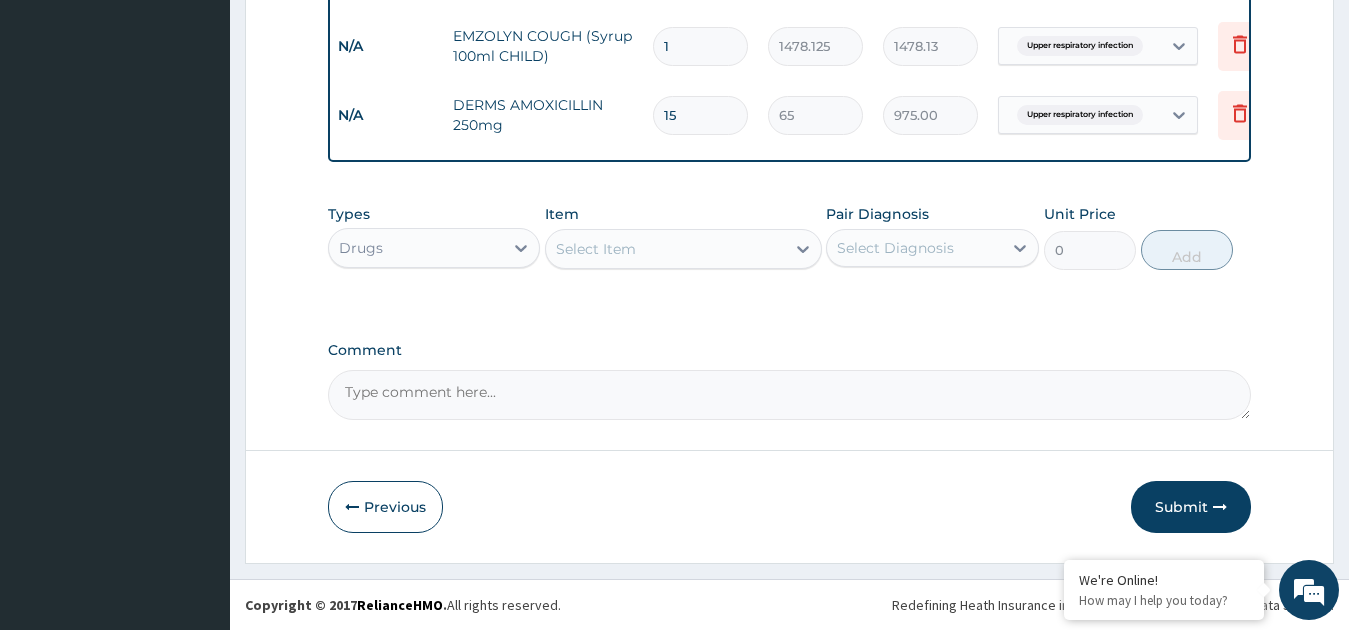 scroll, scrollTop: 0, scrollLeft: 10, axis: horizontal 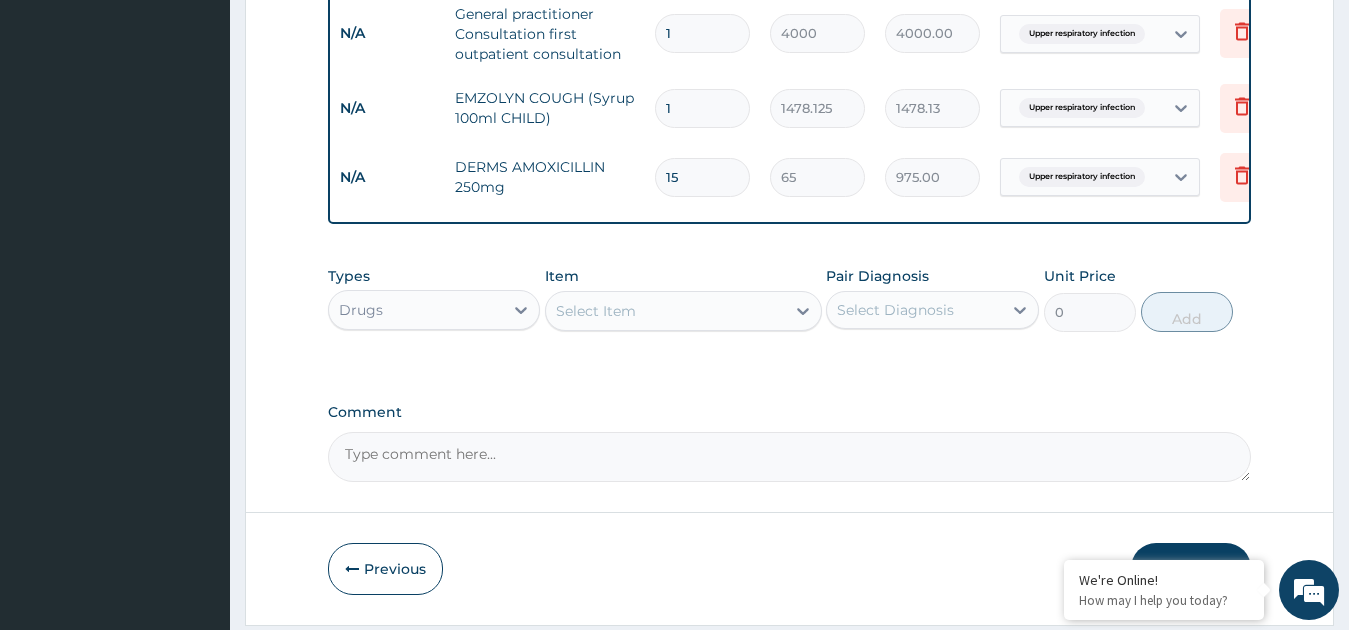 click on "Select Item" at bounding box center (665, 311) 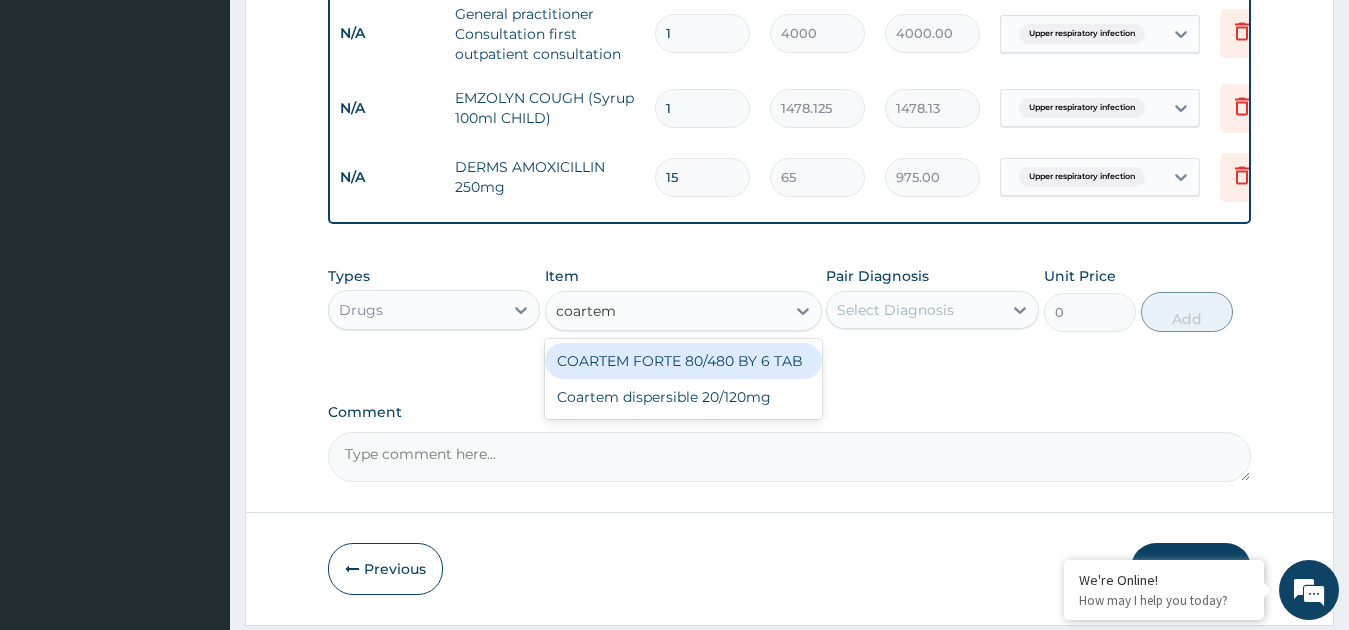 type on "coartem" 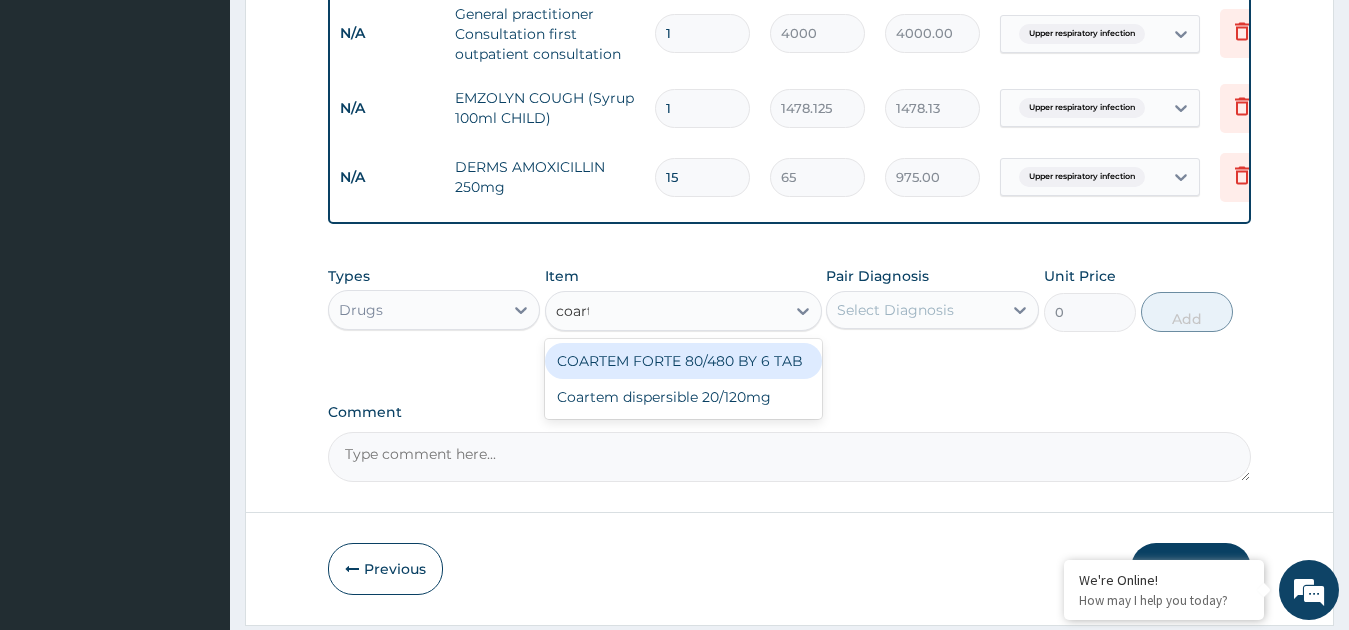 type on "coarte" 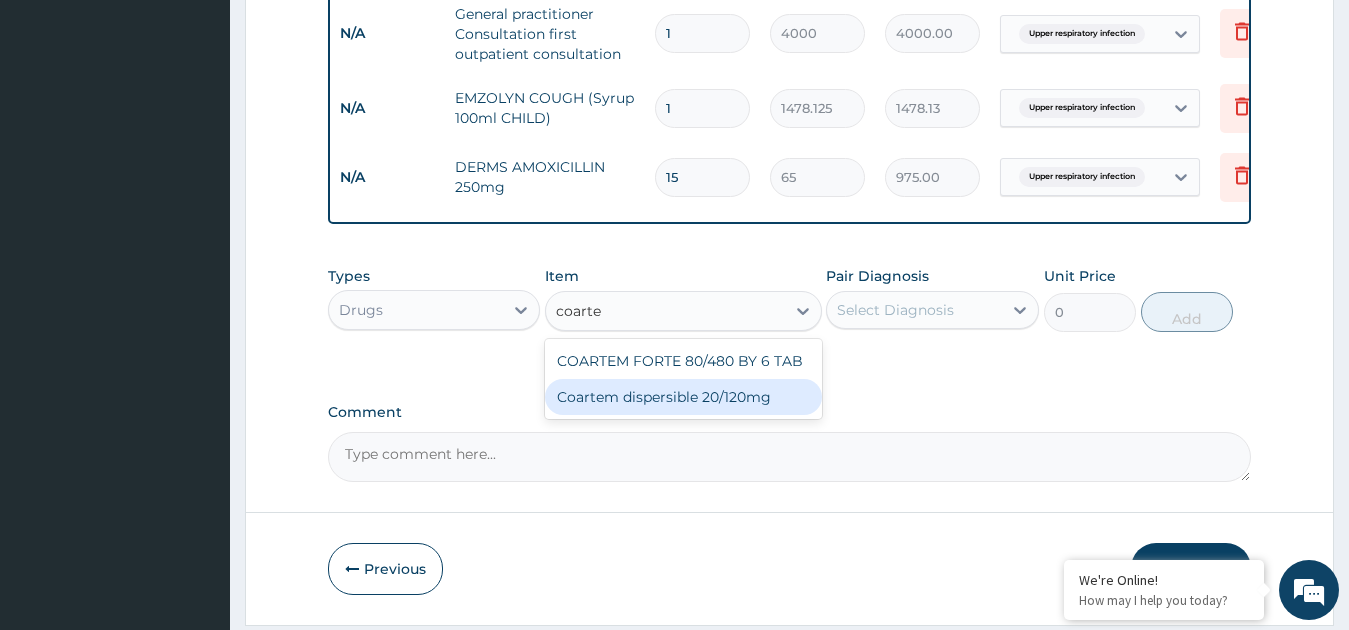 click on "Coartem dispersible 20/120mg" at bounding box center [683, 397] 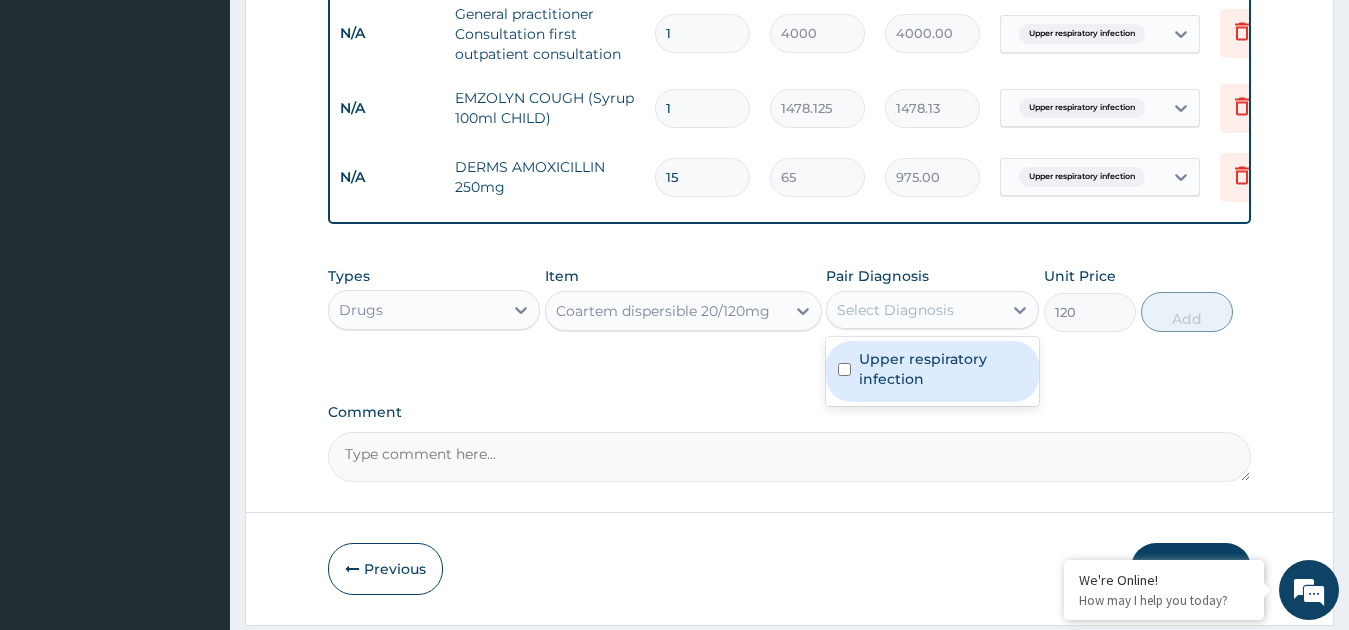 click on "Select Diagnosis" at bounding box center (895, 310) 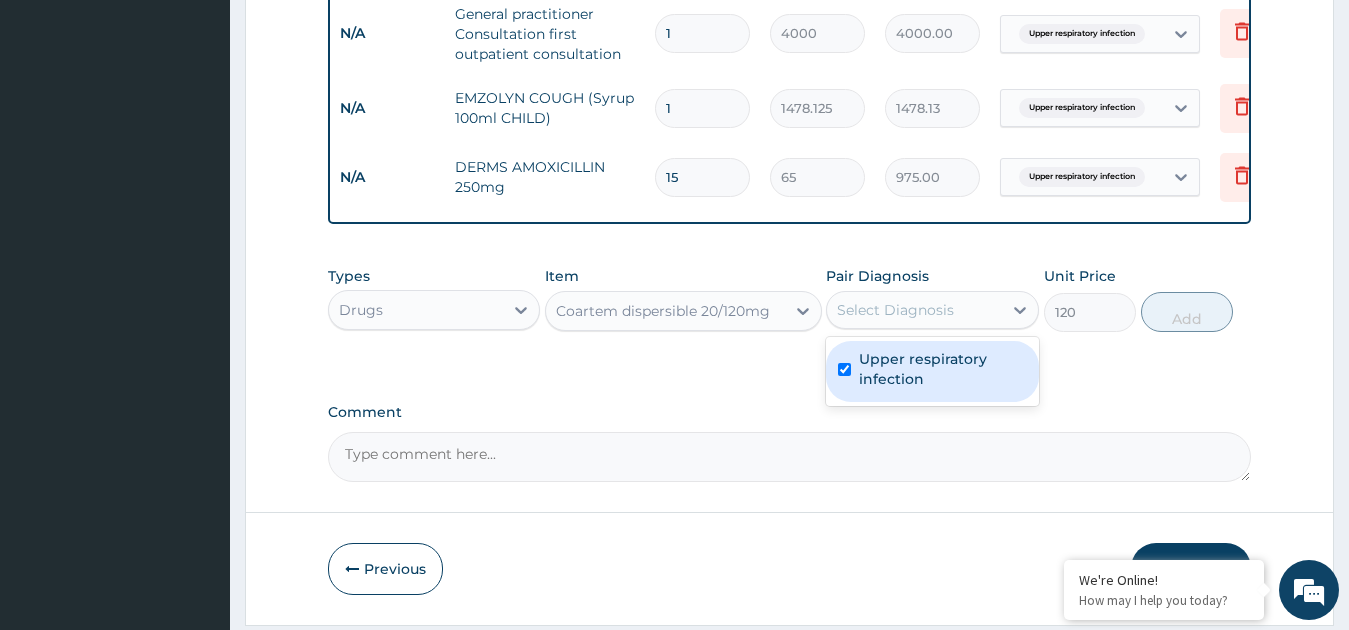 checkbox on "true" 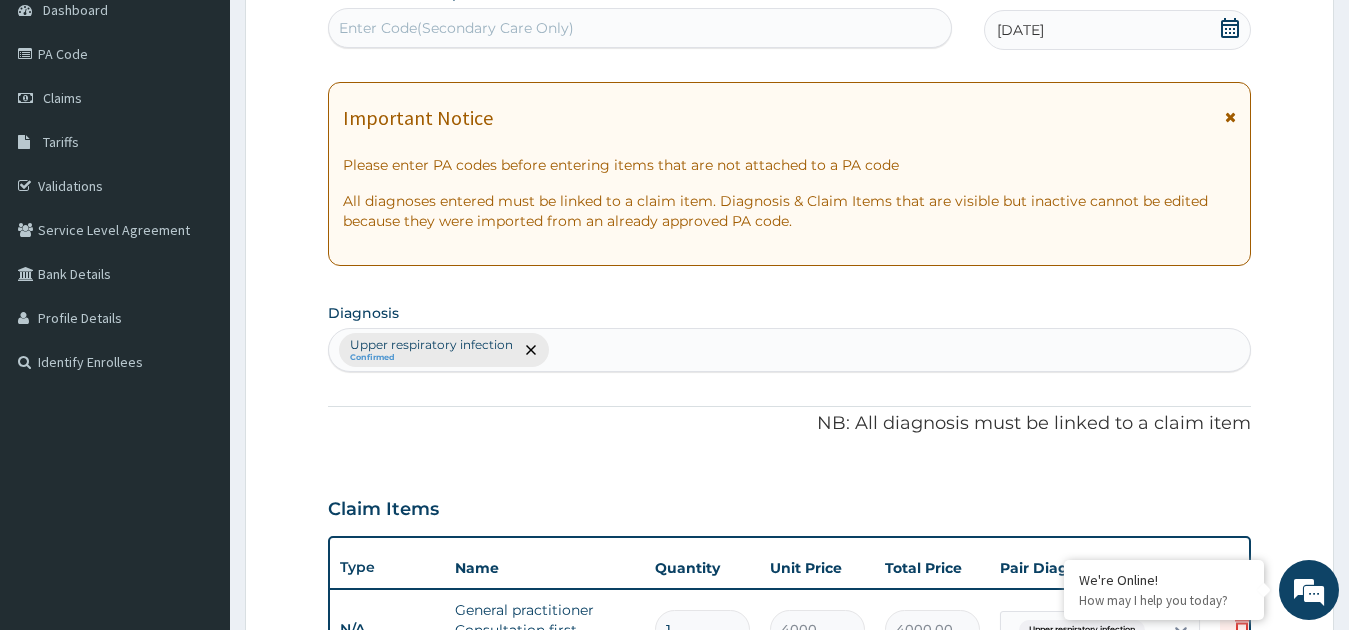 scroll, scrollTop: 206, scrollLeft: 0, axis: vertical 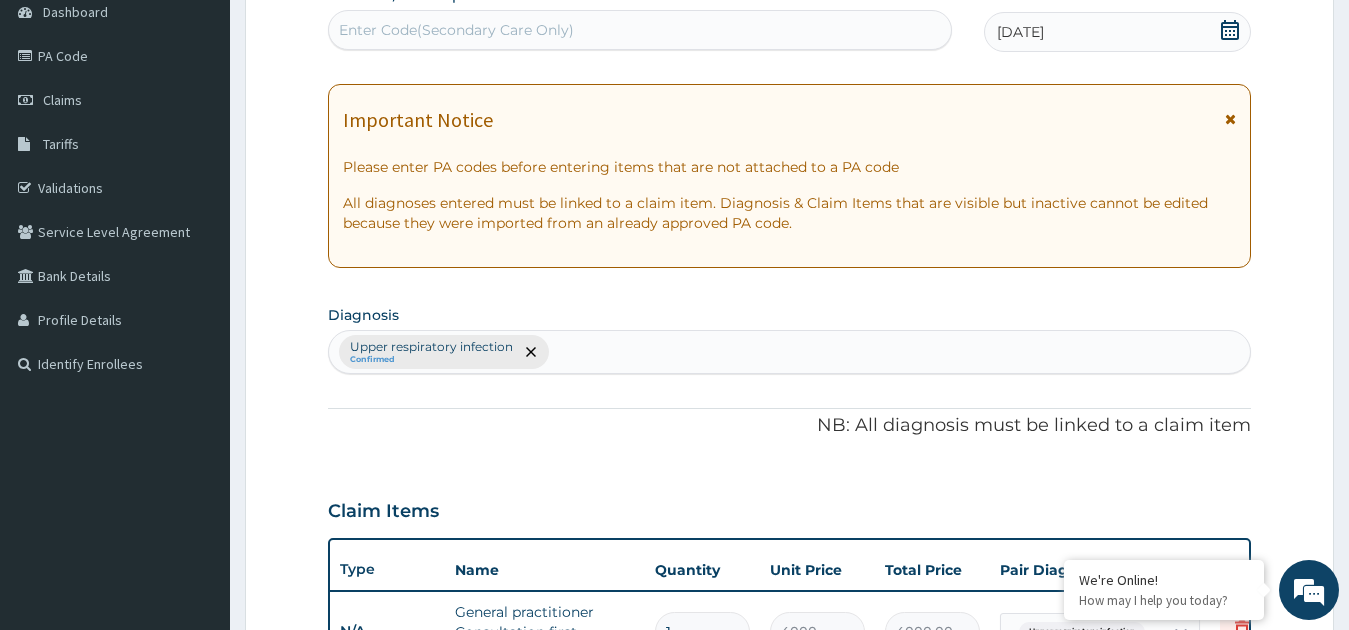 click on "Upper respiratory infection Confirmed" at bounding box center [790, 352] 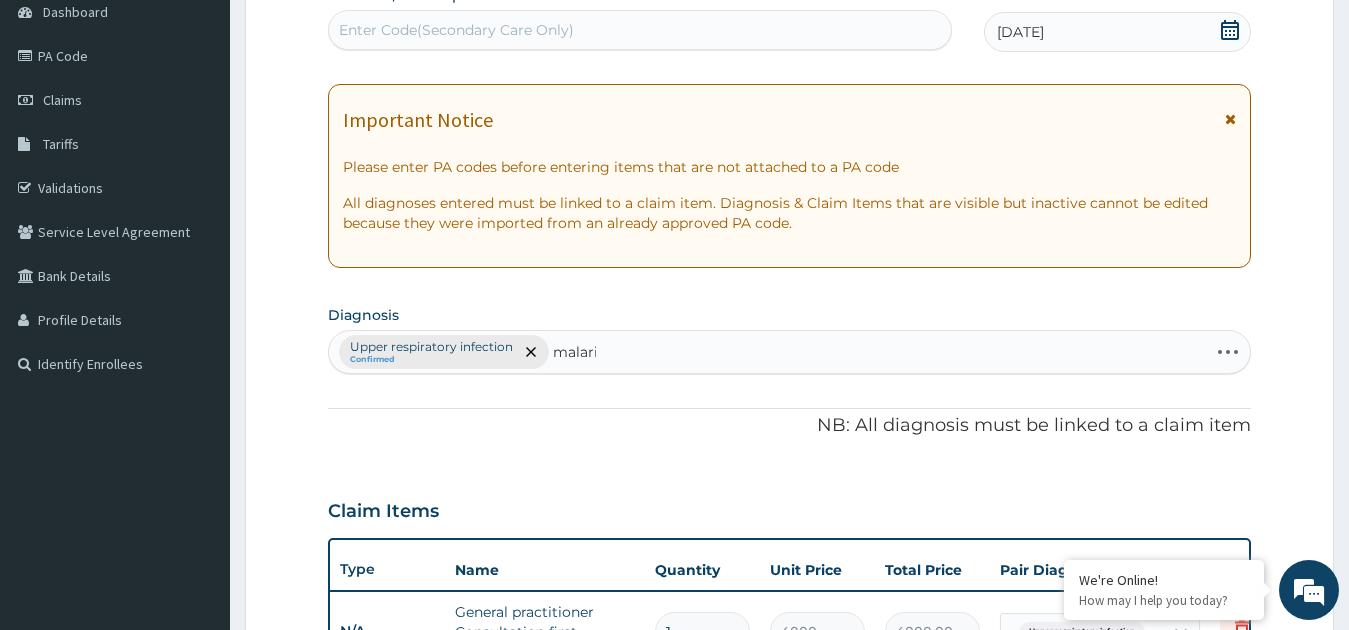 type on "malaria" 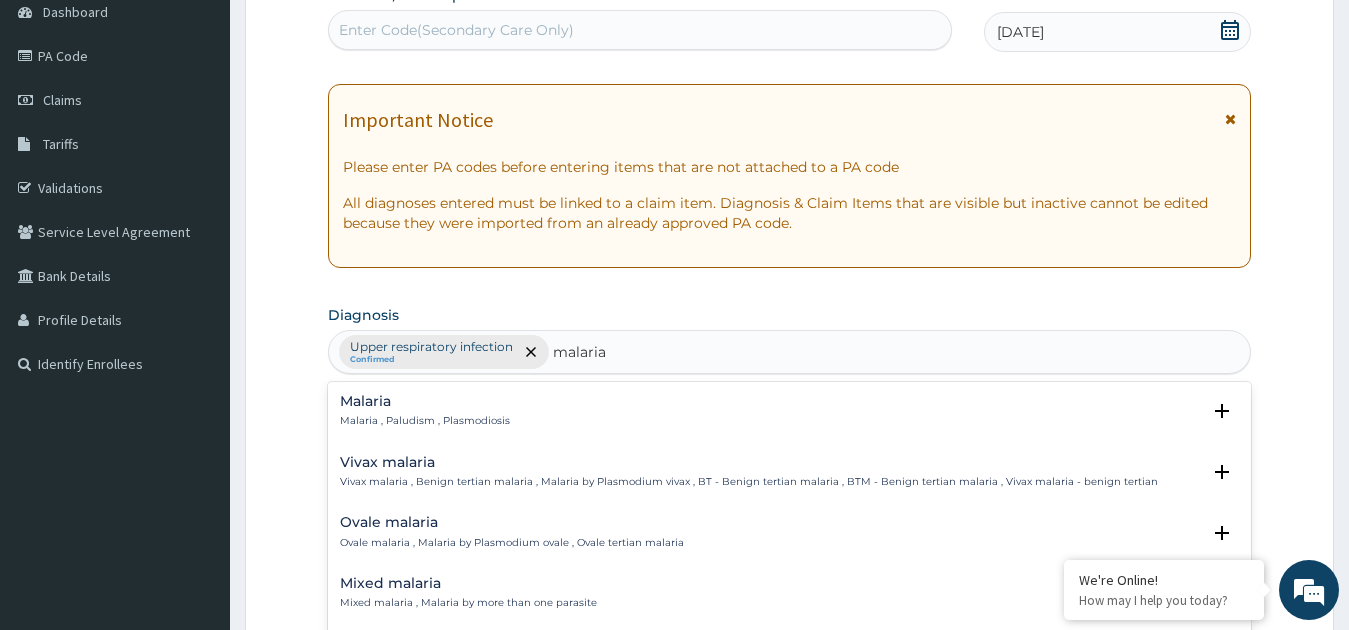 click on "Malaria Malaria , Paludism , Plasmodiosis" at bounding box center (790, 411) 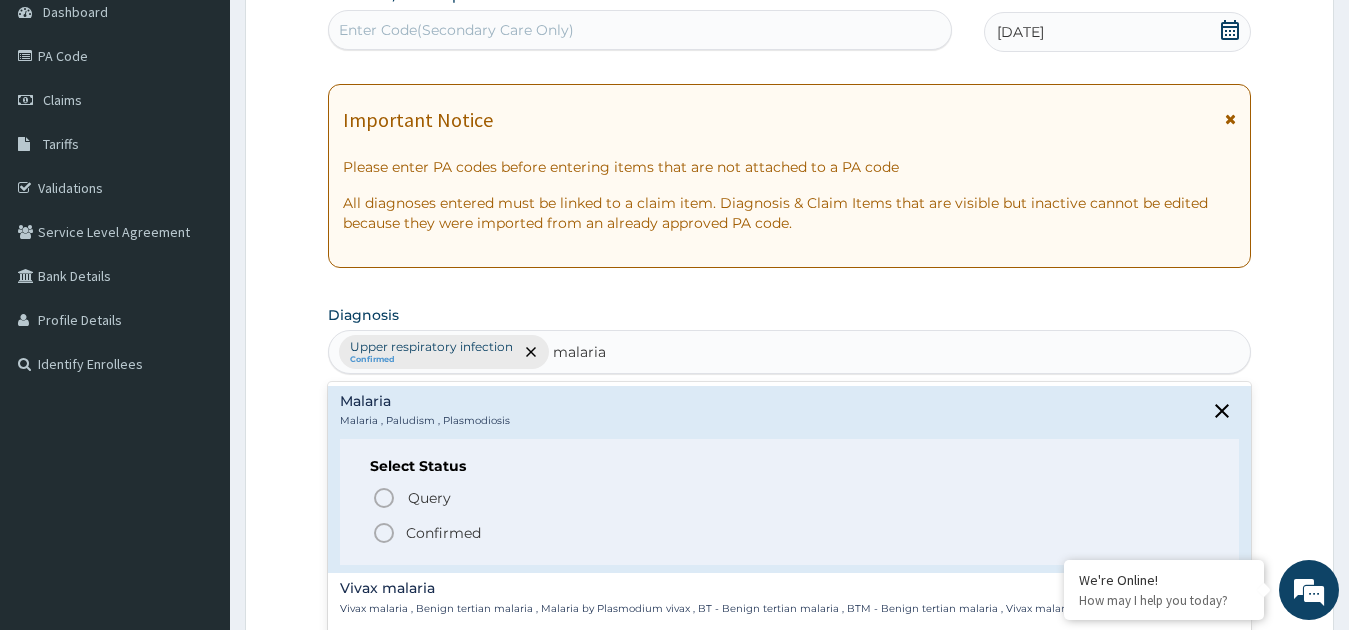 click on "Confirmed" at bounding box center [443, 533] 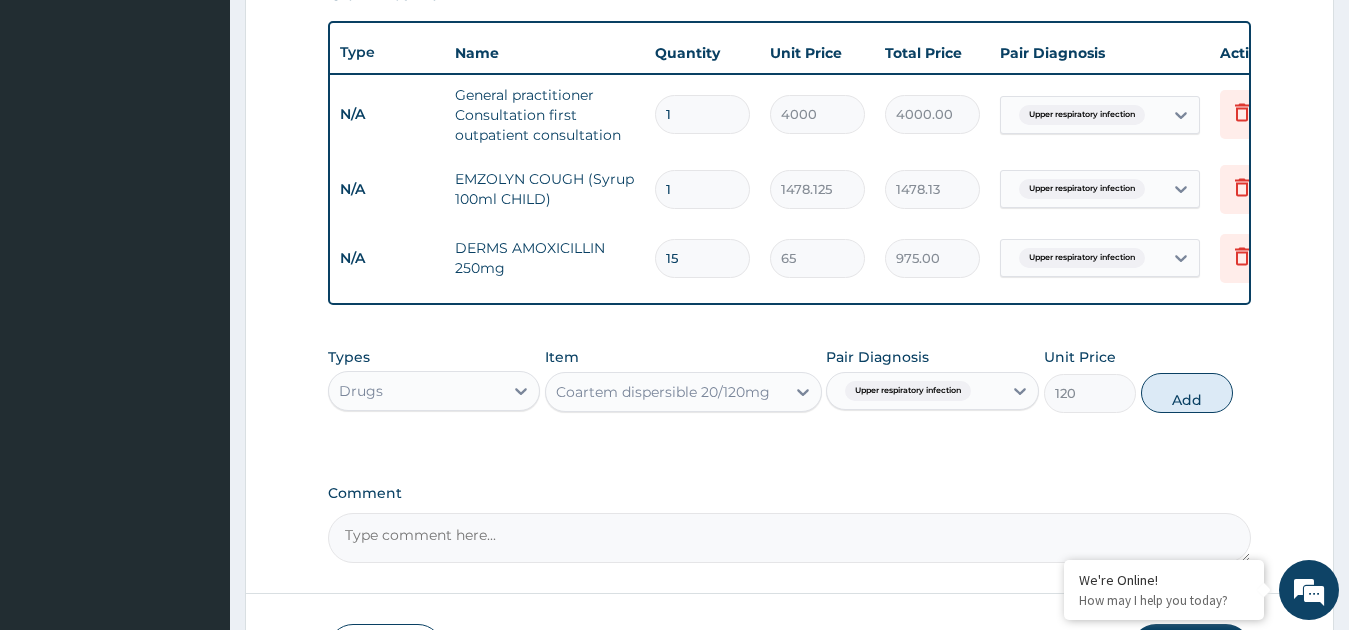 scroll, scrollTop: 774, scrollLeft: 0, axis: vertical 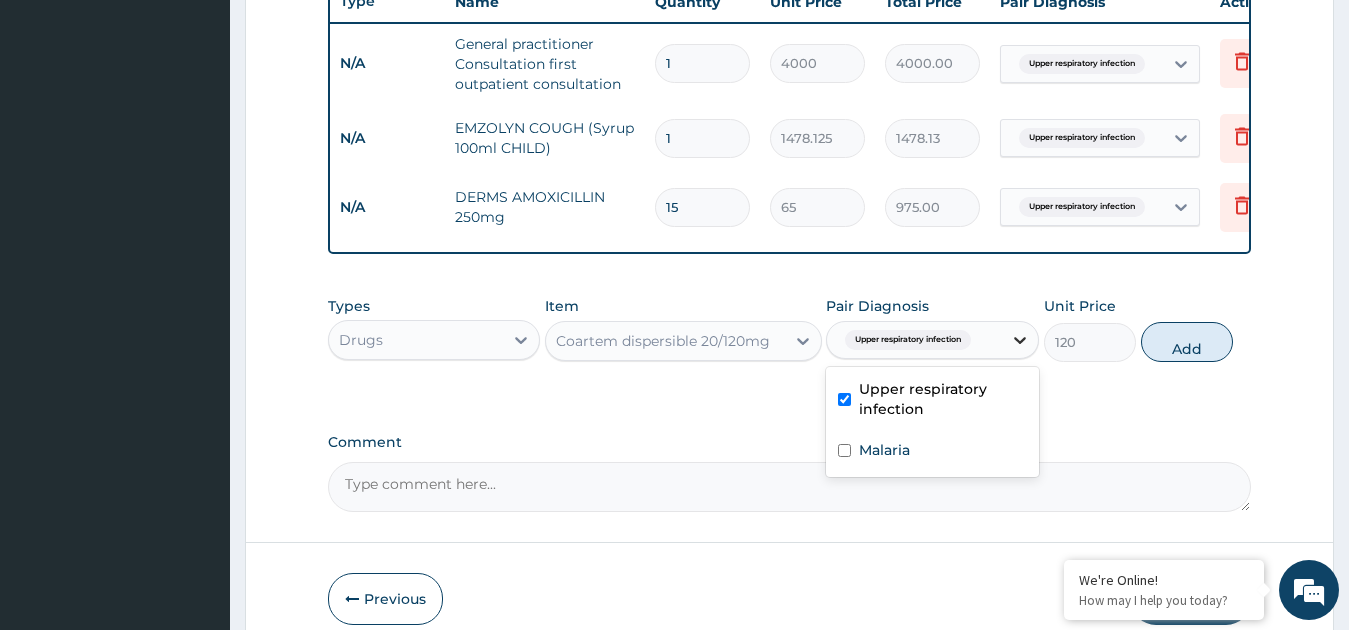click at bounding box center [1020, 340] 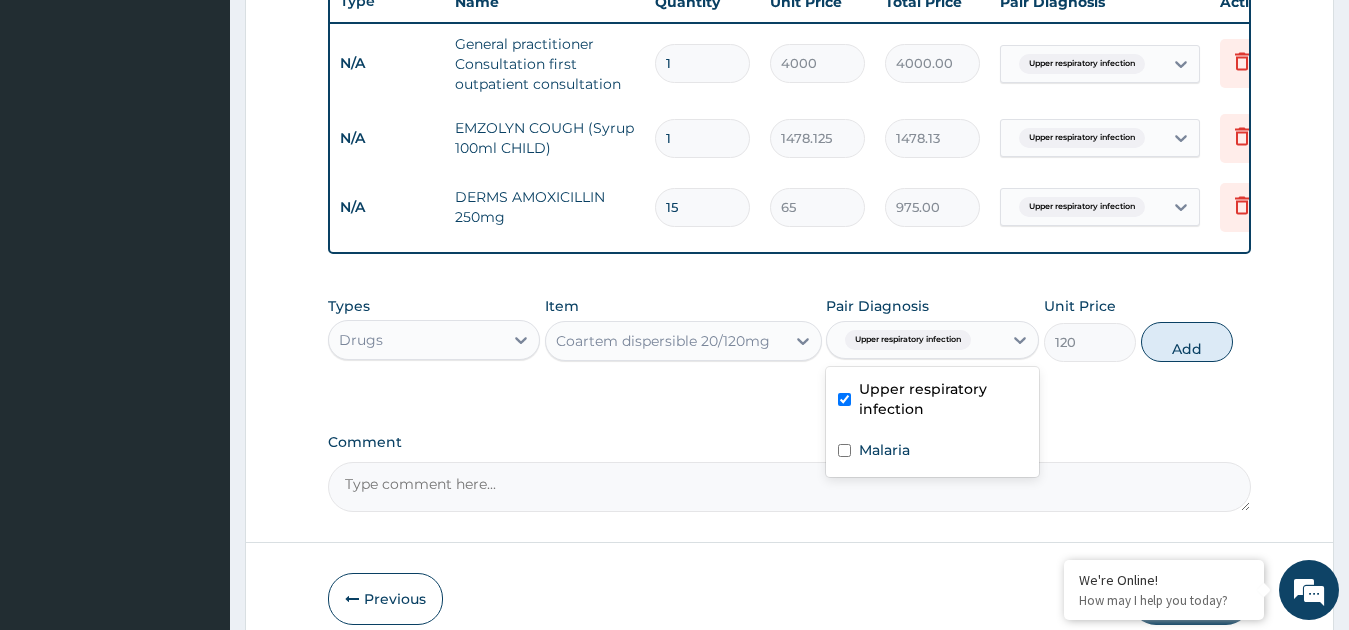 click on "Upper respiratory infection" at bounding box center [943, 399] 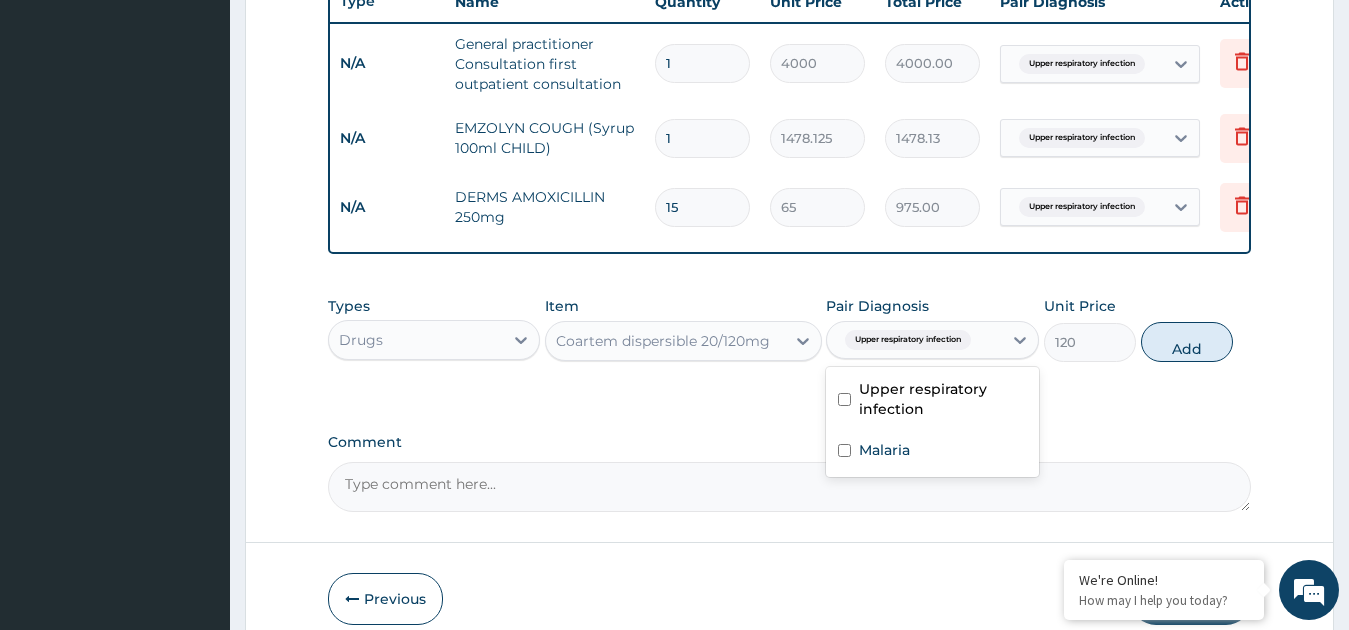 checkbox on "false" 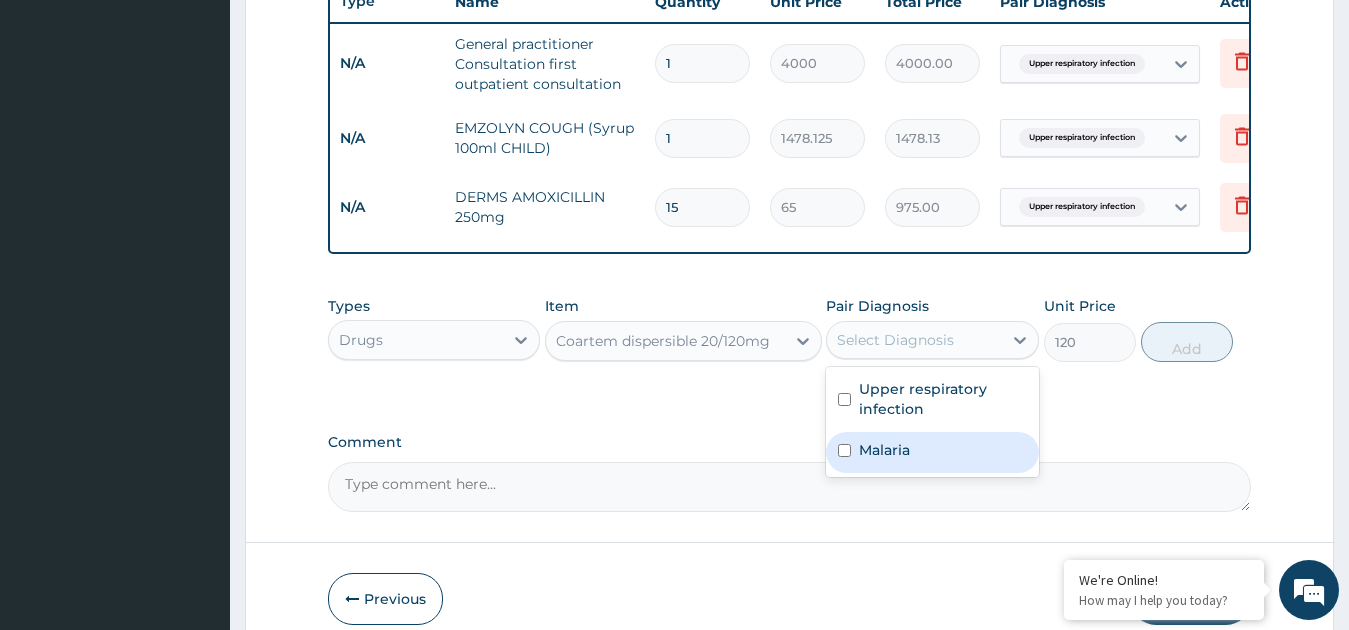 click on "Malaria" at bounding box center [932, 452] 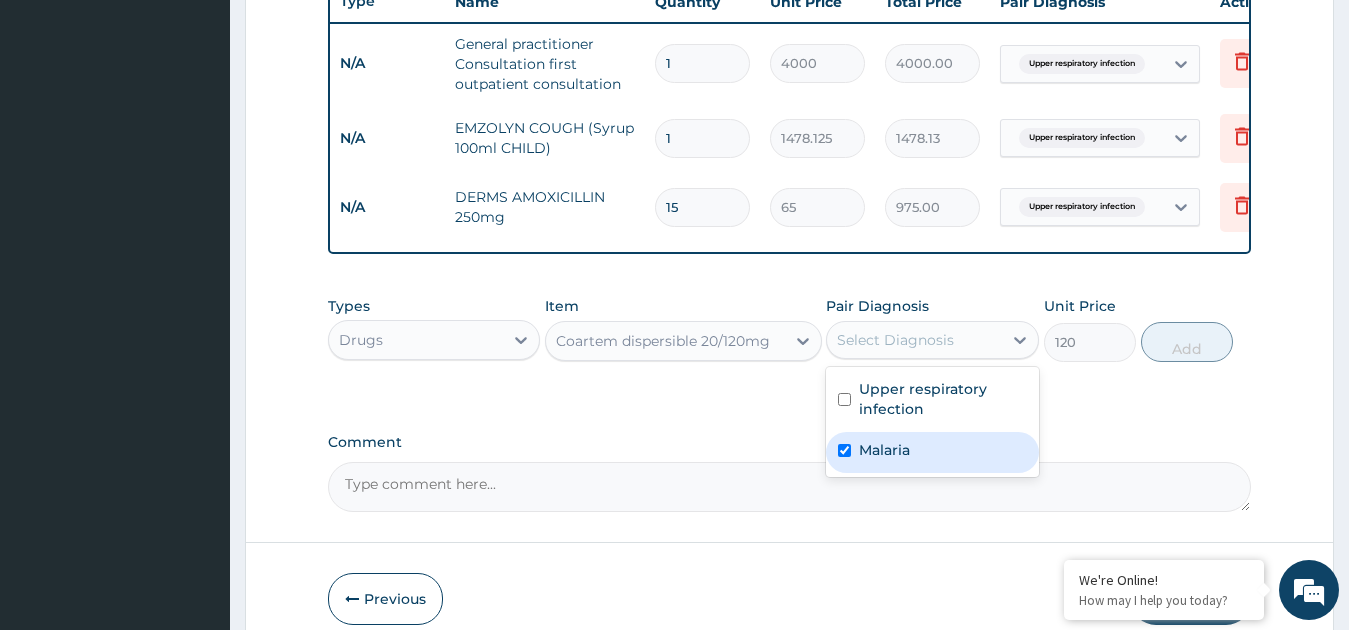 checkbox on "true" 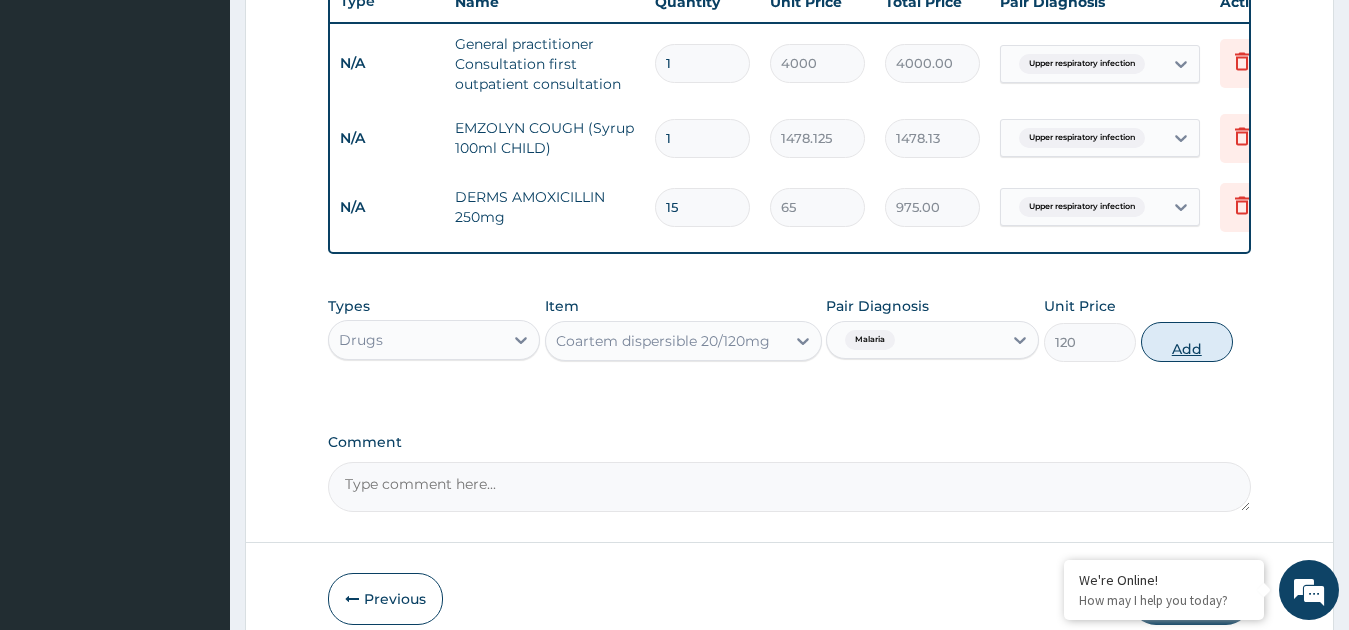 click on "Add" at bounding box center (1187, 342) 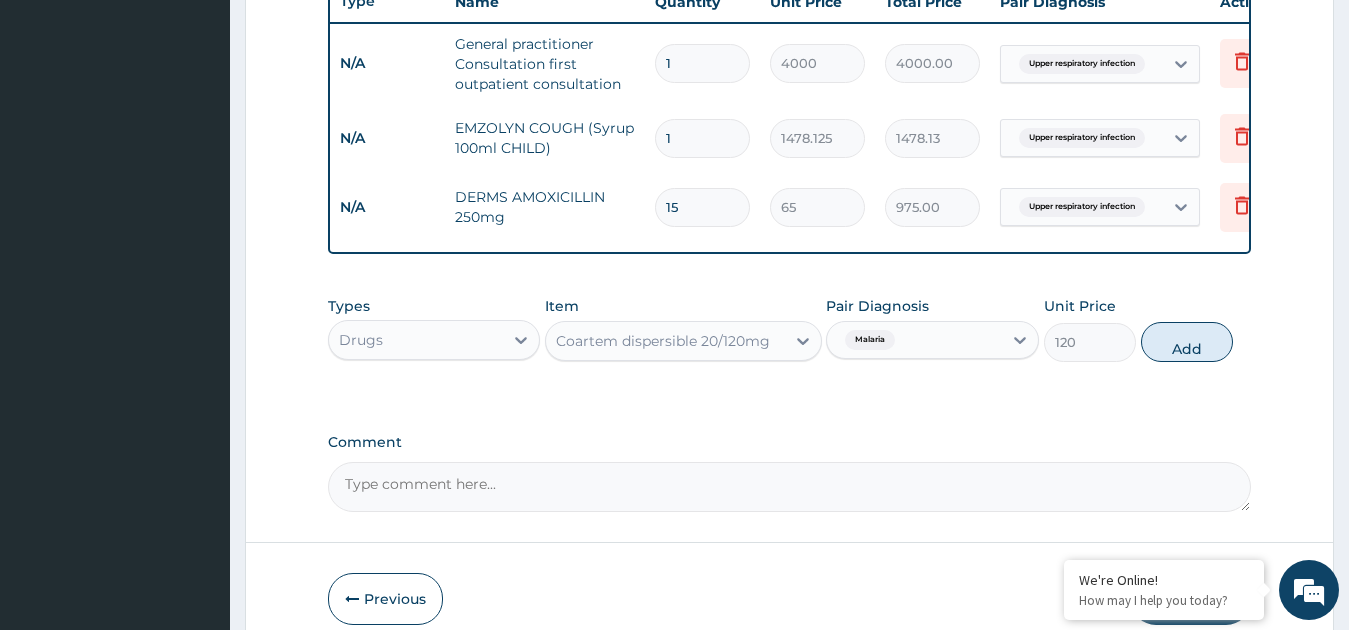 type on "0" 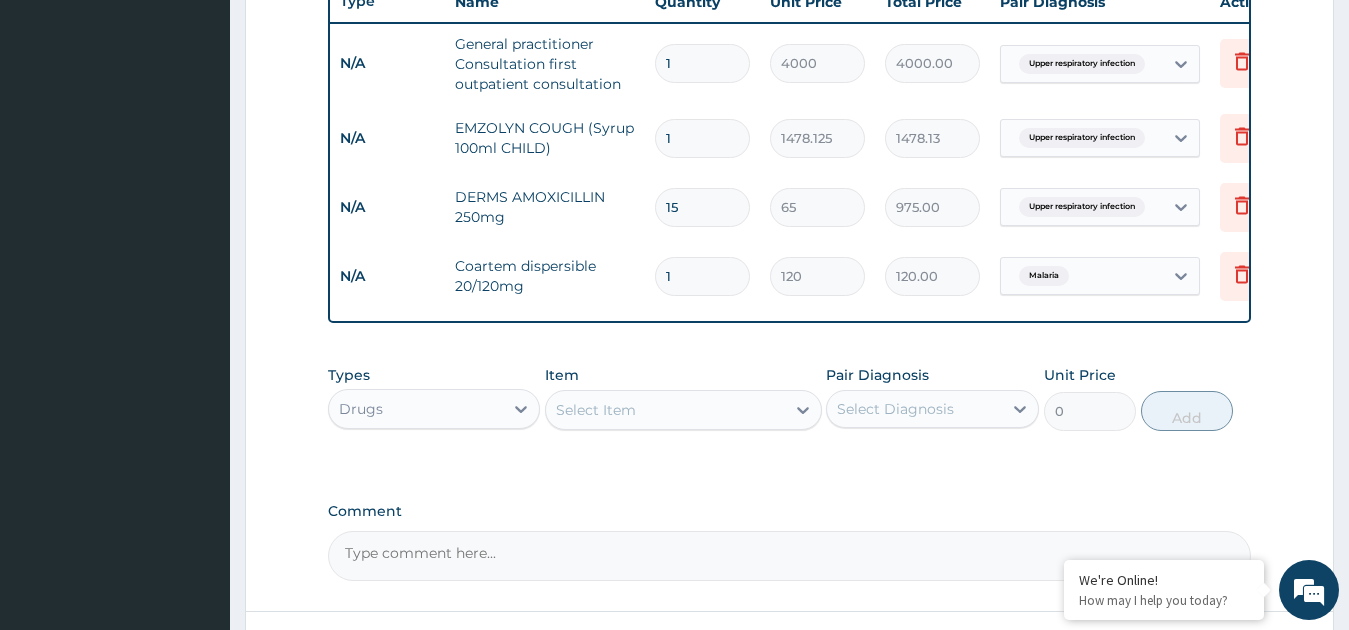 type on "18" 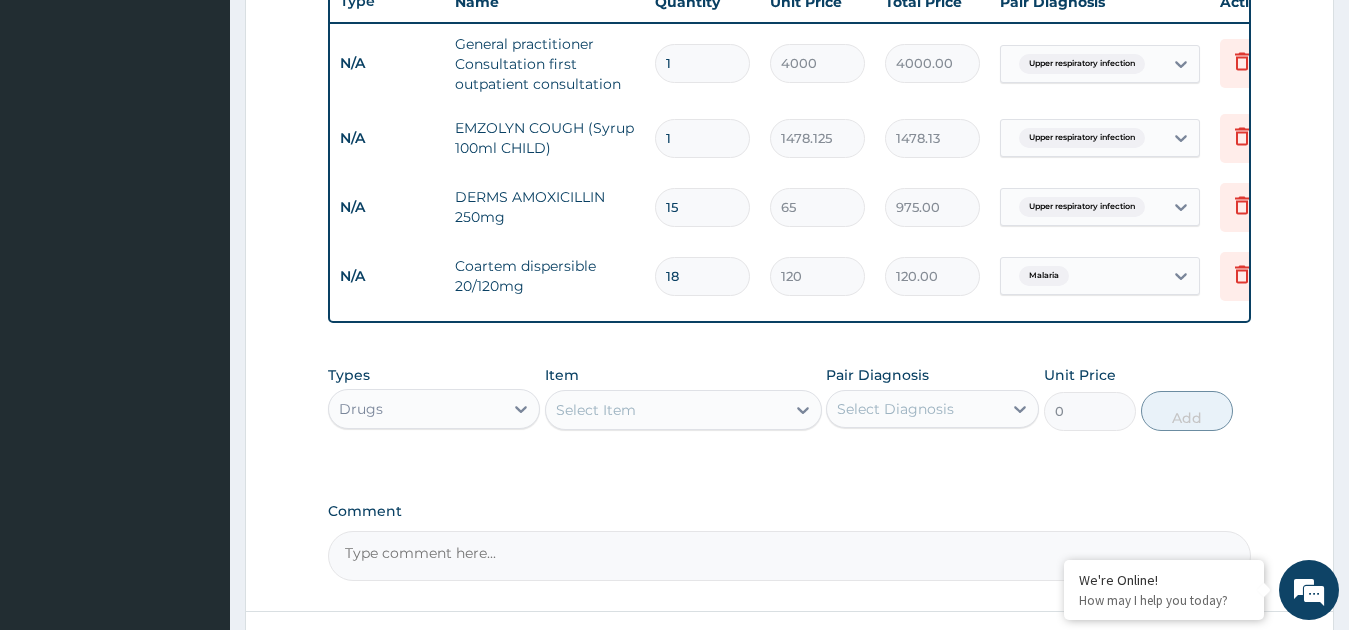 type on "2160.00" 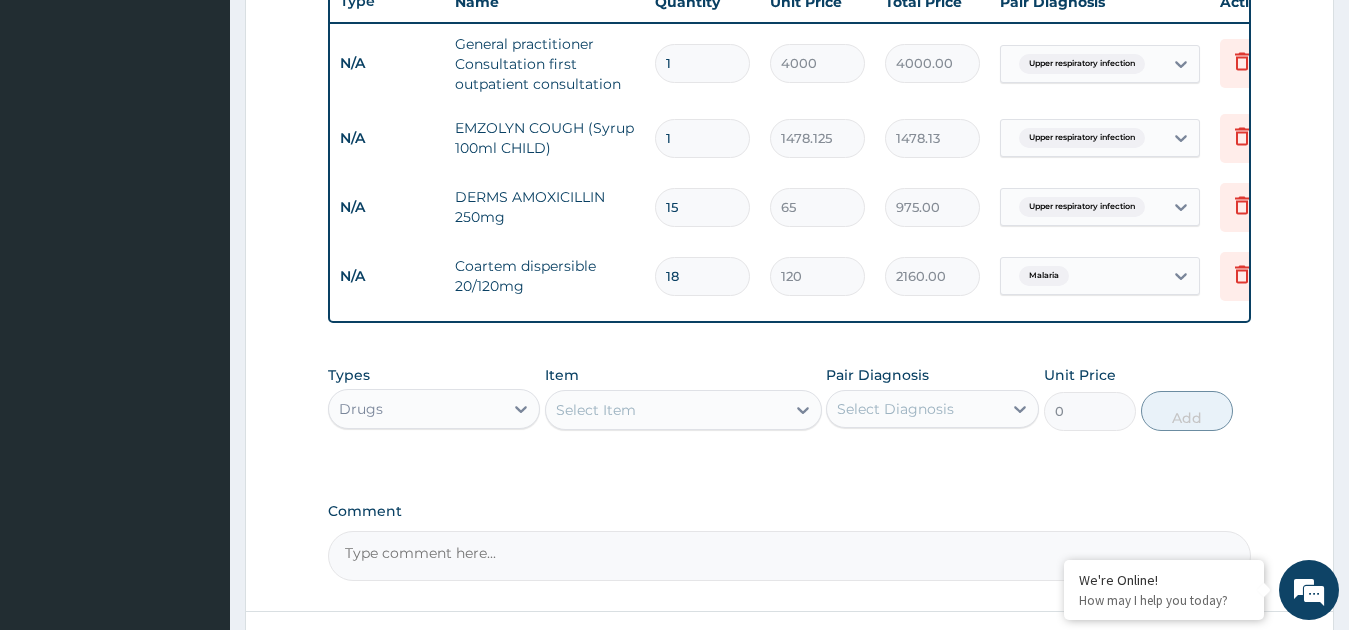 type on "18" 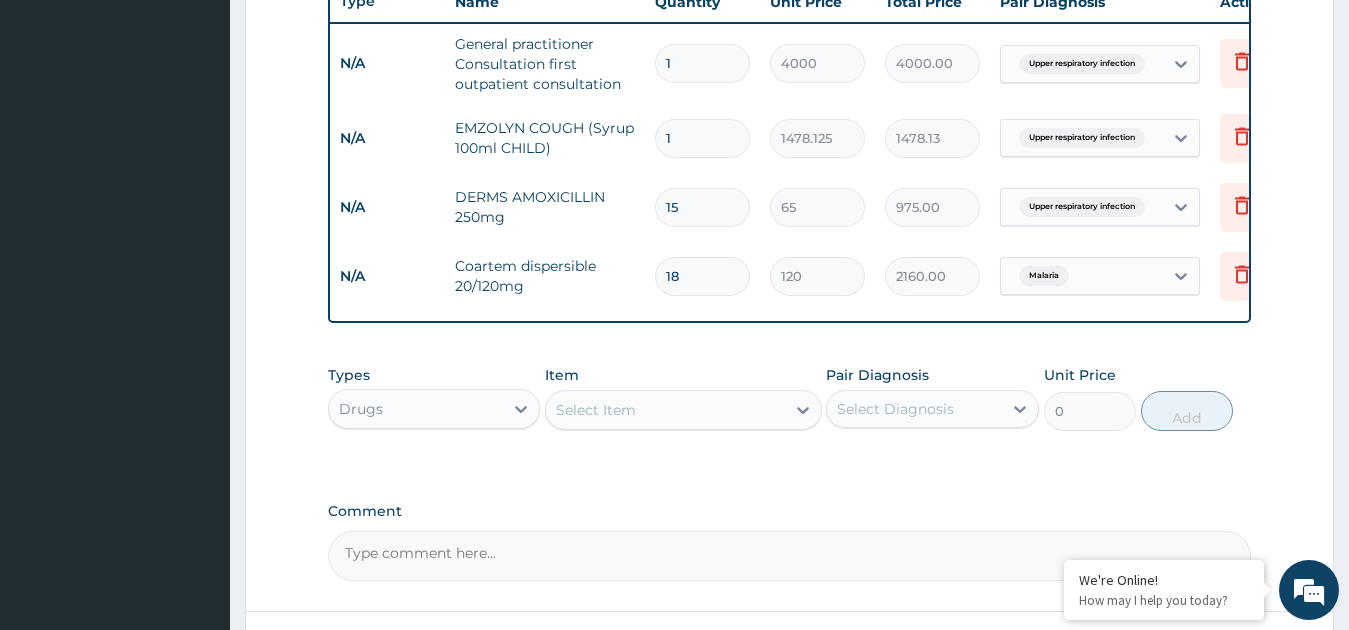 click on "Step  2  of 2 PA Code / Prescription Code Enter Code(Secondary Care Only) Encounter Date 29-06-2025 Important Notice Please enter PA codes before entering items that are not attached to a PA code   All diagnoses entered must be linked to a claim item. Diagnosis & Claim Items that are visible but inactive cannot be edited because they were imported from an already approved PA code. Diagnosis Upper respiratory infection Confirmed Malaria Confirmed NB: All diagnosis must be linked to a claim item Claim Items Type Name Quantity Unit Price Total Price Pair Diagnosis Actions N/A General practitioner Consultation first outpatient consultation 1 4000 4000.00 Upper respiratory infection Delete N/A EMZOLYN COUGH (Syrup 100ml CHILD) 1 1478.125 1478.13 Upper respiratory infection Delete N/A DERMS AMOXICILLIN 250mg 15 65 975.00 Upper respiratory infection Delete N/A Coartem dispersible 20/120mg 18 120 2160.00 Malaria Delete Types Drugs Item Select Item Pair Diagnosis Select Diagnosis Unit Price 0 Add Comment     Previous" at bounding box center [789, 28] 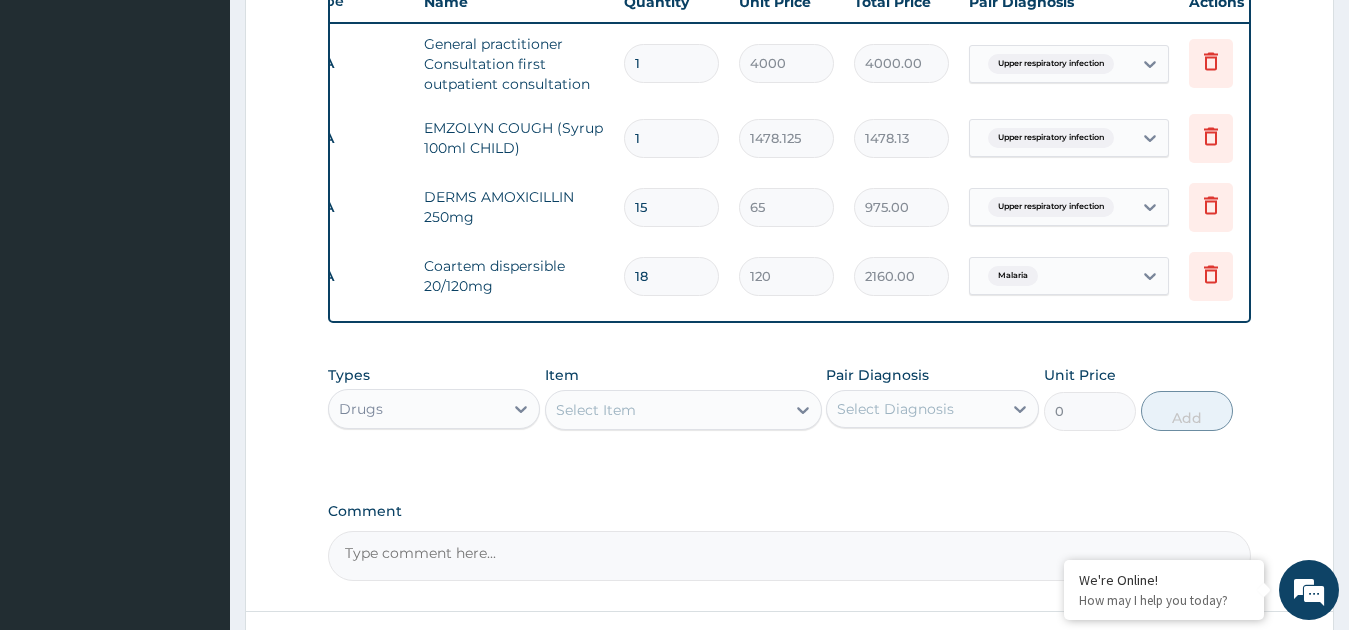 scroll, scrollTop: 0, scrollLeft: 0, axis: both 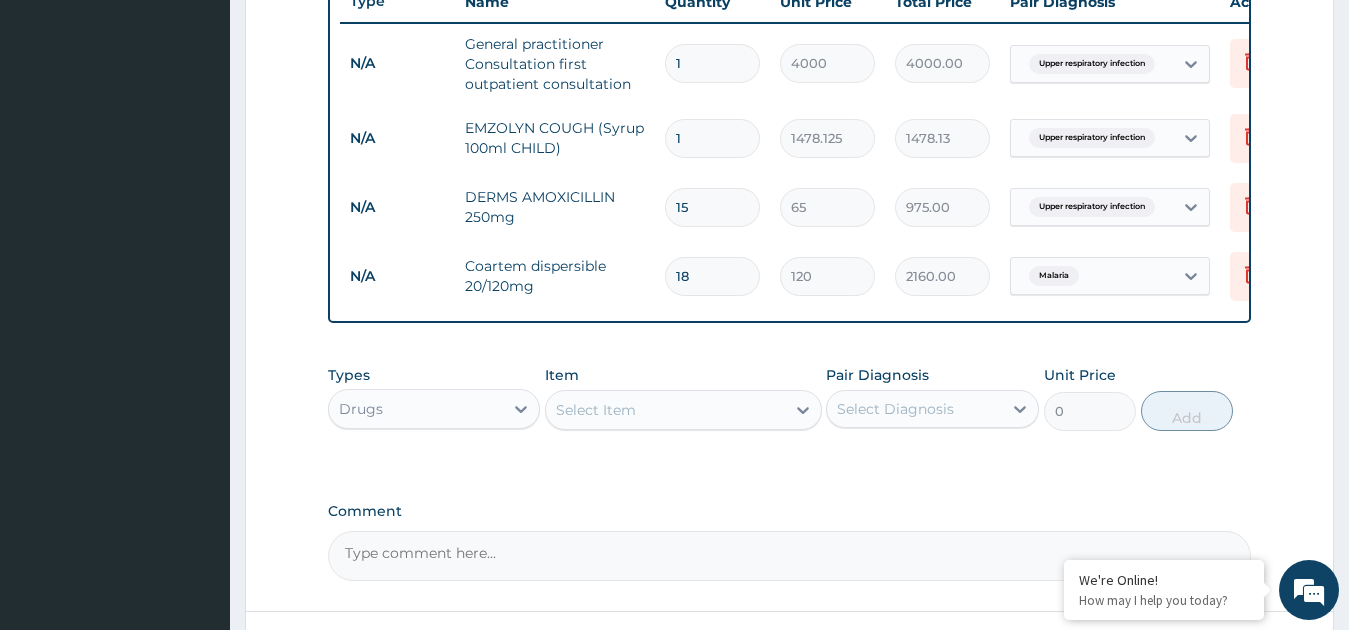 click on "Select Item" at bounding box center (596, 410) 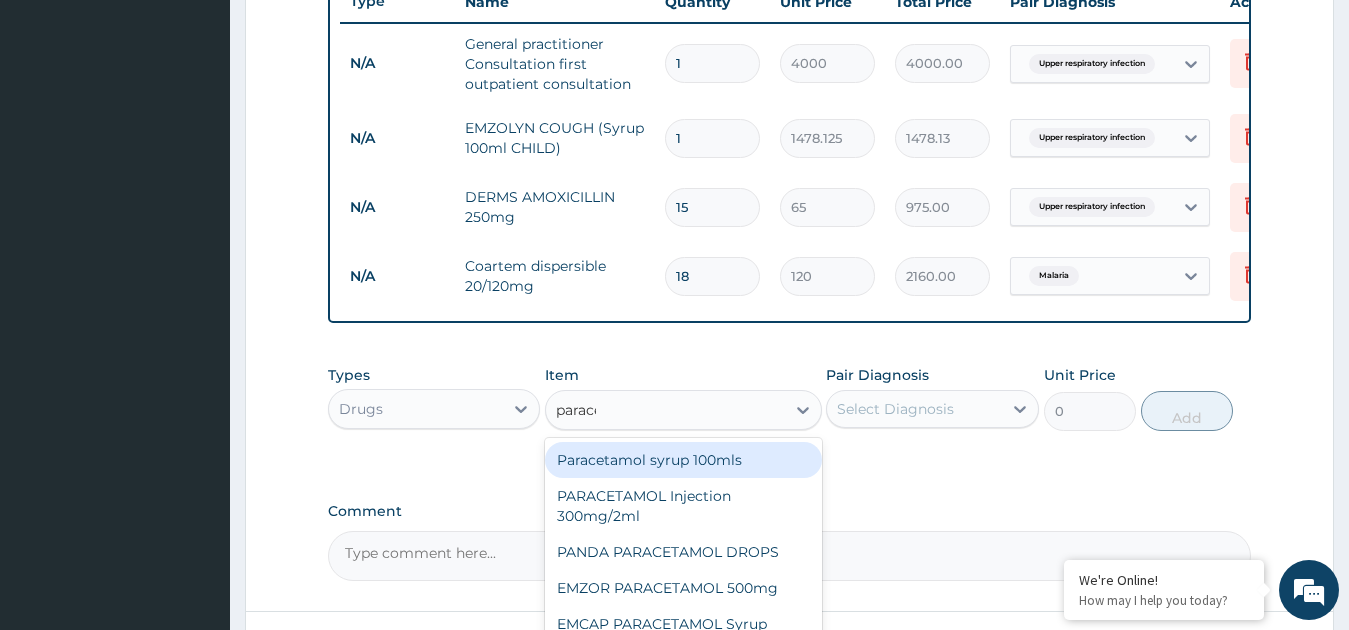 type on "paracet" 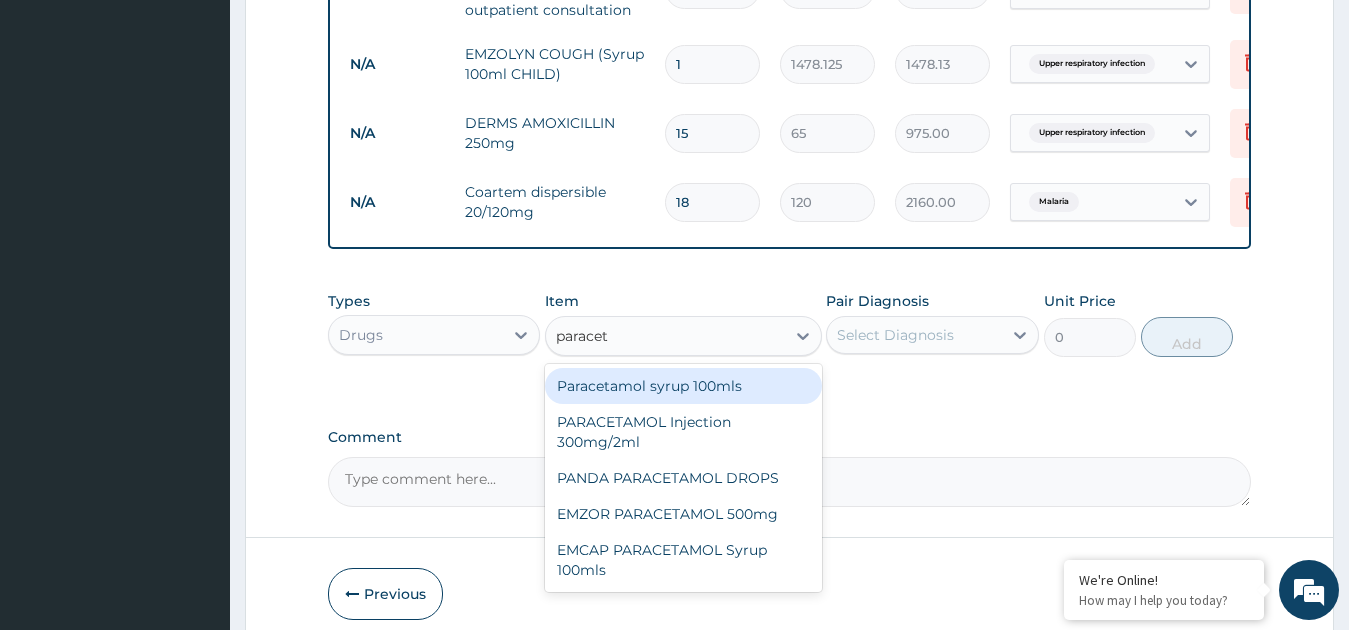 scroll, scrollTop: 930, scrollLeft: 0, axis: vertical 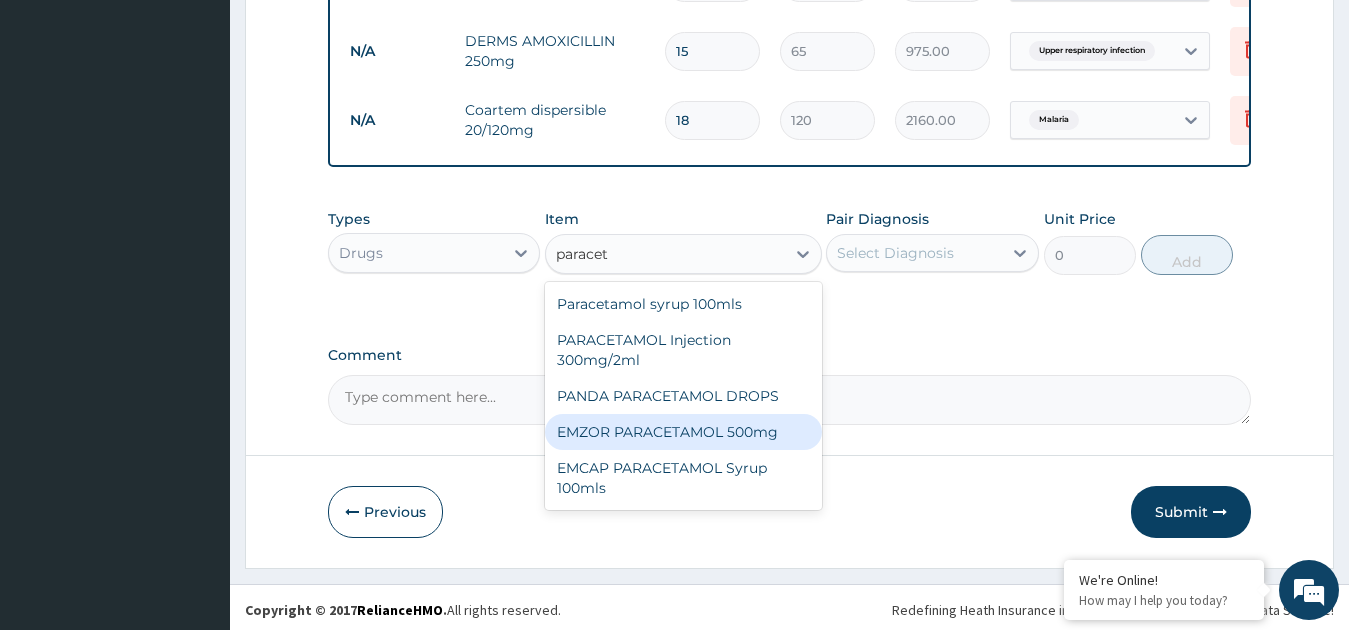 click on "EMZOR PARACETAMOL 500mg" at bounding box center [683, 432] 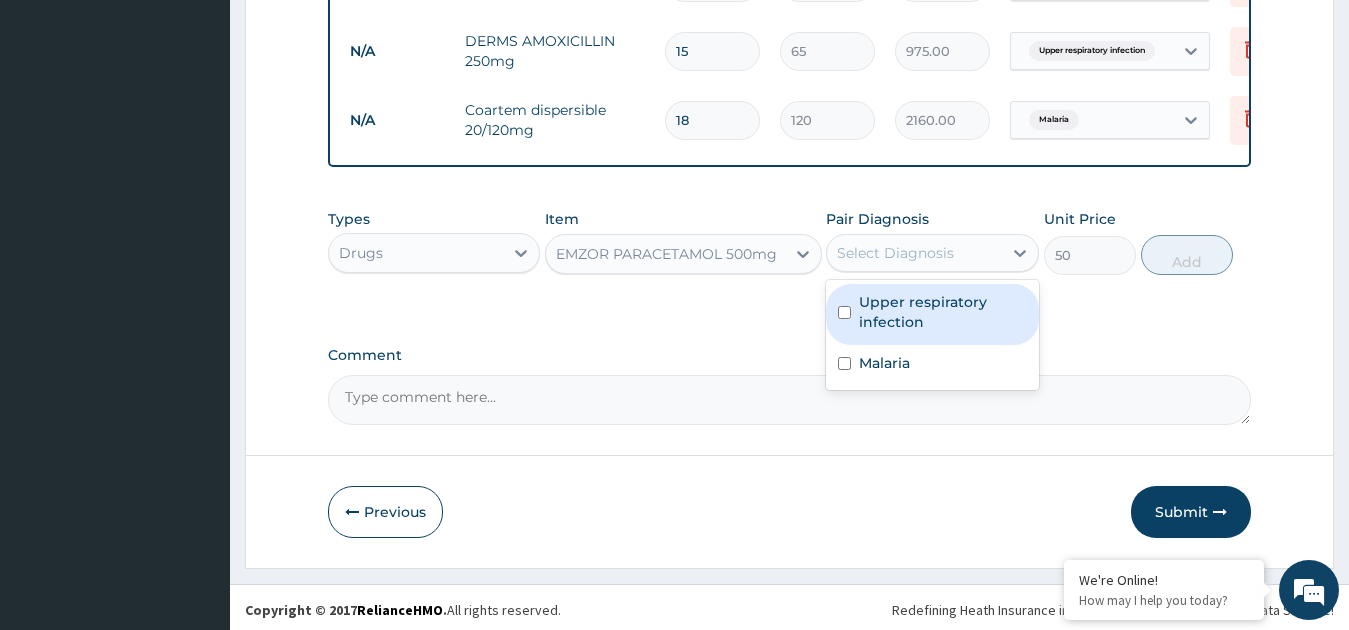 click on "Select Diagnosis" at bounding box center (895, 253) 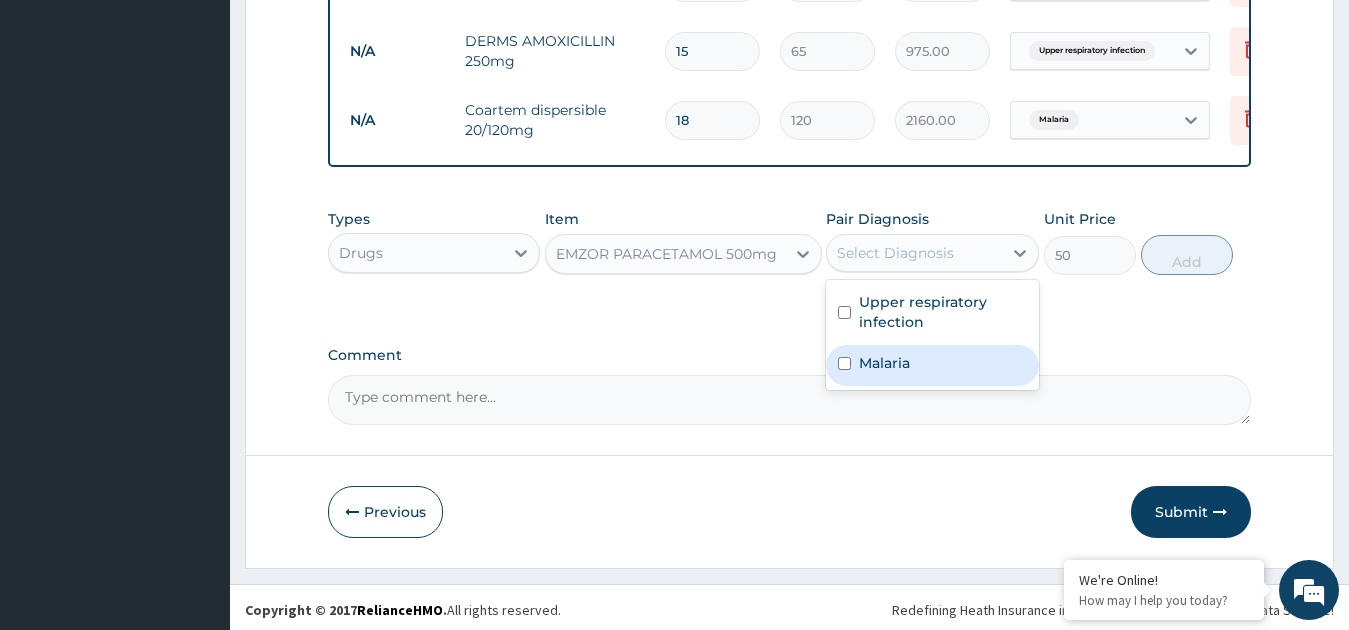 click on "Malaria" at bounding box center [932, 365] 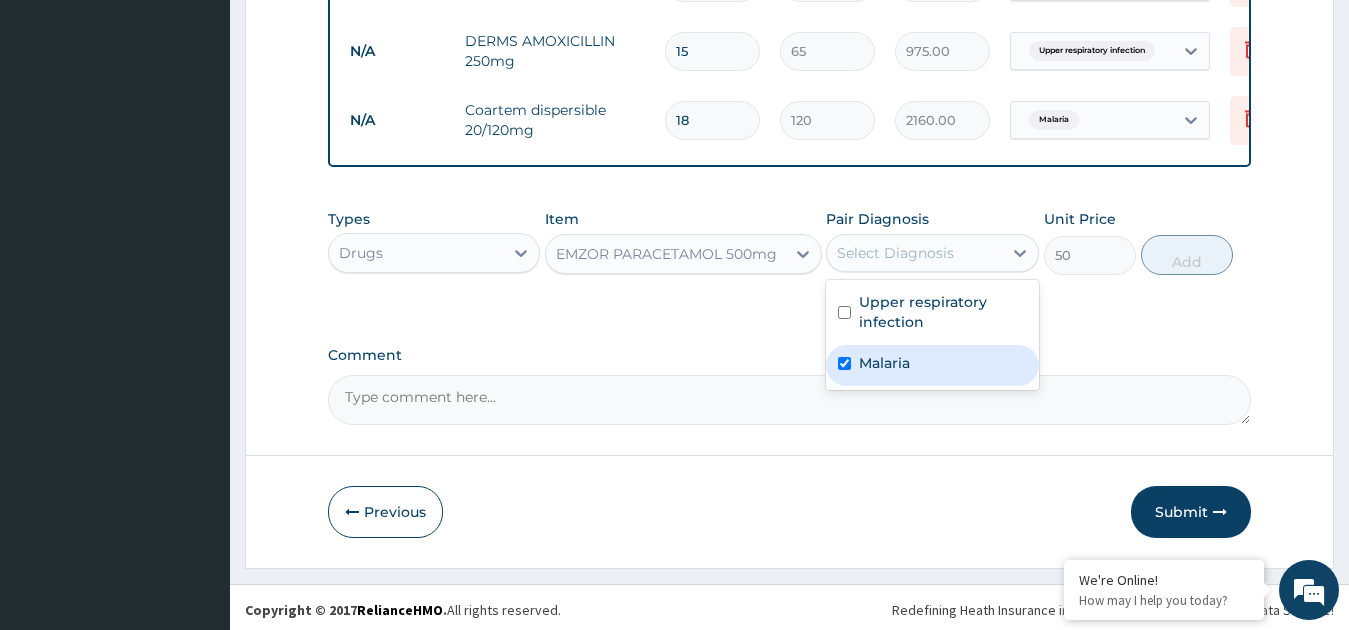 checkbox on "true" 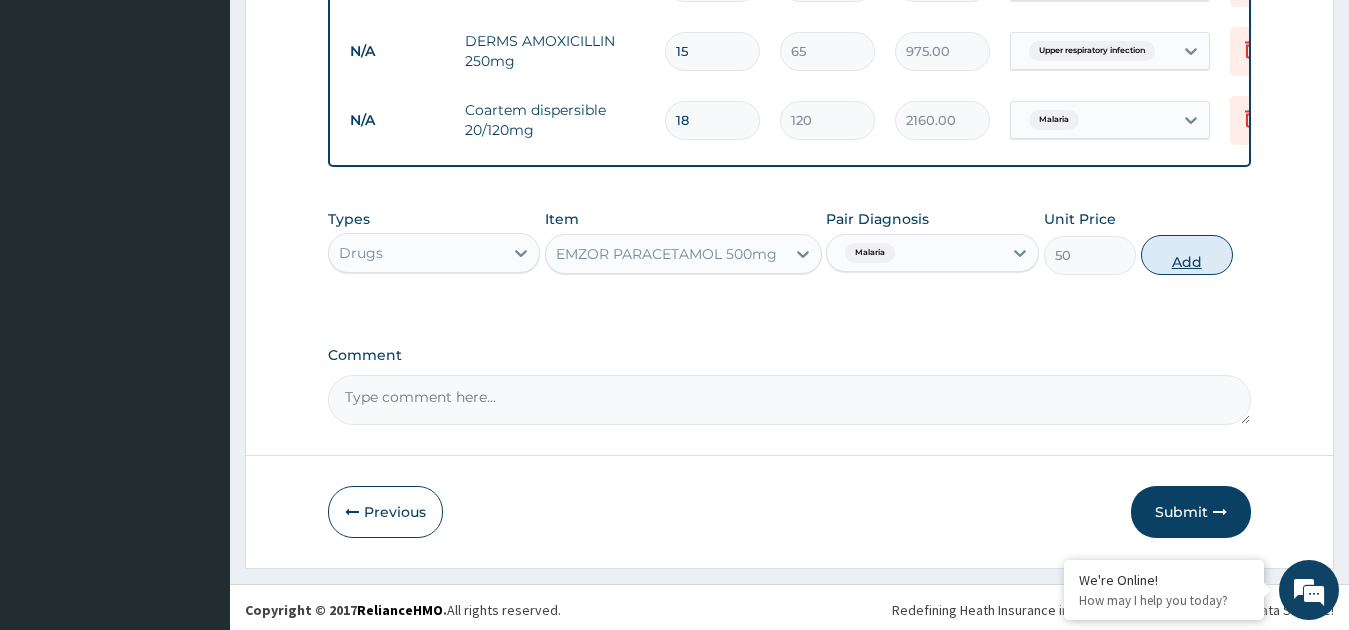 click on "Add" at bounding box center [1187, 255] 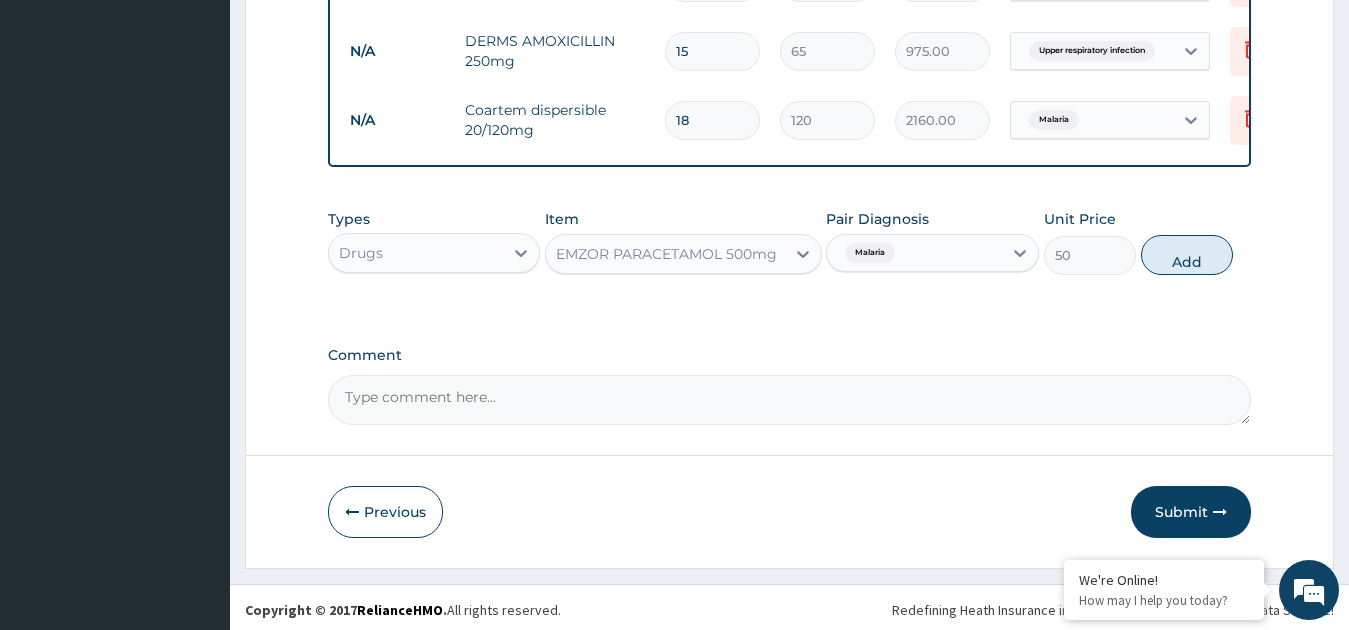 type on "0" 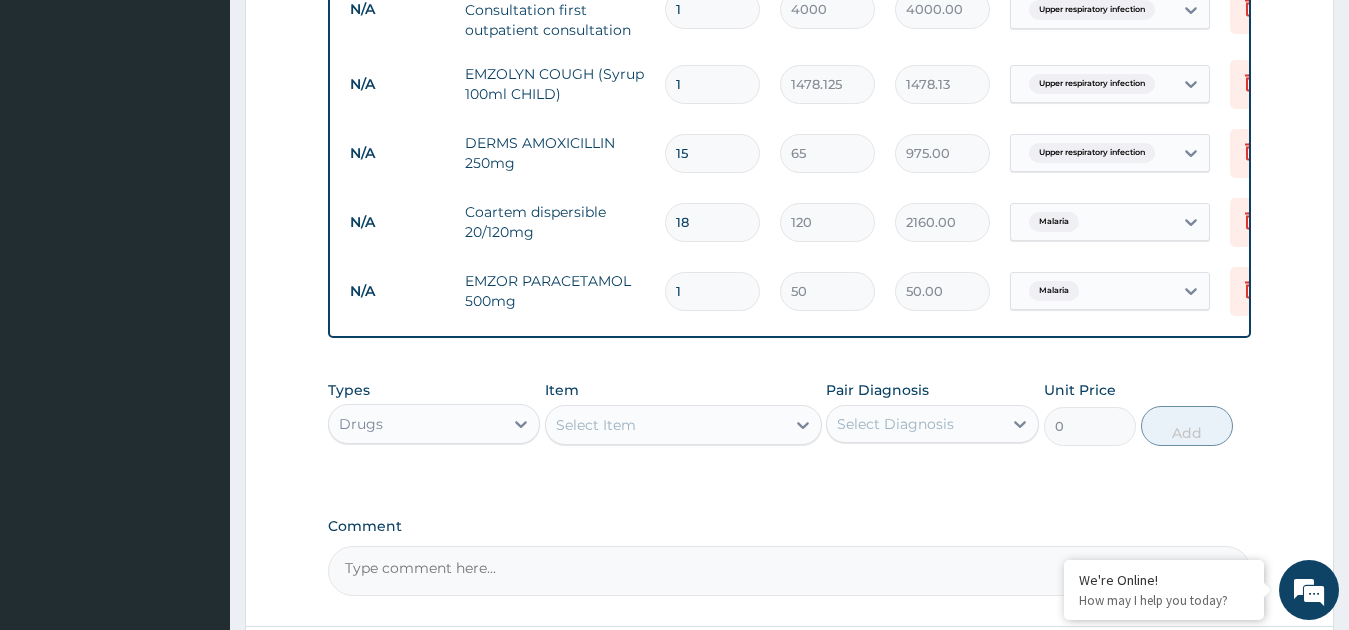 scroll, scrollTop: 734, scrollLeft: 0, axis: vertical 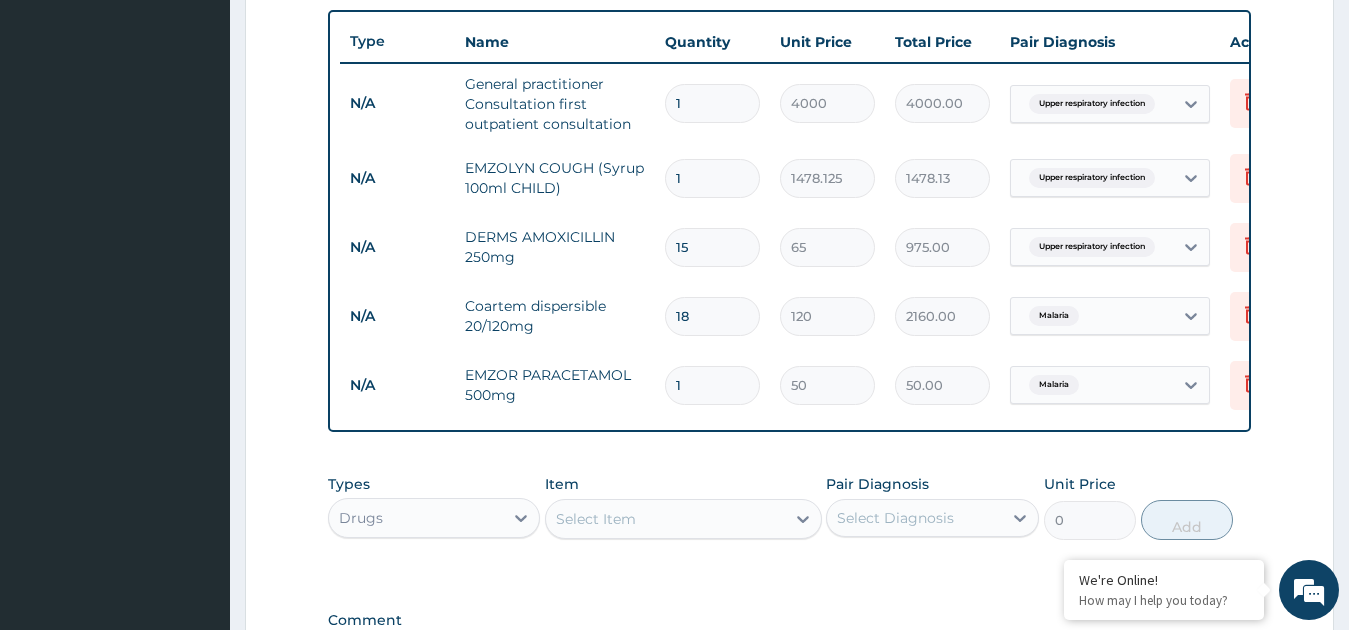 type on "10" 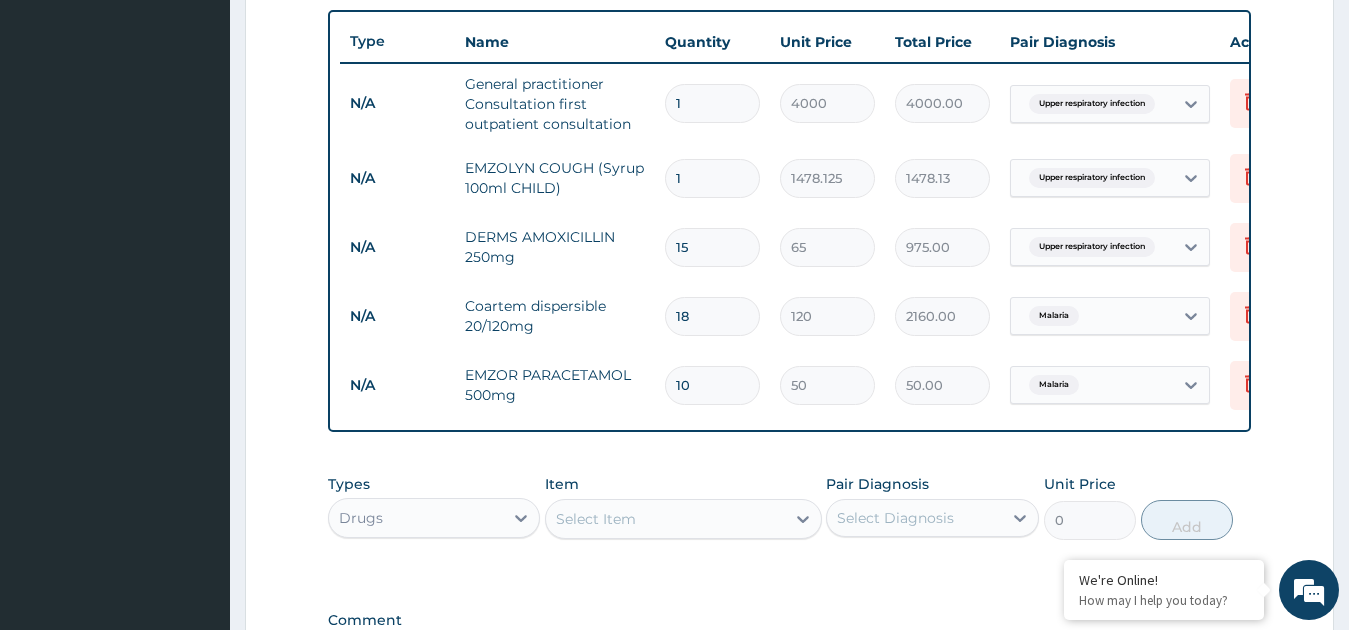 type on "500.00" 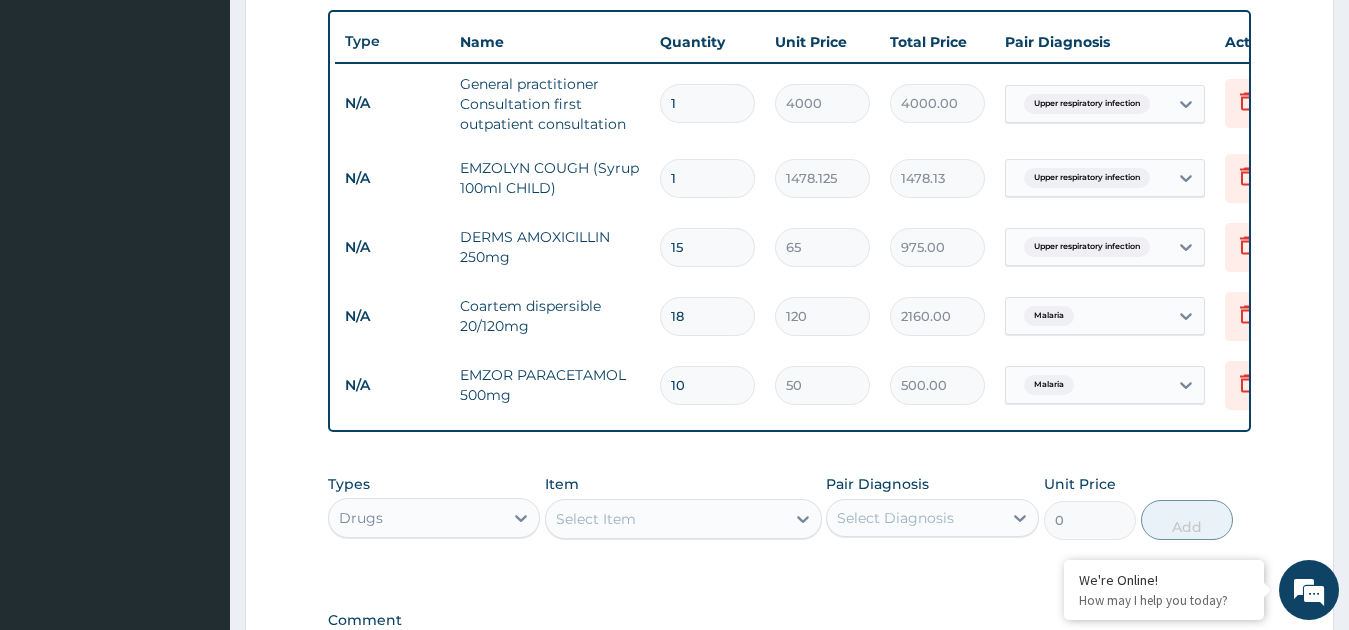 scroll, scrollTop: 0, scrollLeft: 6, axis: horizontal 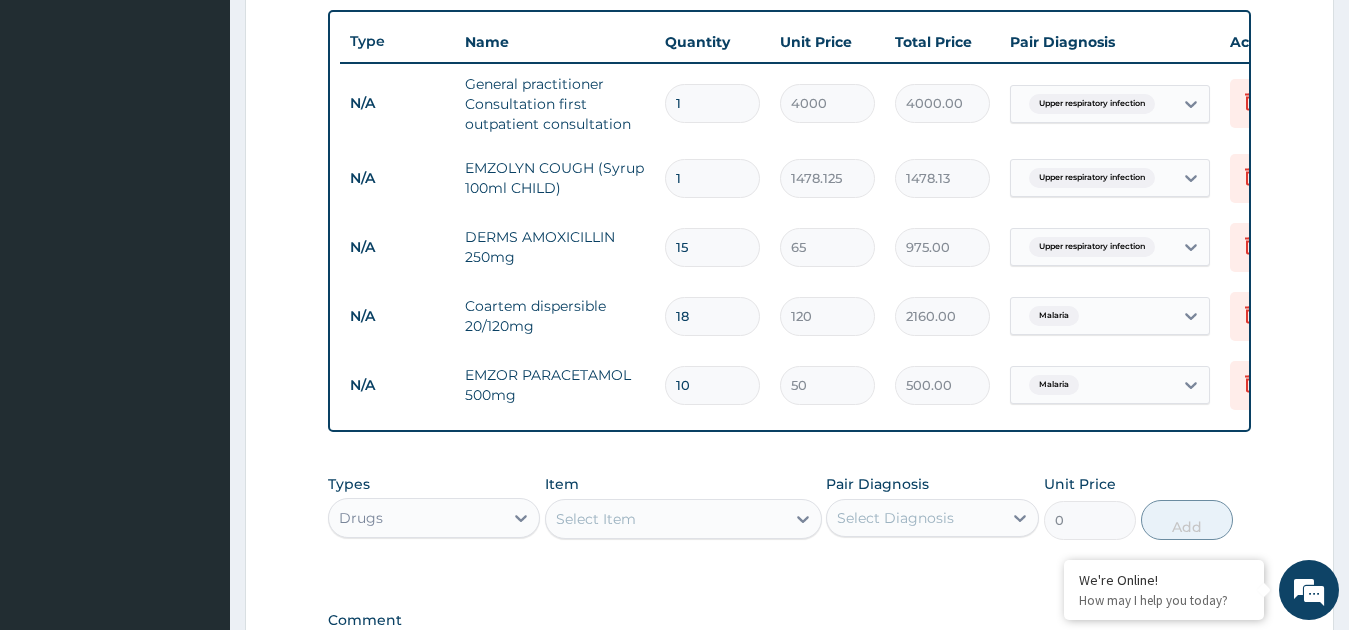 type on "10" 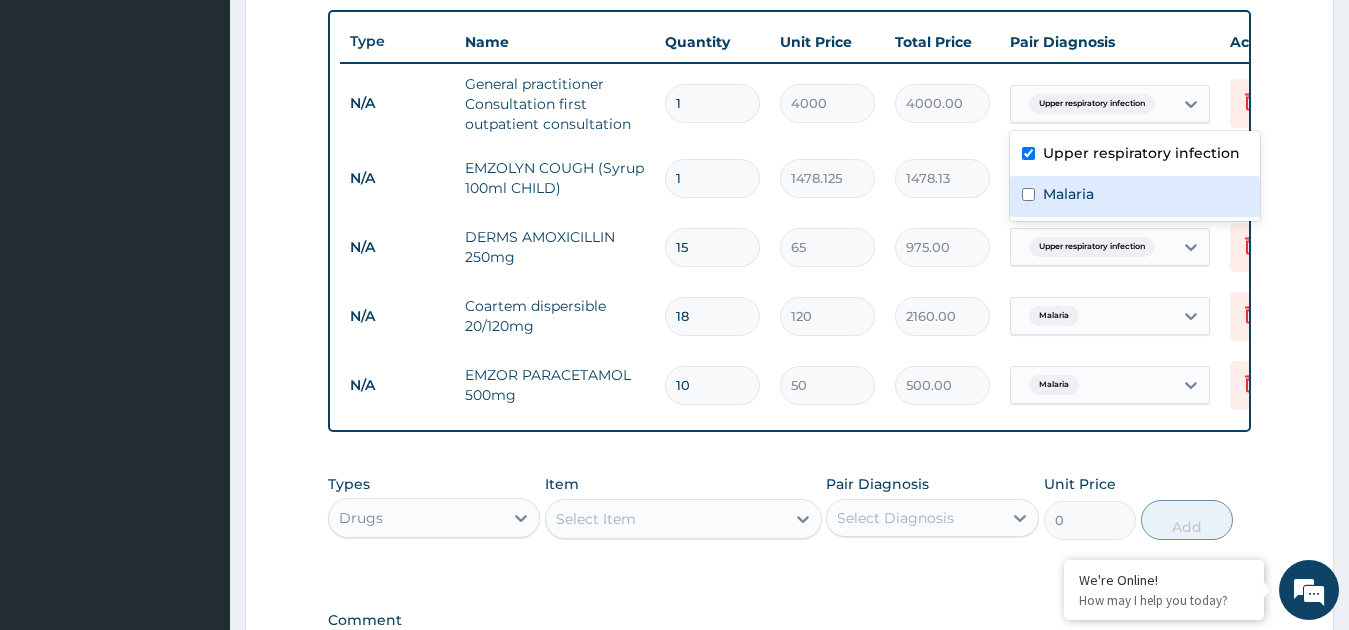 click on "Malaria" at bounding box center [1135, 196] 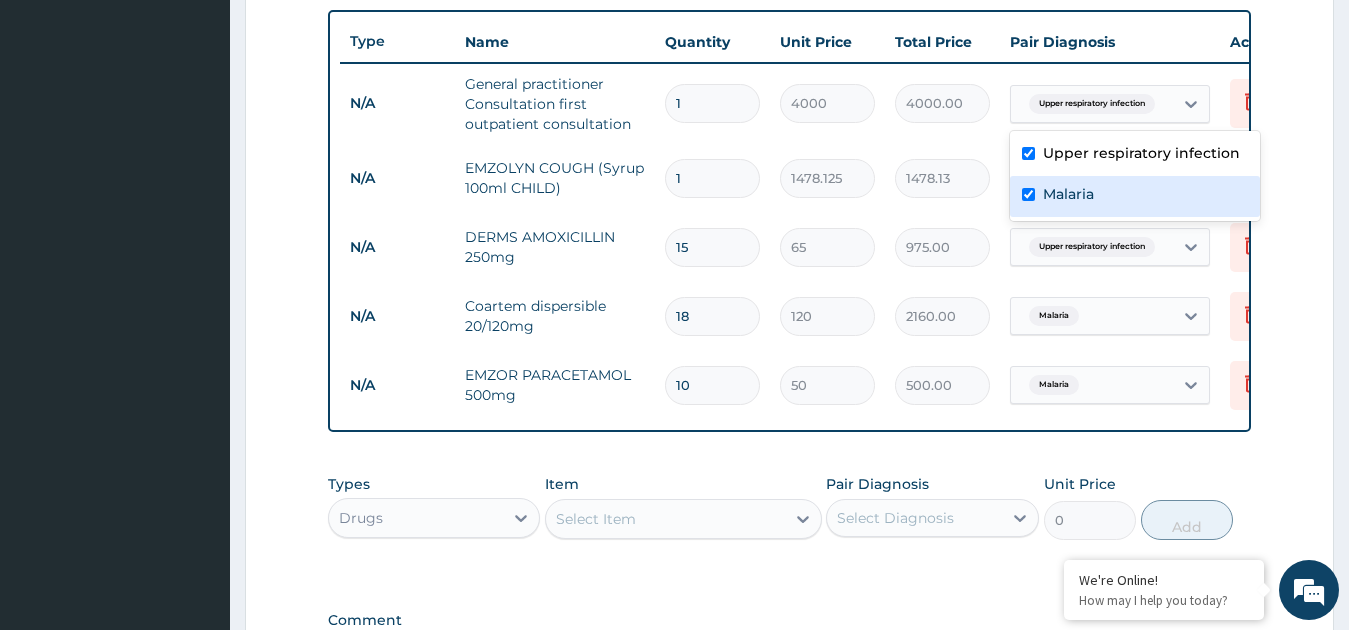 checkbox on "true" 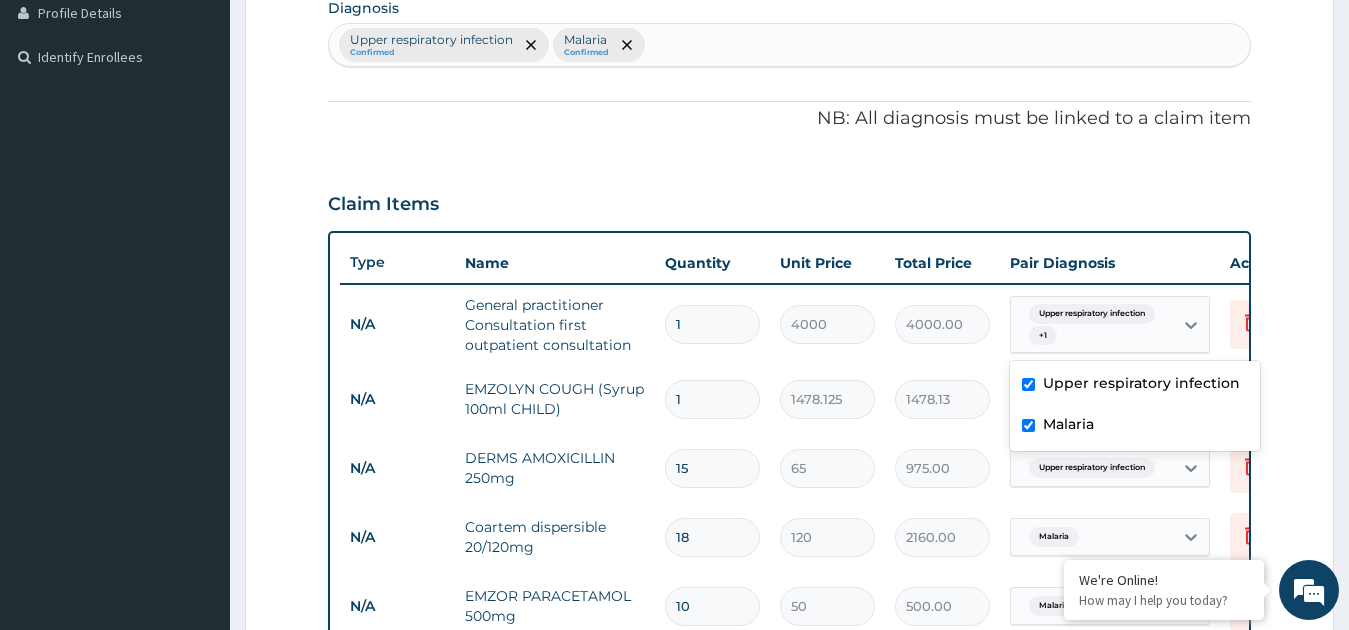 scroll, scrollTop: 493, scrollLeft: 0, axis: vertical 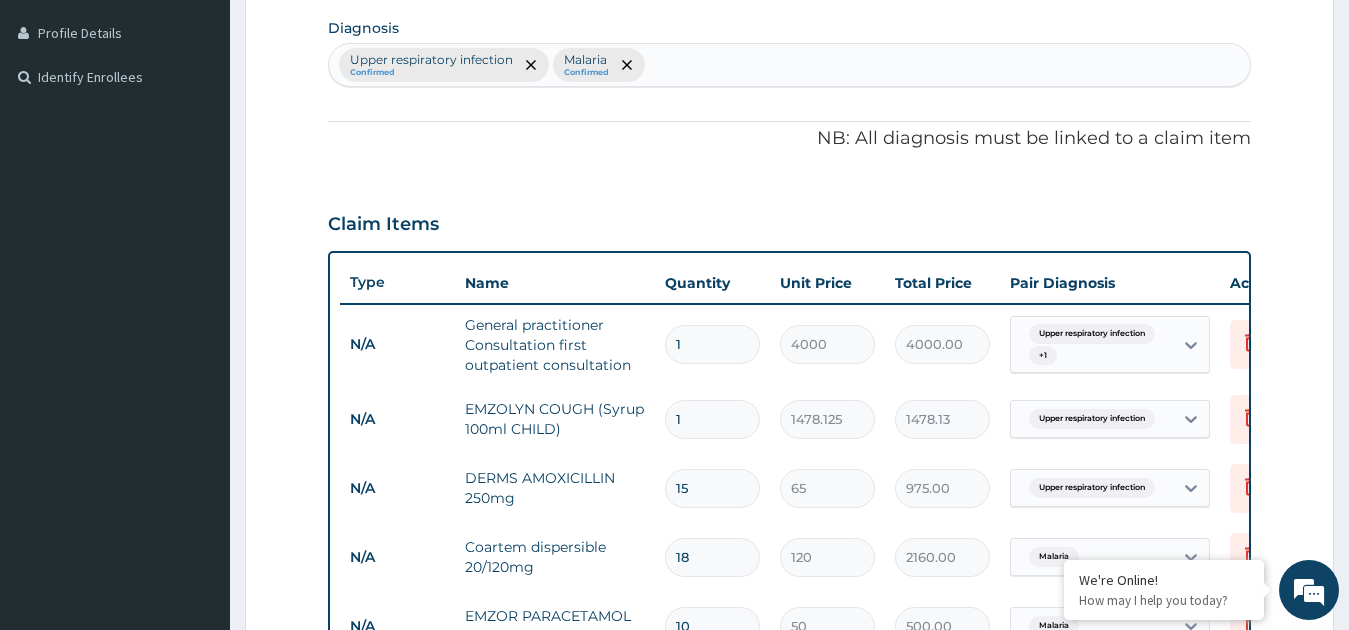 click on "Upper respiratory infection Confirmed Malaria Confirmed" at bounding box center (790, 65) 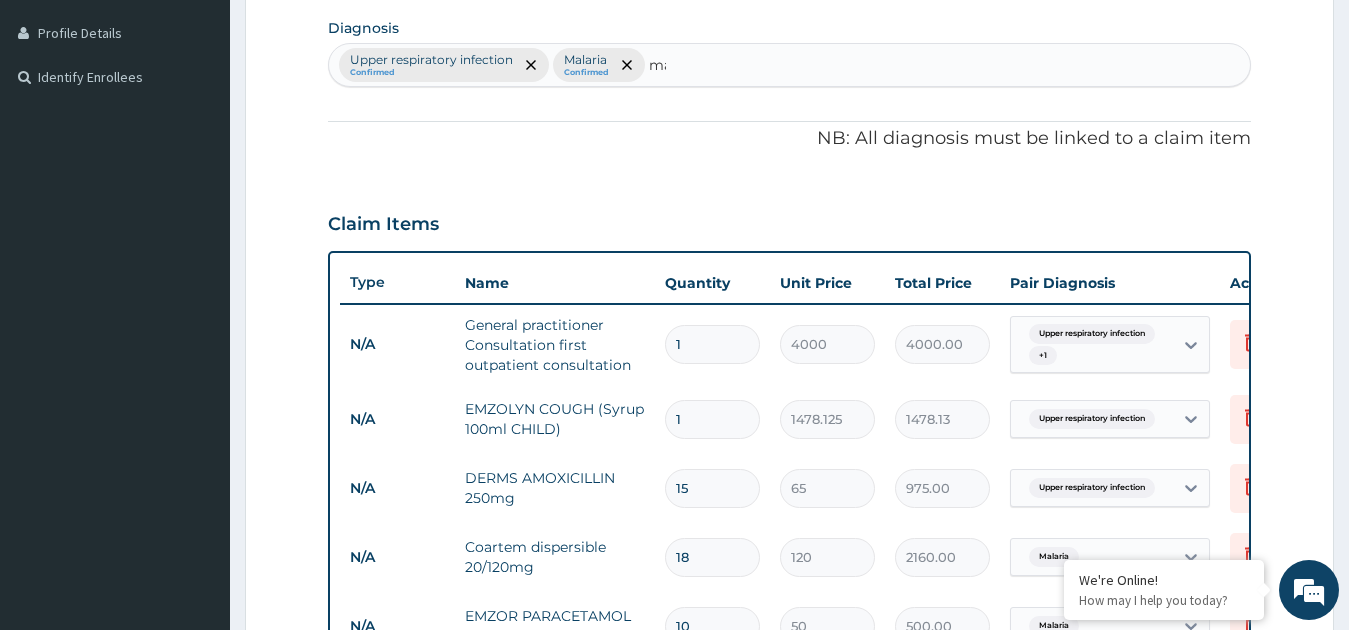 type on "m" 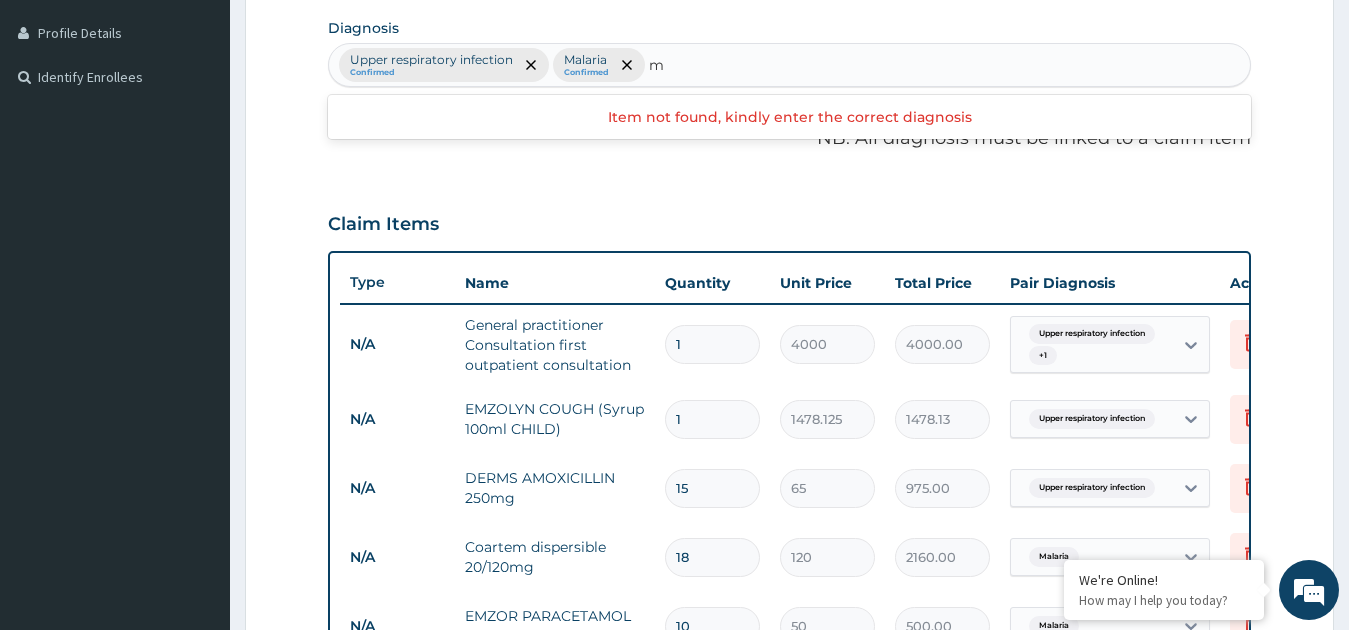 type 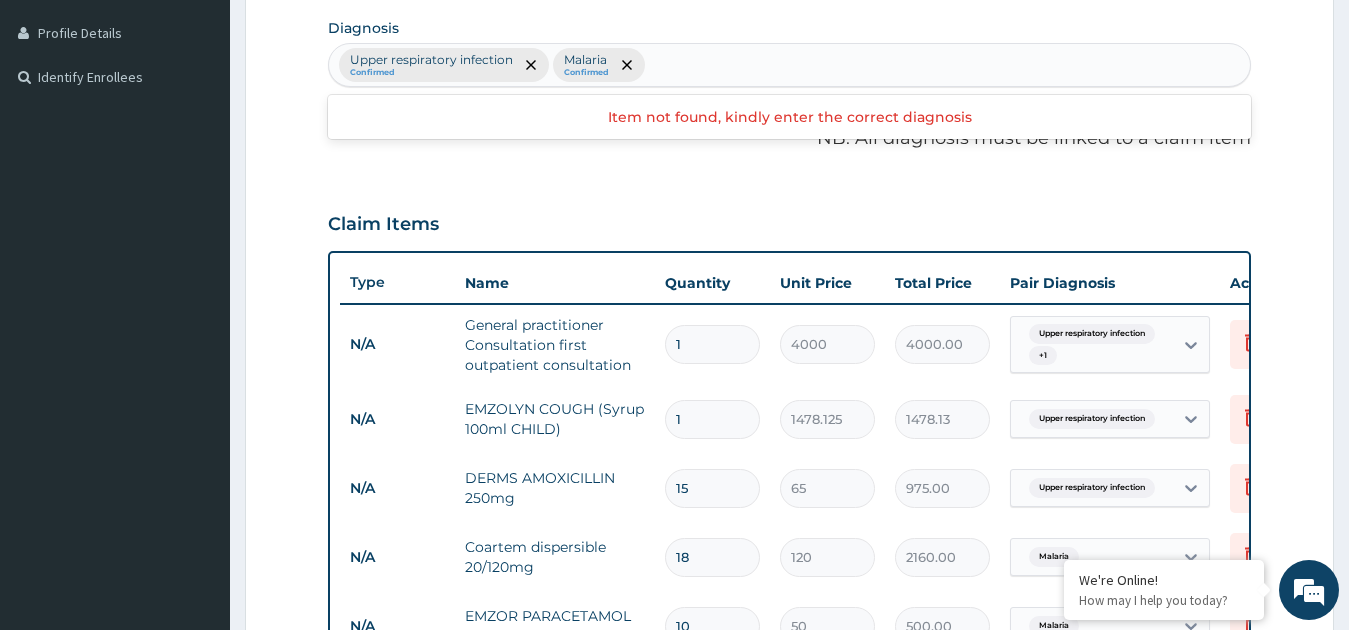 click on "Diagnosis option Malaria, selected.   Use Up and Down to choose options, press Enter to select the currently focused option, press Escape to exit the menu, press Tab to select the option and exit the menu. Upper respiratory infection Confirmed Malaria Confirmed Item not found, kindly enter the correct diagnosis" at bounding box center (790, 50) 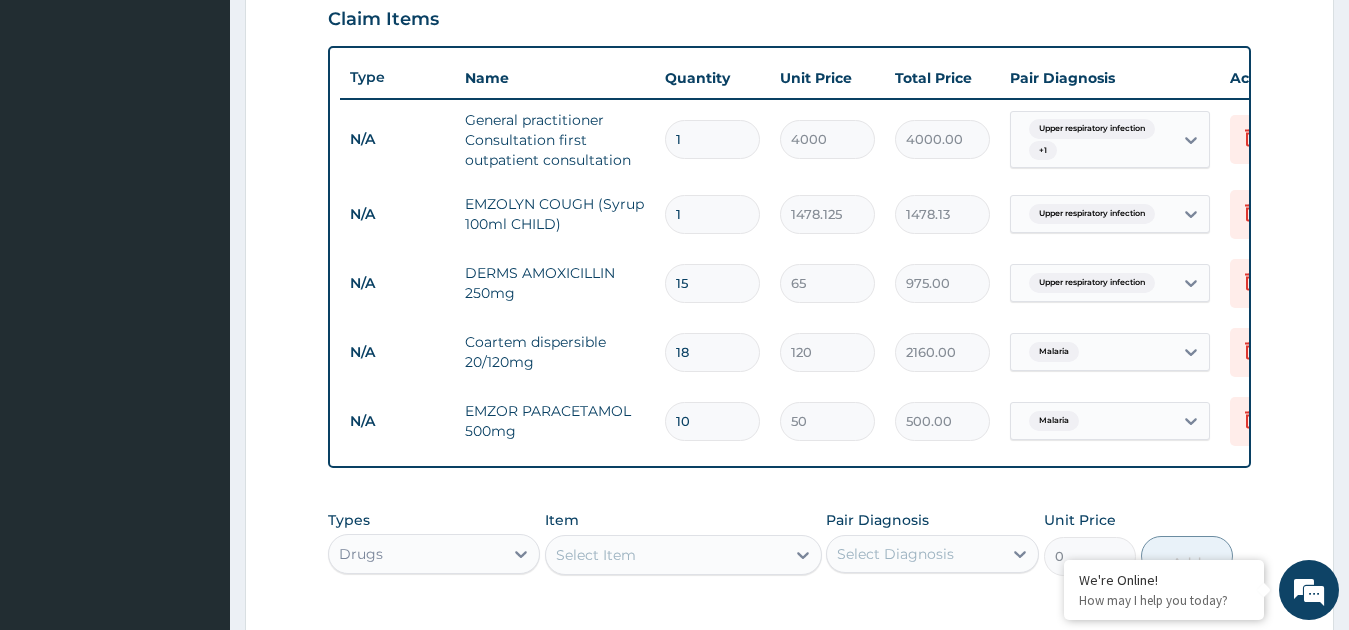 scroll, scrollTop: 869, scrollLeft: 0, axis: vertical 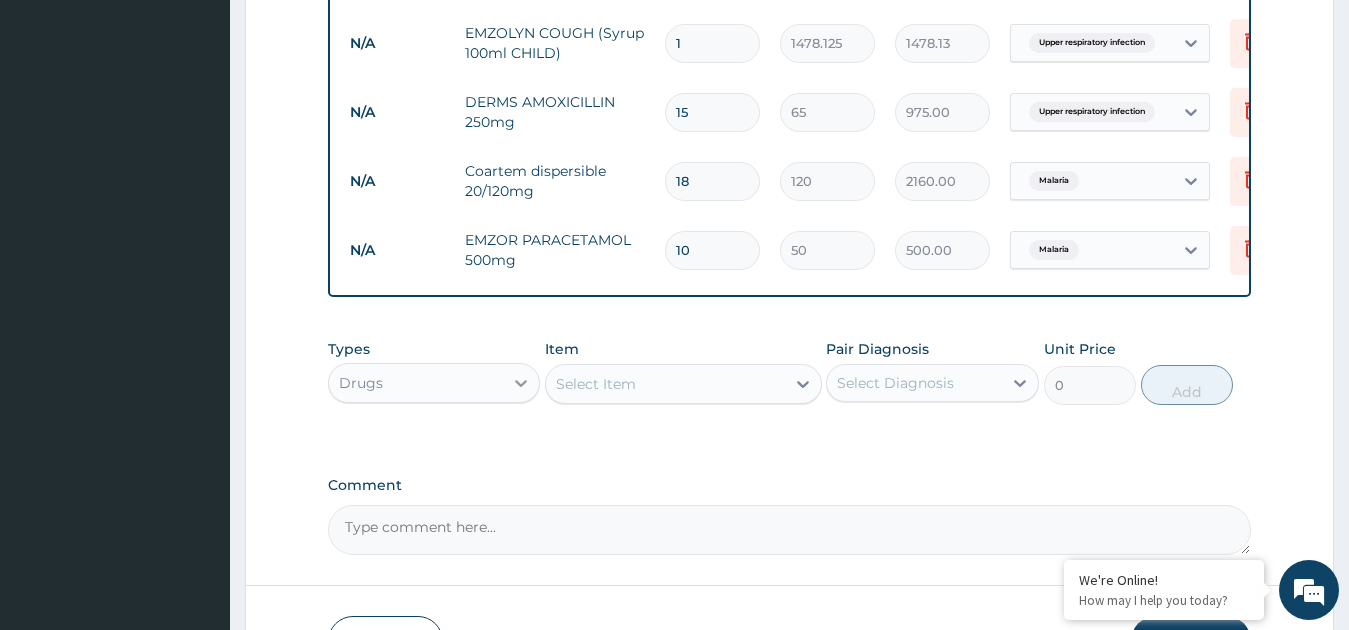 click 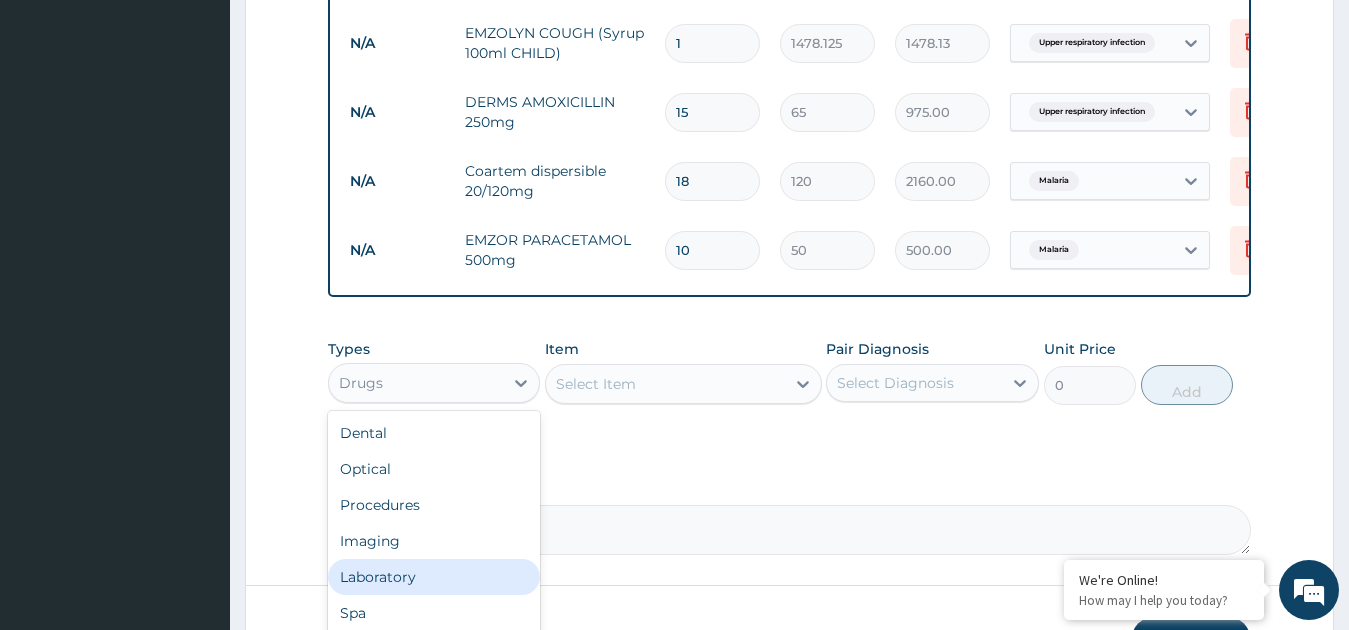 click on "Laboratory" at bounding box center (434, 577) 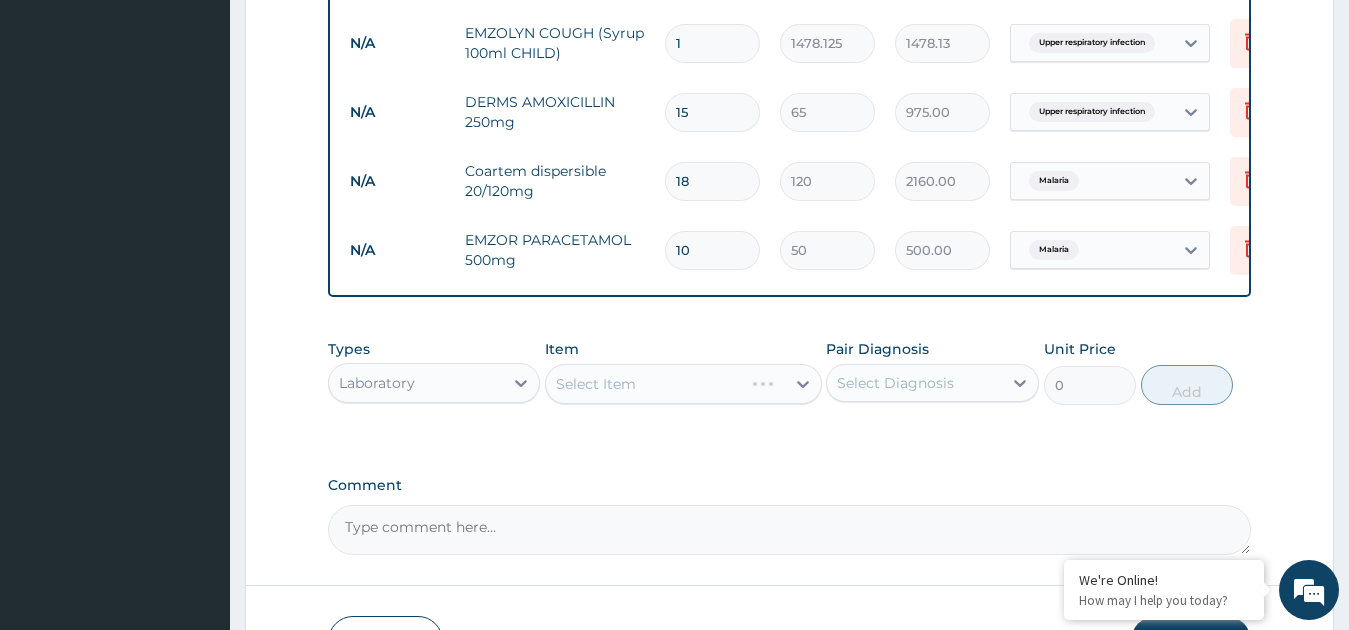 click on "Select Item" at bounding box center (683, 384) 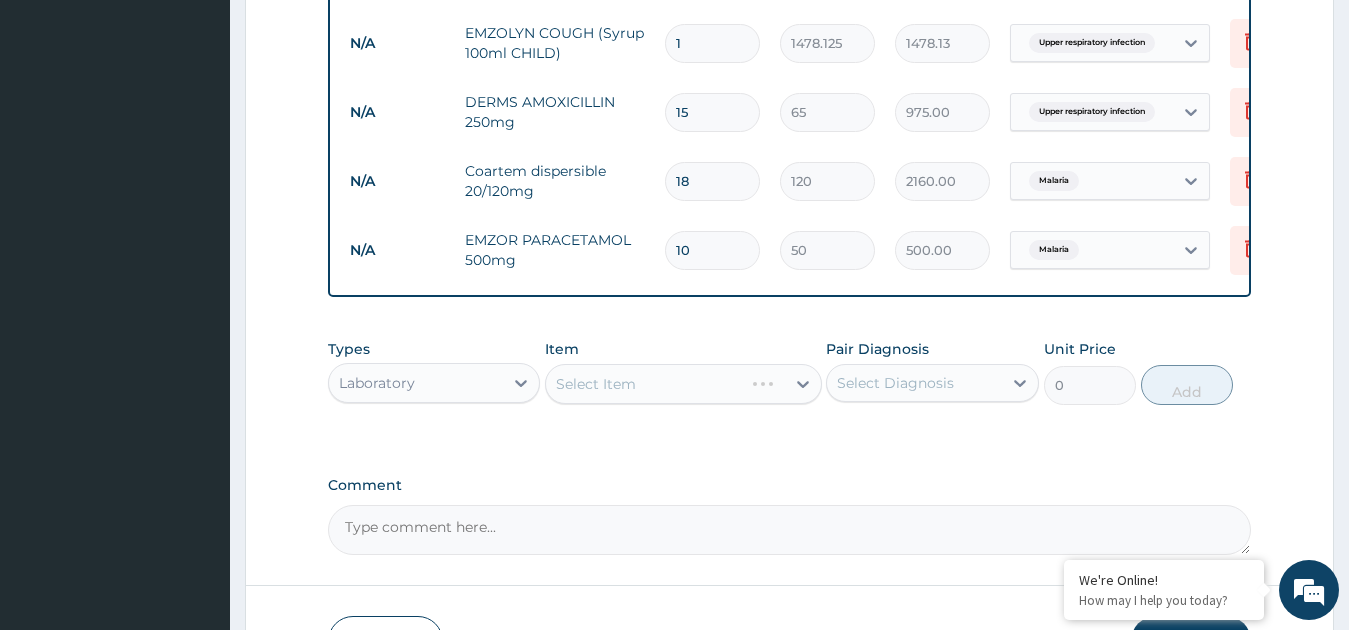 click on "Select Item" at bounding box center [683, 384] 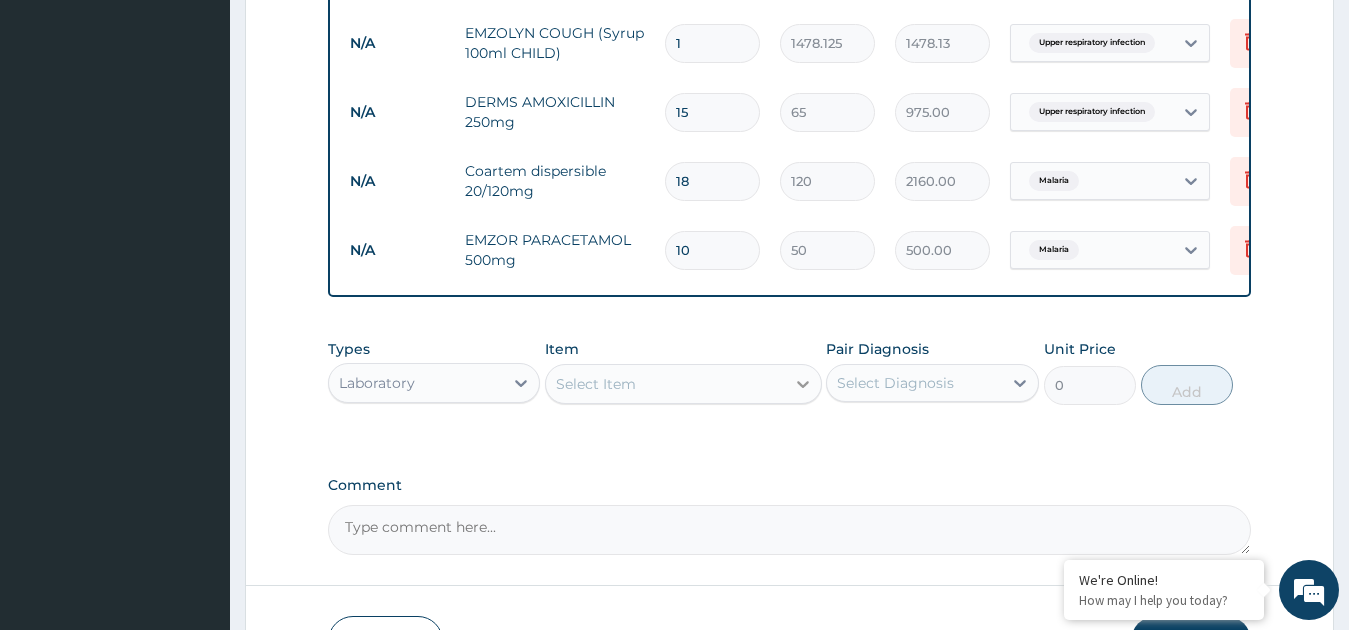 click at bounding box center (803, 384) 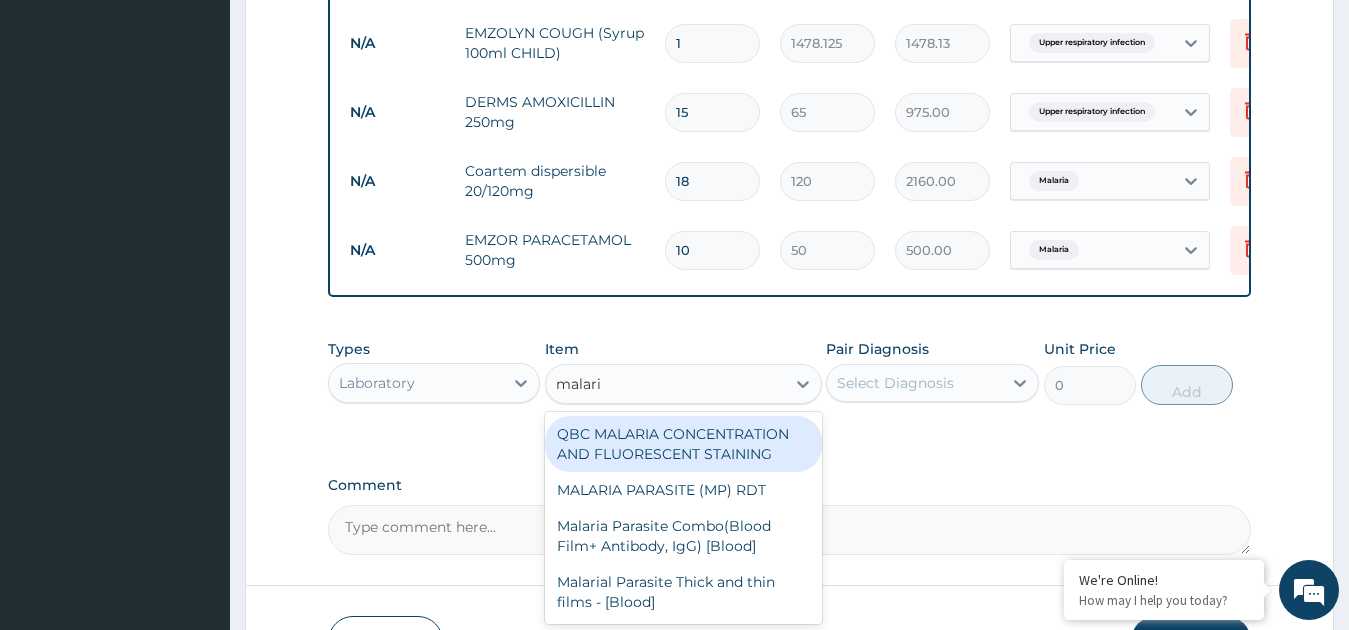 type on "malaria" 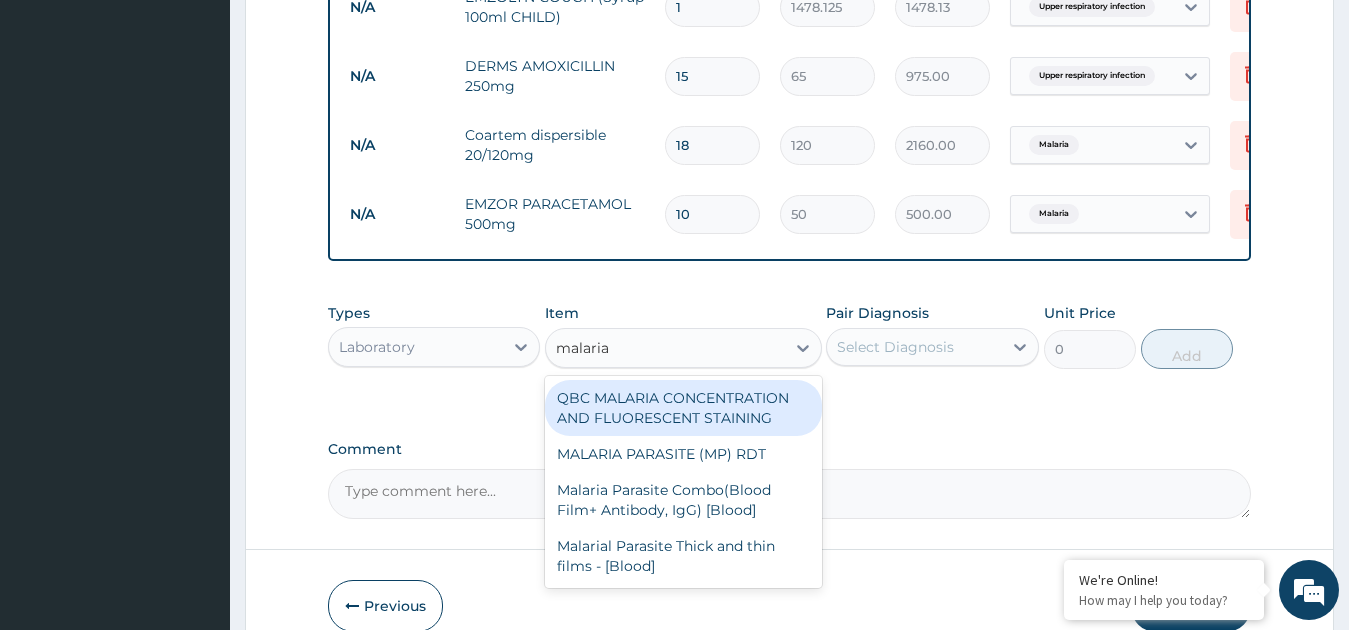scroll, scrollTop: 1021, scrollLeft: 0, axis: vertical 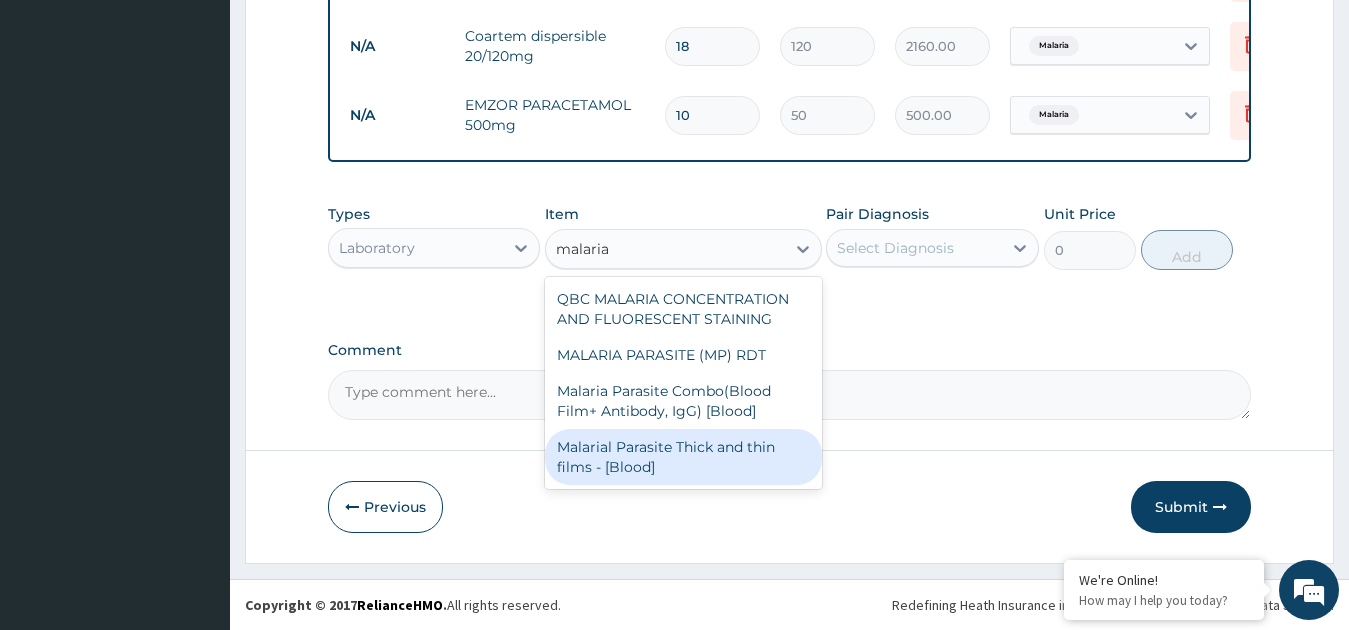 click on "Malarial Parasite Thick and thin films - [Blood]" at bounding box center (683, 457) 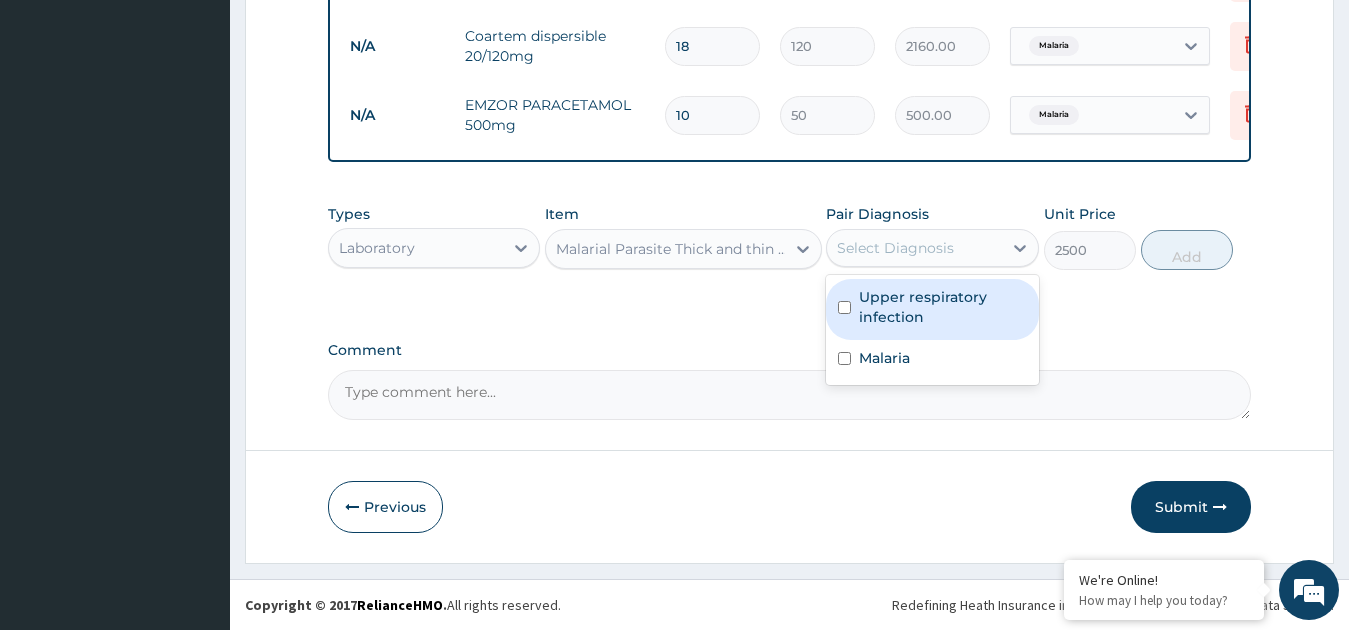 click on "Select Diagnosis" at bounding box center (932, 248) 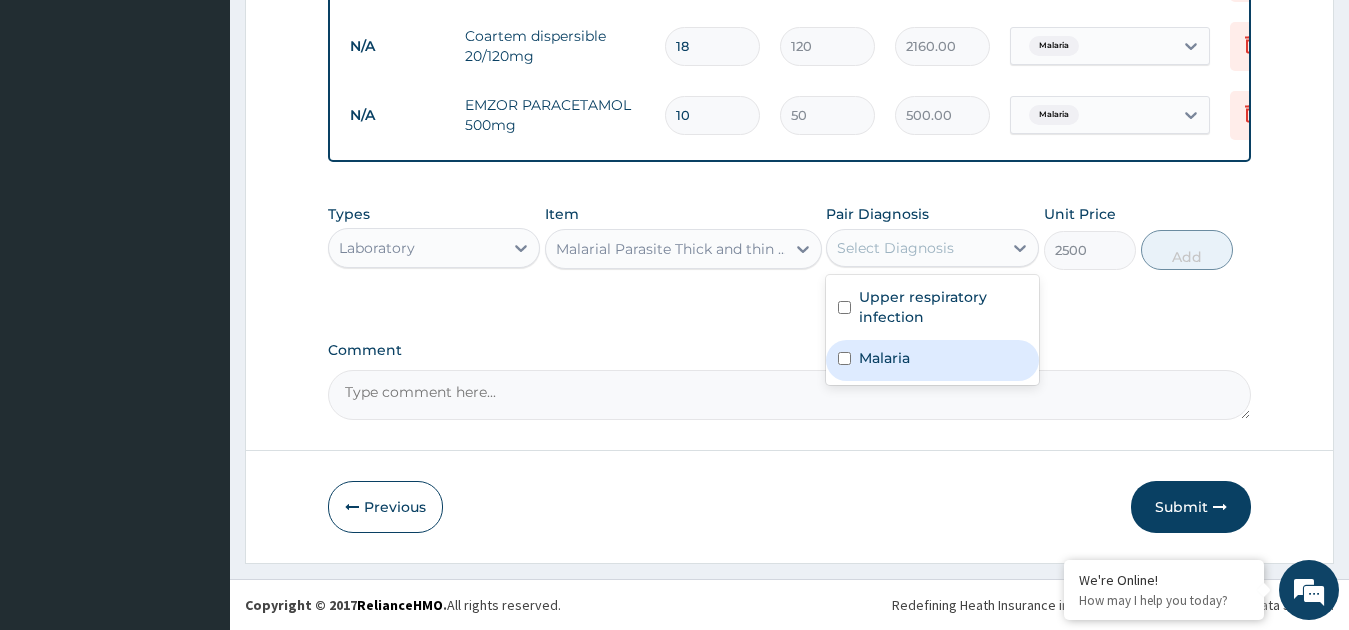 click on "Malaria" at bounding box center (932, 360) 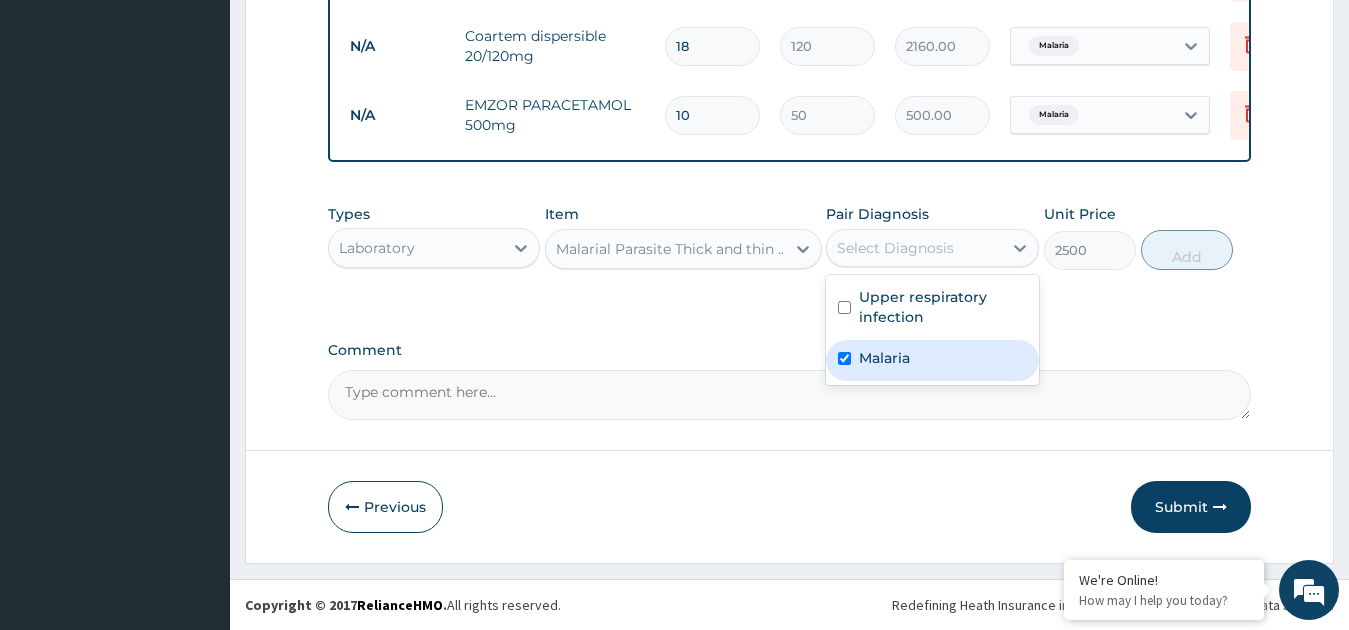 checkbox on "true" 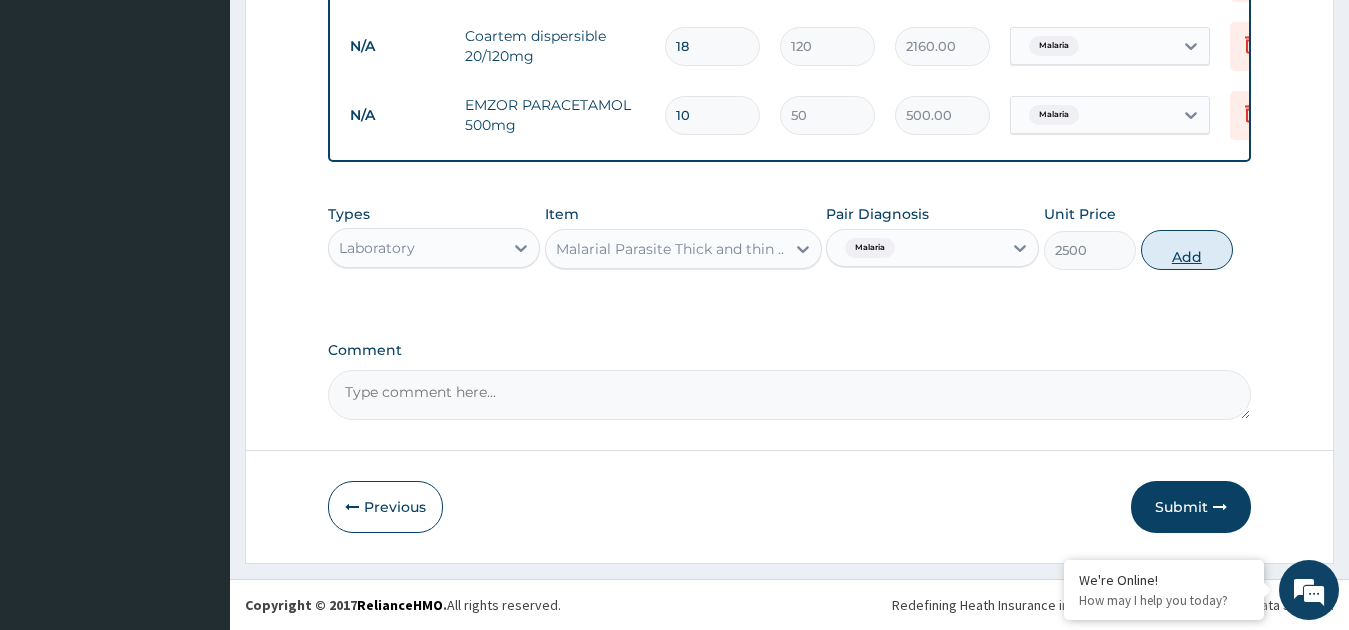 click on "Add" at bounding box center (1187, 250) 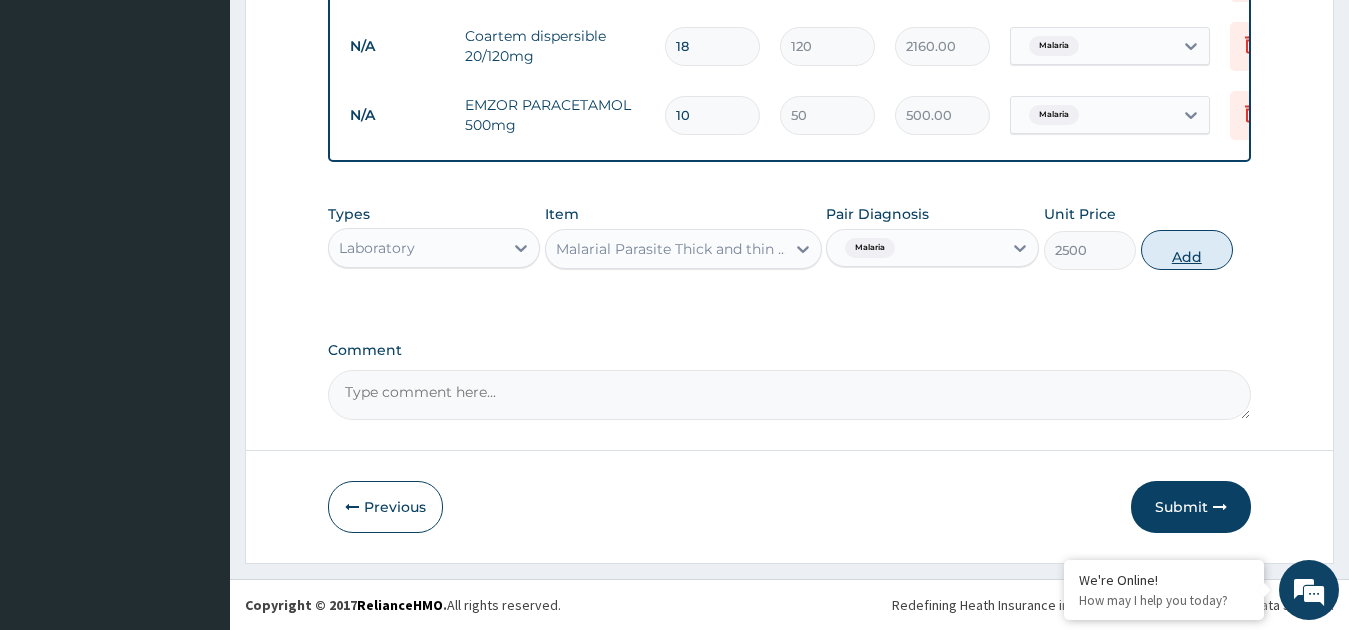 type on "0" 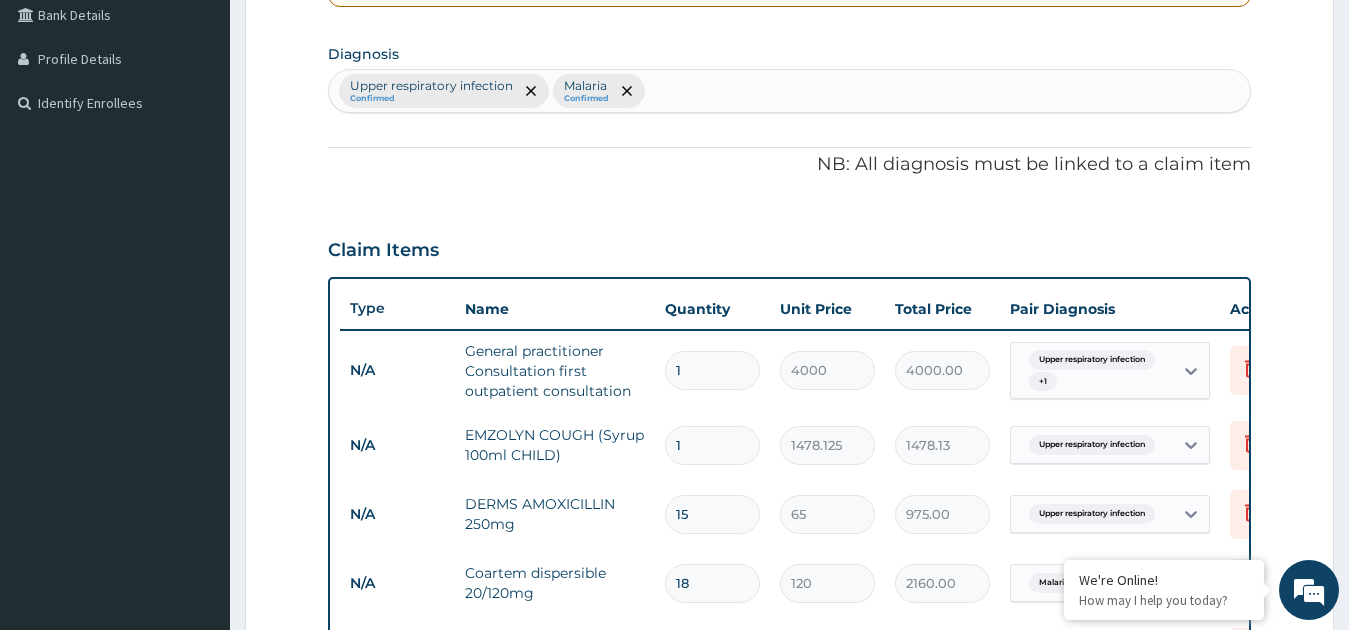 scroll, scrollTop: 1090, scrollLeft: 0, axis: vertical 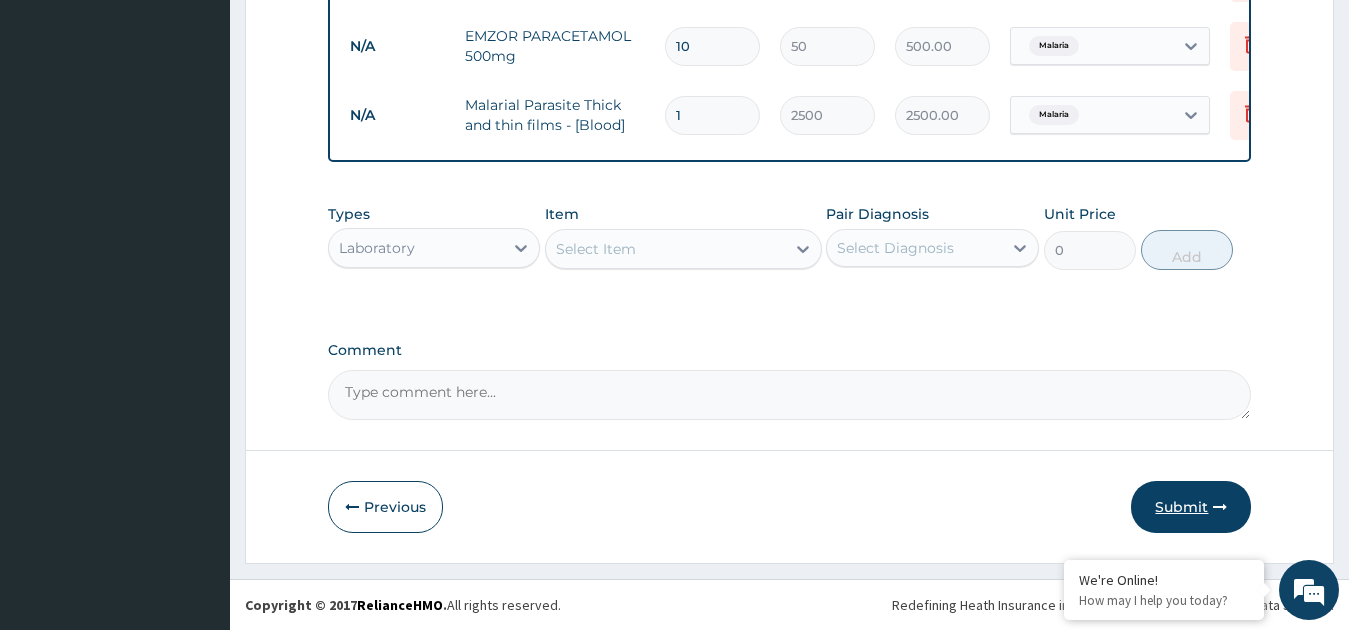 click on "Submit" at bounding box center [1191, 507] 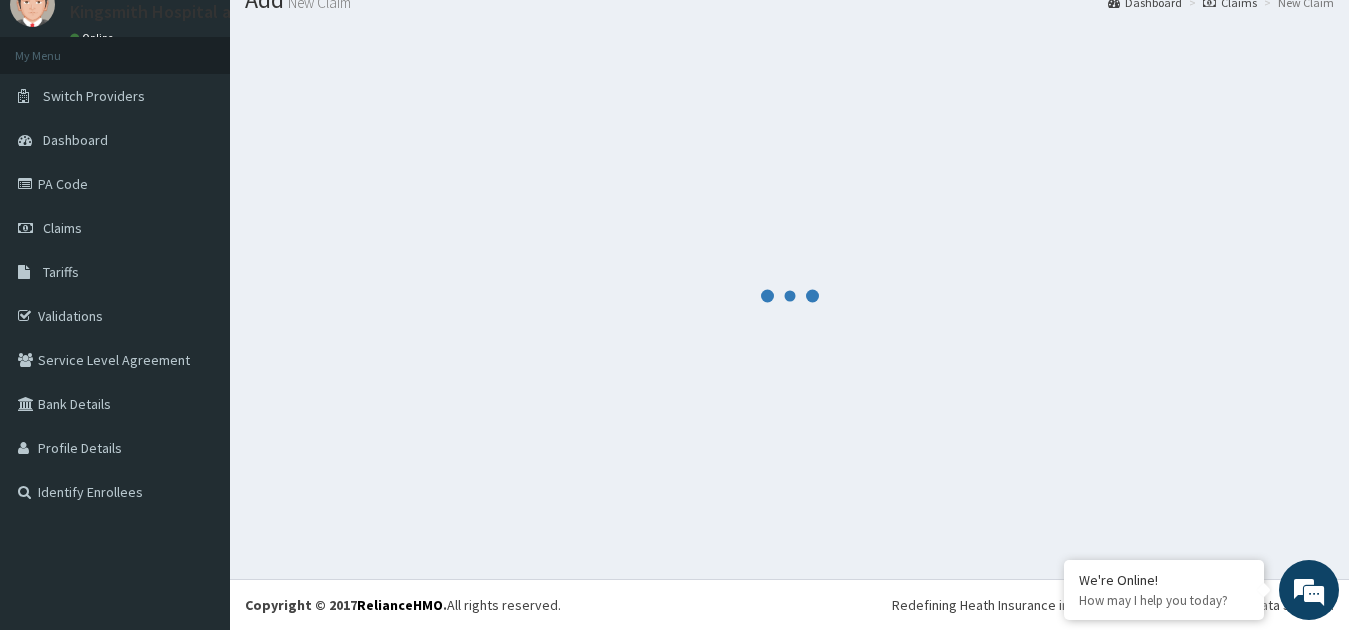 scroll, scrollTop: 78, scrollLeft: 0, axis: vertical 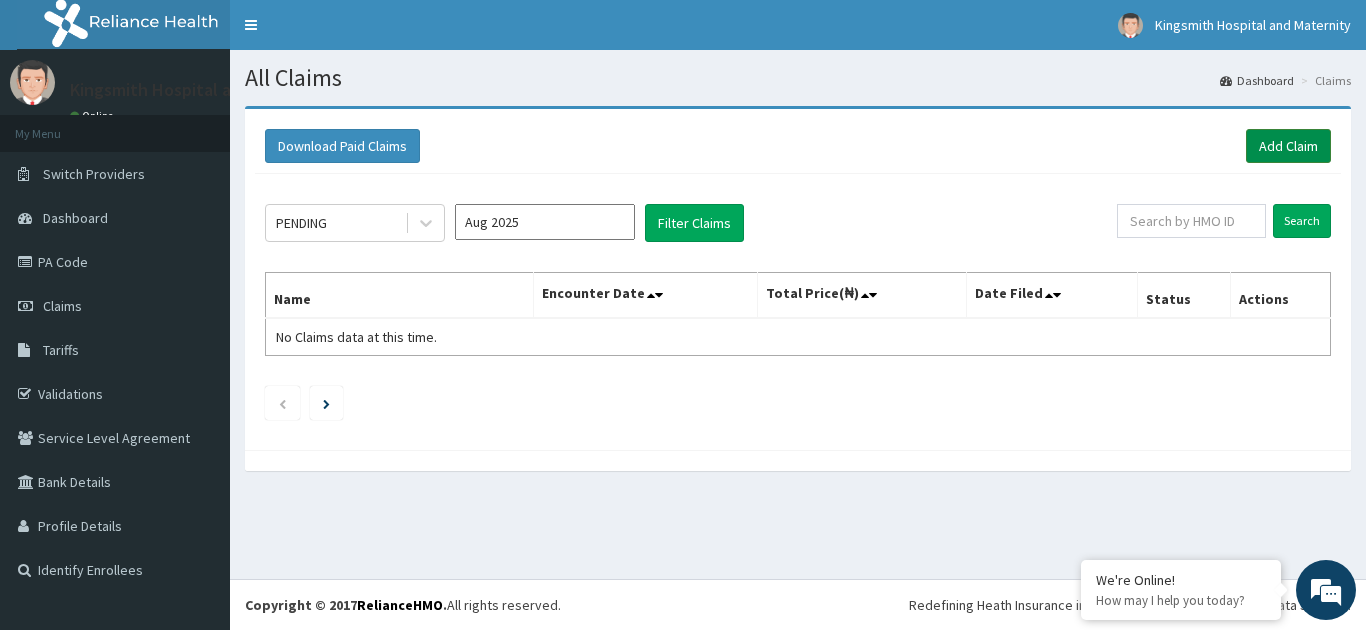 click on "Add Claim" at bounding box center (1288, 146) 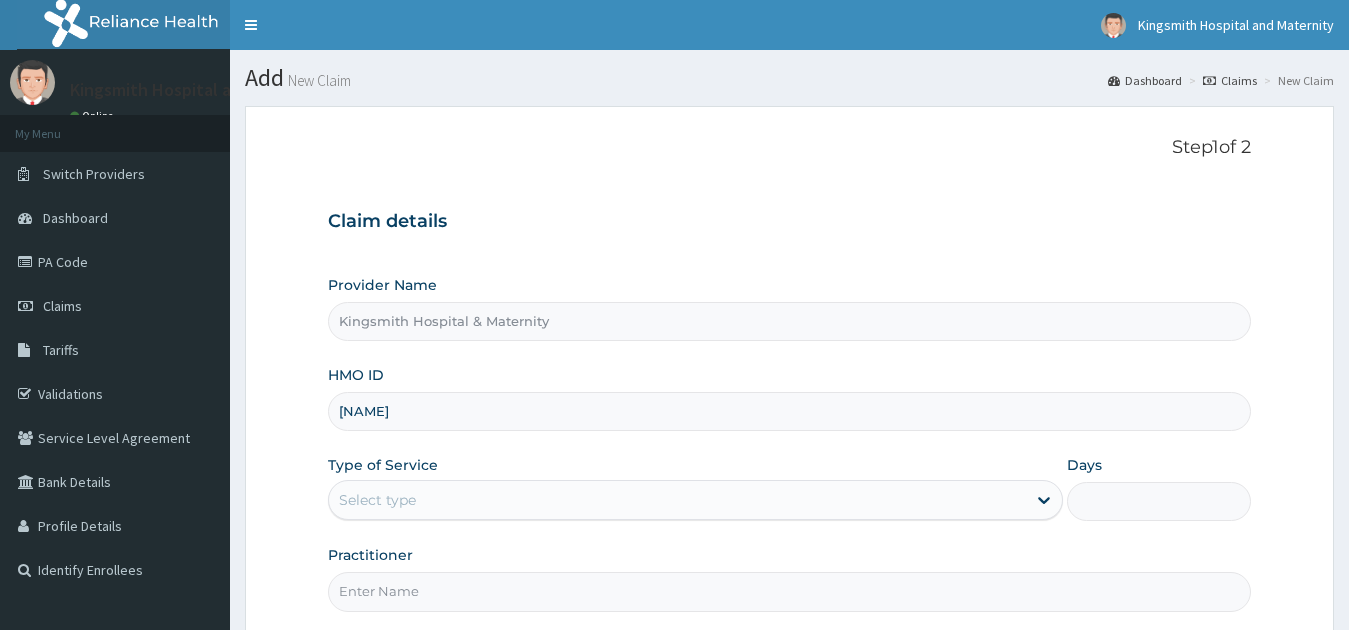 type on "[NAME]" 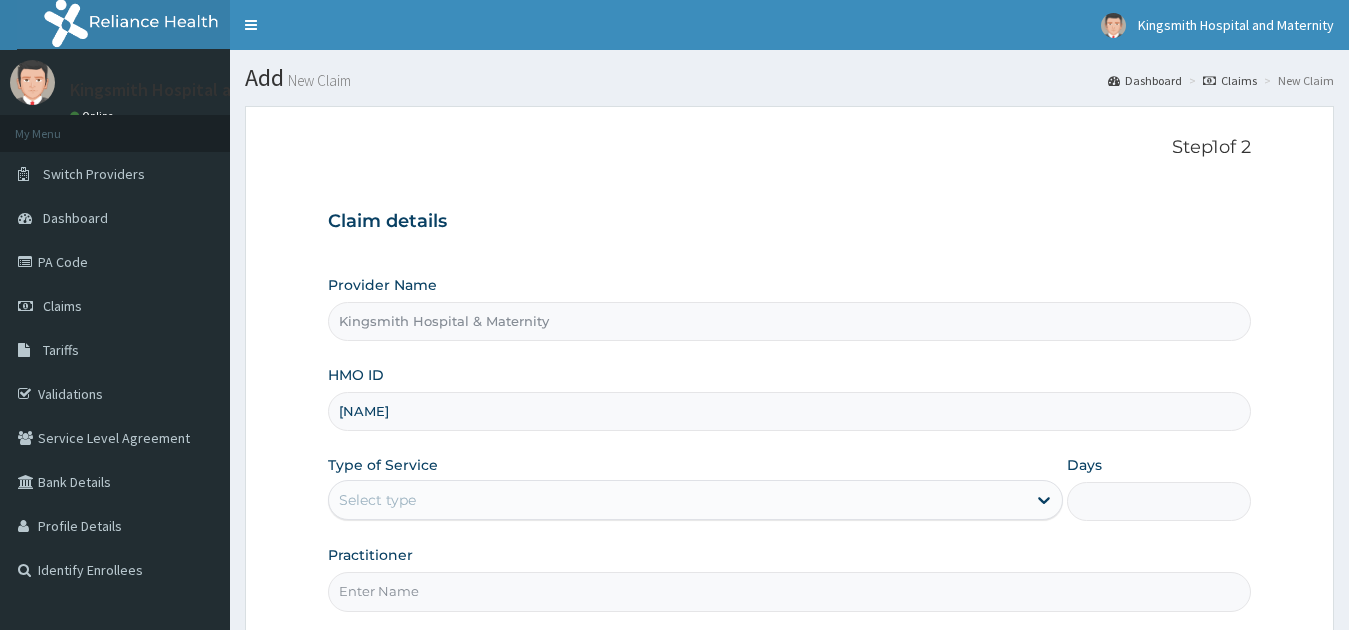 click on "Step  1  of 2 Claim details Provider Name Kingsmith Hospital & Maternity HMO ID [NAME] Type of Service Select type Days Practitioner" at bounding box center (790, 374) 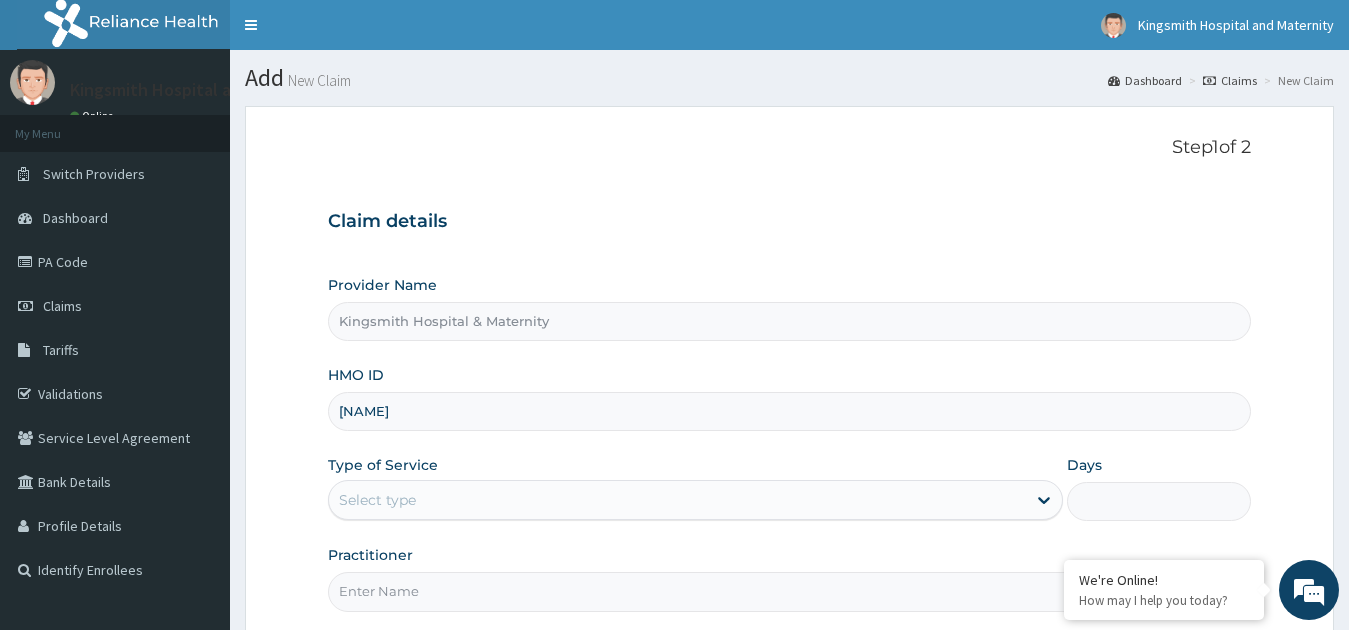 scroll, scrollTop: 0, scrollLeft: 0, axis: both 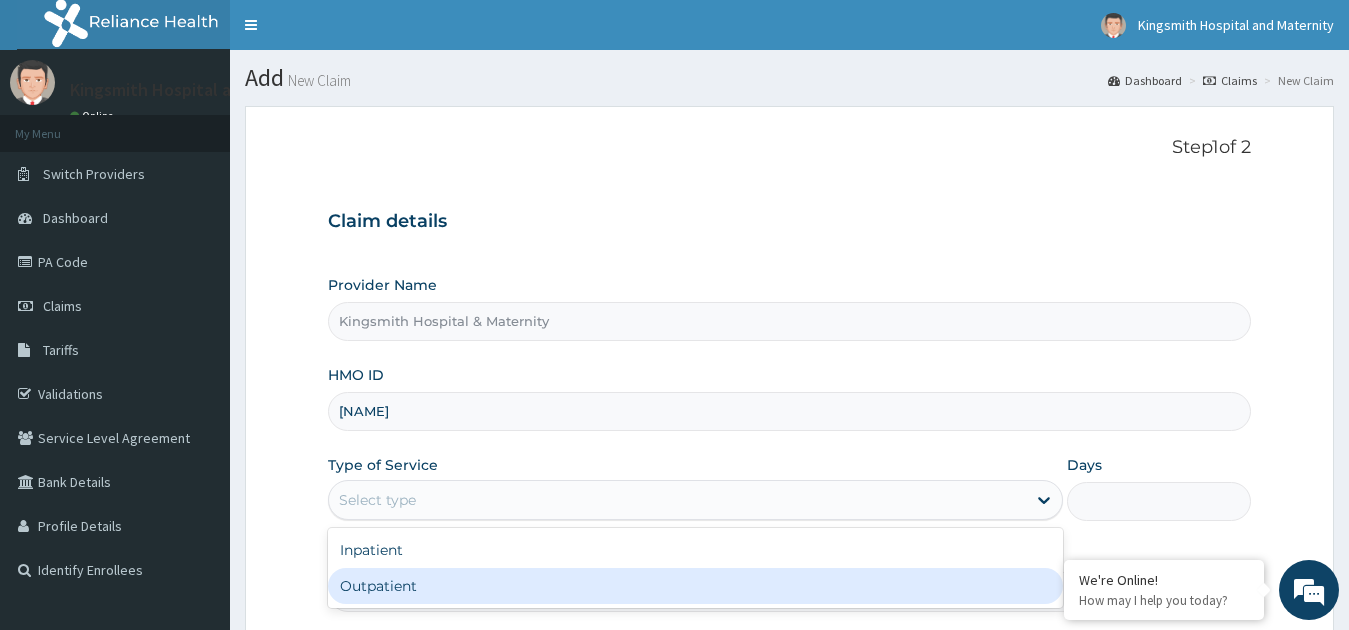 click on "Outpatient" at bounding box center [696, 586] 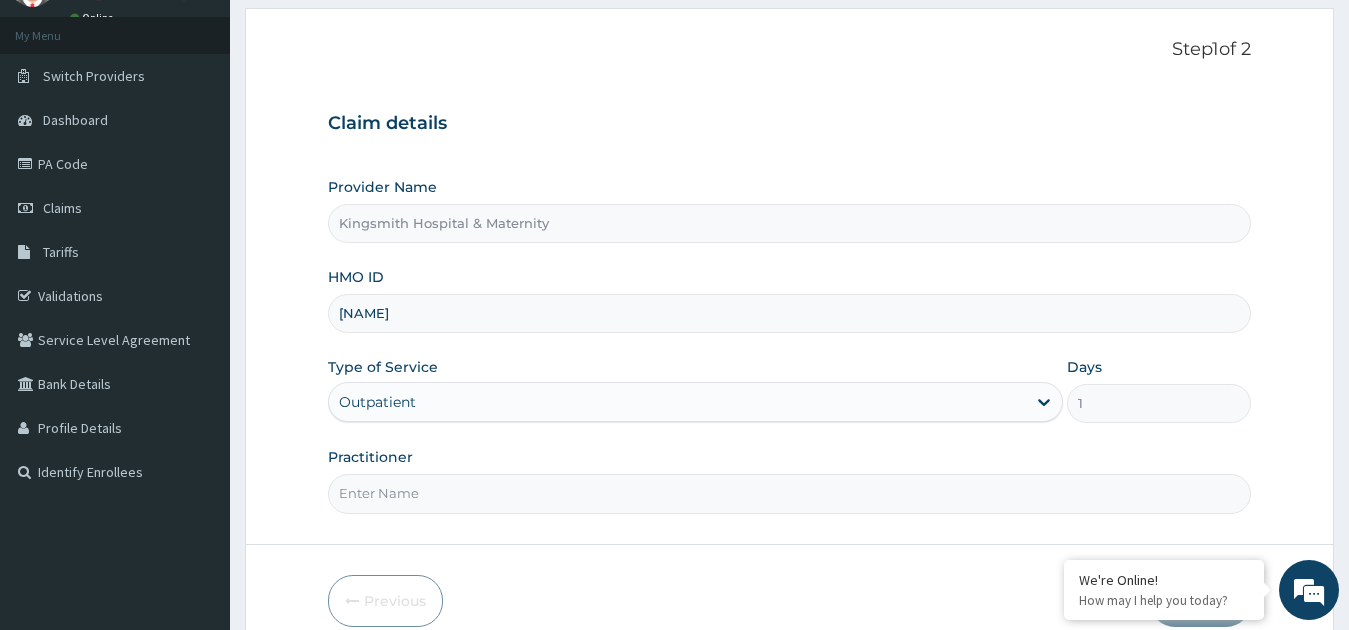 scroll, scrollTop: 111, scrollLeft: 0, axis: vertical 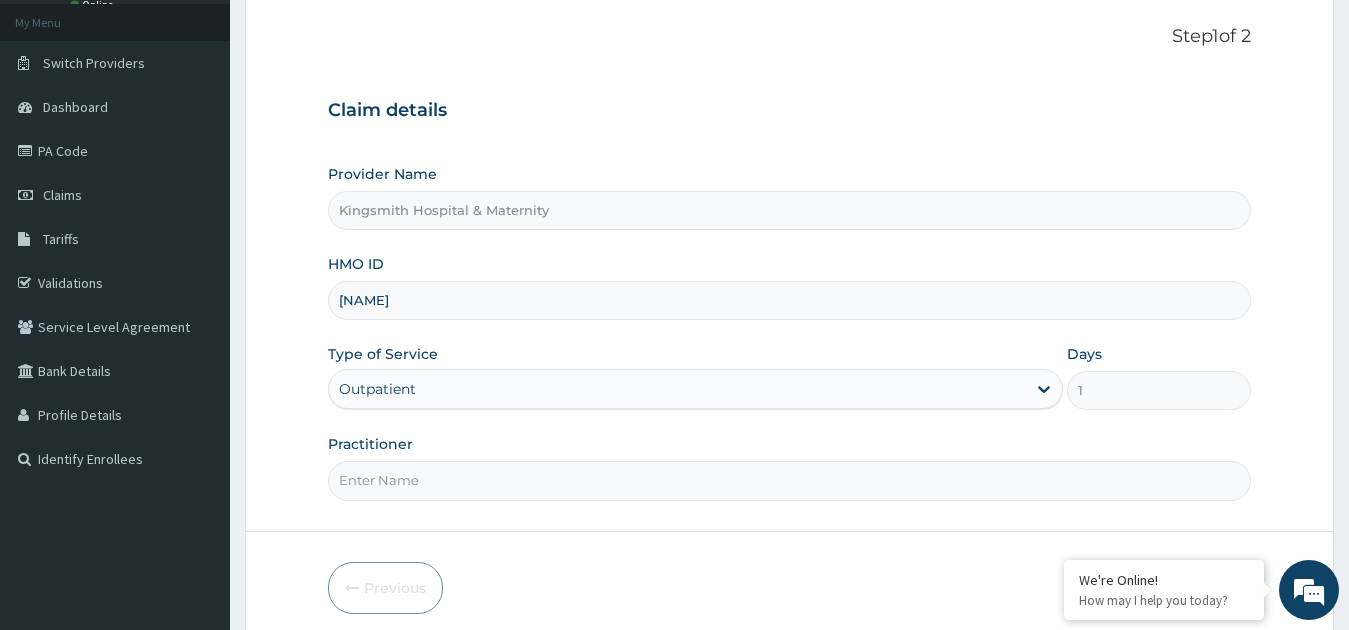 click on "Practitioner" at bounding box center (790, 480) 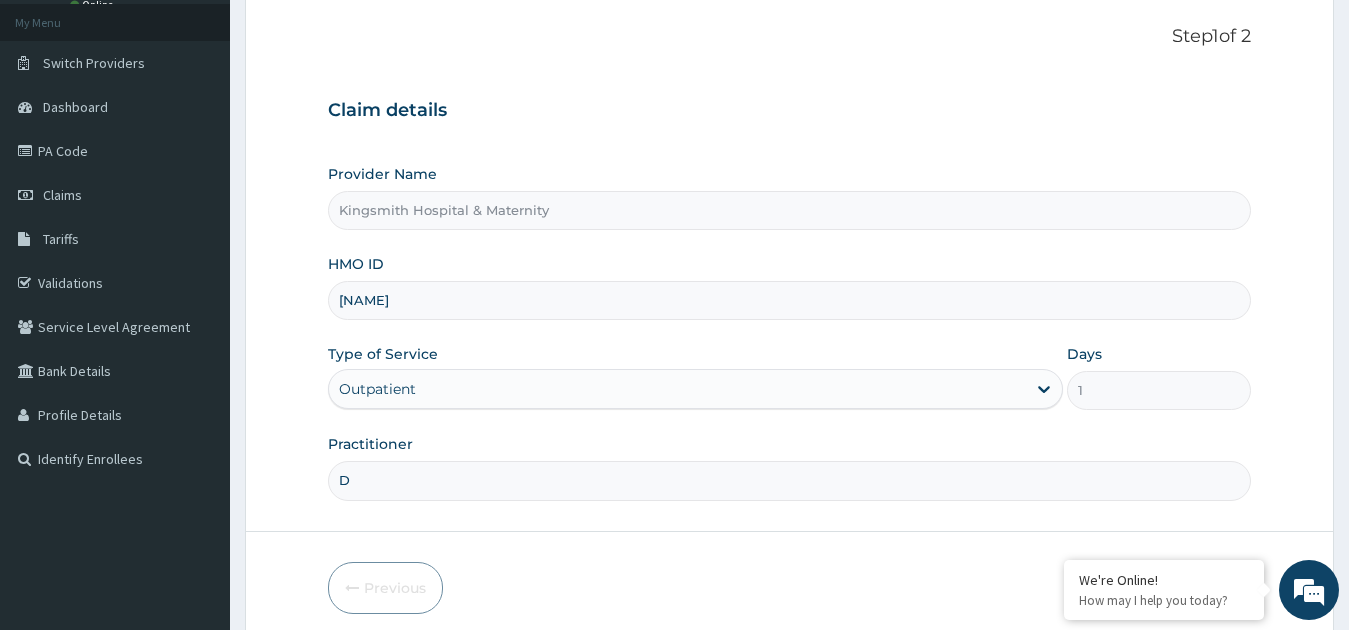 scroll, scrollTop: 0, scrollLeft: 0, axis: both 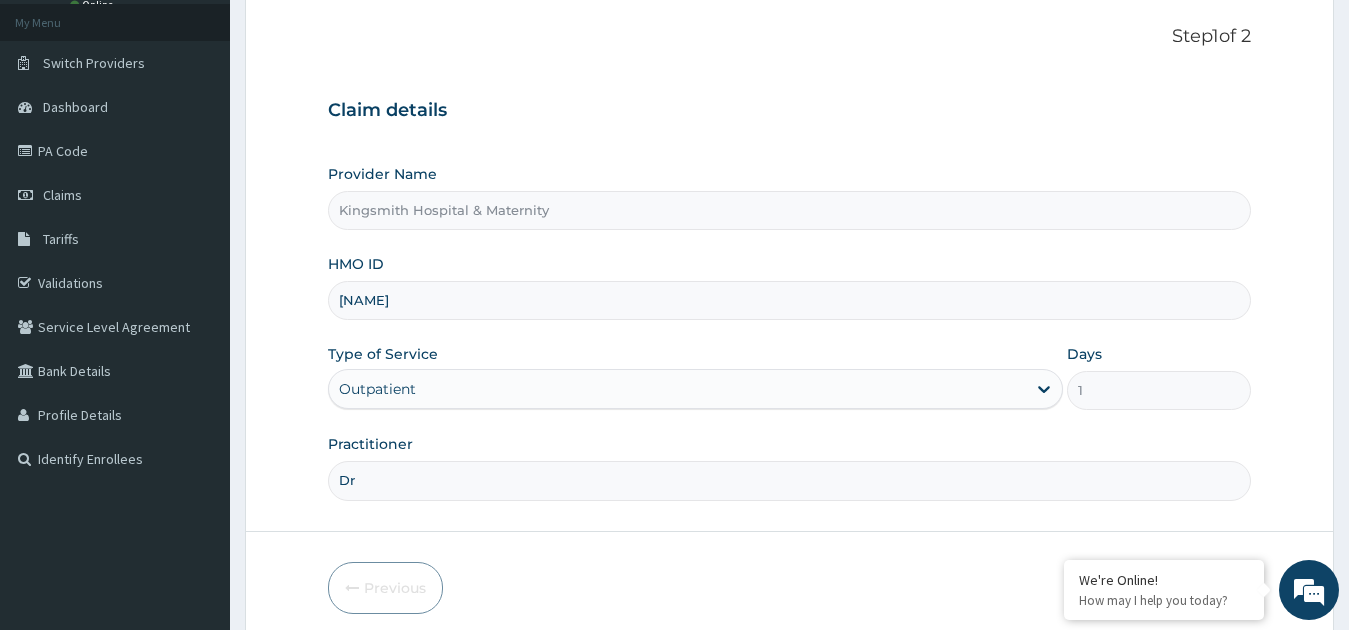 click on "Dr" at bounding box center [790, 480] 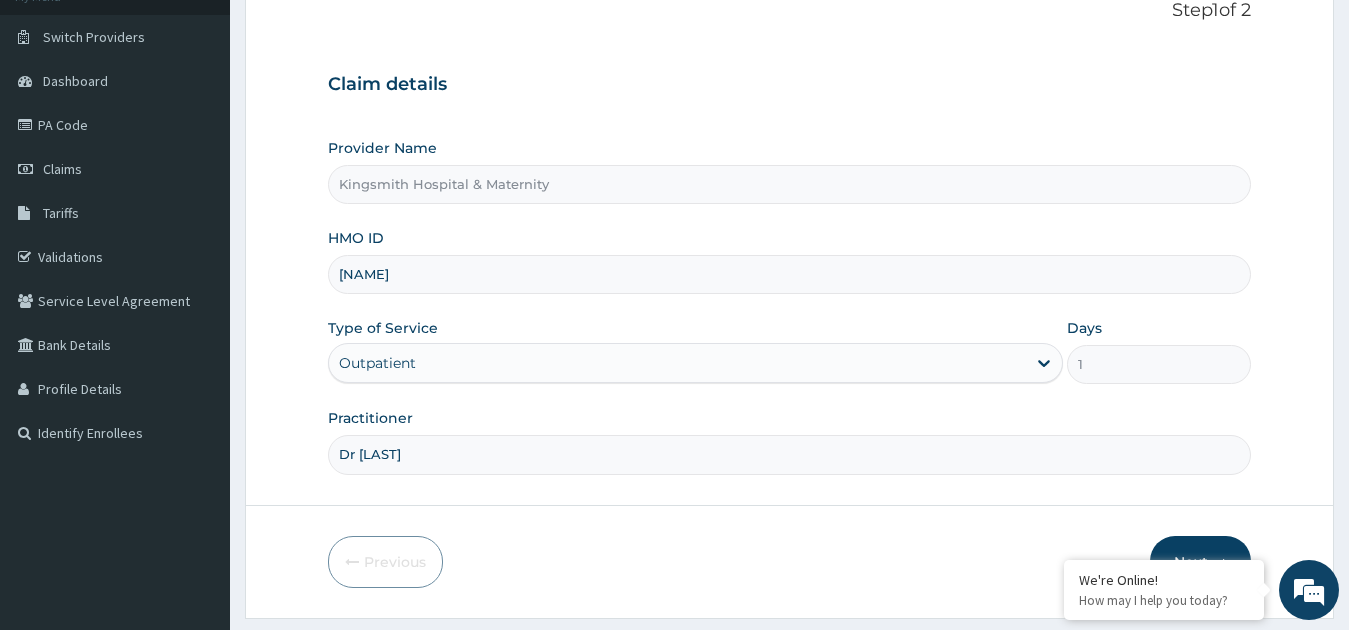 scroll, scrollTop: 192, scrollLeft: 0, axis: vertical 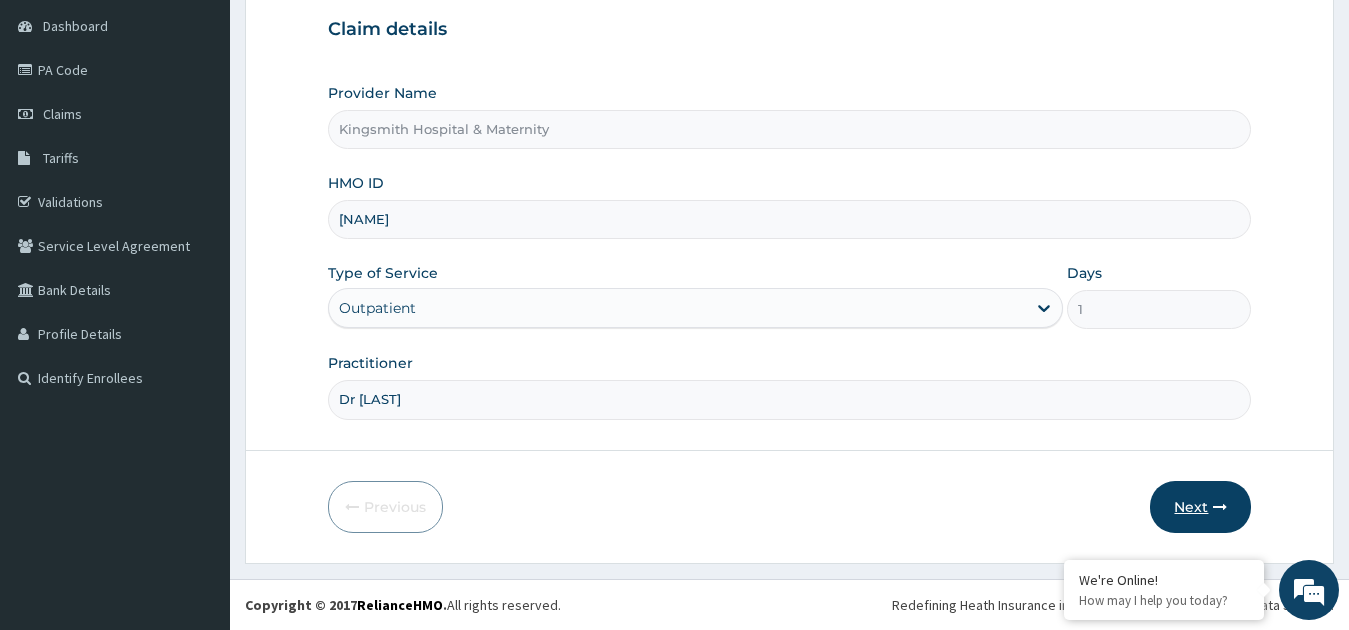 type on "Dr [LAST]" 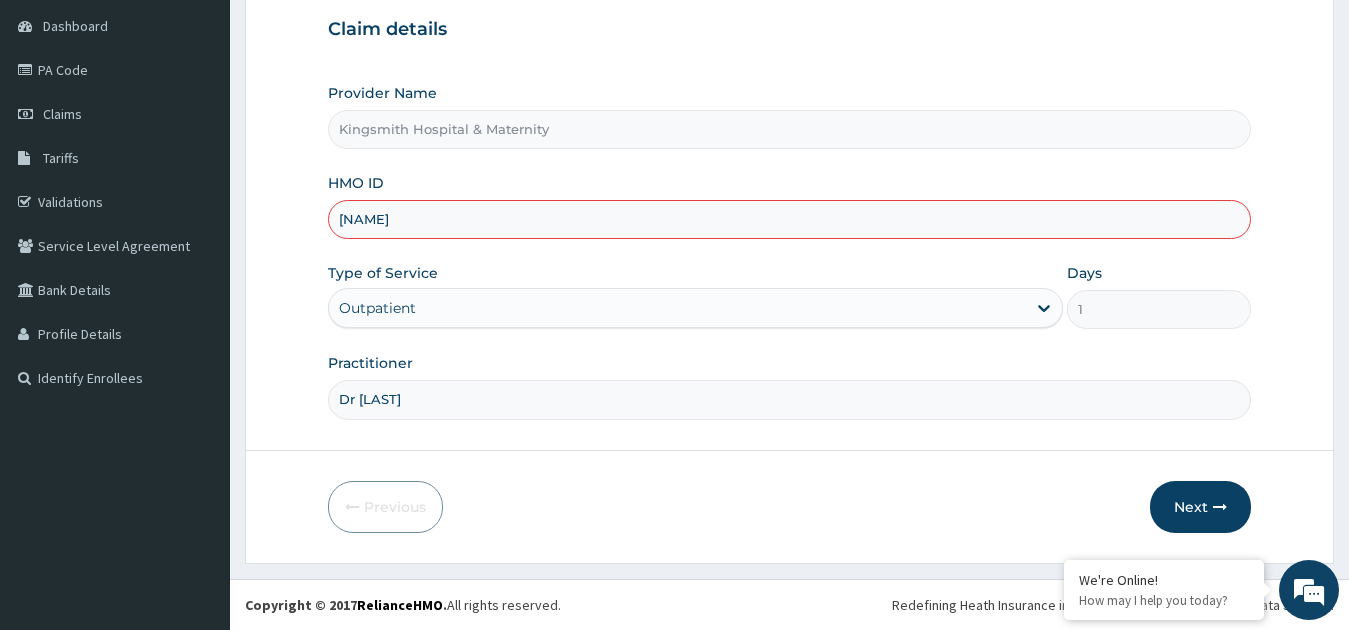 paste on "LGS/10014/A" 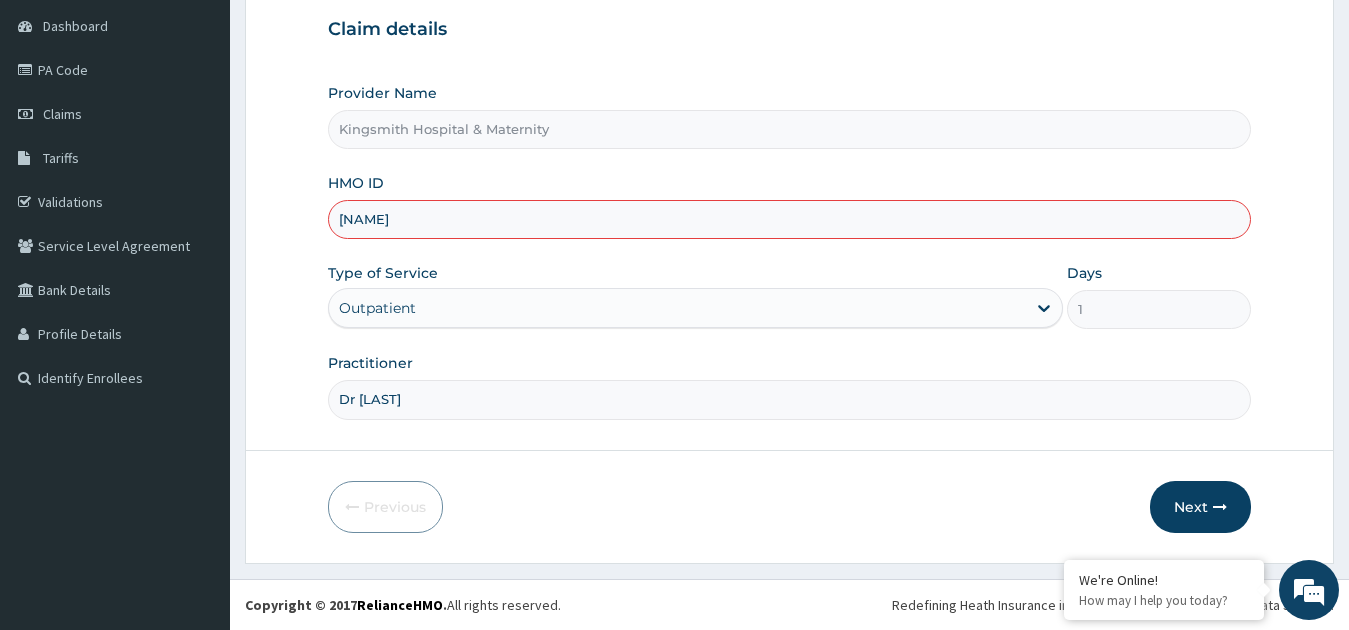 drag, startPoint x: 533, startPoint y: 228, endPoint x: 299, endPoint y: 226, distance: 234.00854 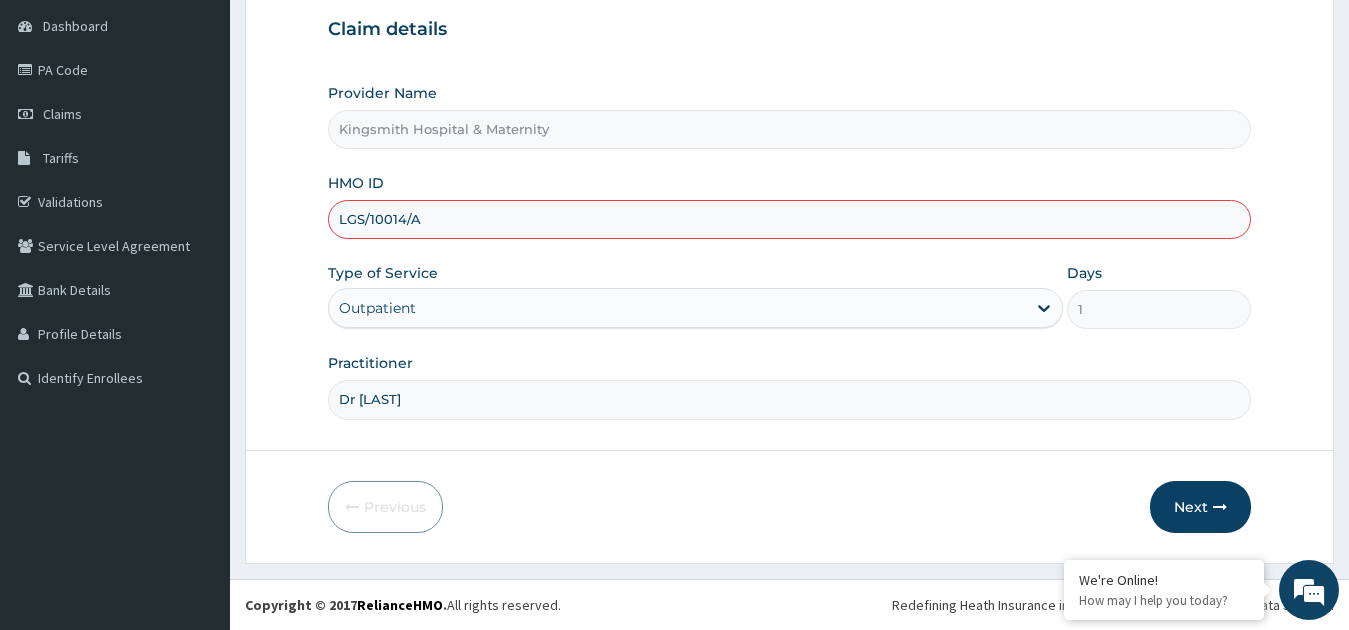 type on "LGS/10014/A" 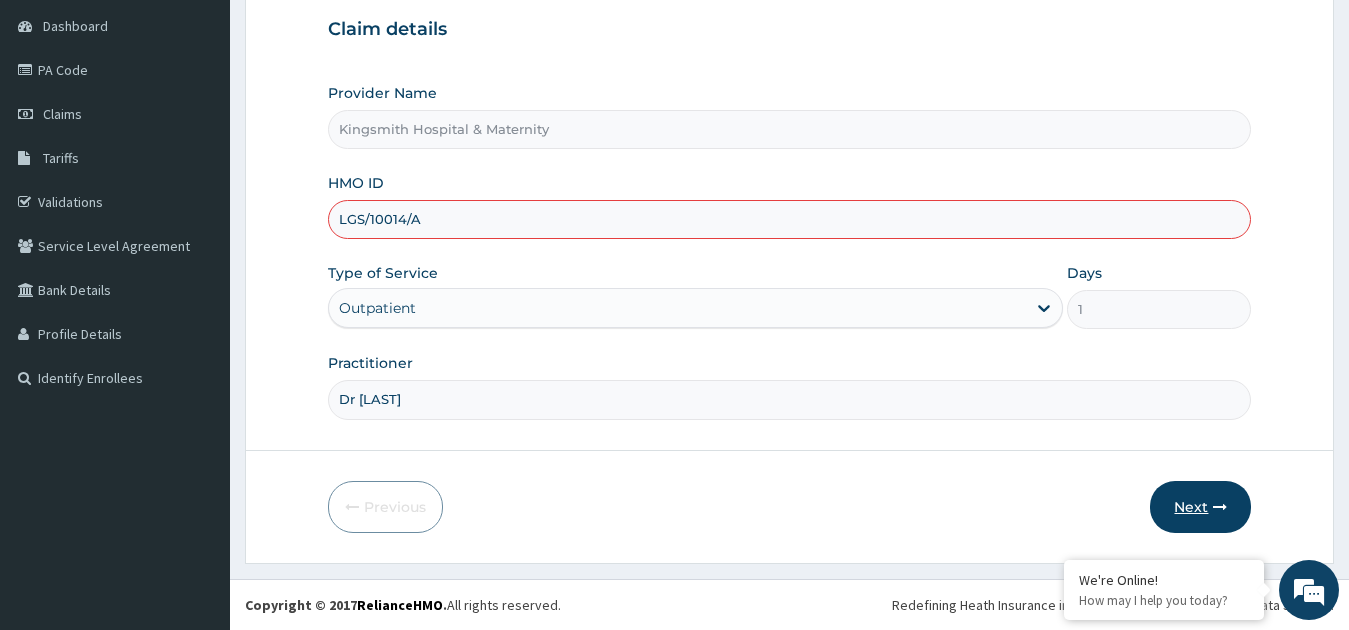 click on "Next" at bounding box center [1200, 507] 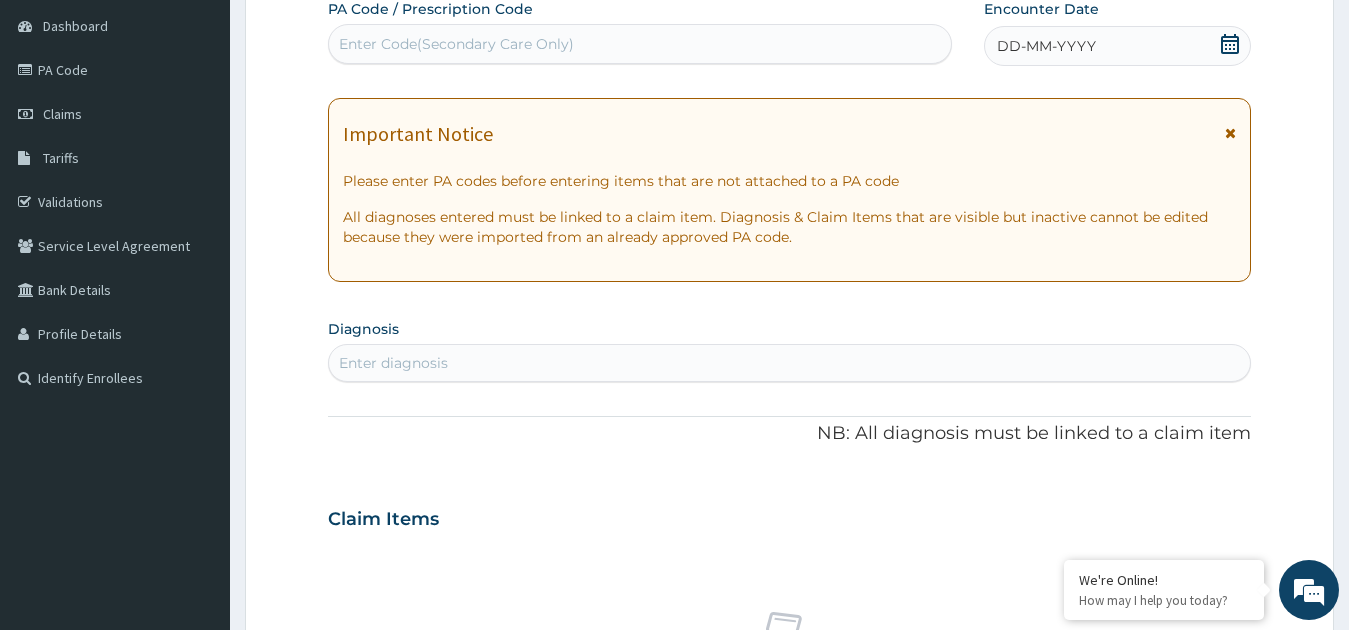 click 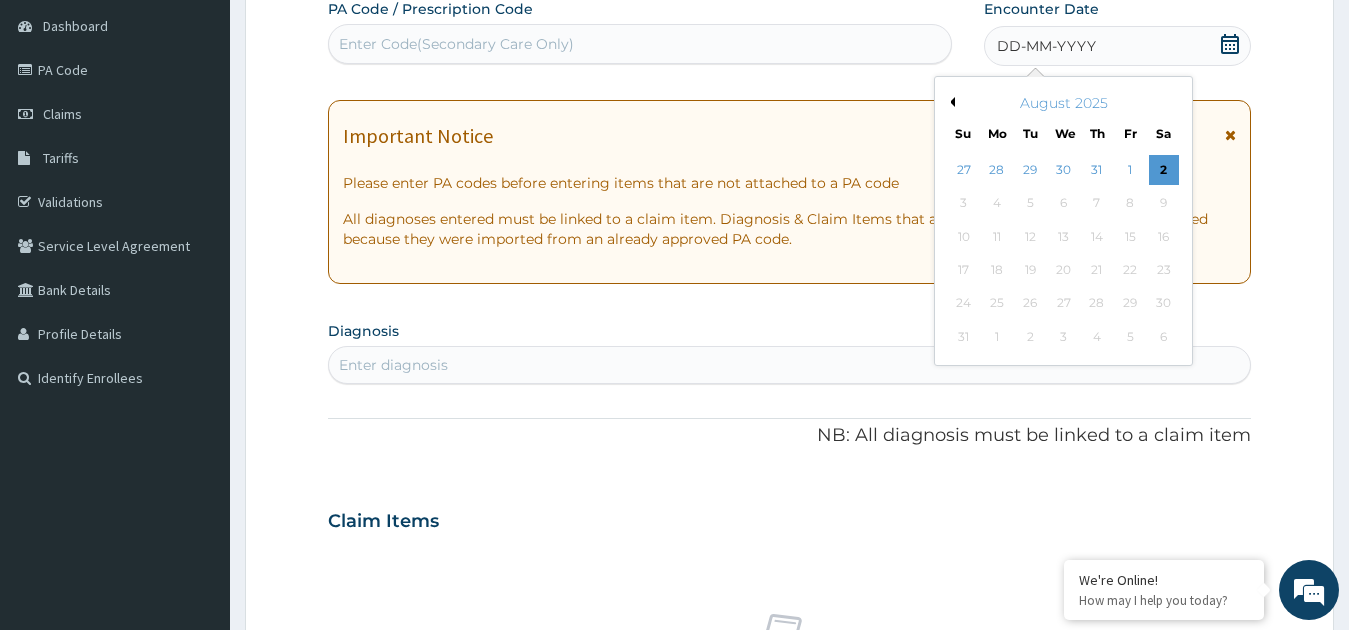 click on "Previous Month" at bounding box center (950, 102) 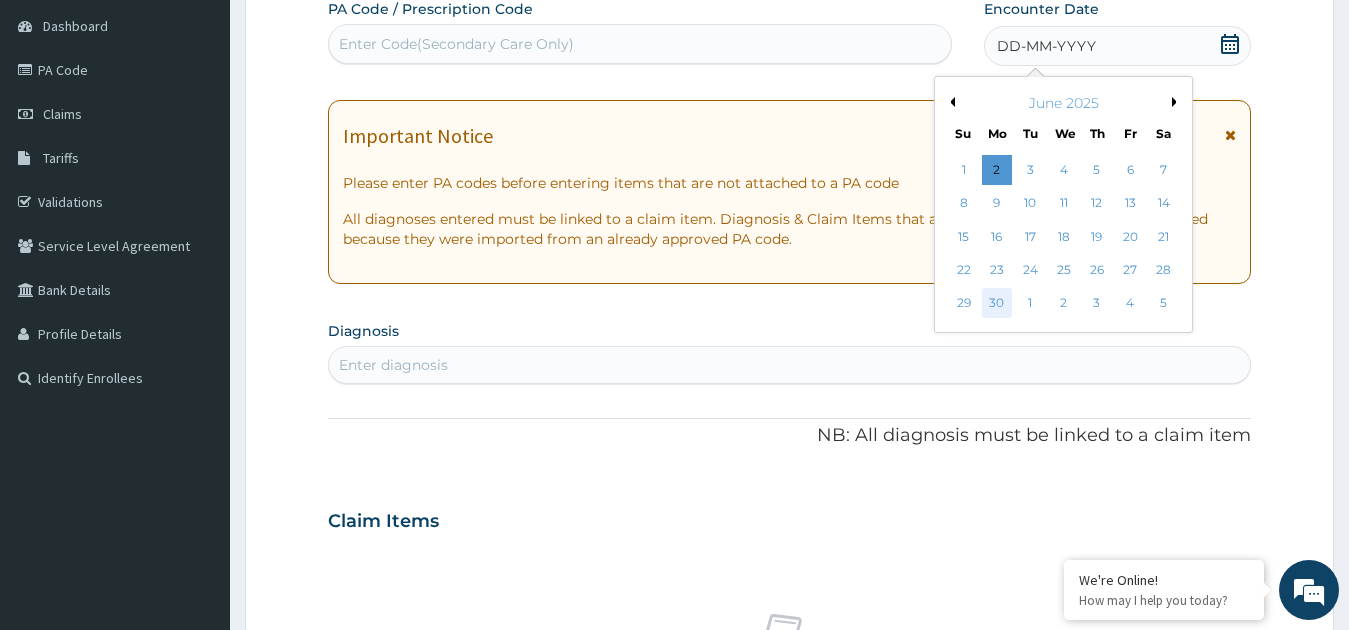 click on "30" at bounding box center (997, 304) 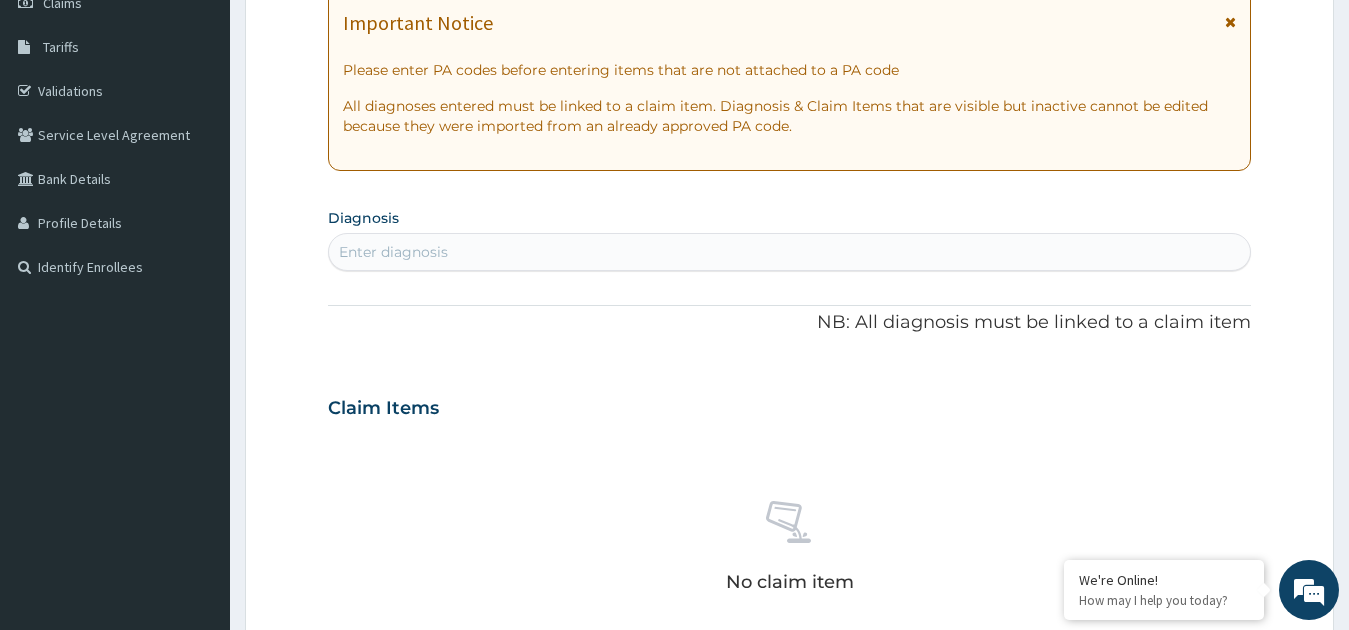 scroll, scrollTop: 411, scrollLeft: 0, axis: vertical 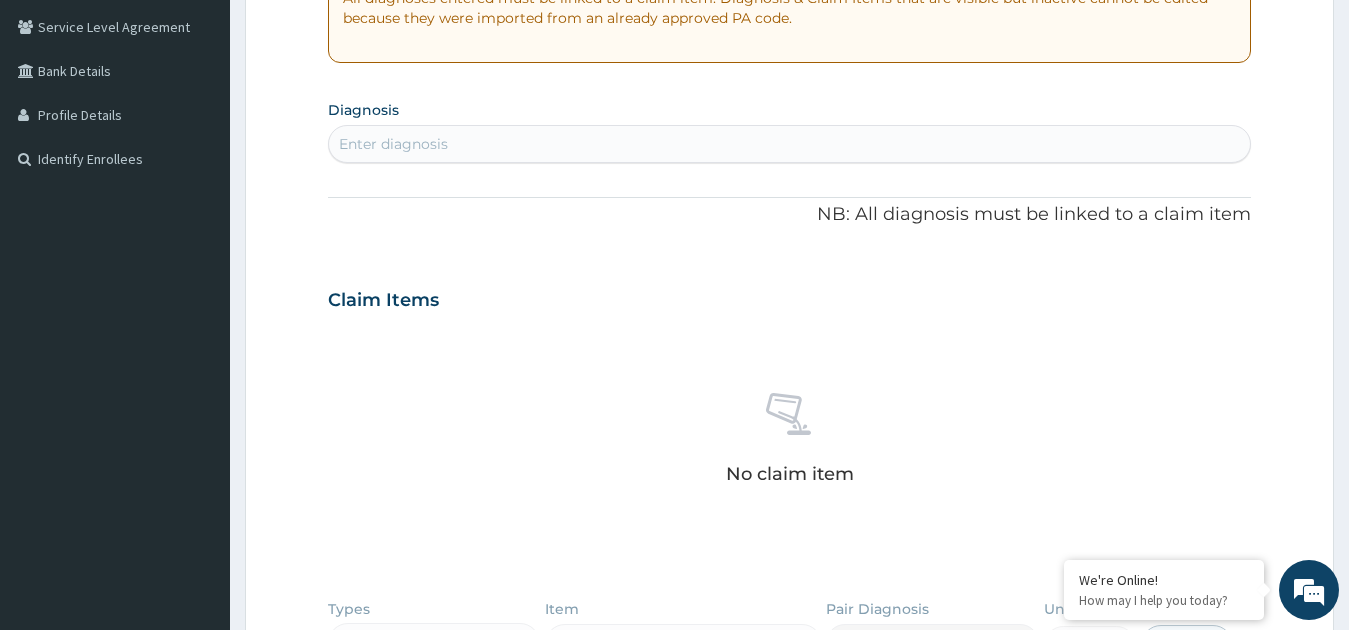 click on "PA Code / Prescription Code Enter Code(Secondary Care Only) Encounter Date 30-06-2025 Important Notice Please enter PA codes before entering items that are not attached to a PA code   All diagnoses entered must be linked to a claim item. Diagnosis & Claim Items that are visible but inactive cannot be edited because they were imported from an already approved PA code. Diagnosis Enter diagnosis NB: All diagnosis must be linked to a claim item Claim Items No claim item Types Select Type Item Select Item Pair Diagnosis Select Diagnosis Unit Price 0 Add Comment" at bounding box center [790, 297] 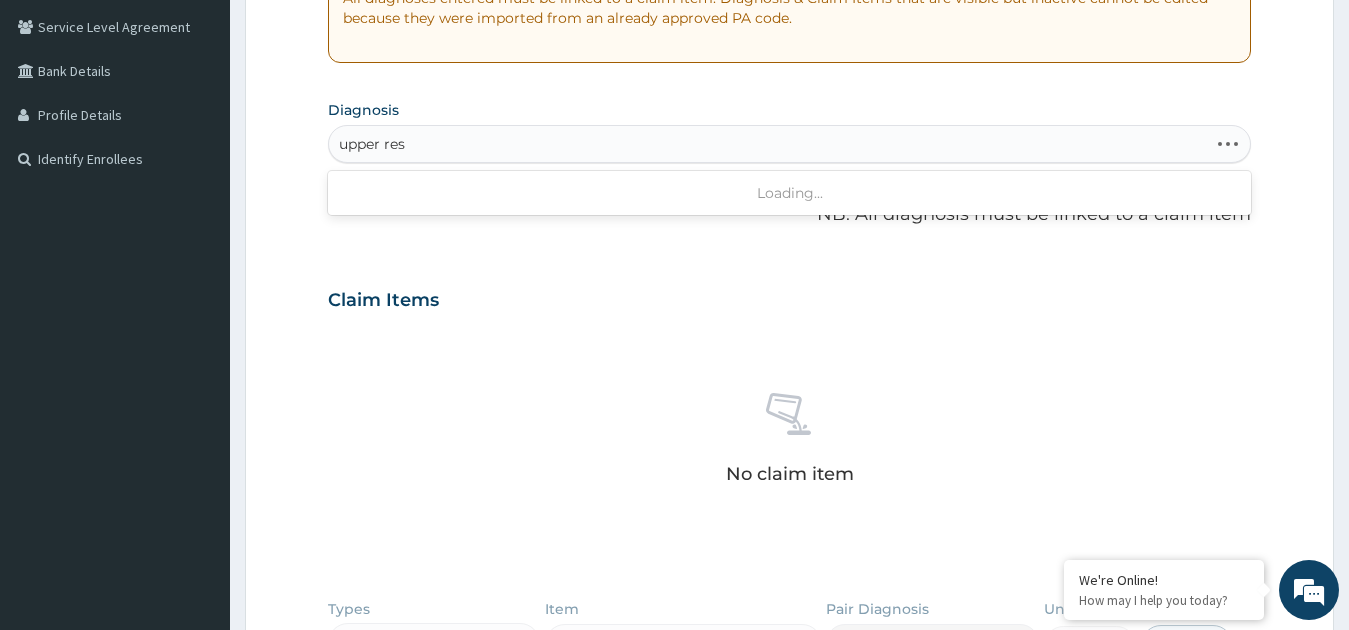 type on "upper resp" 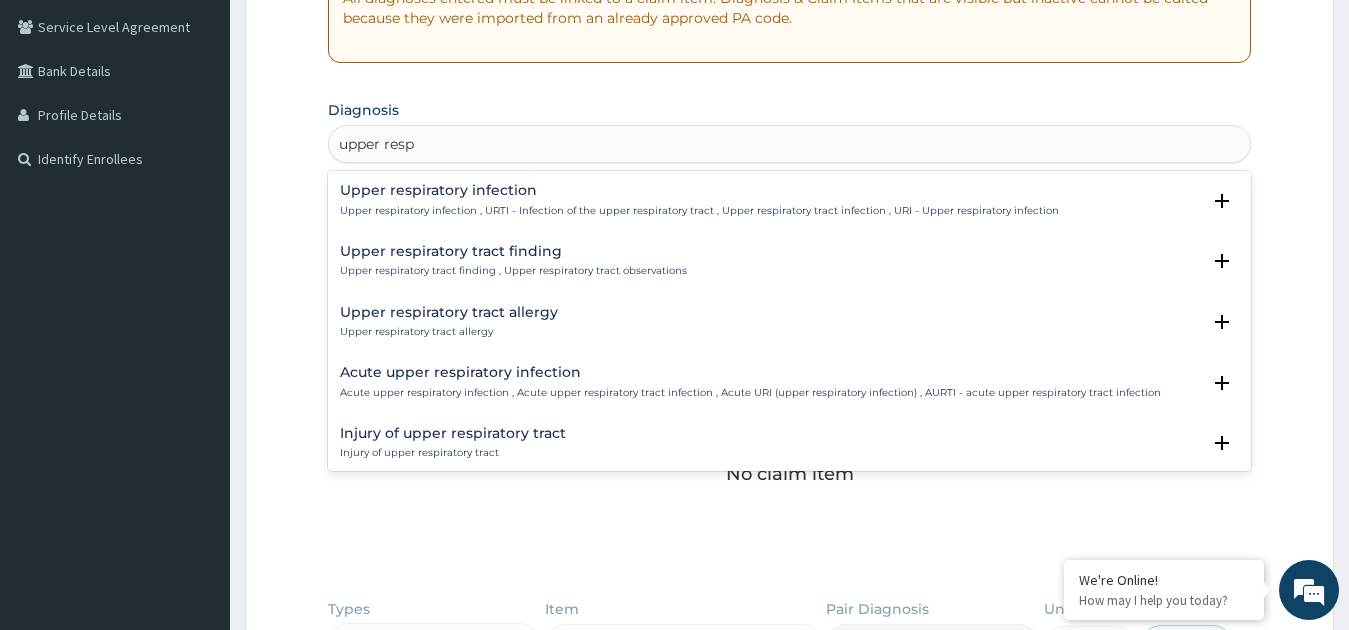 click on "Upper respiratory infection , URTI - Infection of the upper respiratory tract , Upper respiratory tract infection , URI - Upper respiratory infection" at bounding box center (699, 211) 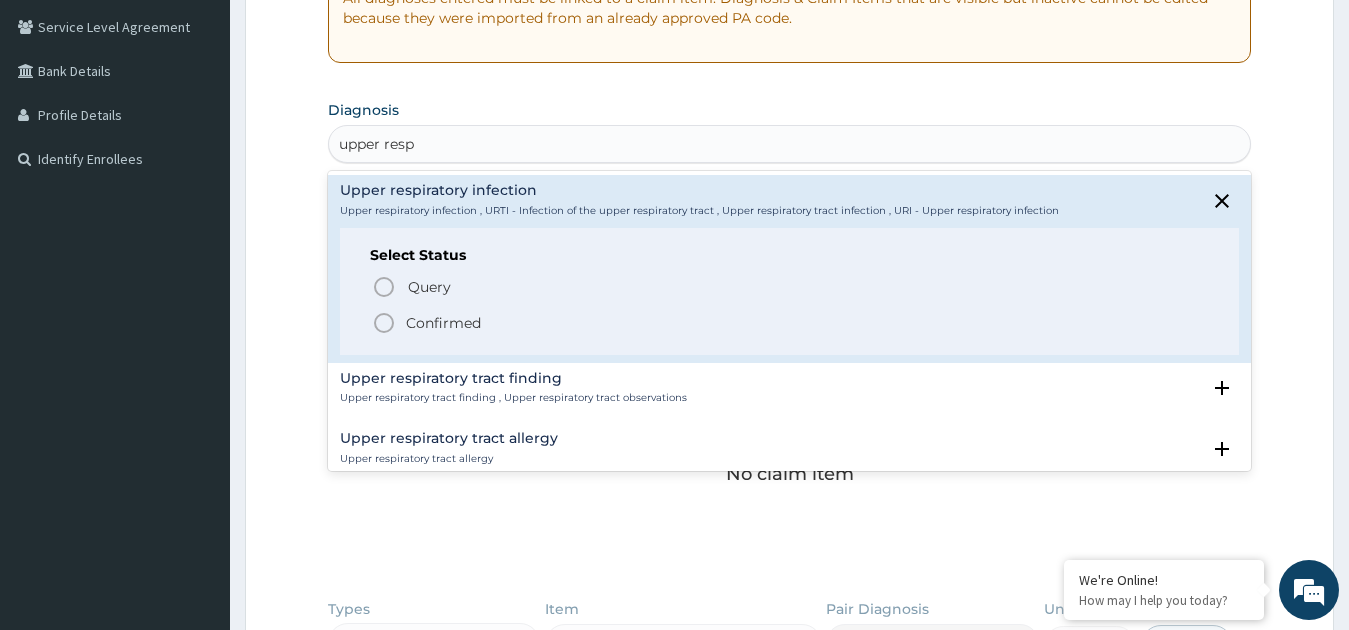 click on "Confirmed" at bounding box center [791, 323] 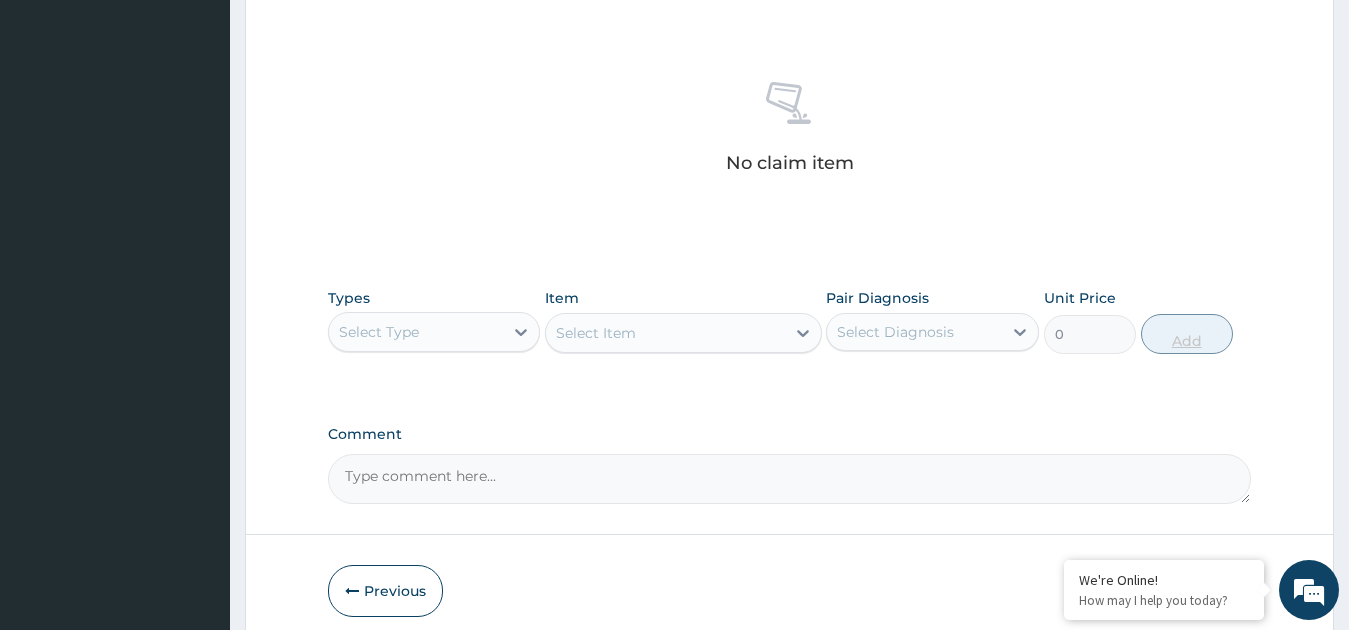 scroll, scrollTop: 732, scrollLeft: 0, axis: vertical 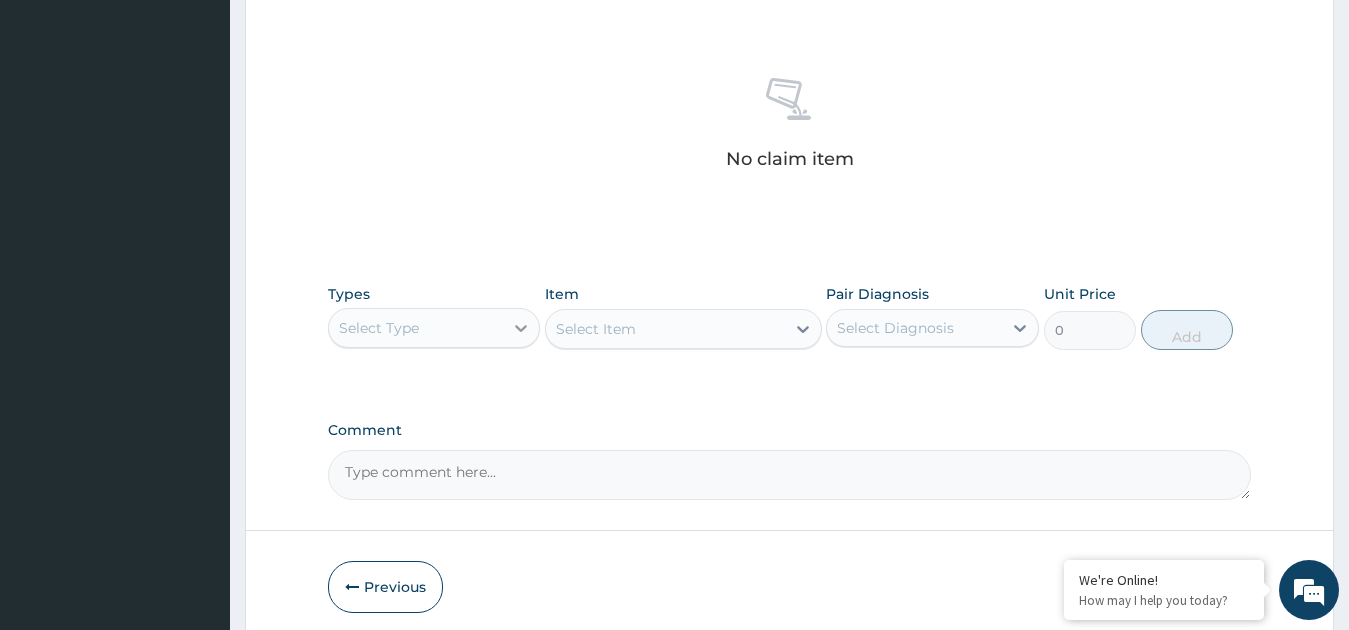 click at bounding box center [521, 328] 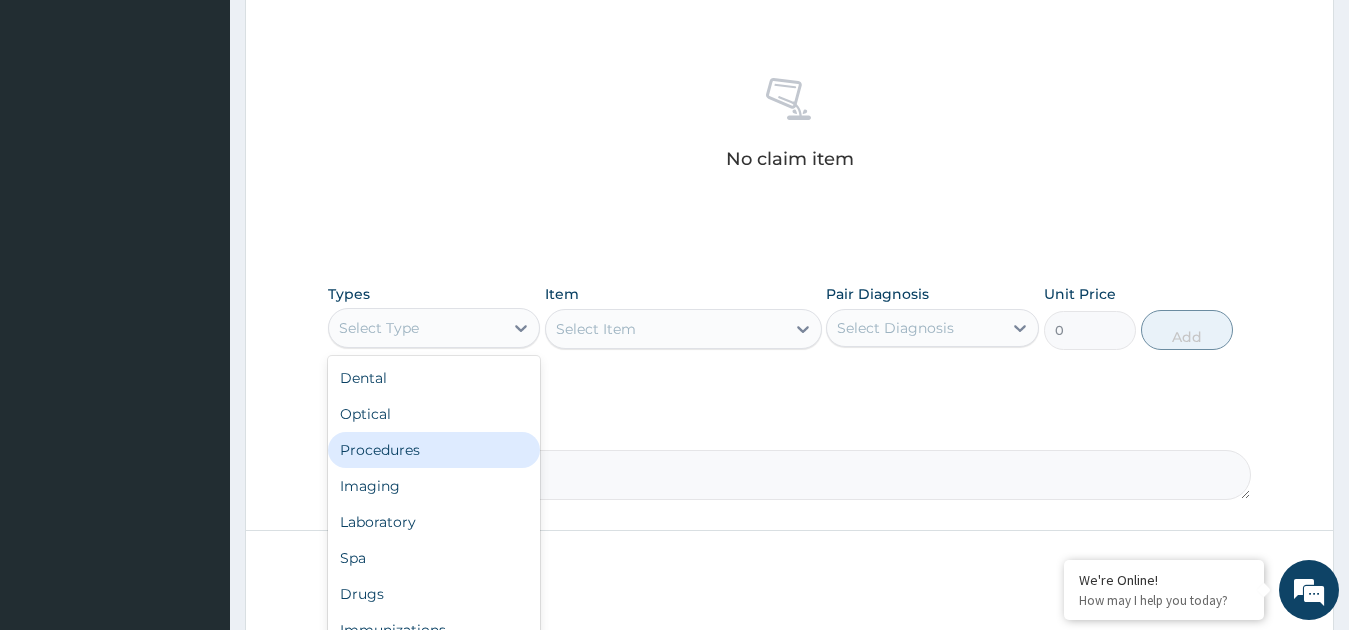 click on "Procedures" at bounding box center (434, 450) 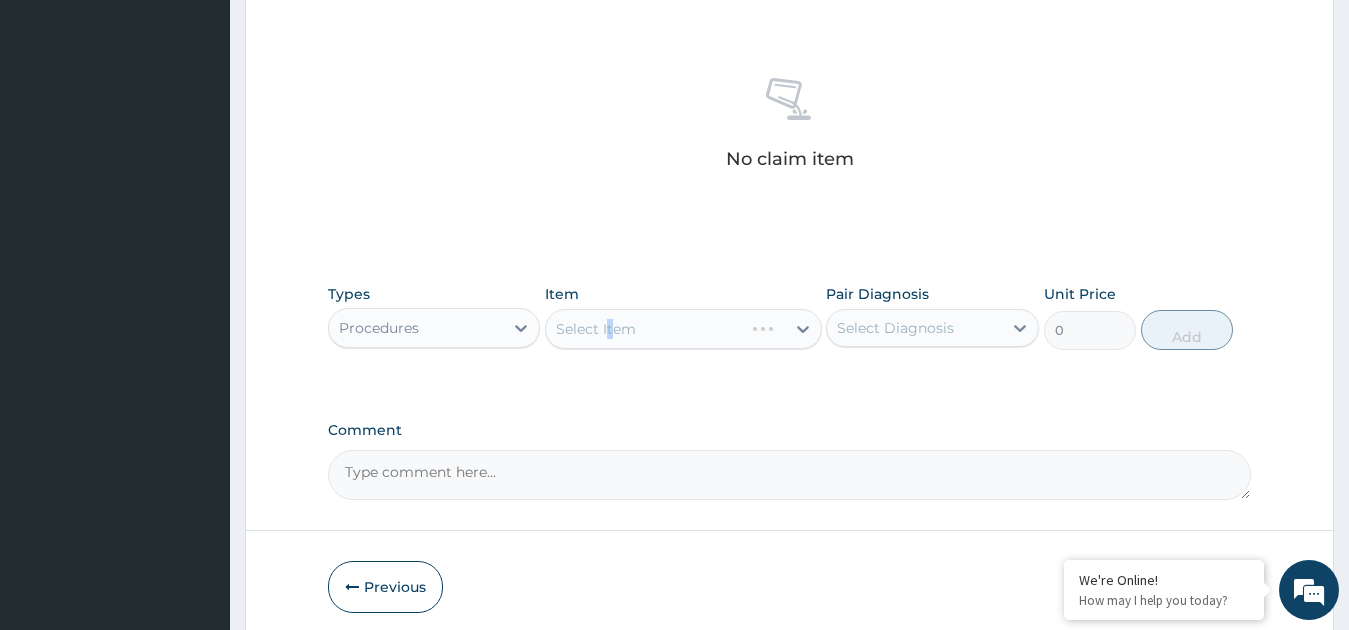 click on "Select Item" at bounding box center [683, 329] 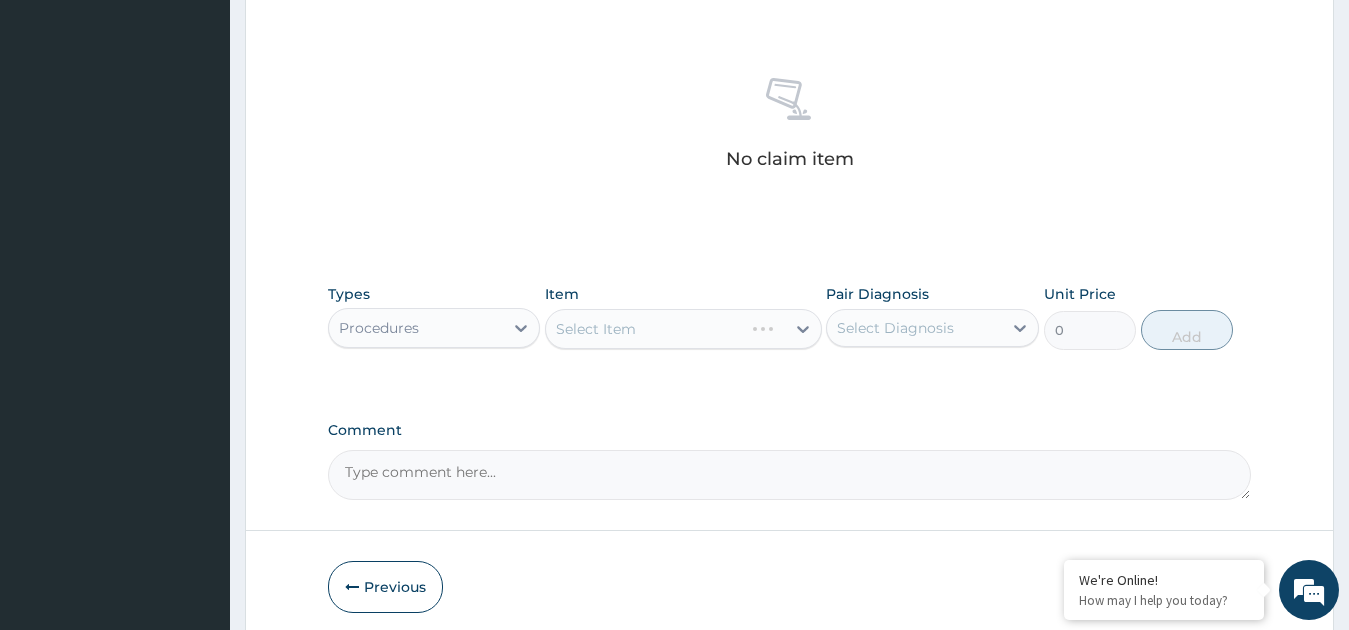 click on "Select Item" at bounding box center [683, 329] 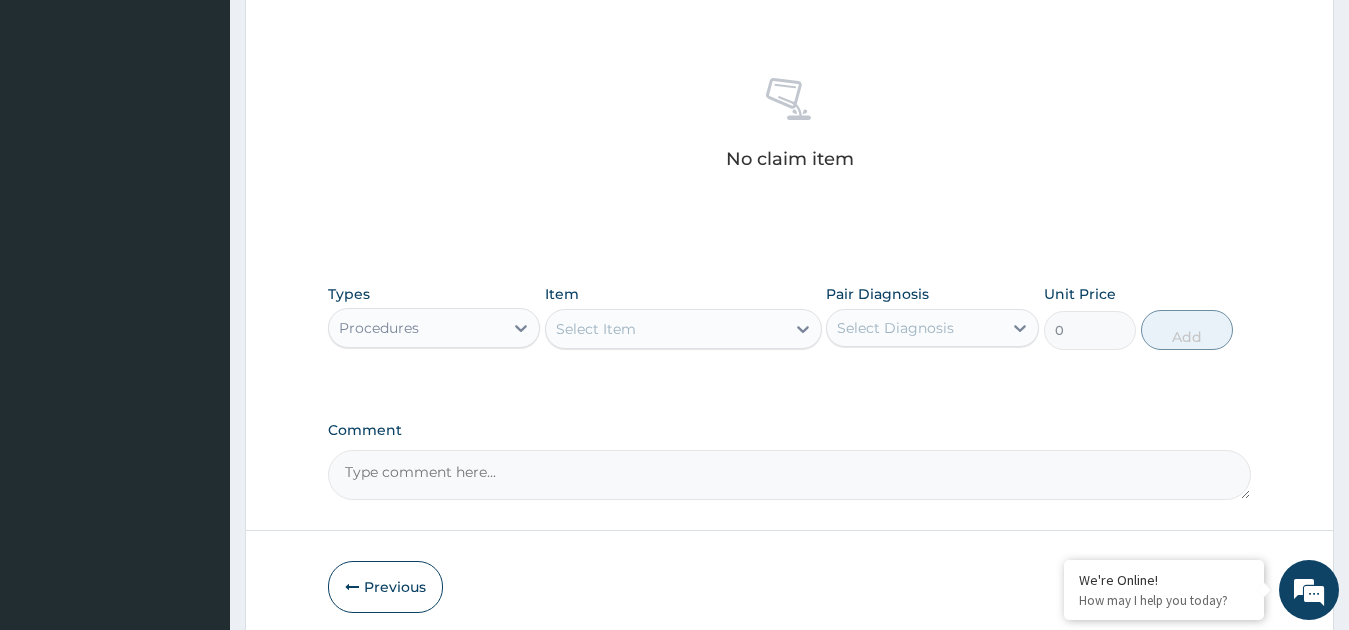 click on "Select Item" at bounding box center [665, 329] 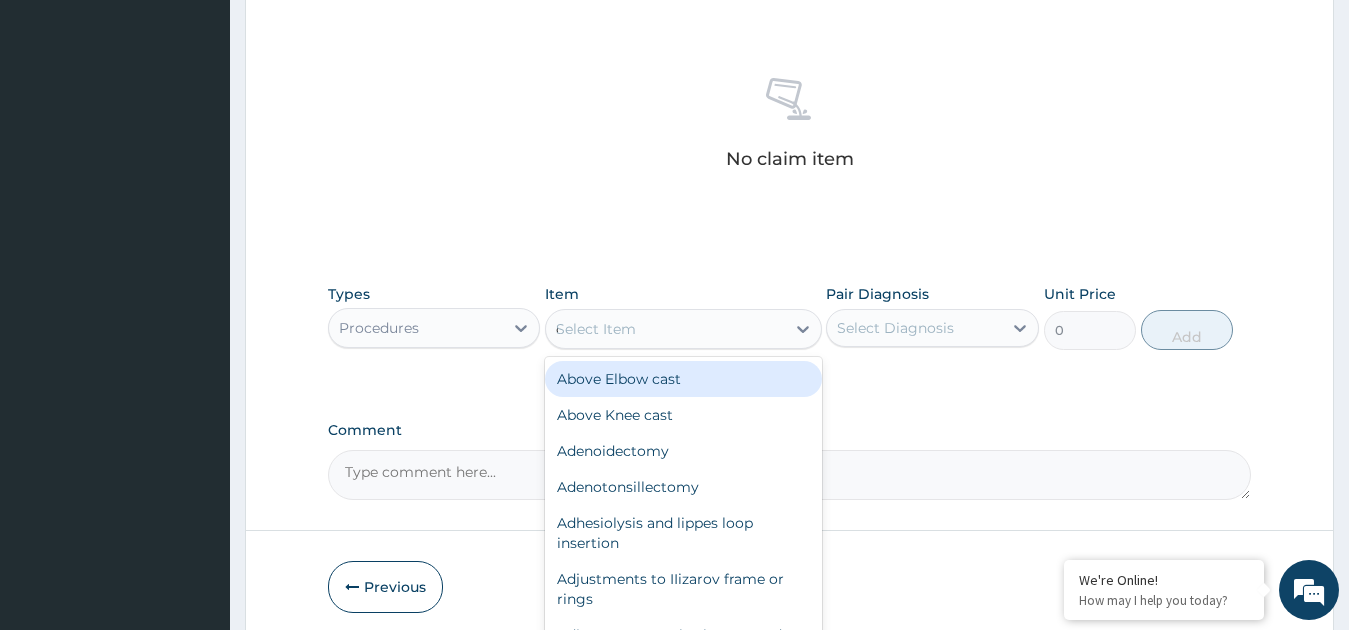 type on "consul" 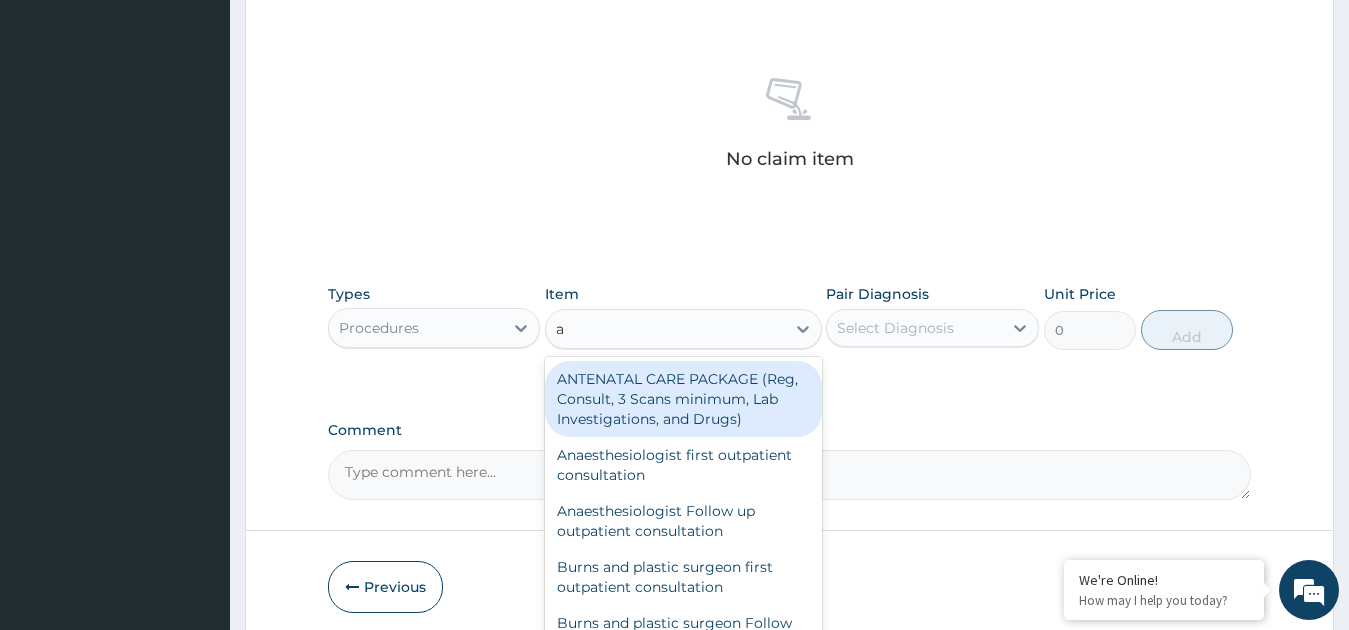 click on "a consul" at bounding box center (665, 329) 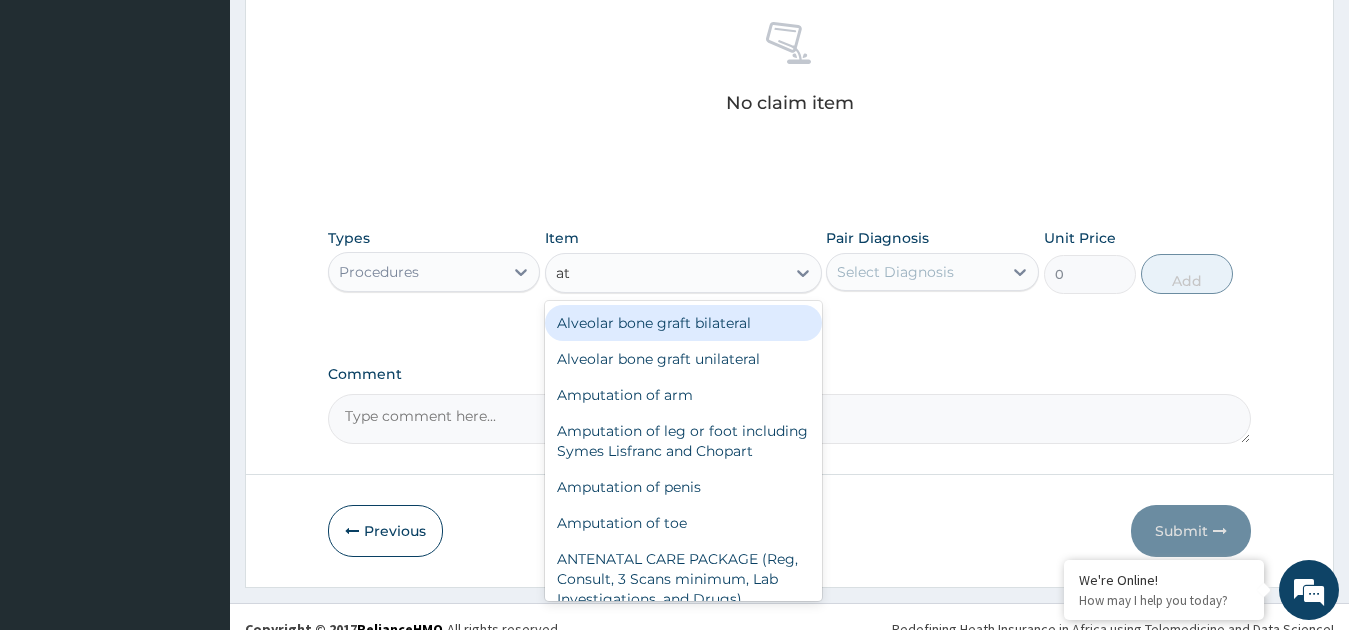 scroll, scrollTop: 812, scrollLeft: 0, axis: vertical 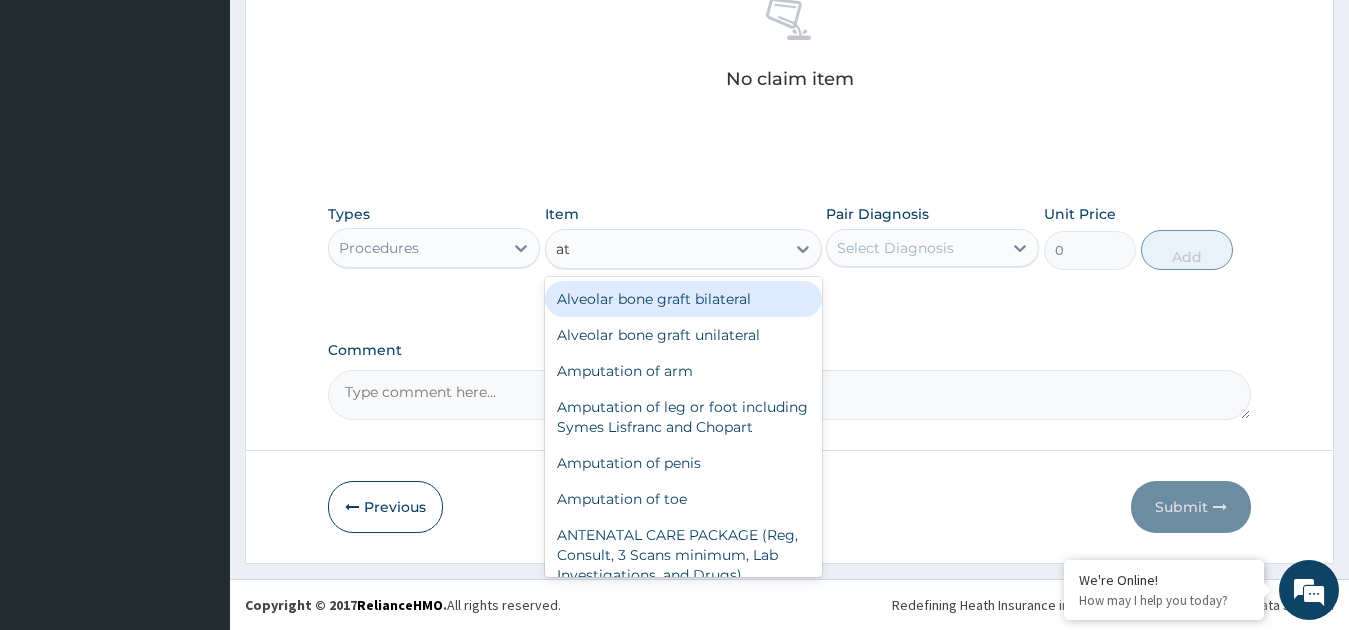 type on "a" 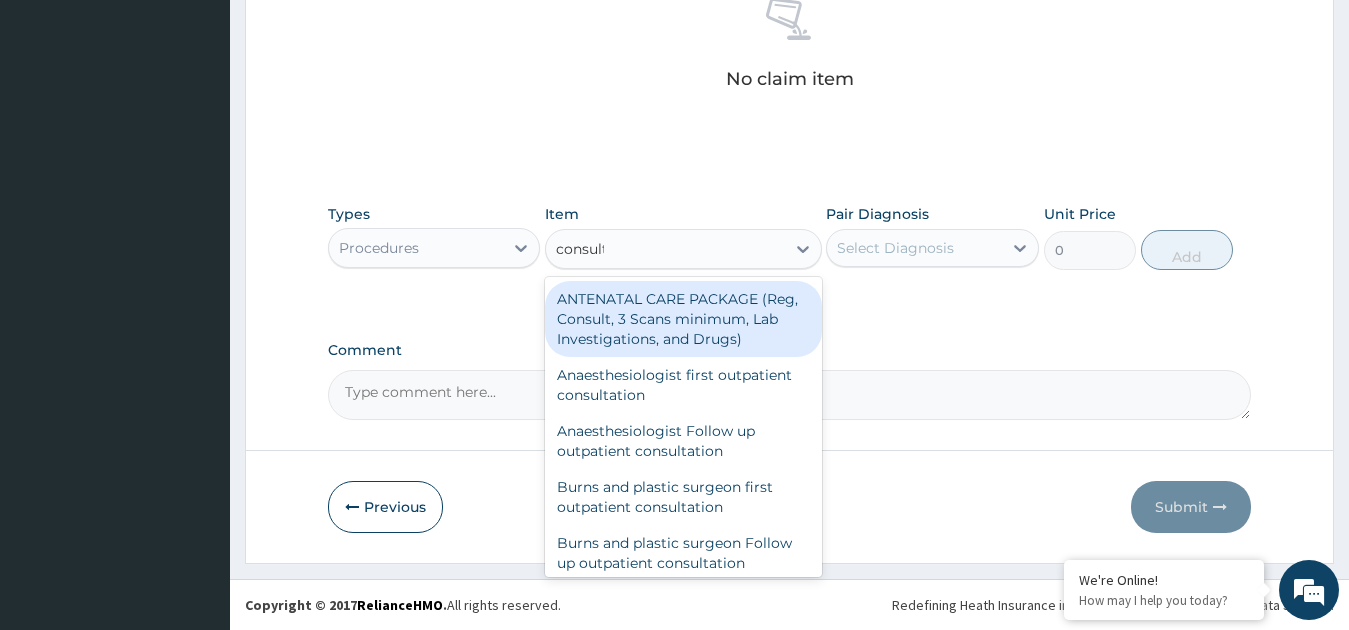 type on "consulta" 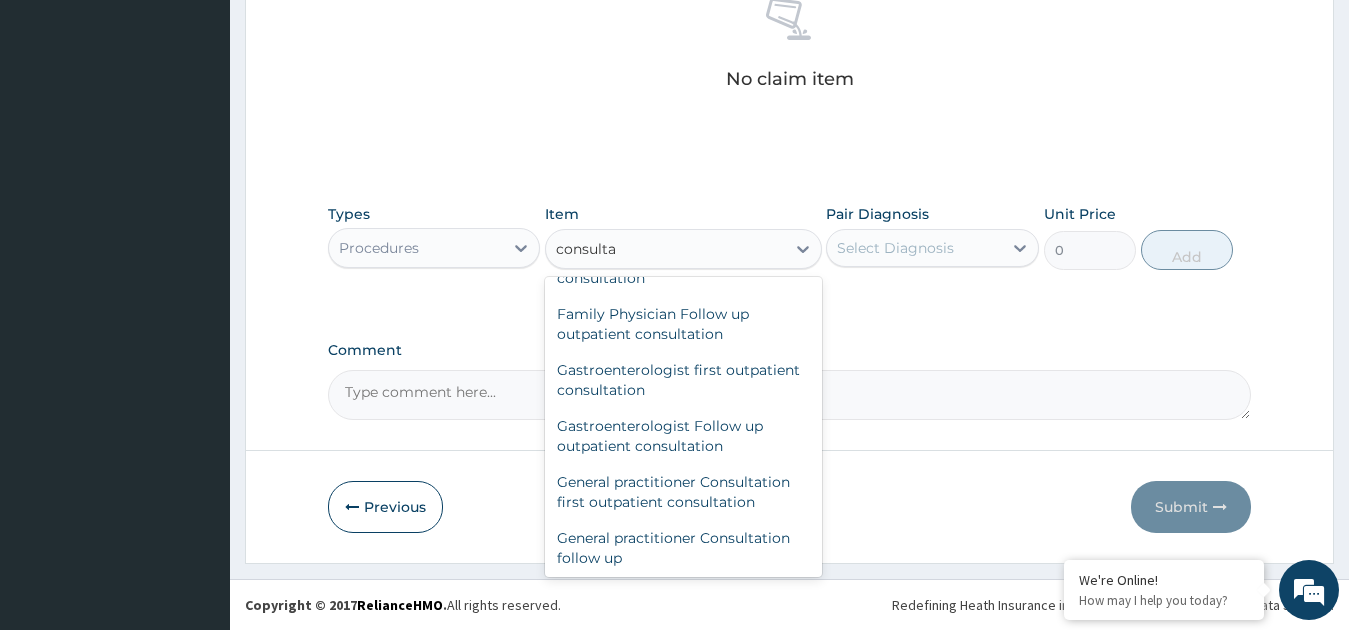 scroll, scrollTop: 890, scrollLeft: 0, axis: vertical 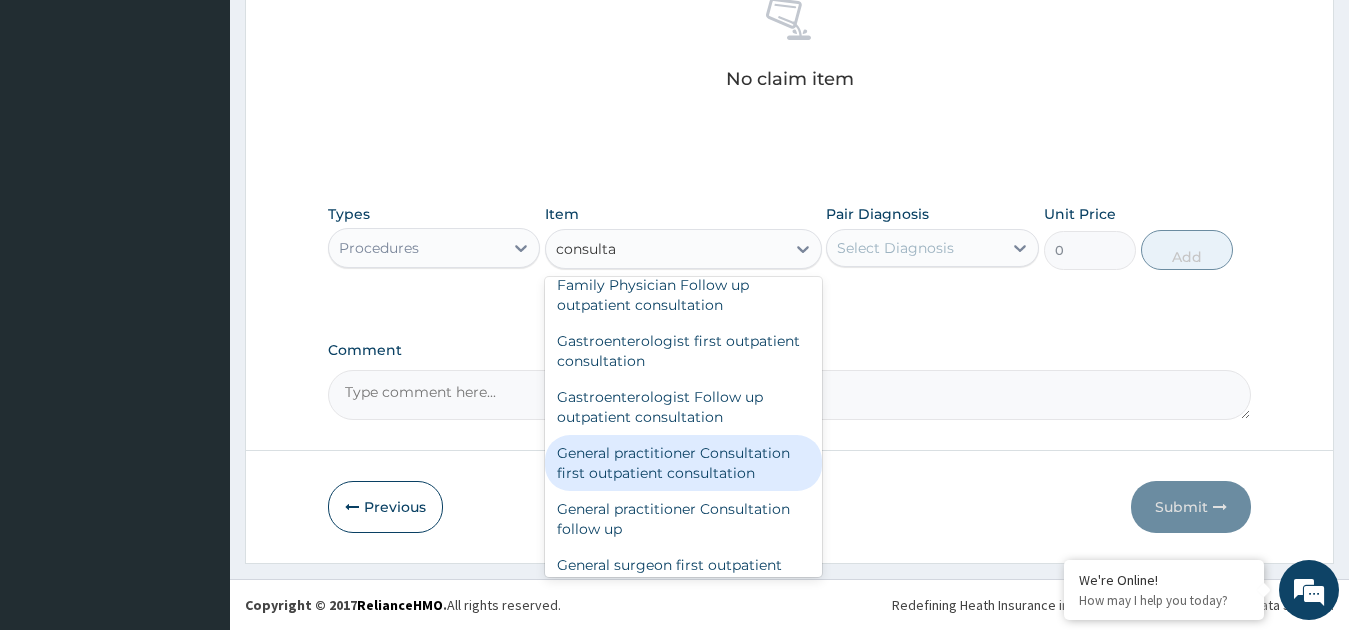 click on "General practitioner Consultation first outpatient consultation" at bounding box center (683, 463) 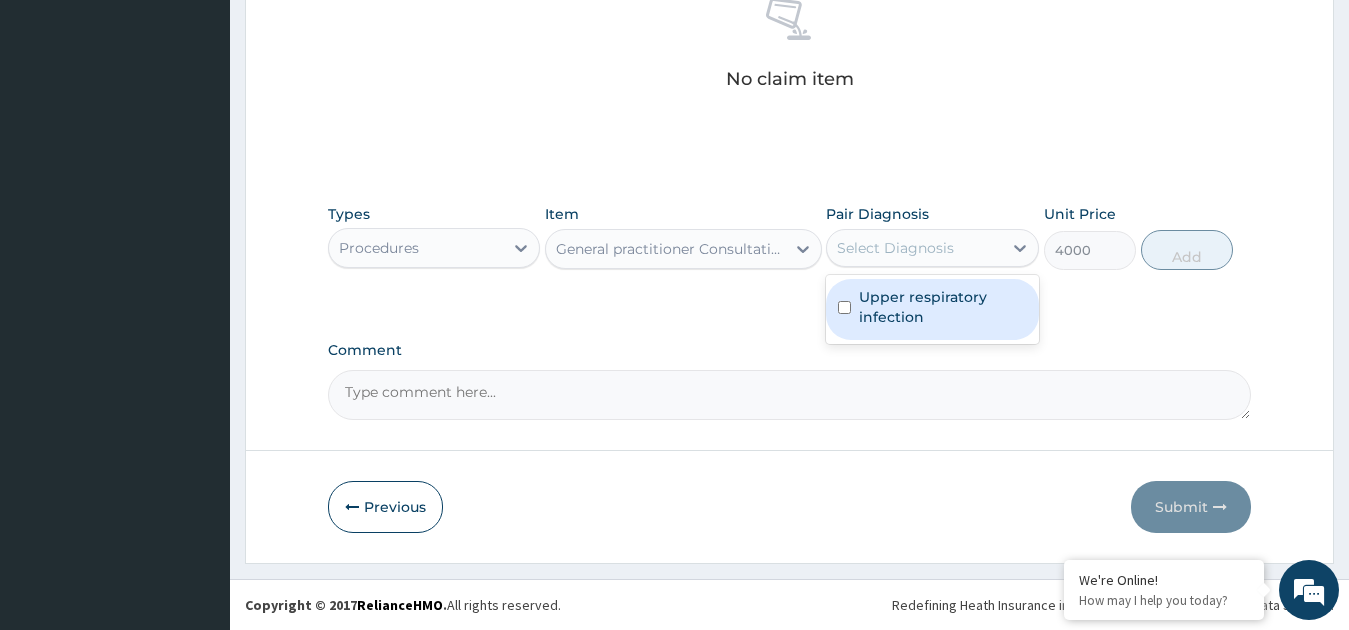 click on "Select Diagnosis" at bounding box center (895, 248) 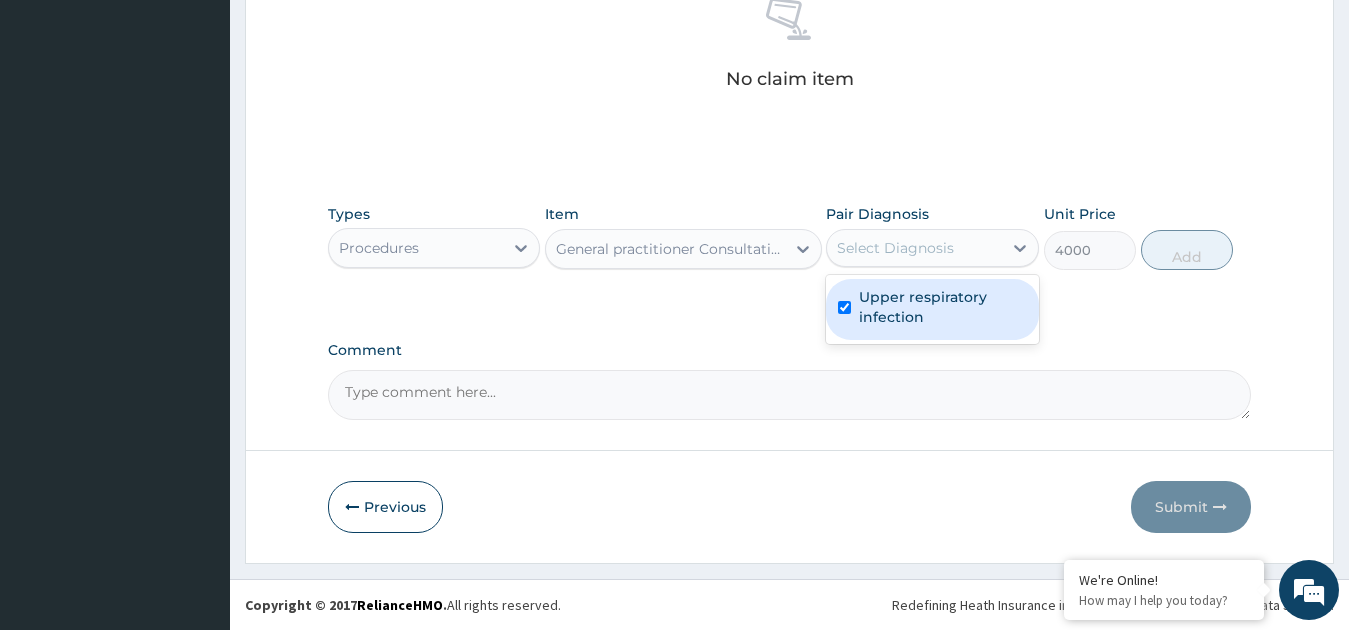 checkbox on "true" 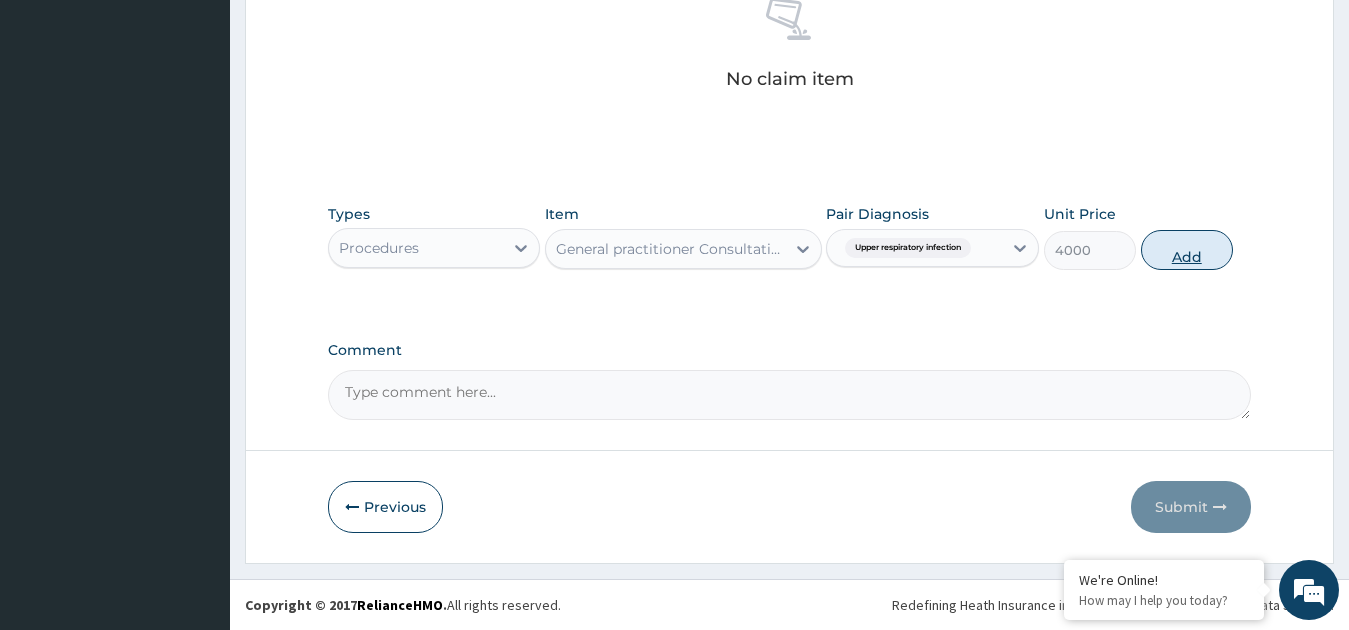 click on "Add" at bounding box center (1187, 250) 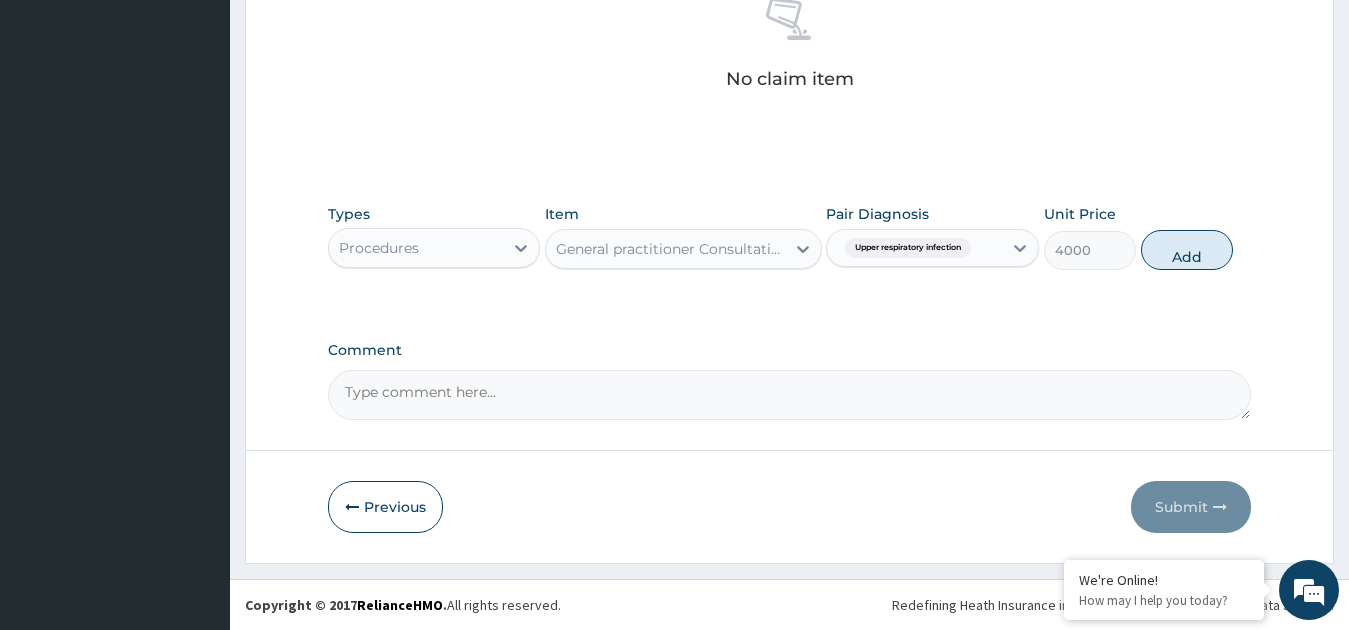 scroll, scrollTop: 745, scrollLeft: 0, axis: vertical 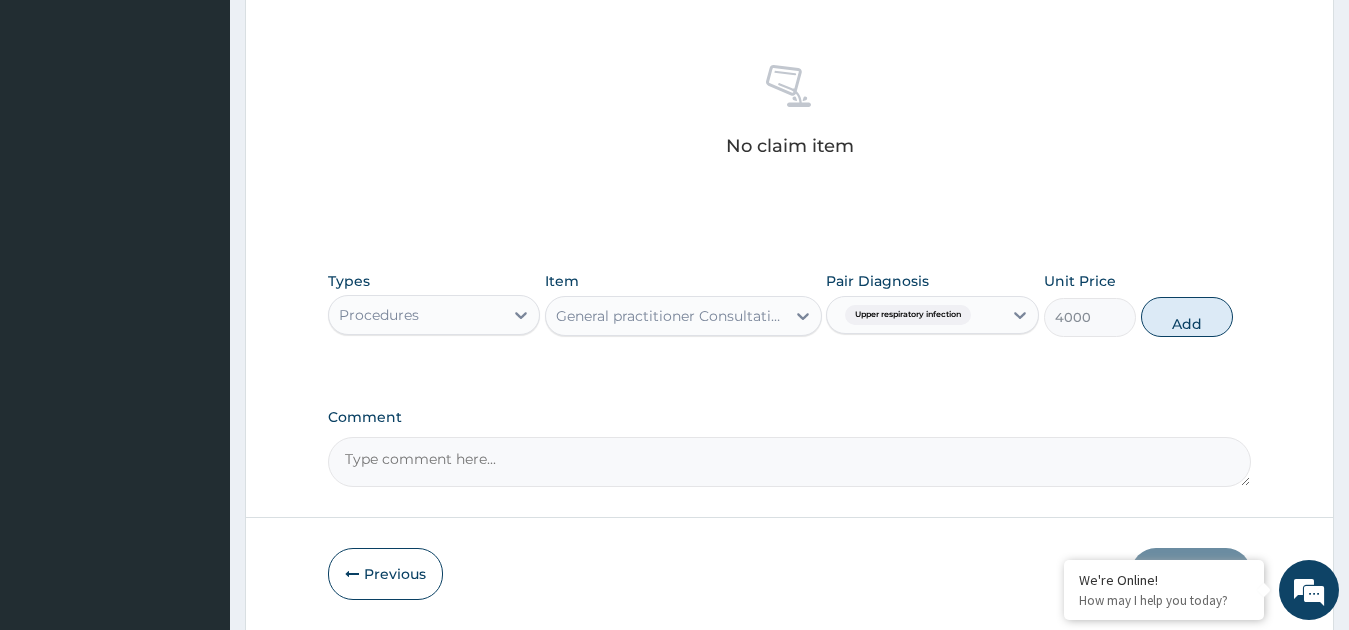 type on "0" 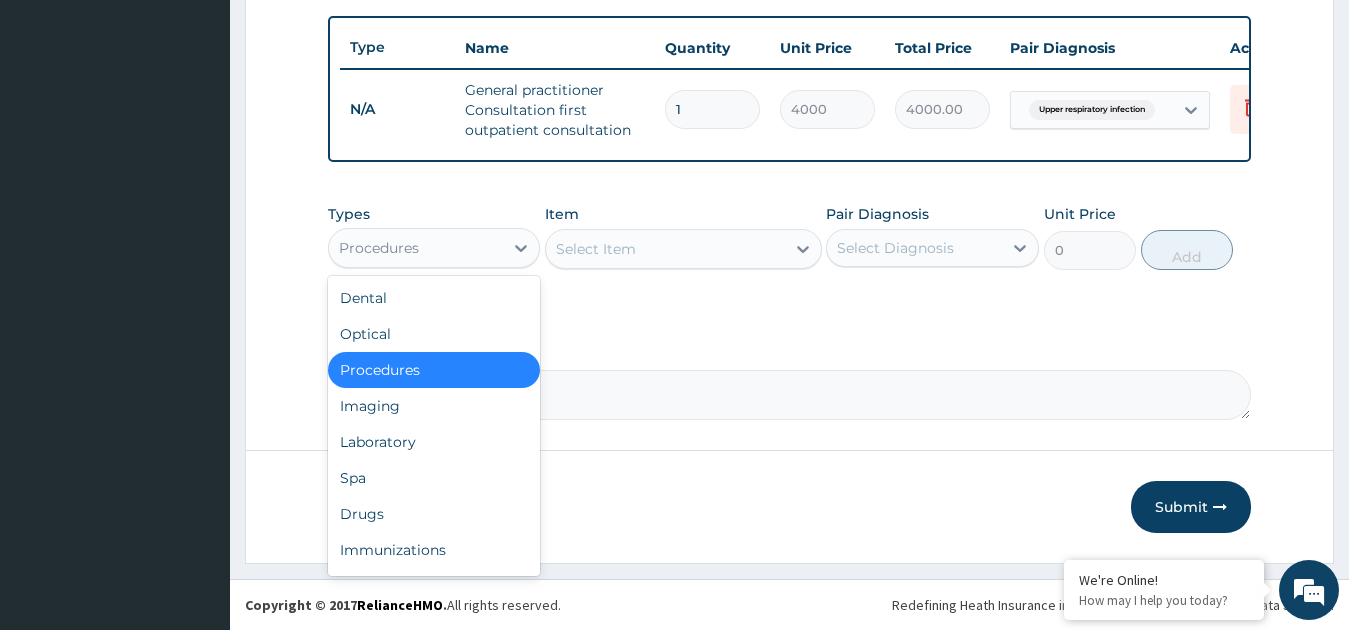 click on "Procedures" at bounding box center [416, 248] 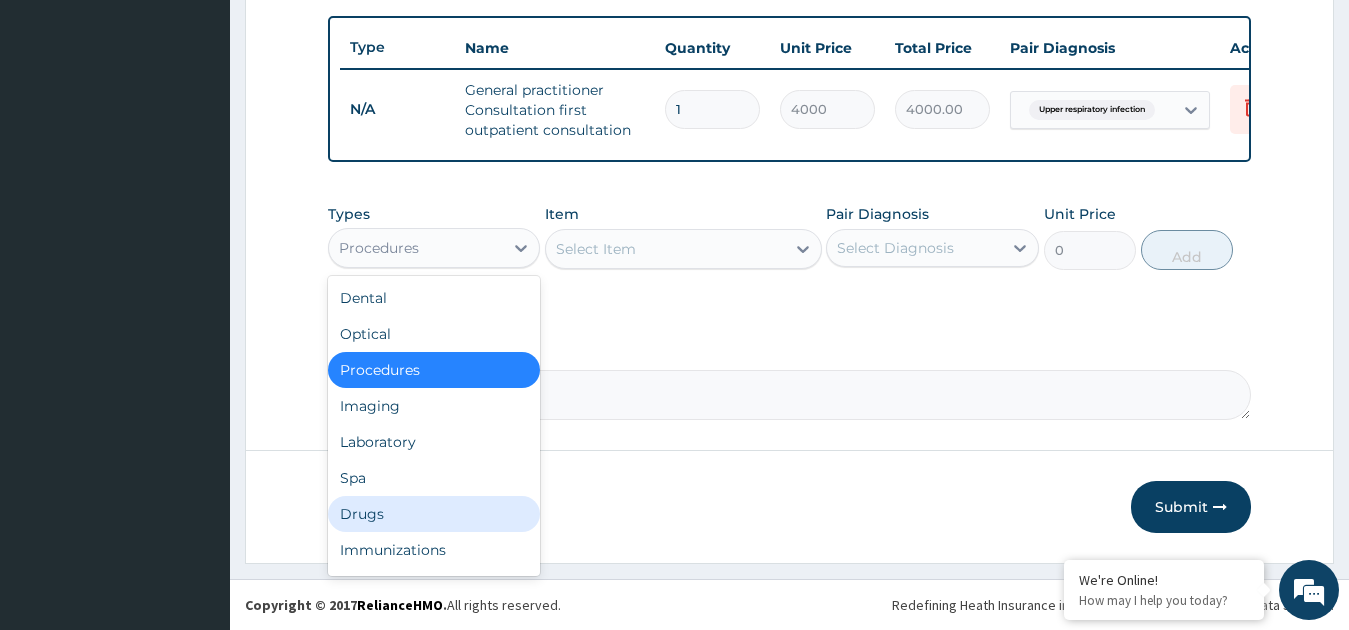 click on "Drugs" at bounding box center (434, 514) 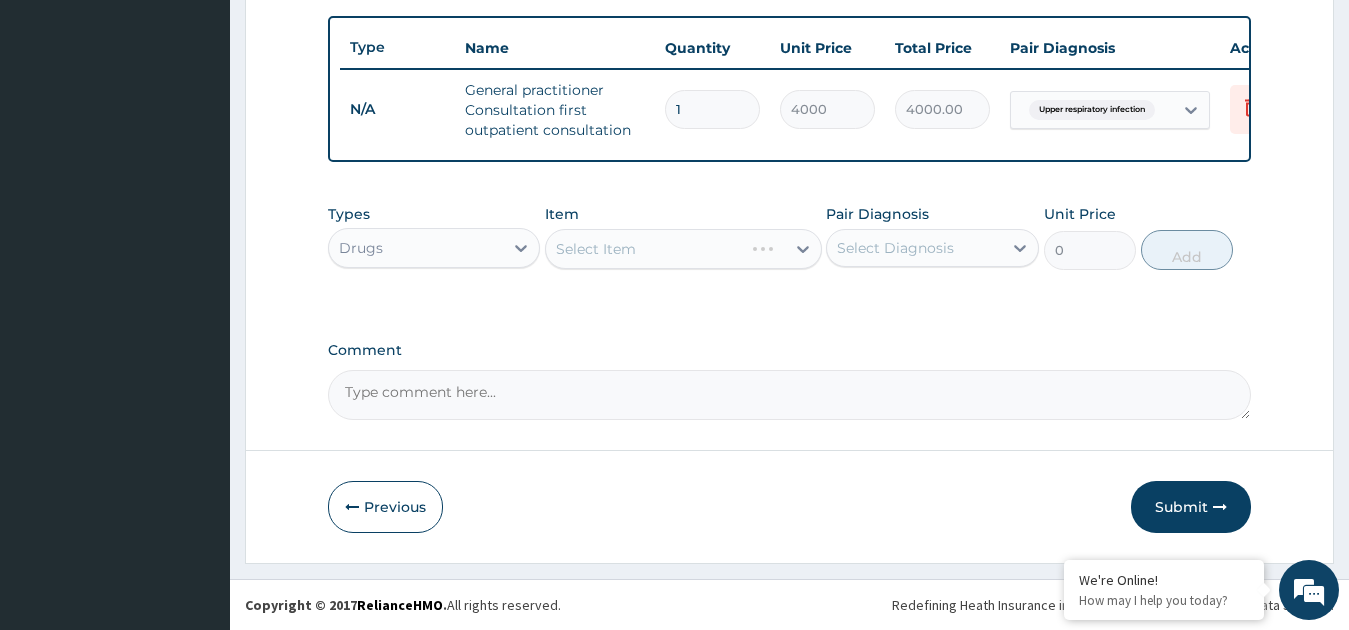 click on "Select Item" at bounding box center [683, 249] 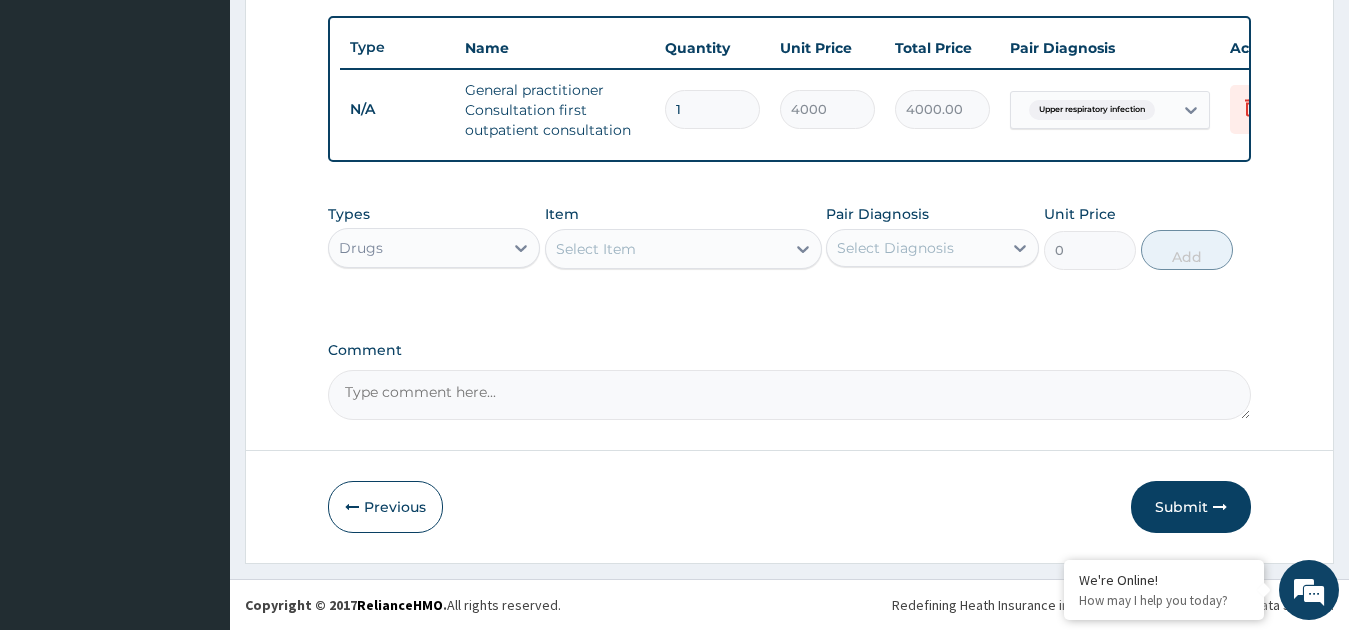 click on "Select Item" at bounding box center (665, 249) 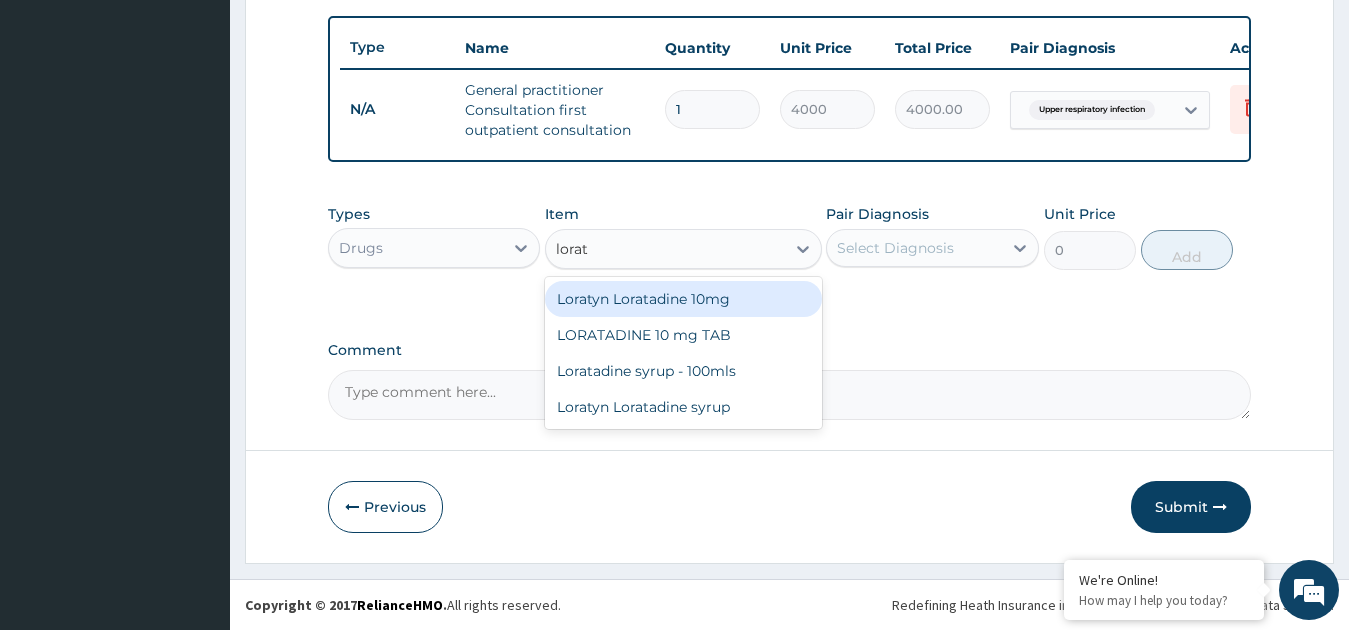 type on "lorat" 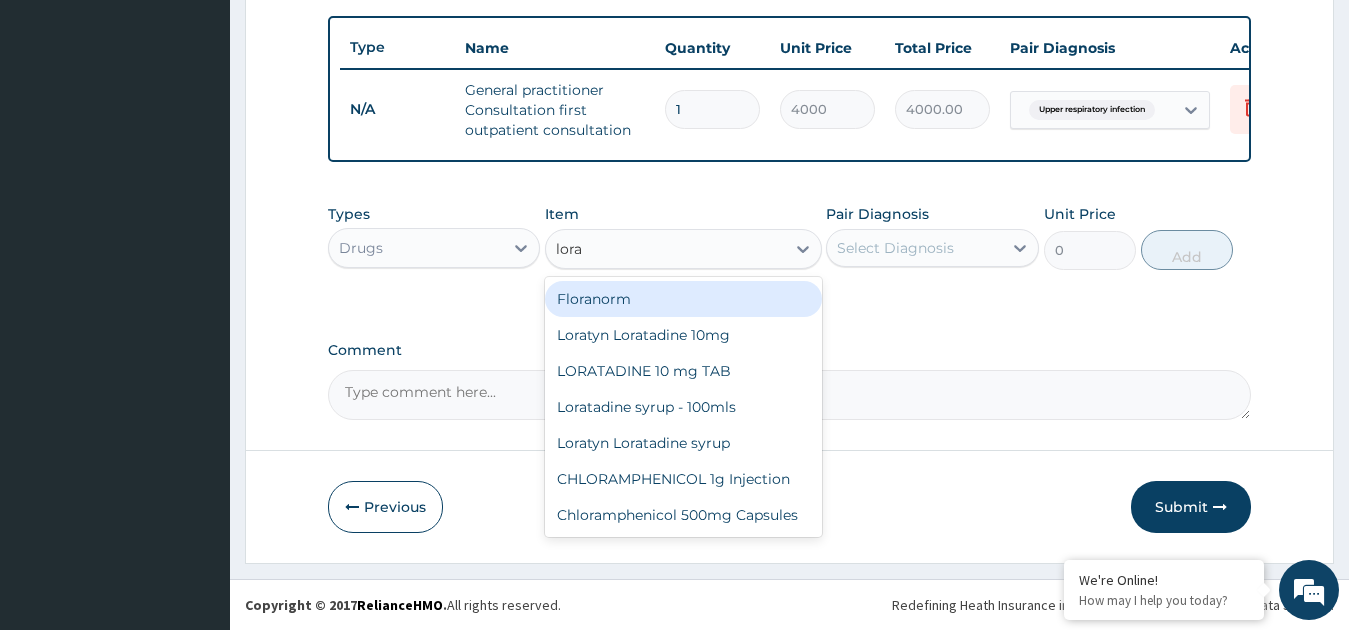 type on "lorat" 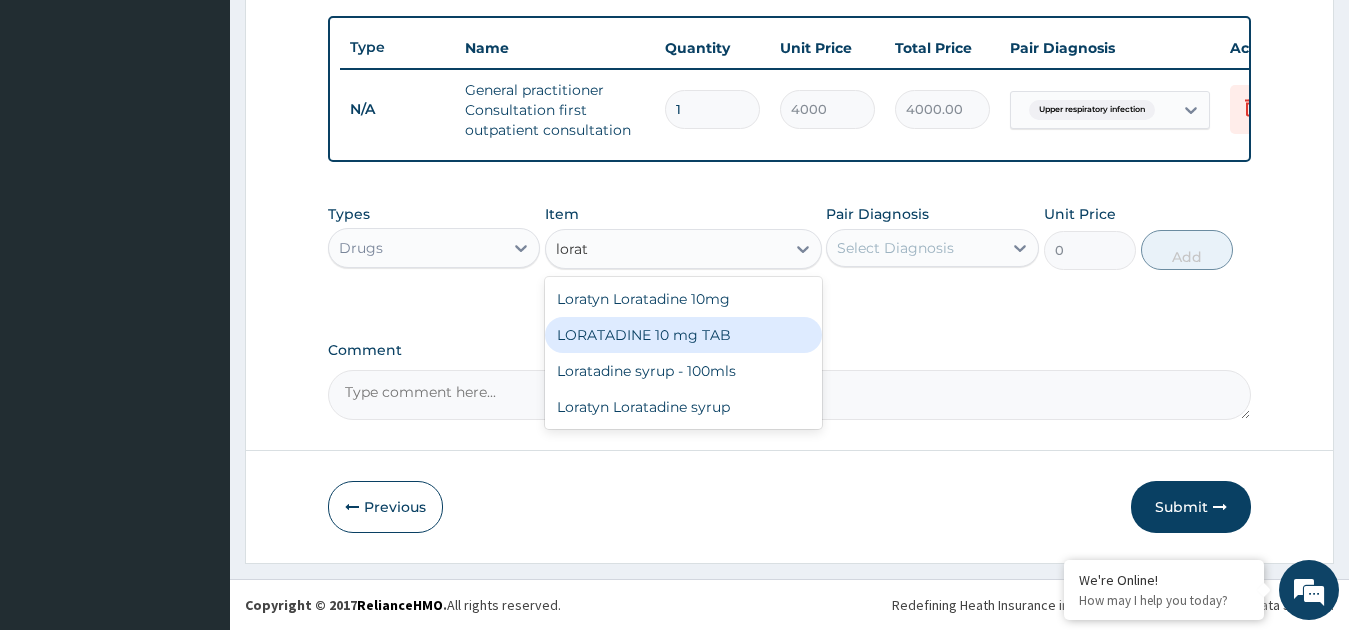 click on "LORATADINE 10 mg TAB" at bounding box center (683, 335) 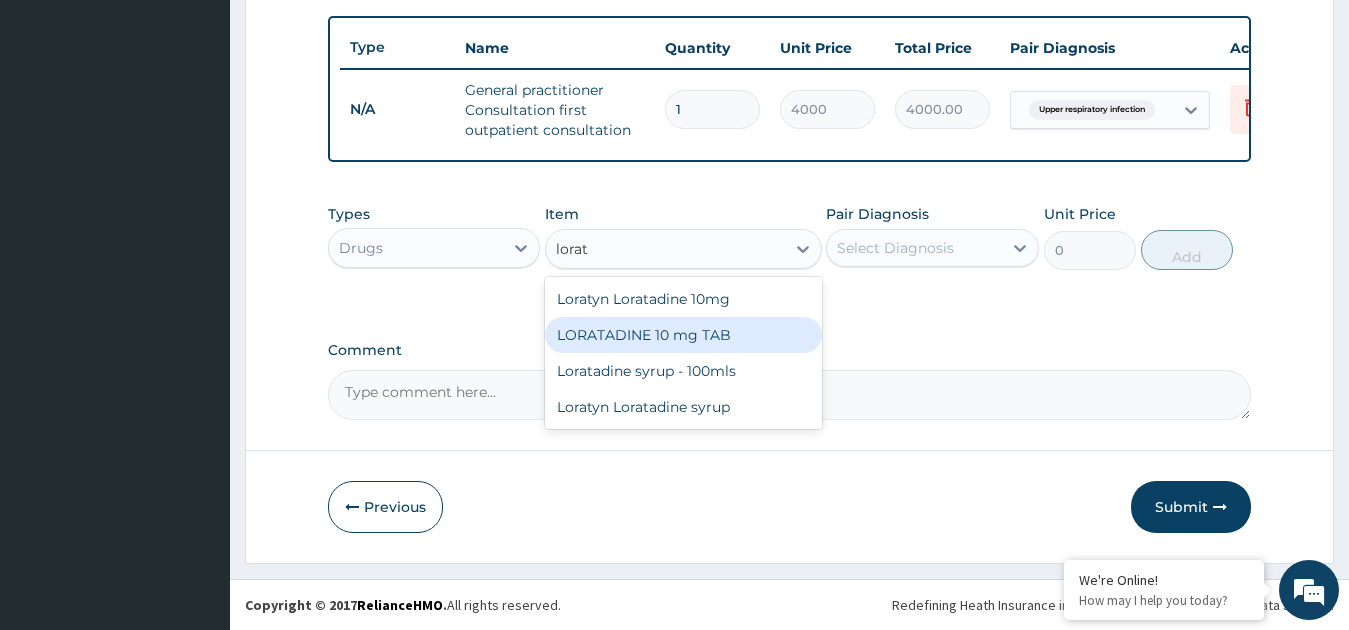type 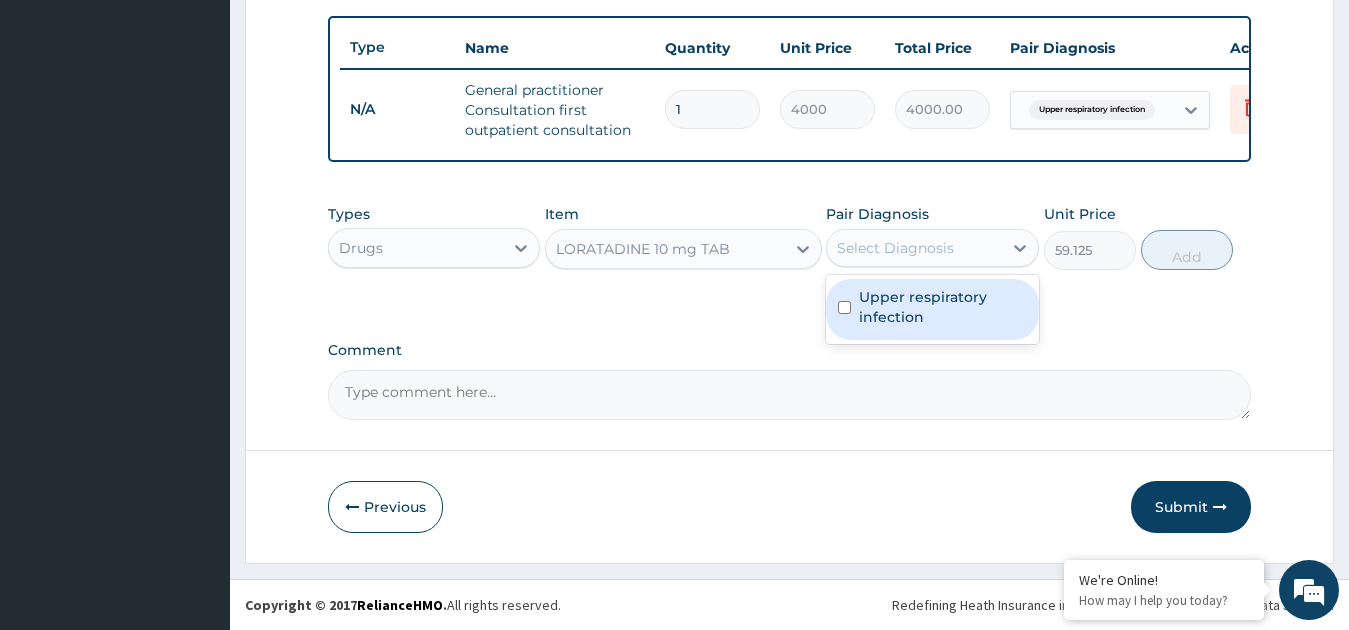 click on "Select Diagnosis" at bounding box center [895, 248] 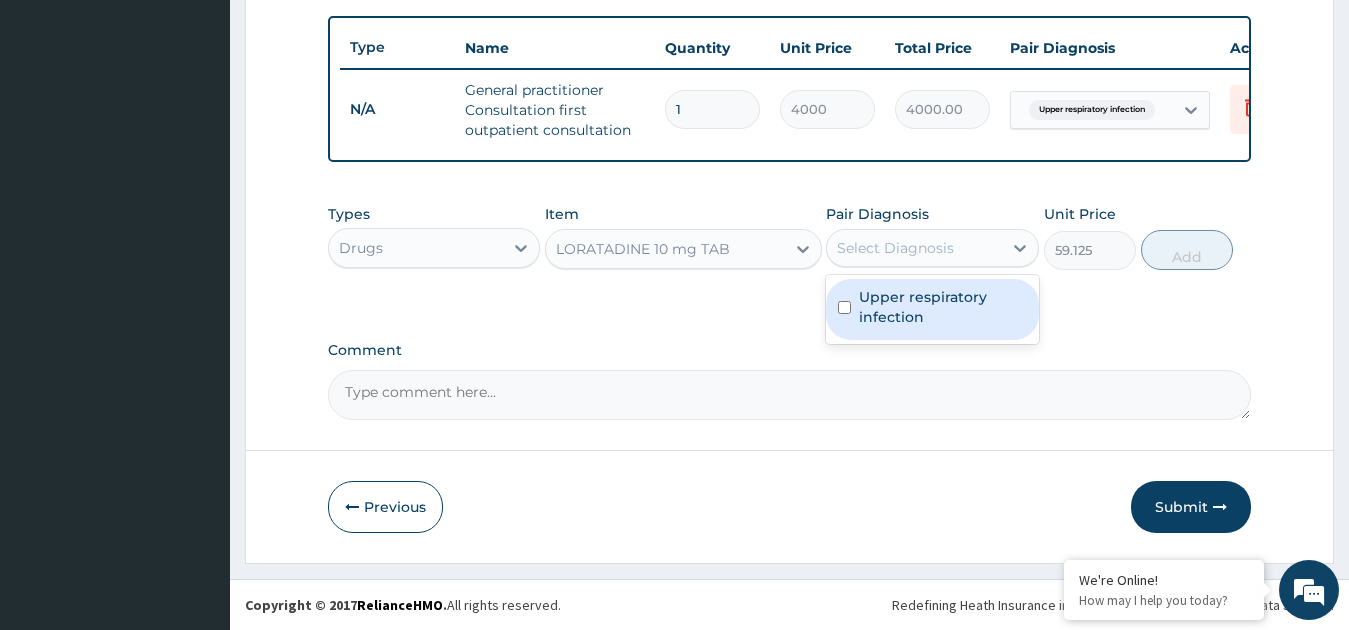 click on "Upper respiratory infection" at bounding box center (943, 307) 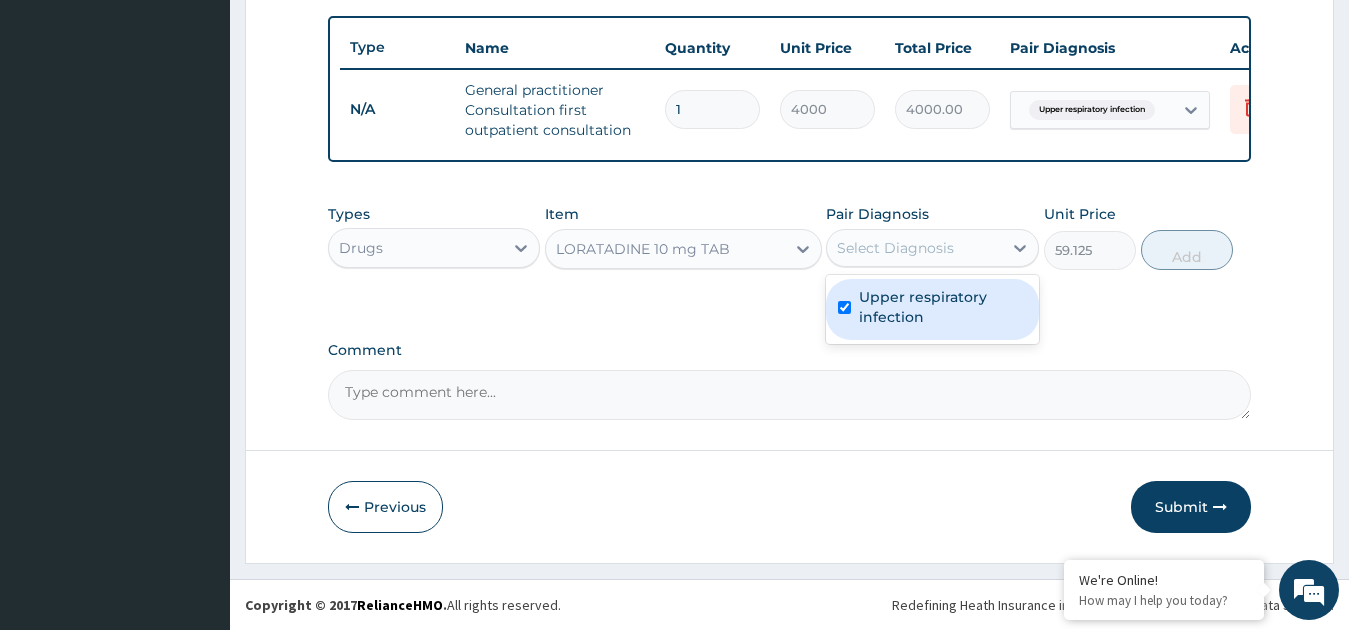 checkbox on "true" 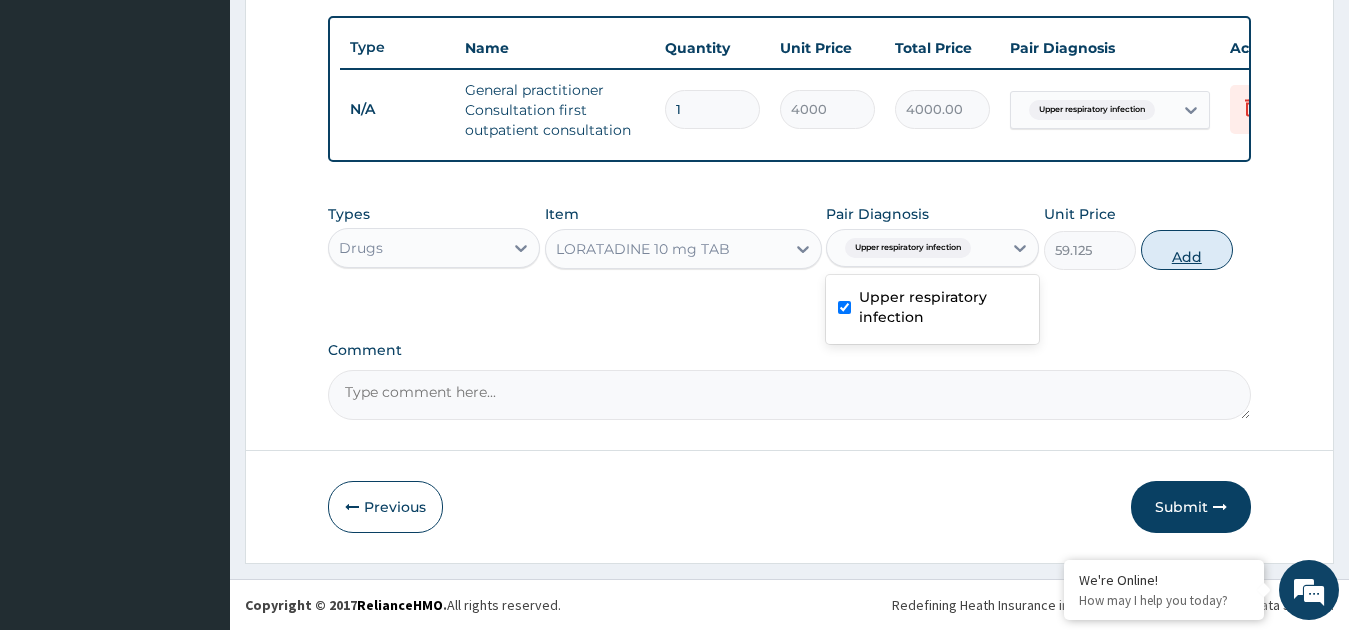 click on "Add" at bounding box center [1187, 250] 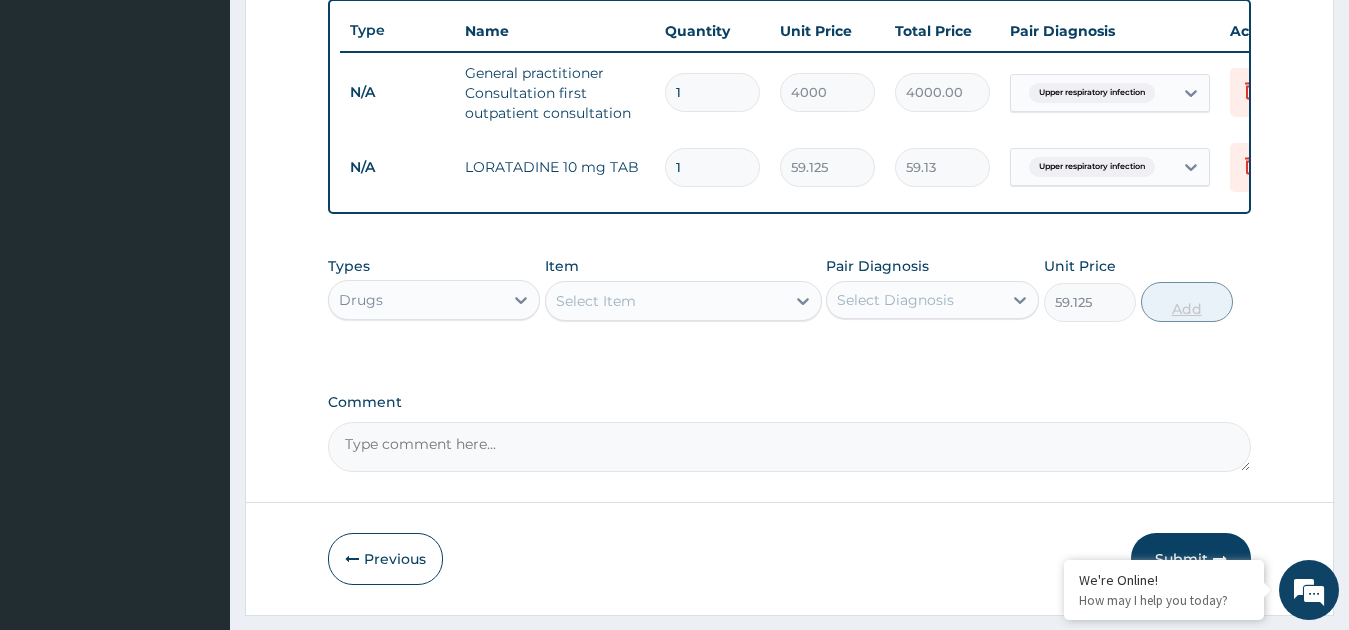 type on "0" 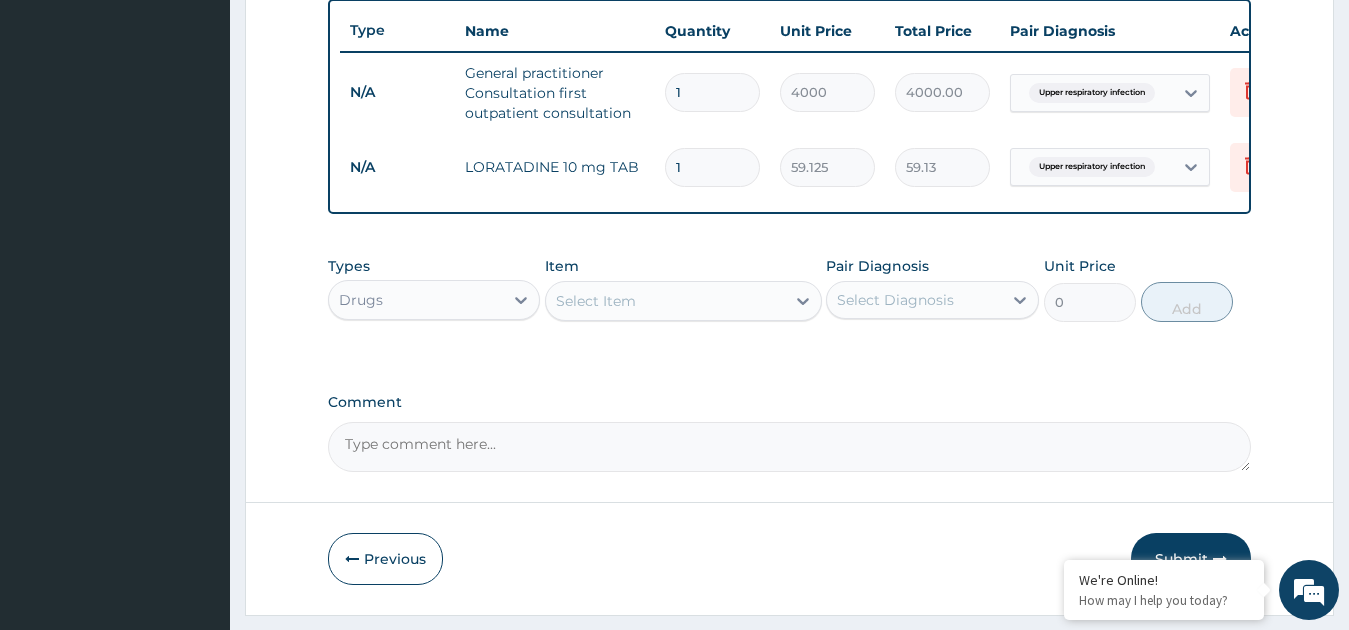 drag, startPoint x: 687, startPoint y: 165, endPoint x: 628, endPoint y: 136, distance: 65.74192 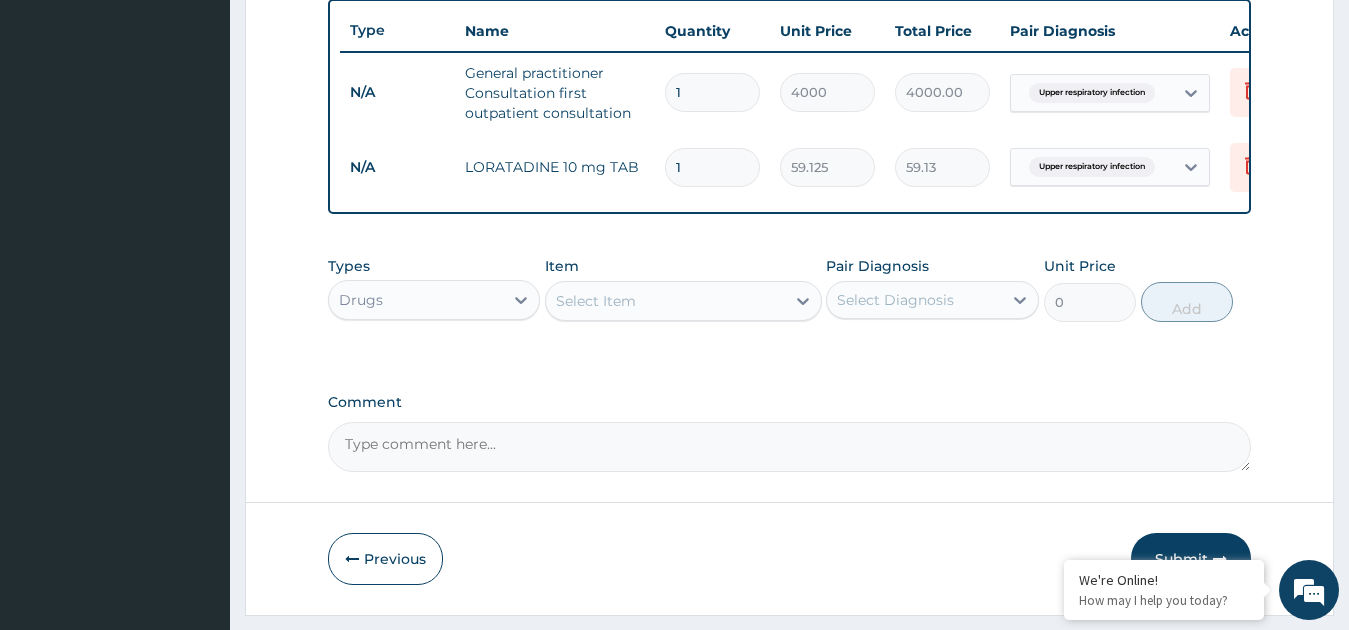 click on "N/A LORATADINE 10 mg TAB 1 59.125 59.13 Upper respiratory infection Delete" at bounding box center (830, 167) 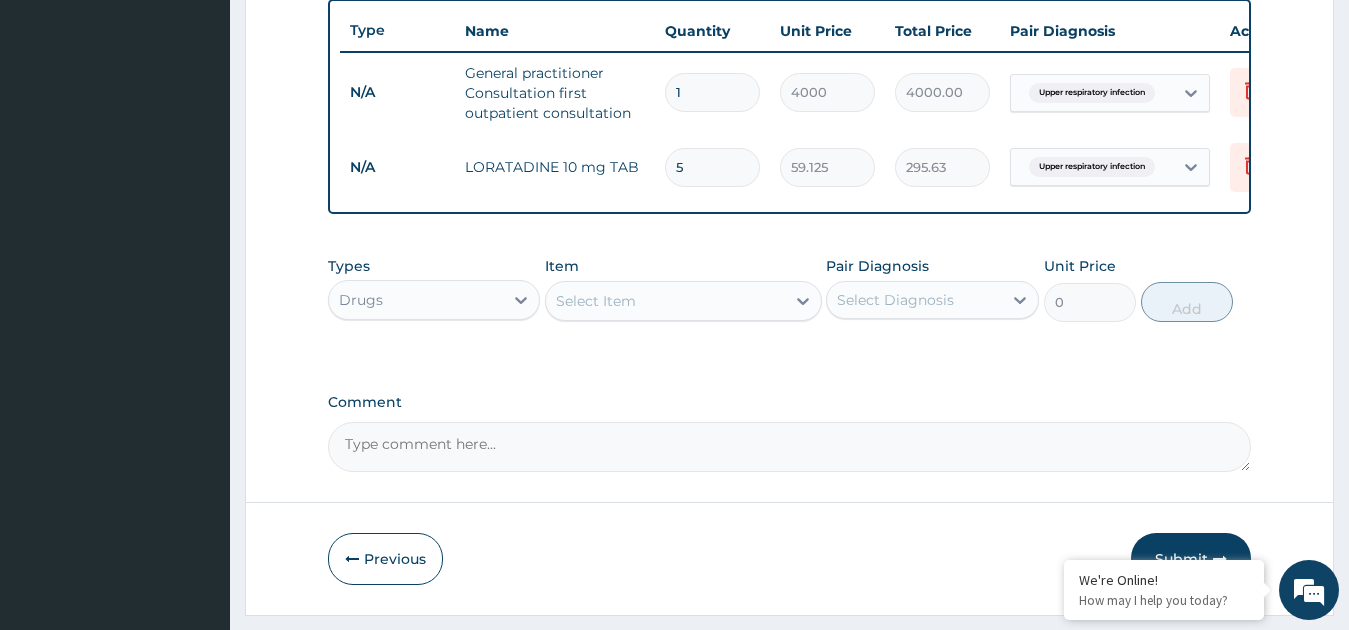 type on "5" 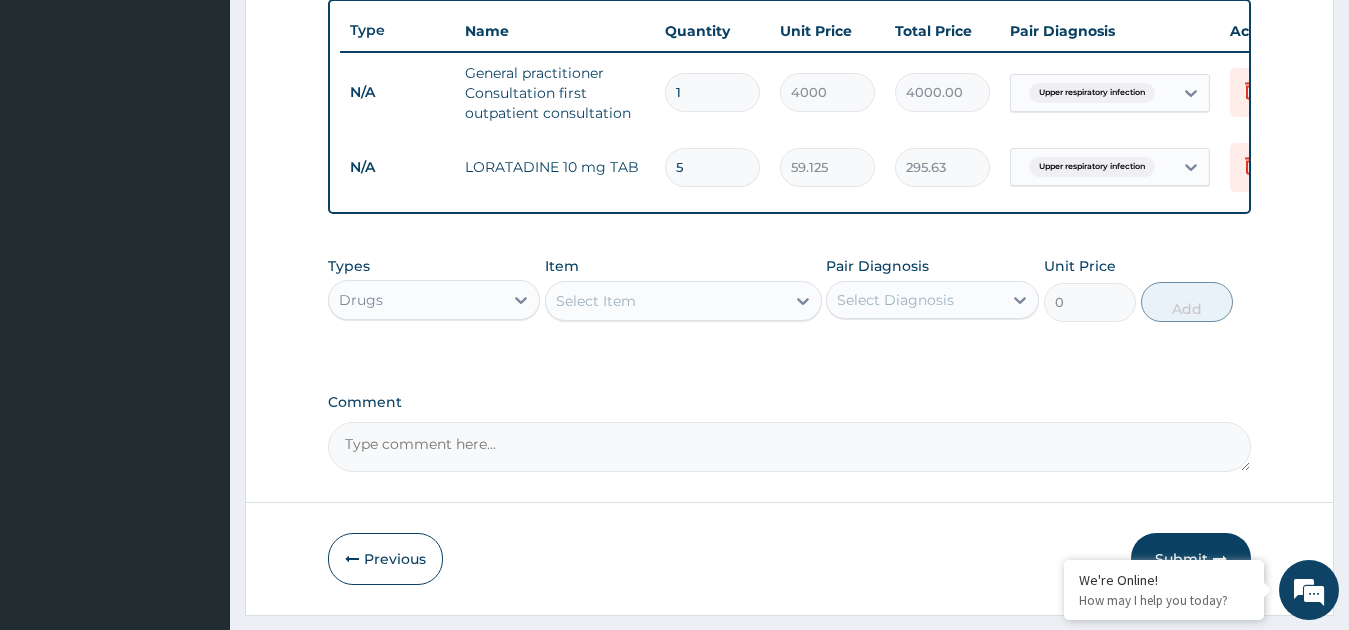 click on "Select Item" at bounding box center (596, 301) 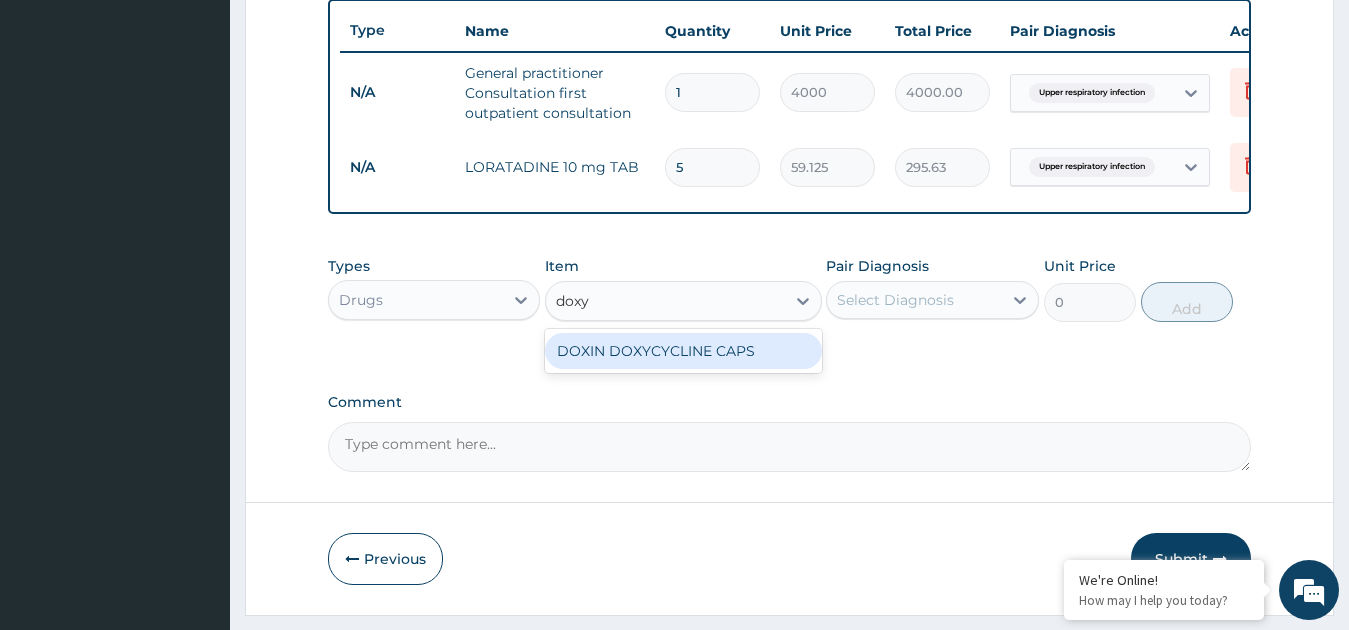 type on "doxyc" 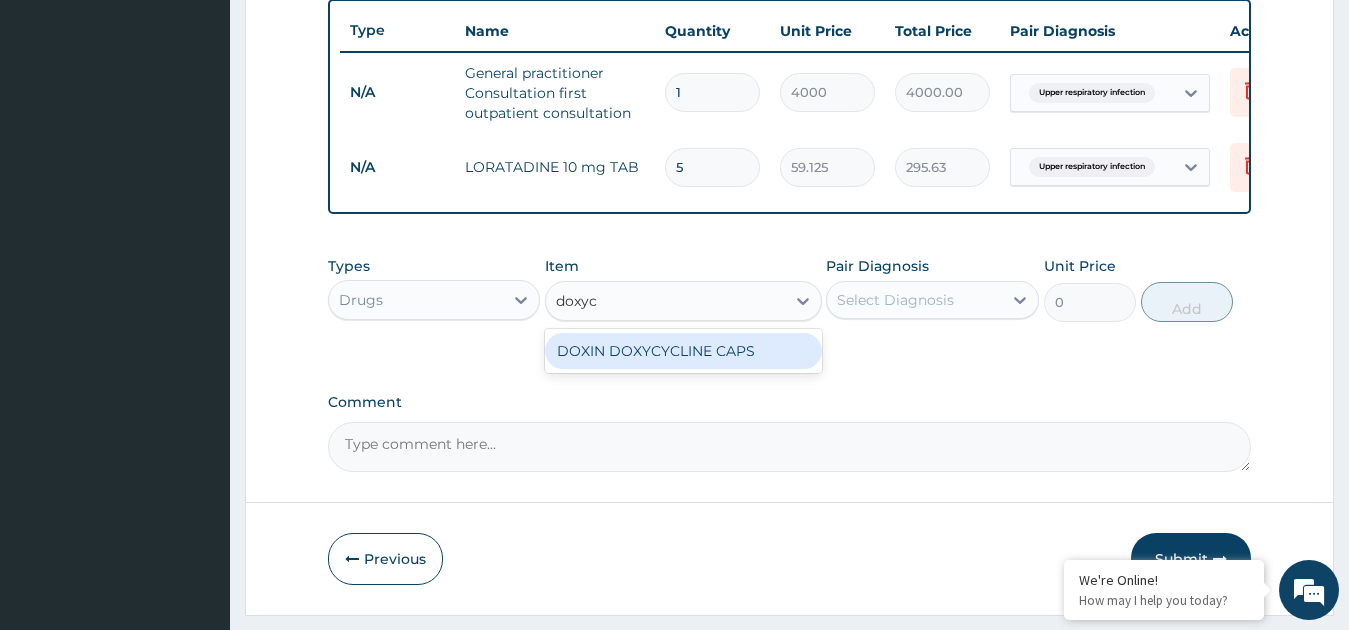 click on "DOXIN DOXYCYCLINE CAPS" at bounding box center [683, 351] 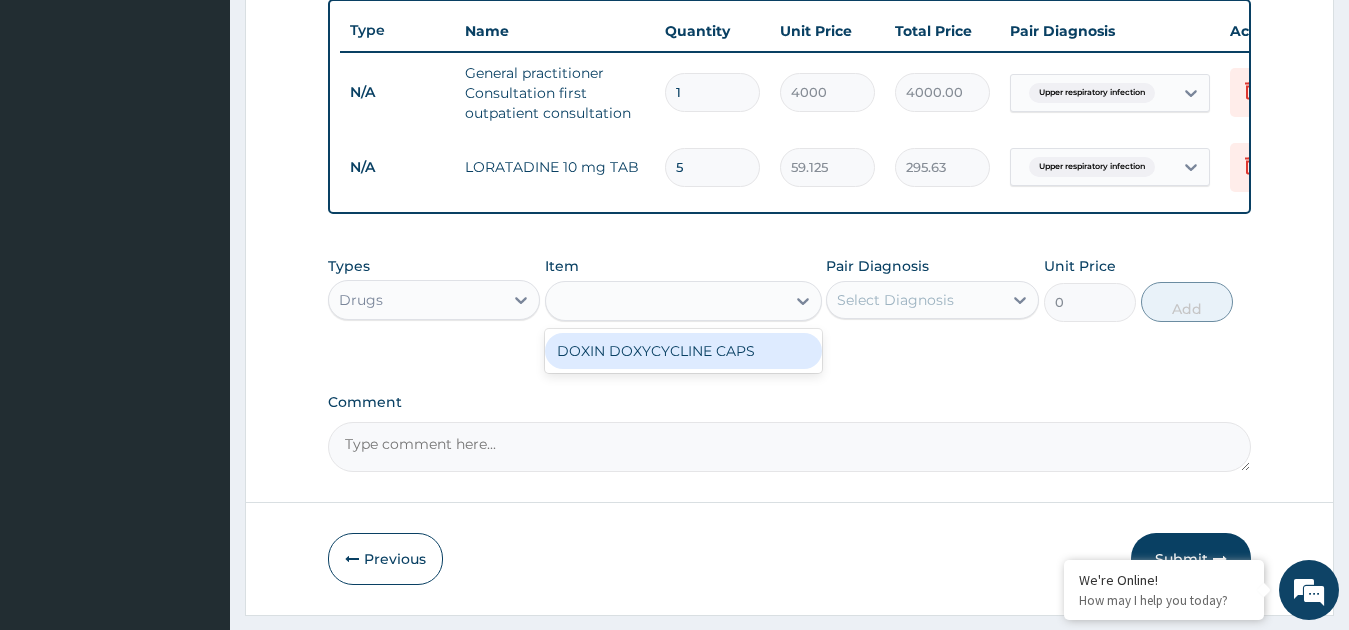 type on "150" 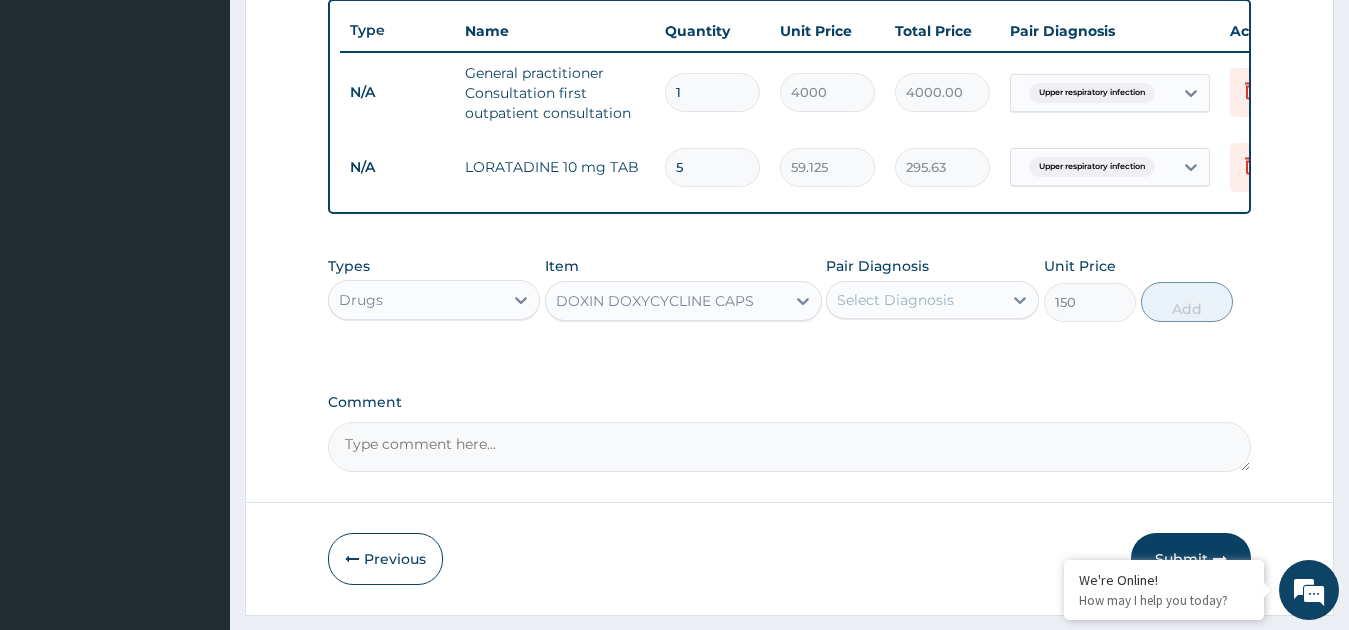 click on "Select Diagnosis" at bounding box center [895, 300] 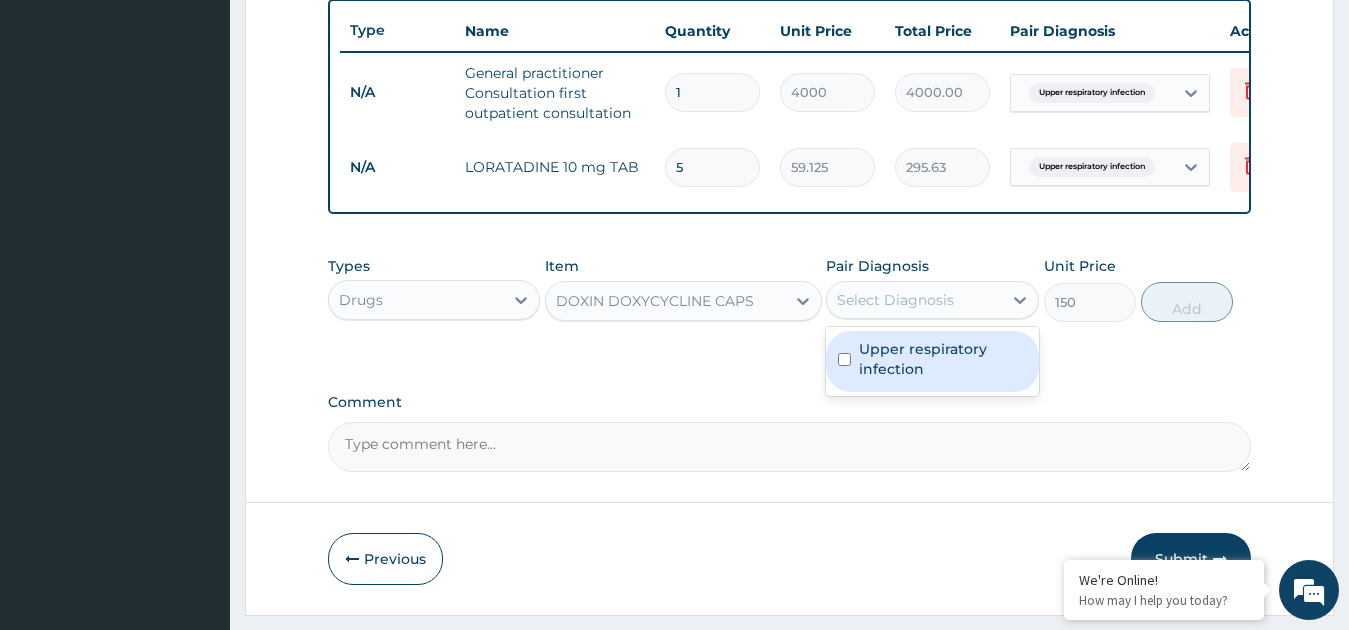 click on "Upper respiratory infection" at bounding box center (943, 359) 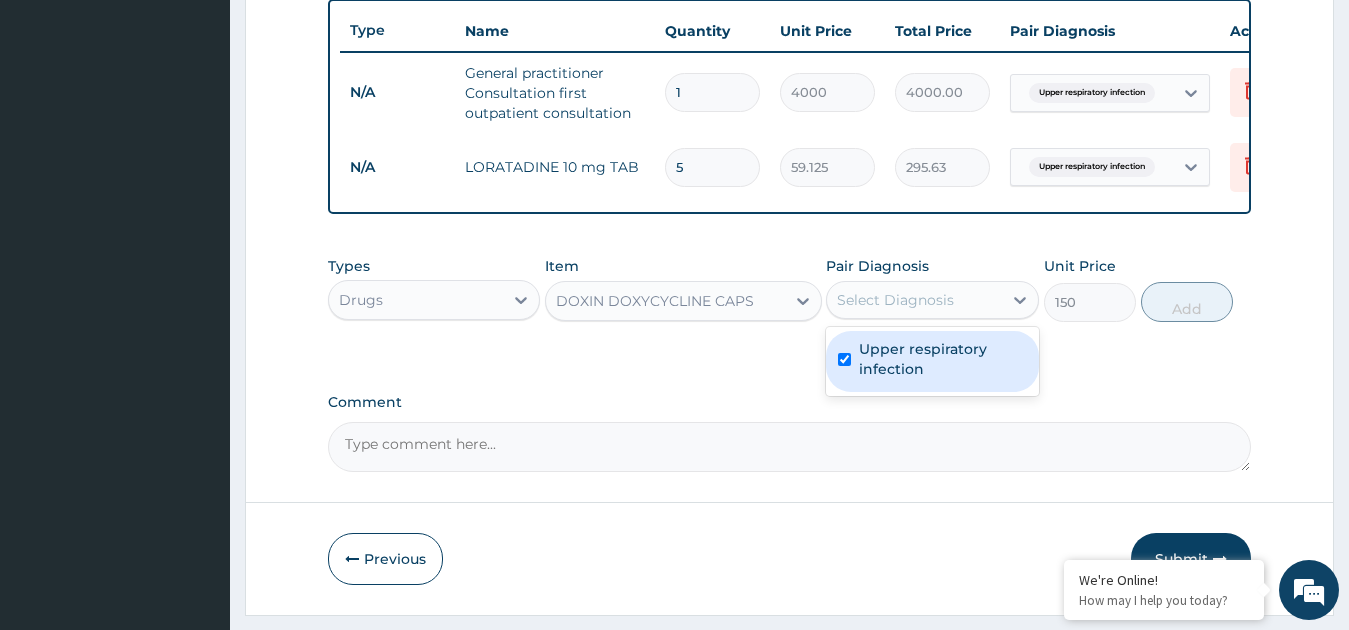 checkbox on "true" 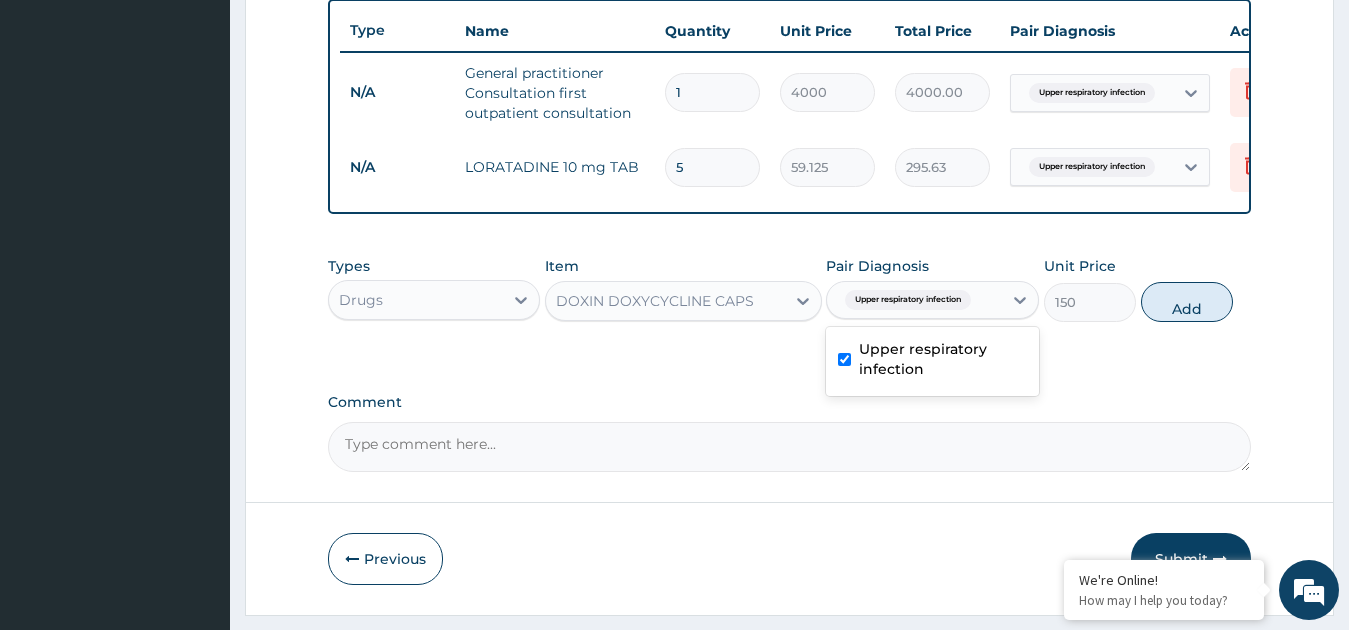click on "Add" at bounding box center [1187, 302] 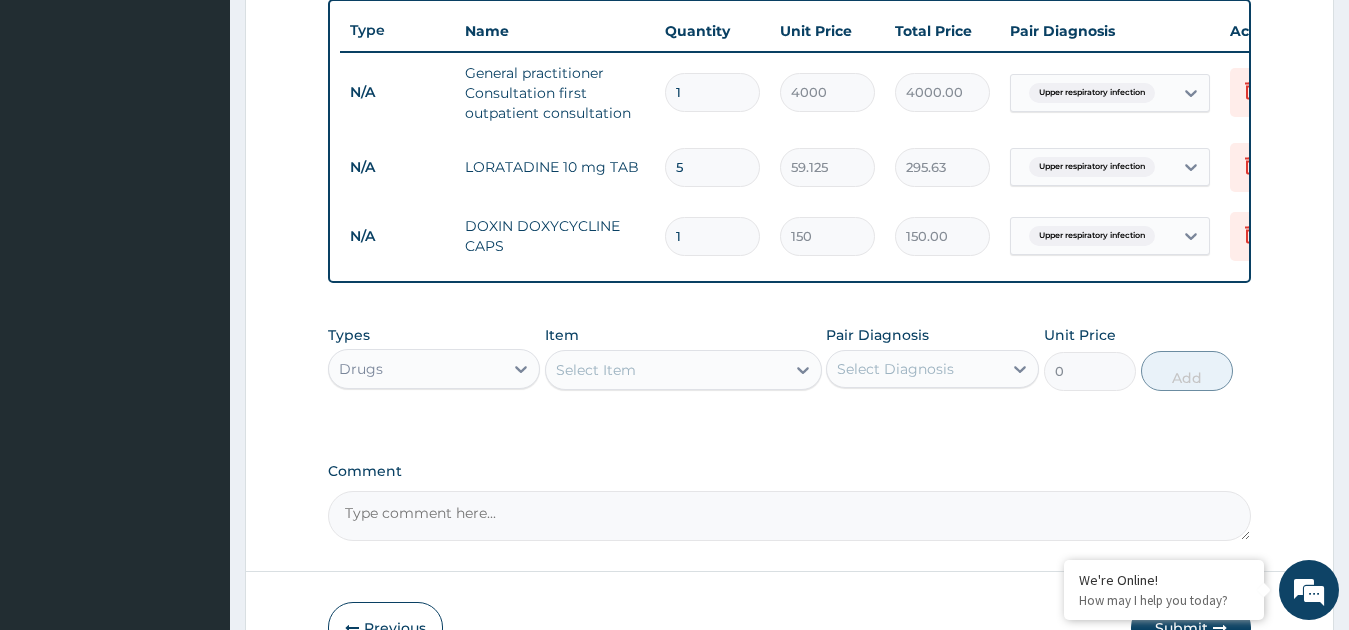type on "10" 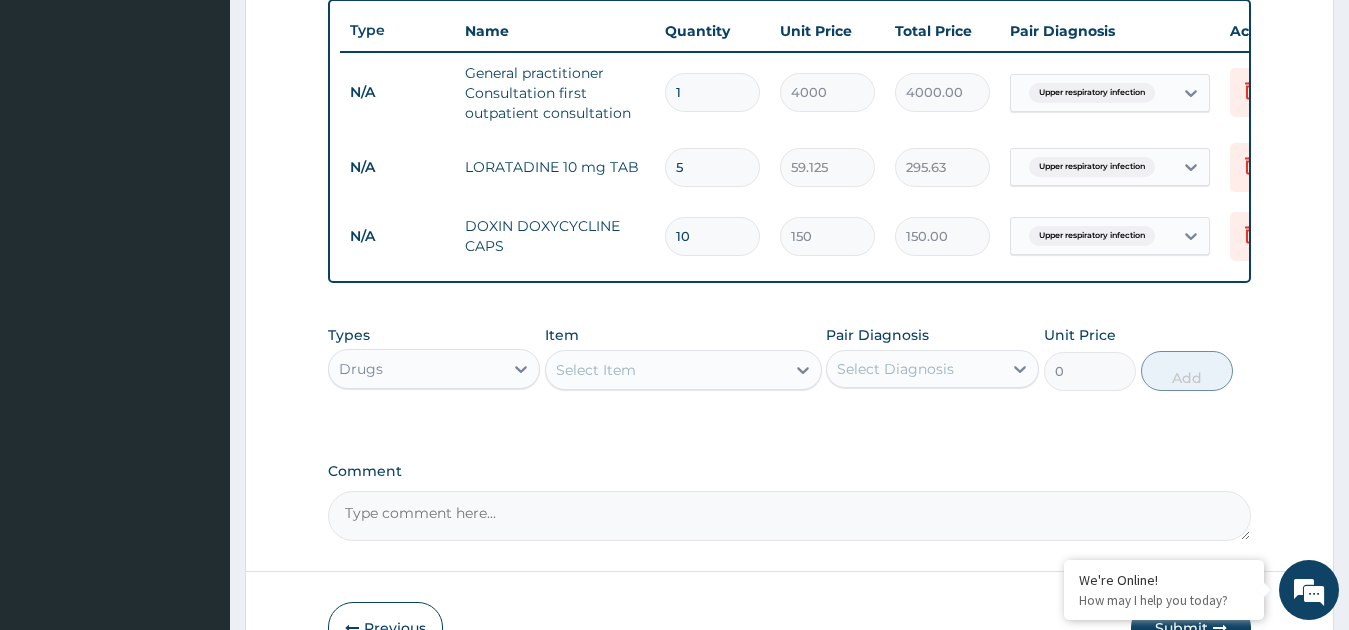 type on "1500.00" 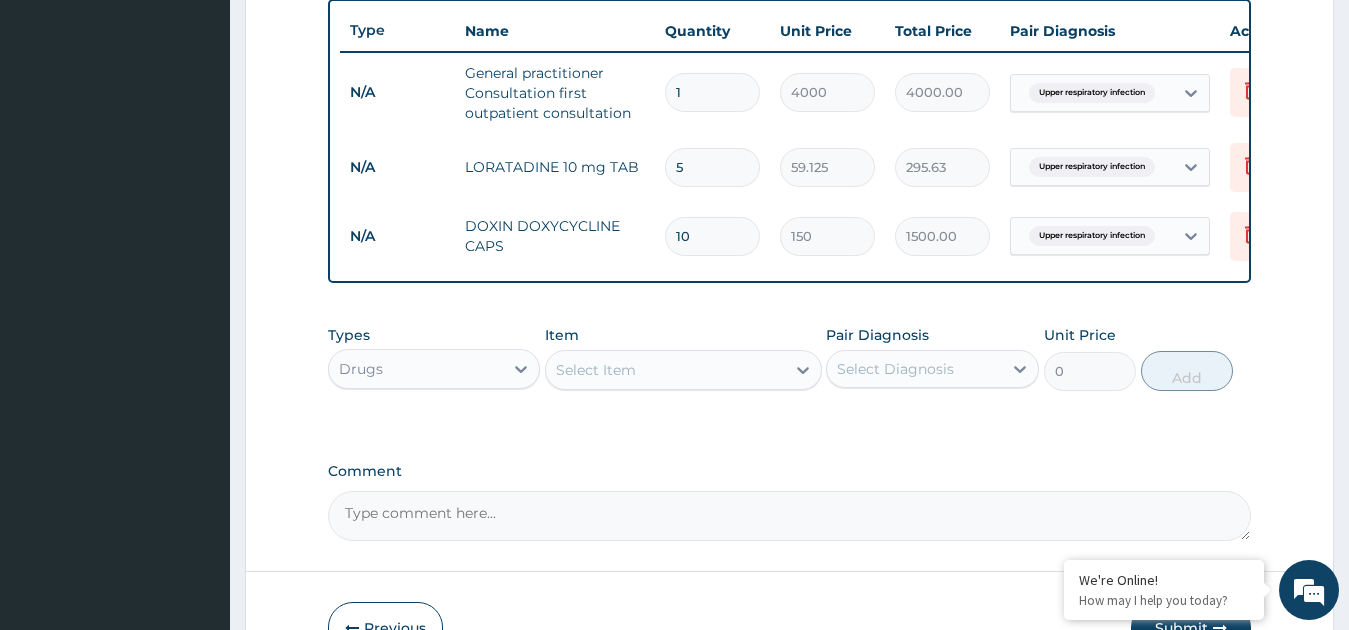 type on "10" 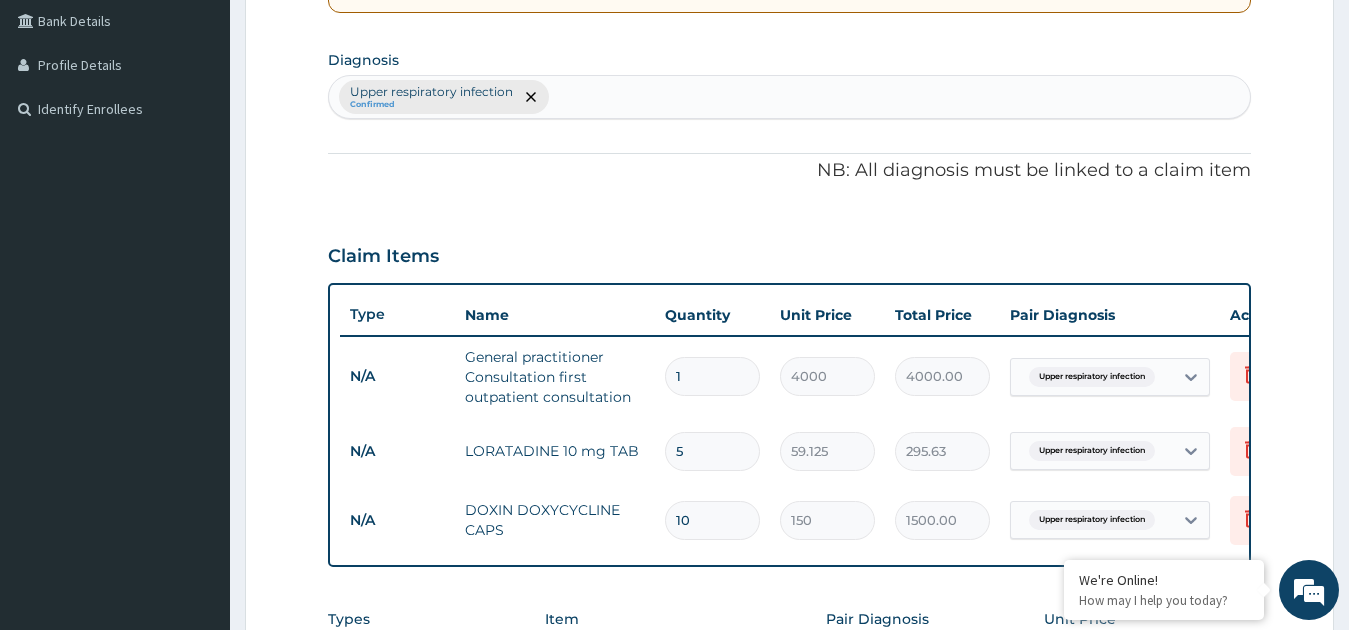click on "Upper respiratory infection Confirmed" at bounding box center (790, 97) 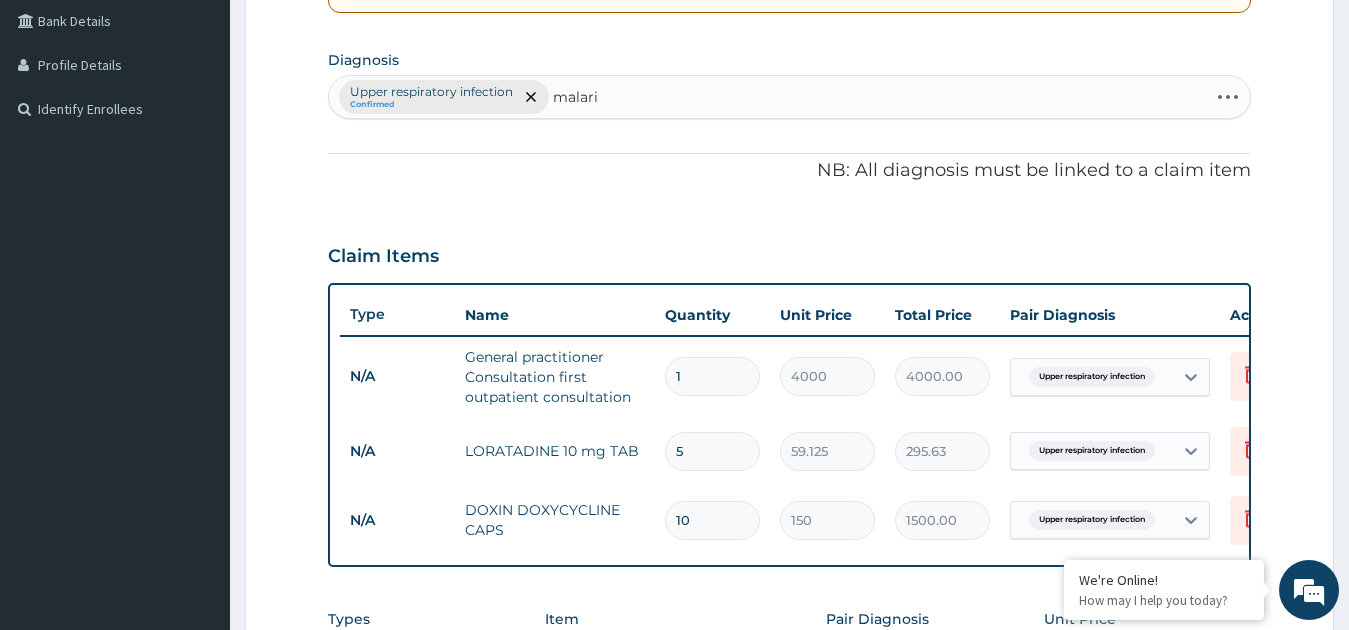 type on "malaria" 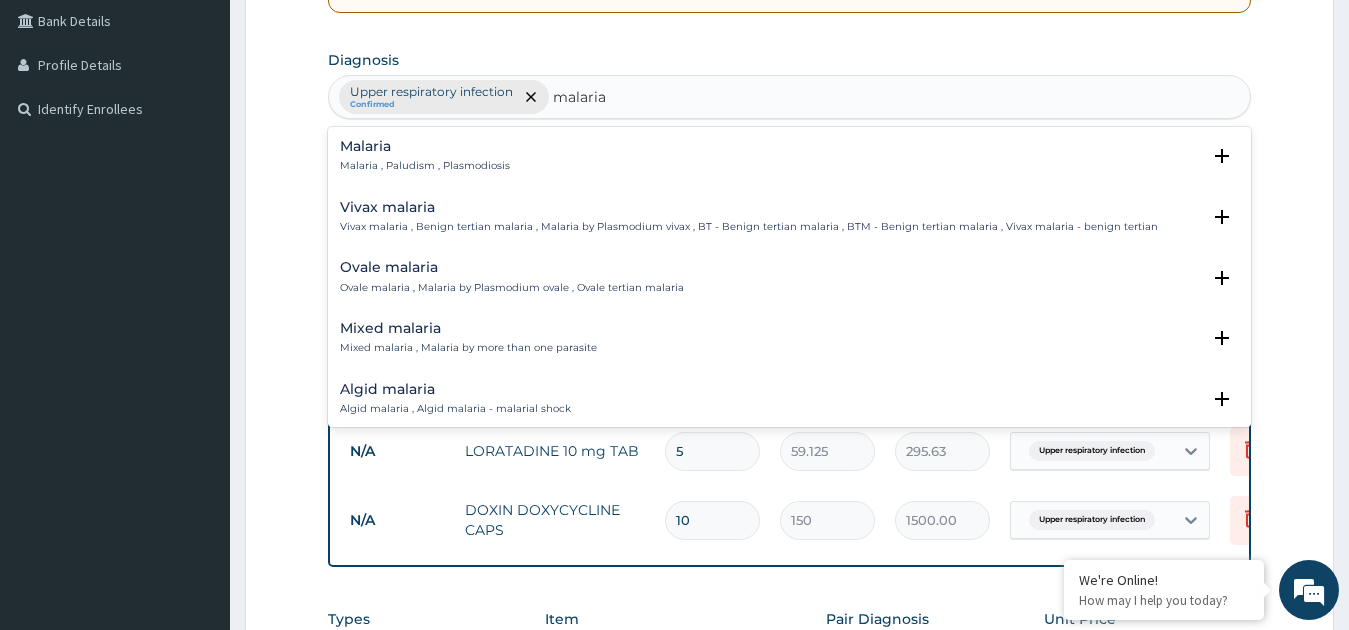 click on "Malaria Malaria , Paludism , Plasmodiosis" at bounding box center [790, 156] 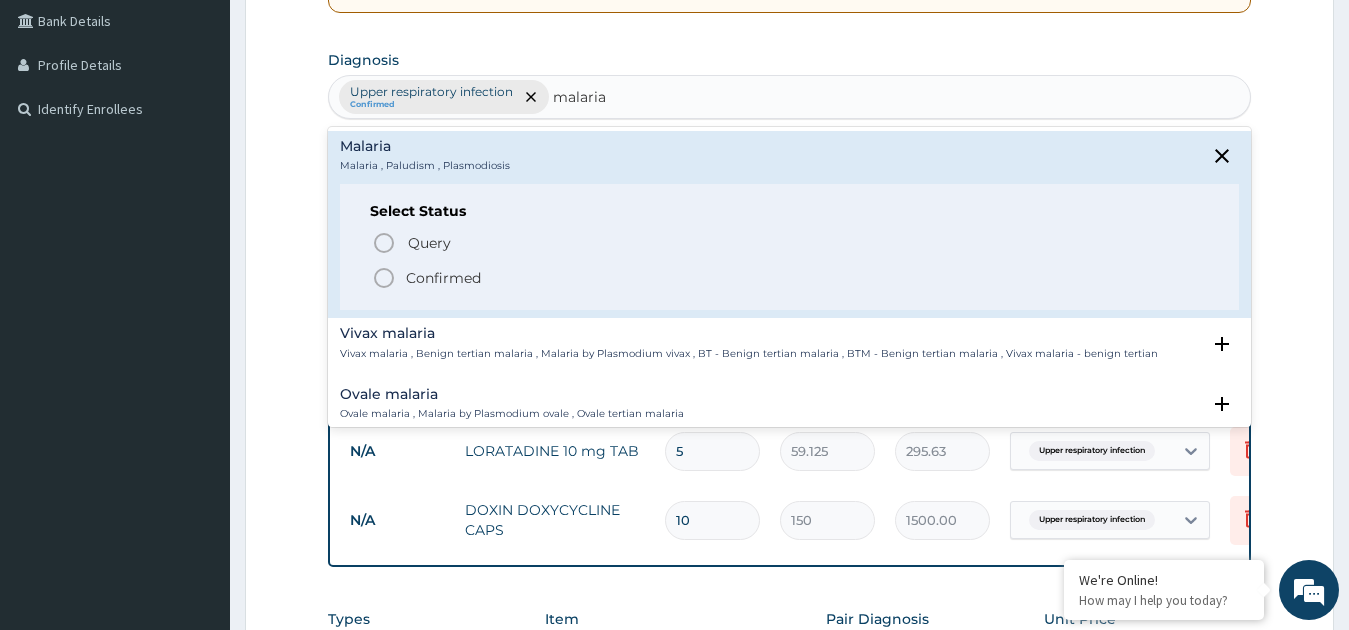 click on "Confirmed" at bounding box center [791, 278] 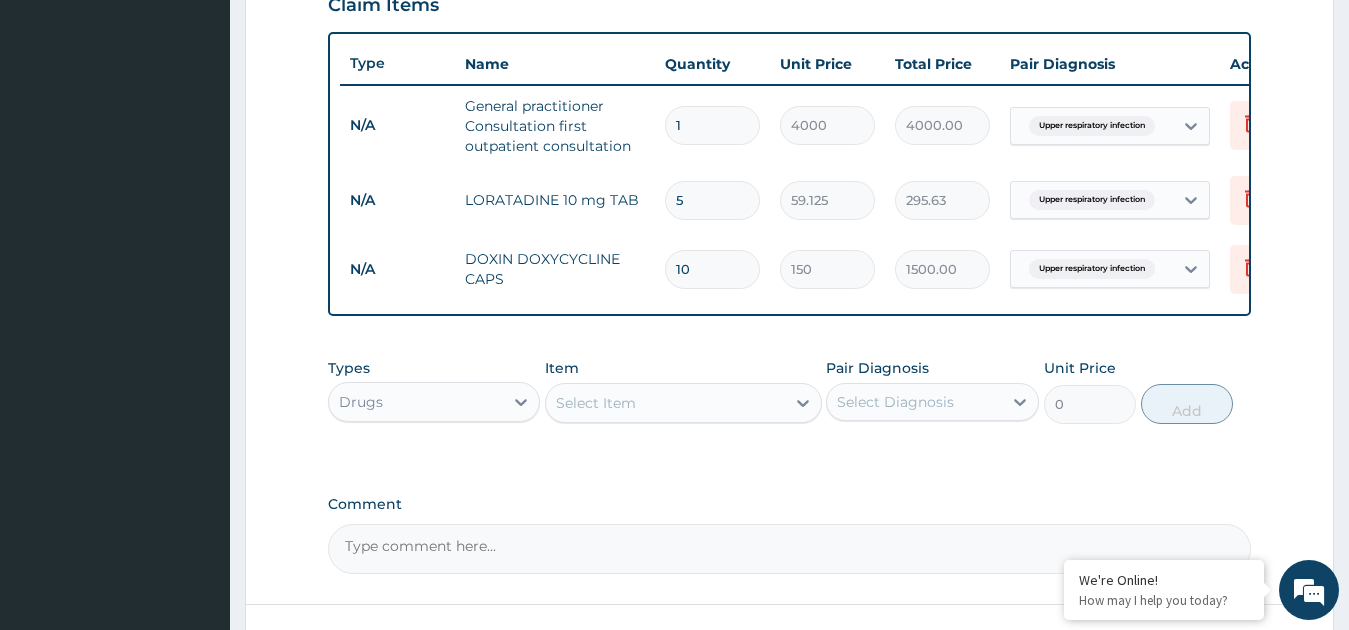 scroll, scrollTop: 775, scrollLeft: 0, axis: vertical 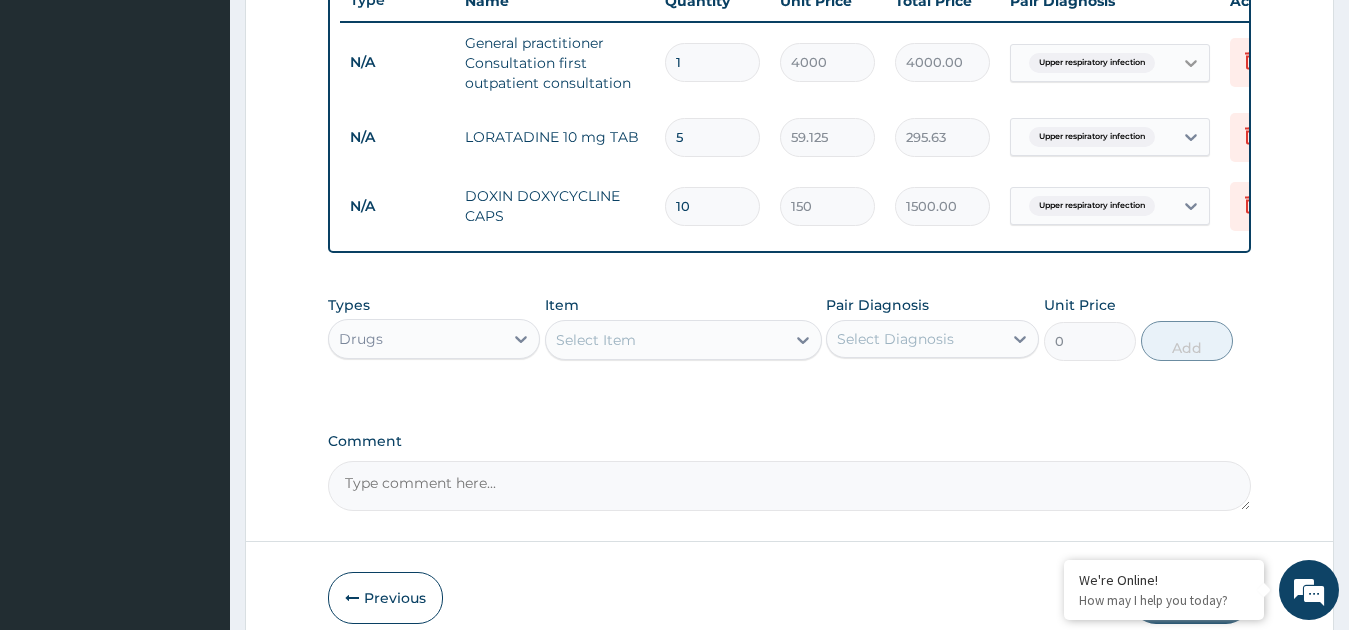 click 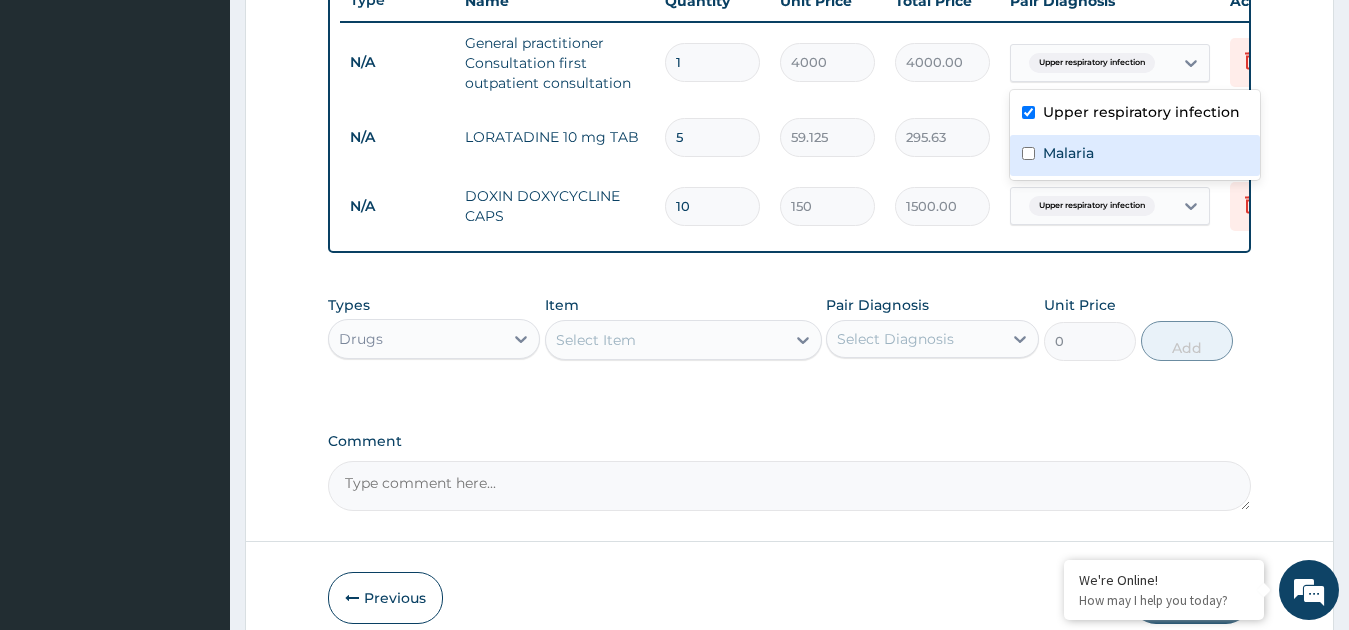 click on "Malaria" at bounding box center [1135, 155] 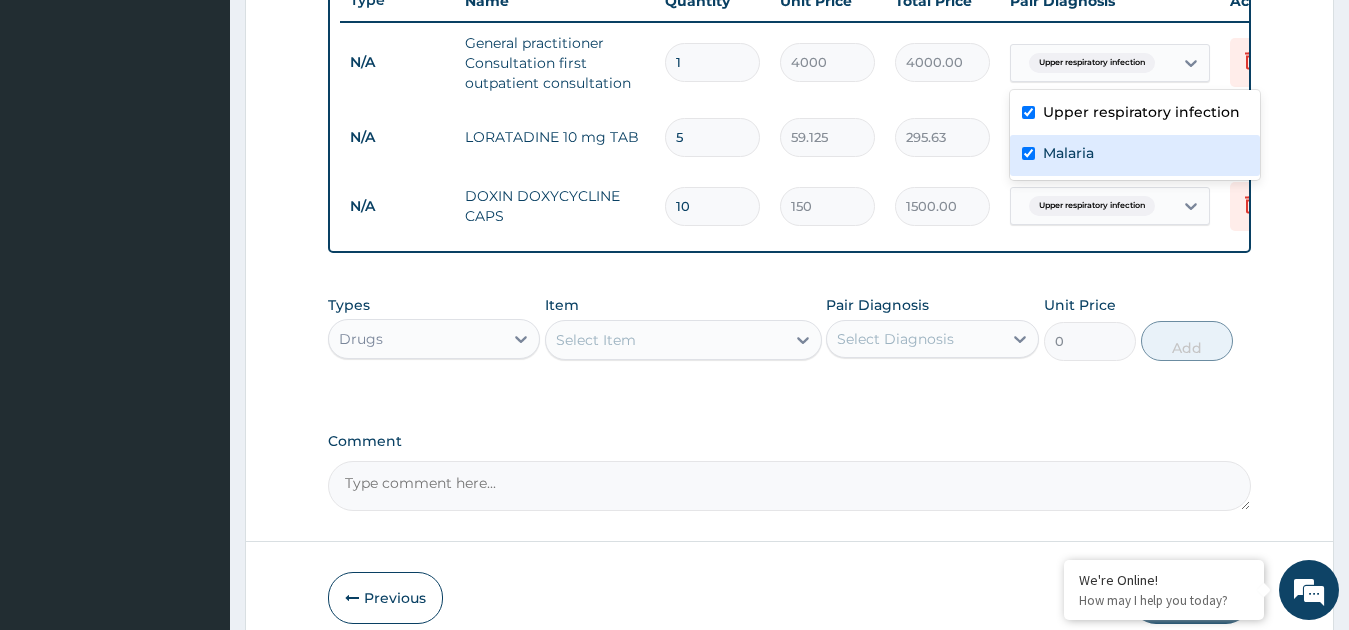 checkbox on "true" 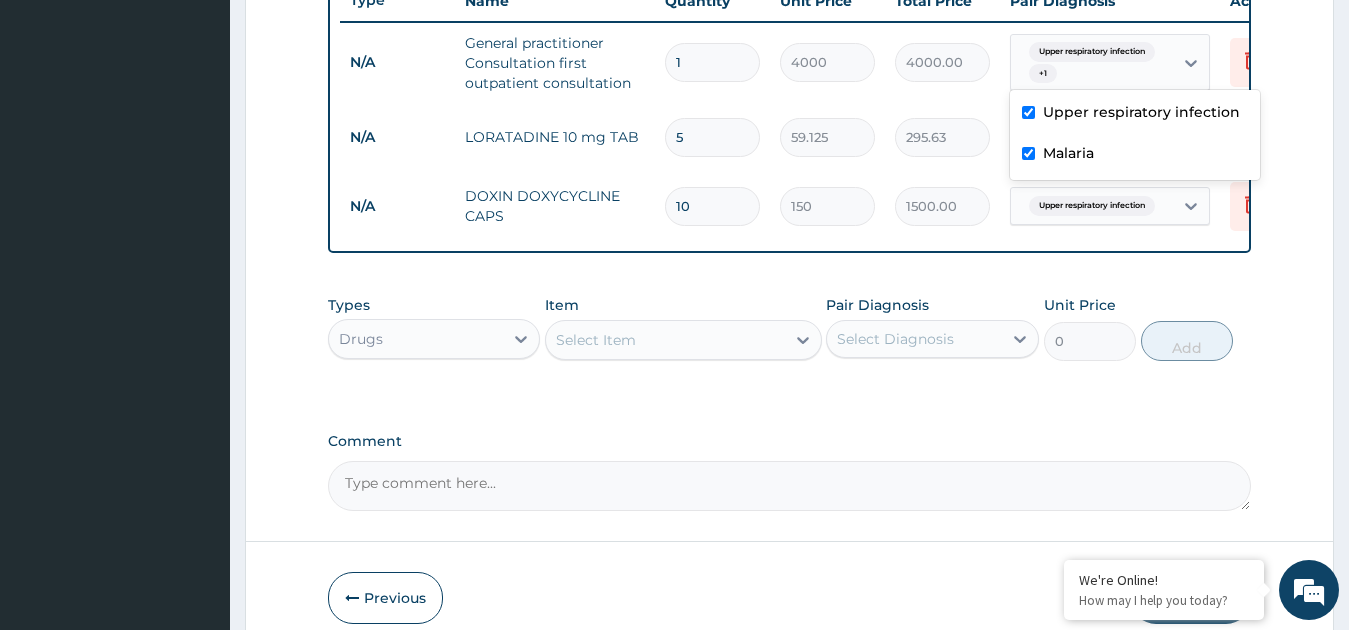 click on "Select Item" at bounding box center (665, 340) 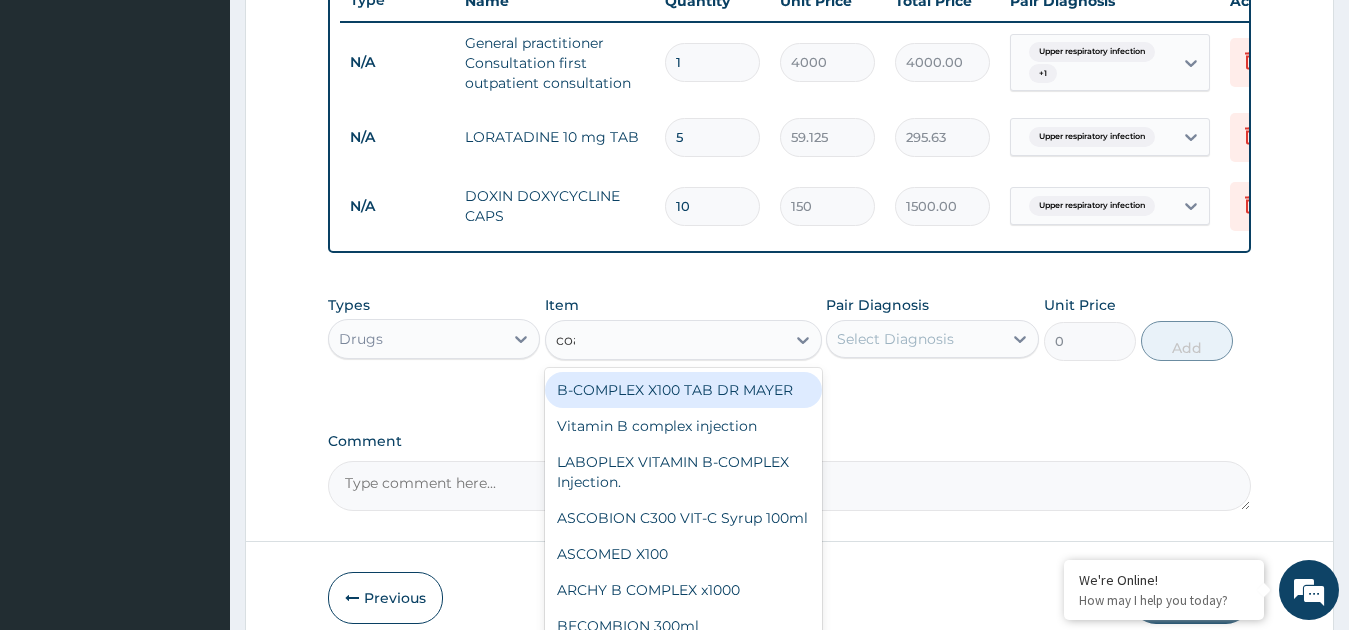 type on "coartem" 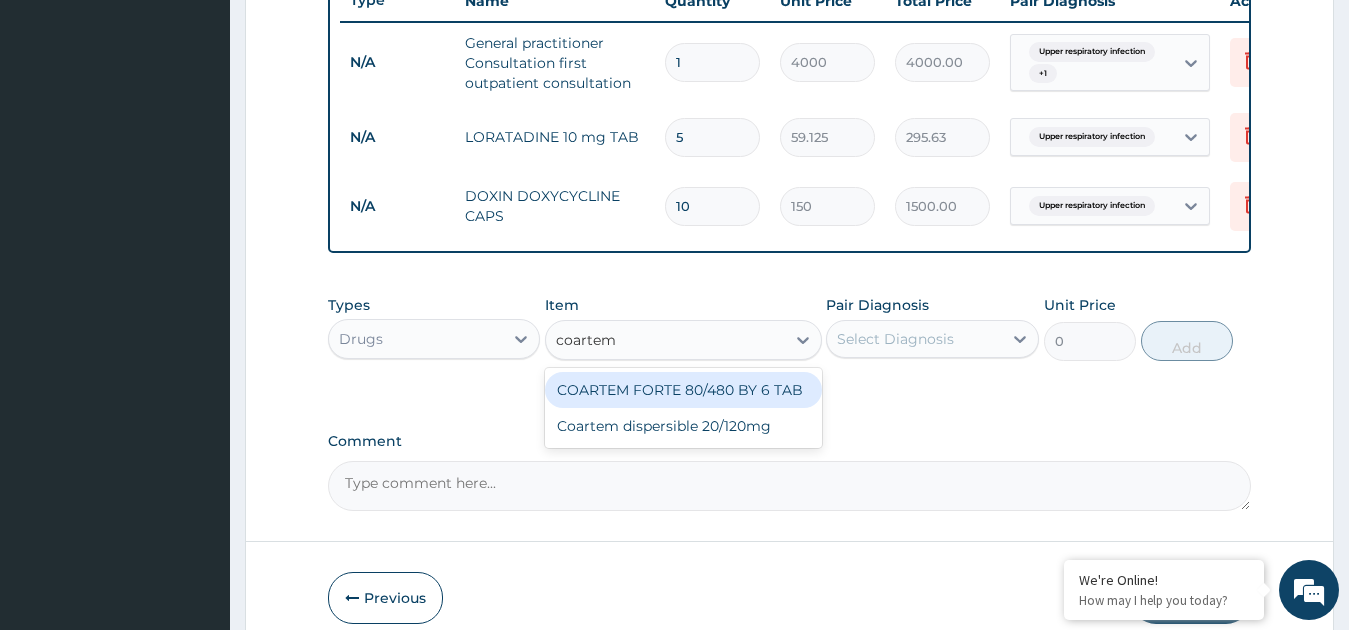 click on "COARTEM FORTE 80/480 BY 6 TAB" at bounding box center (683, 390) 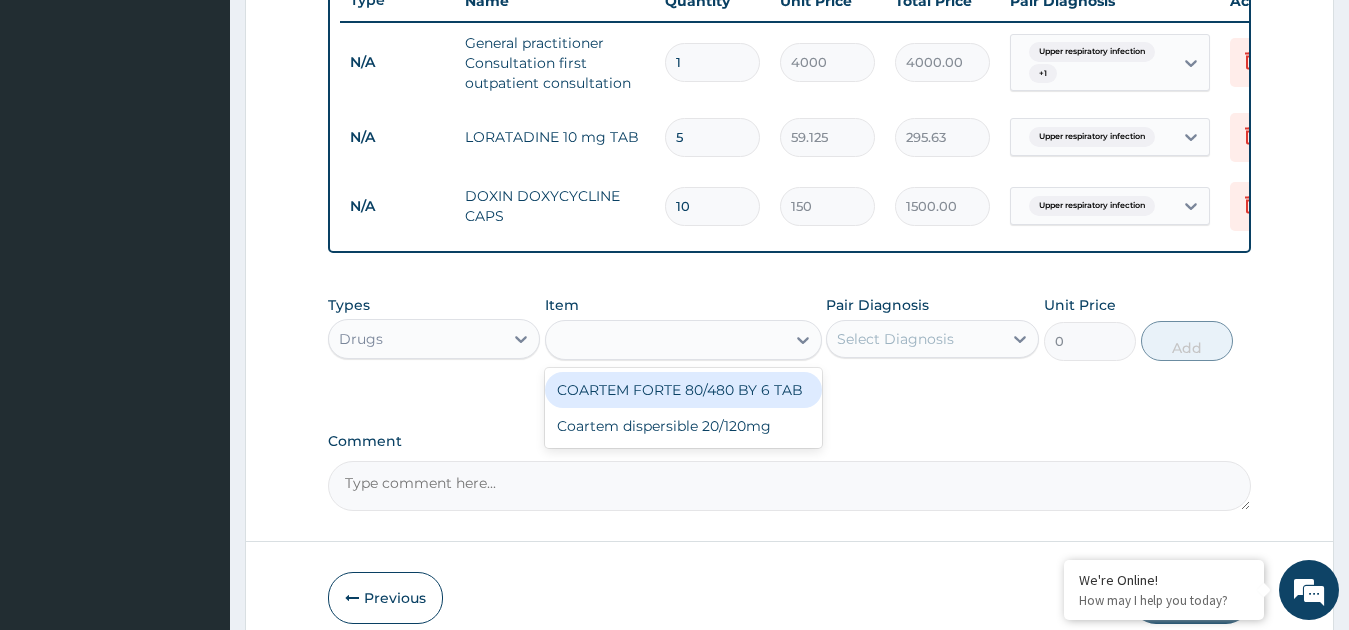type on "500" 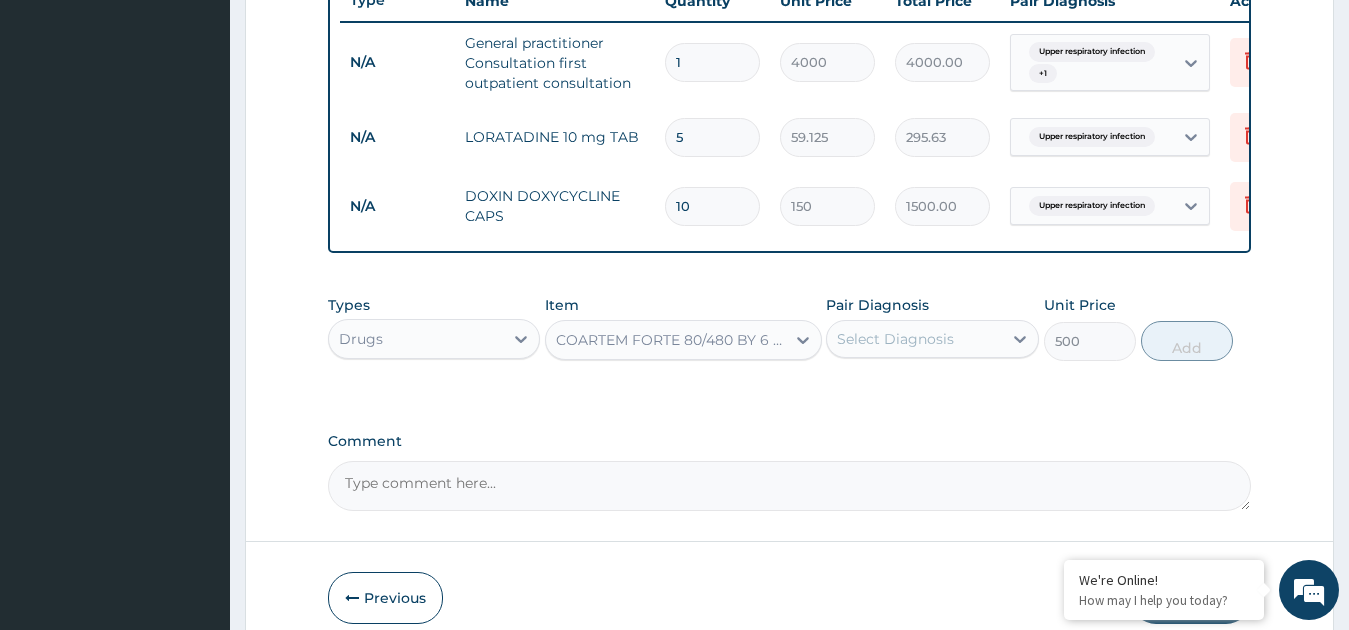 click on "Select Diagnosis" at bounding box center (895, 339) 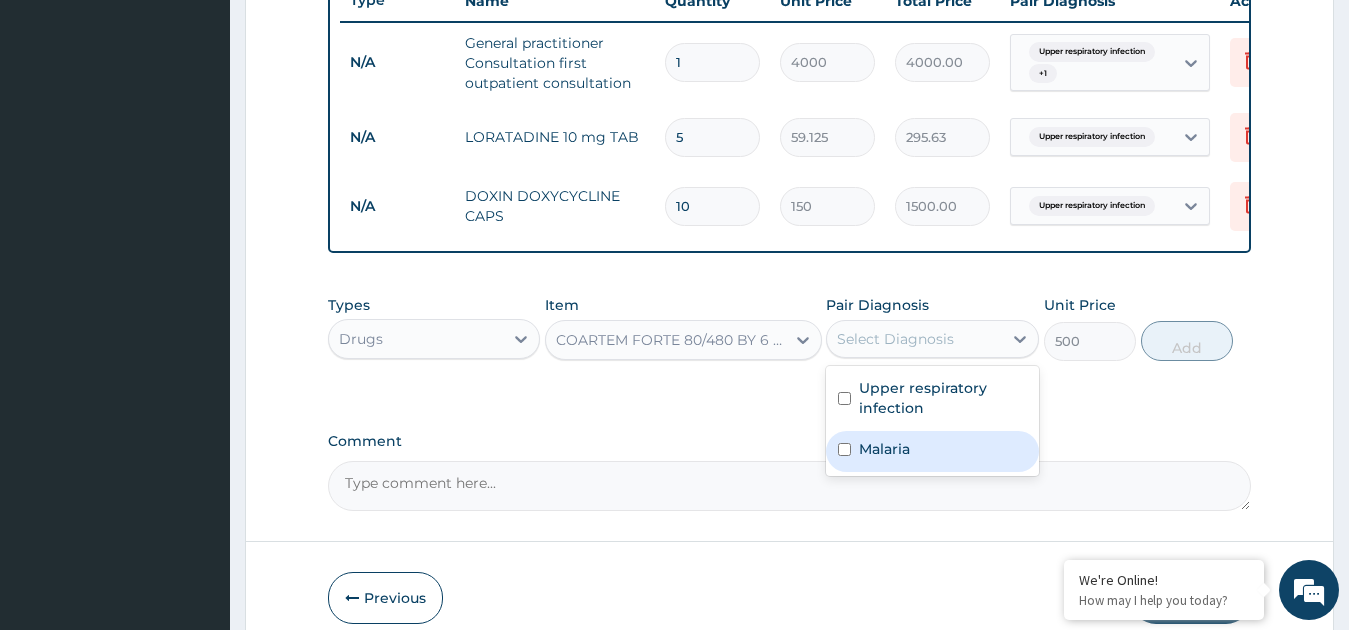 click on "Malaria" at bounding box center [932, 451] 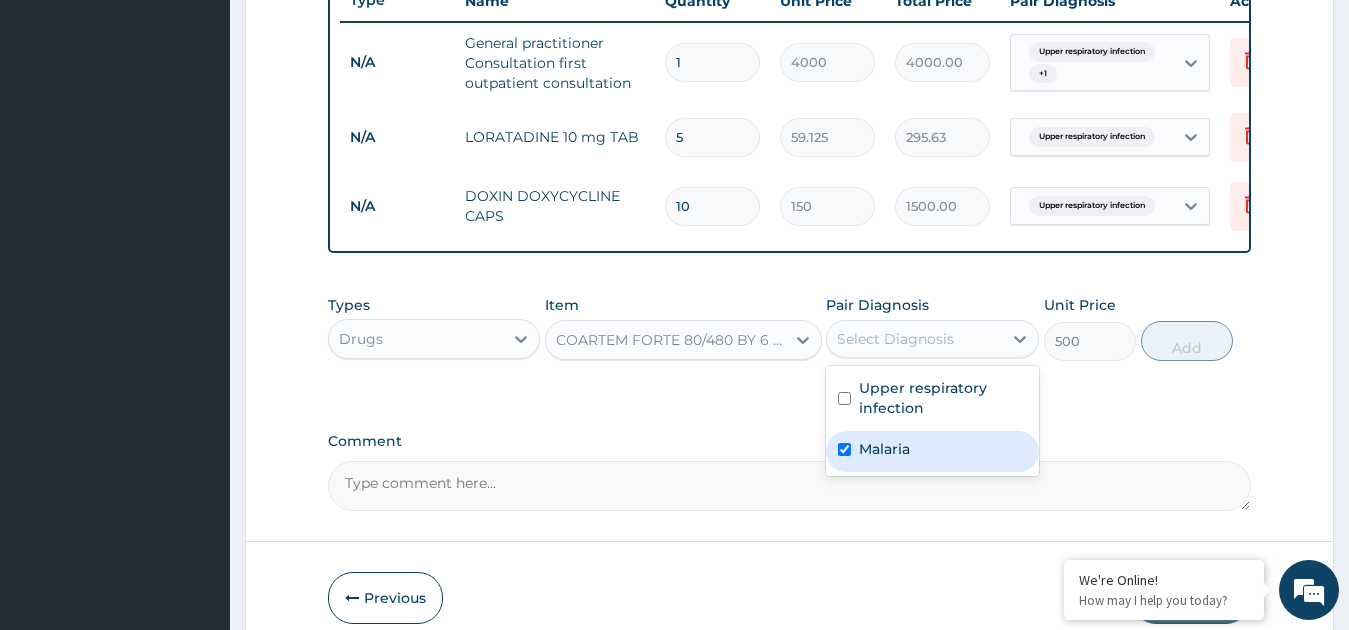checkbox on "true" 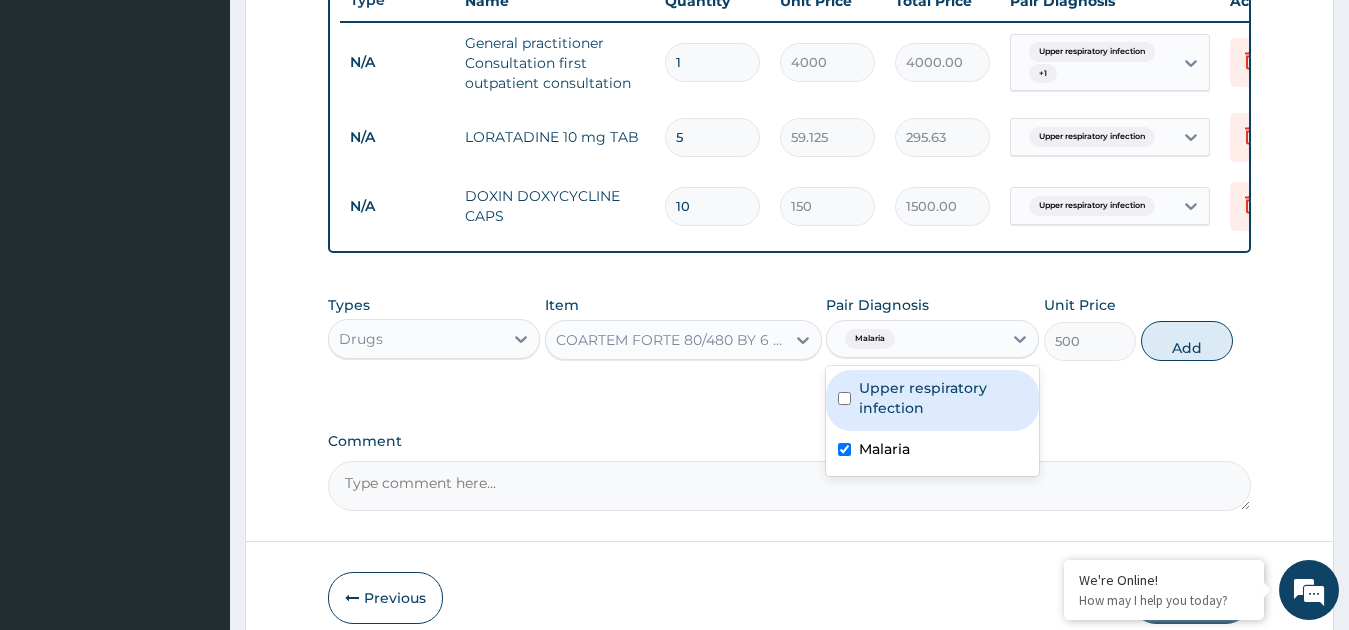click on "Add" at bounding box center (1187, 341) 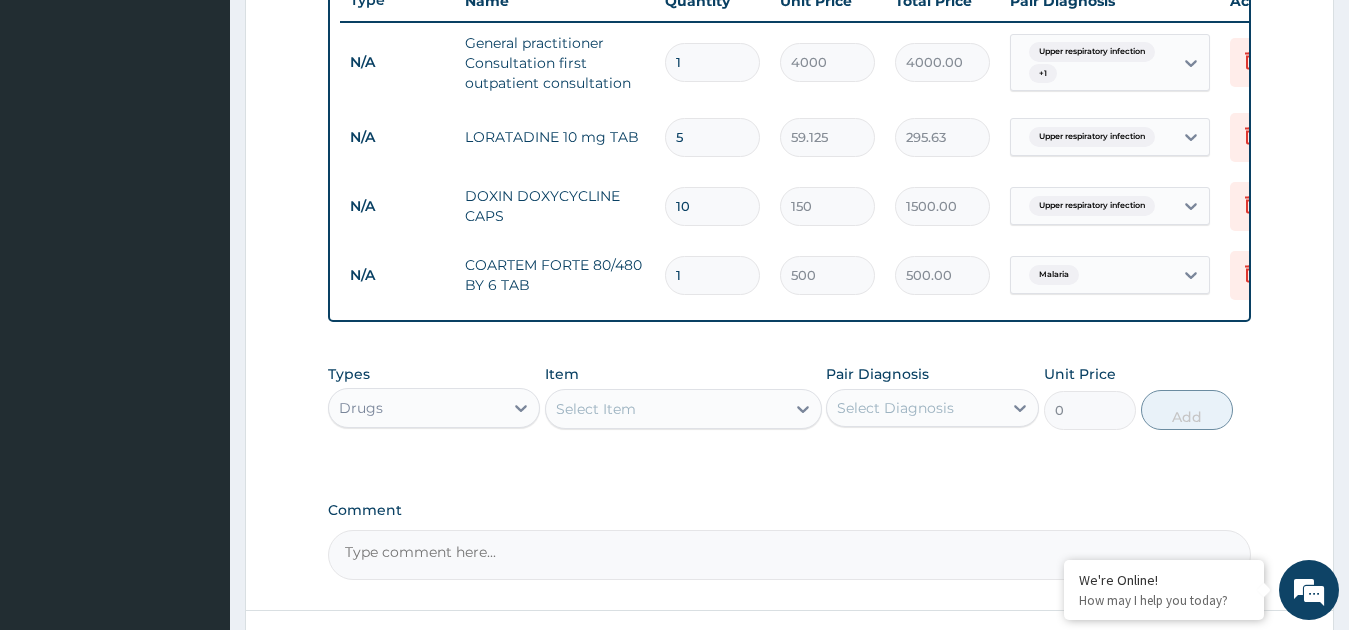 drag, startPoint x: 692, startPoint y: 273, endPoint x: 616, endPoint y: 240, distance: 82.85529 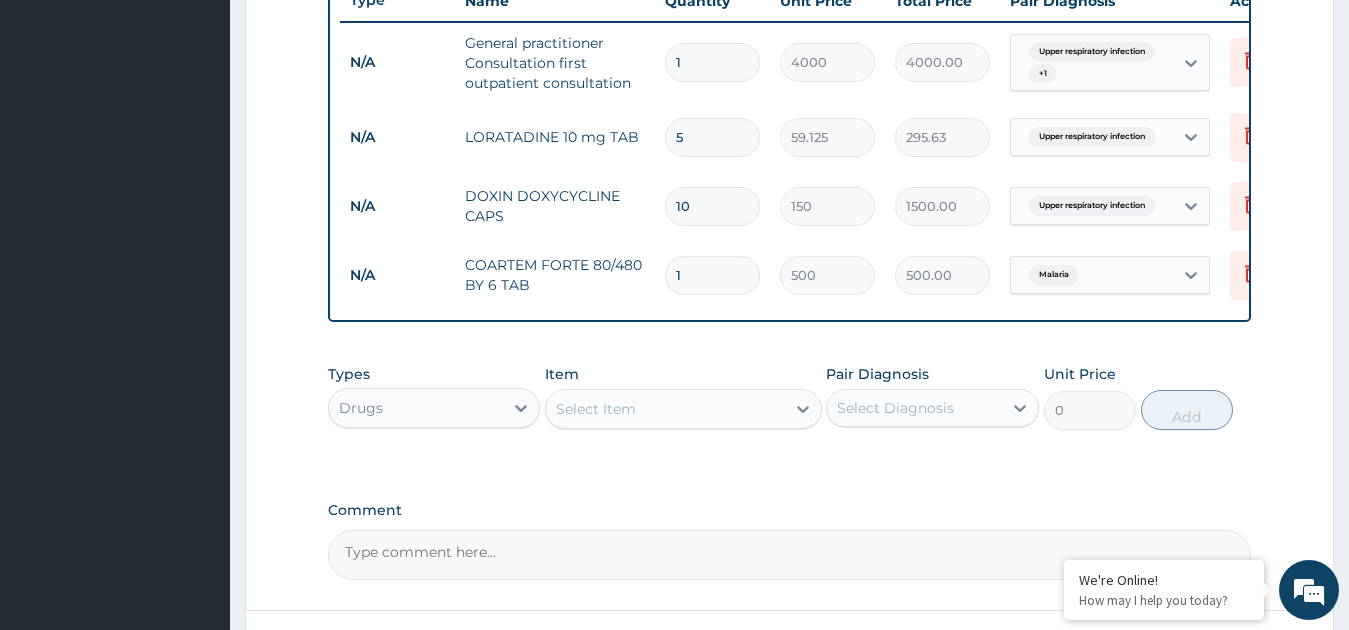 click on "N/A COARTEM FORTE 80/480 BY 6 TAB 1 500 500.00 Malaria Delete" at bounding box center (830, 275) 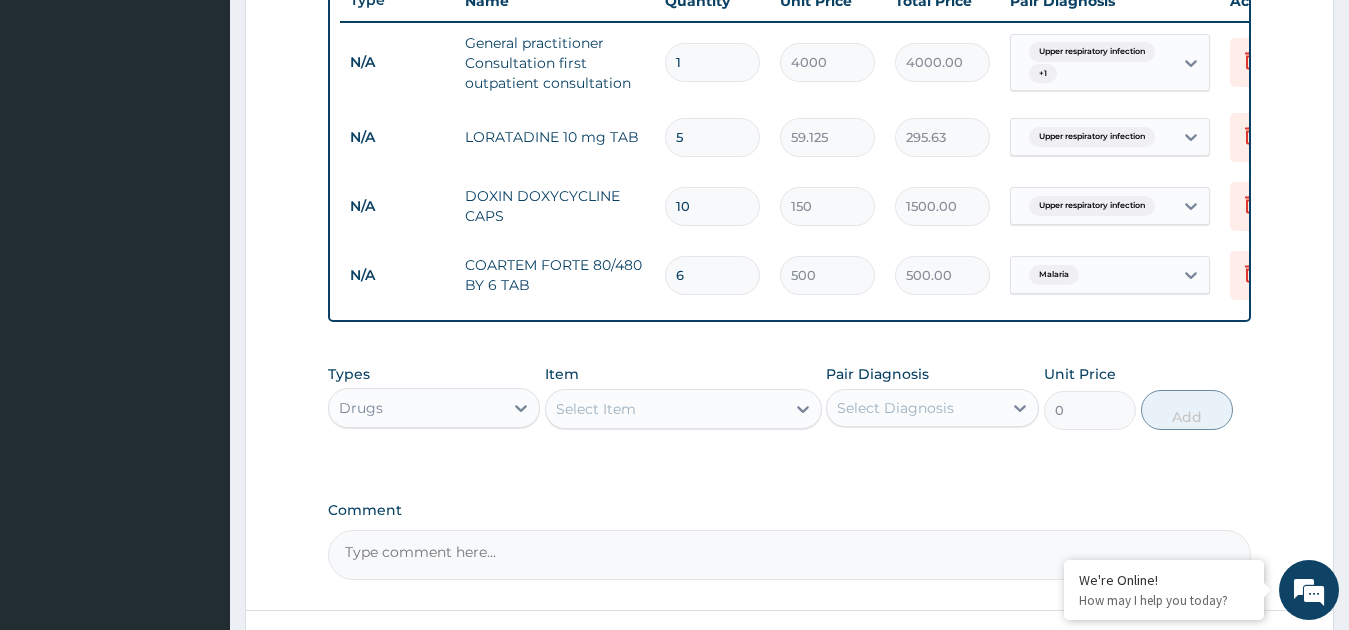 type on "3000.00" 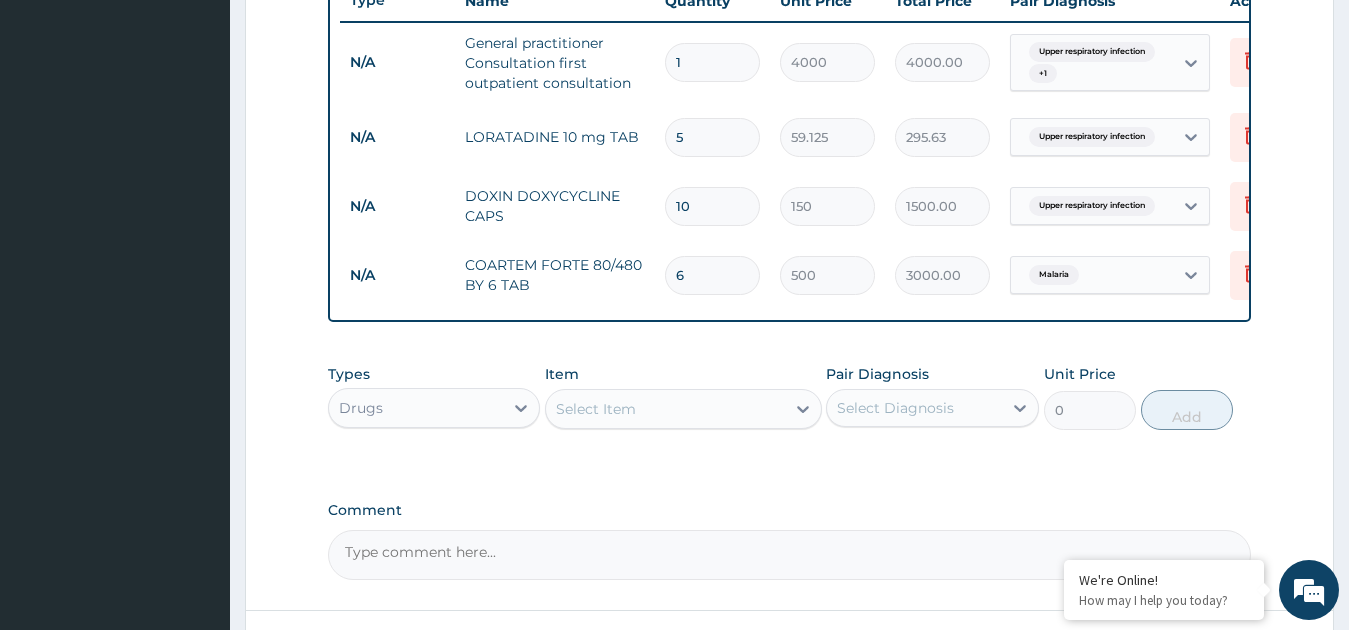 type on "6" 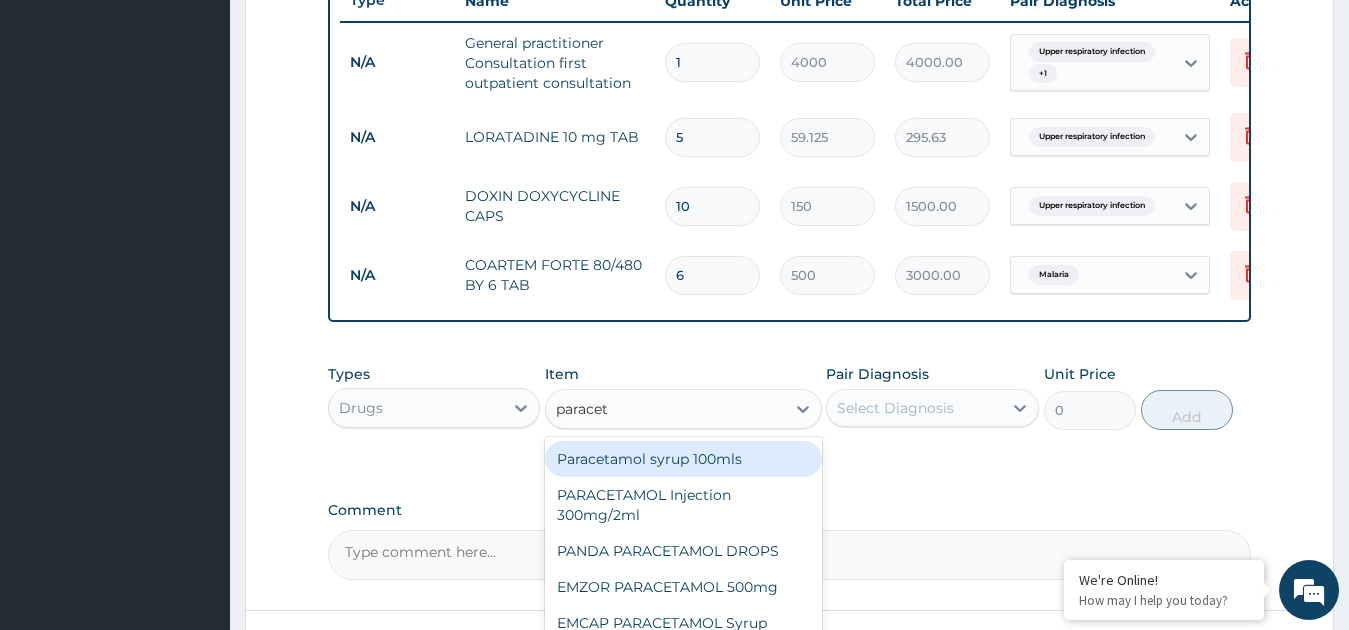 type on "paraceta" 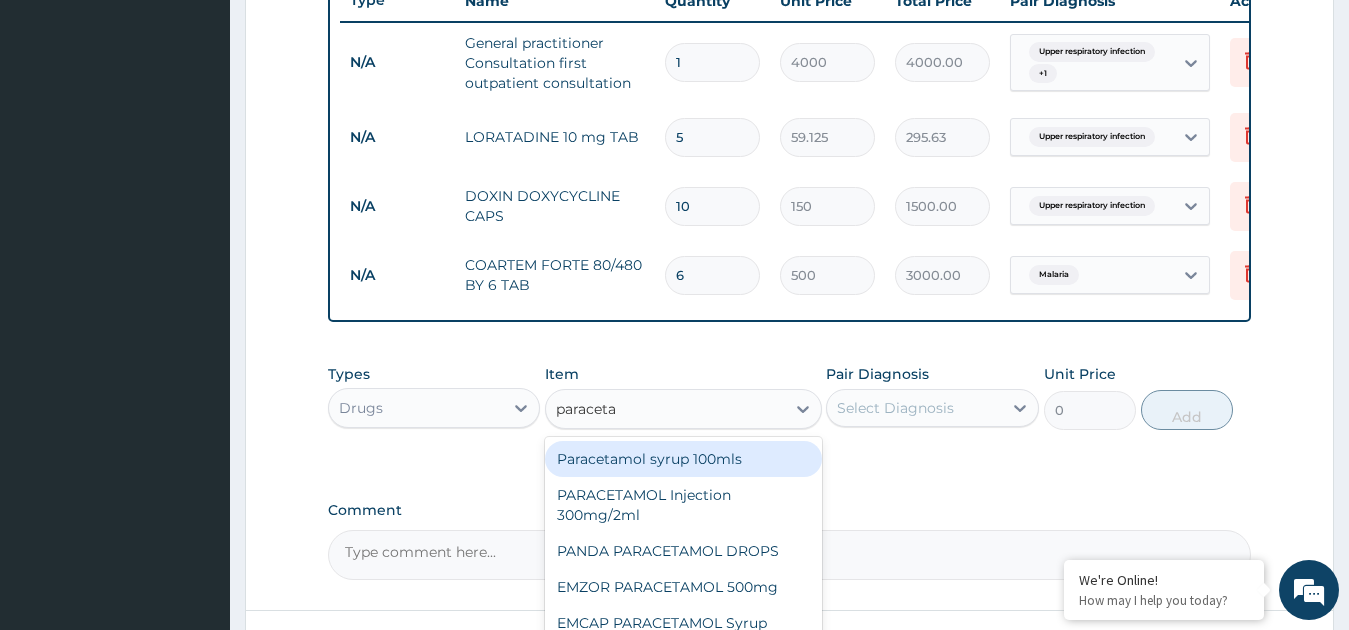 scroll, scrollTop: 935, scrollLeft: 0, axis: vertical 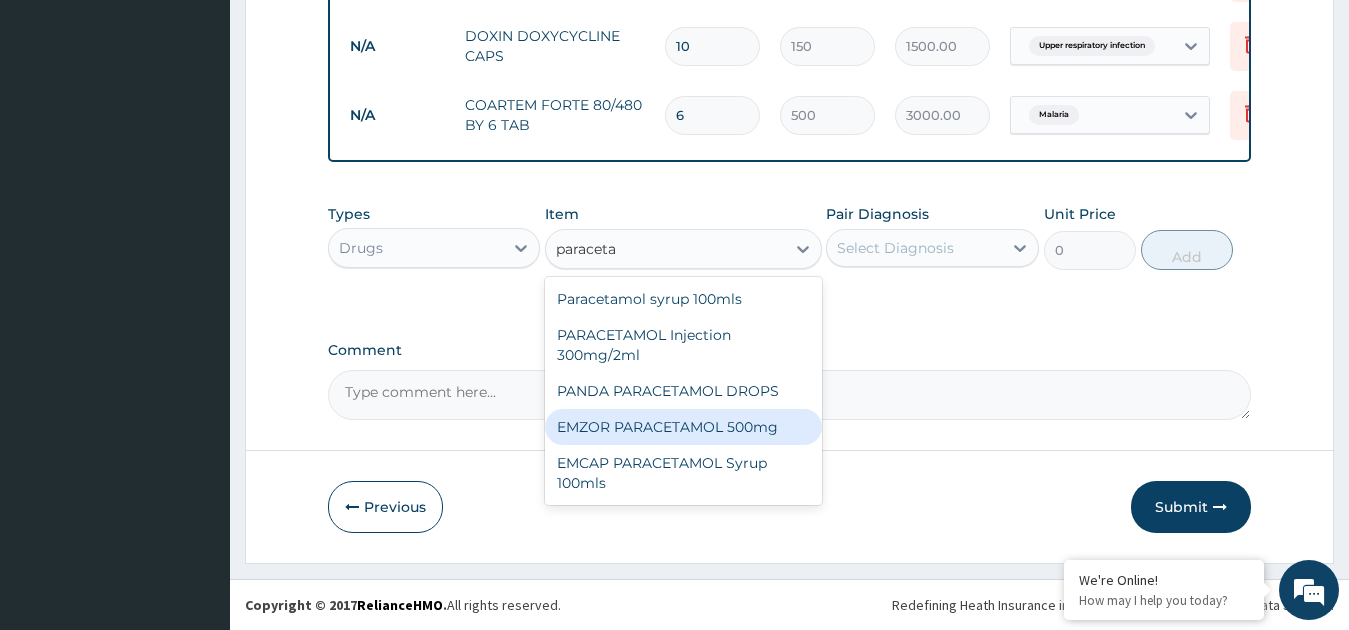 click on "EMZOR PARACETAMOL 500mg" at bounding box center (683, 427) 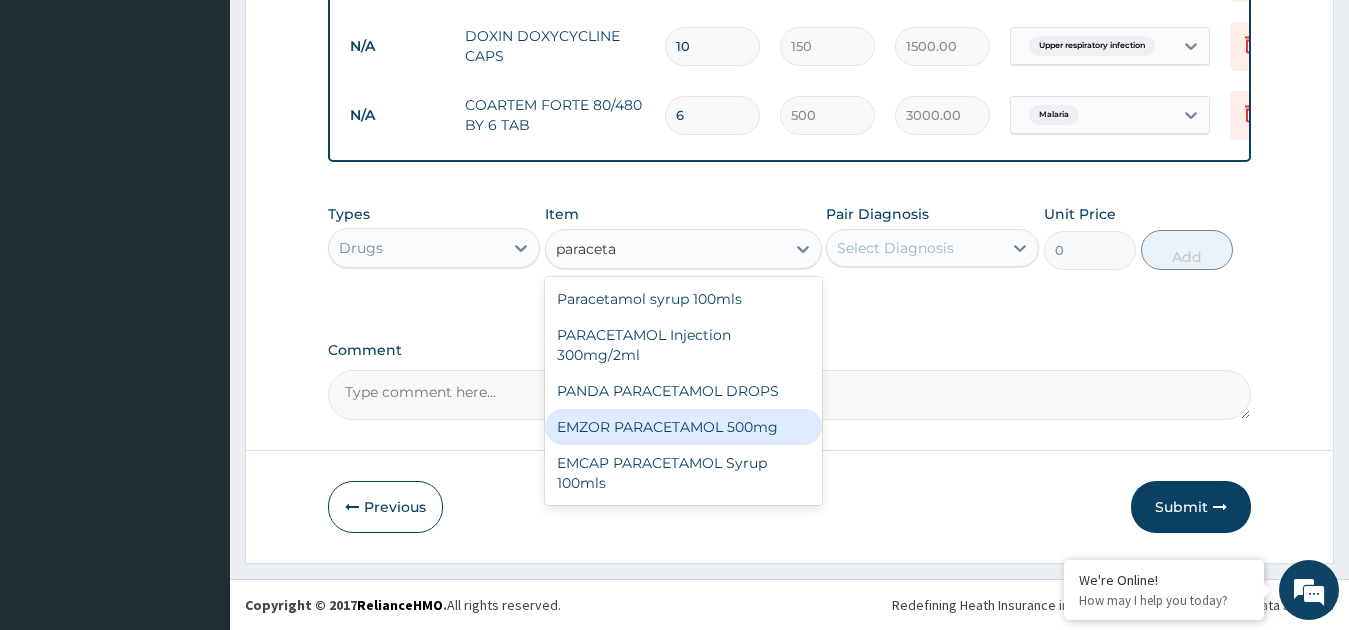 type 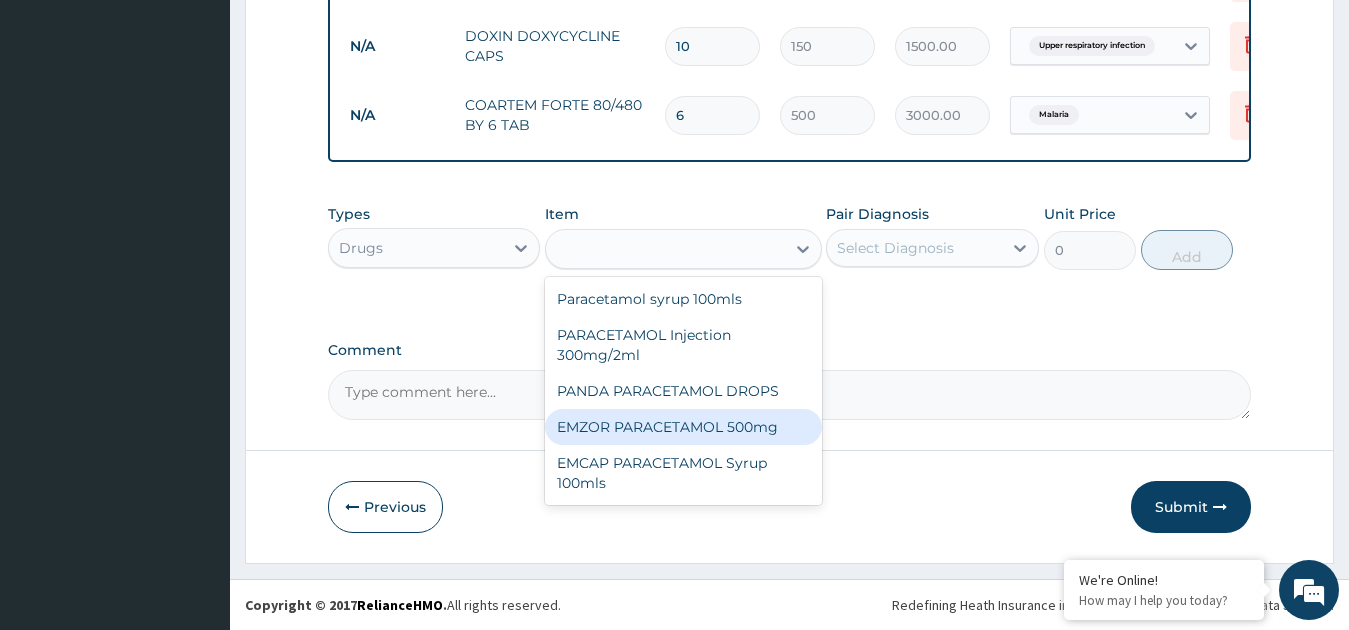 type on "50" 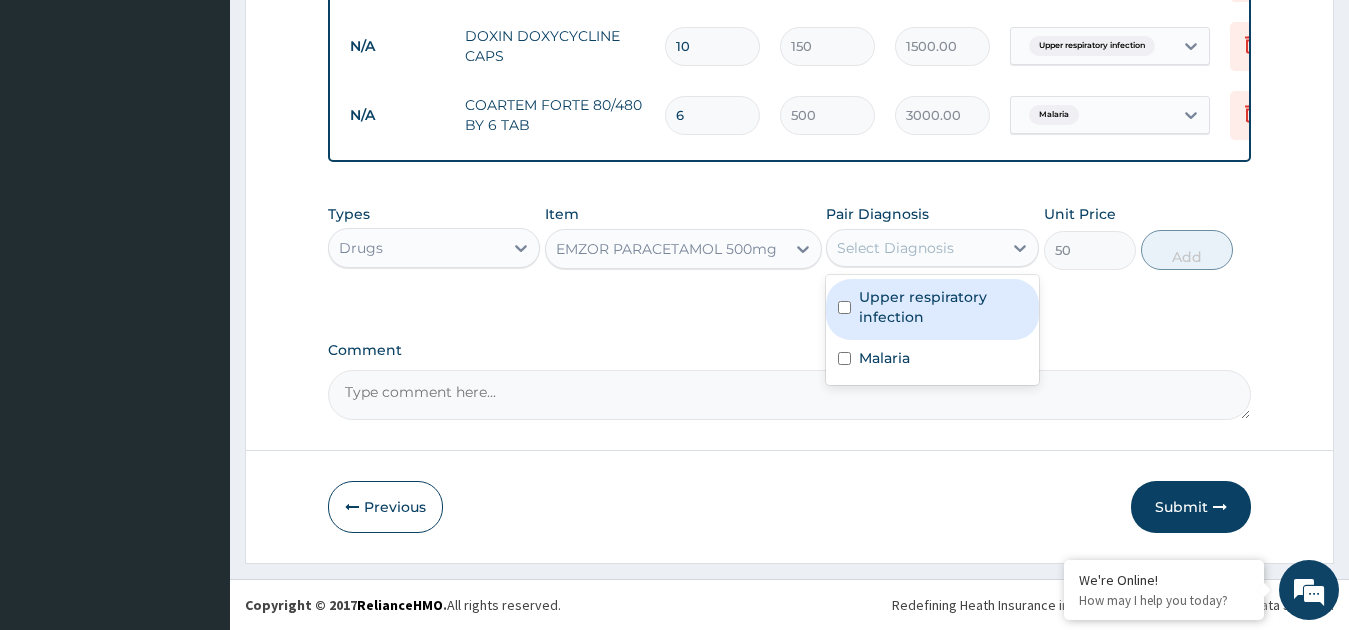 click on "Select Diagnosis" at bounding box center [895, 248] 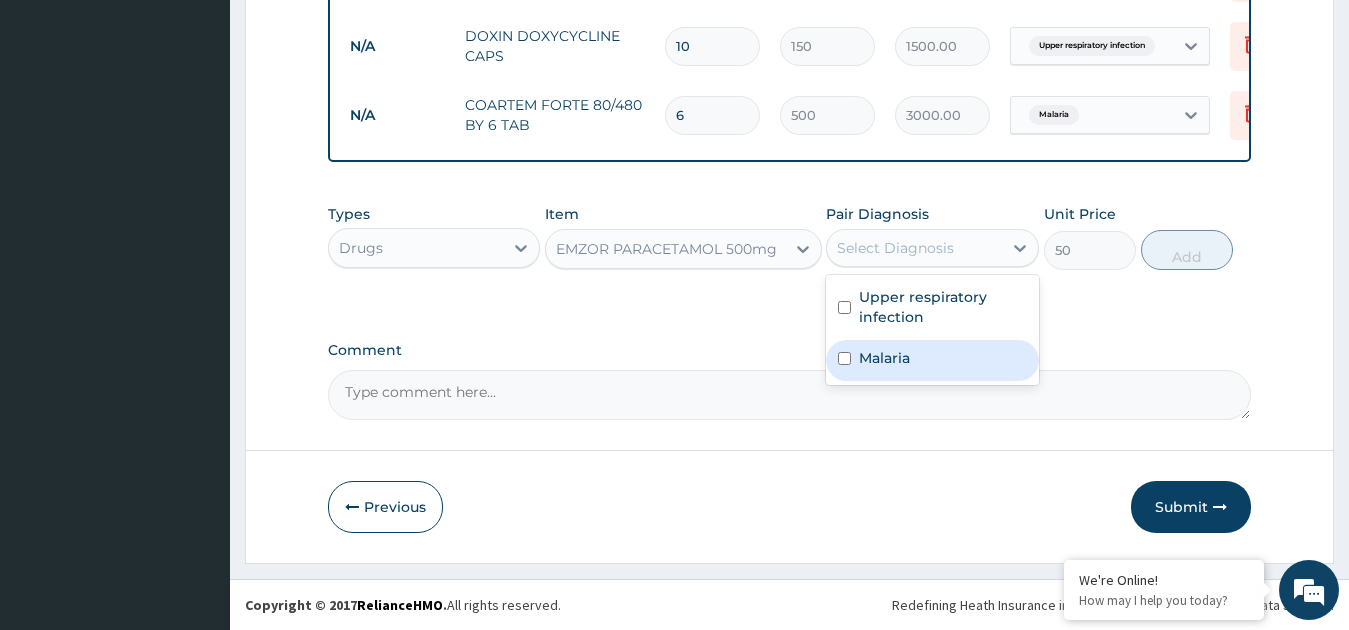 click on "Malaria" at bounding box center [932, 360] 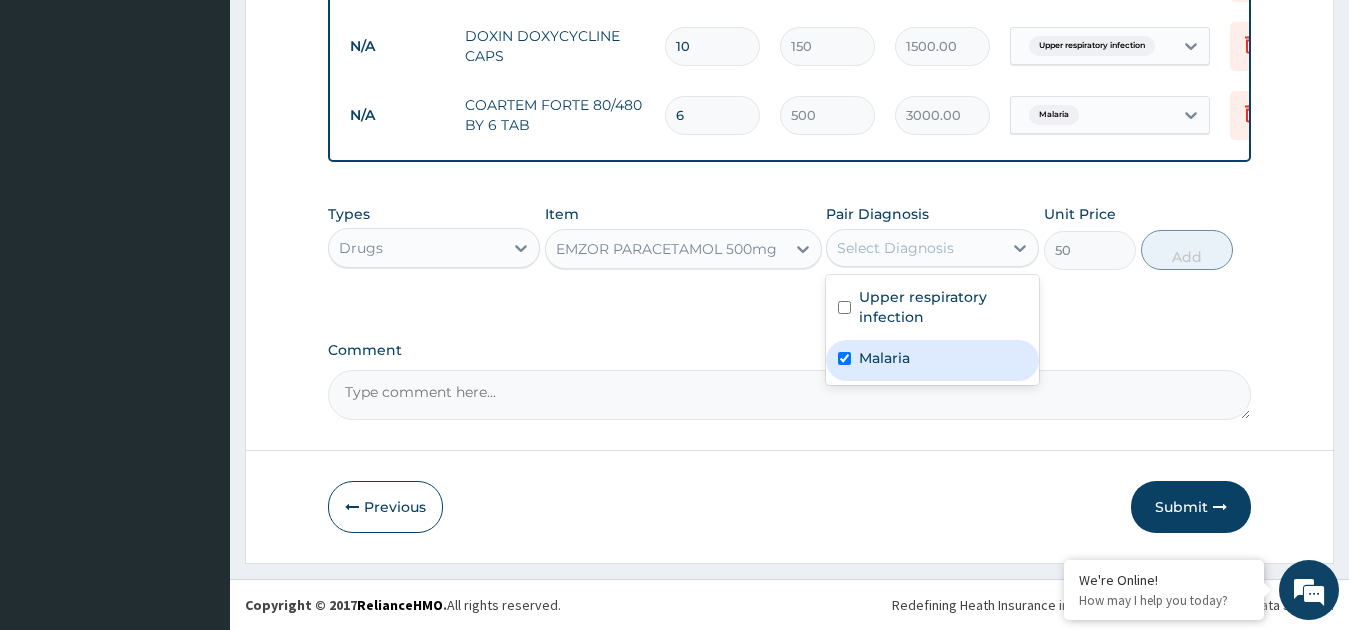 checkbox on "true" 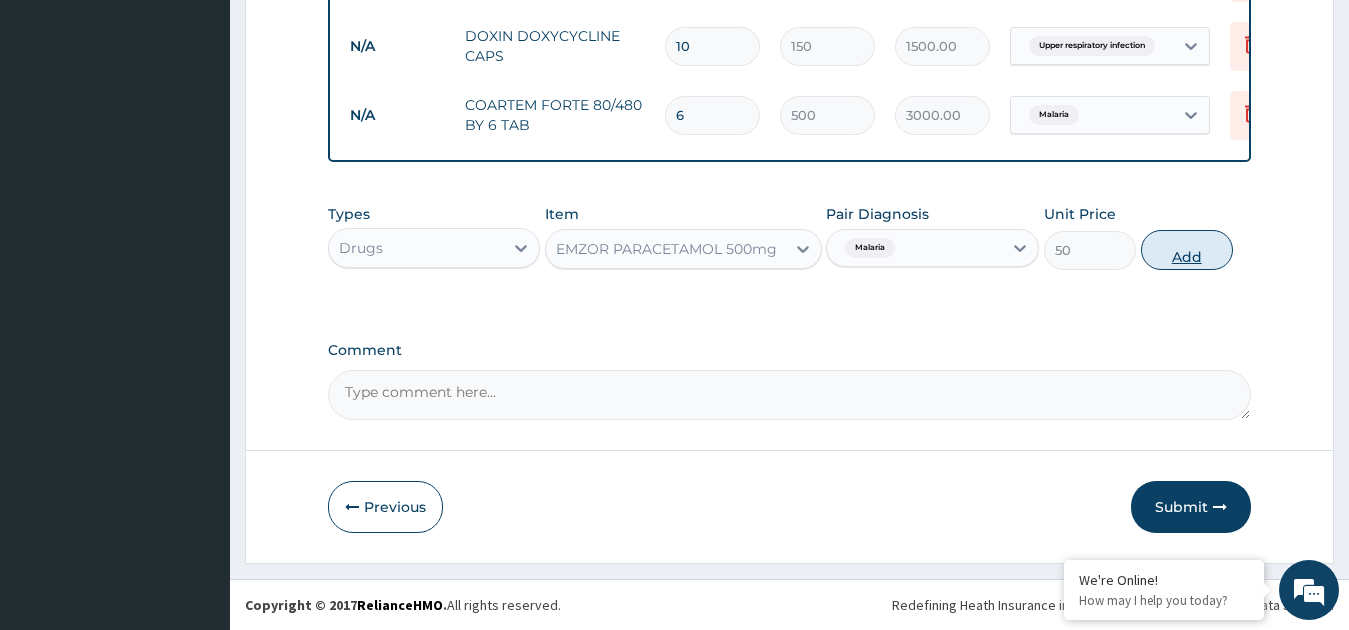 click on "Add" at bounding box center (1187, 250) 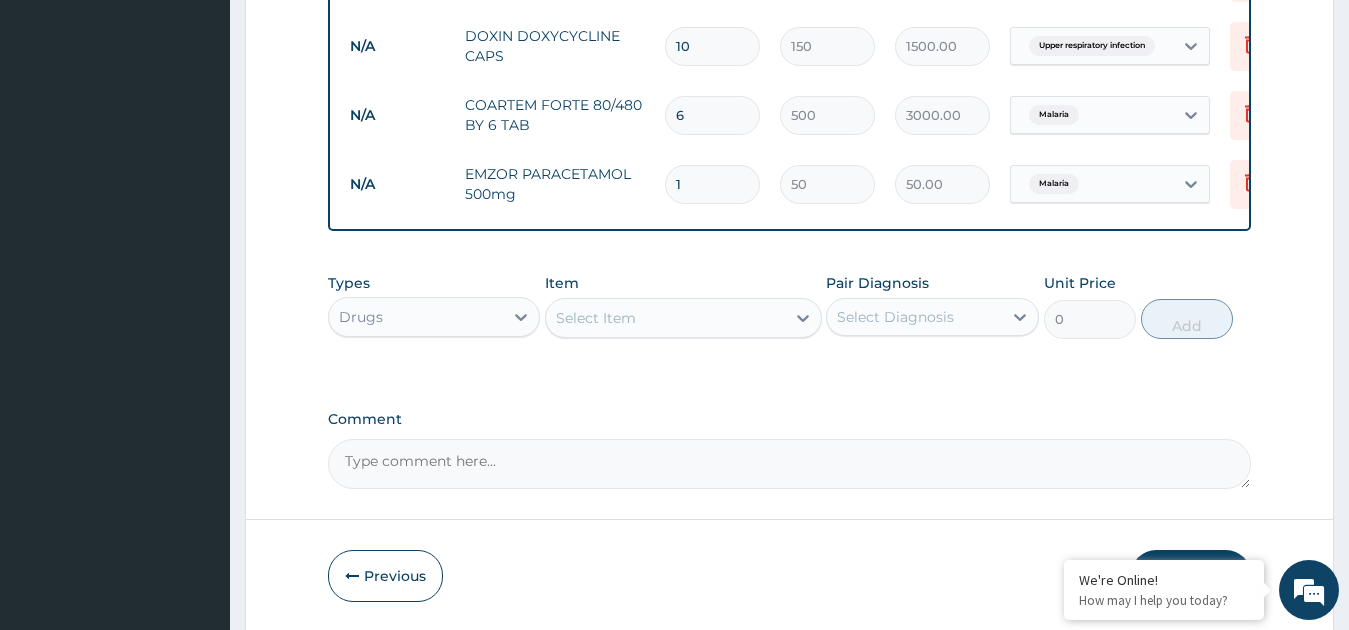 type 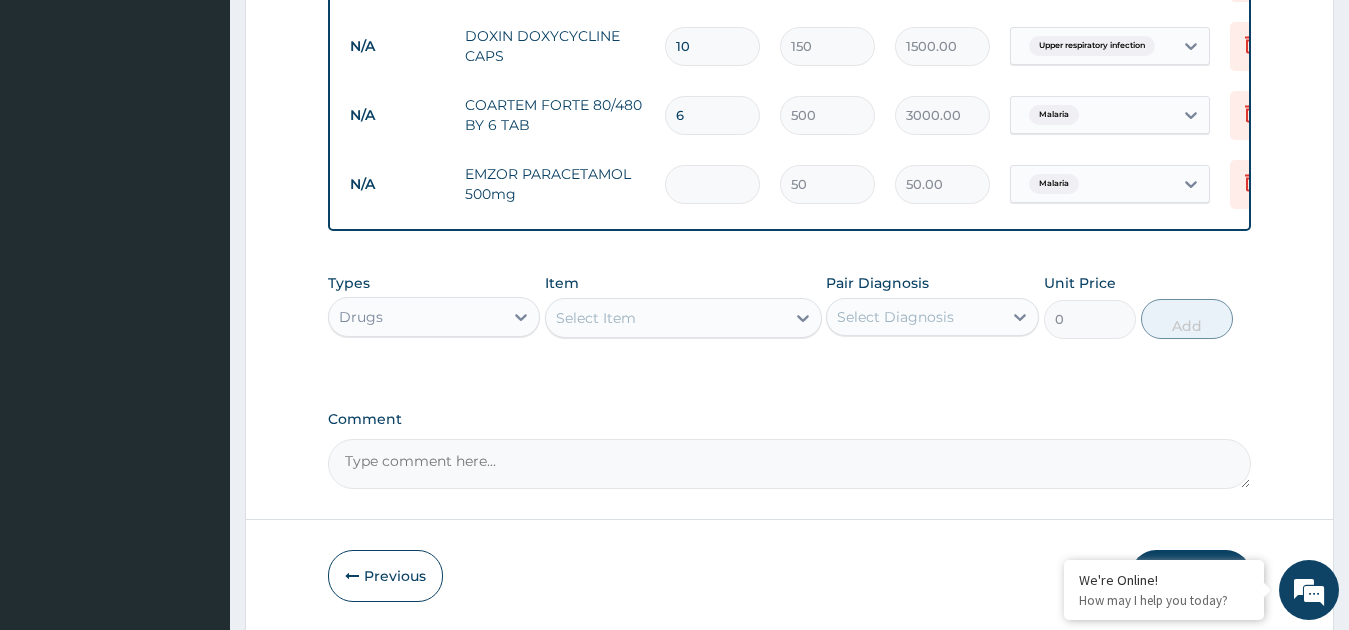 type on "0.00" 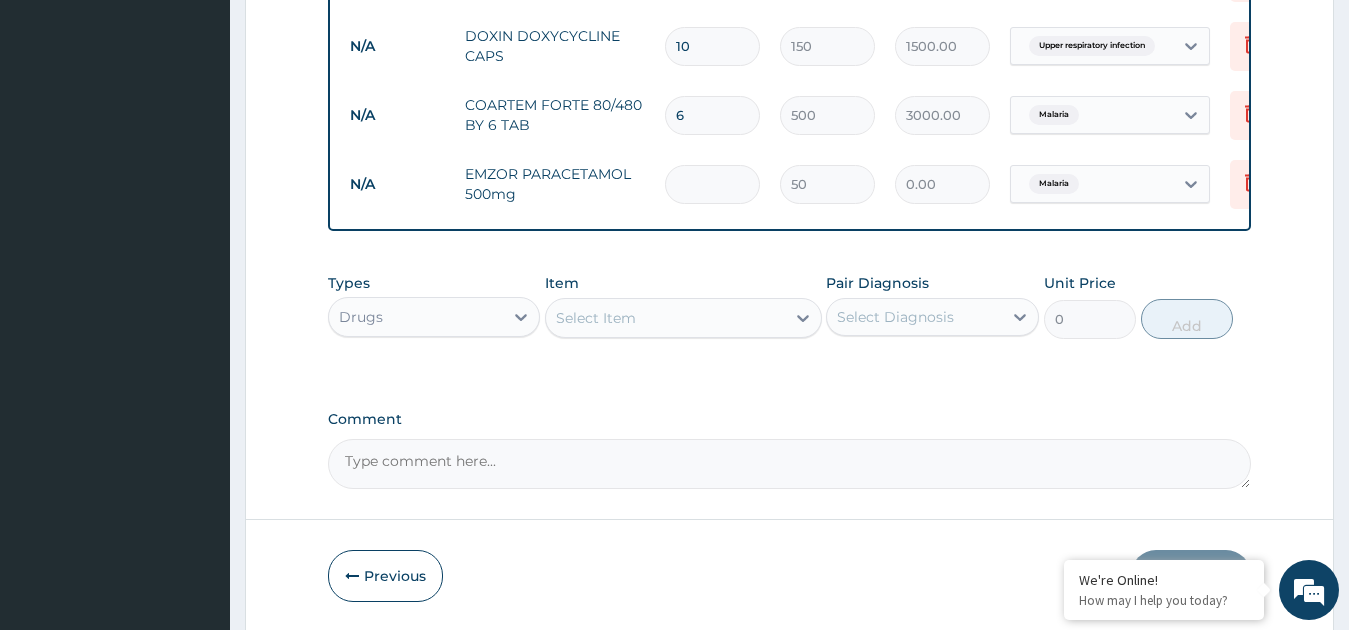 type on "2" 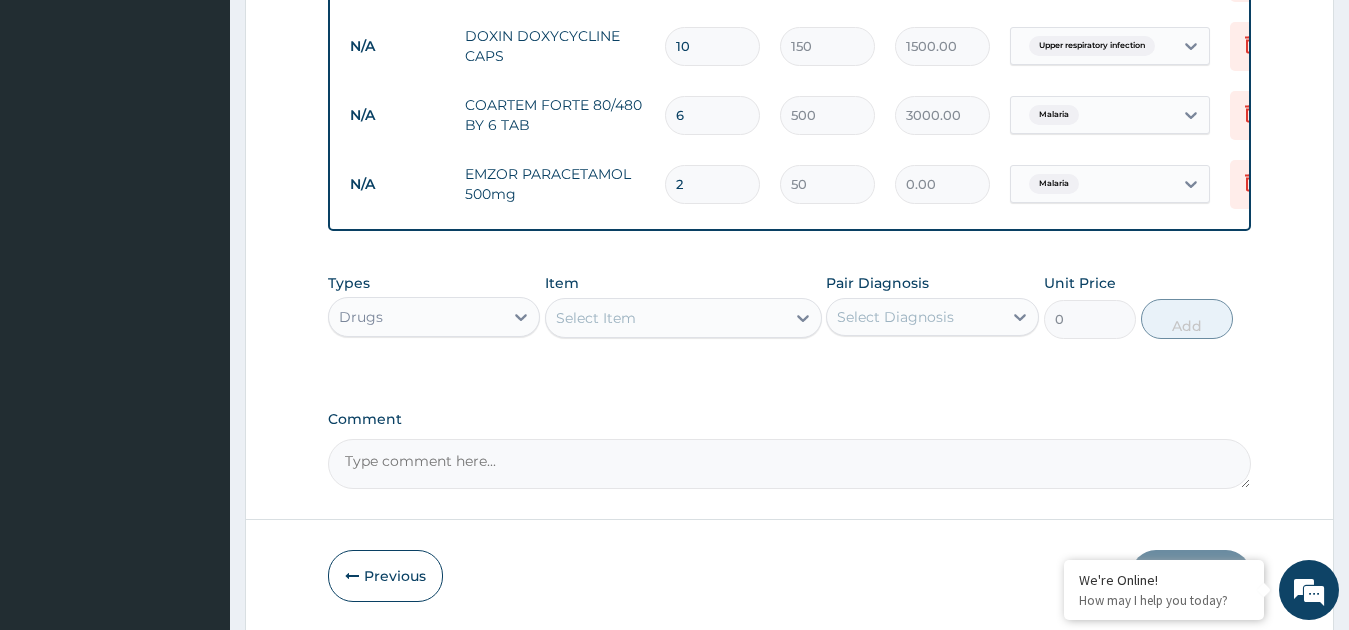 type on "100.00" 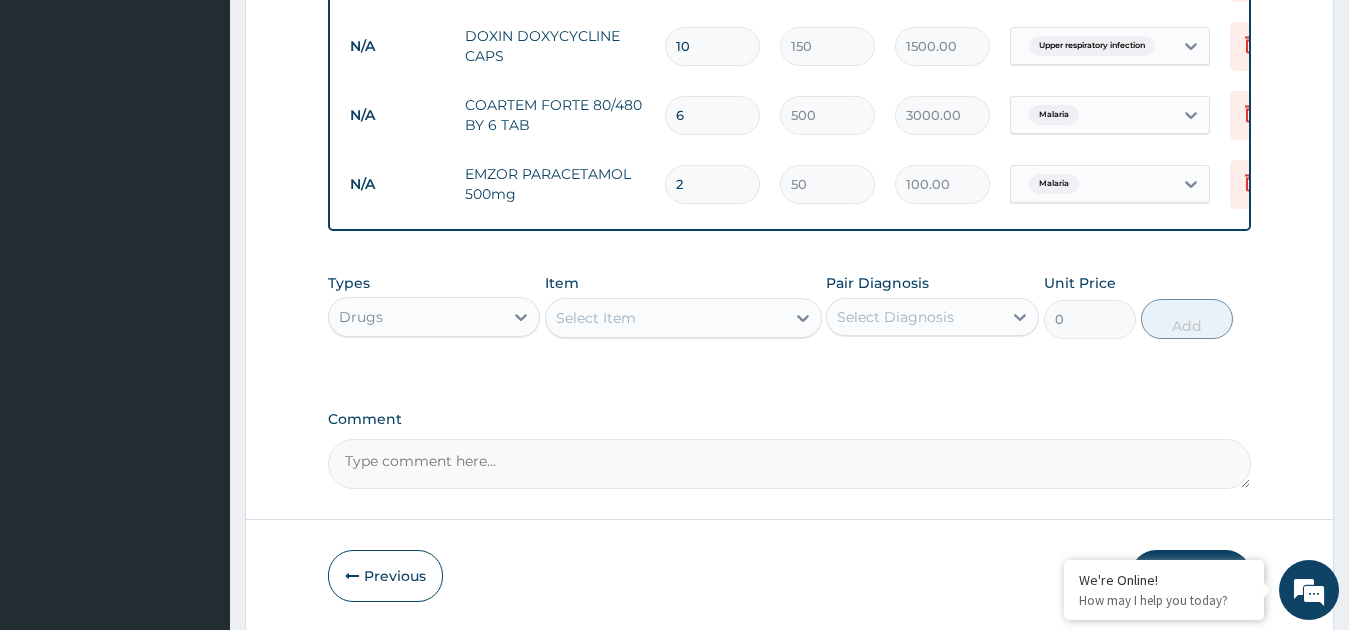 type on "20" 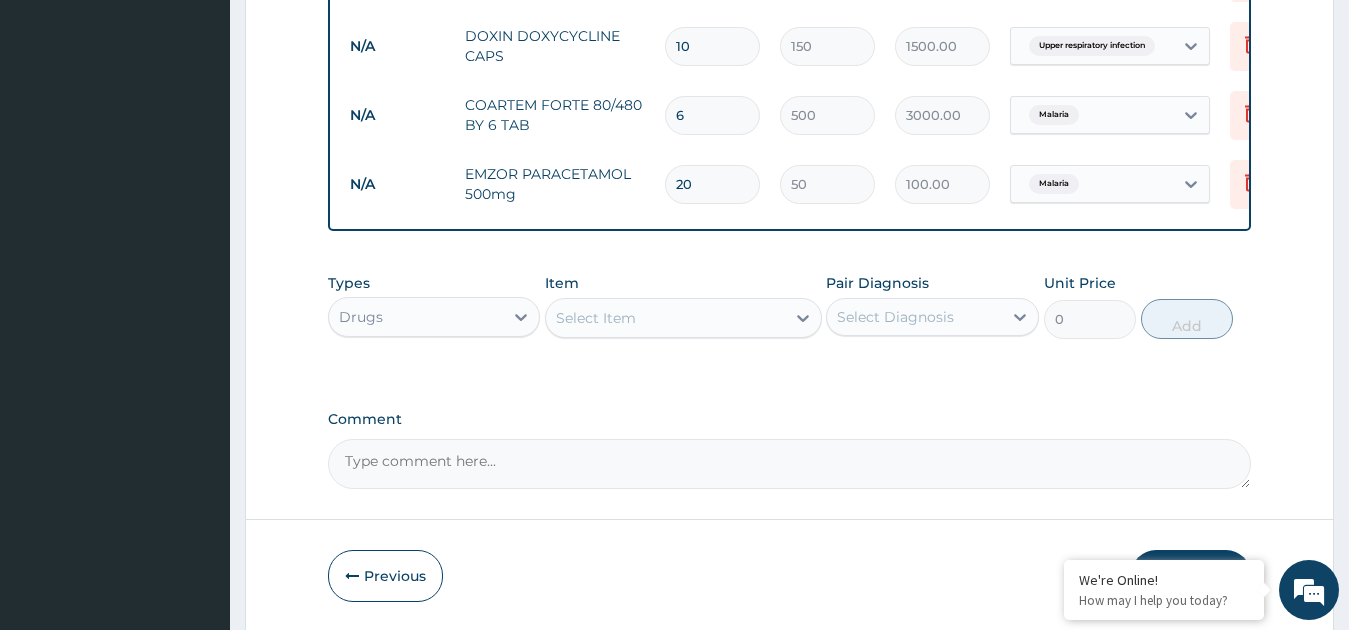 type on "1000.00" 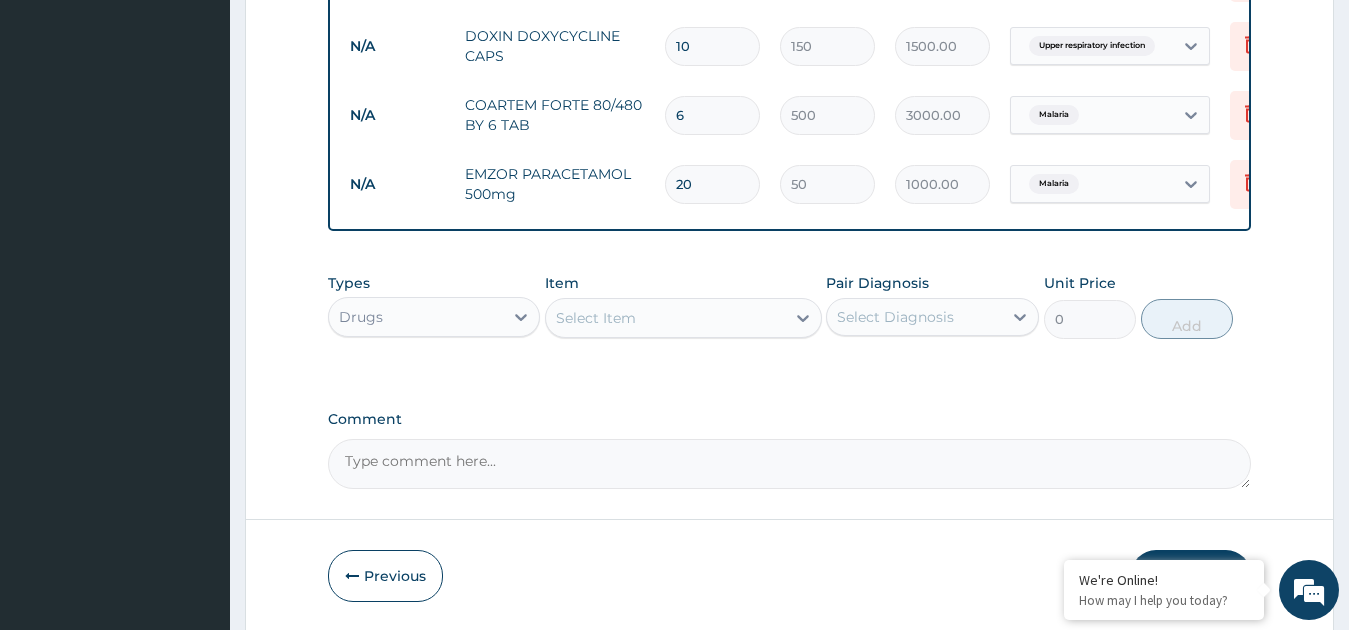 type on "20" 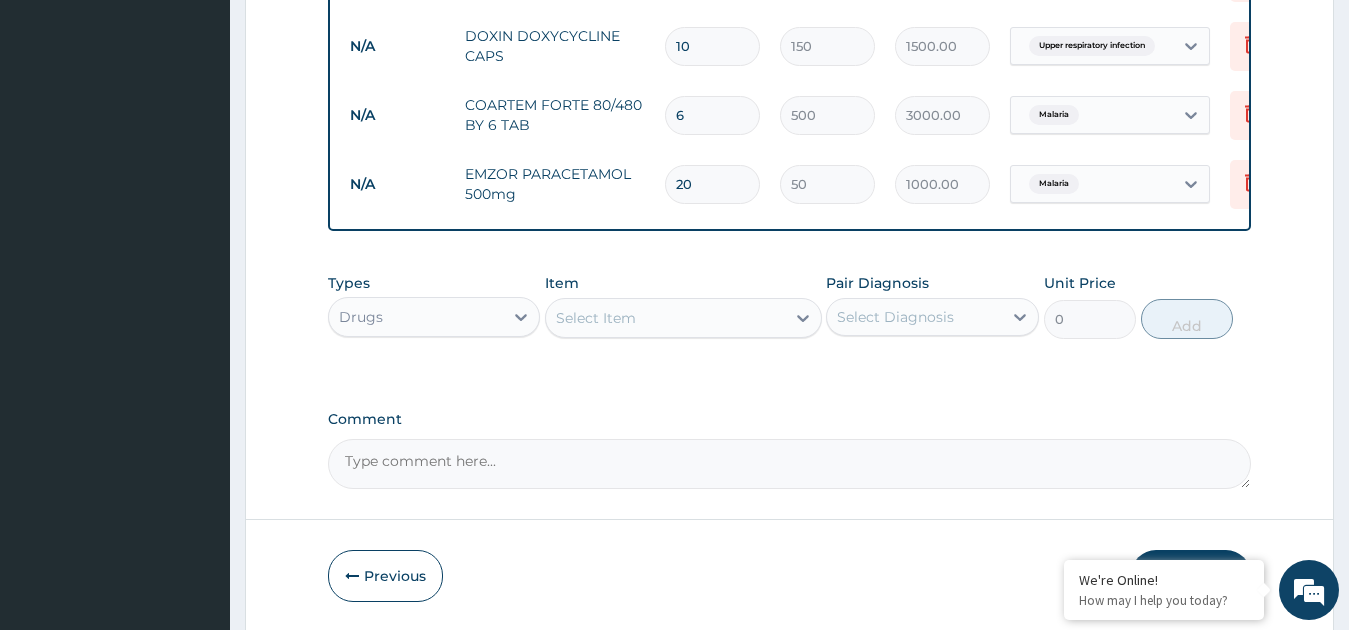 click on "Step  2  of 2 PA Code / Prescription Code Enter Code(Secondary Care Only) Encounter Date 30-06-2025 Important Notice Please enter PA codes before entering items that are not attached to a PA code   All diagnoses entered must be linked to a claim item. Diagnosis & Claim Items that are visible but inactive cannot be edited because they were imported from an already approved PA code. Diagnosis Upper respiratory infection Confirmed Malaria Confirmed NB: All diagnosis must be linked to a claim item Claim Items Type Name Quantity Unit Price Total Price Pair Diagnosis Actions N/A General practitioner Consultation first outpatient consultation 1 4000 4000.00 Upper respiratory infection  + 1 Delete N/A LORATADINE 10 mg TAB 5 59.125 295.63 Upper respiratory infection Delete N/A DOXIN DOXYCYCLINE CAPS 10 150 1500.00 Upper respiratory infection Delete N/A COARTEM FORTE 80/480 BY 6 TAB 6 500 3000.00 Malaria Delete N/A EMZOR PARACETAMOL 500mg 20 50 1000.00 Malaria Delete Types Drugs Item Select Item Pair Diagnosis 0 Add" at bounding box center [789, -99] 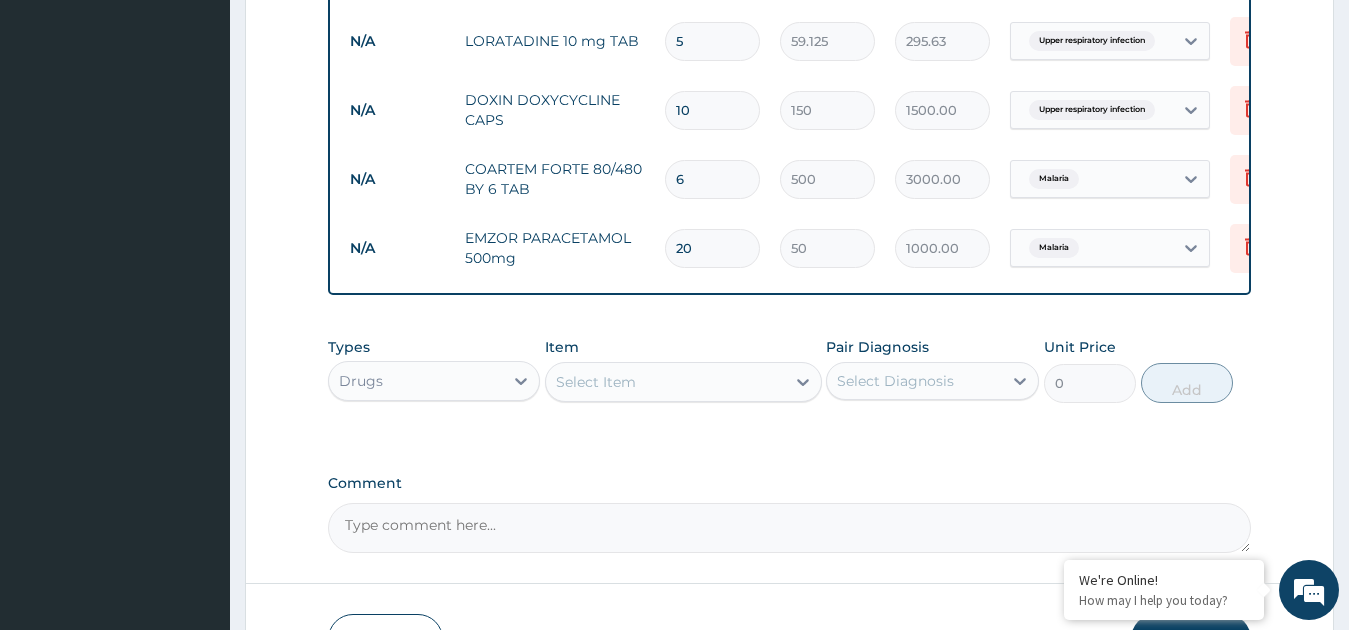 scroll, scrollTop: 1021, scrollLeft: 0, axis: vertical 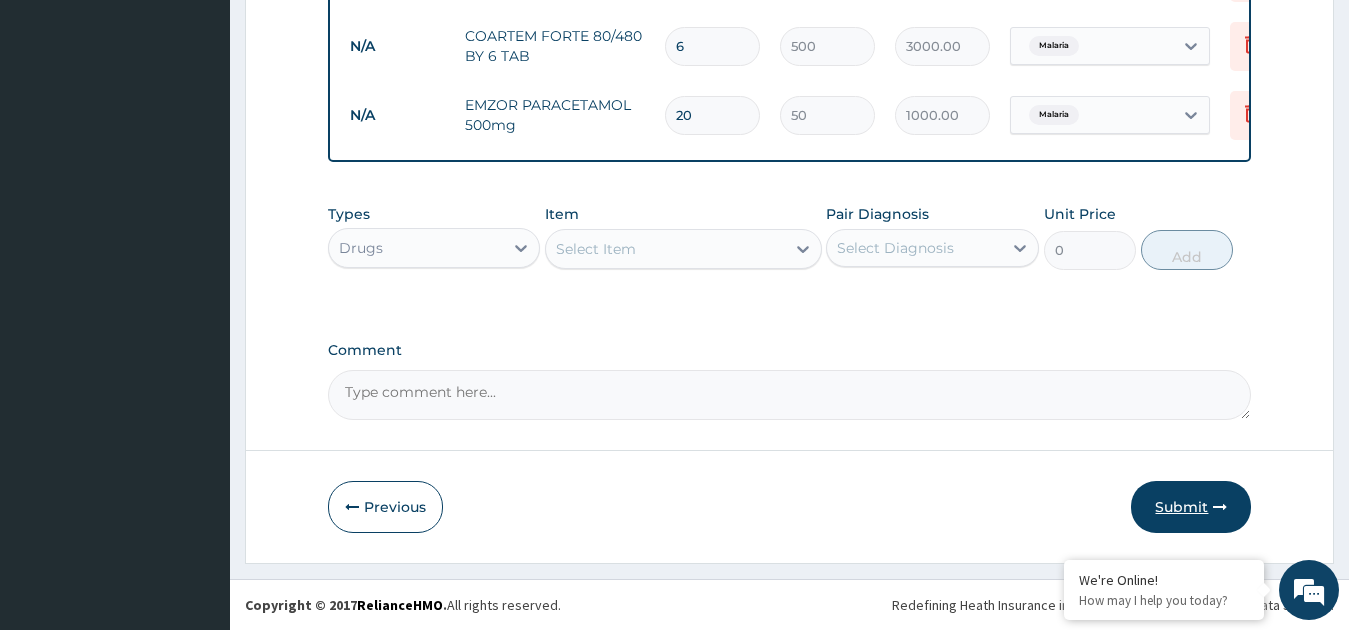 click on "Submit" at bounding box center [1191, 507] 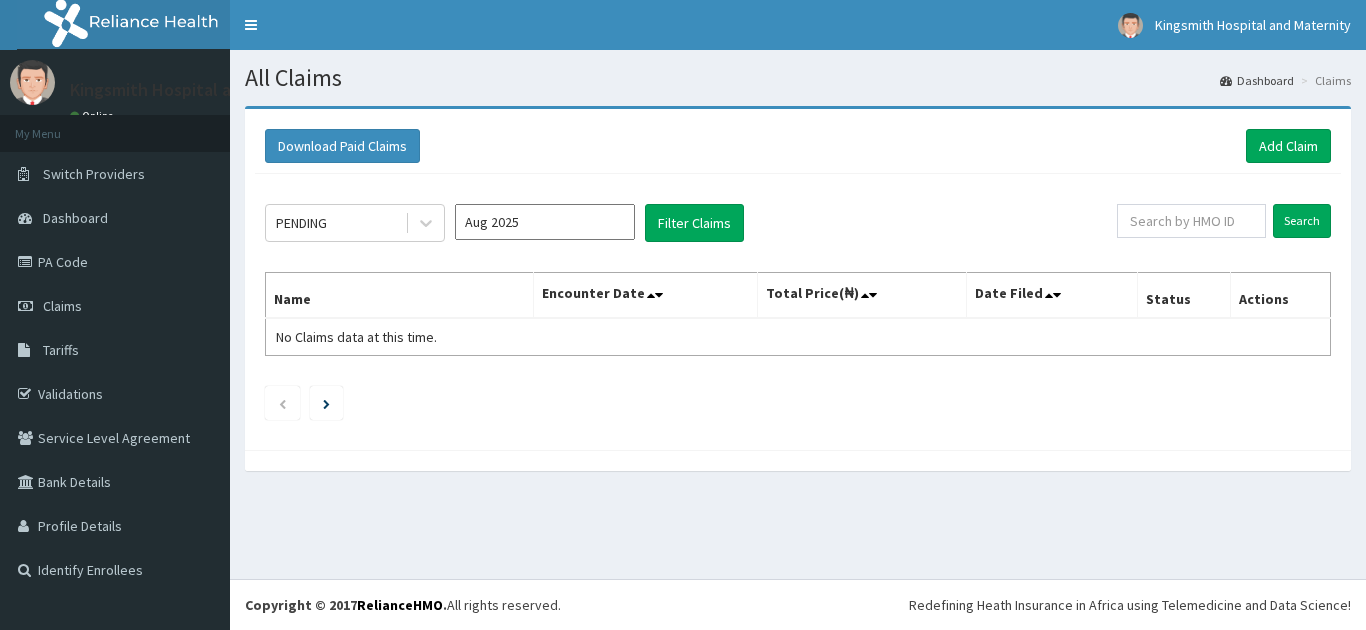 scroll, scrollTop: 0, scrollLeft: 0, axis: both 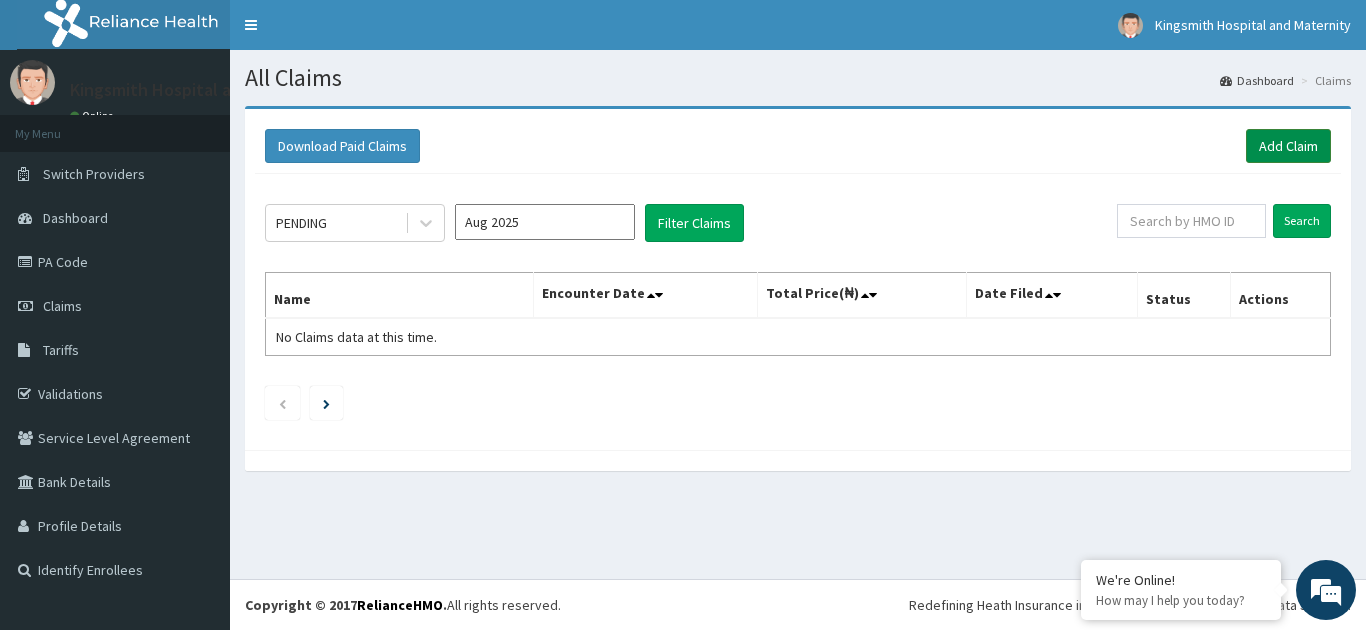 click on "Add Claim" at bounding box center [1288, 146] 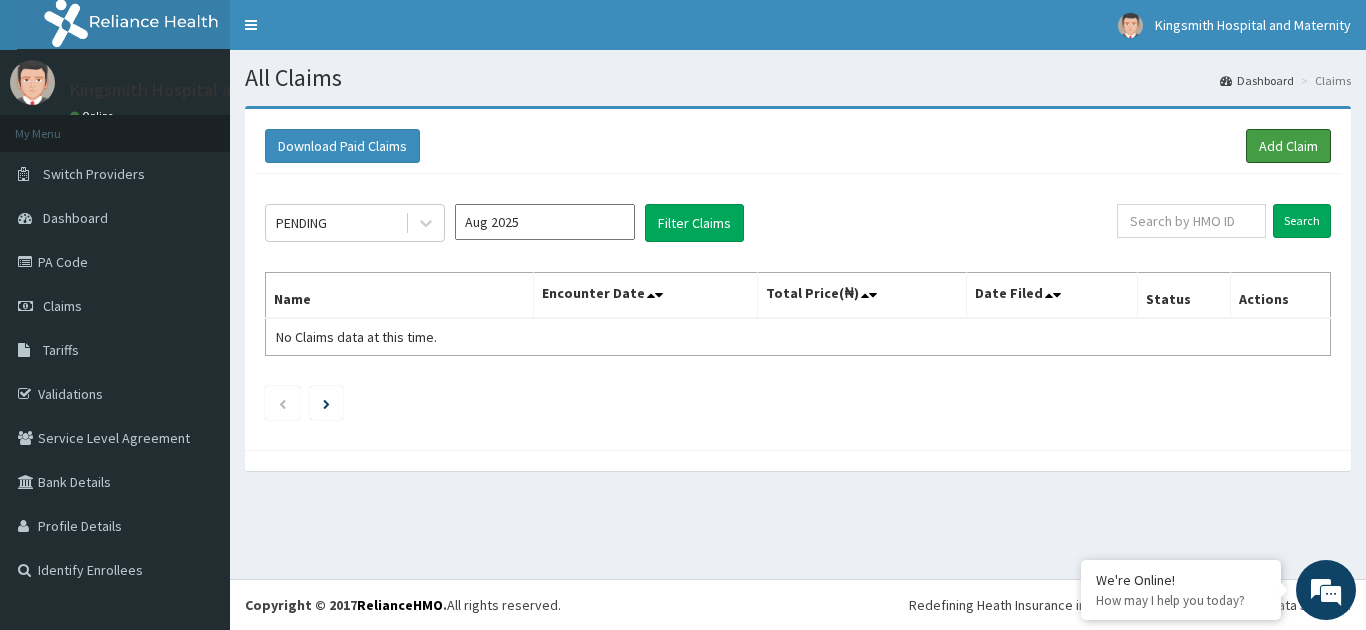 drag, startPoint x: 1326, startPoint y: 159, endPoint x: 1213, endPoint y: 130, distance: 116.6619 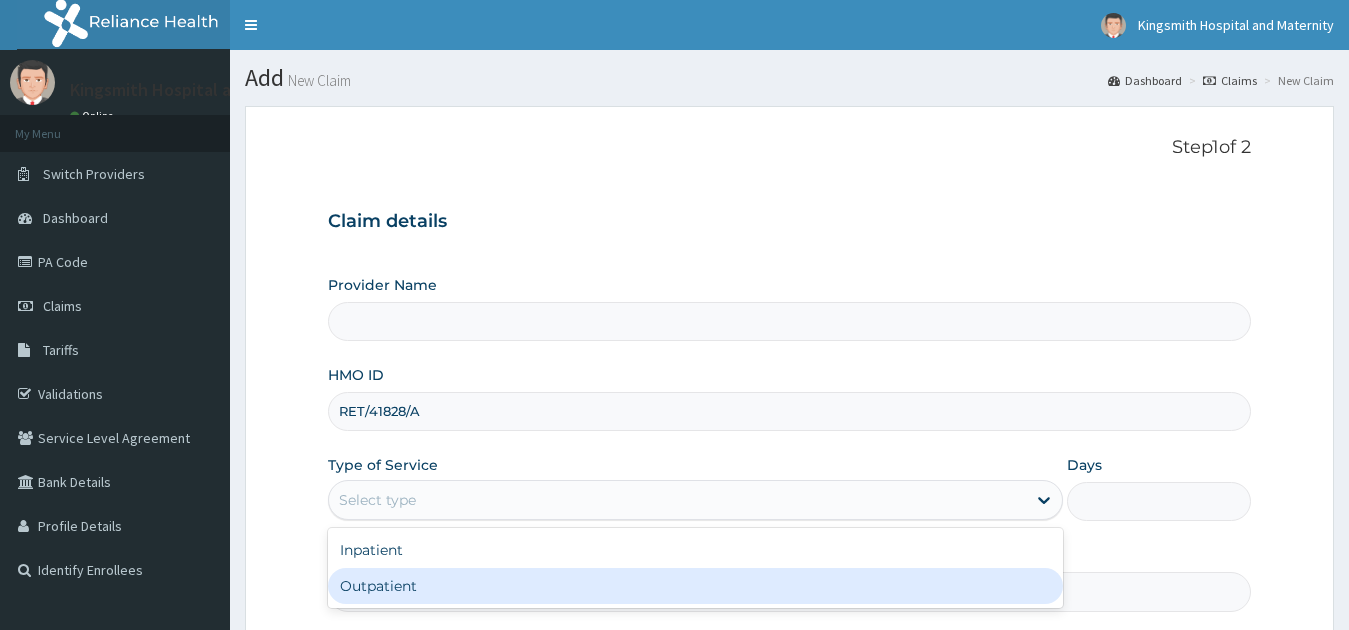 click on "Outpatient" at bounding box center [696, 586] 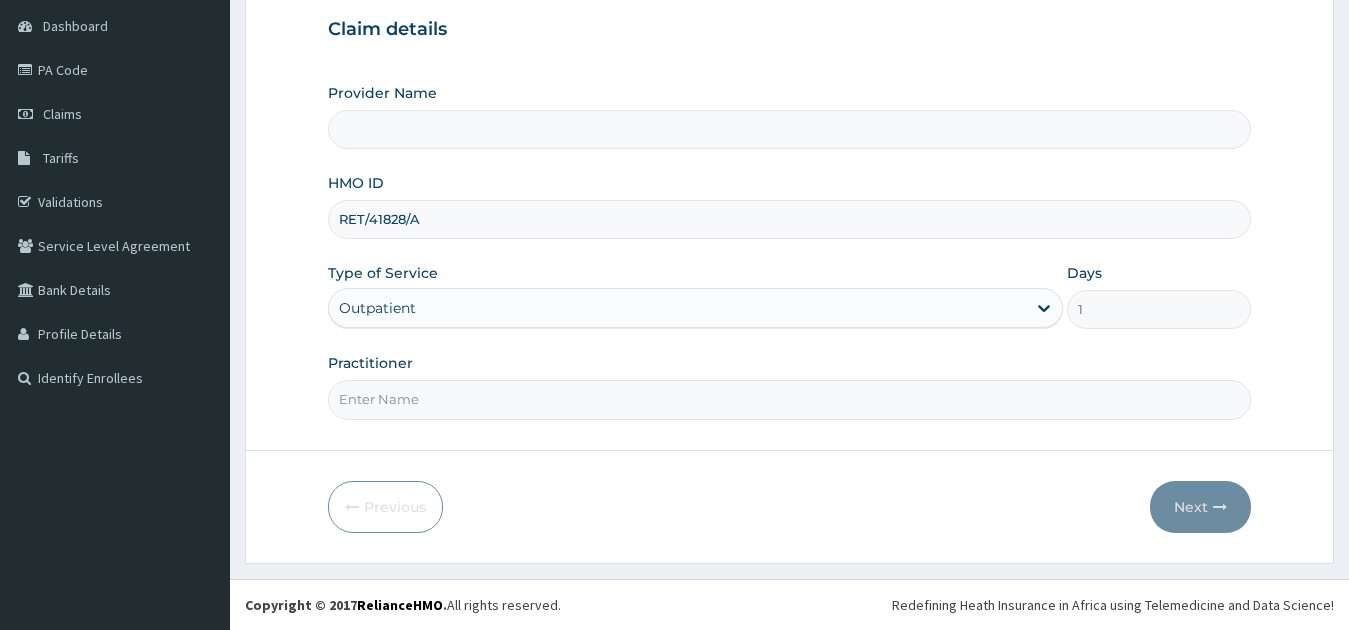 scroll, scrollTop: 192, scrollLeft: 0, axis: vertical 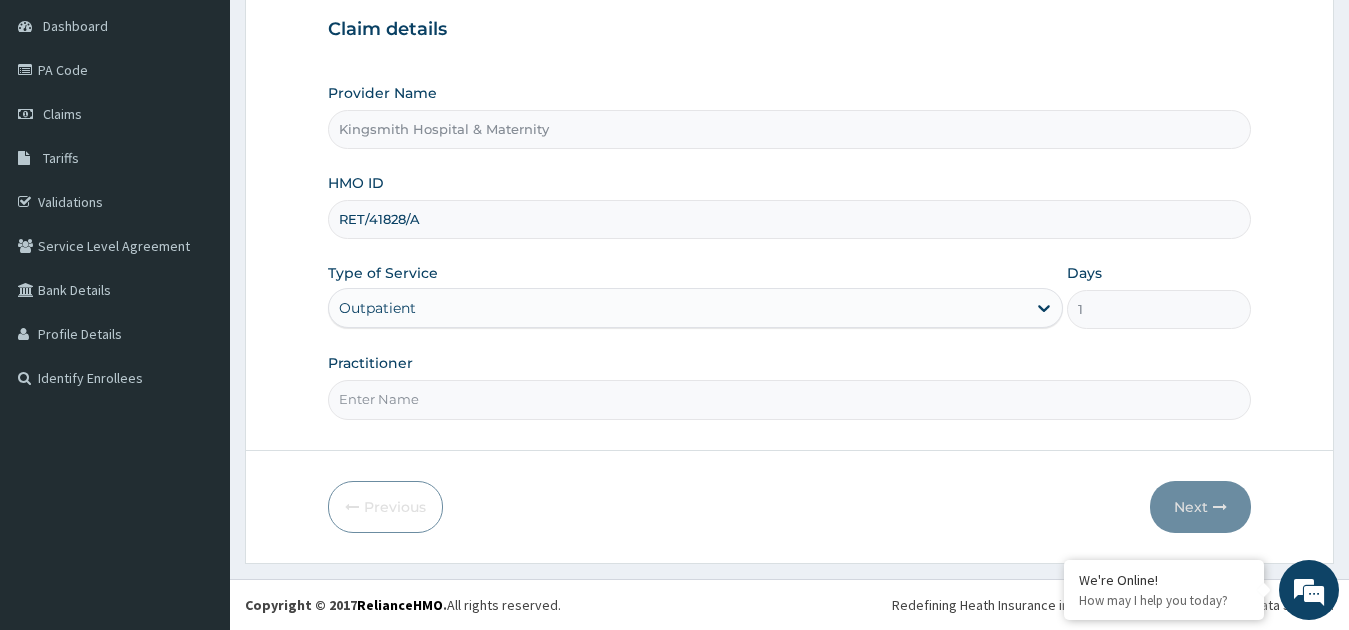 click on "Practitioner" at bounding box center [790, 399] 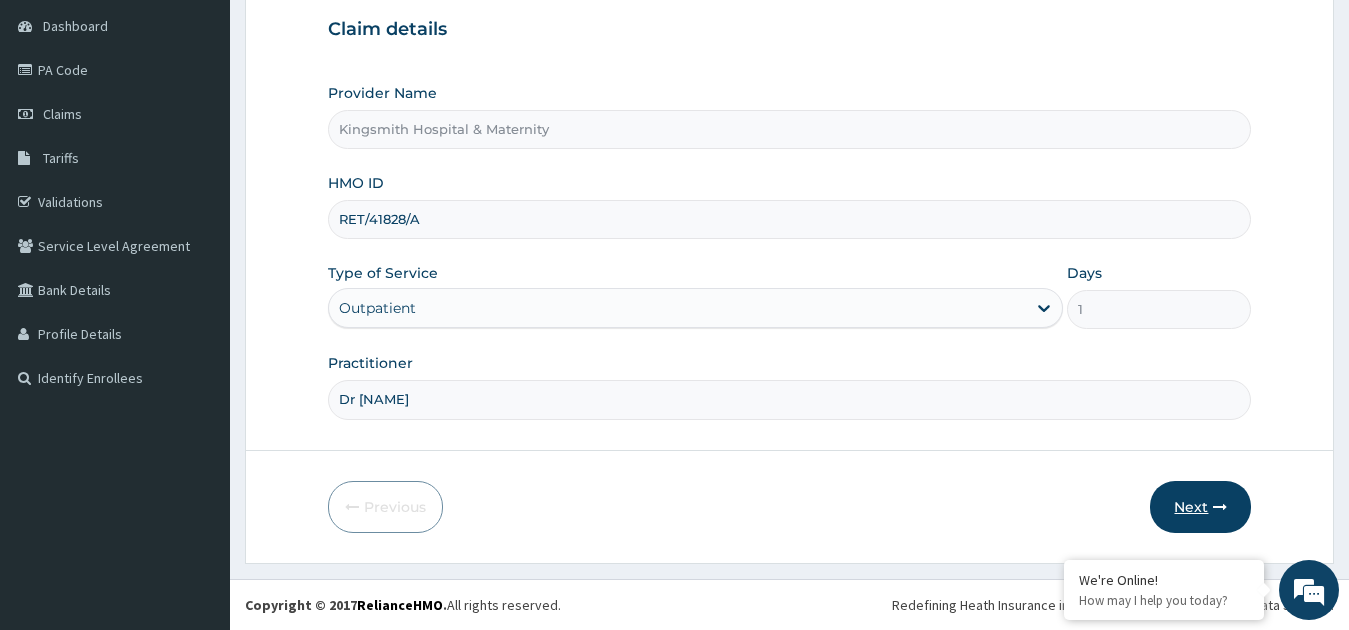 type on "Dr [NAME]" 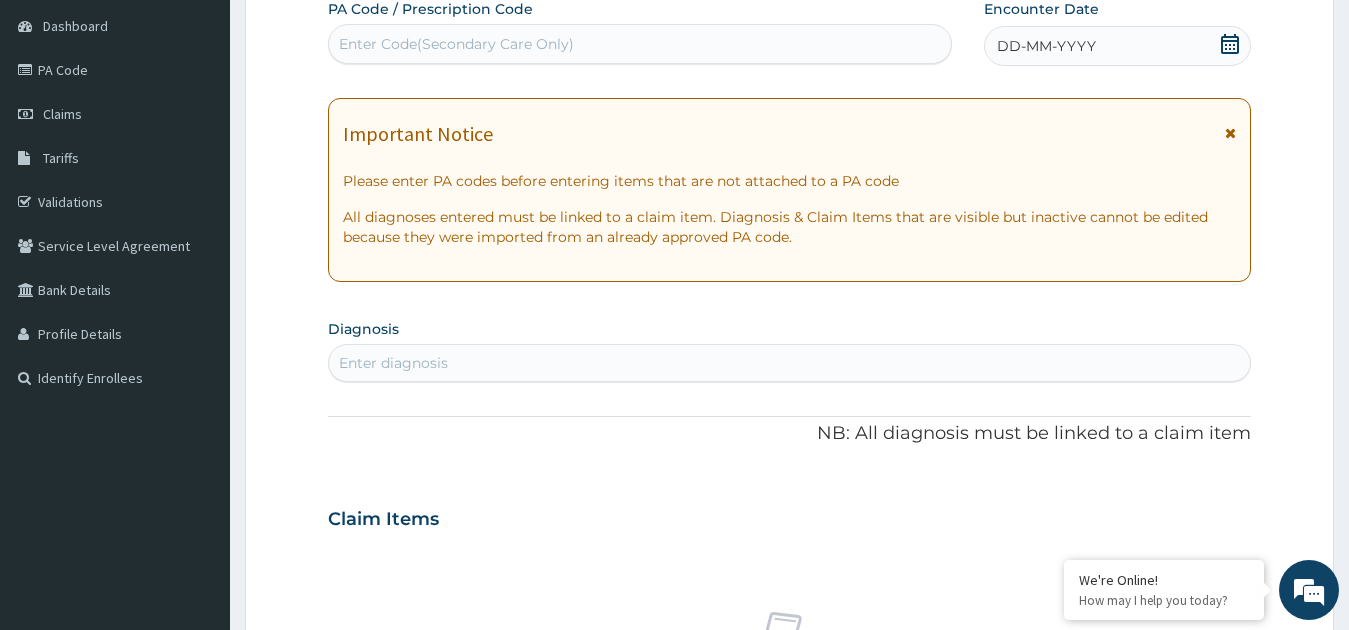 click on "DD-MM-YYYY" at bounding box center [1118, 46] 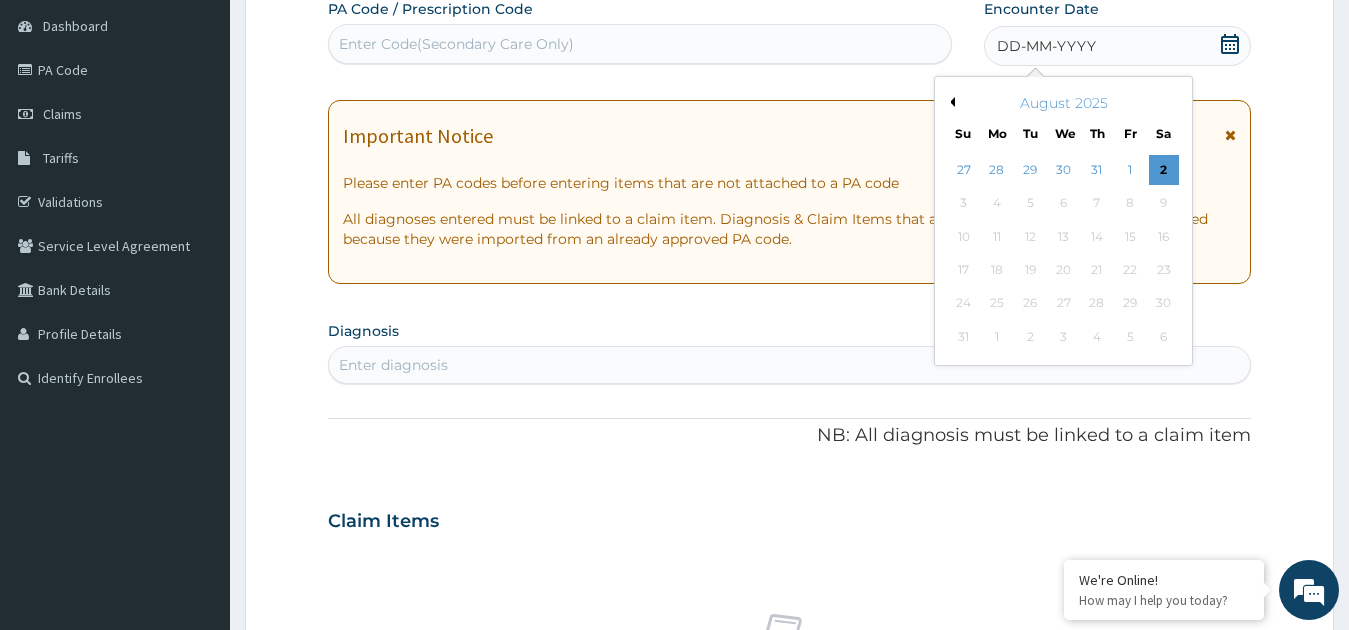 click on "Previous Month" at bounding box center [950, 102] 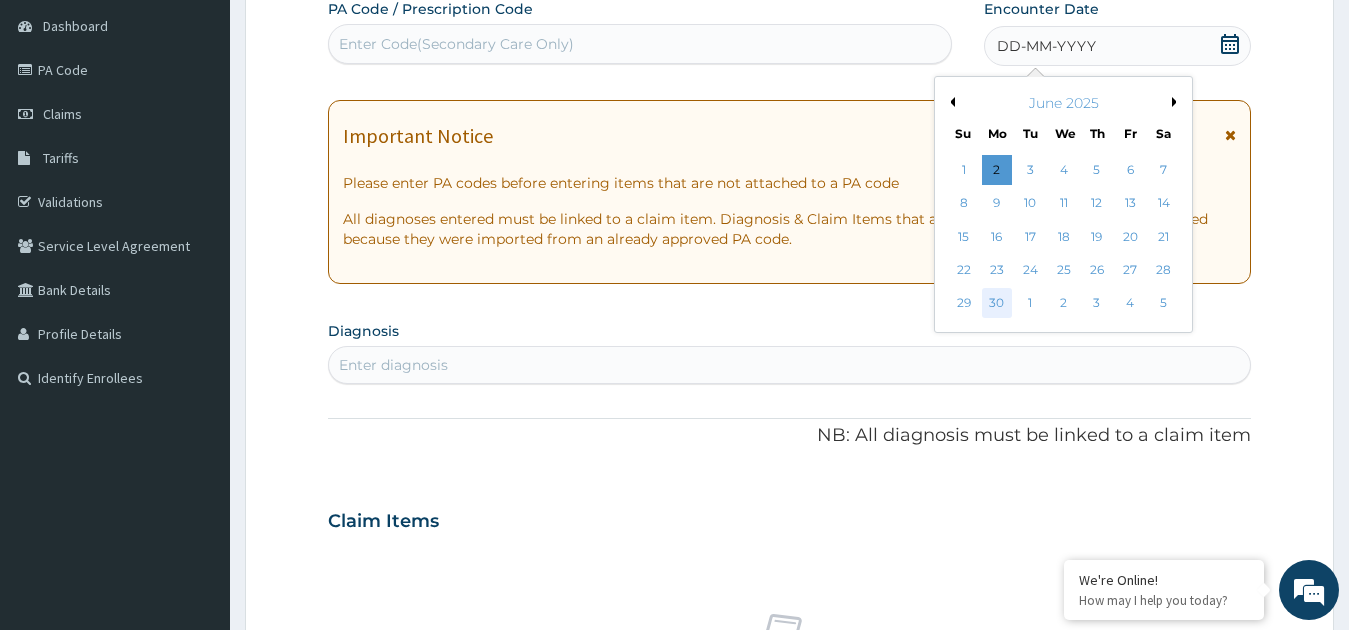 click on "30" at bounding box center (997, 304) 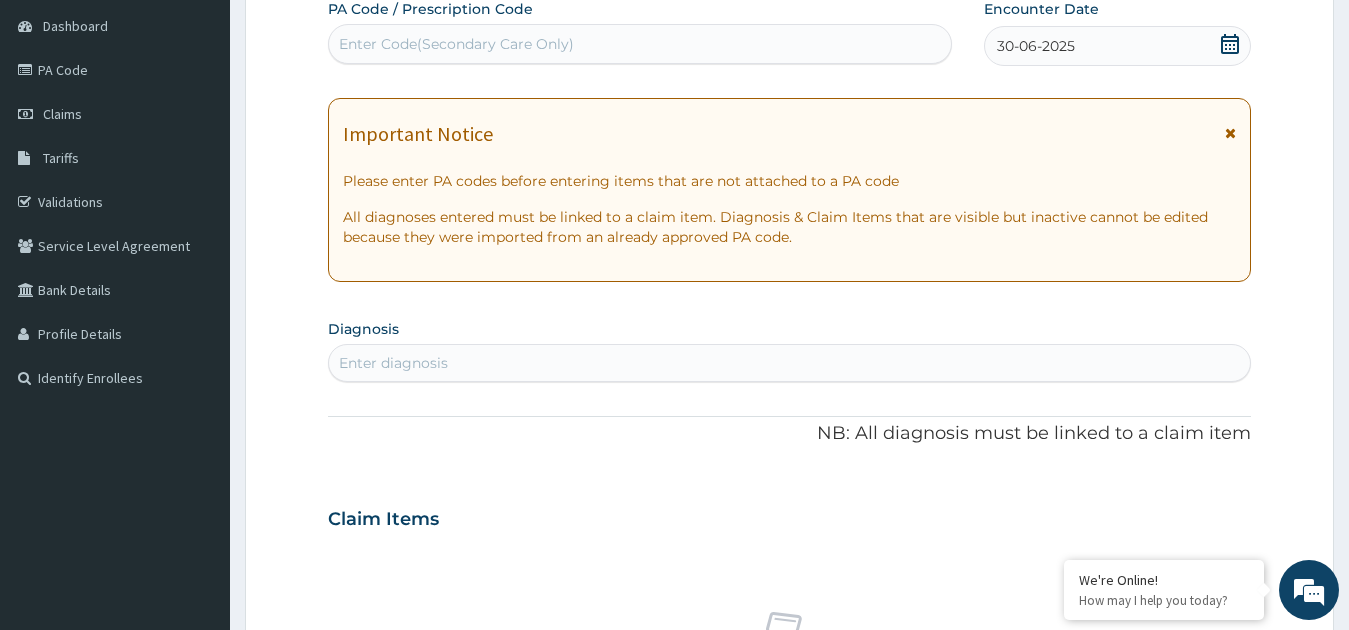 click on "Enter diagnosis" at bounding box center [790, 363] 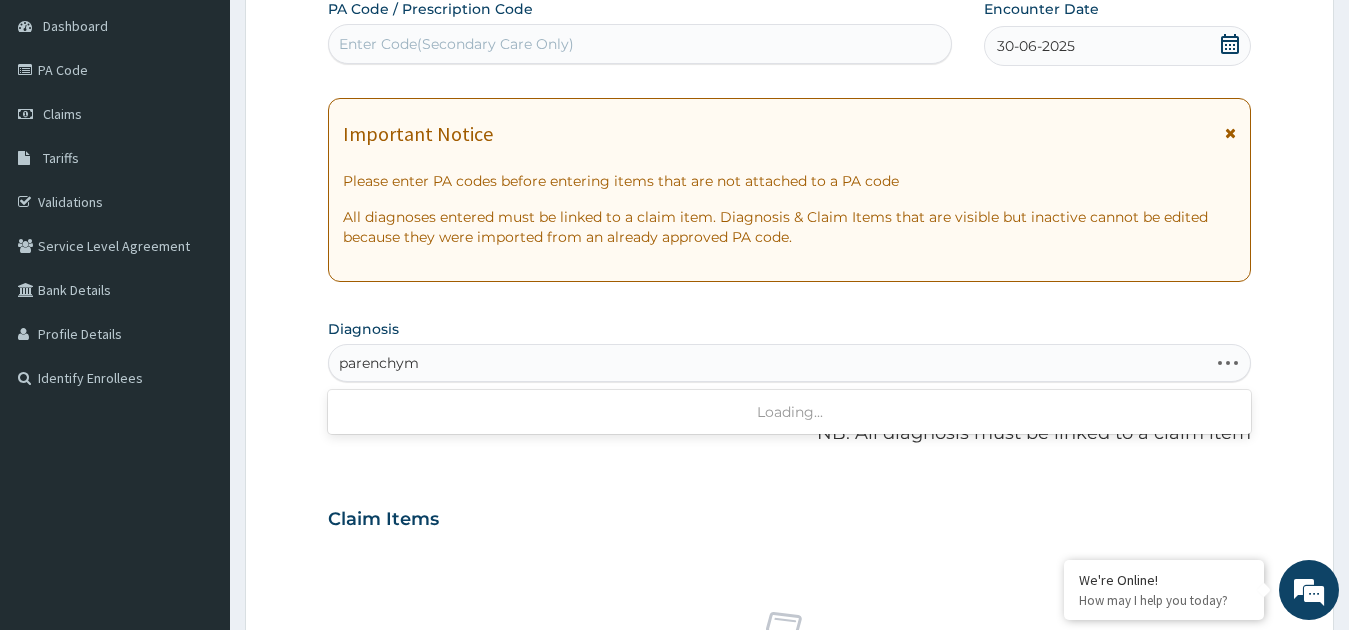 type on "parenchyma" 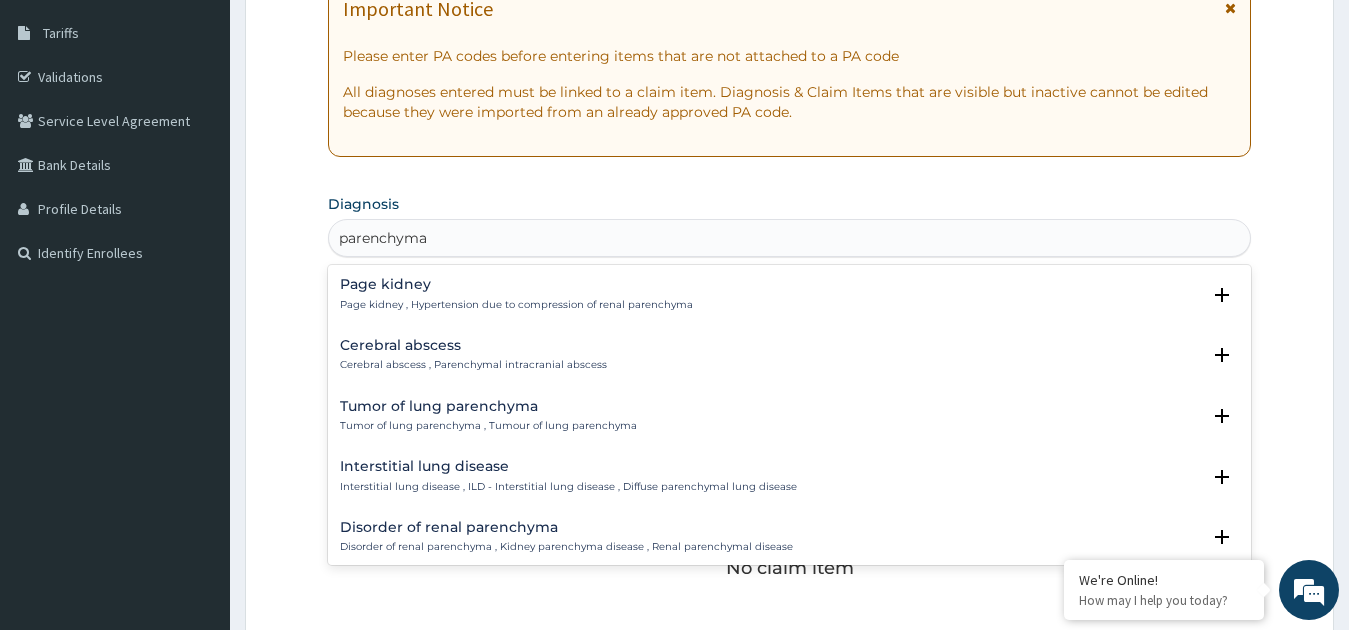 scroll, scrollTop: 324, scrollLeft: 0, axis: vertical 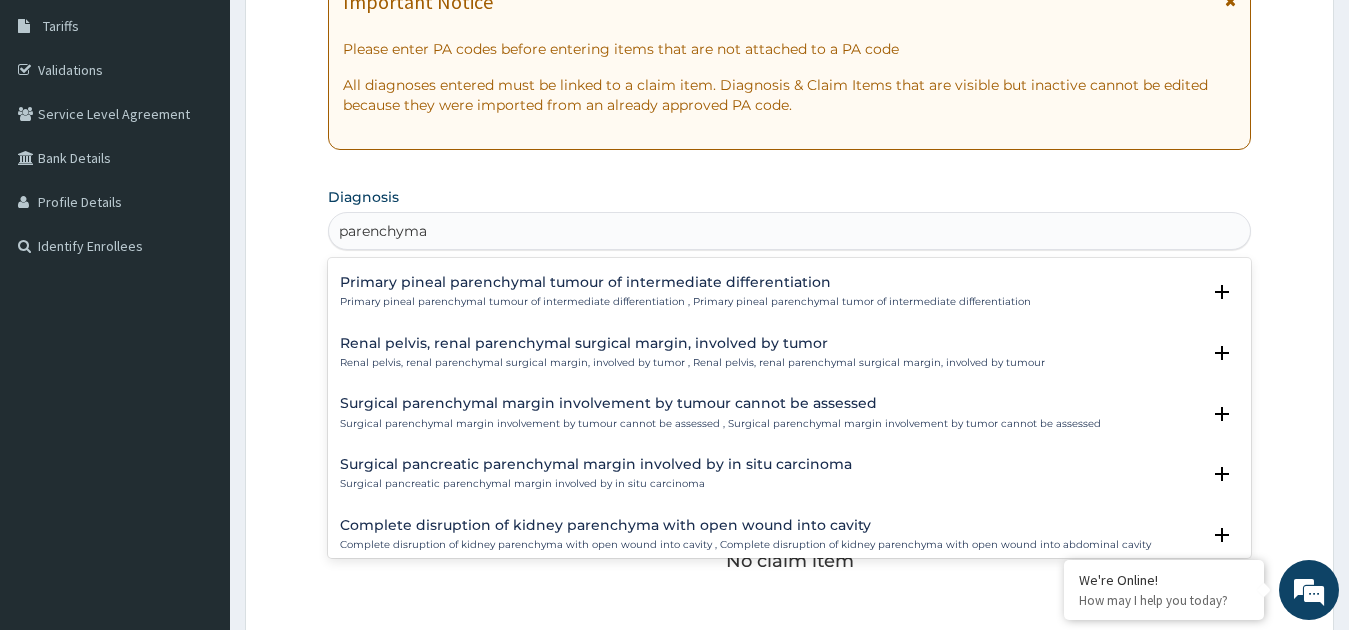 click on "parenchyma parenchyma" at bounding box center [790, 231] 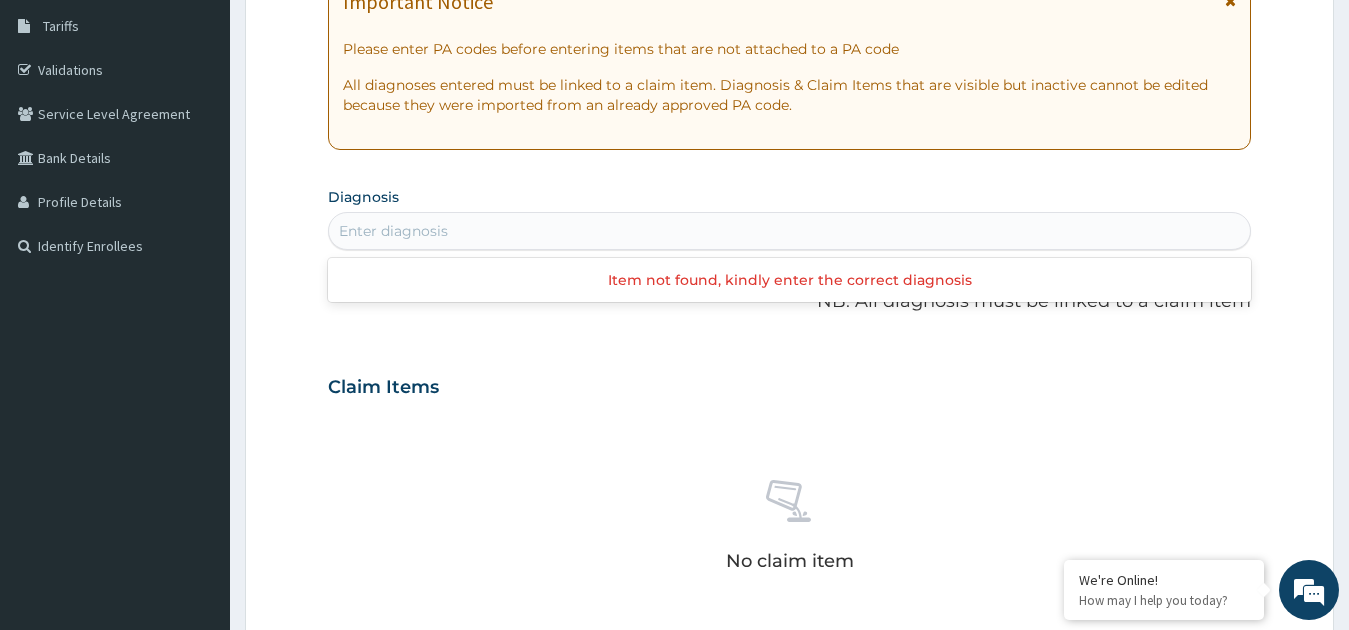 click on "Enter diagnosis" at bounding box center (790, 231) 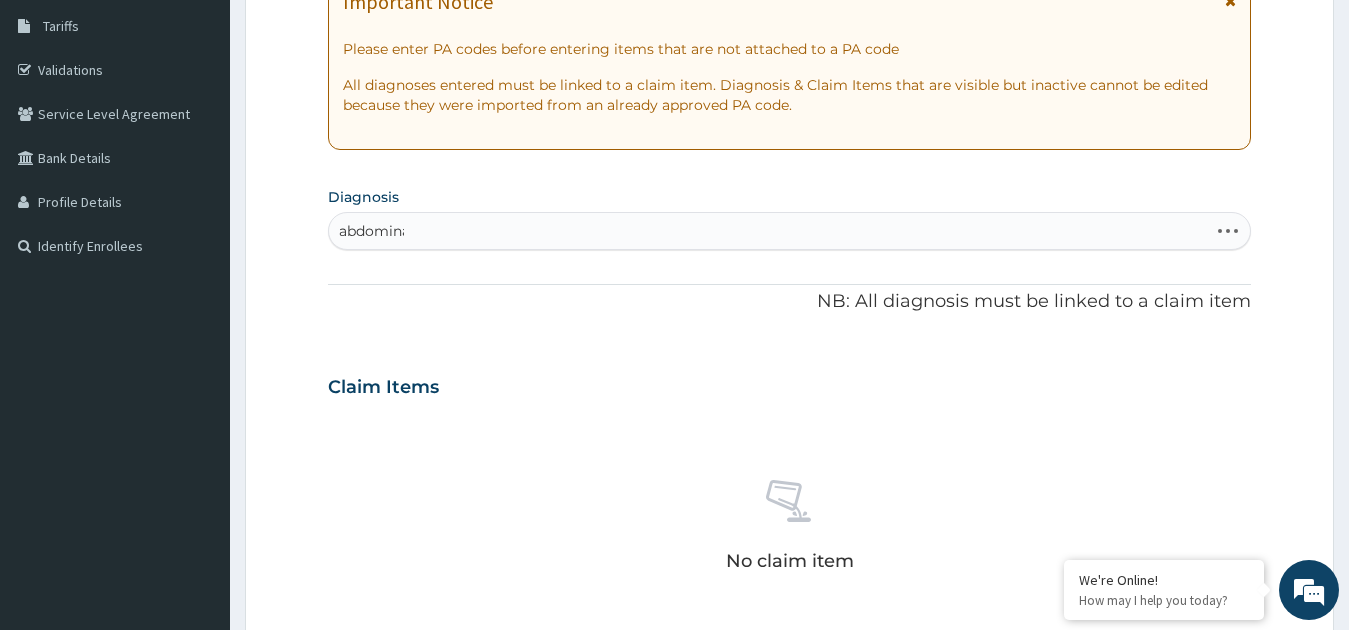 type on "abdominal" 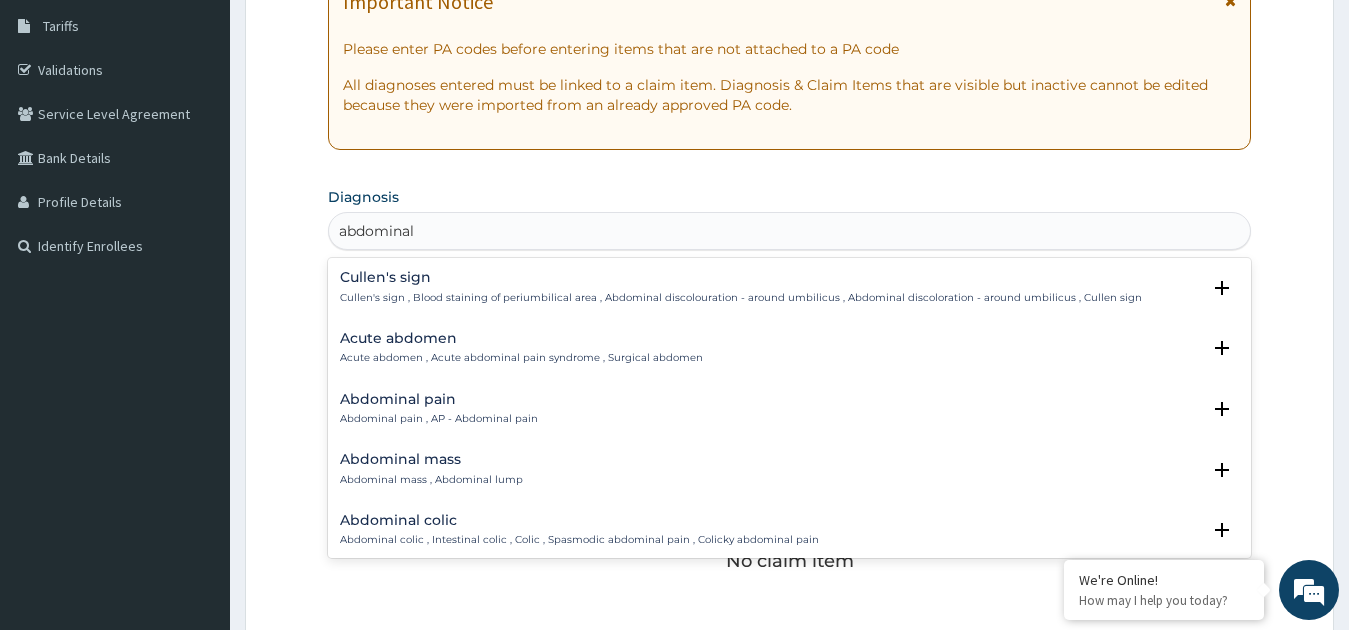 click on "Acute abdomen Acute abdomen , Acute abdominal pain syndrome , Surgical abdomen" at bounding box center (521, 348) 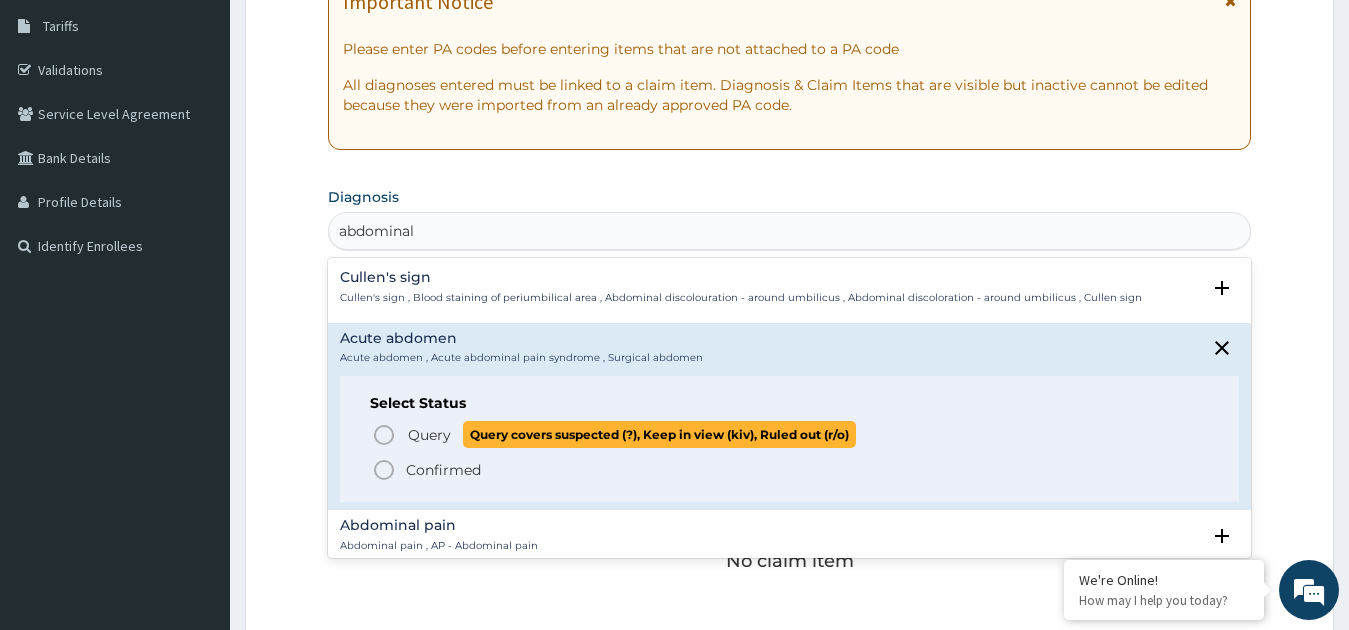 click on "Query" at bounding box center [429, 435] 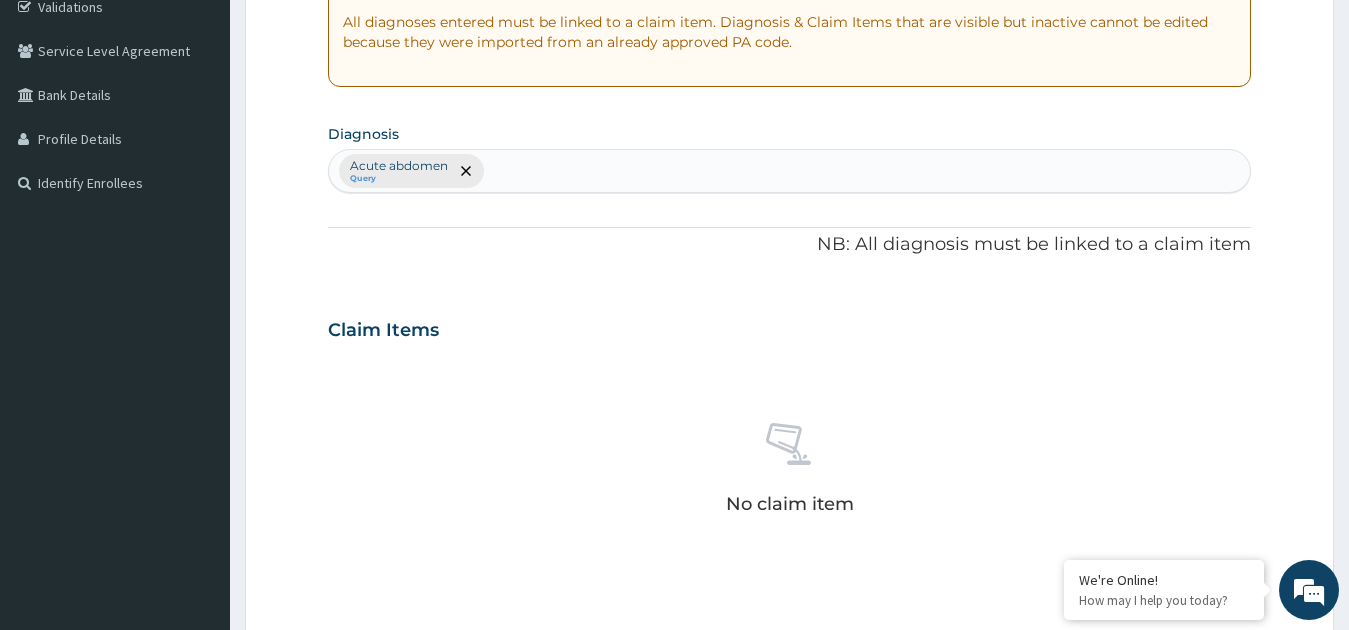 scroll, scrollTop: 448, scrollLeft: 0, axis: vertical 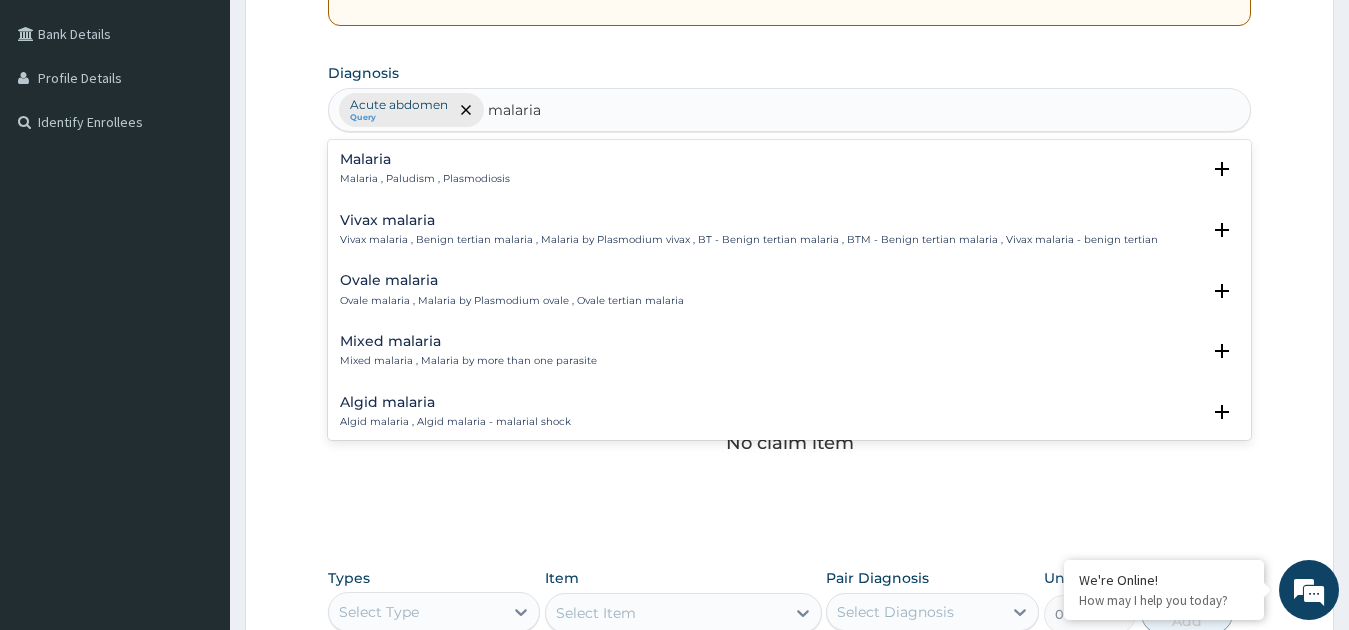 type on "malaria" 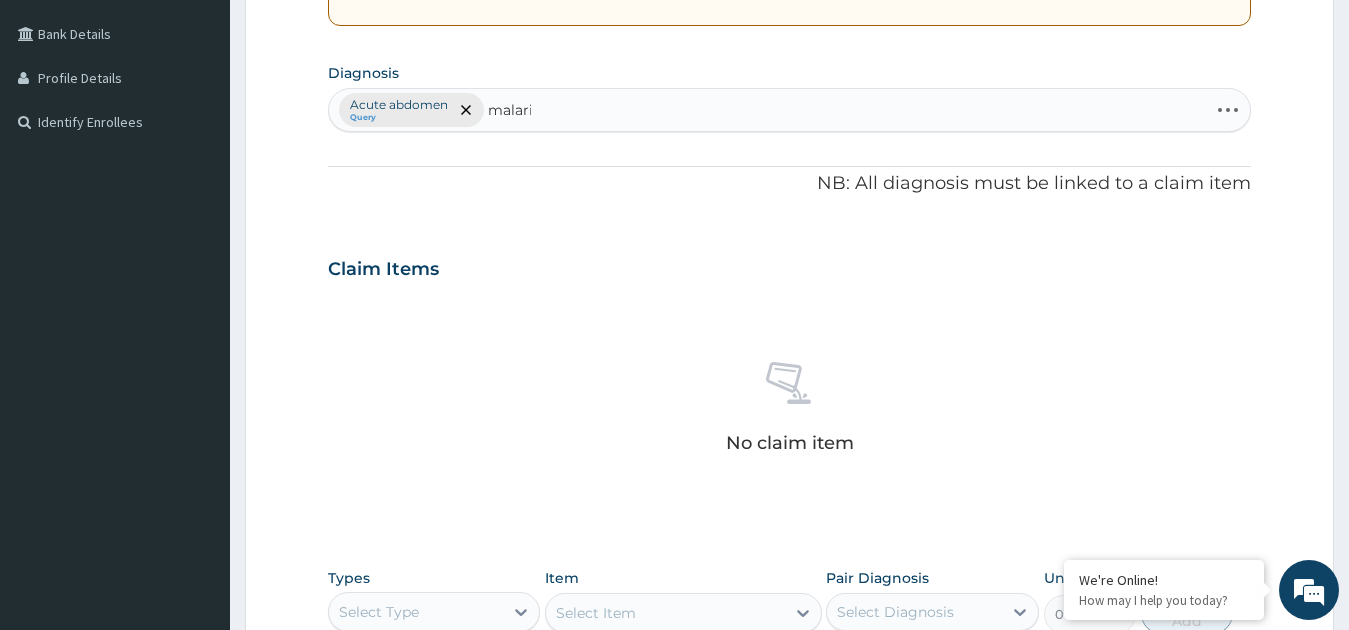 type on "malaria" 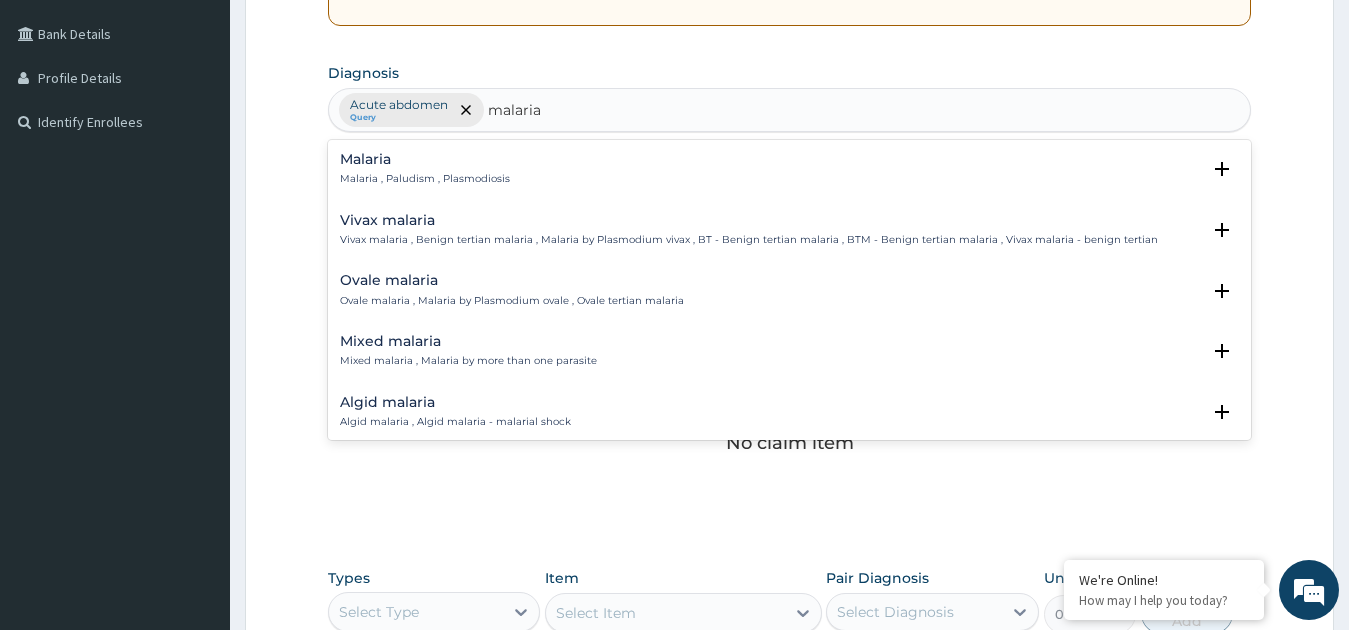 click on "Malaria , Paludism , Plasmodiosis" at bounding box center [425, 179] 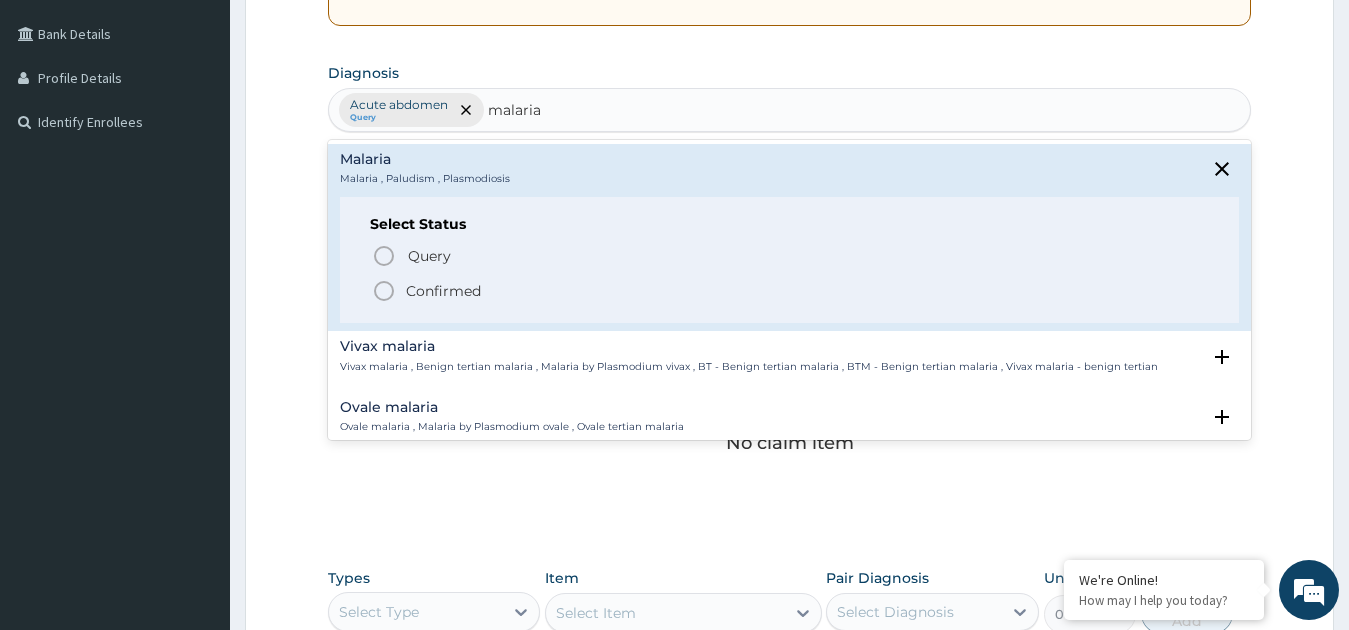 click on "Confirmed" at bounding box center (443, 291) 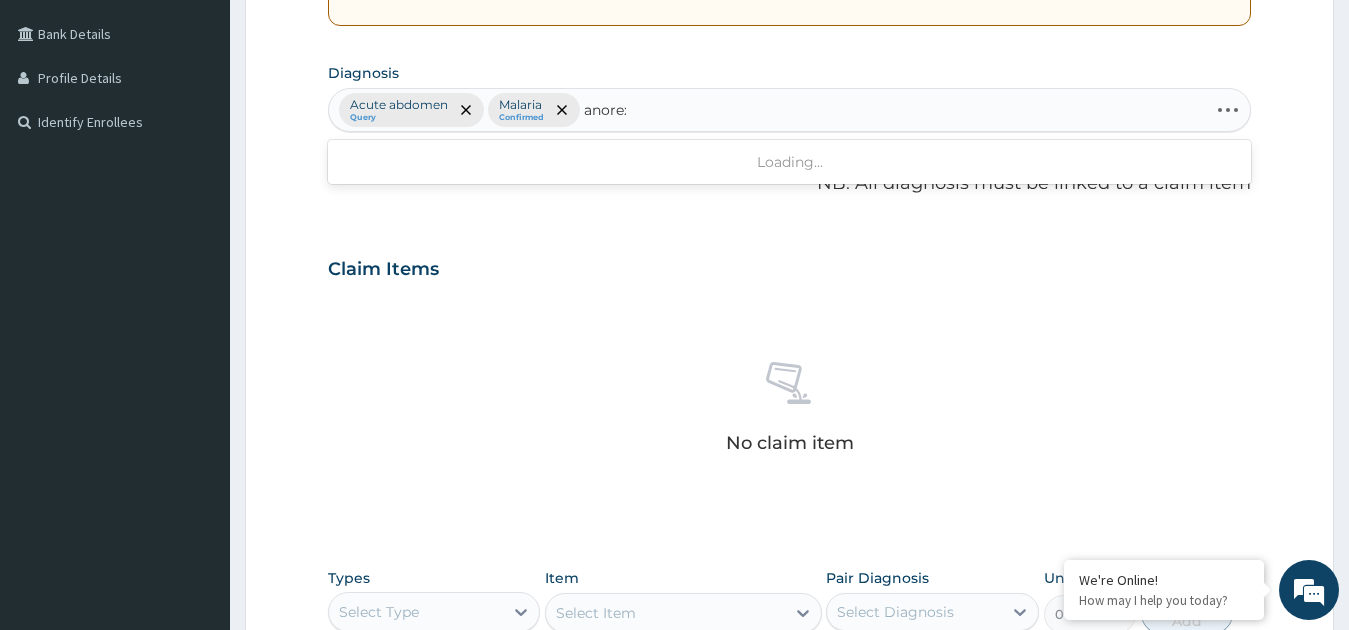 type on "anorexia" 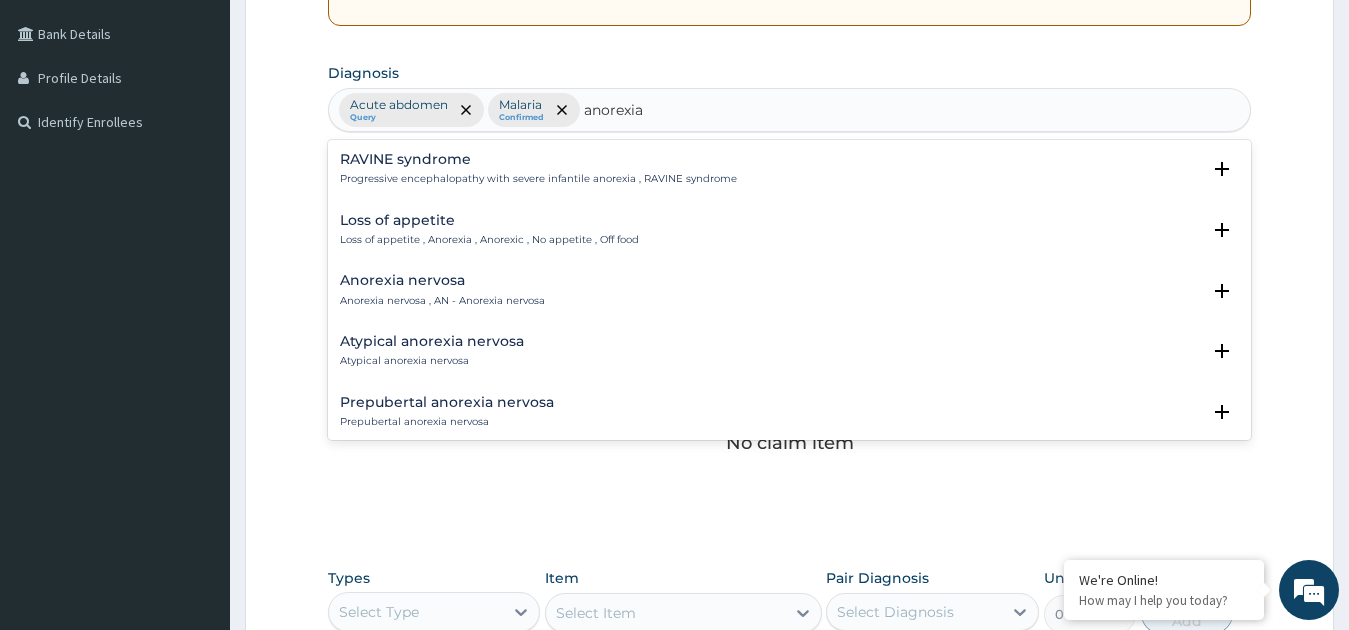 click on "Loss of appetite" at bounding box center [489, 220] 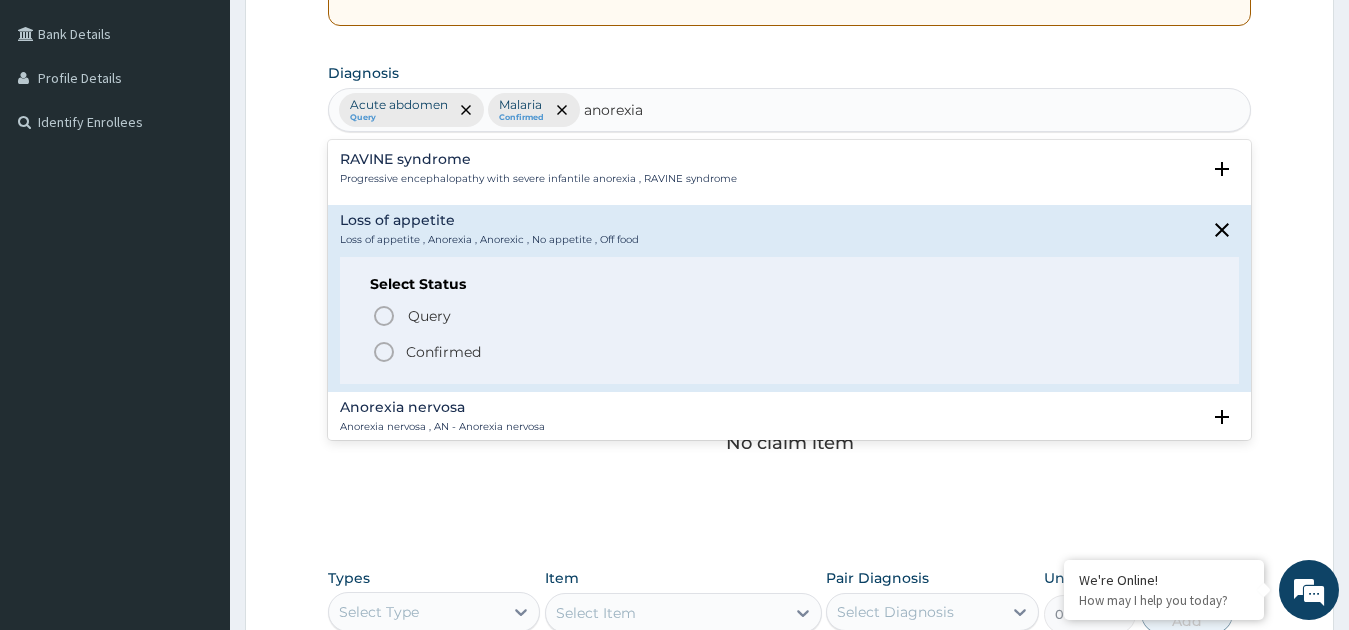 click on "Confirmed" at bounding box center (443, 352) 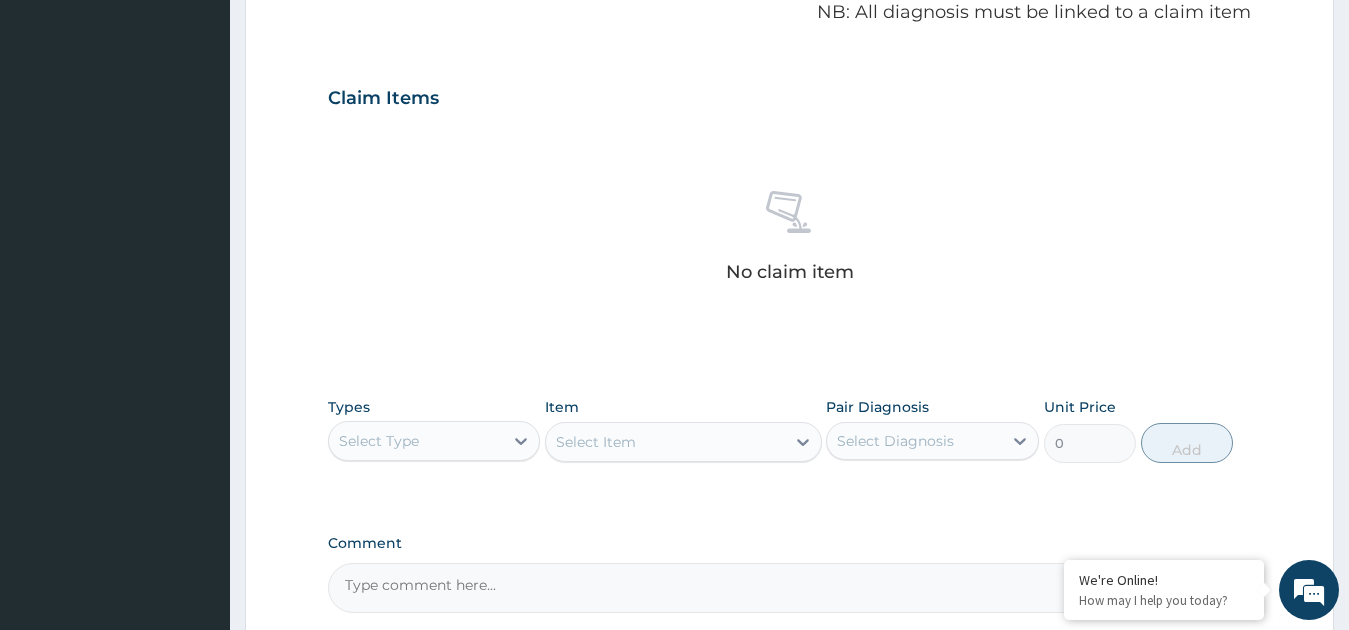 scroll, scrollTop: 735, scrollLeft: 0, axis: vertical 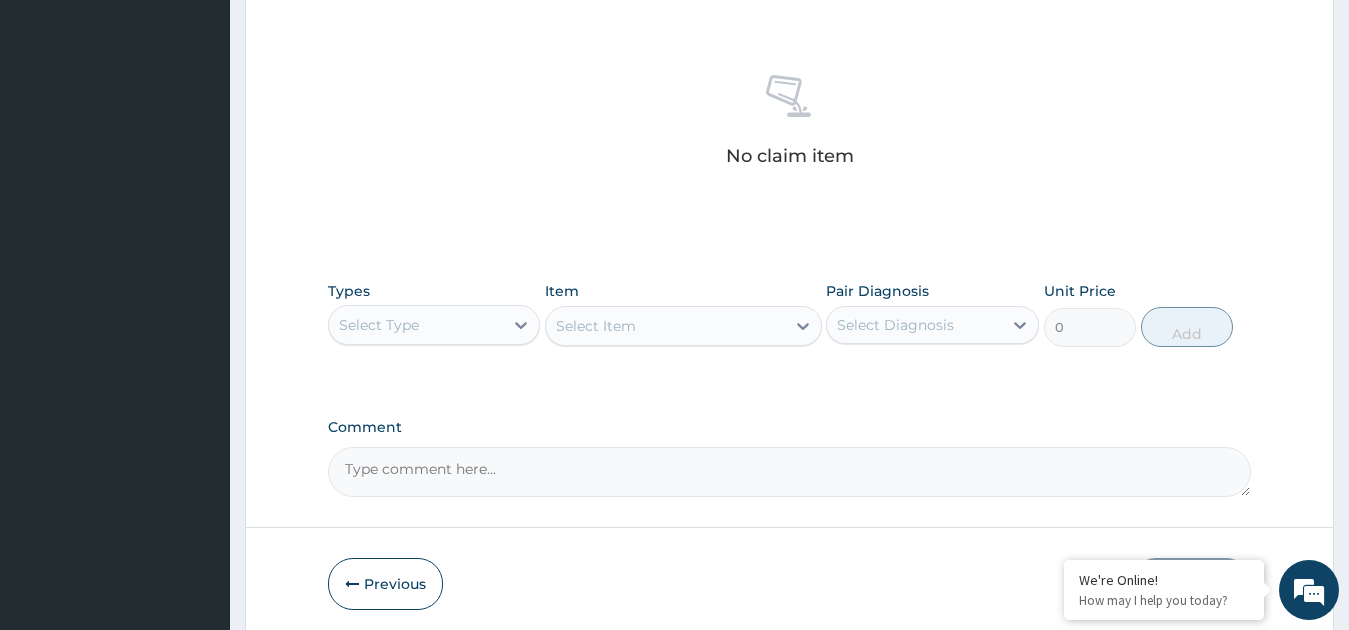 click on "Select Type" at bounding box center [416, 325] 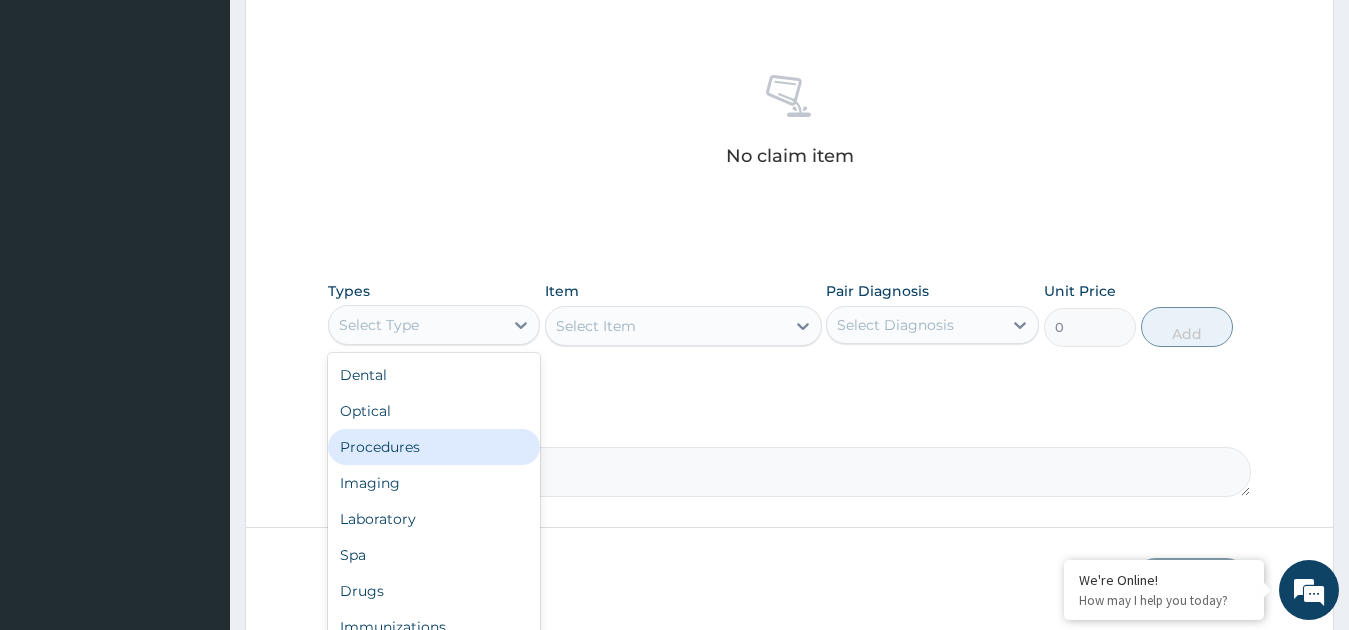 click on "Procedures" at bounding box center [434, 447] 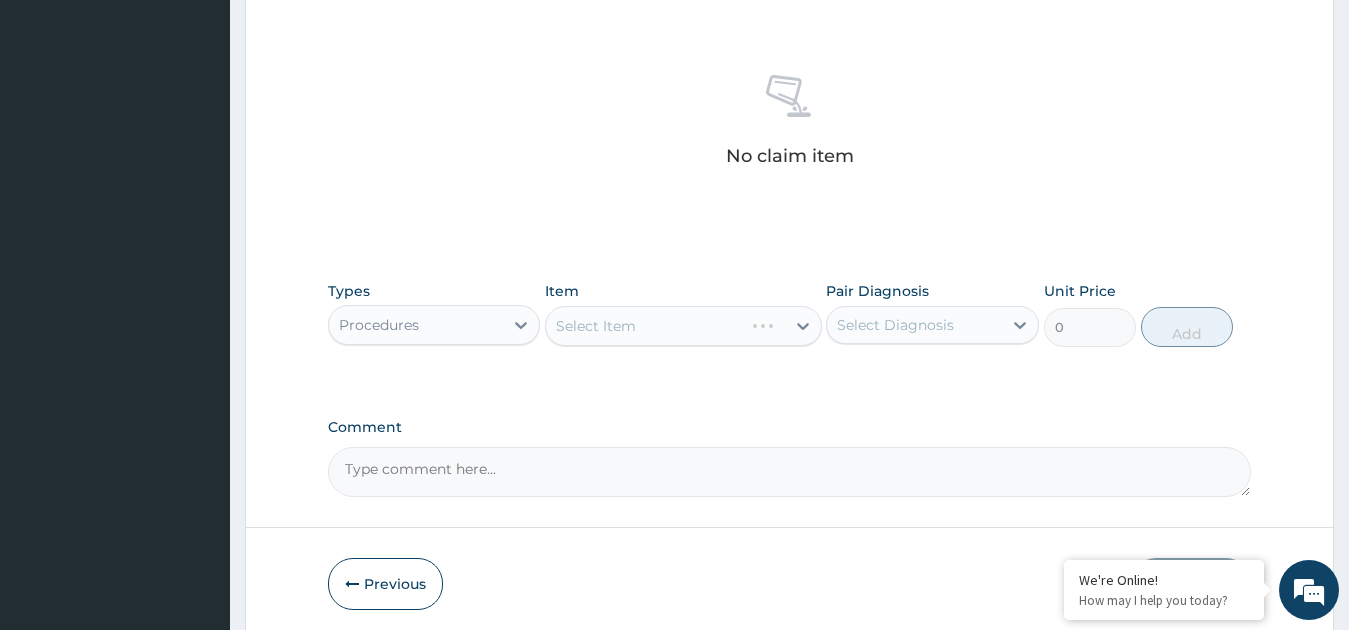 click on "Select Item" at bounding box center [683, 326] 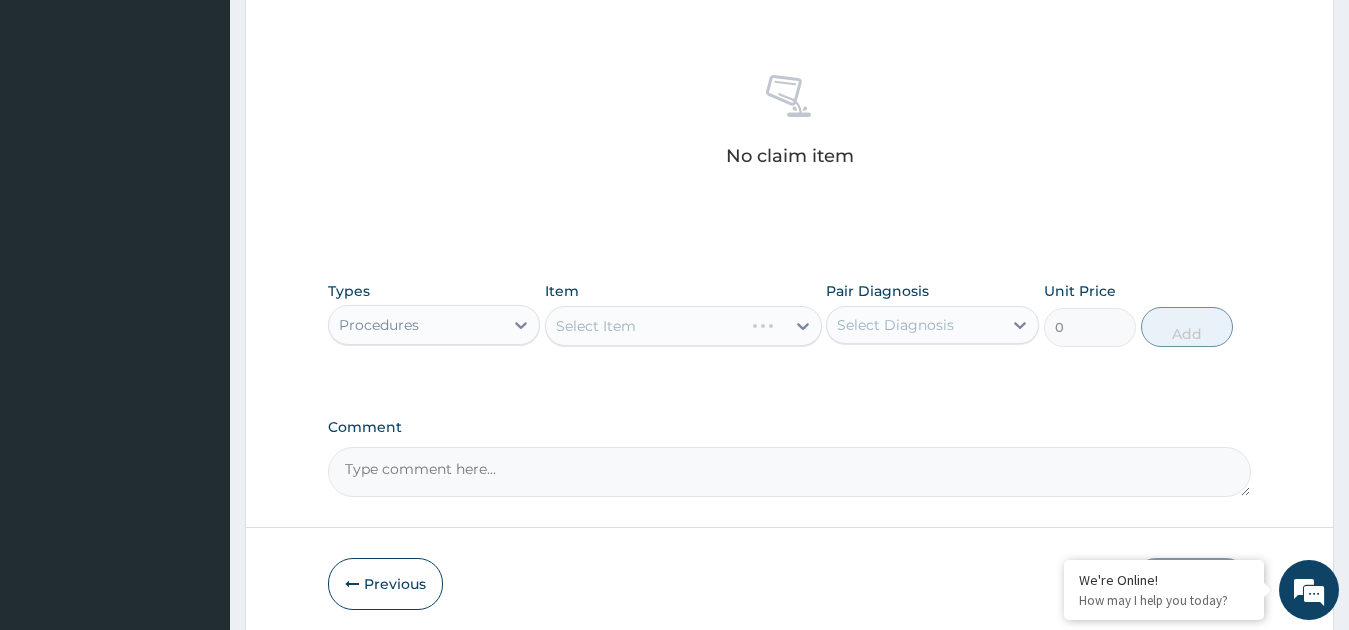 click on "Select Item" at bounding box center [683, 326] 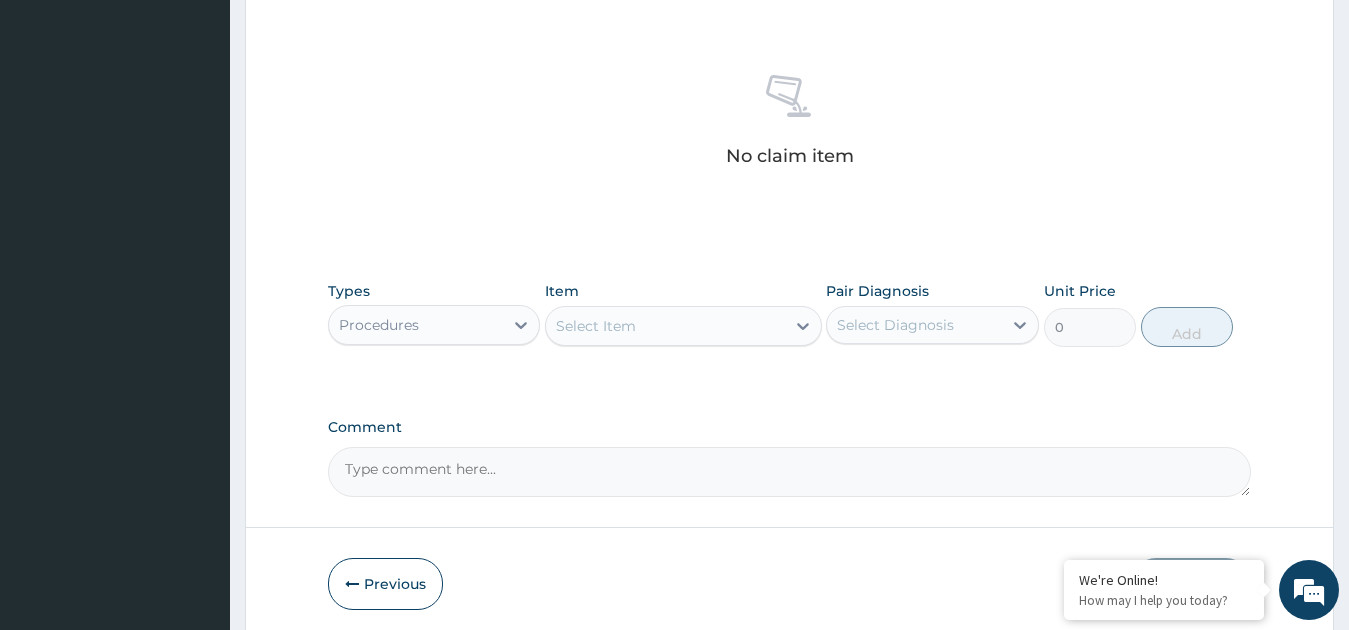 click on "Select Item" at bounding box center (665, 326) 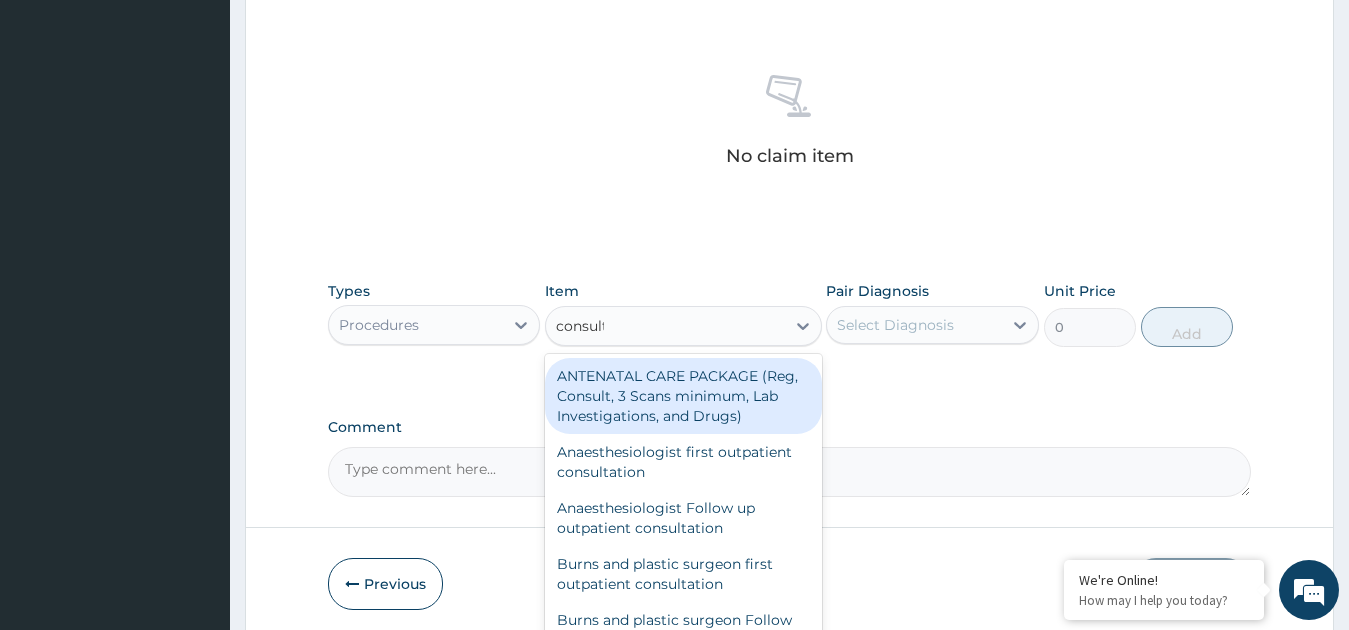 type on "consulta" 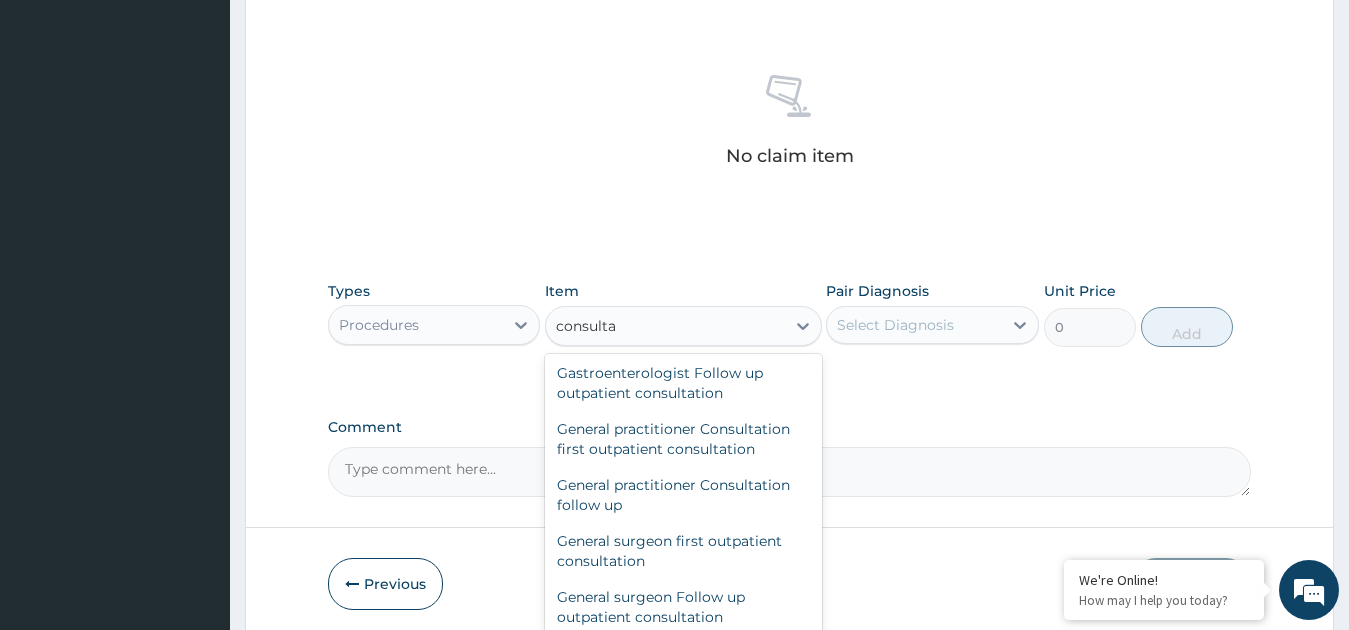 scroll, scrollTop: 992, scrollLeft: 0, axis: vertical 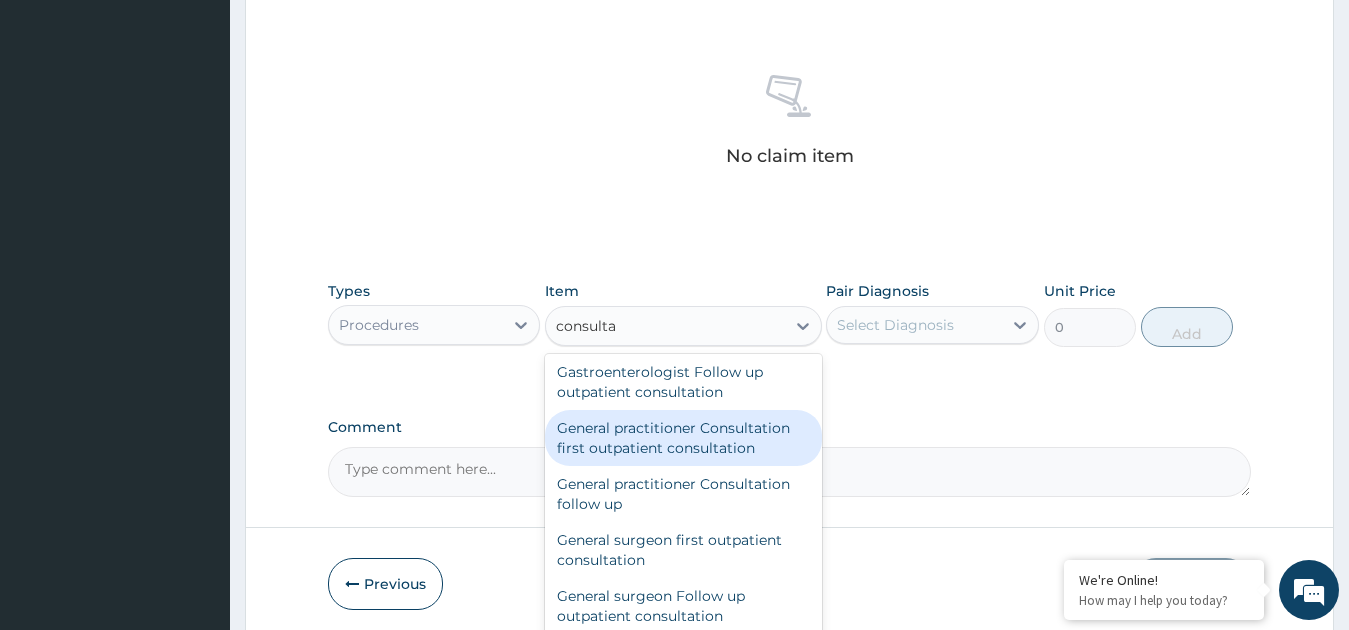 click on "General practitioner Consultation first outpatient consultation" at bounding box center (683, 438) 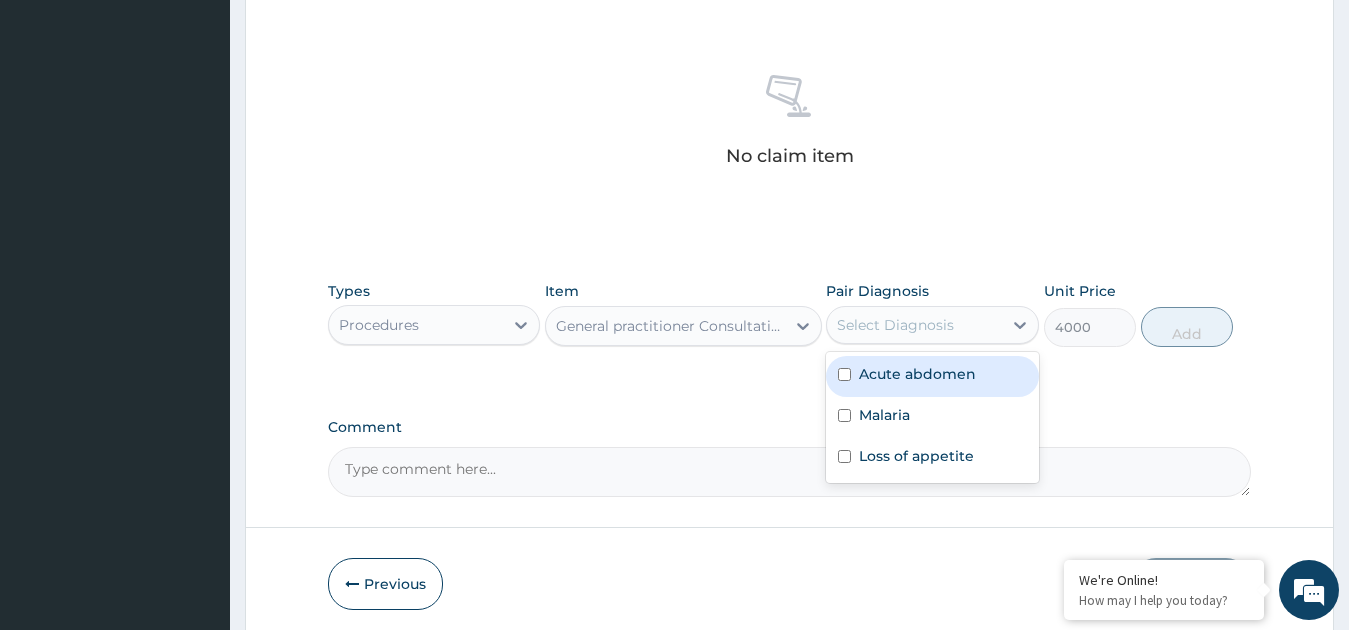 click on "Select Diagnosis" at bounding box center [895, 325] 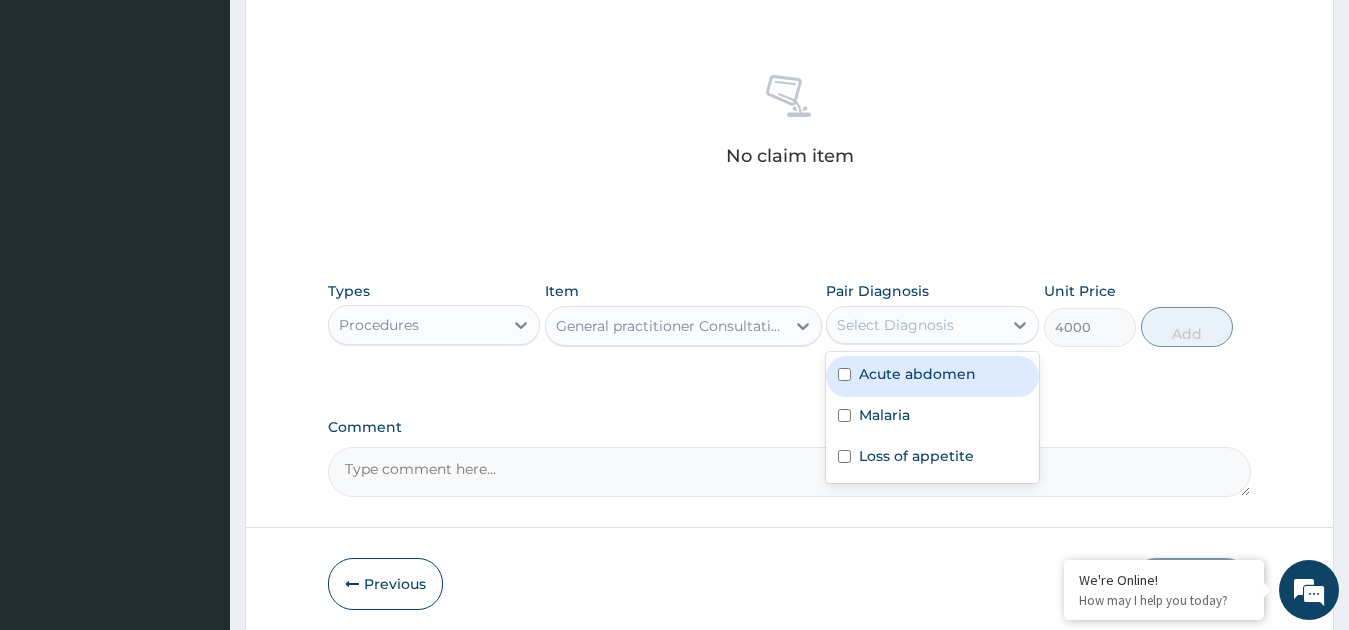 click on "Acute abdomen" at bounding box center (932, 376) 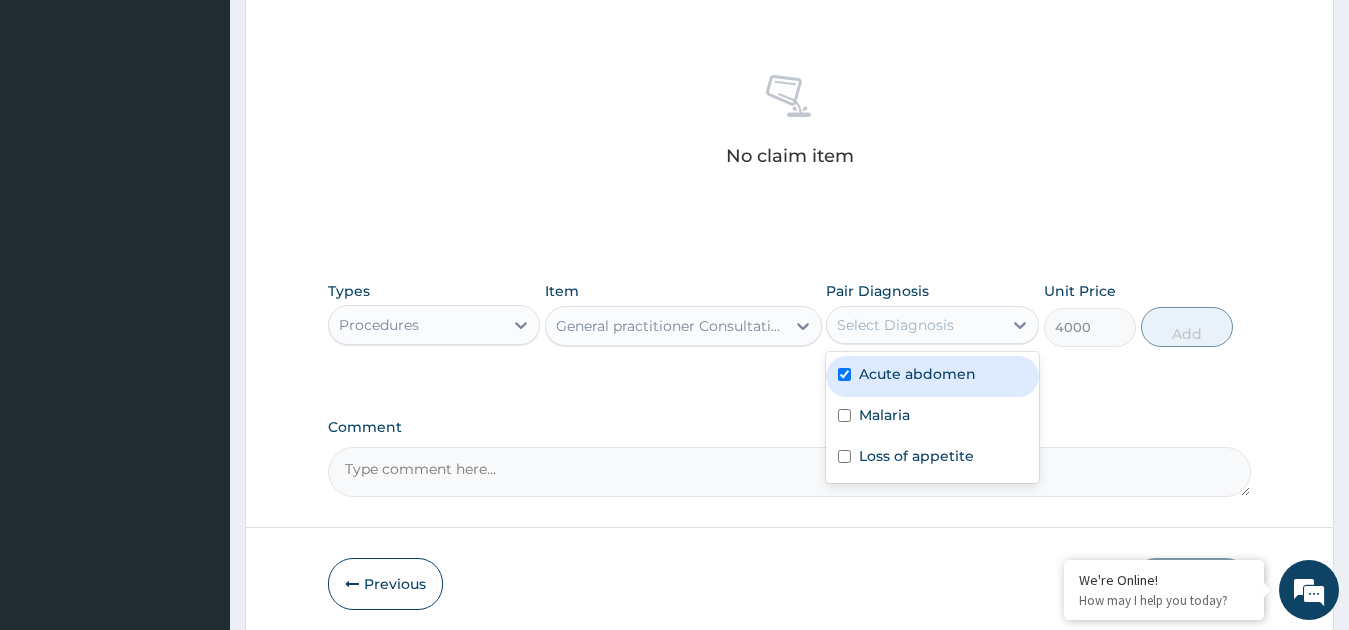 checkbox on "true" 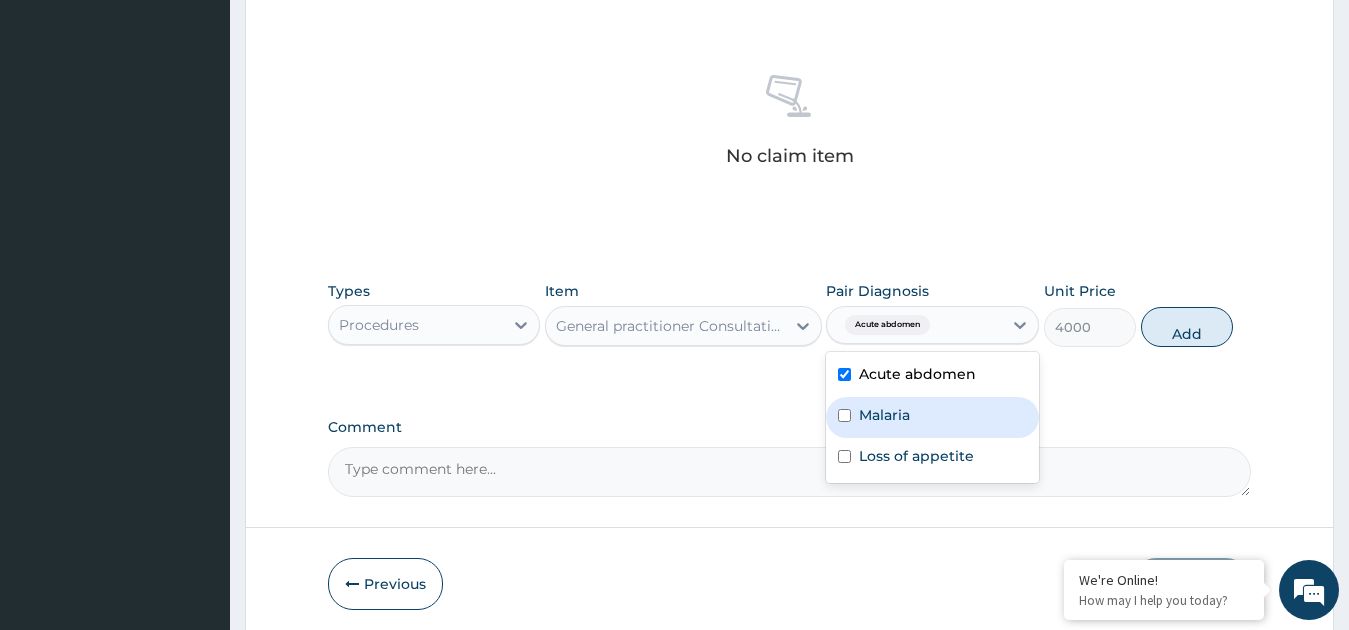 click on "Malaria" at bounding box center (932, 417) 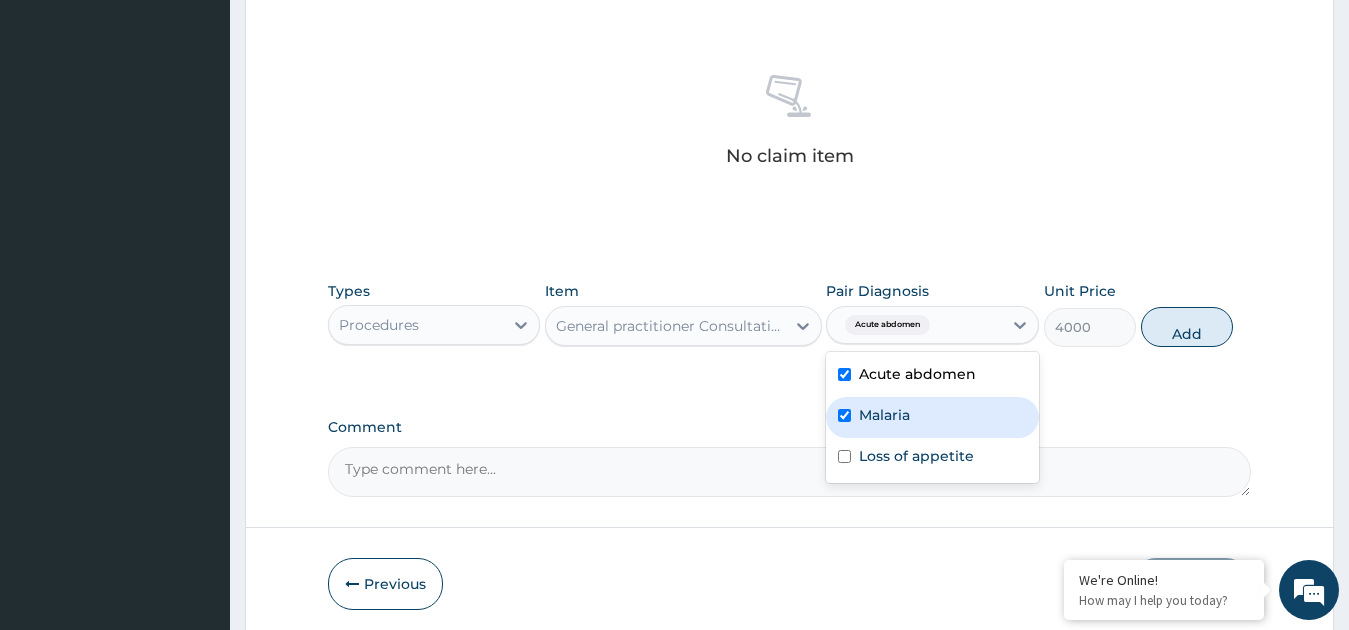 checkbox on "true" 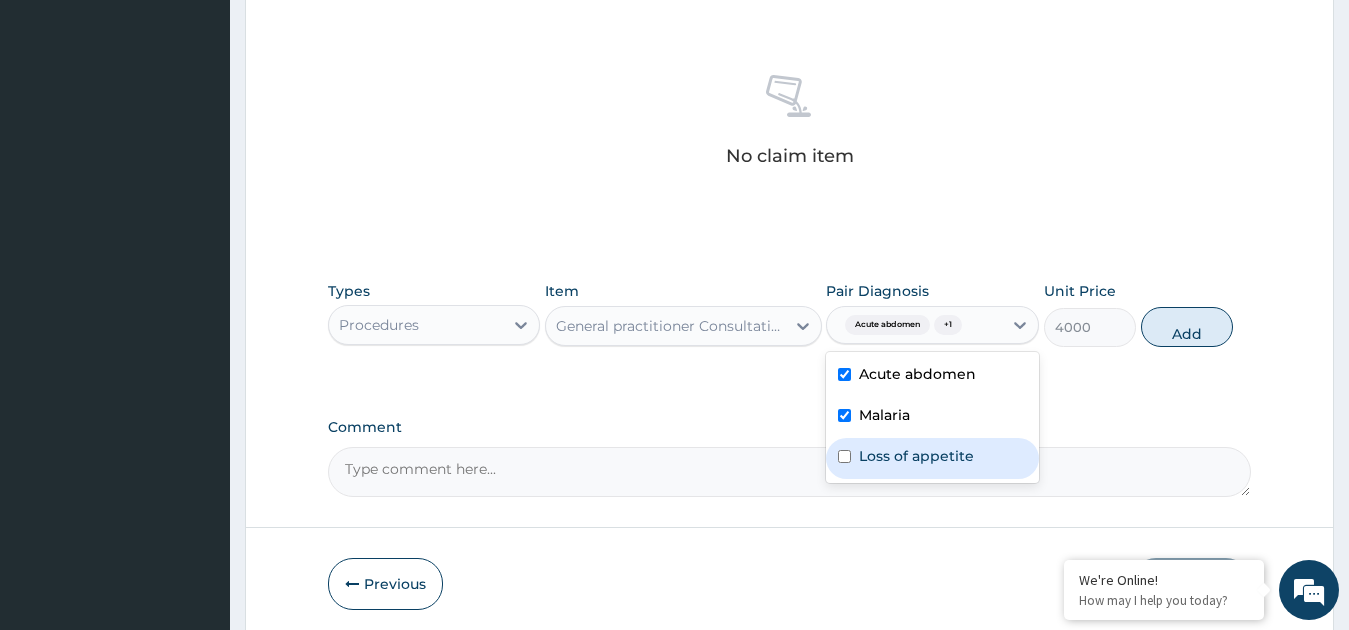 click on "Loss of appetite" at bounding box center (916, 456) 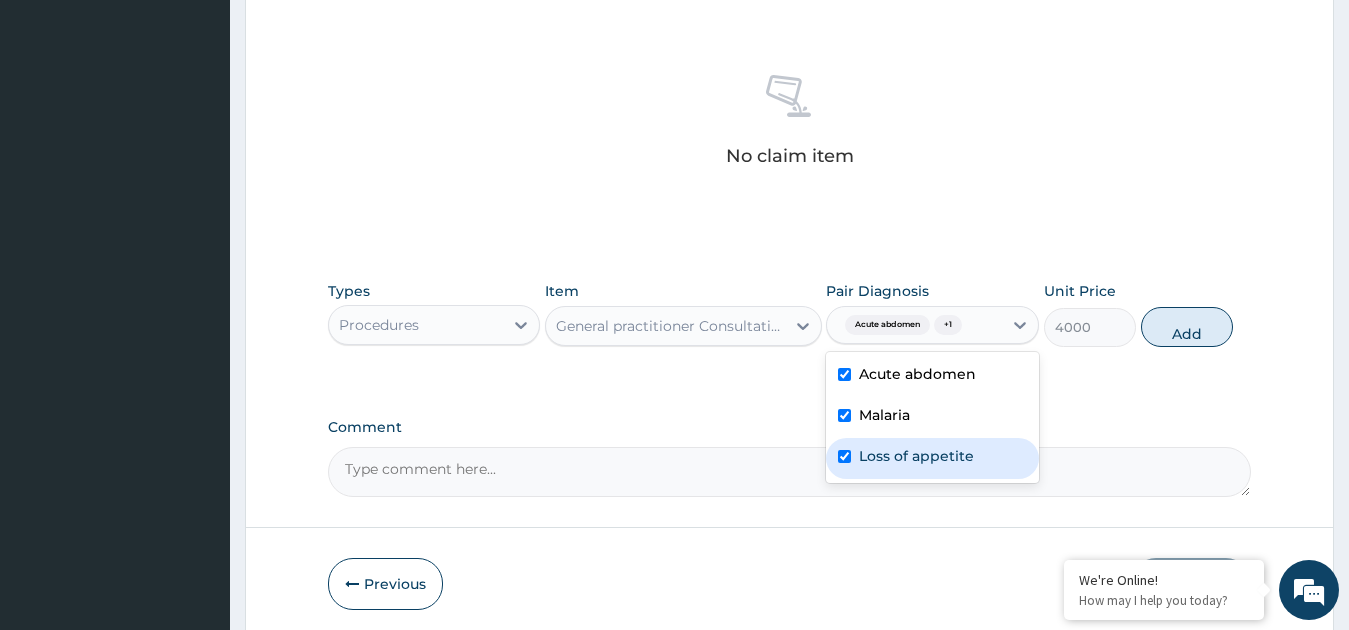 checkbox on "true" 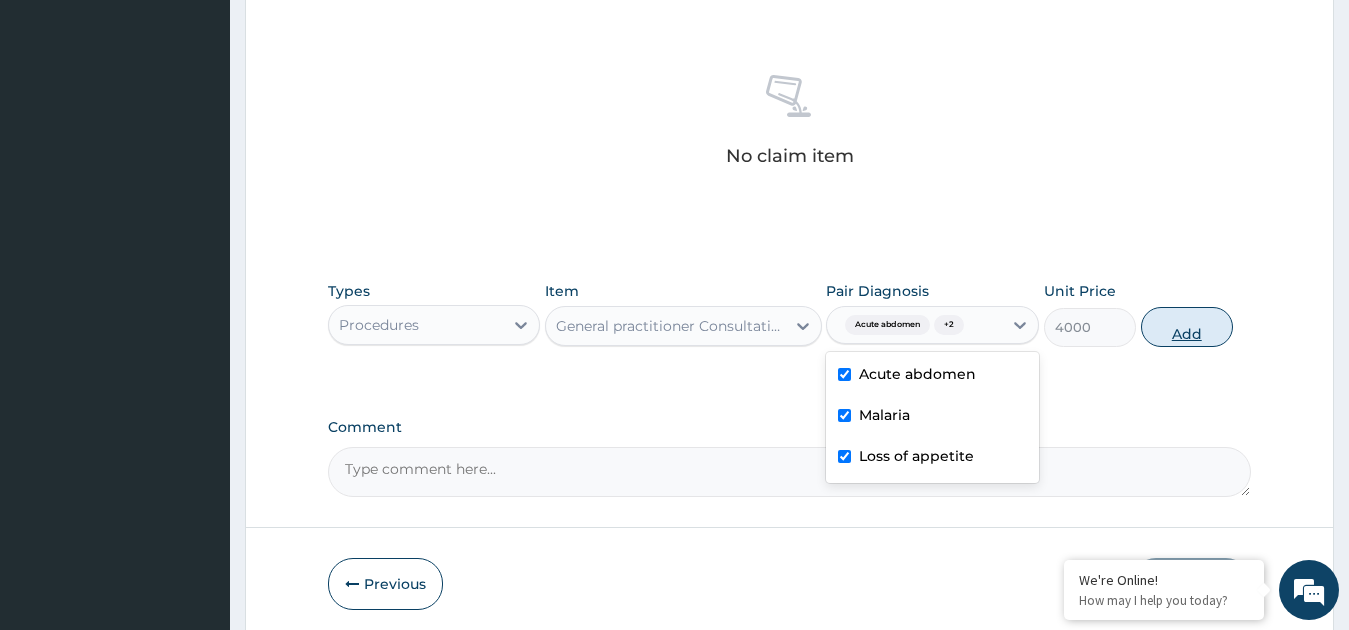 click on "Add" at bounding box center (1187, 327) 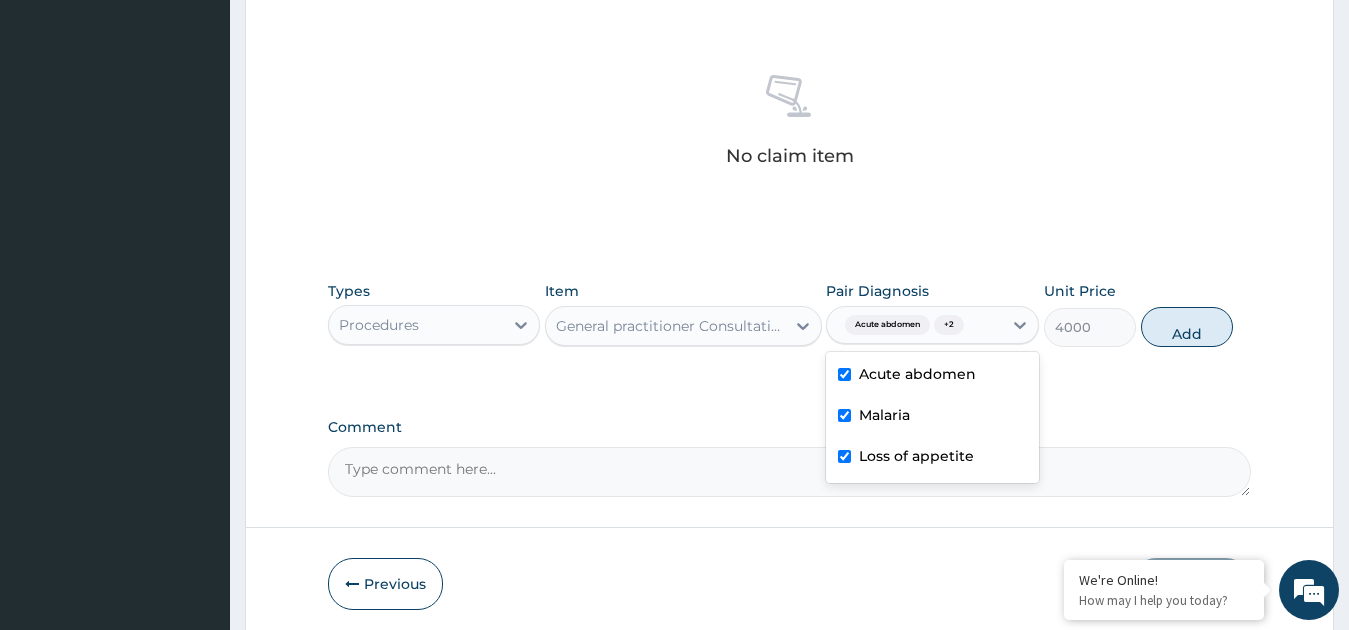 type on "0" 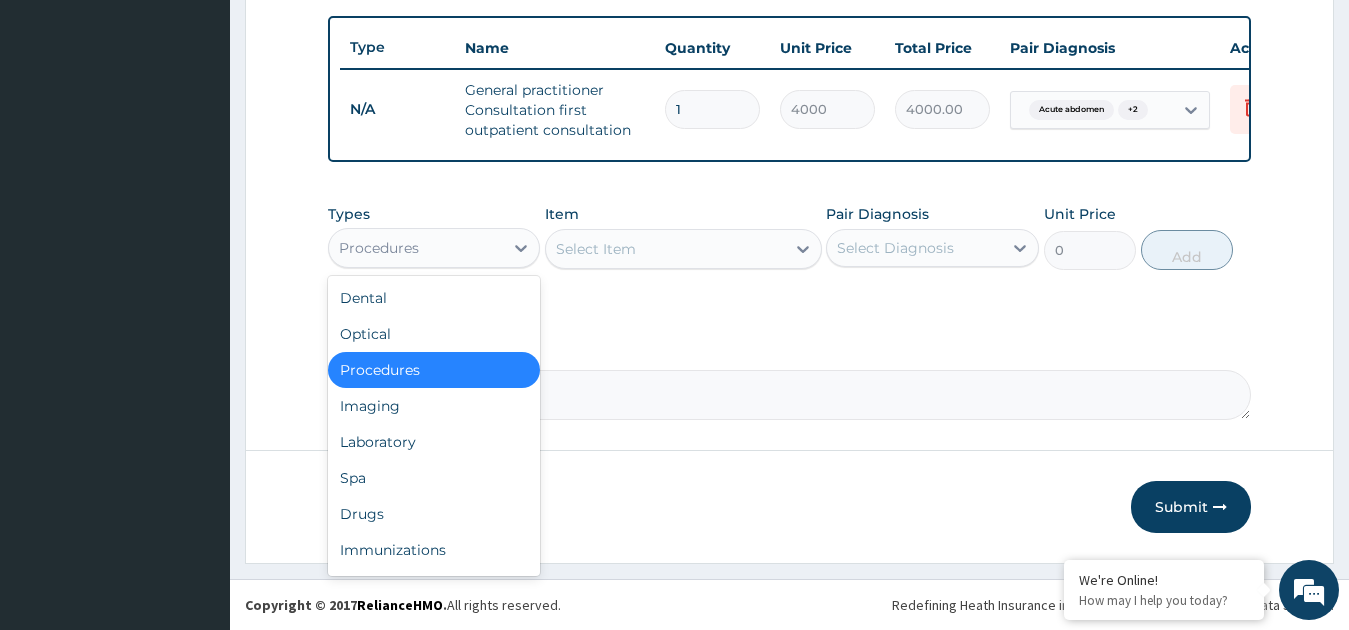 click on "Procedures" at bounding box center (416, 248) 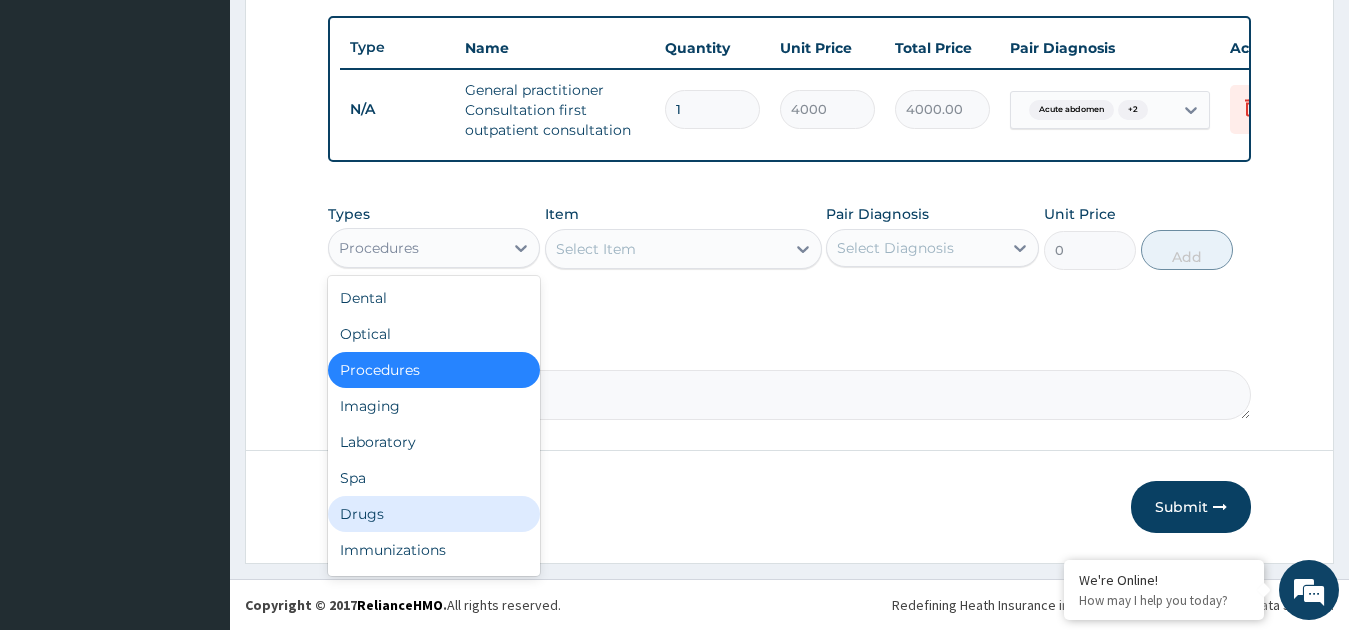 click on "Drugs" at bounding box center [434, 514] 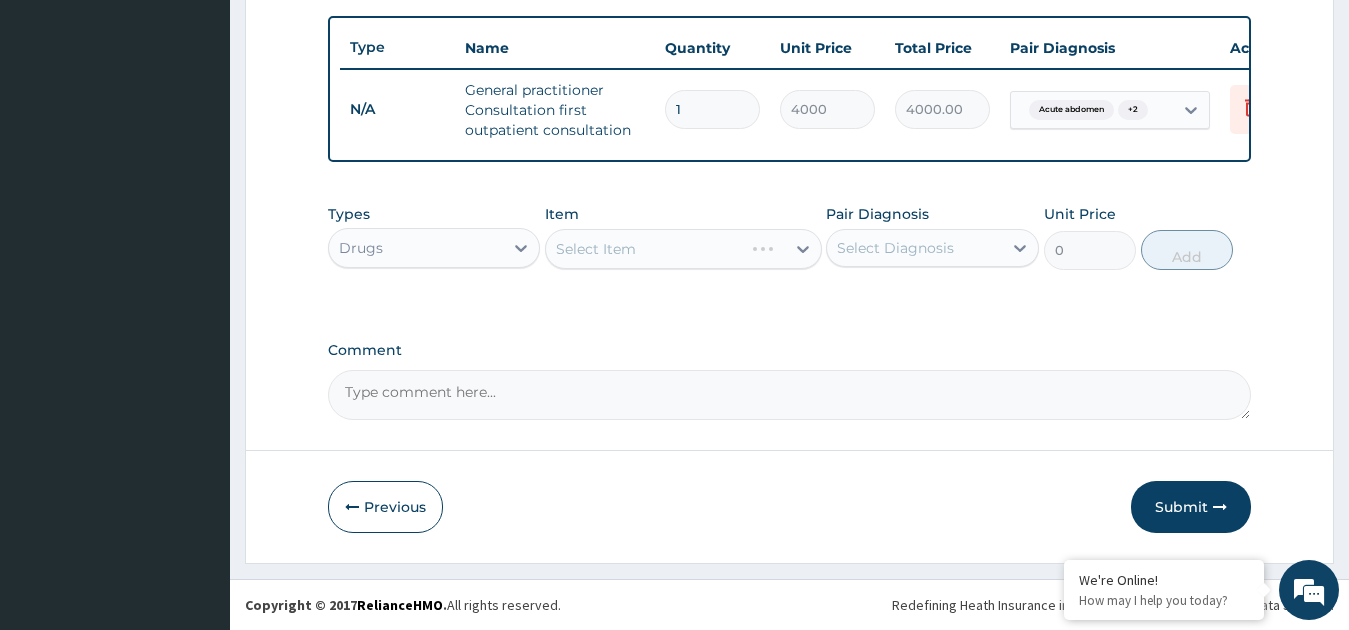 click on "Types Drugs Item Select Item Pair Diagnosis Select Diagnosis Unit Price 0 Add" at bounding box center (790, 237) 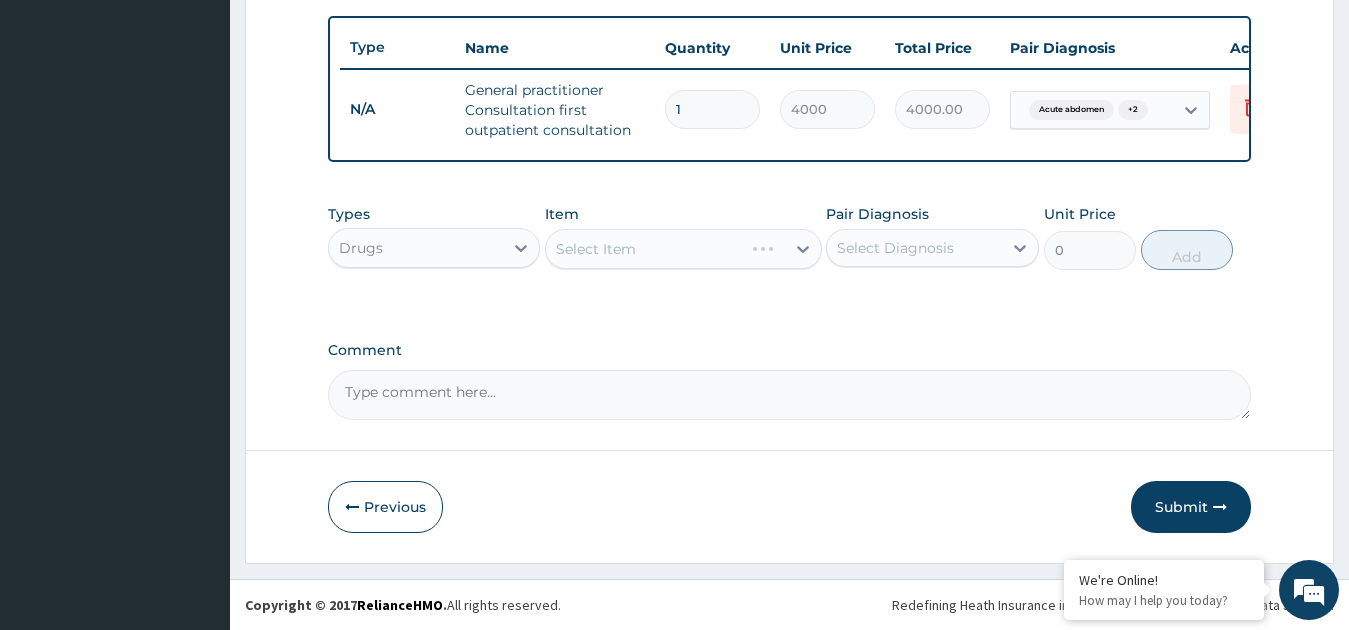 click on "Select Item" at bounding box center [683, 249] 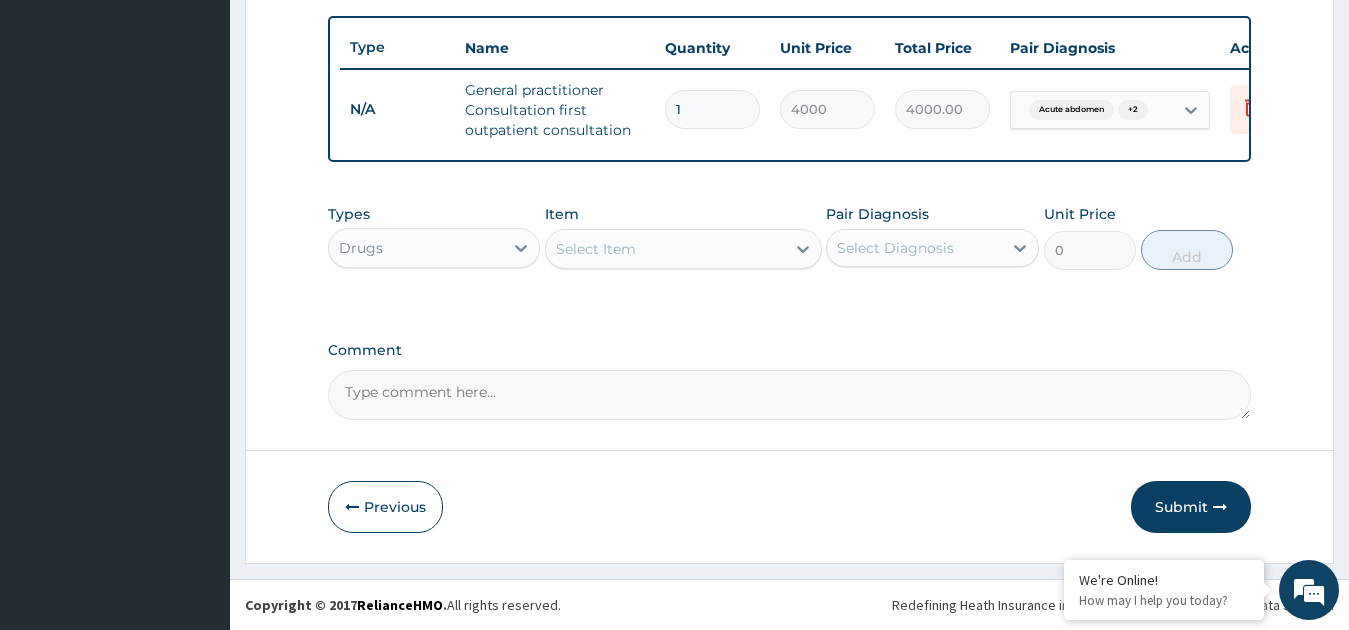 click on "Select Item" at bounding box center [596, 249] 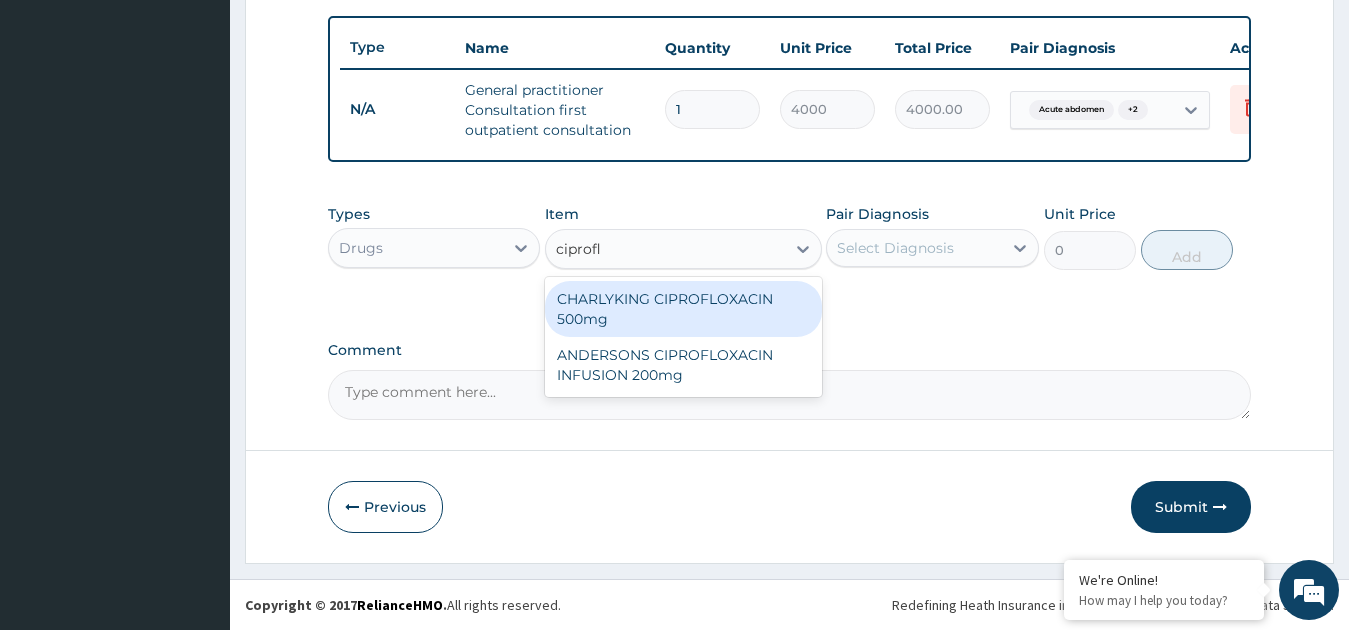 type on "ciproflo" 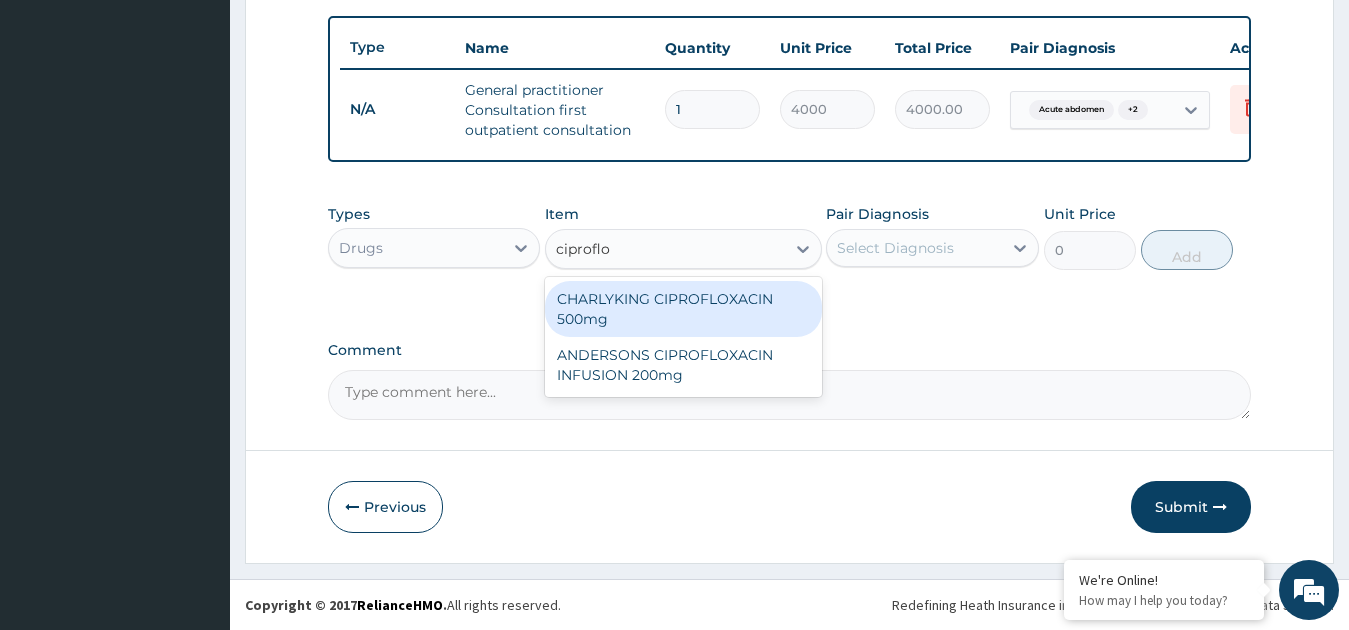 click on "CHARLYKING CIPROFLOXACIN 500mg" at bounding box center [683, 309] 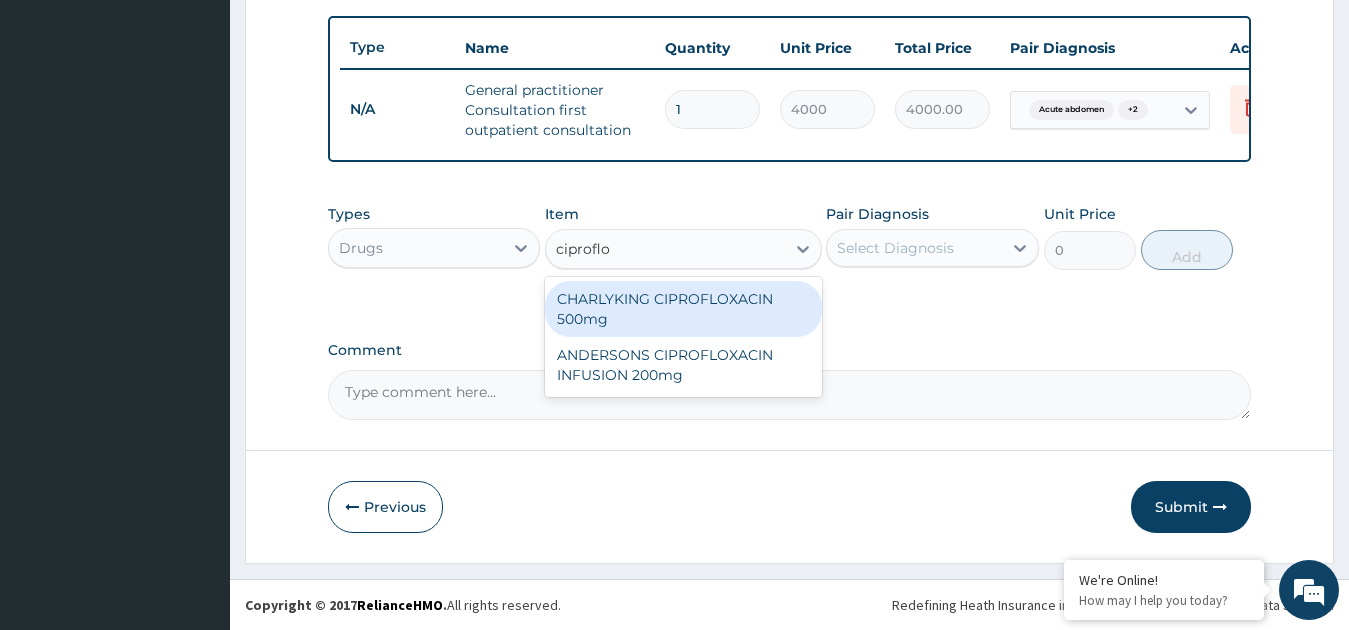 type 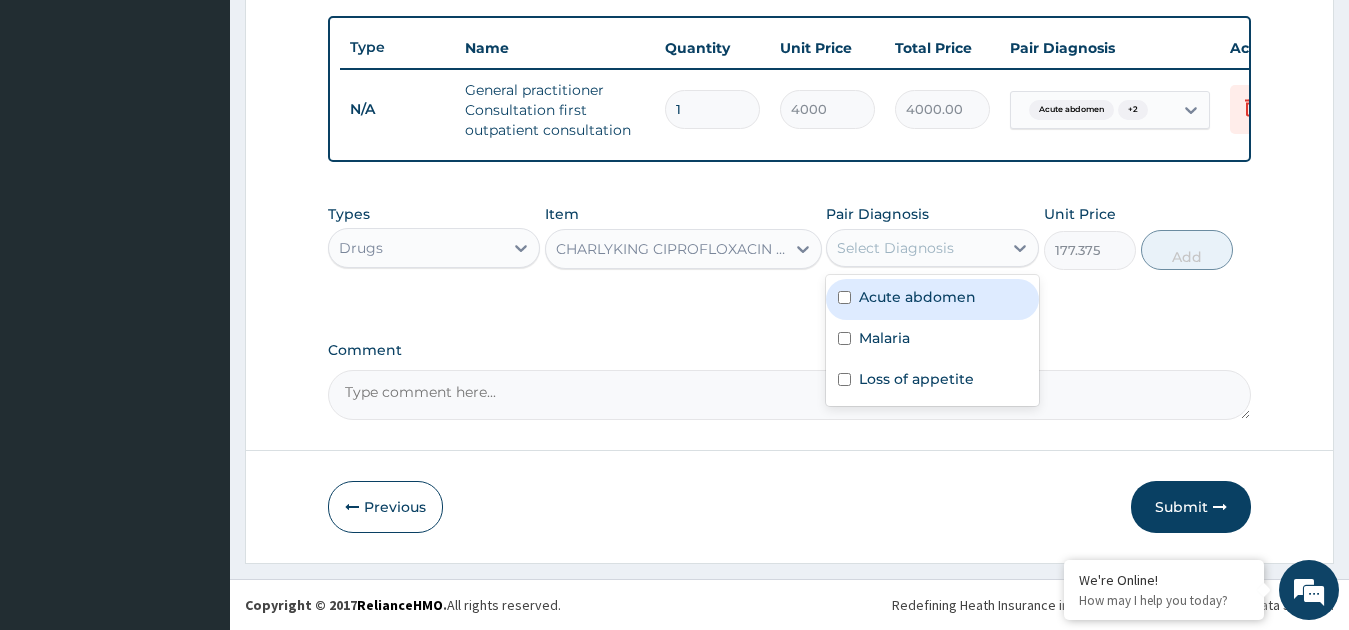 click on "Select Diagnosis" at bounding box center [895, 248] 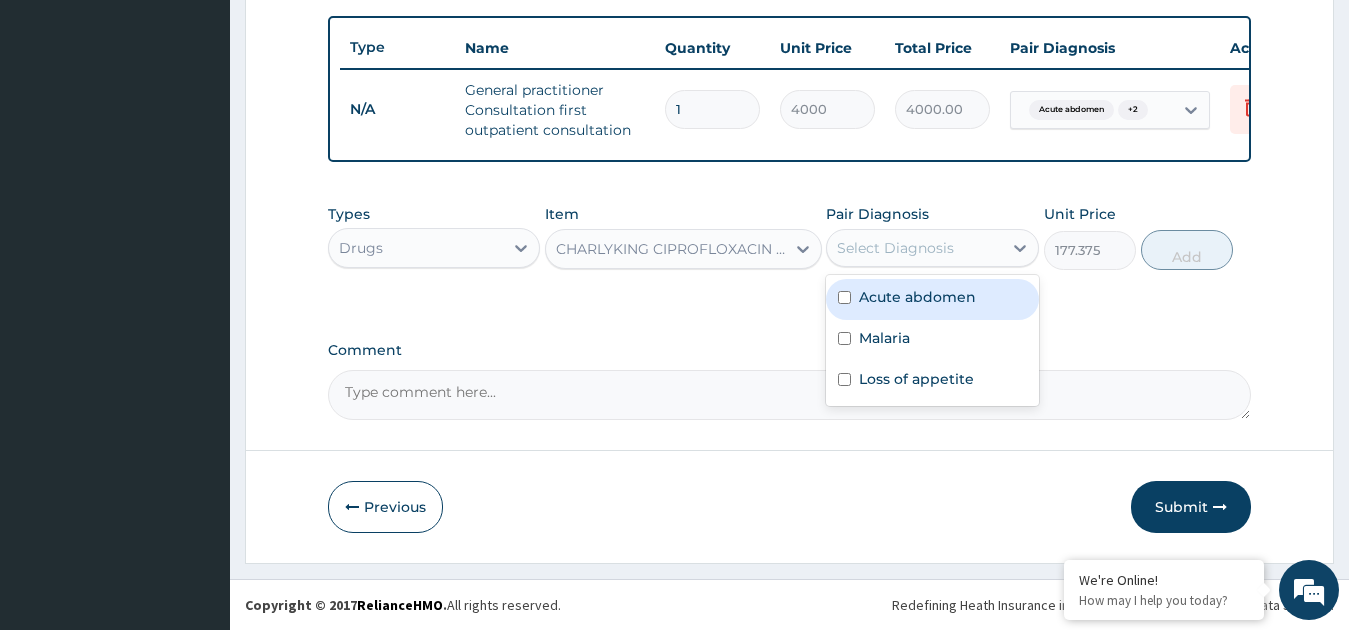 click on "Acute abdomen" at bounding box center (917, 297) 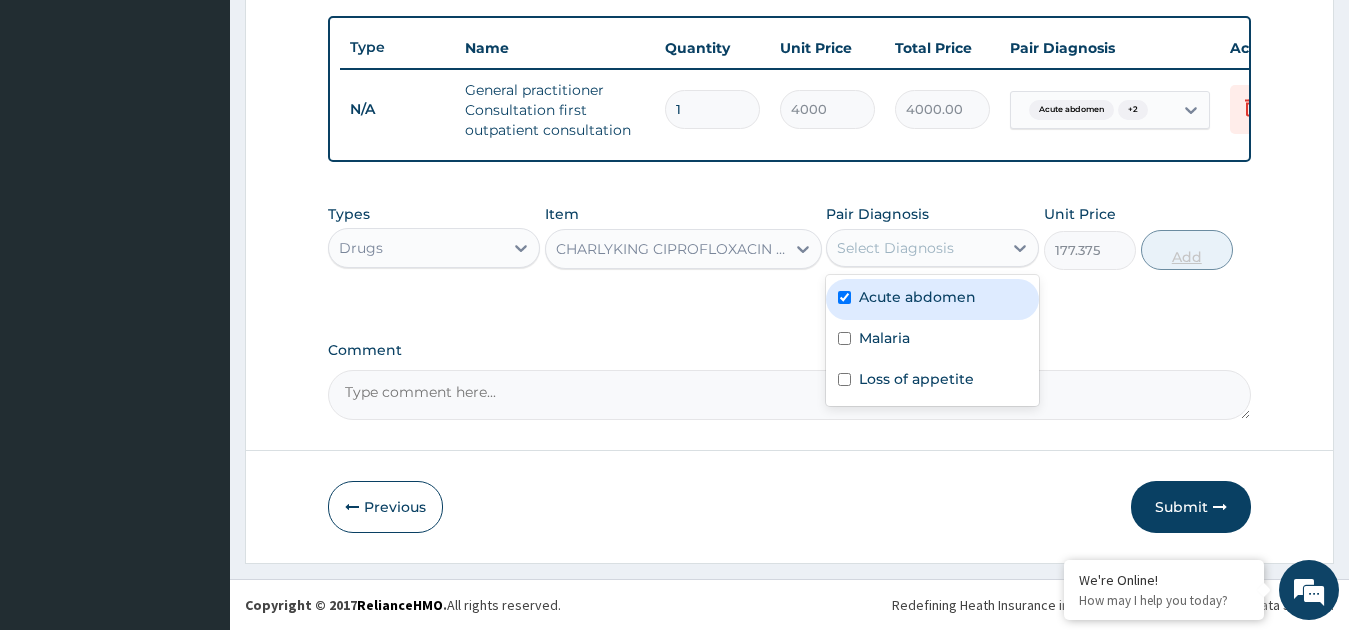checkbox on "true" 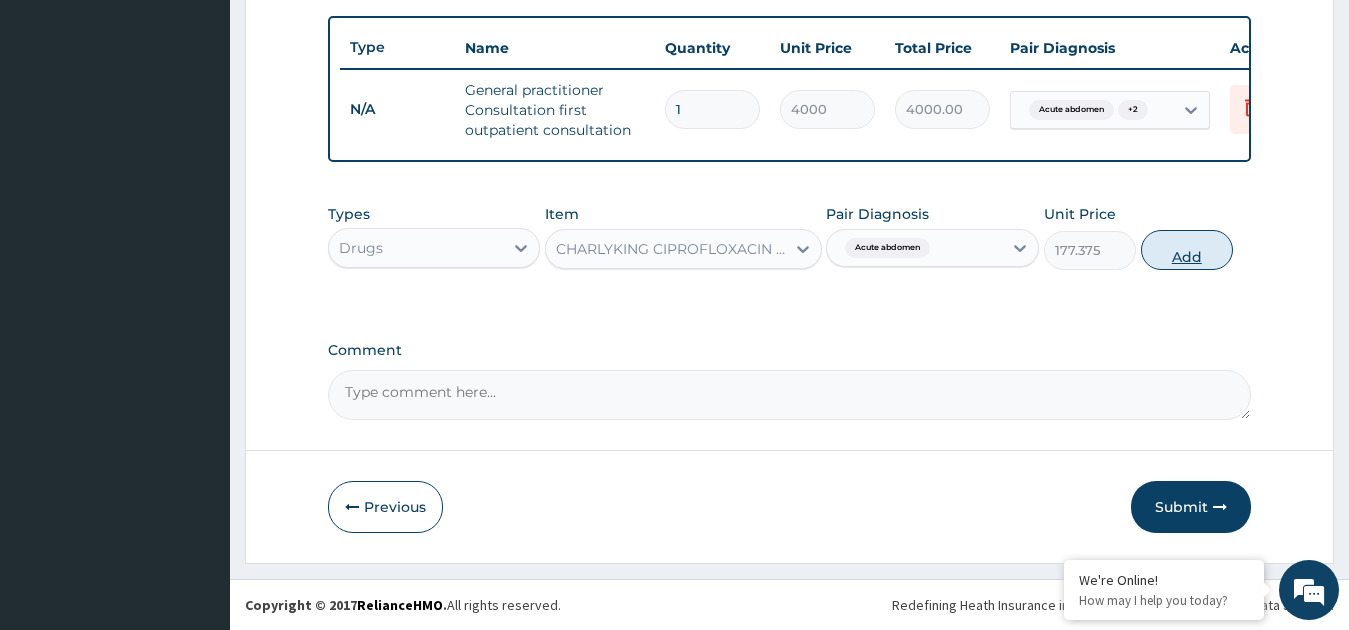 click on "Add" at bounding box center (1187, 250) 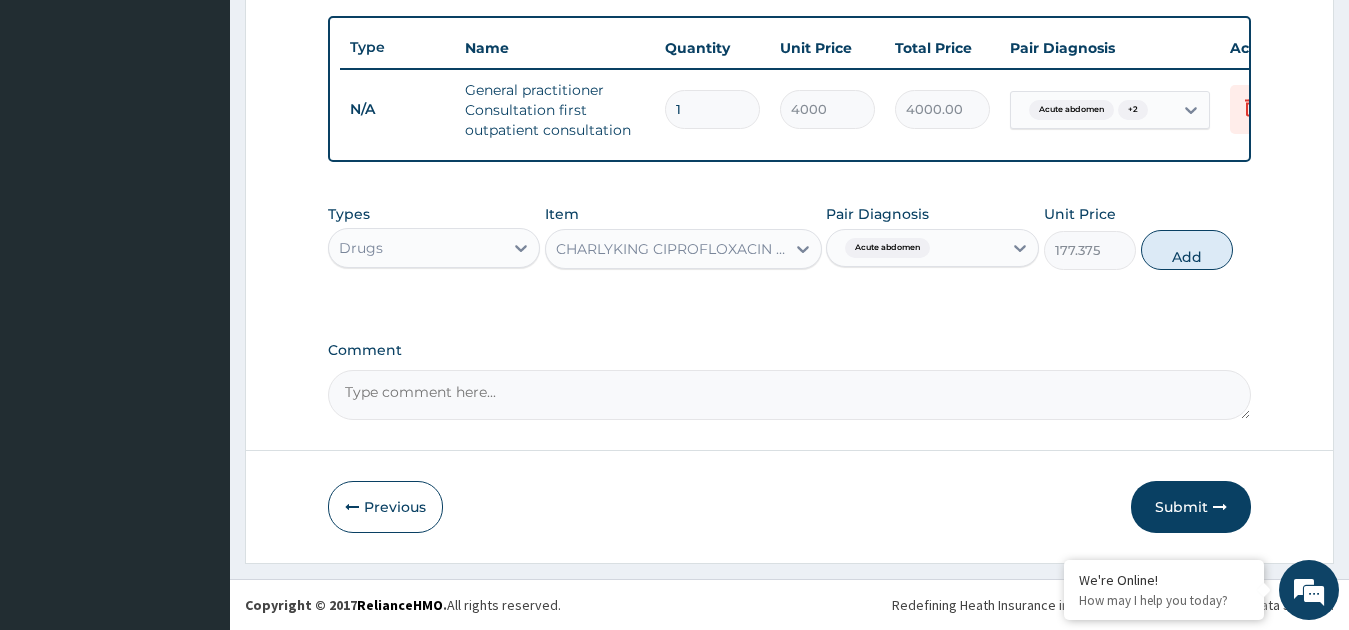 type on "0" 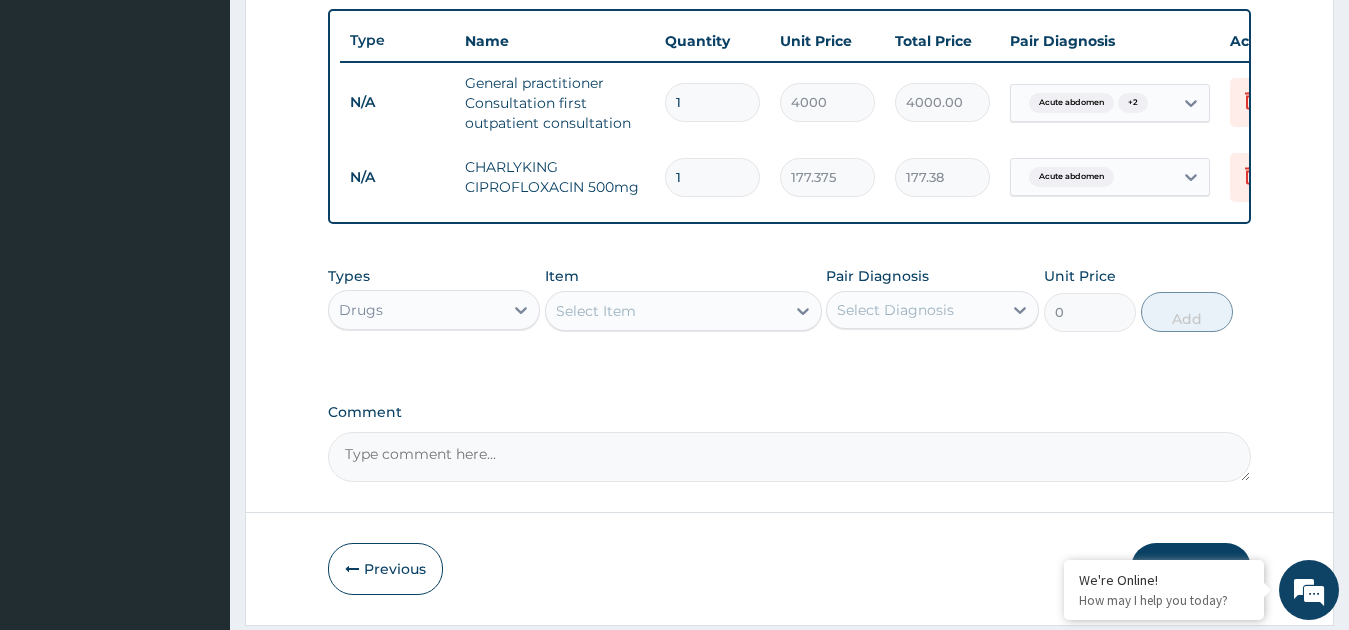 type on "10" 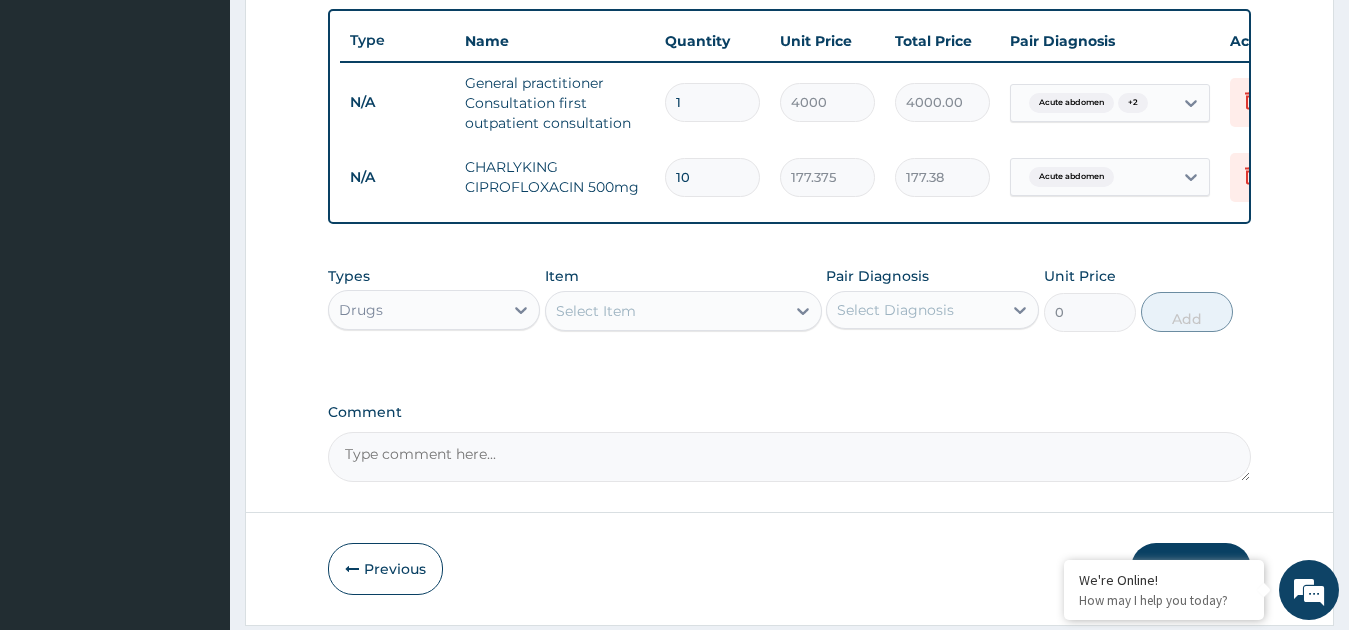 type on "1773.75" 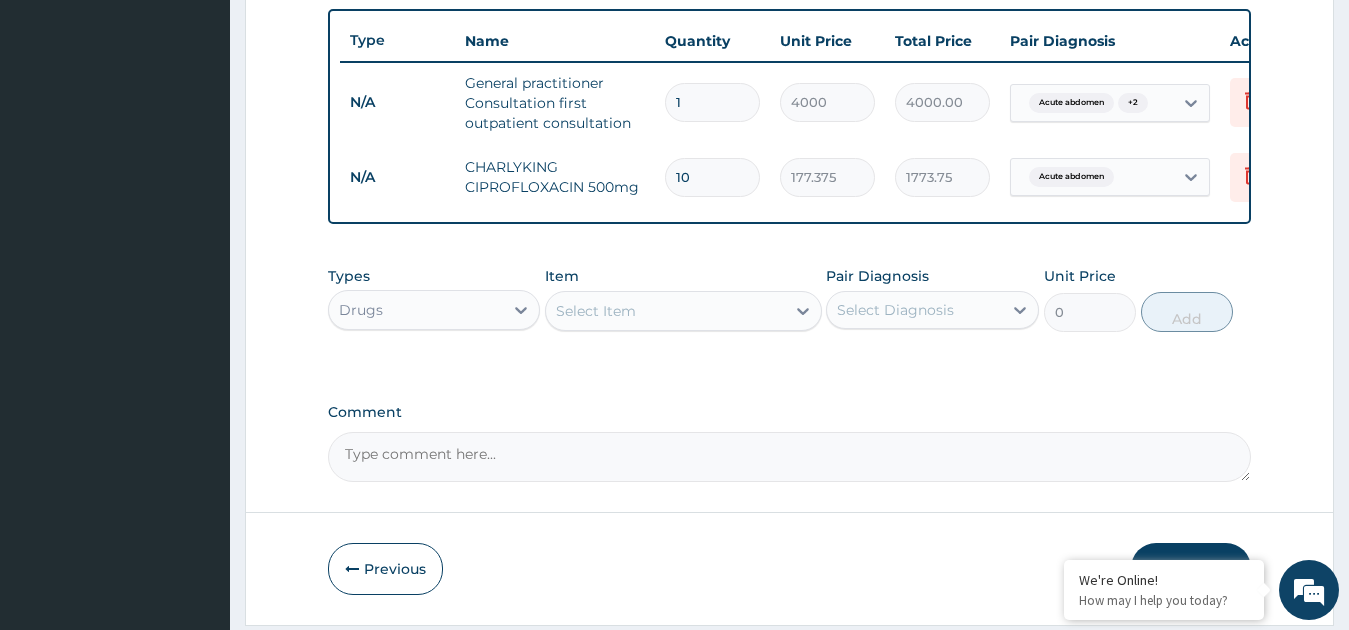 type on "10" 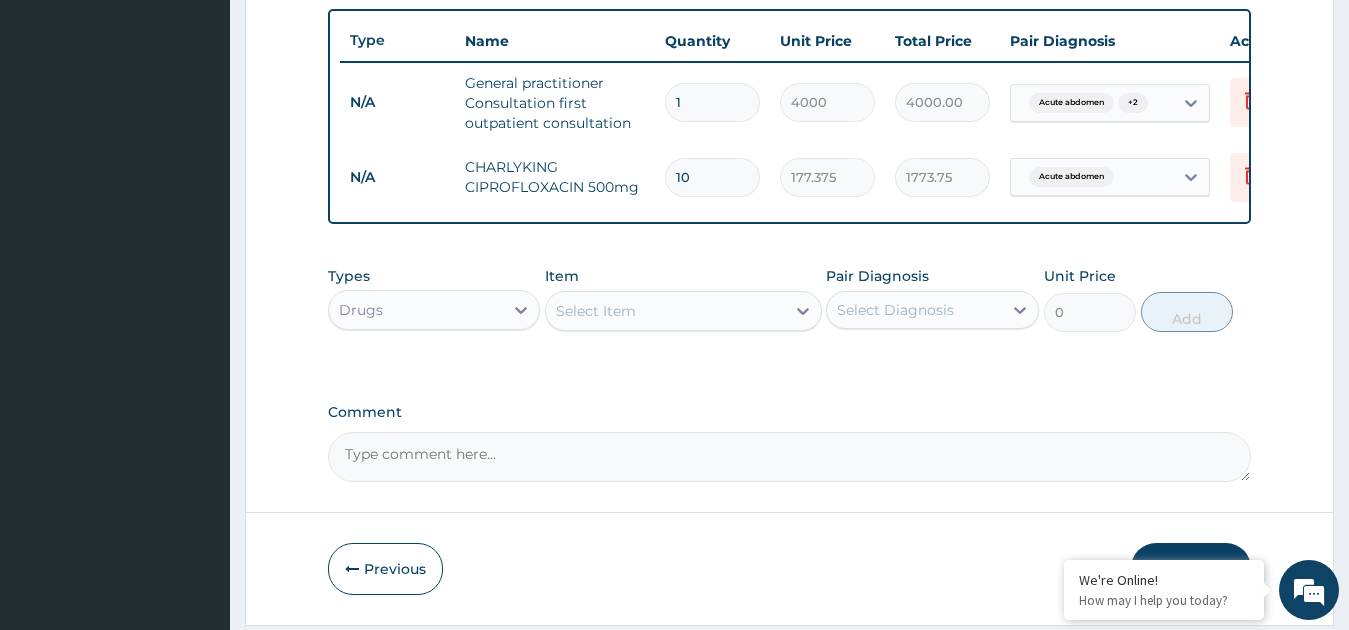 click on "Select Item" at bounding box center [596, 311] 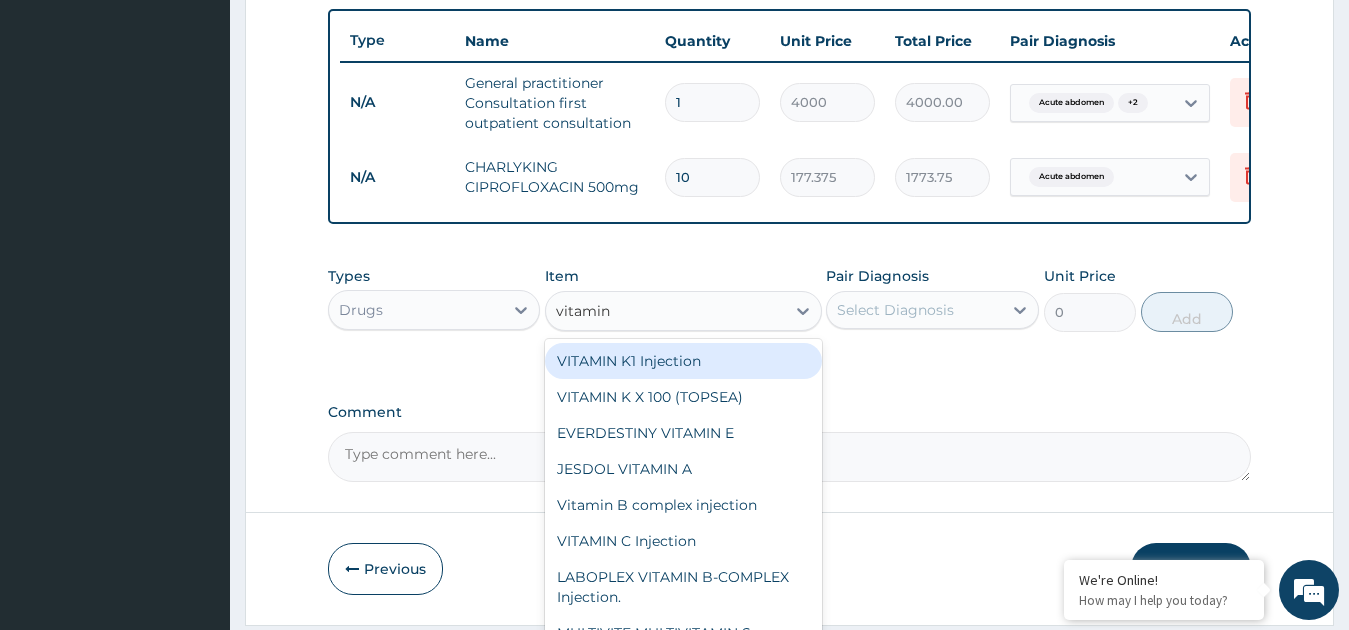 scroll, scrollTop: 72, scrollLeft: 0, axis: vertical 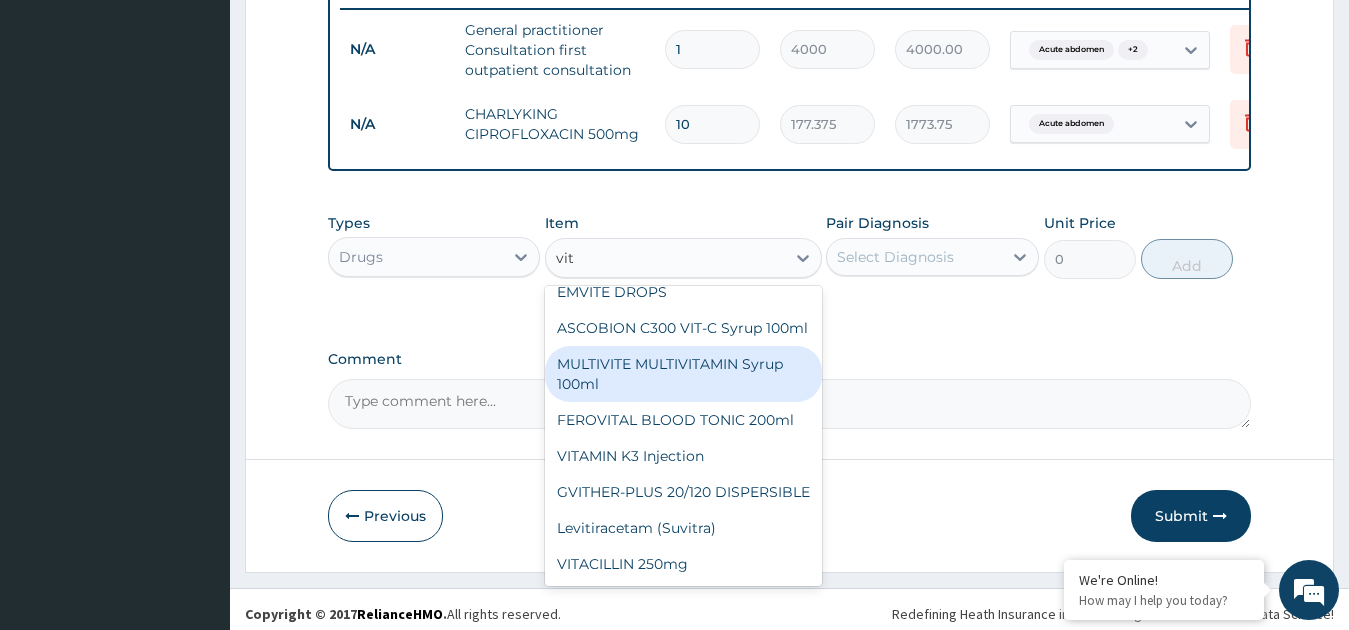 type on "vit" 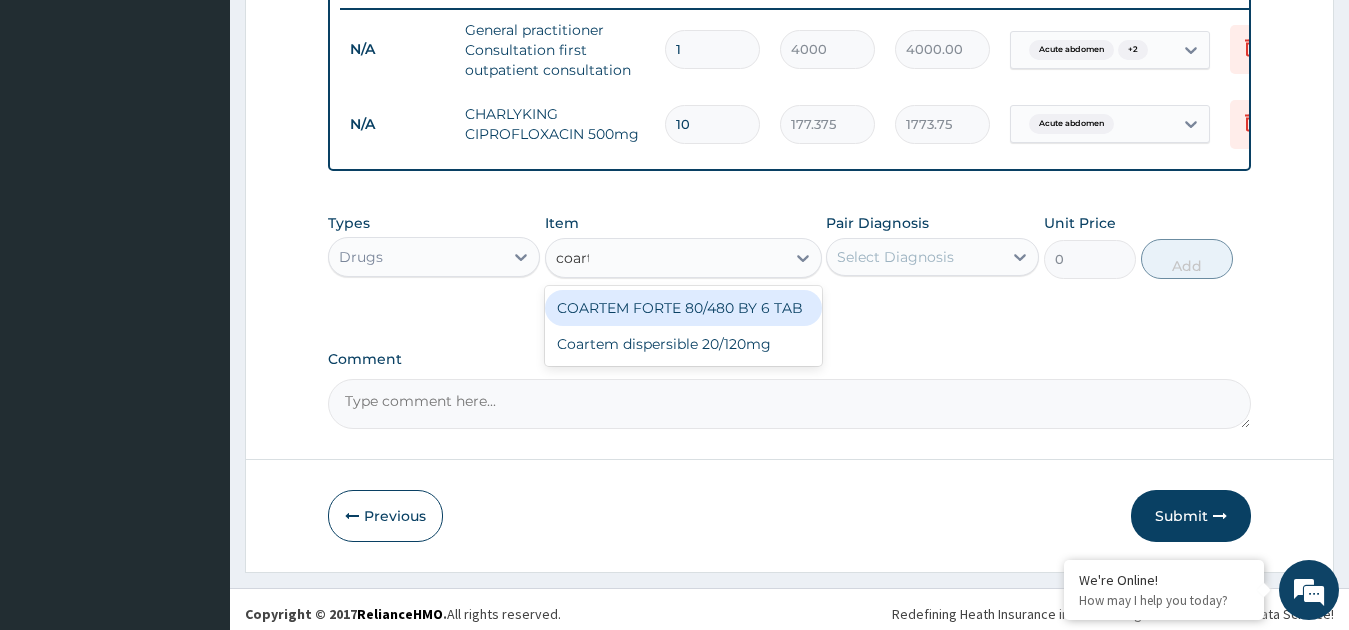 type on "coartem" 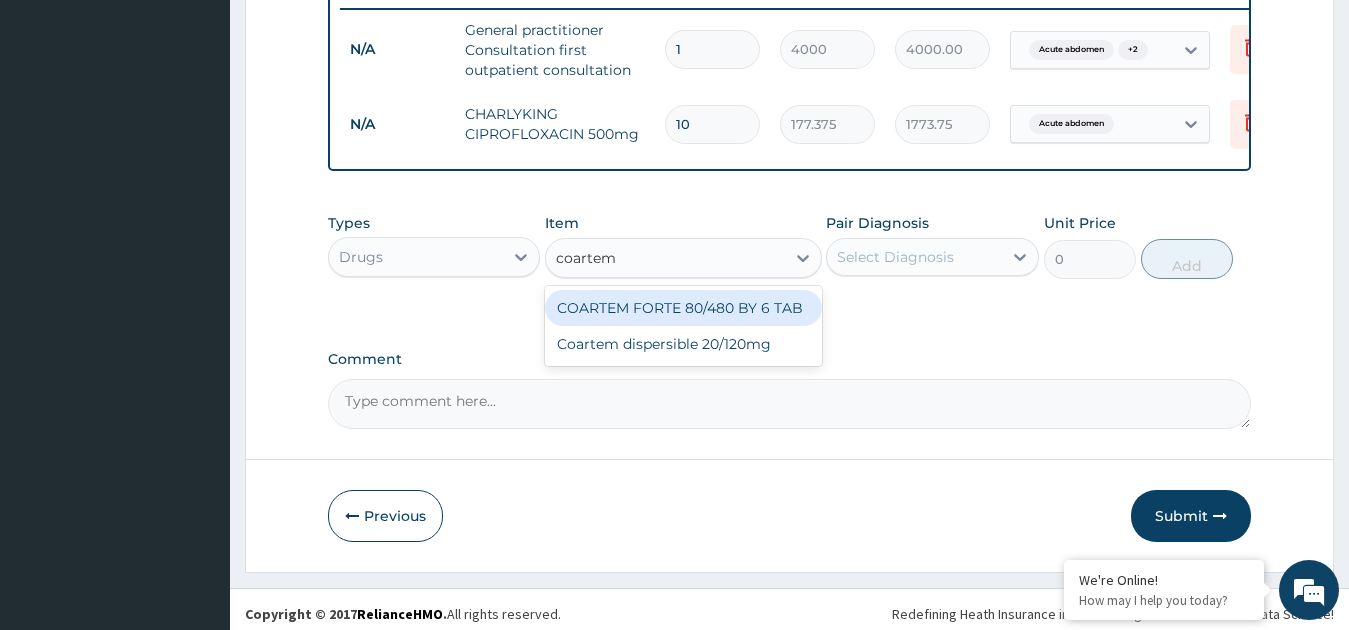 click on "COARTEM FORTE 80/480 BY 6 TAB" at bounding box center [683, 308] 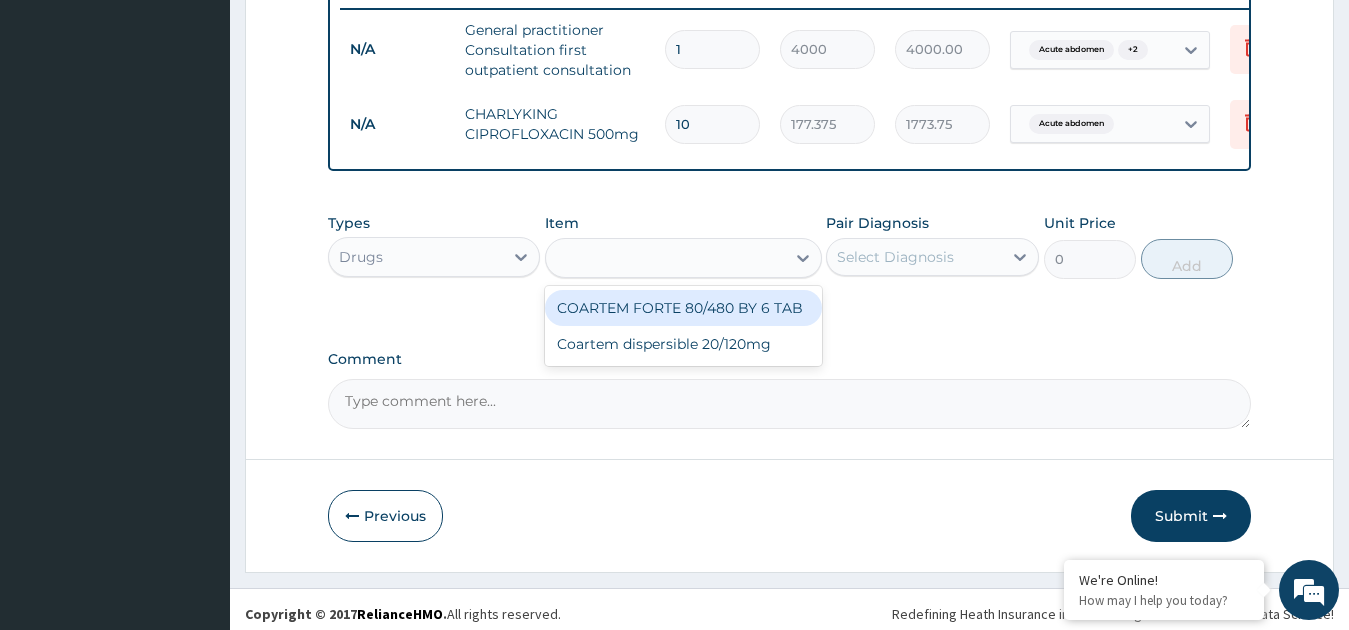 type on "500" 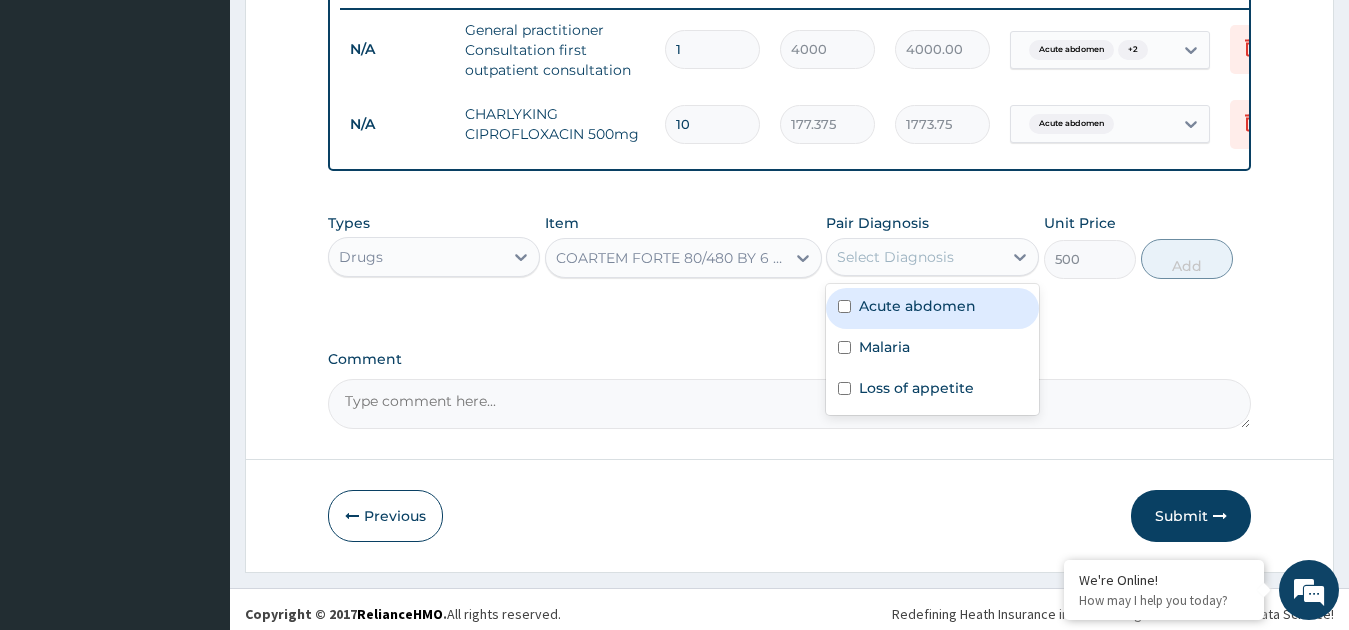 click on "Select Diagnosis" at bounding box center (895, 257) 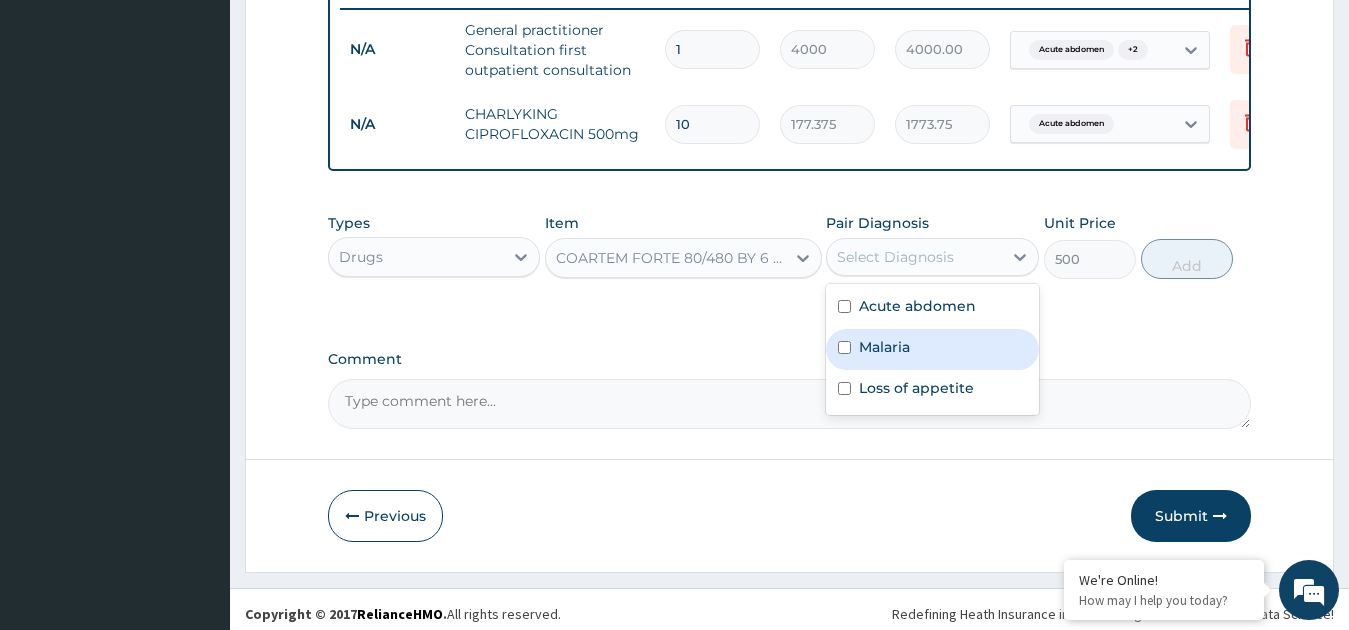 click on "Malaria" at bounding box center [932, 349] 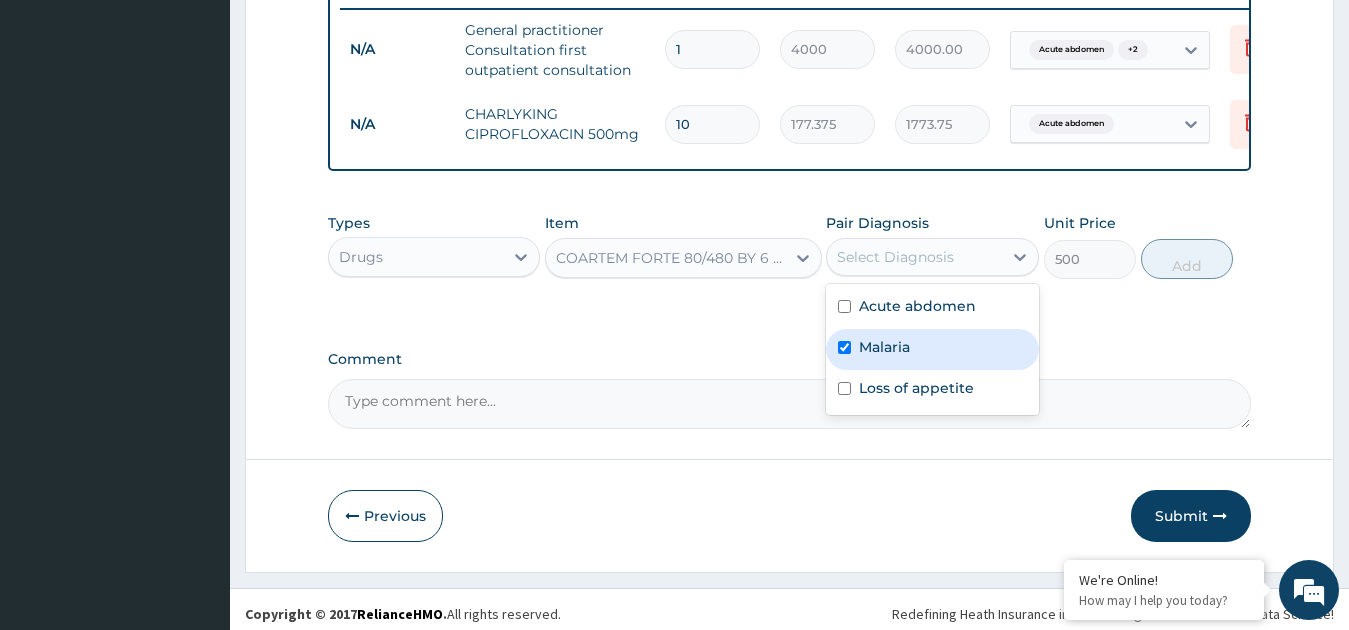 checkbox on "true" 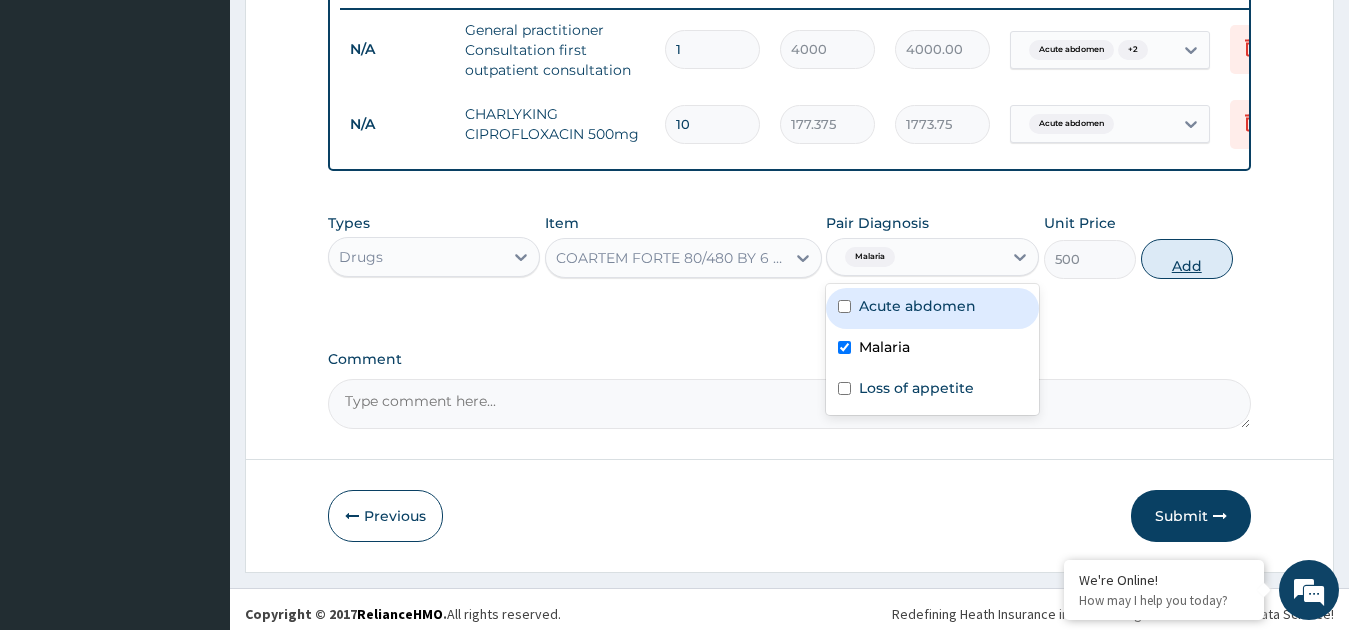 click on "Add" at bounding box center [1187, 259] 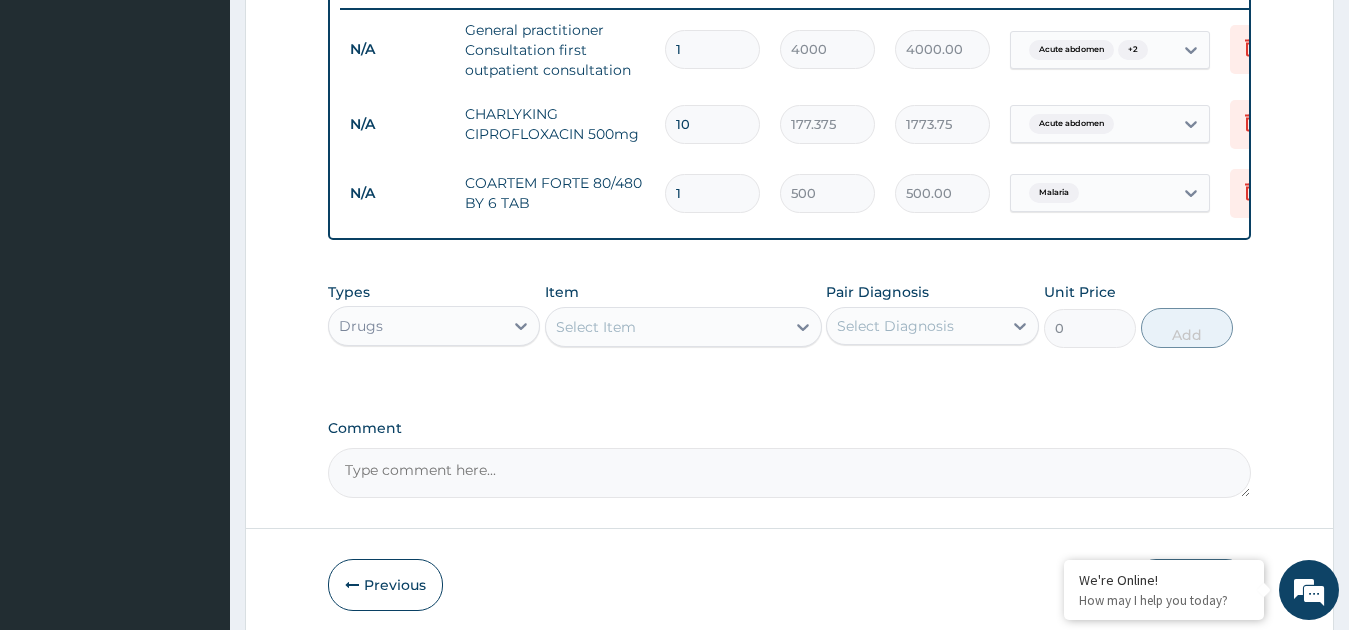type 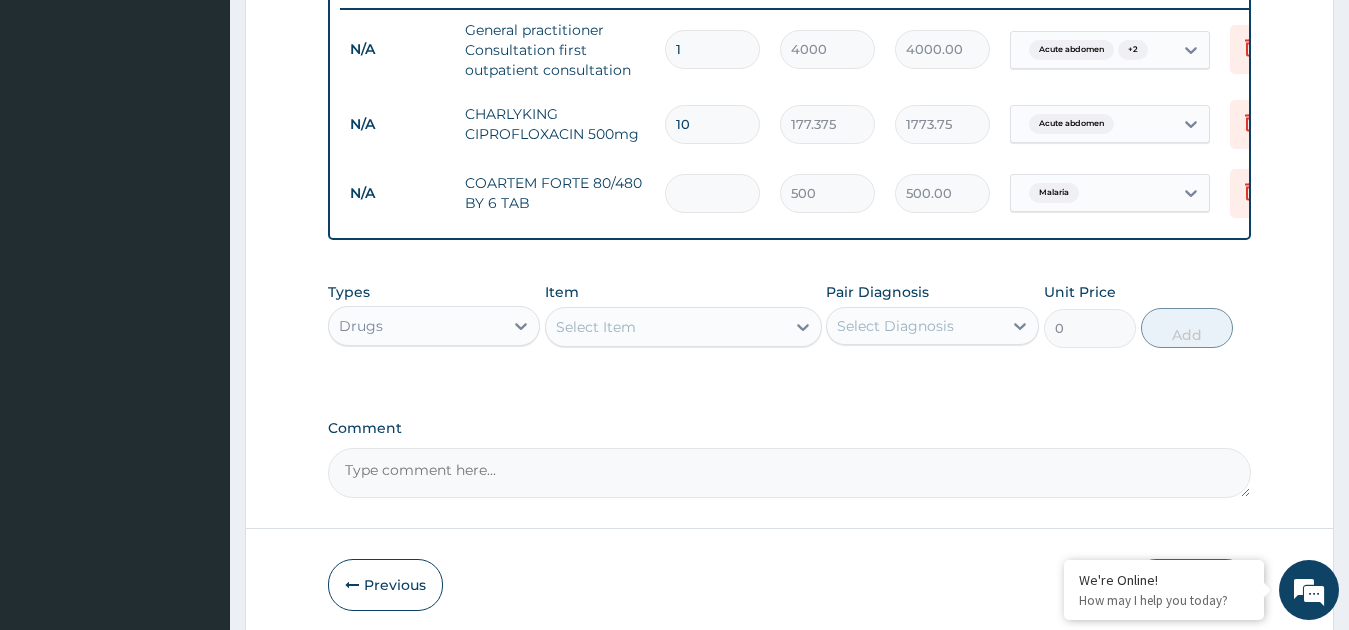 type on "0.00" 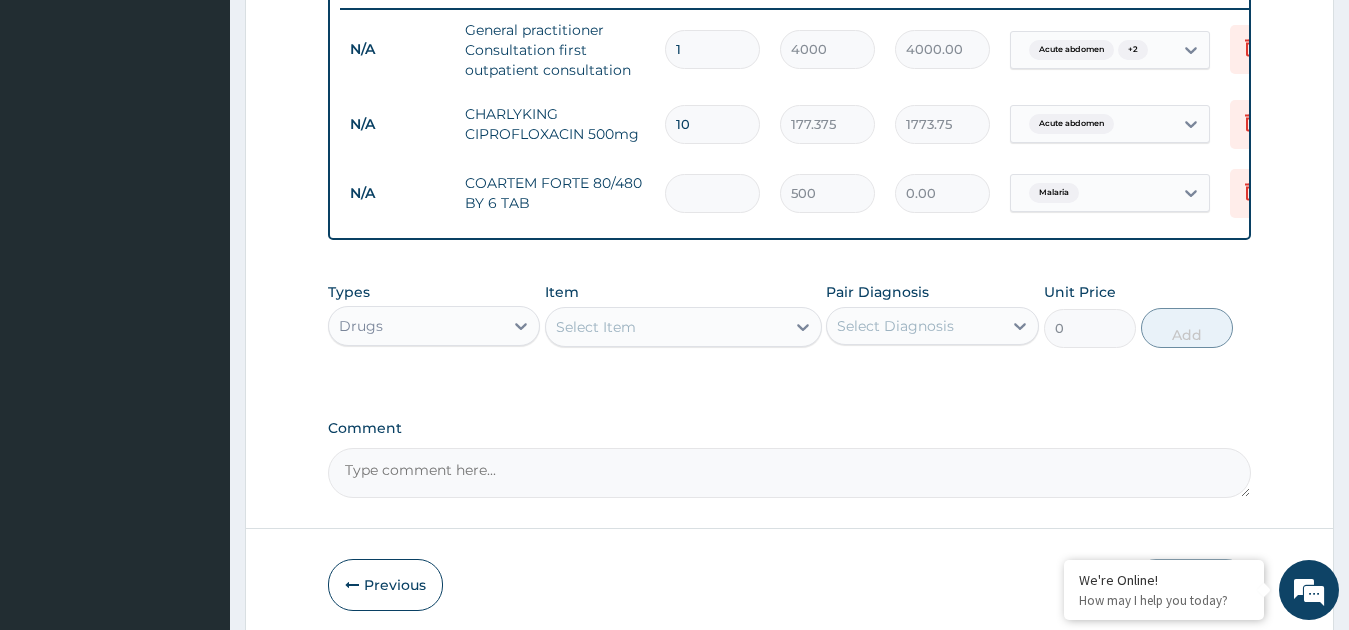 type on "6" 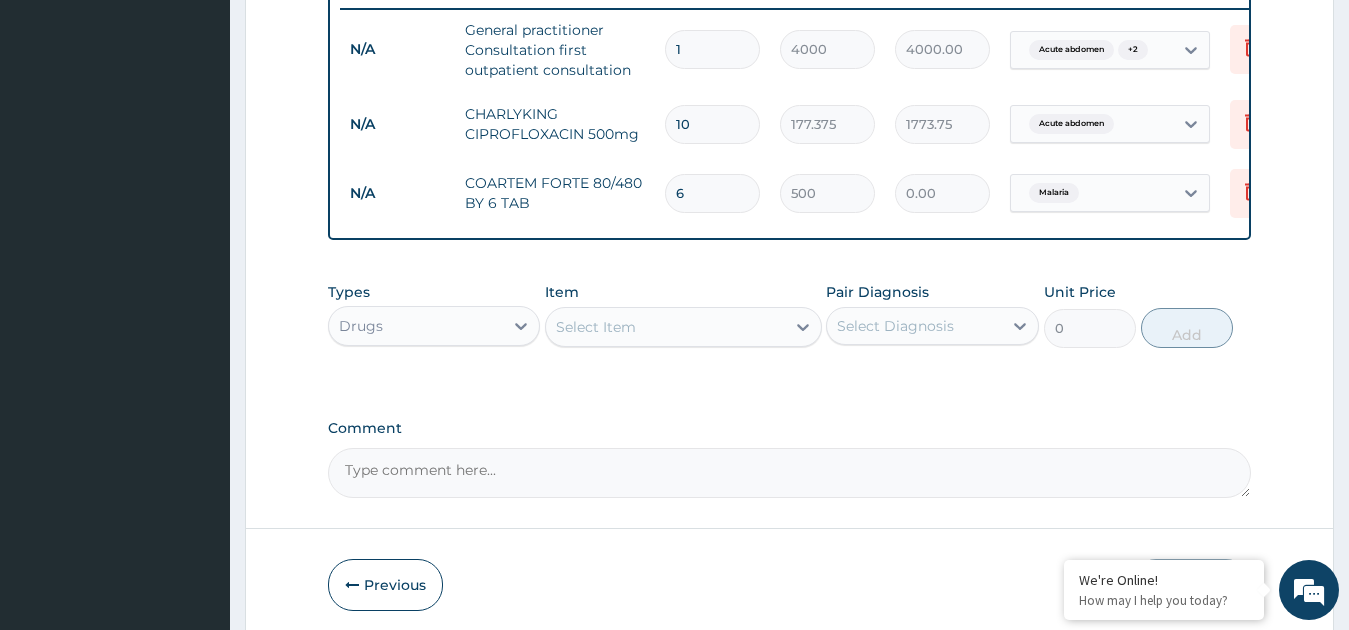 type on "3000.00" 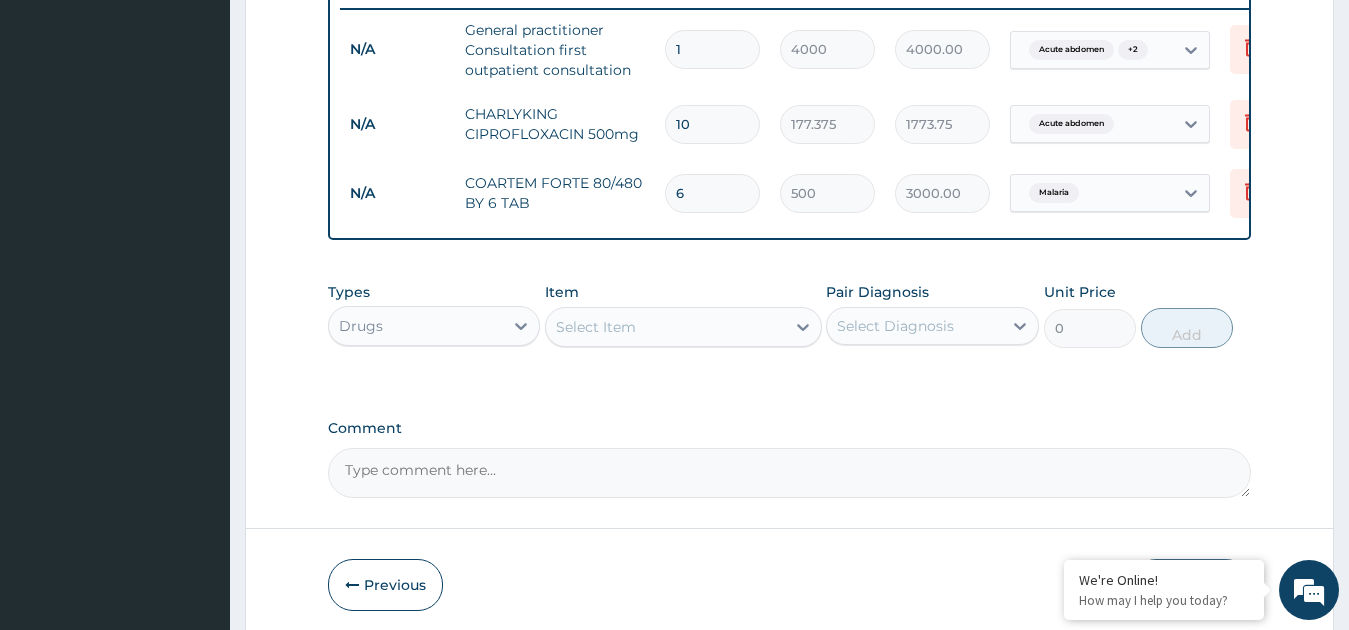 type on "6" 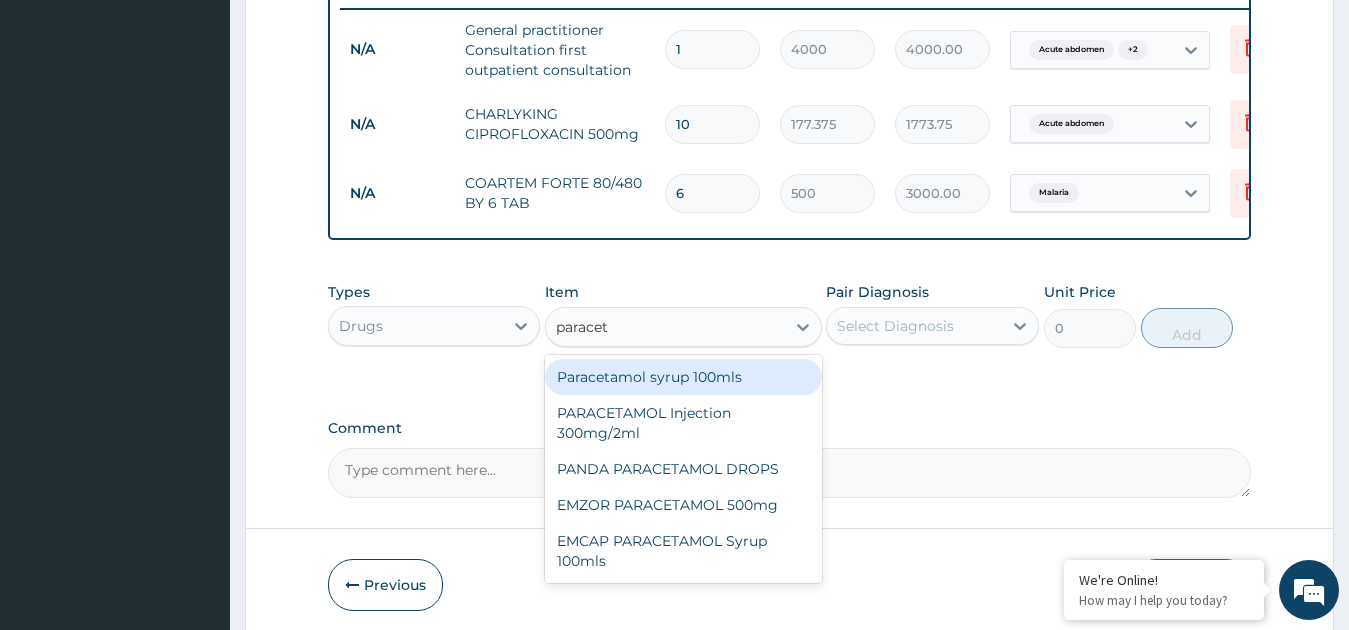 type on "paraceta" 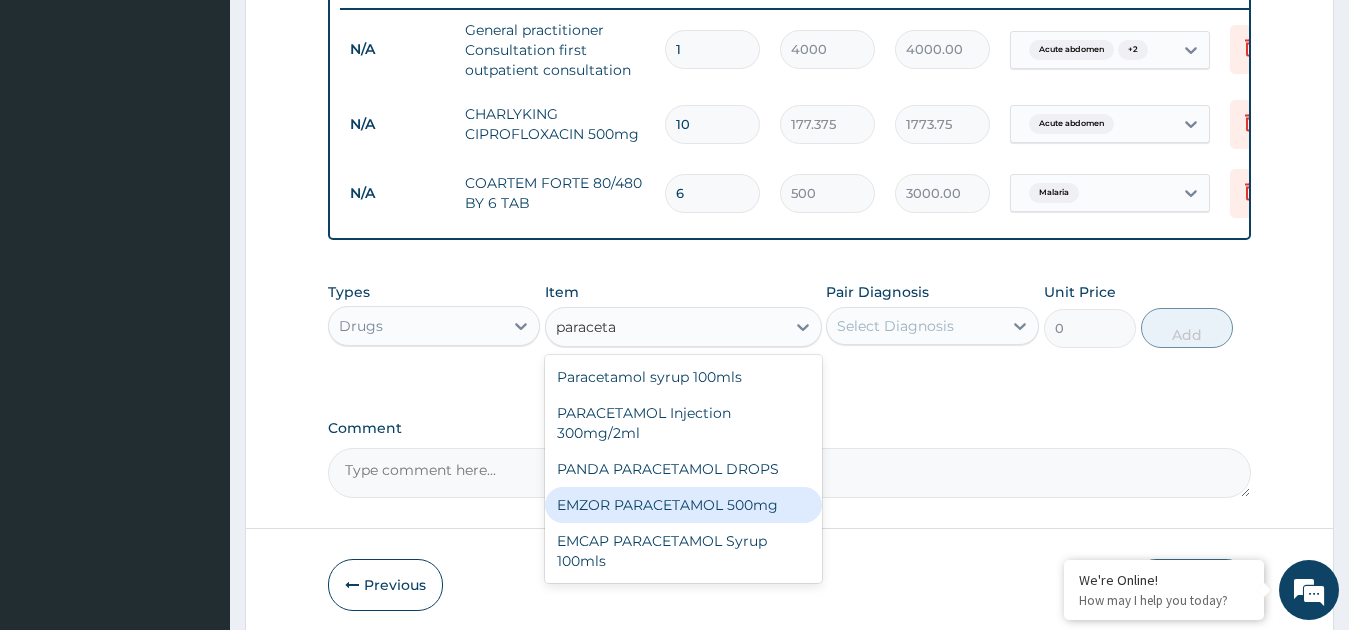 click on "EMZOR PARACETAMOL 500mg" at bounding box center [683, 505] 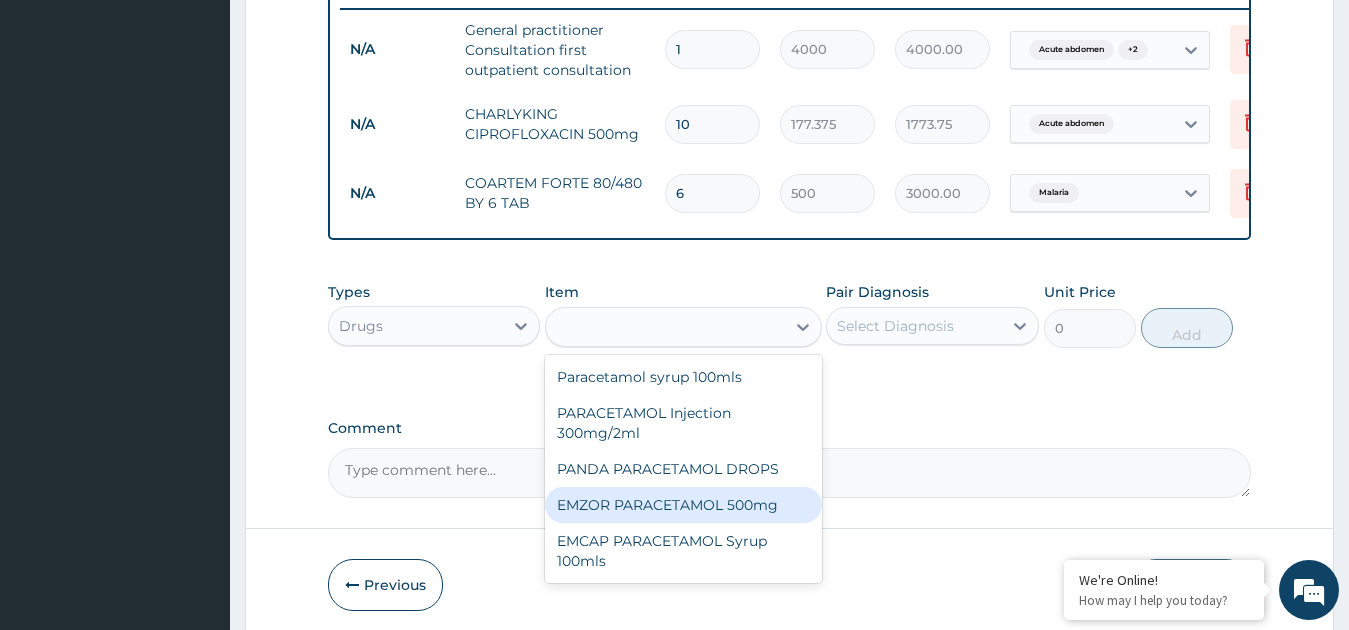 type on "50" 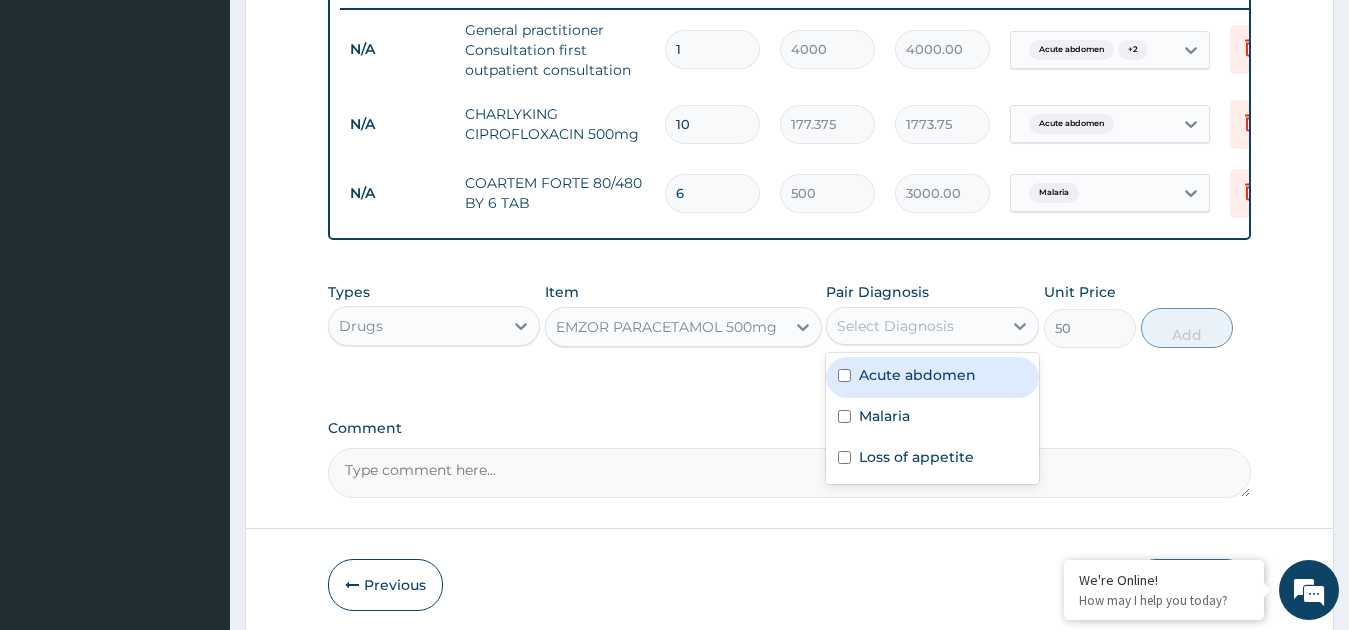 click on "Select Diagnosis" at bounding box center (914, 326) 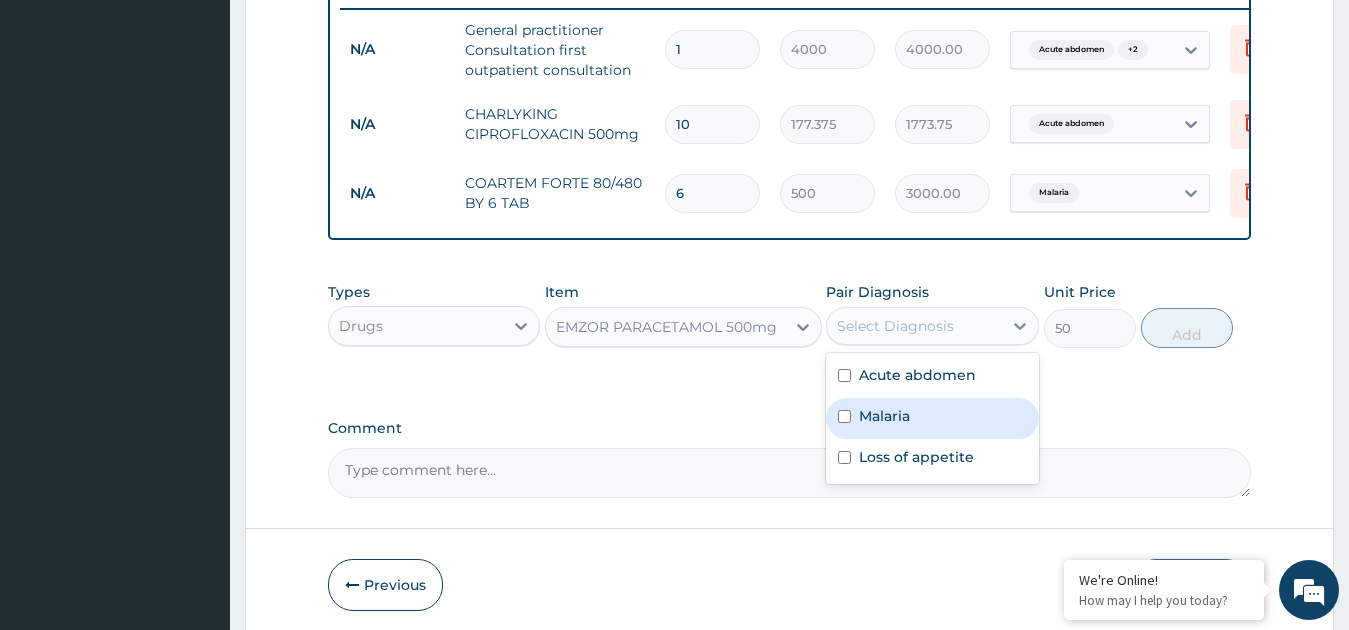 click on "Malaria" at bounding box center [932, 418] 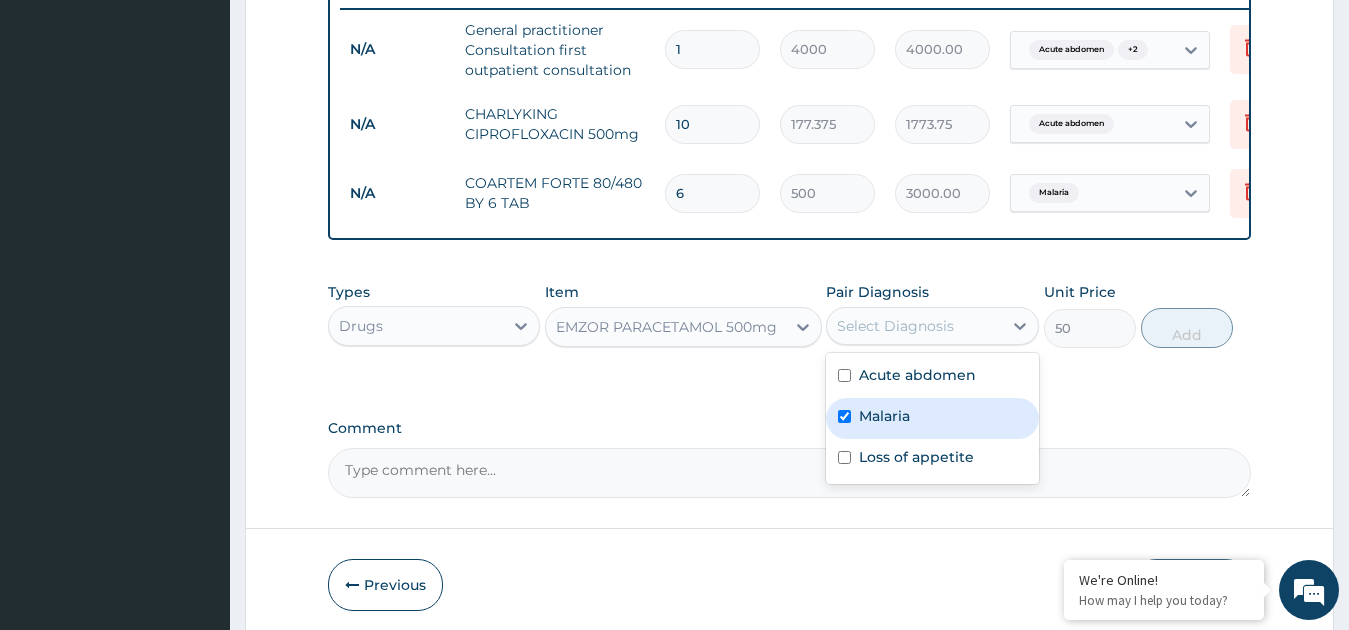 checkbox on "true" 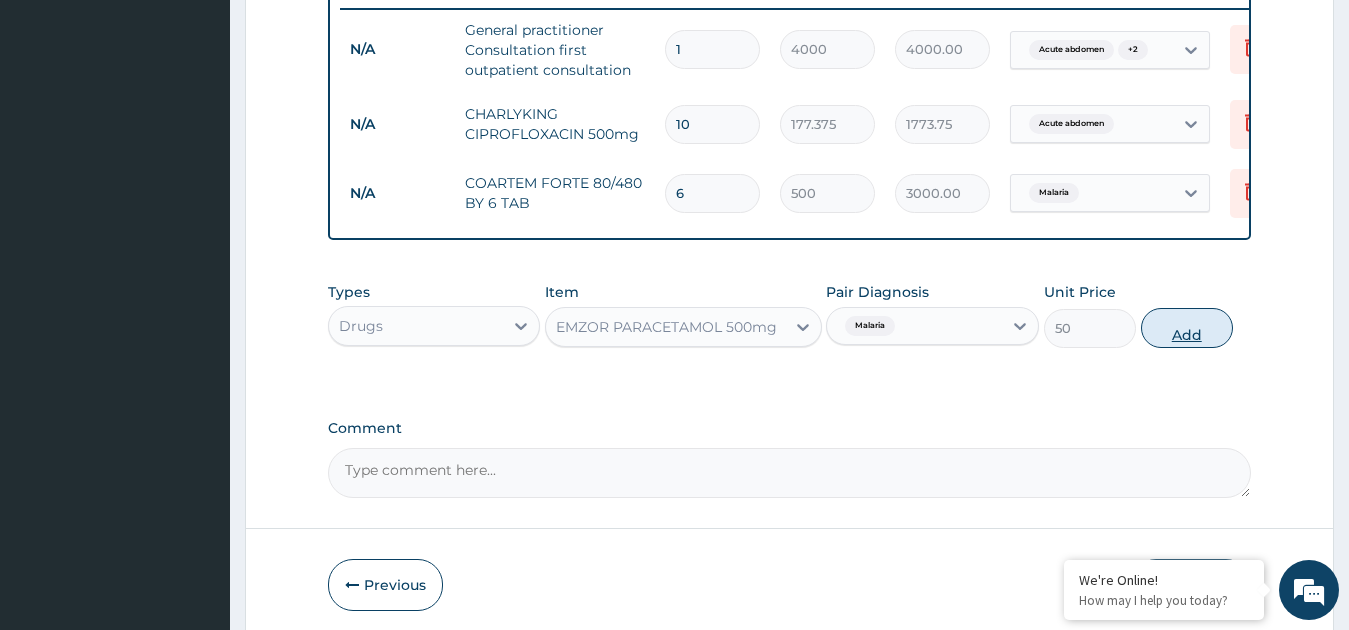 click on "Add" at bounding box center (1187, 328) 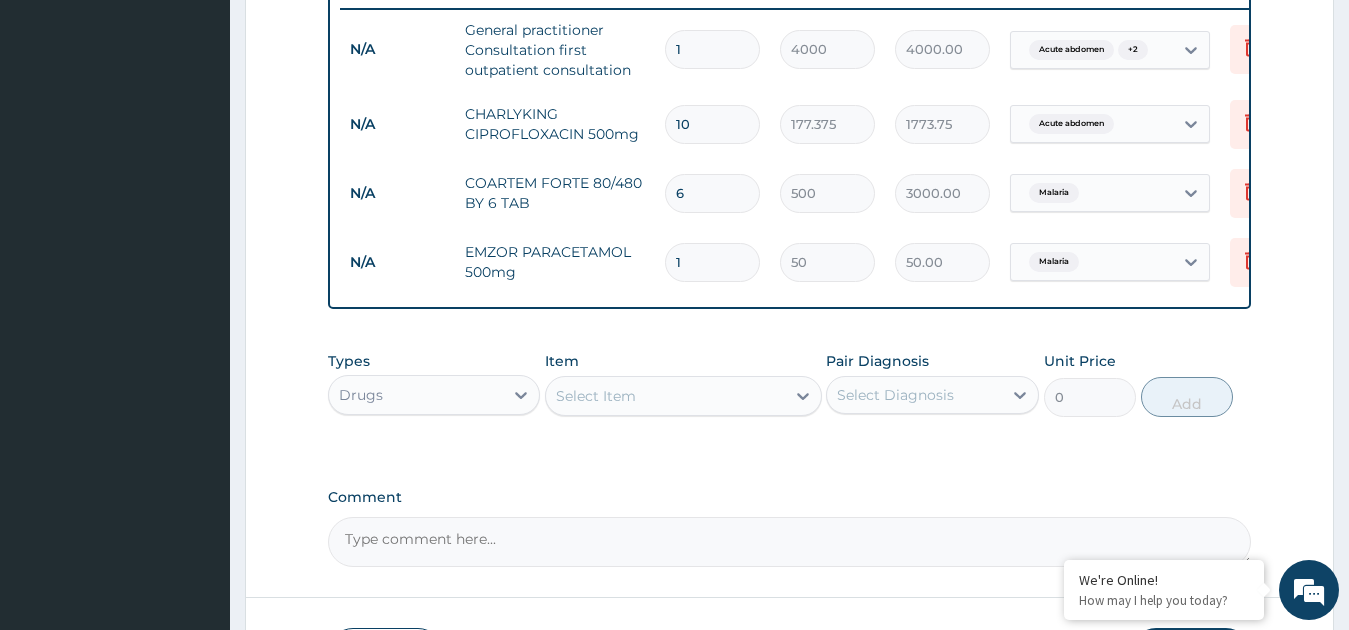 type on "15" 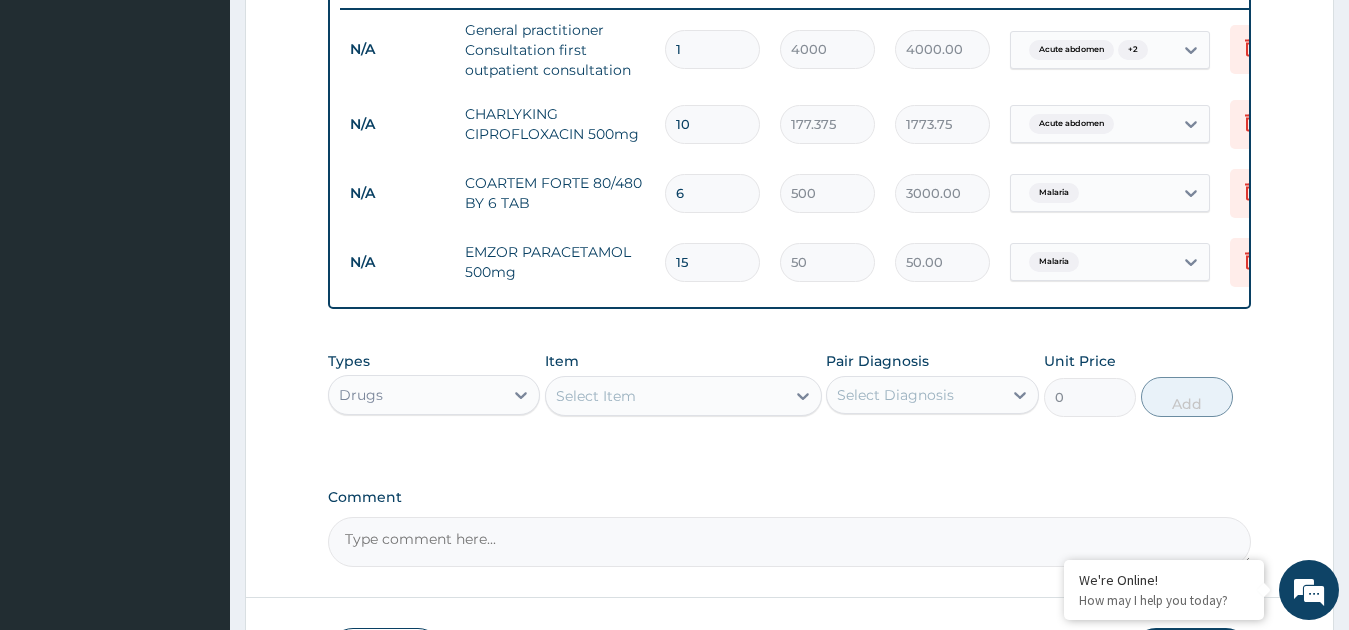 type on "750.00" 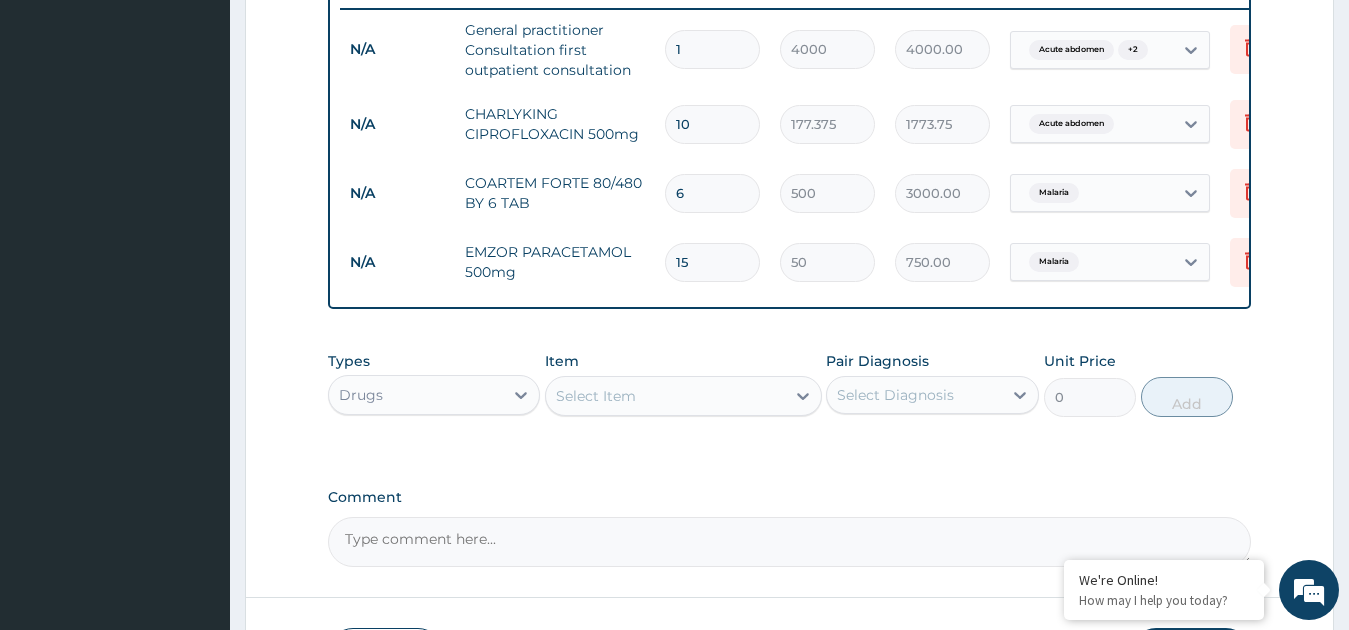 type on "15" 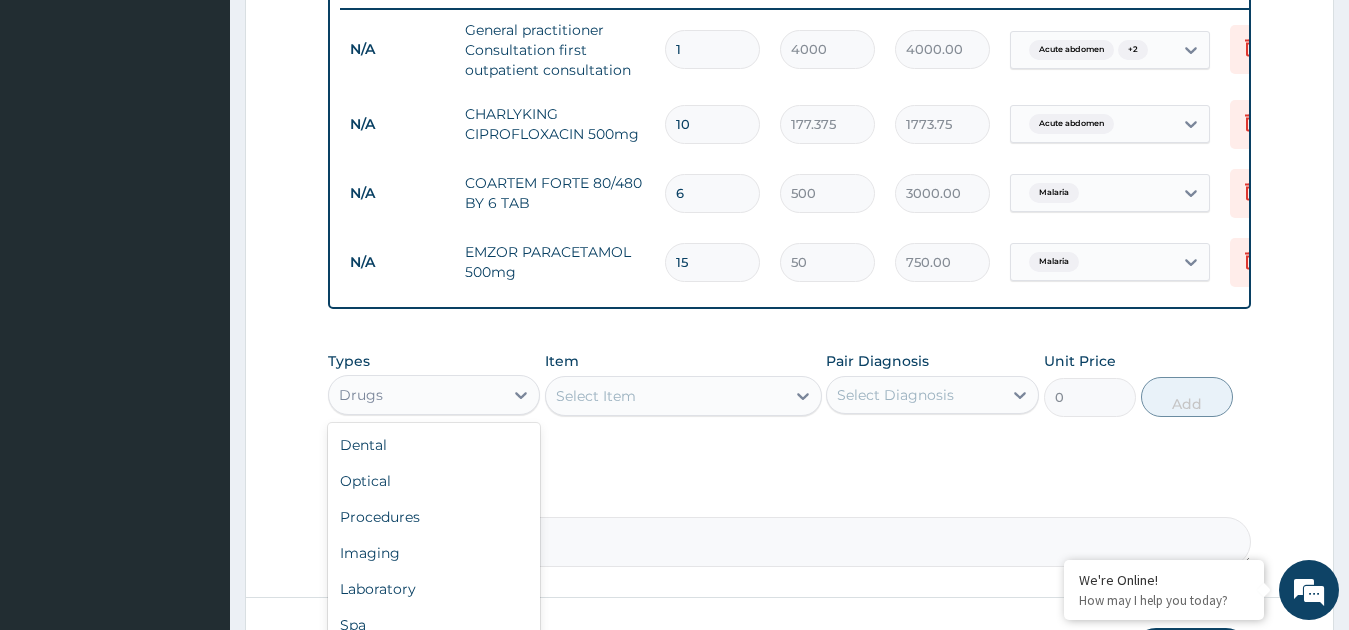 click on "Drugs" at bounding box center (416, 395) 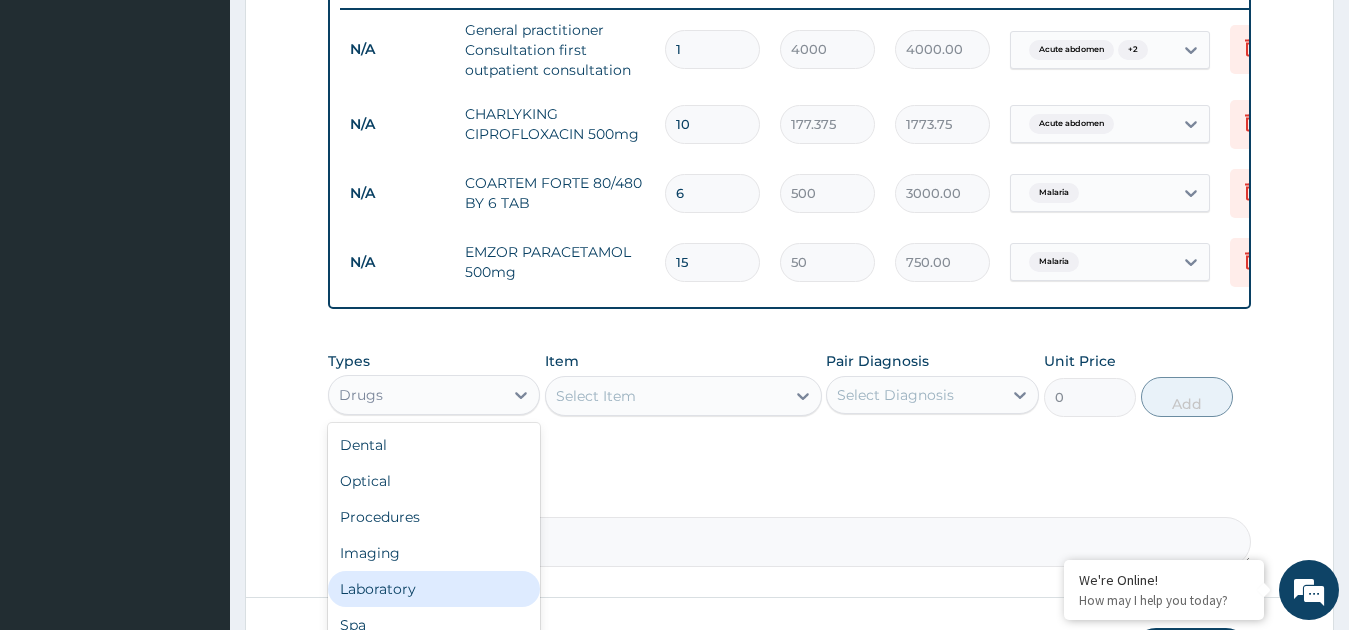 click on "Laboratory" at bounding box center [434, 589] 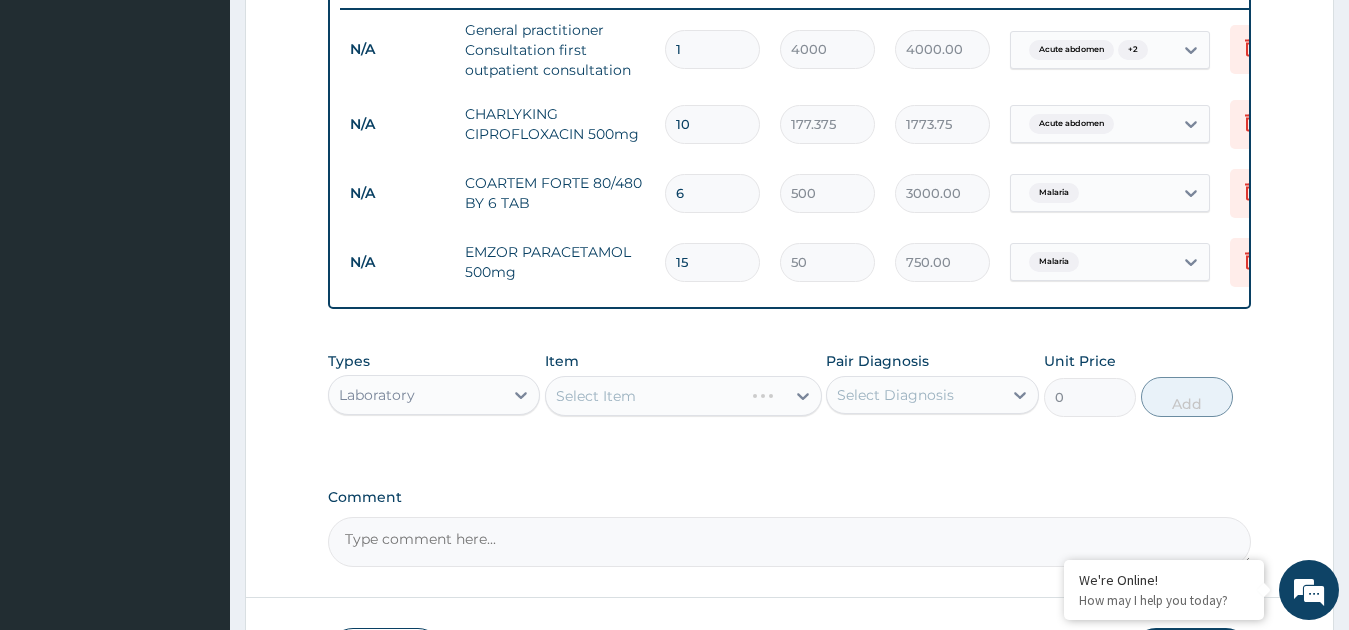 click on "Select Item" at bounding box center [683, 396] 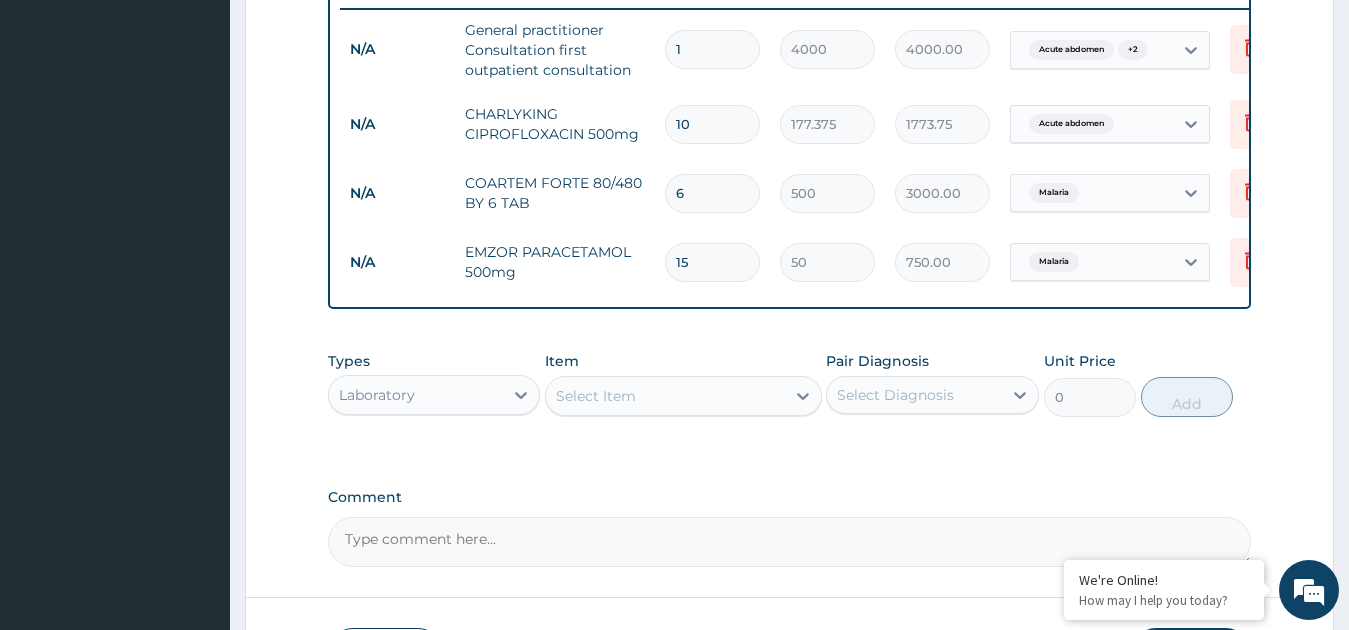 click on "Select Item" at bounding box center [665, 396] 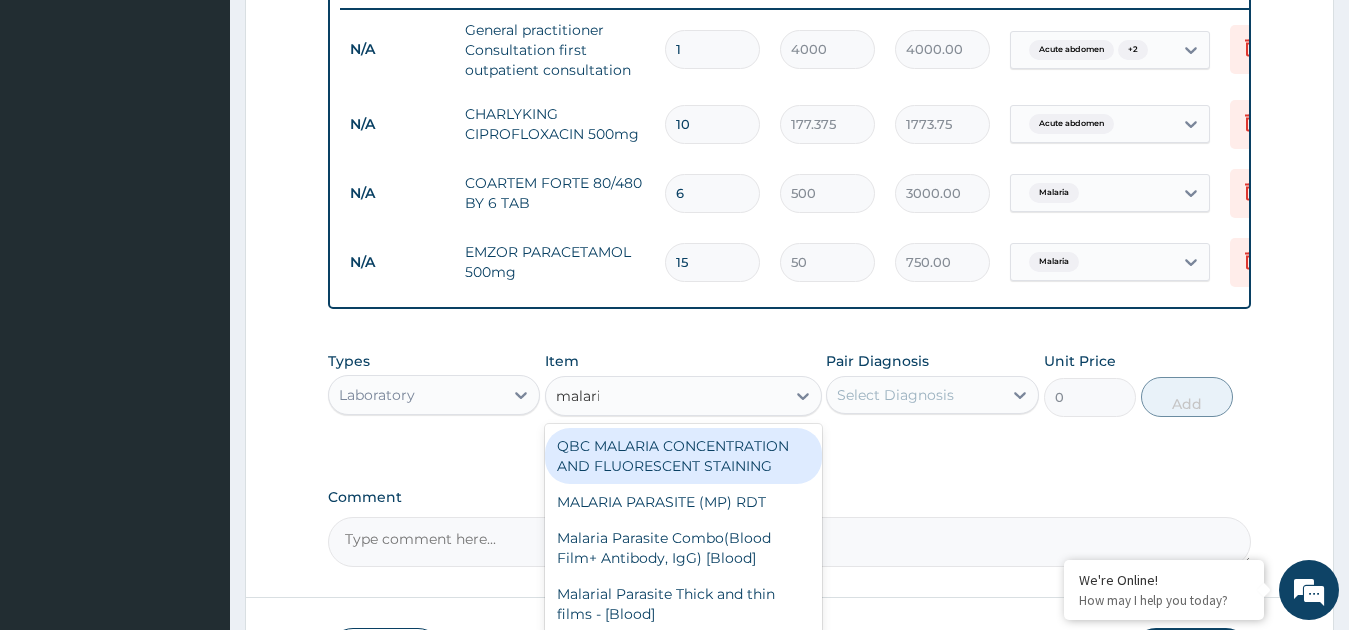 type on "malaria" 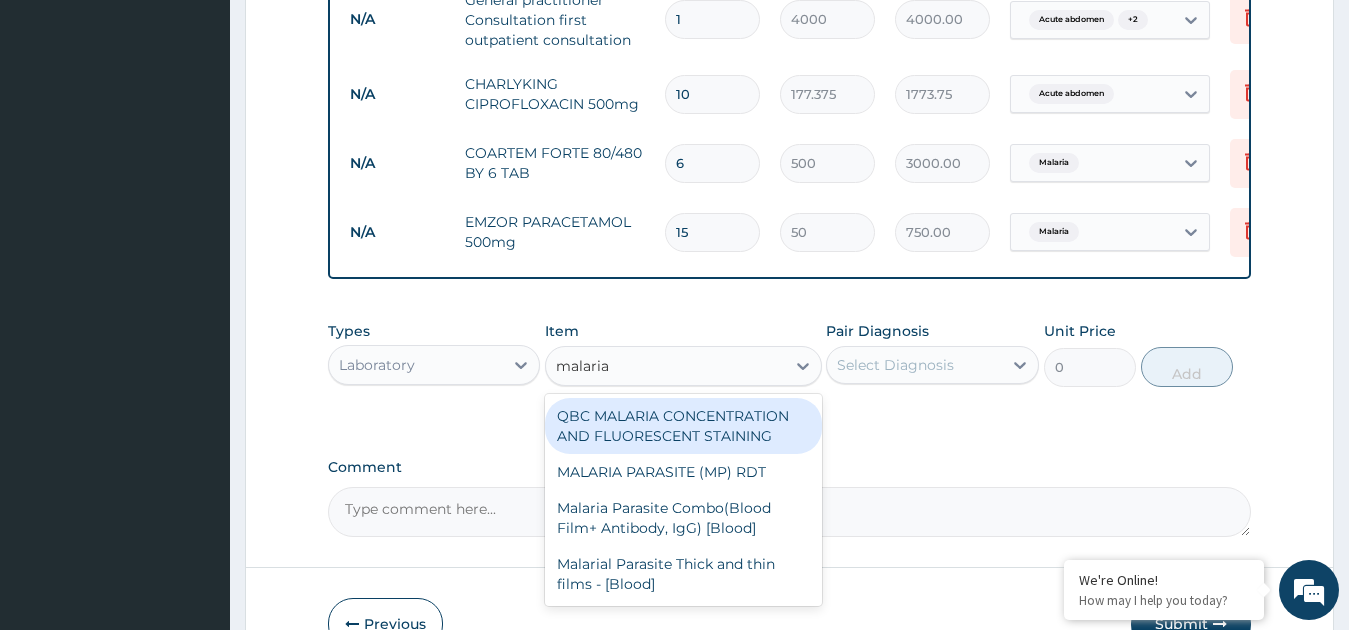 scroll, scrollTop: 952, scrollLeft: 0, axis: vertical 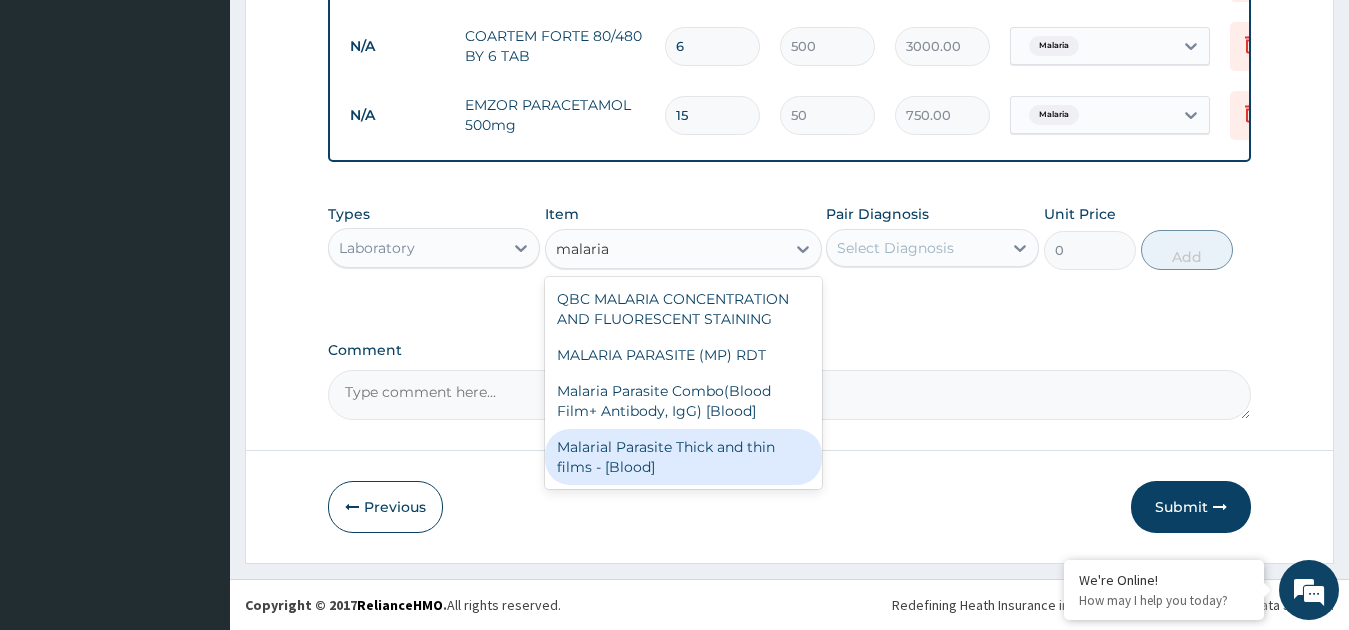 click on "Malarial Parasite Thick and thin films - [Blood]" at bounding box center [683, 457] 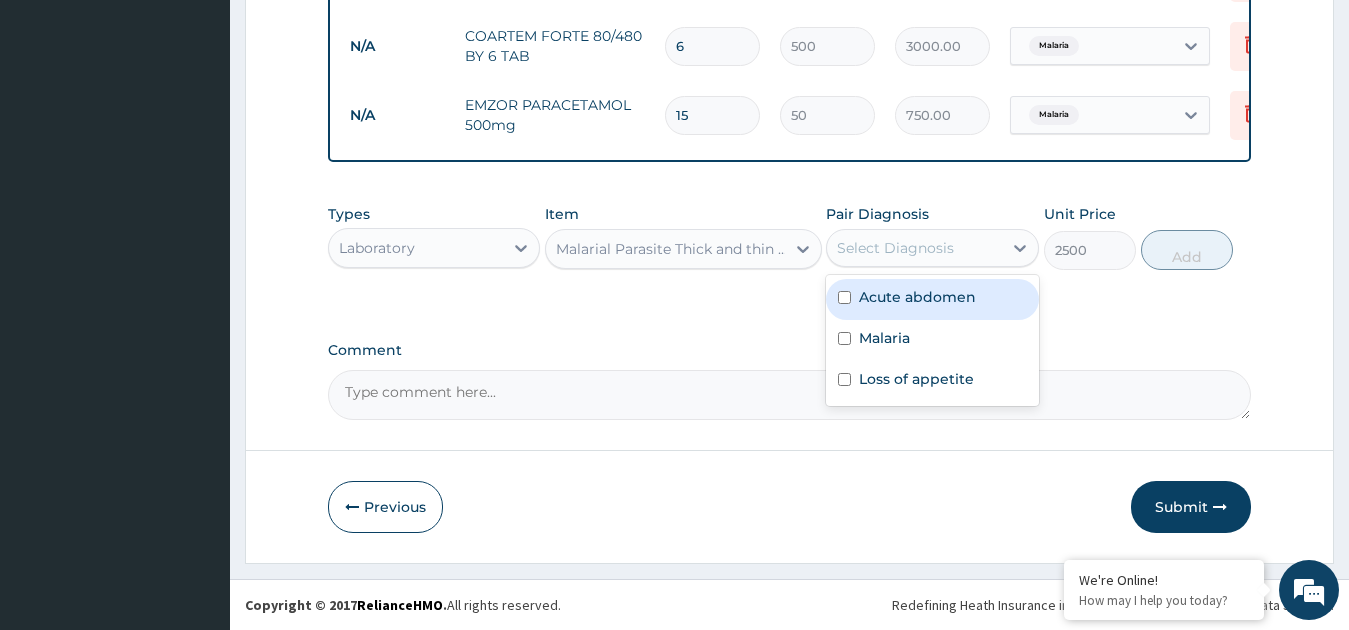 click on "Select Diagnosis" at bounding box center [914, 248] 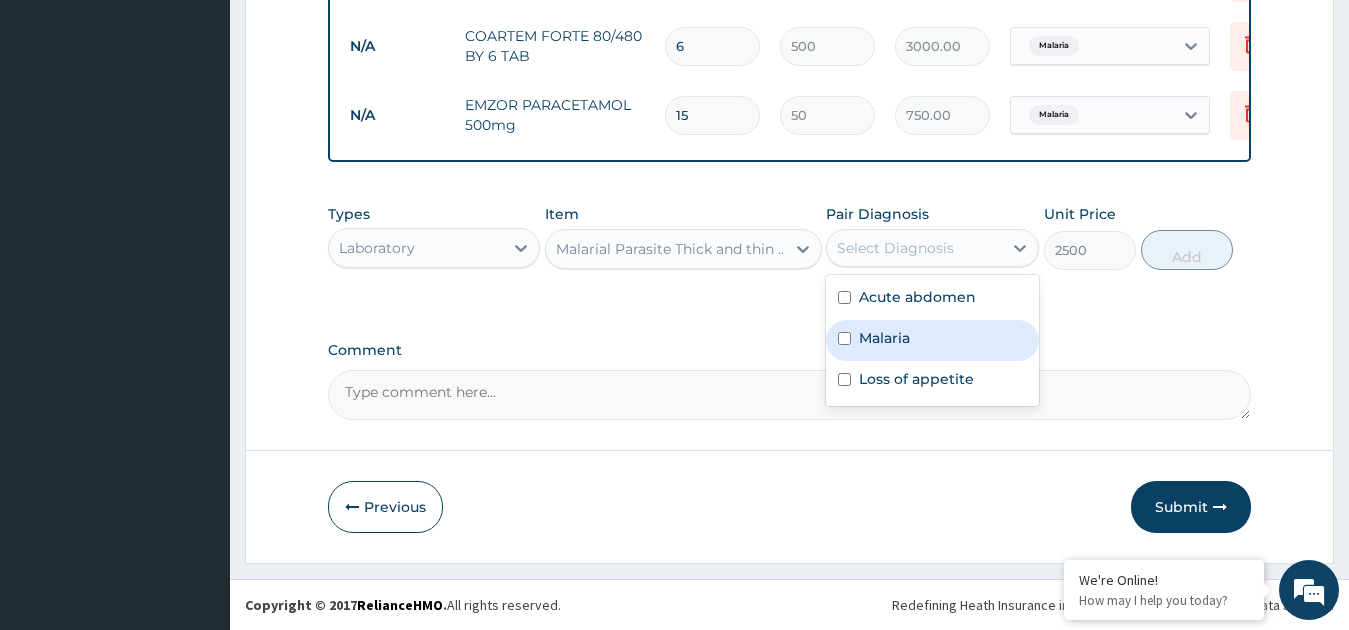 click on "Malaria" at bounding box center [932, 340] 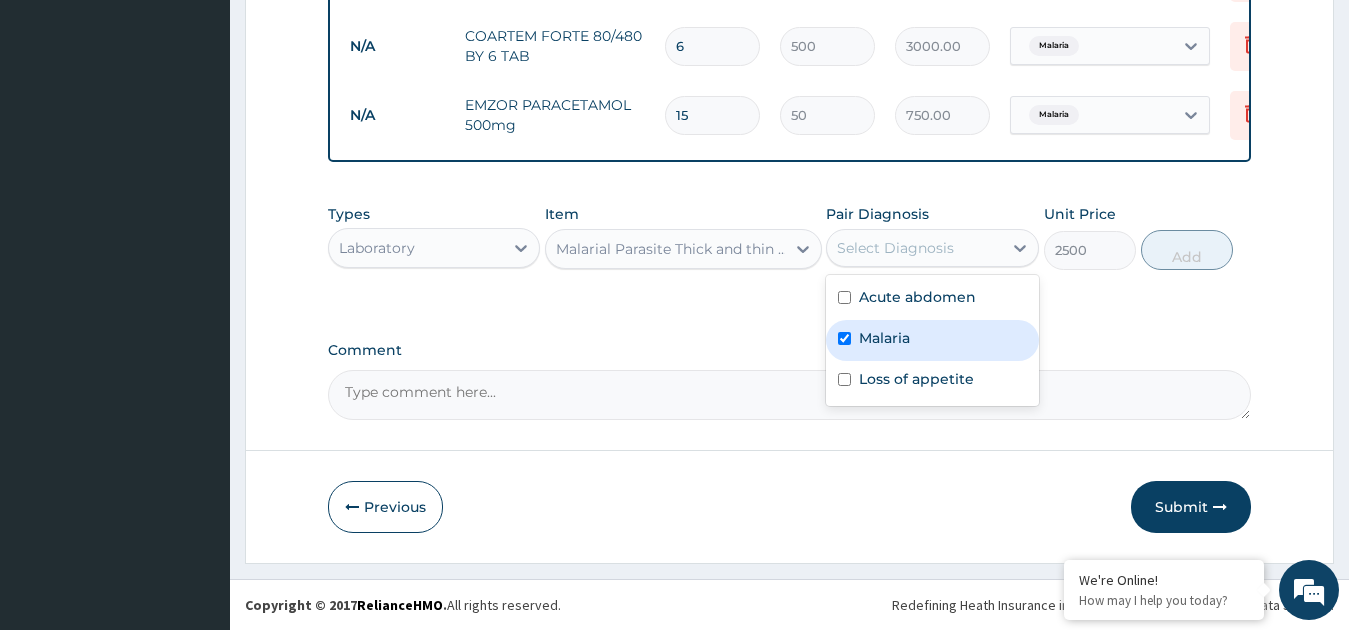 checkbox on "true" 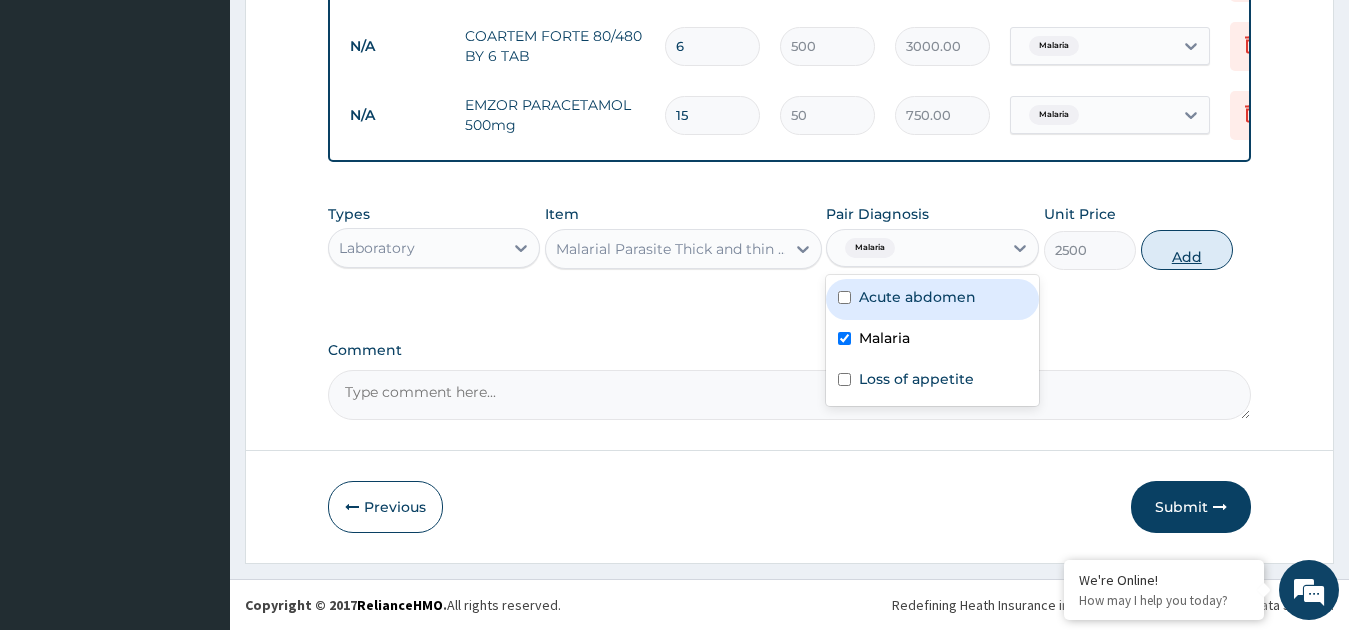 click on "Add" at bounding box center (1187, 250) 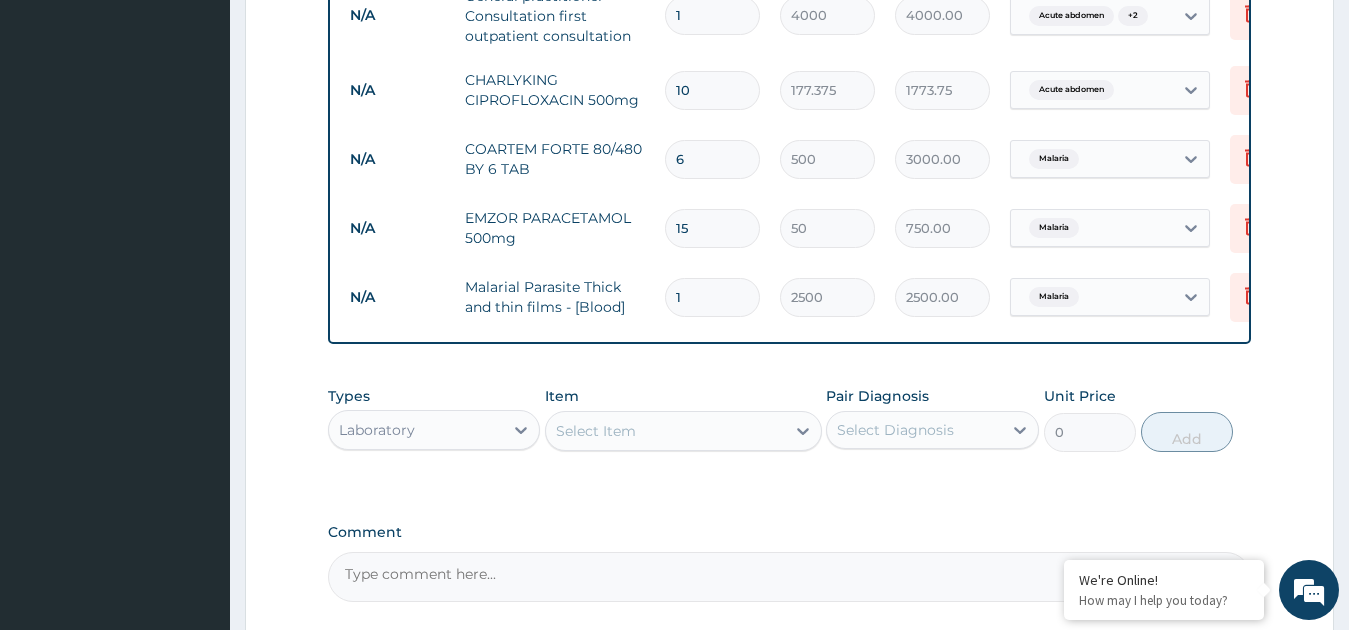 scroll, scrollTop: 808, scrollLeft: 0, axis: vertical 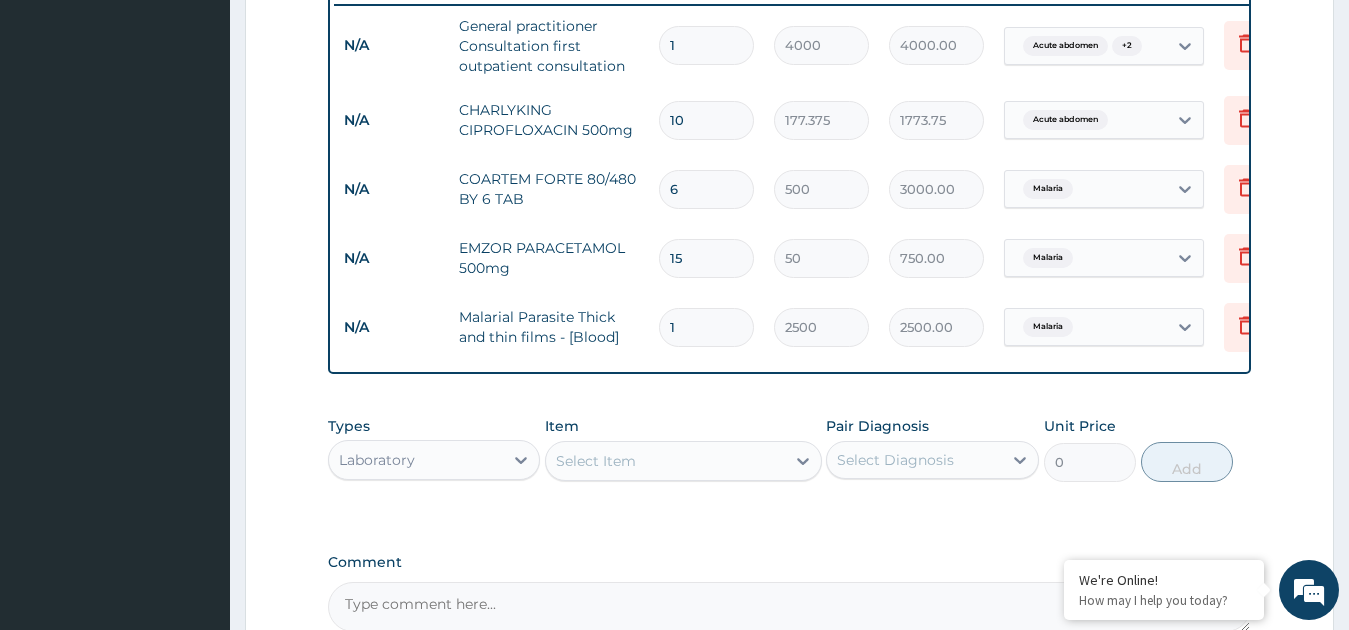 click on "Types Laboratory Item Select Item Pair Diagnosis Select Diagnosis Unit Price 0 Add" at bounding box center (790, 449) 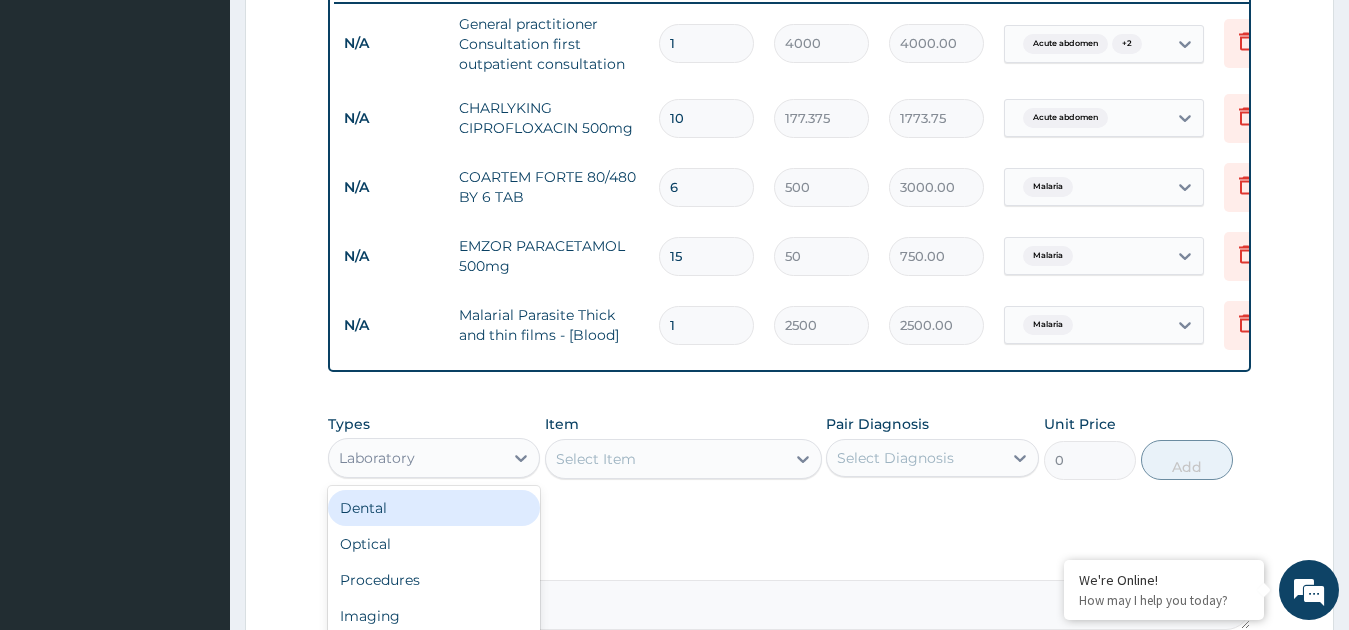 scroll, scrollTop: 850, scrollLeft: 0, axis: vertical 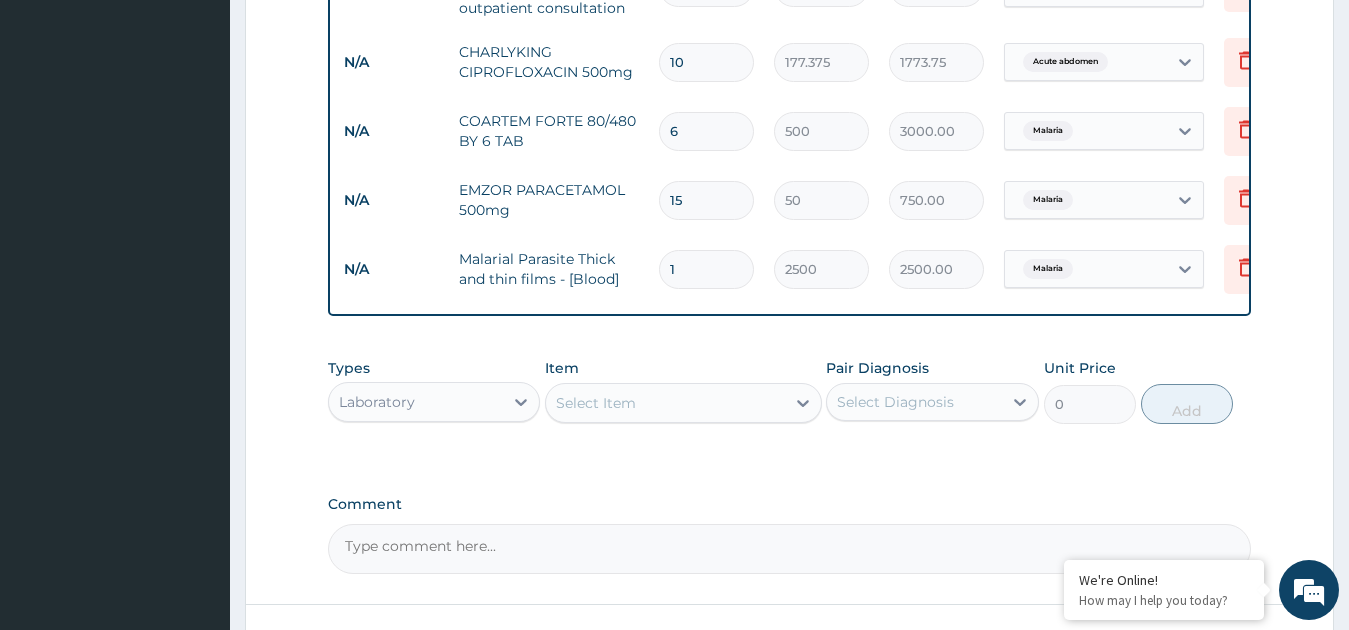 click on "Select Item" at bounding box center [665, 403] 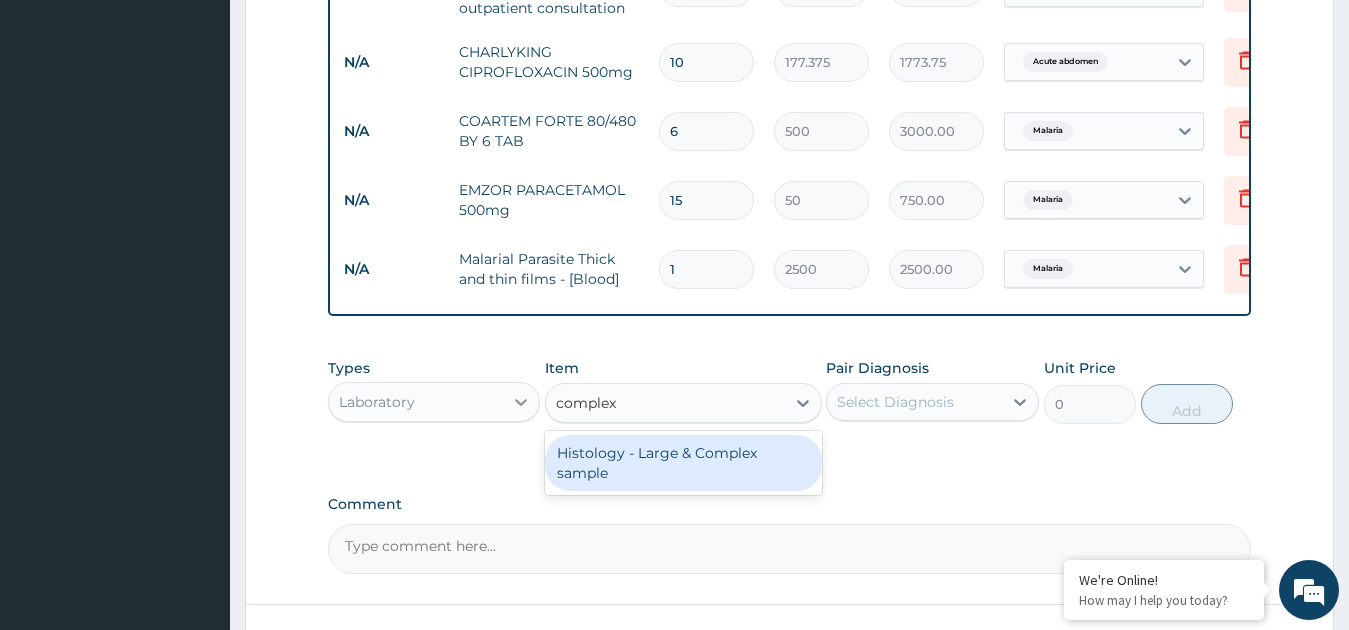 type on "complex" 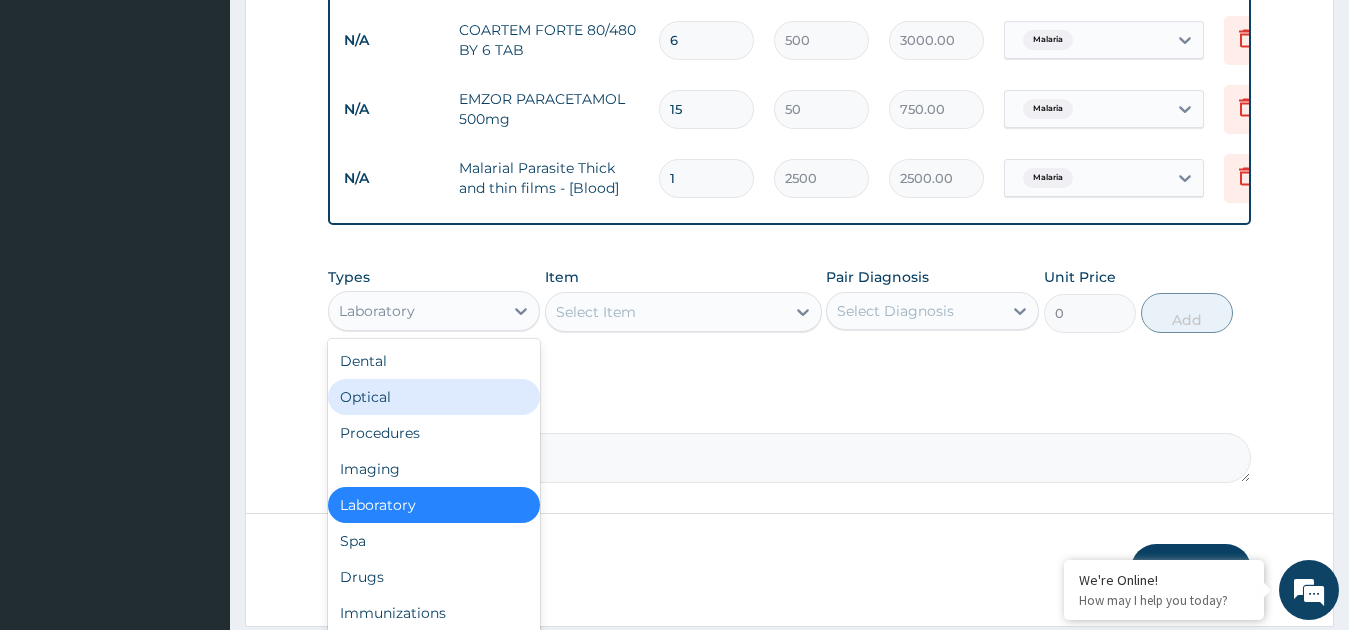 scroll, scrollTop: 963, scrollLeft: 0, axis: vertical 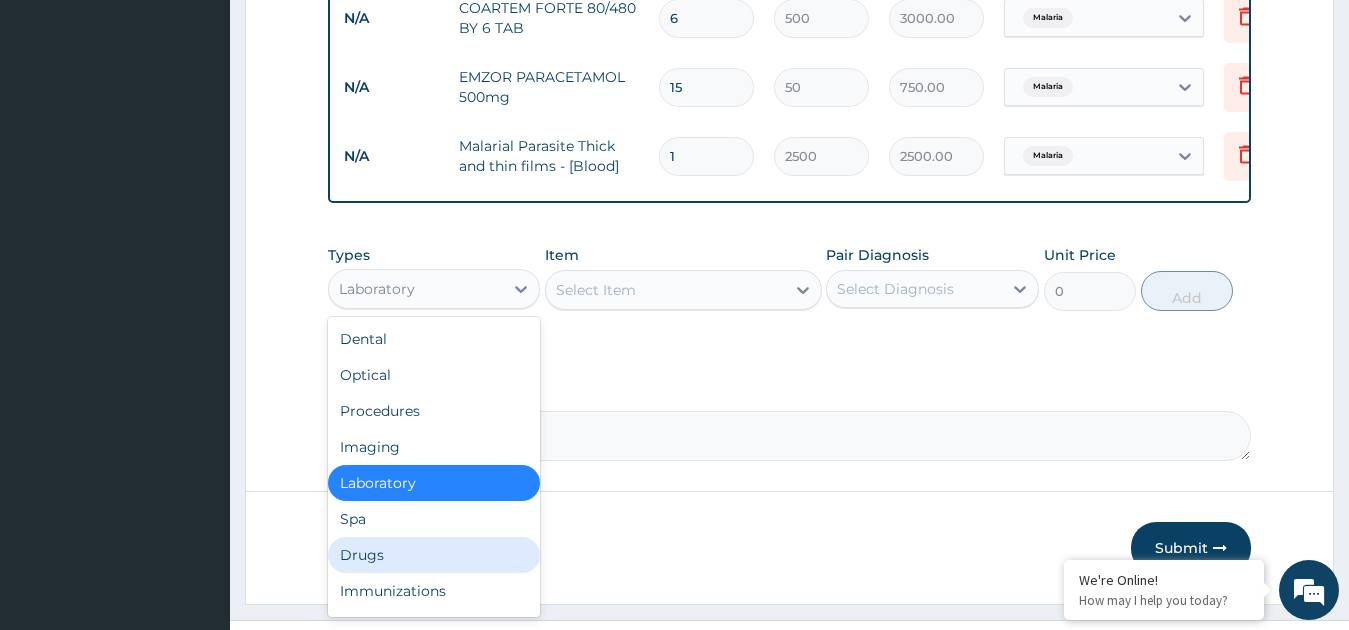 click on "Drugs" at bounding box center (434, 555) 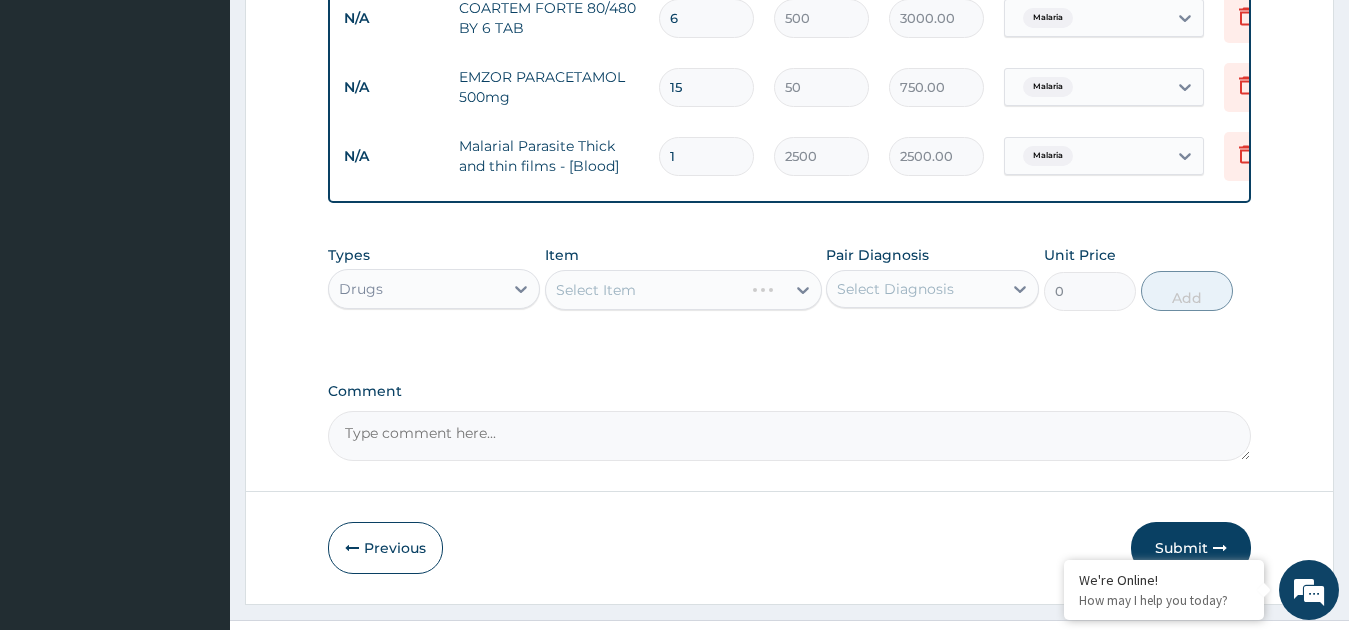 click on "Select Item" at bounding box center (683, 290) 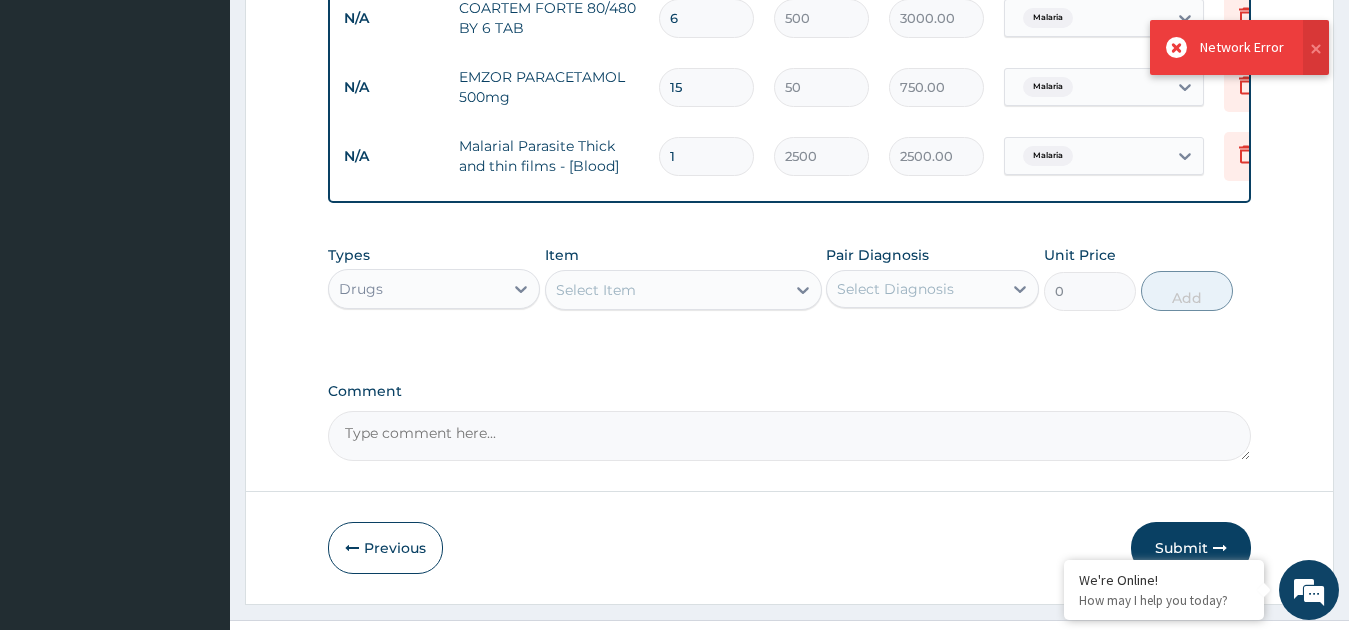click on "Select Item" at bounding box center (665, 290) 